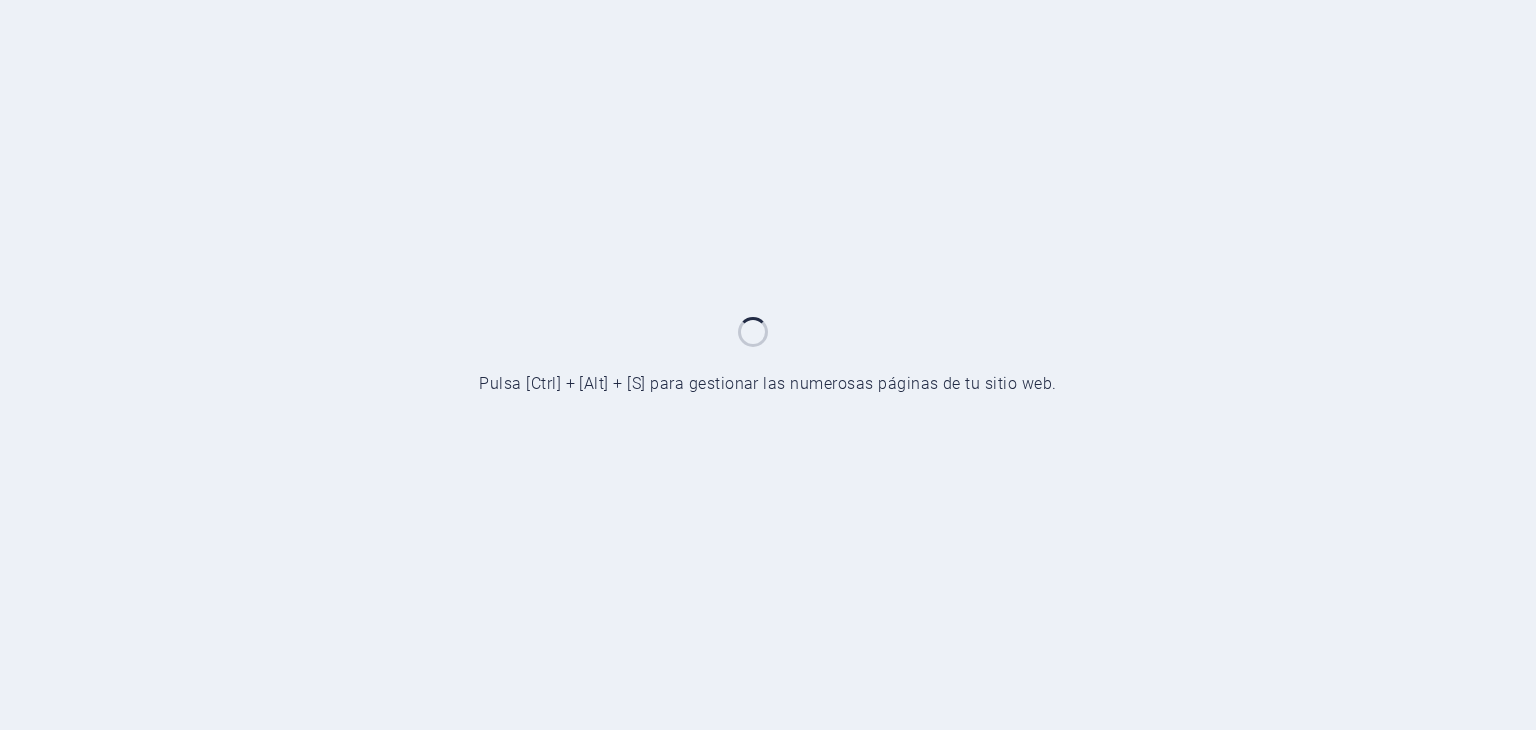 scroll, scrollTop: 0, scrollLeft: 0, axis: both 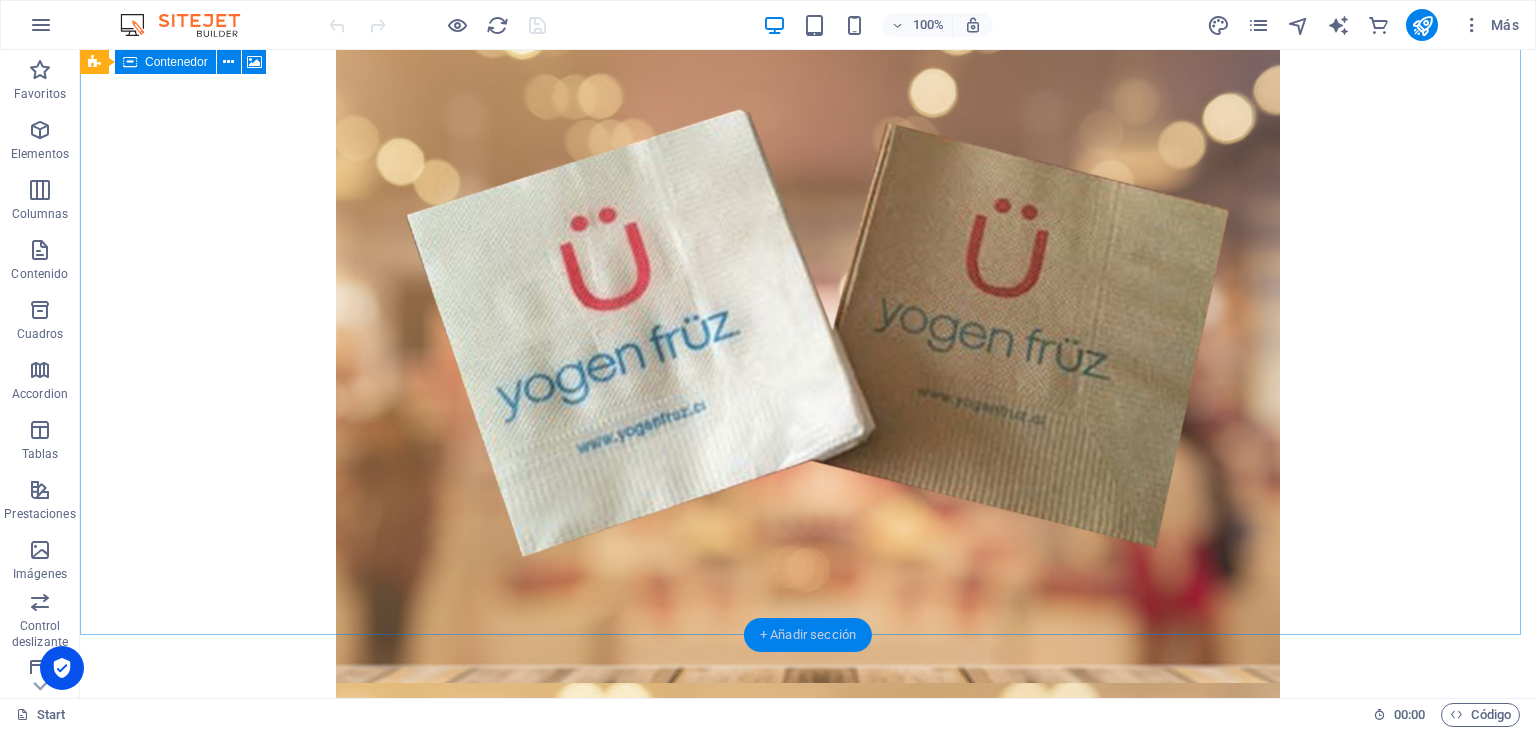click on "+ Añadir sección" at bounding box center (808, 635) 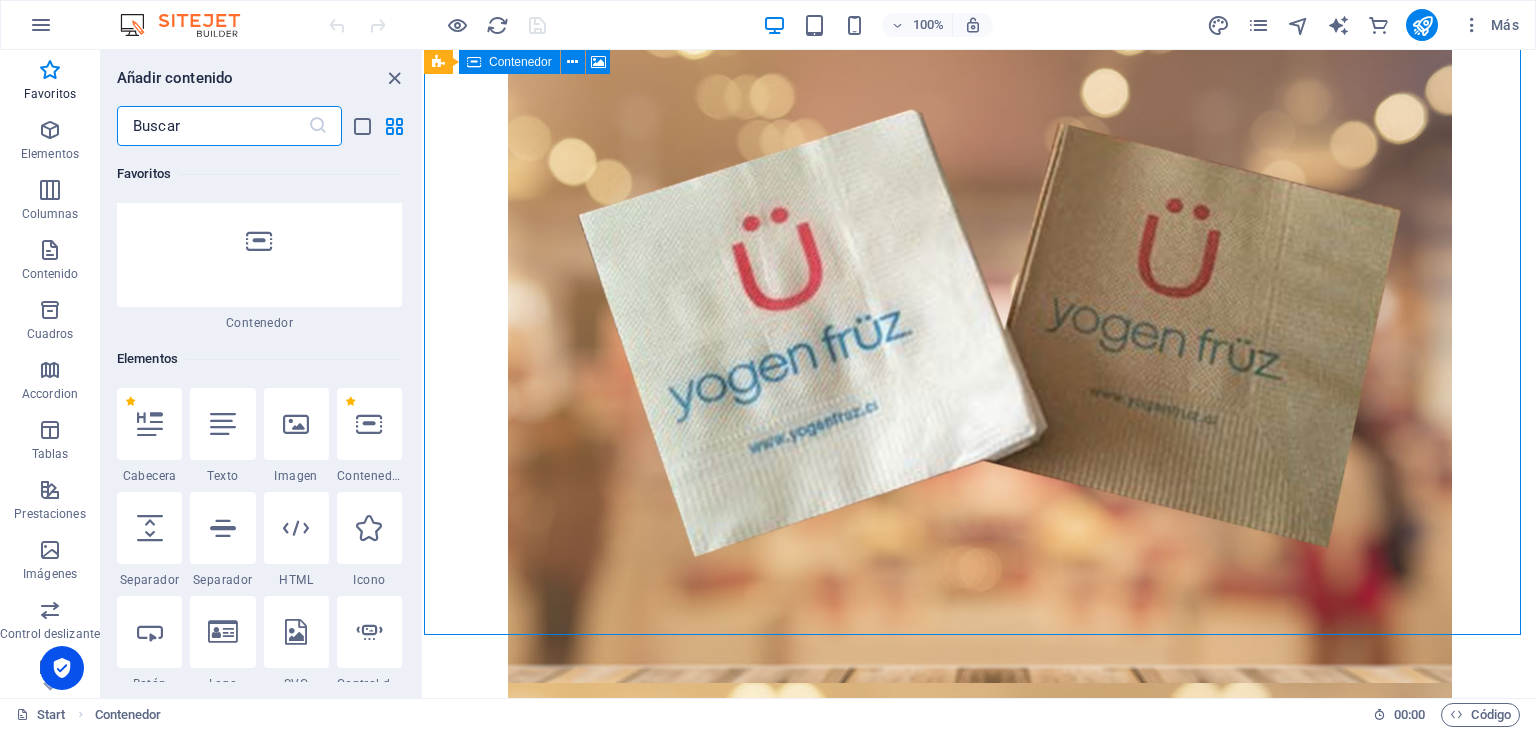 scroll, scrollTop: 200, scrollLeft: 0, axis: vertical 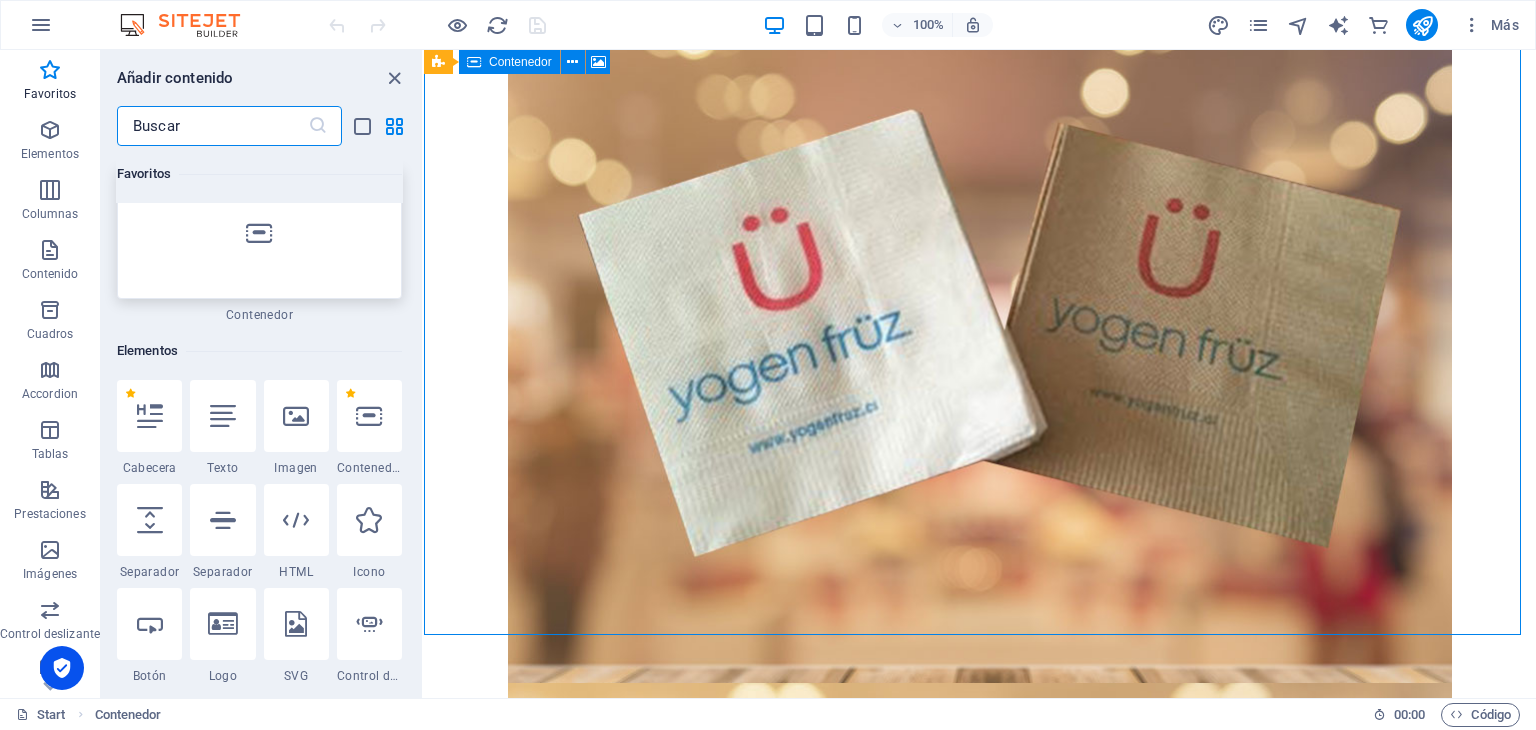 click at bounding box center [259, 233] 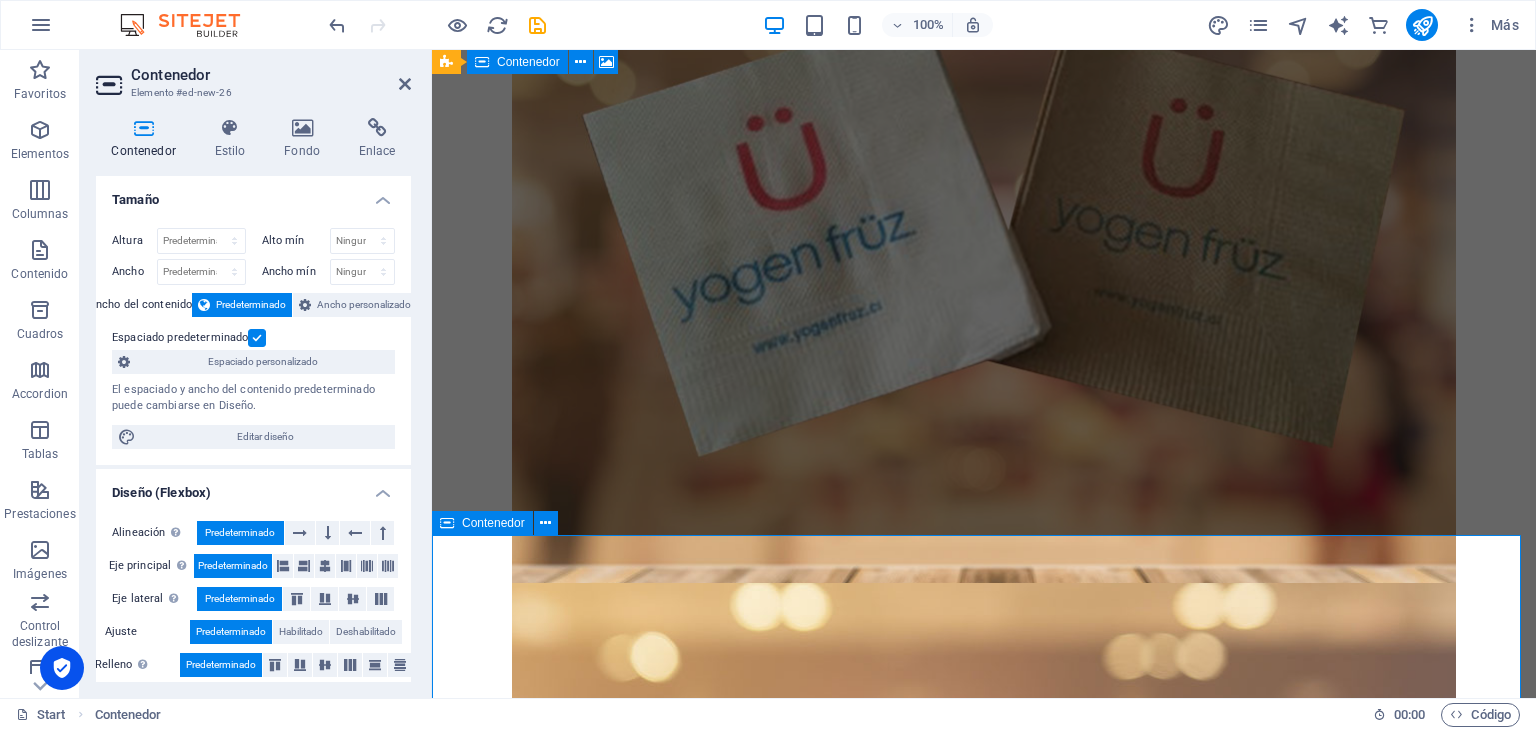 scroll, scrollTop: 1804, scrollLeft: 0, axis: vertical 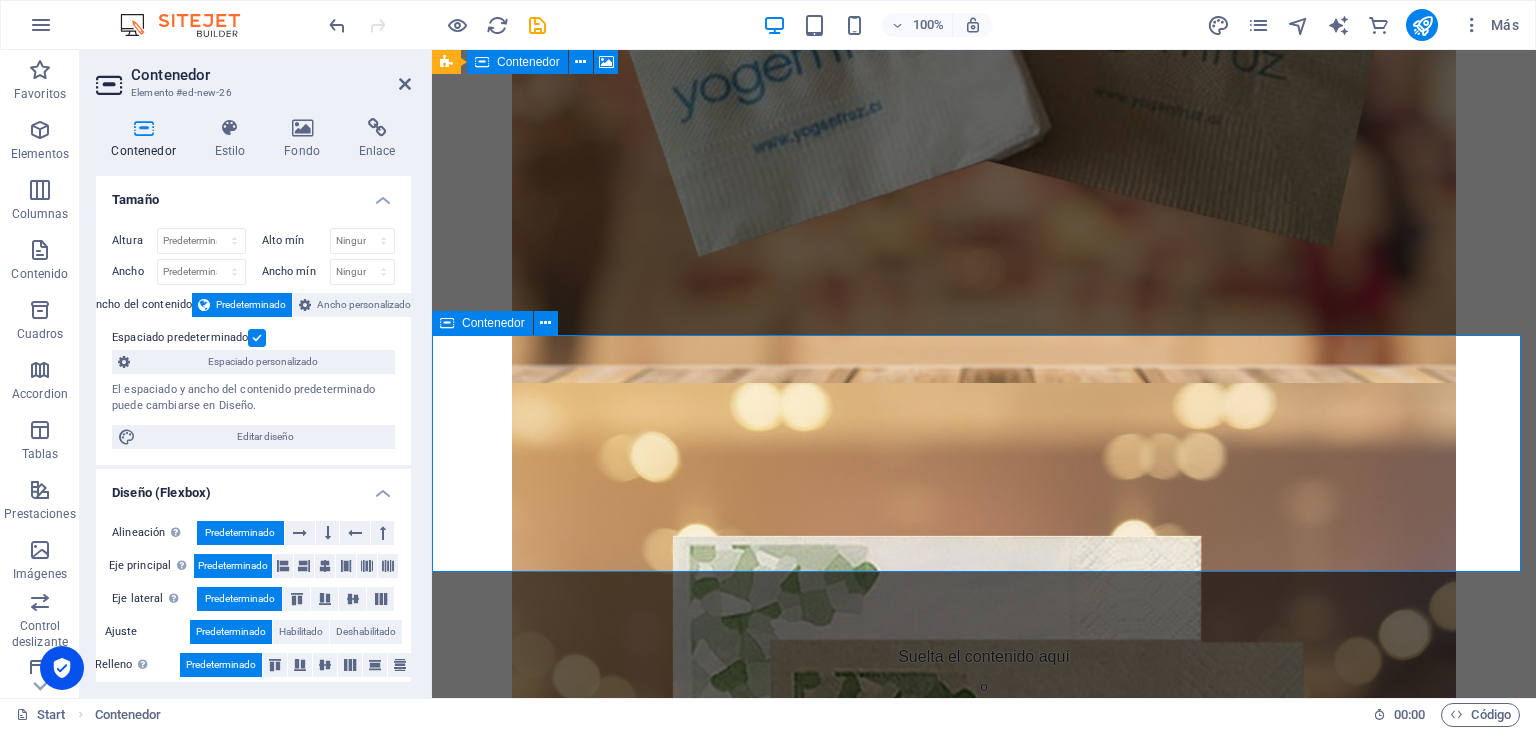click on "Añadir elementos" at bounding box center [913, 725] 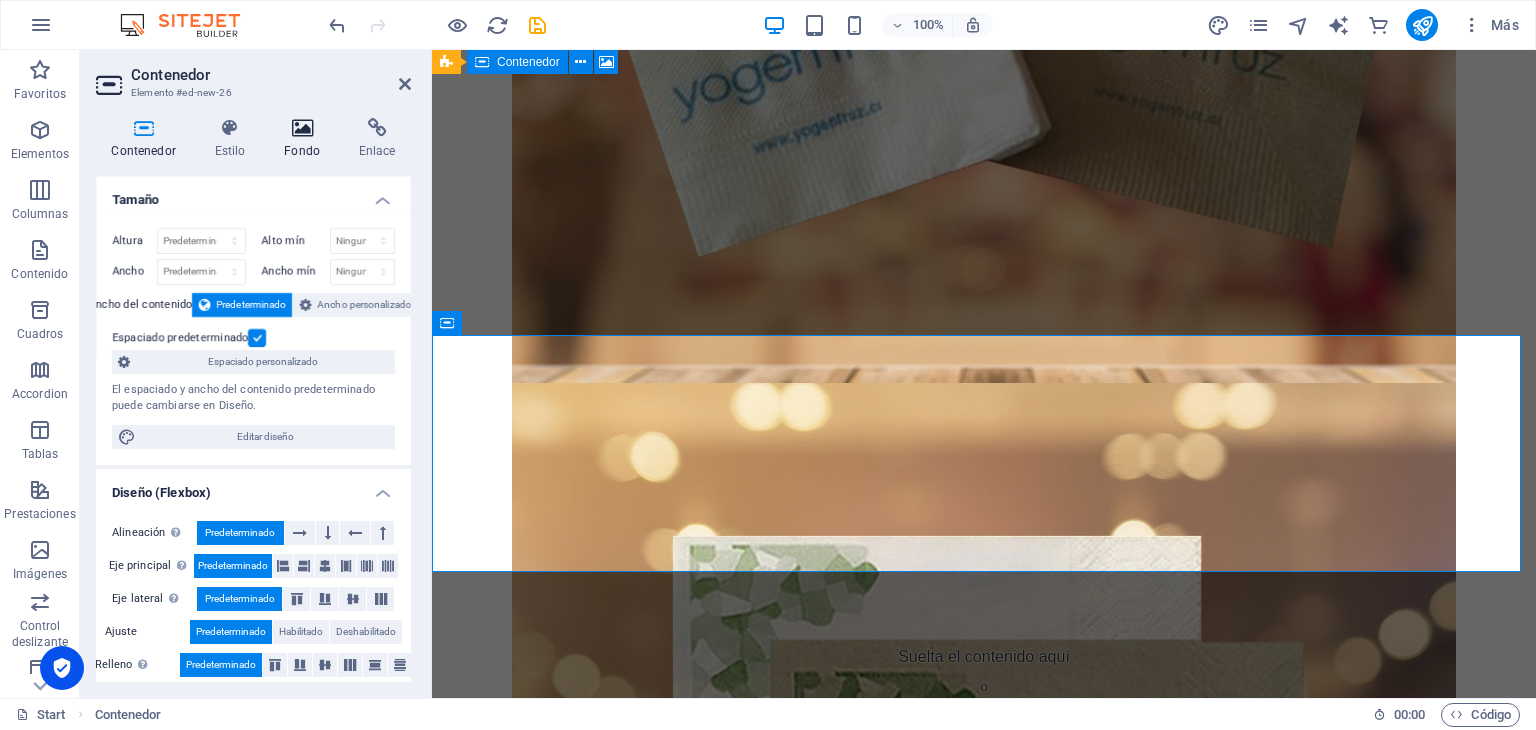click at bounding box center (302, 128) 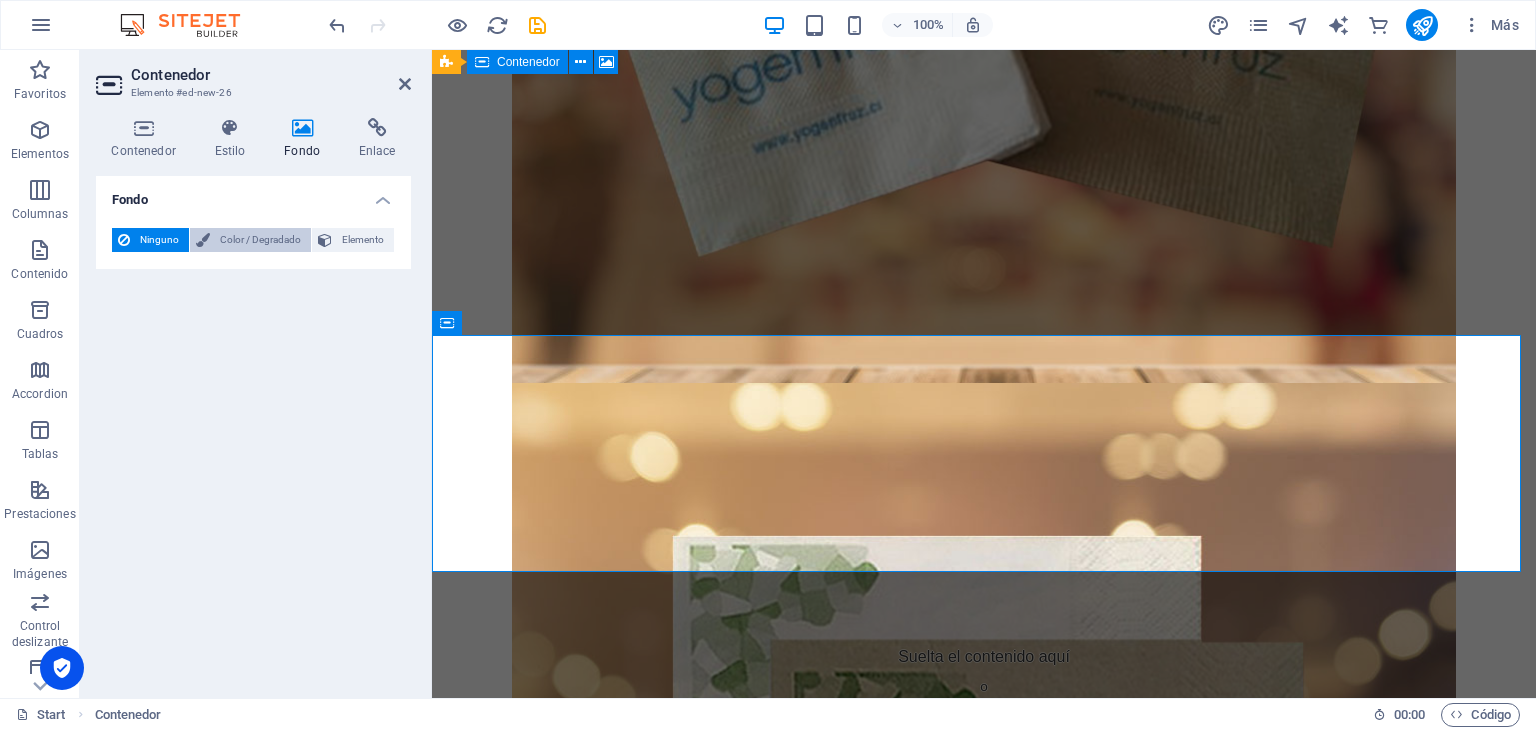 click on "Color / Degradado" at bounding box center (260, 240) 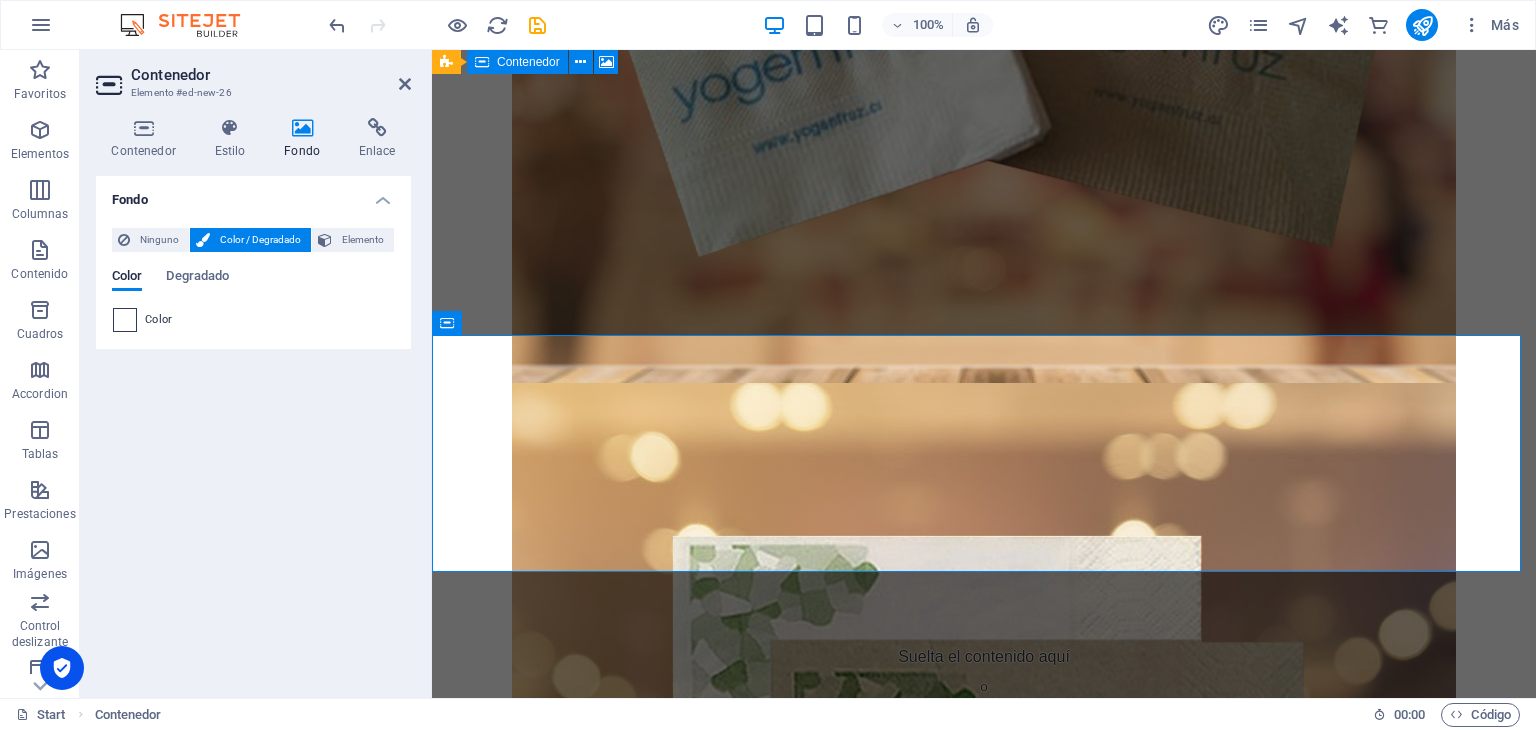 click at bounding box center [125, 320] 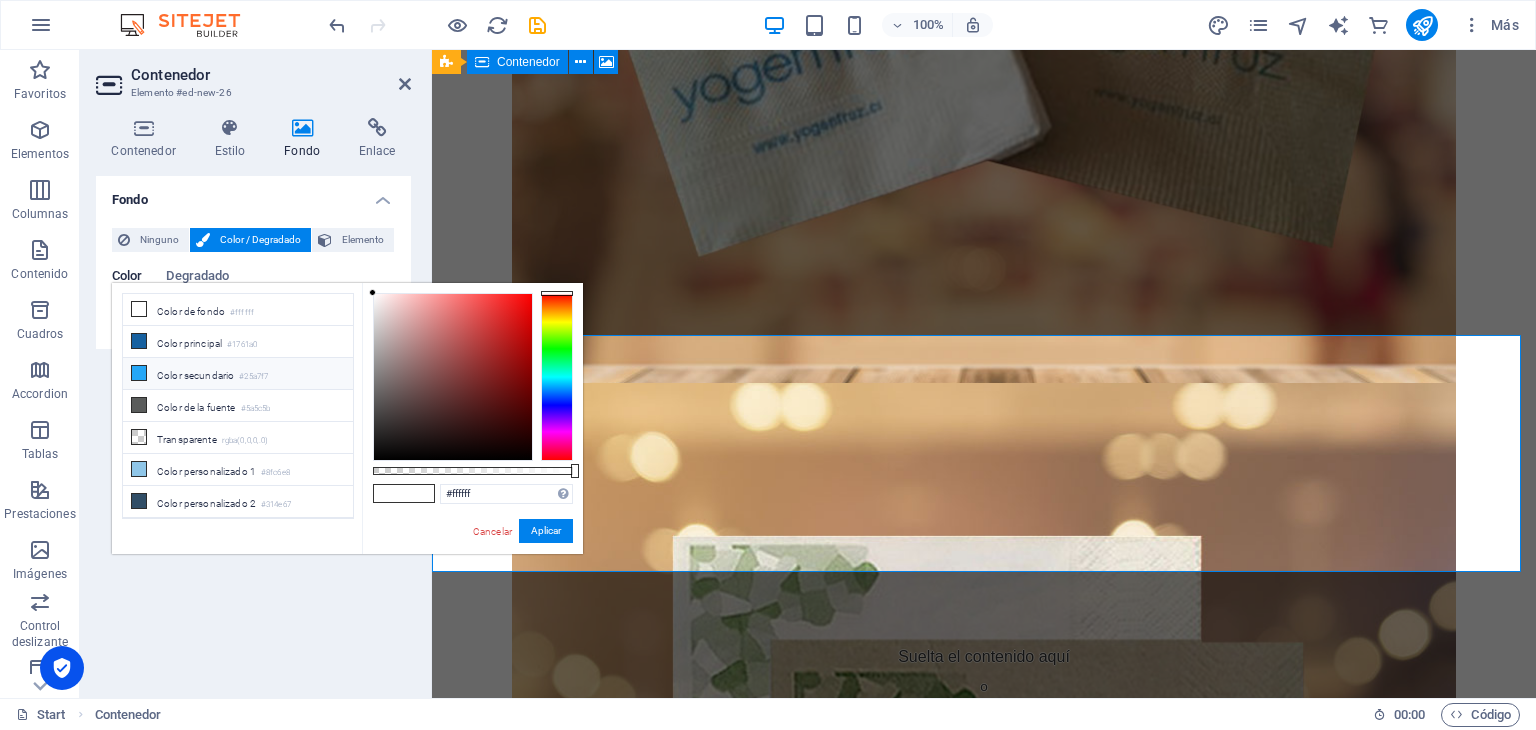 click at bounding box center [139, 373] 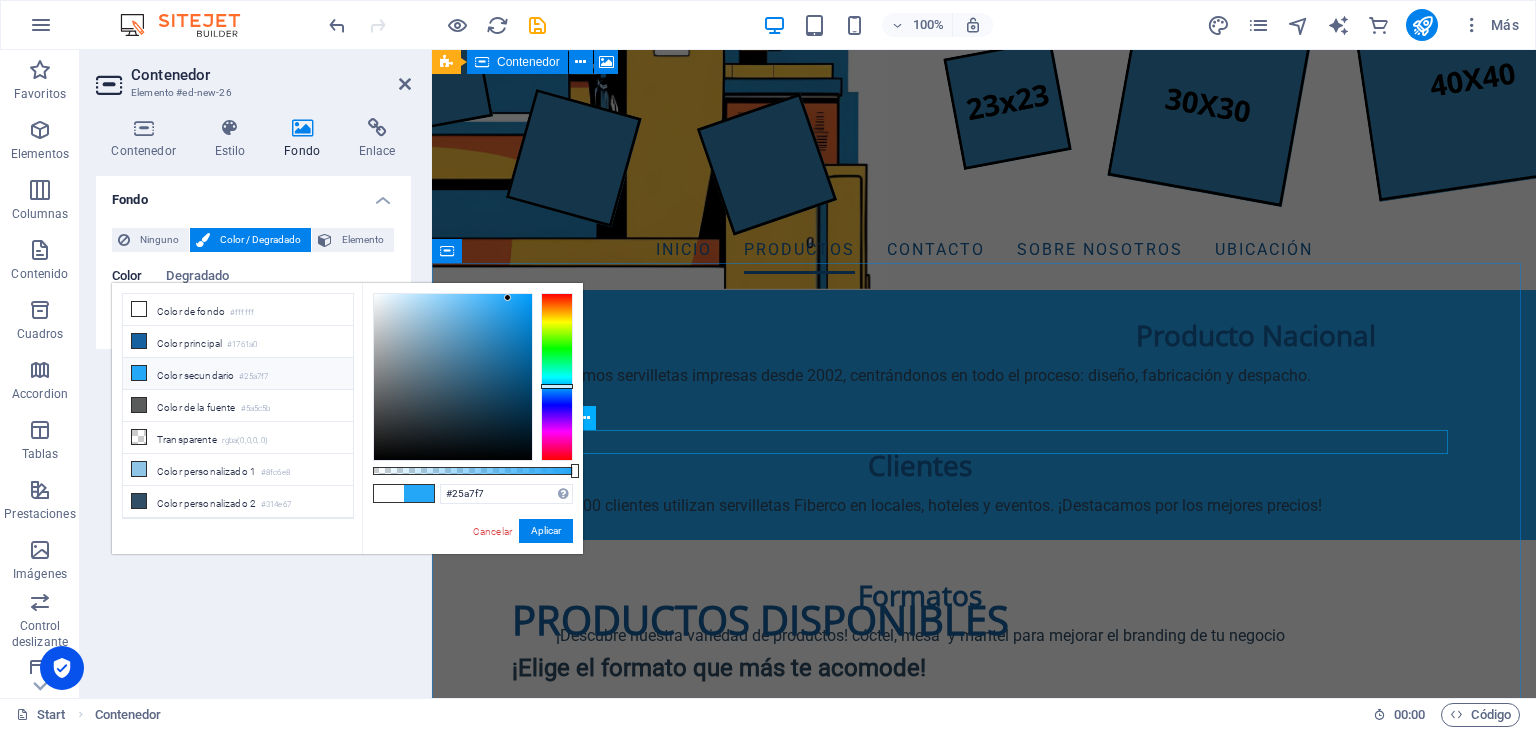 scroll, scrollTop: 604, scrollLeft: 0, axis: vertical 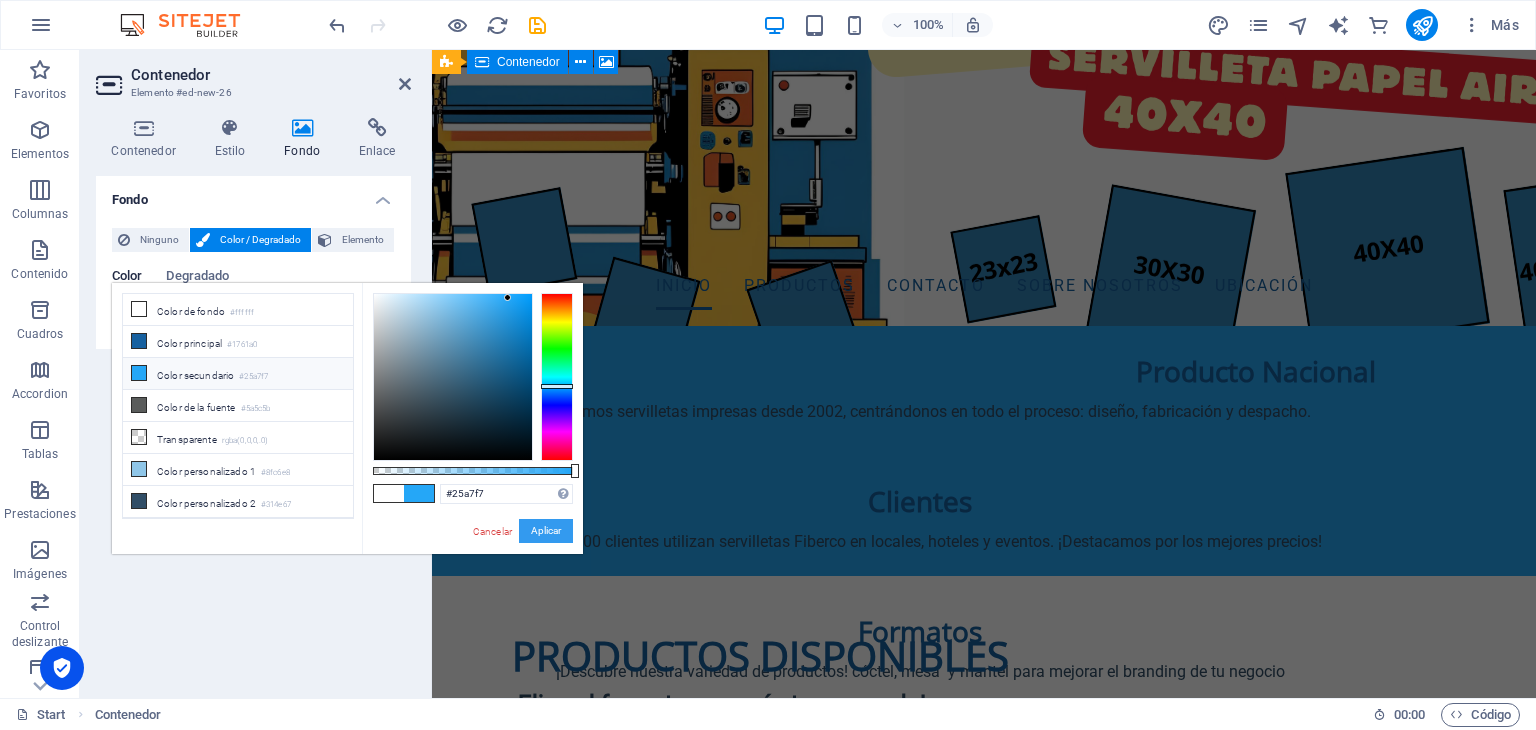 click on "Aplicar" at bounding box center (546, 531) 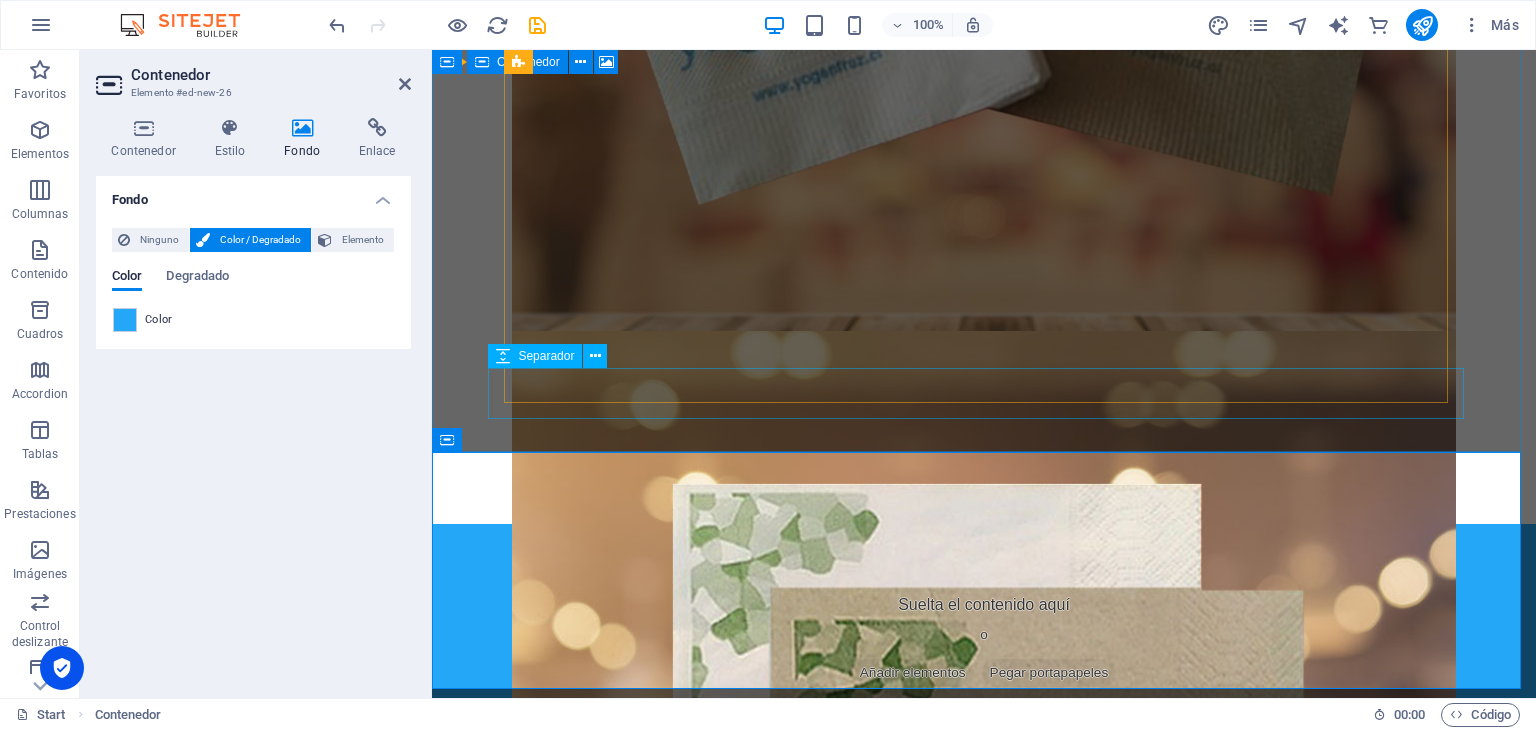 scroll, scrollTop: 1884, scrollLeft: 0, axis: vertical 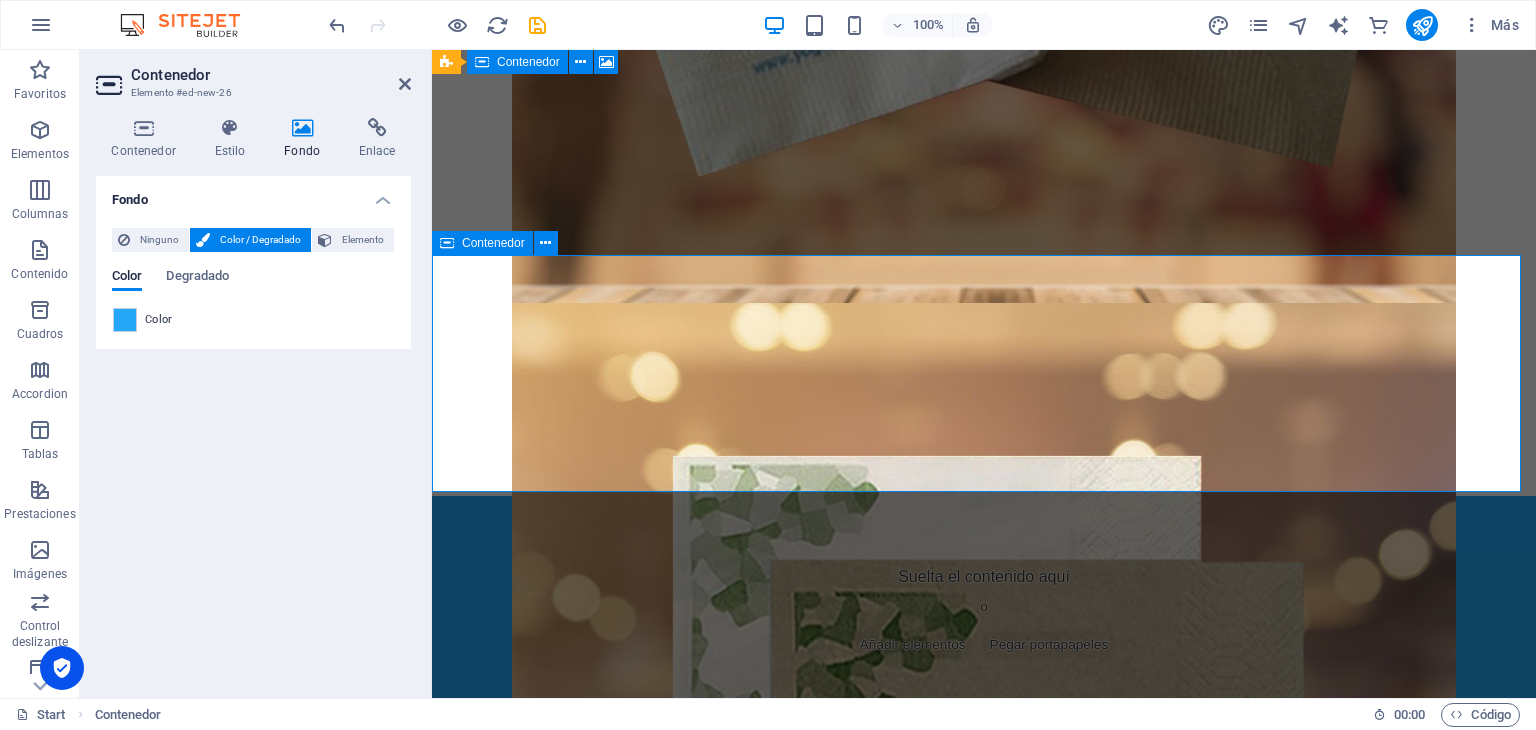 click on "Añadir elementos" at bounding box center [913, 645] 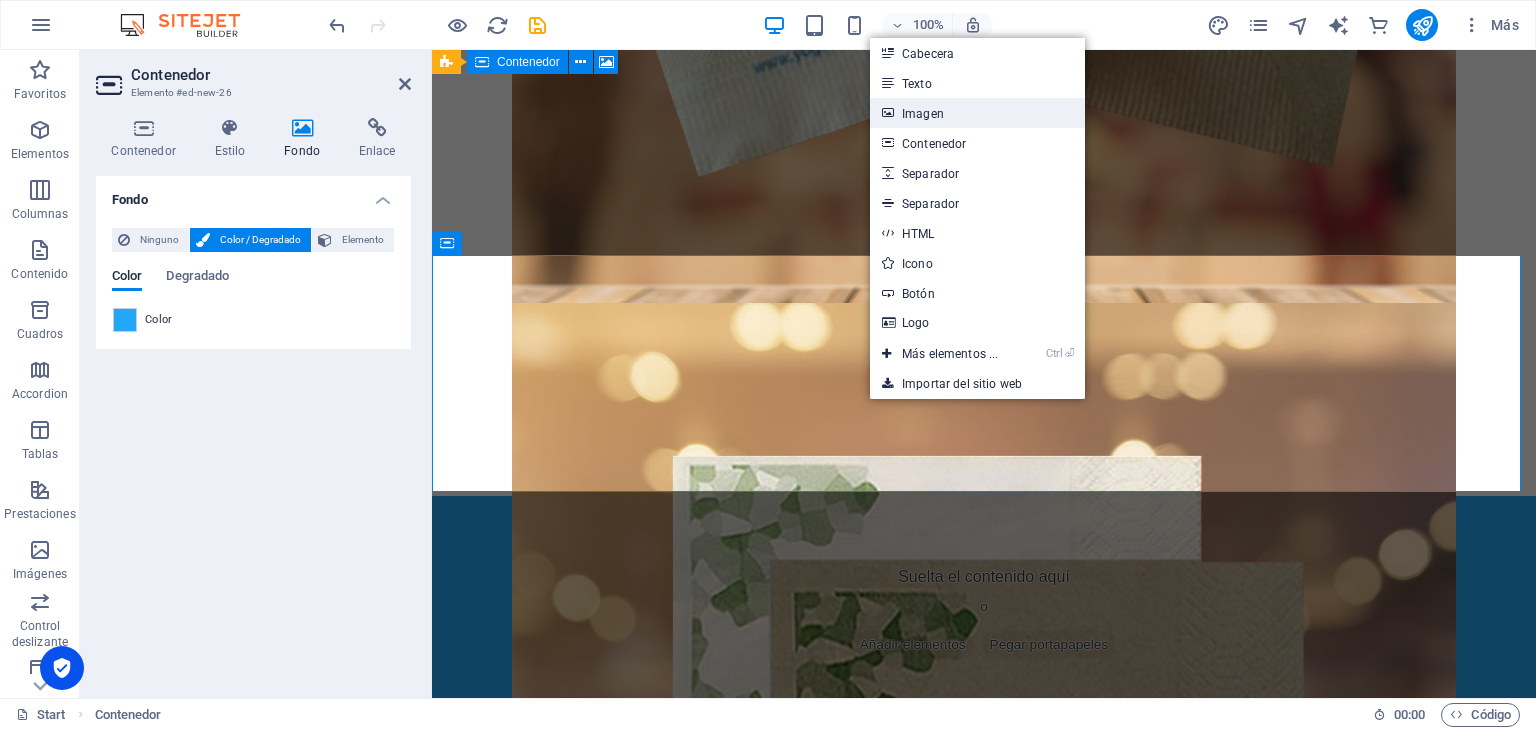 click on "Imagen" at bounding box center [977, 113] 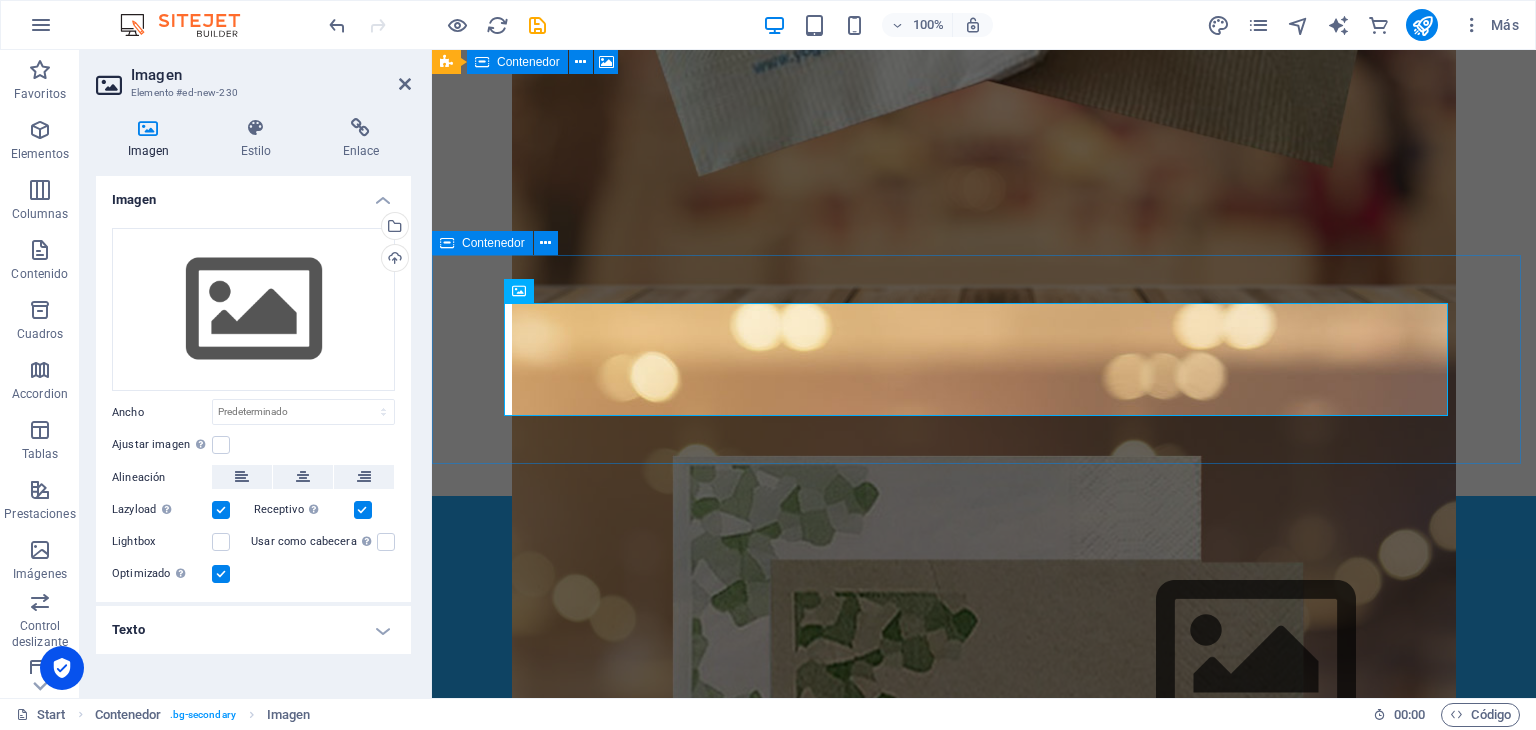 click at bounding box center (984, 656) 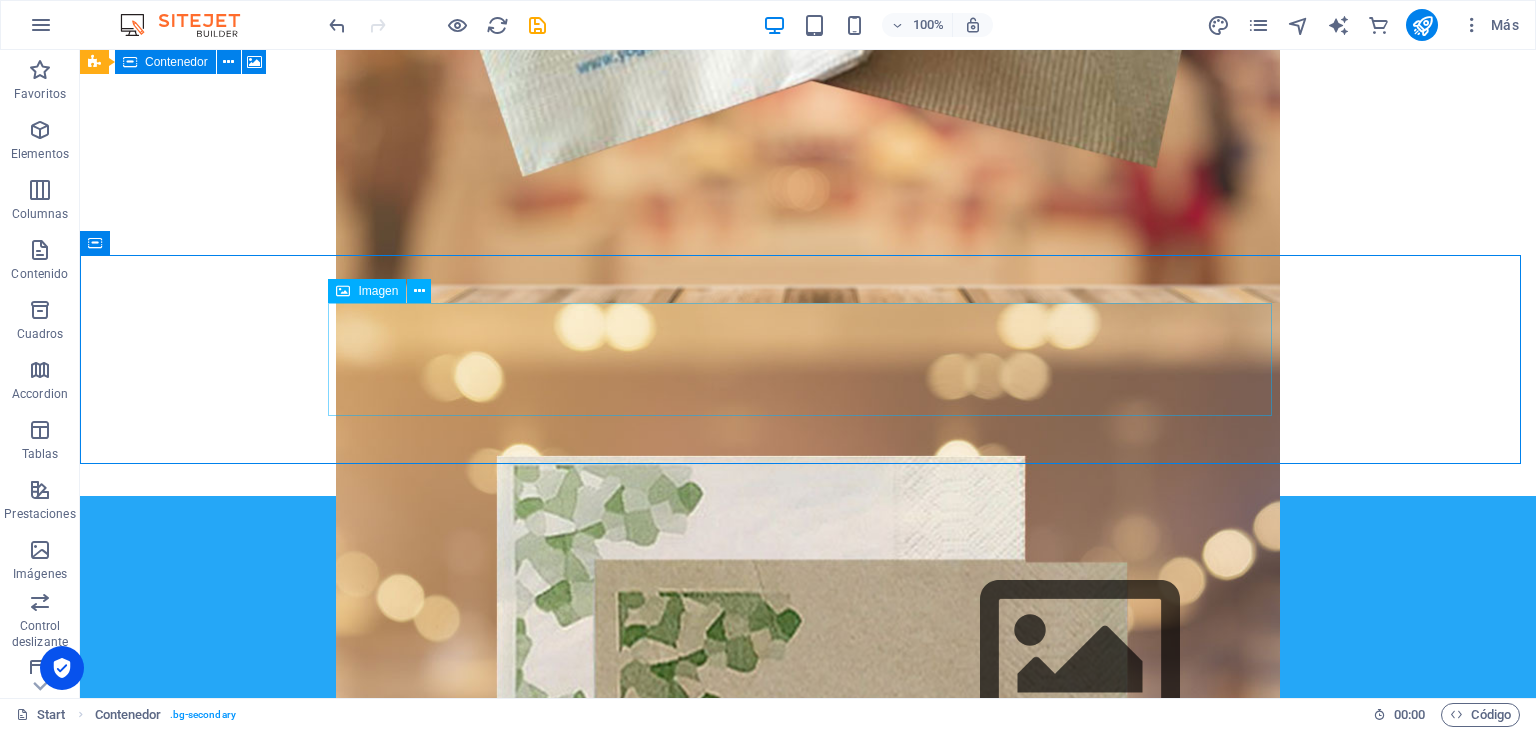 click on "Imagen" at bounding box center (378, 291) 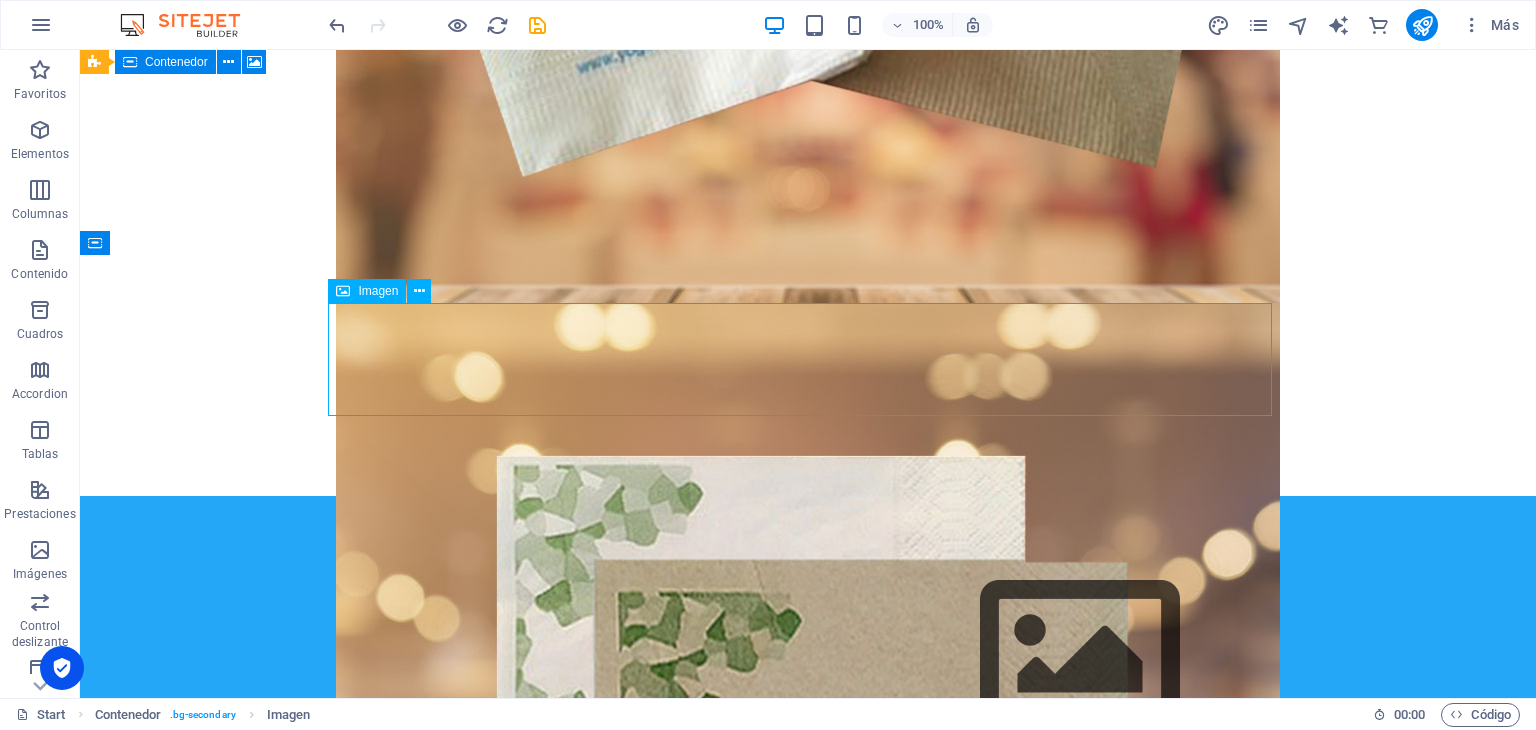 click on "Imagen" at bounding box center [378, 291] 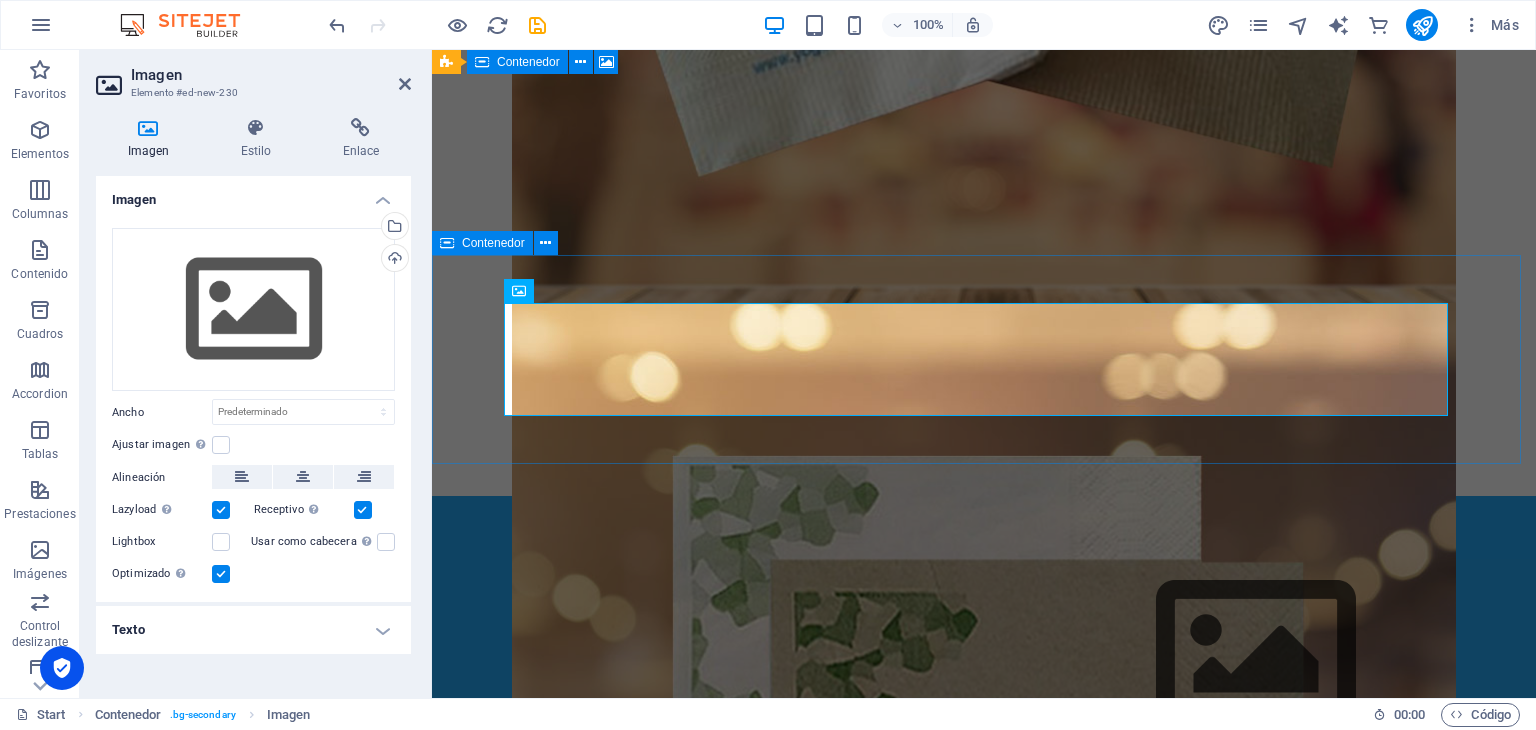 click at bounding box center [984, 656] 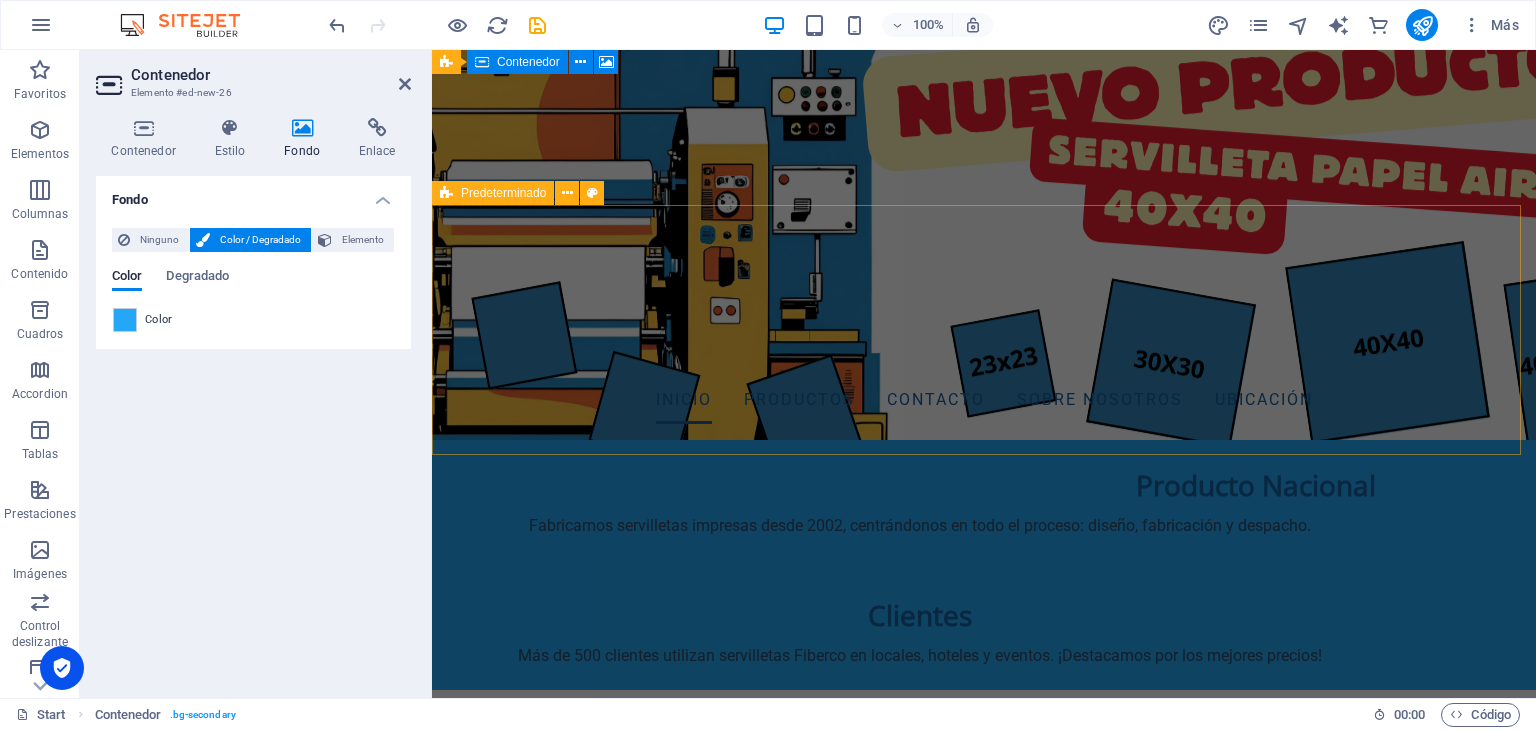 scroll, scrollTop: 484, scrollLeft: 0, axis: vertical 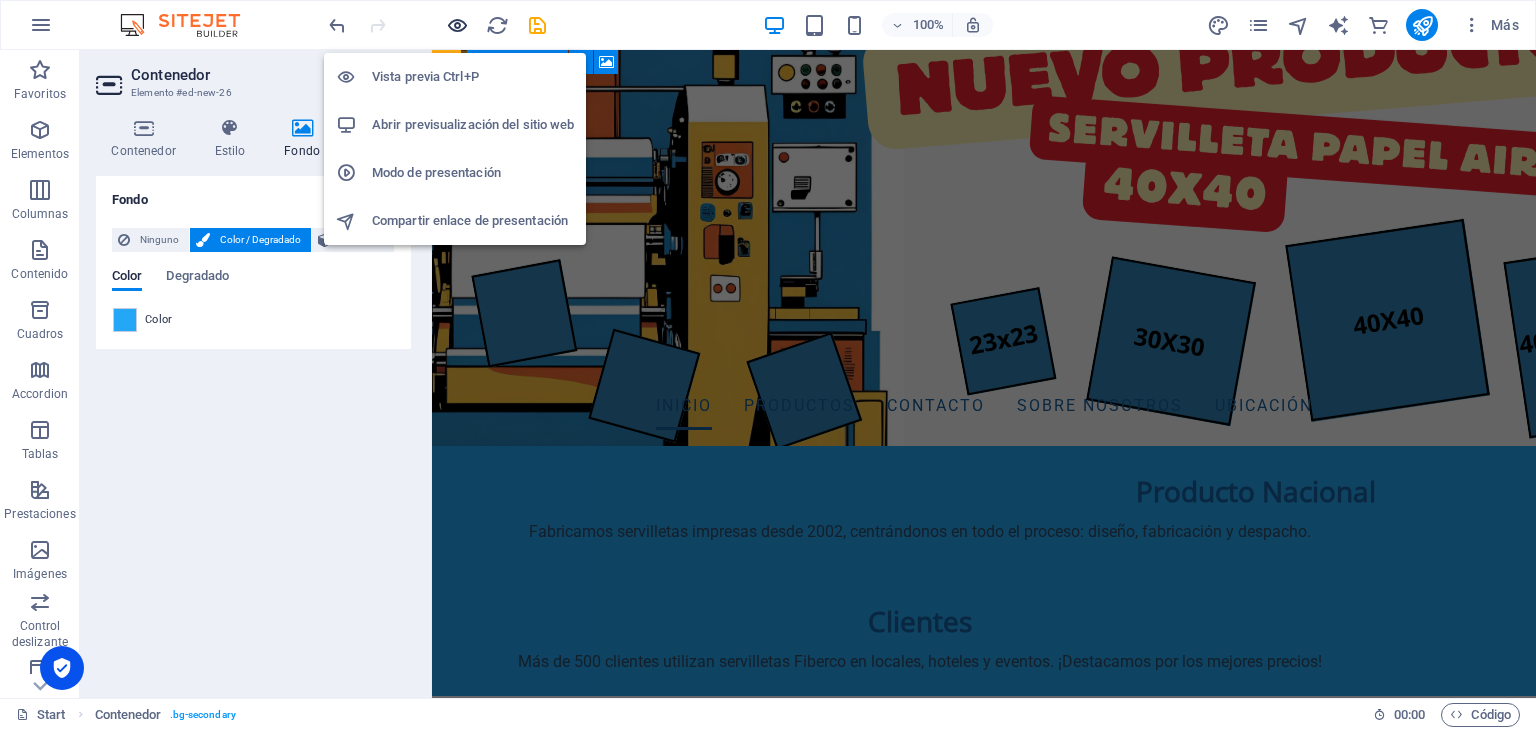 click at bounding box center [457, 25] 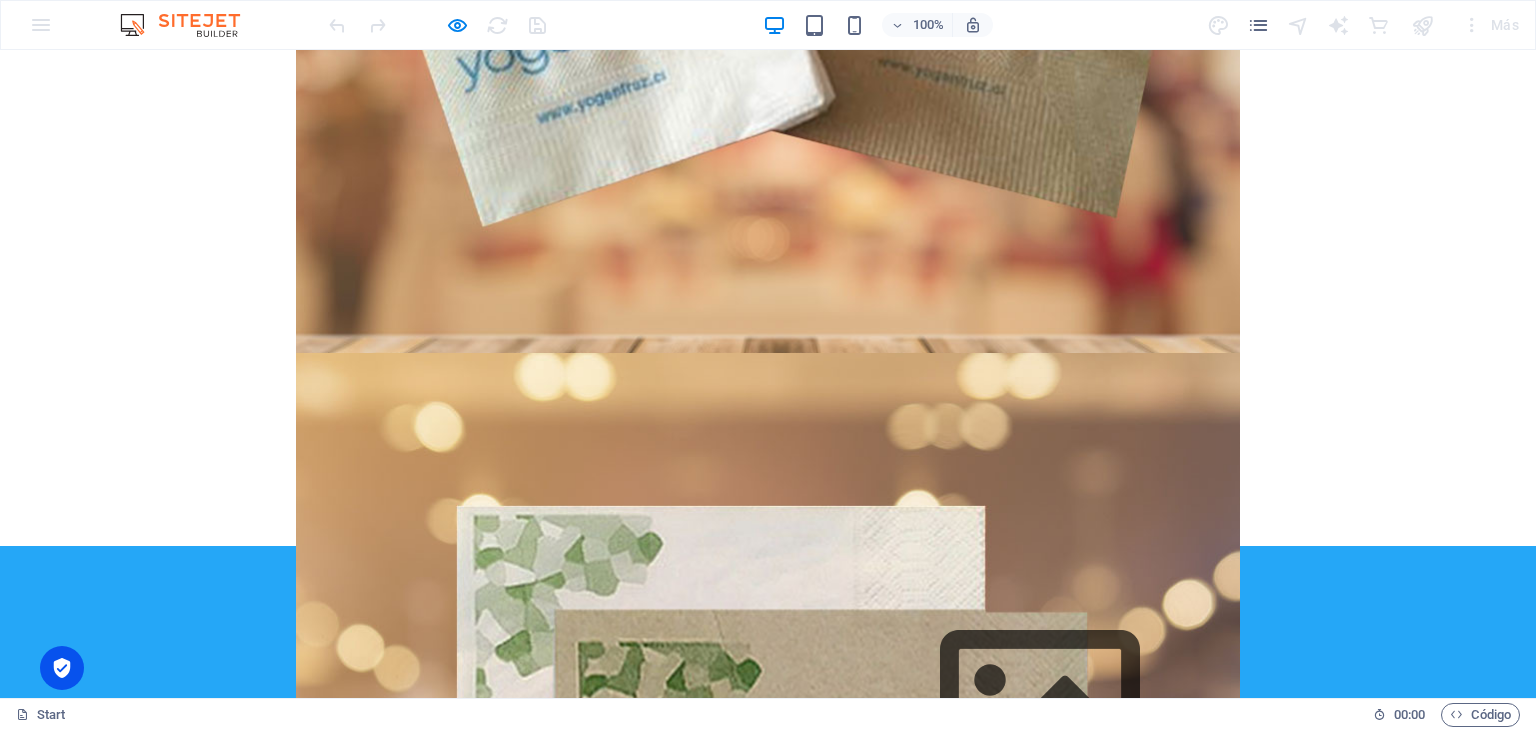 scroll, scrollTop: 2000, scrollLeft: 0, axis: vertical 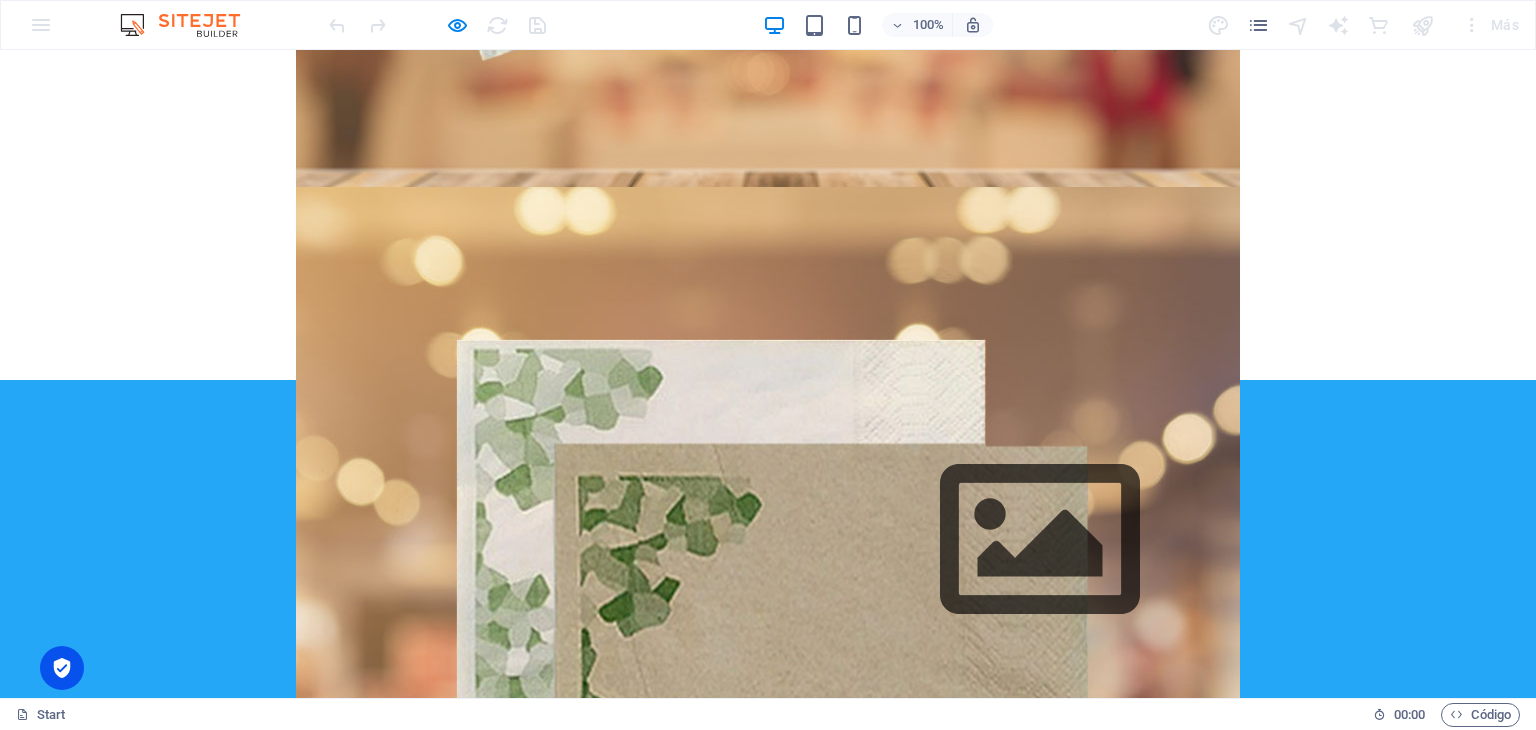 click at bounding box center (768, 540) 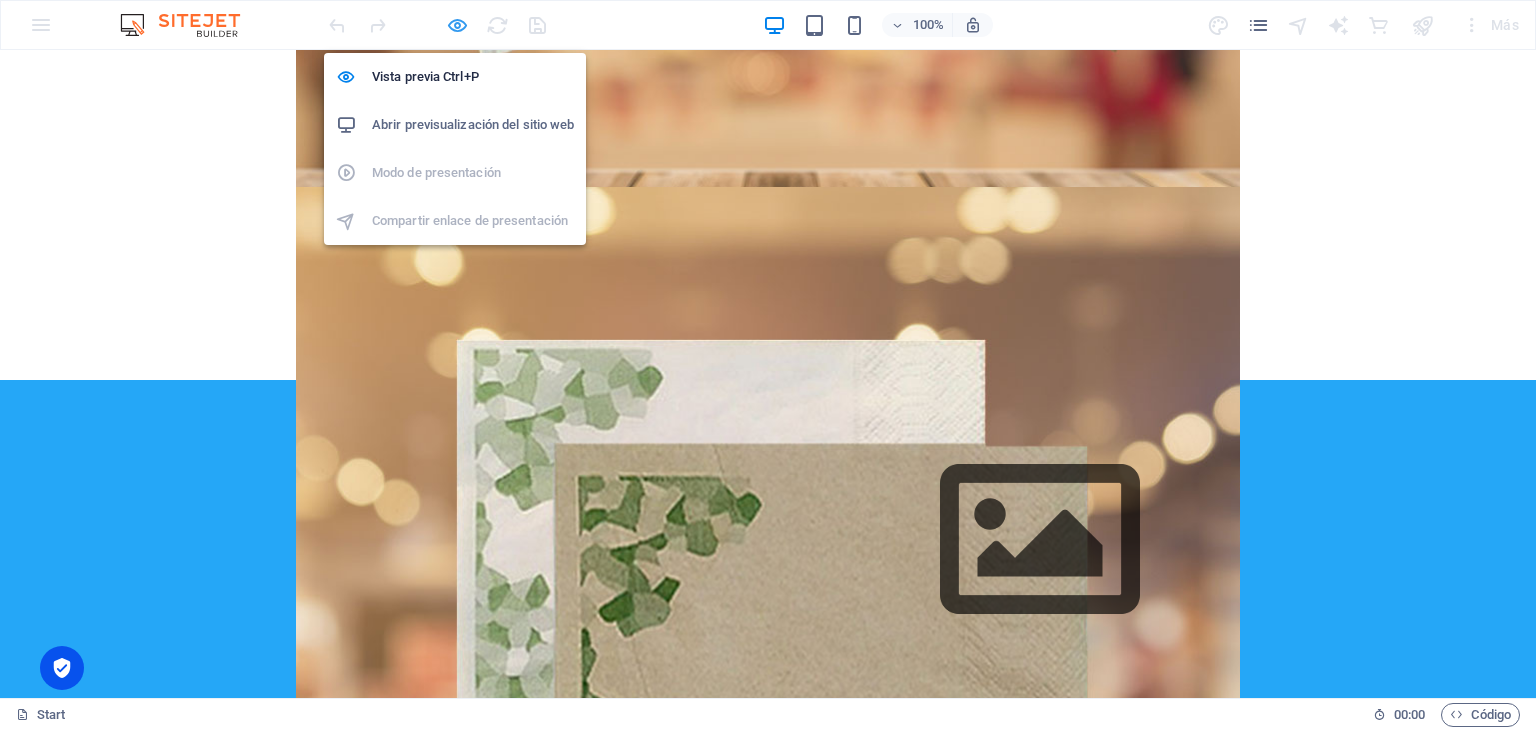 click at bounding box center (457, 25) 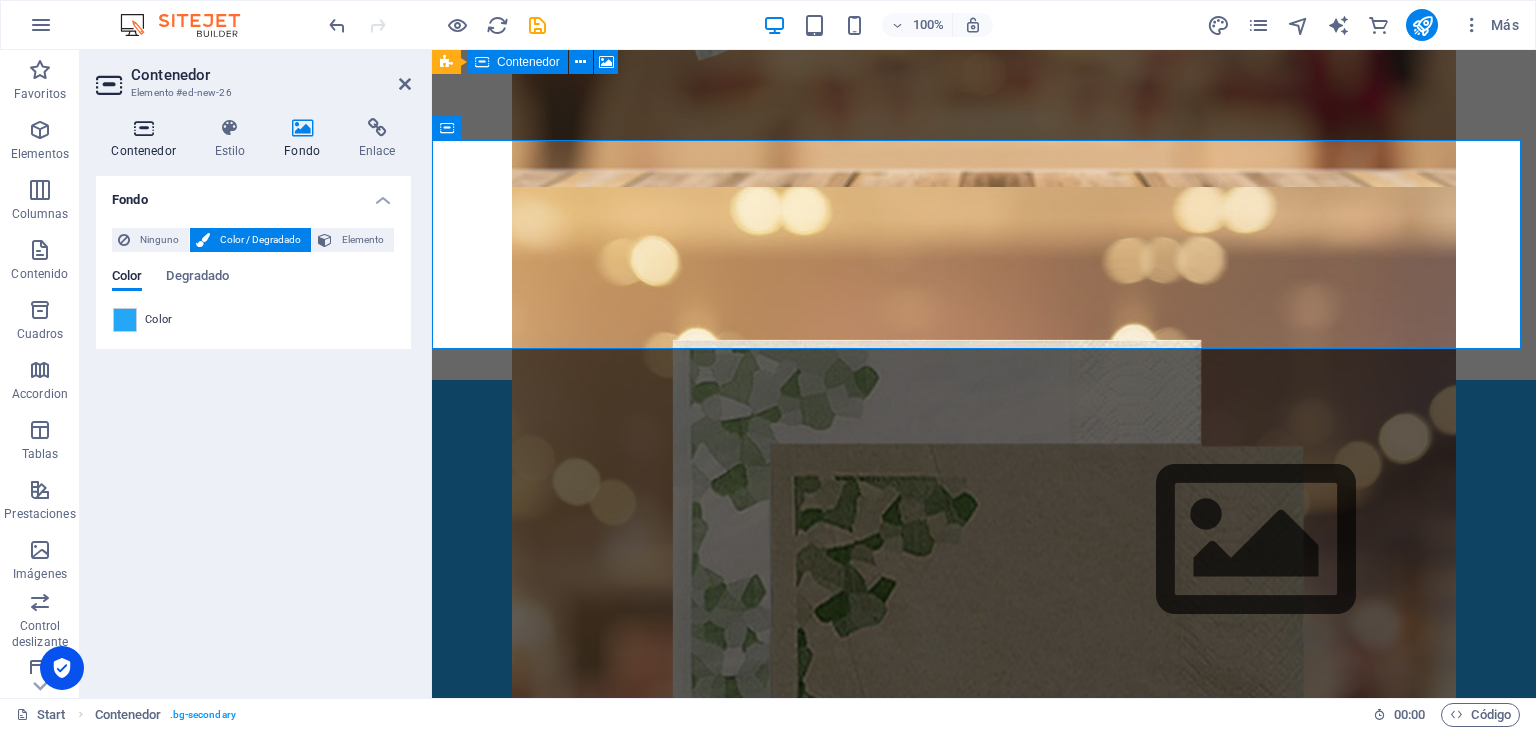 click on "Contenedor" at bounding box center [147, 139] 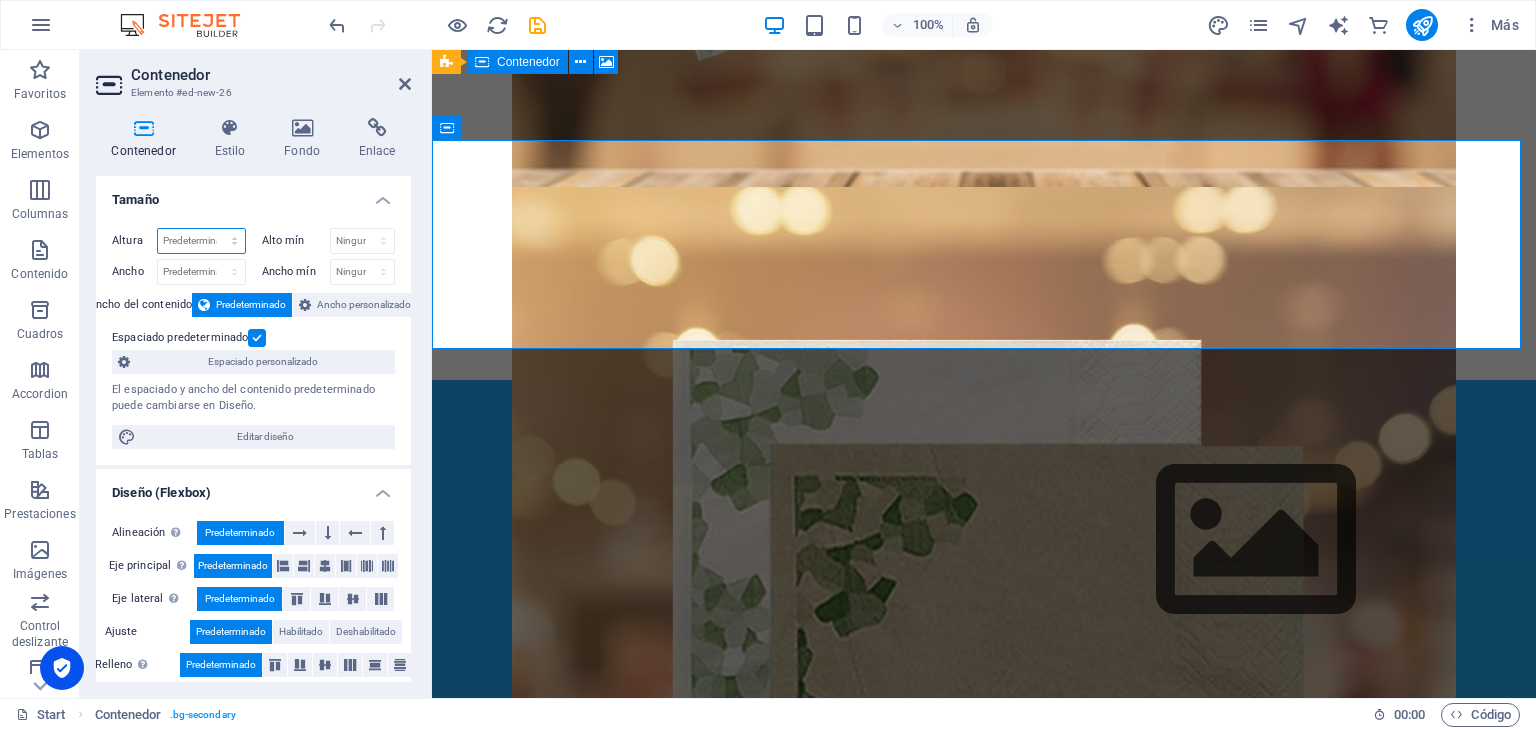 click on "Predeterminado px rem % vh vw" at bounding box center (201, 241) 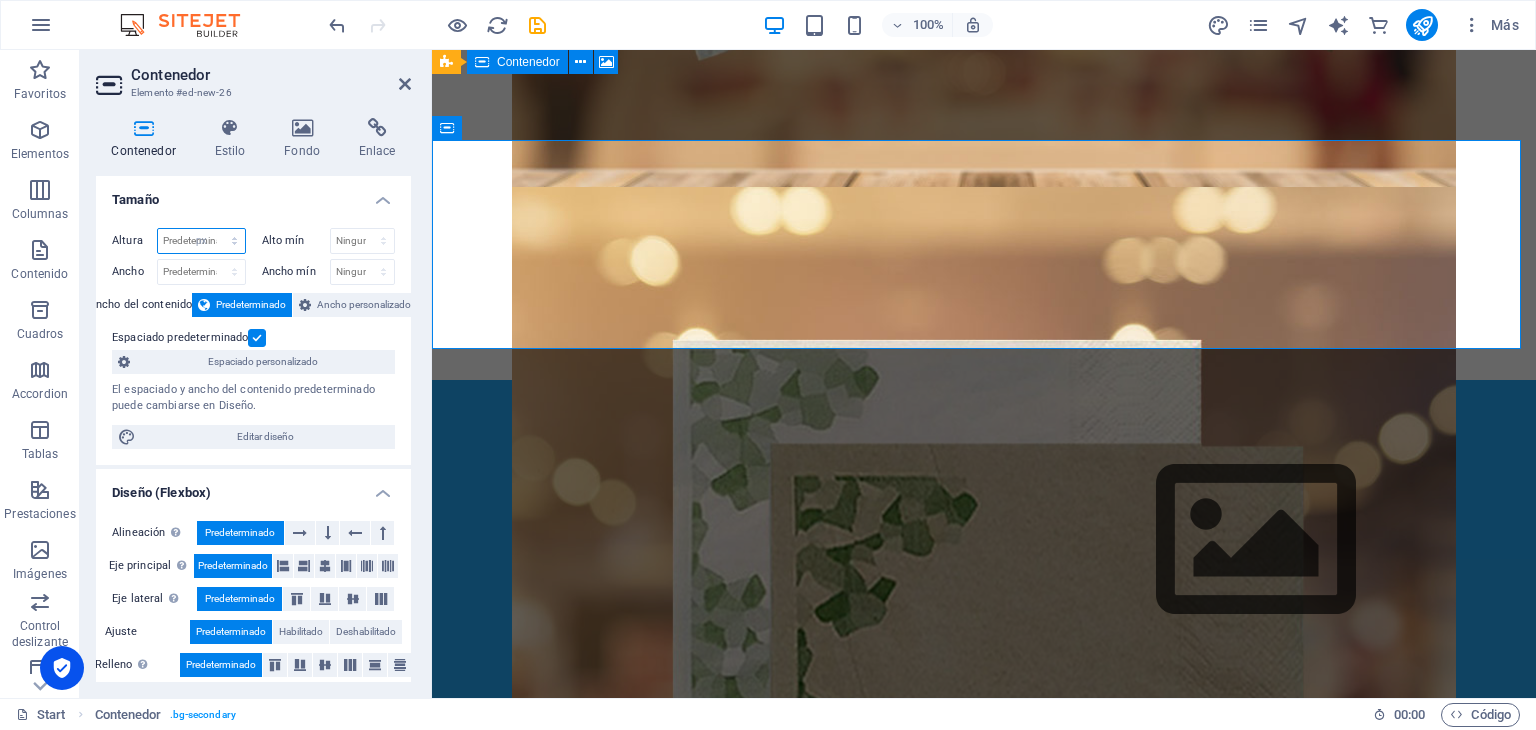 click on "Predeterminado px rem % vh vw" at bounding box center [201, 241] 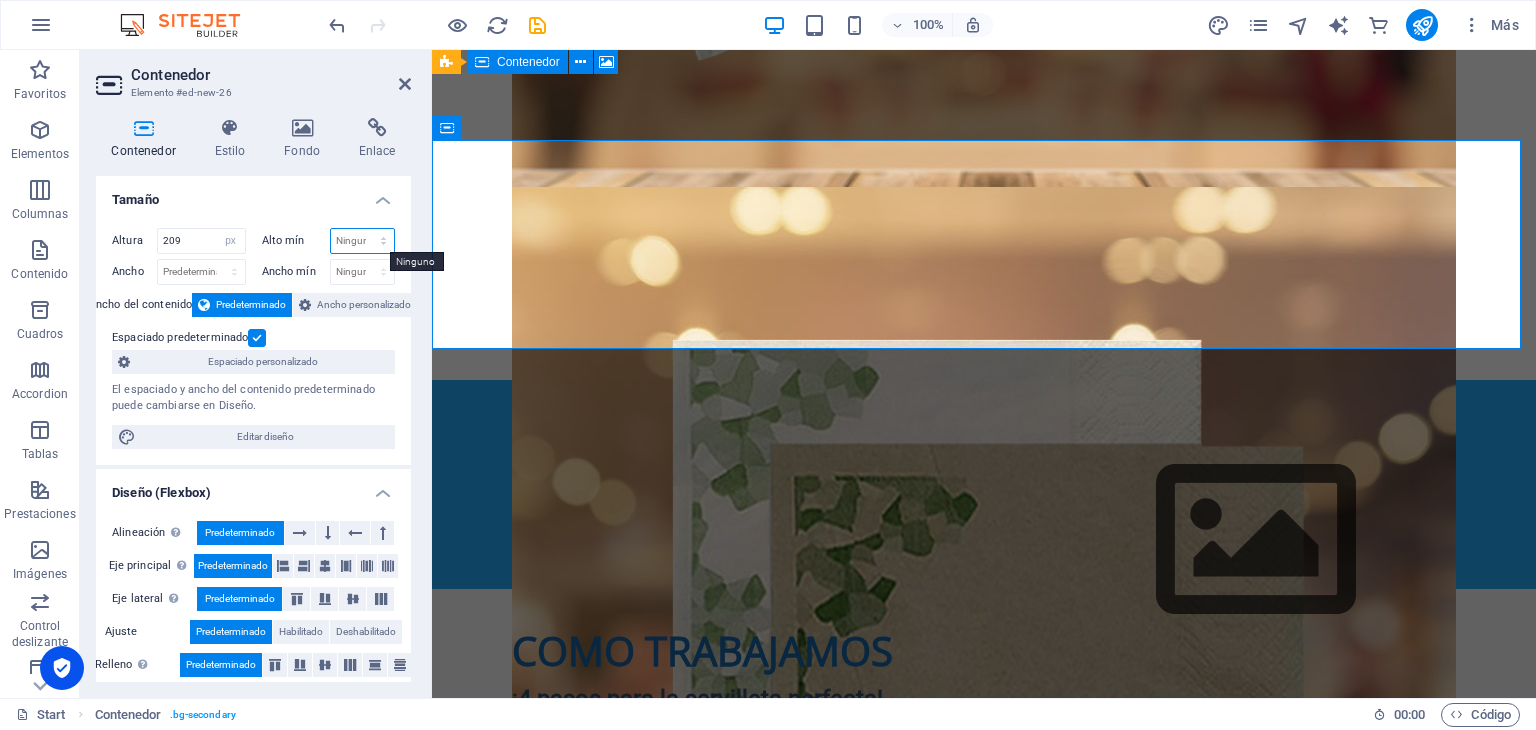 click on "Ninguno px rem % vh vw" at bounding box center [363, 241] 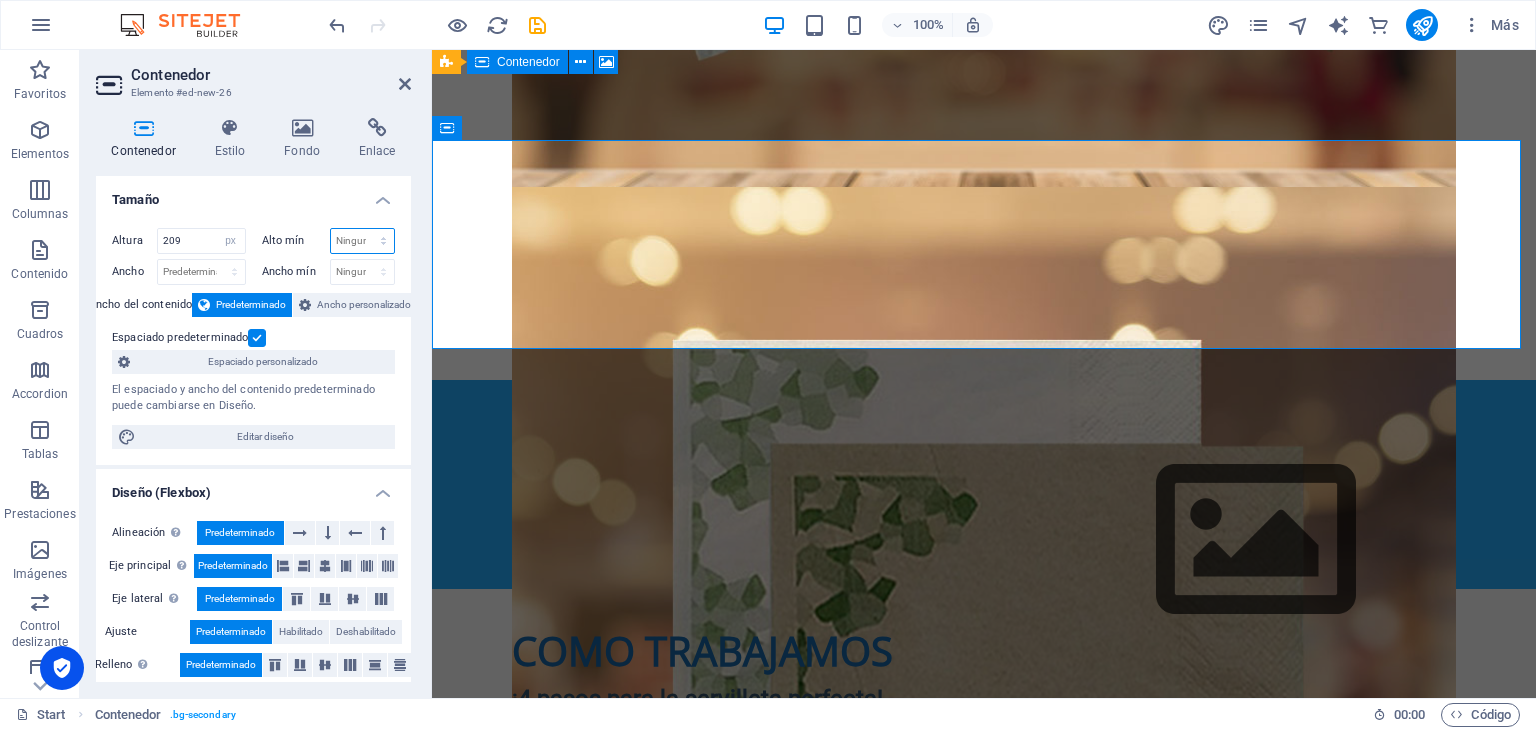 select on "px" 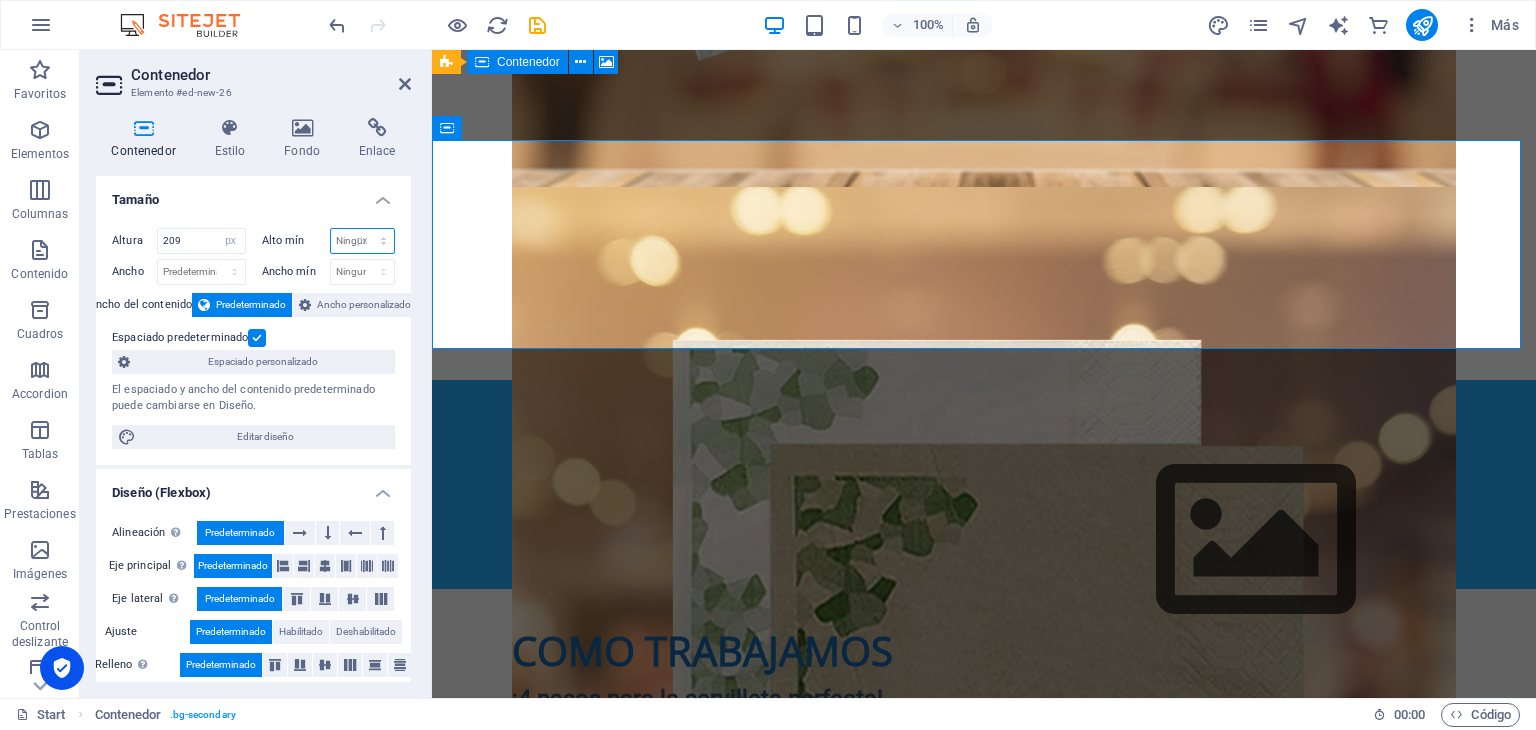 click on "Ninguno px rem % vh vw" at bounding box center [363, 241] 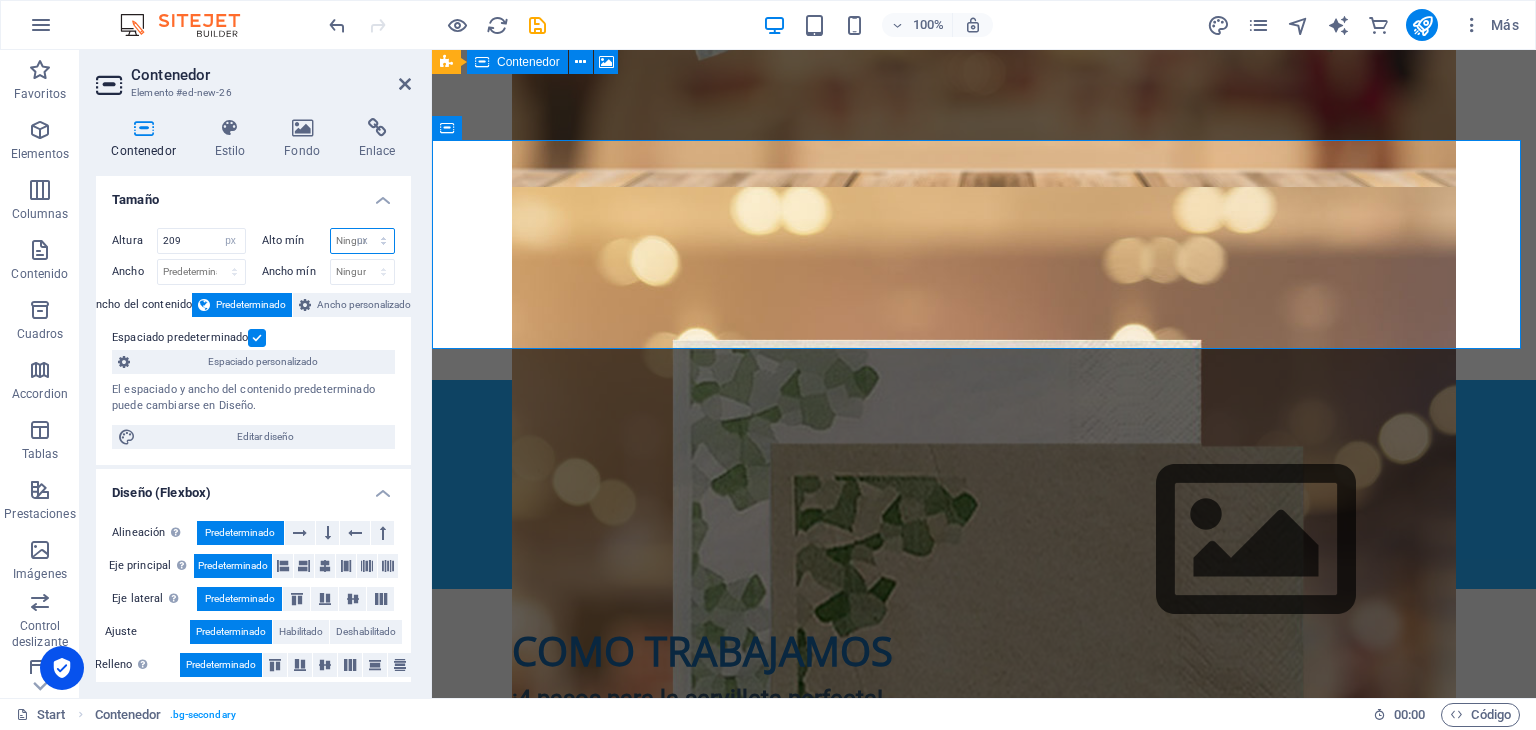 type on "0" 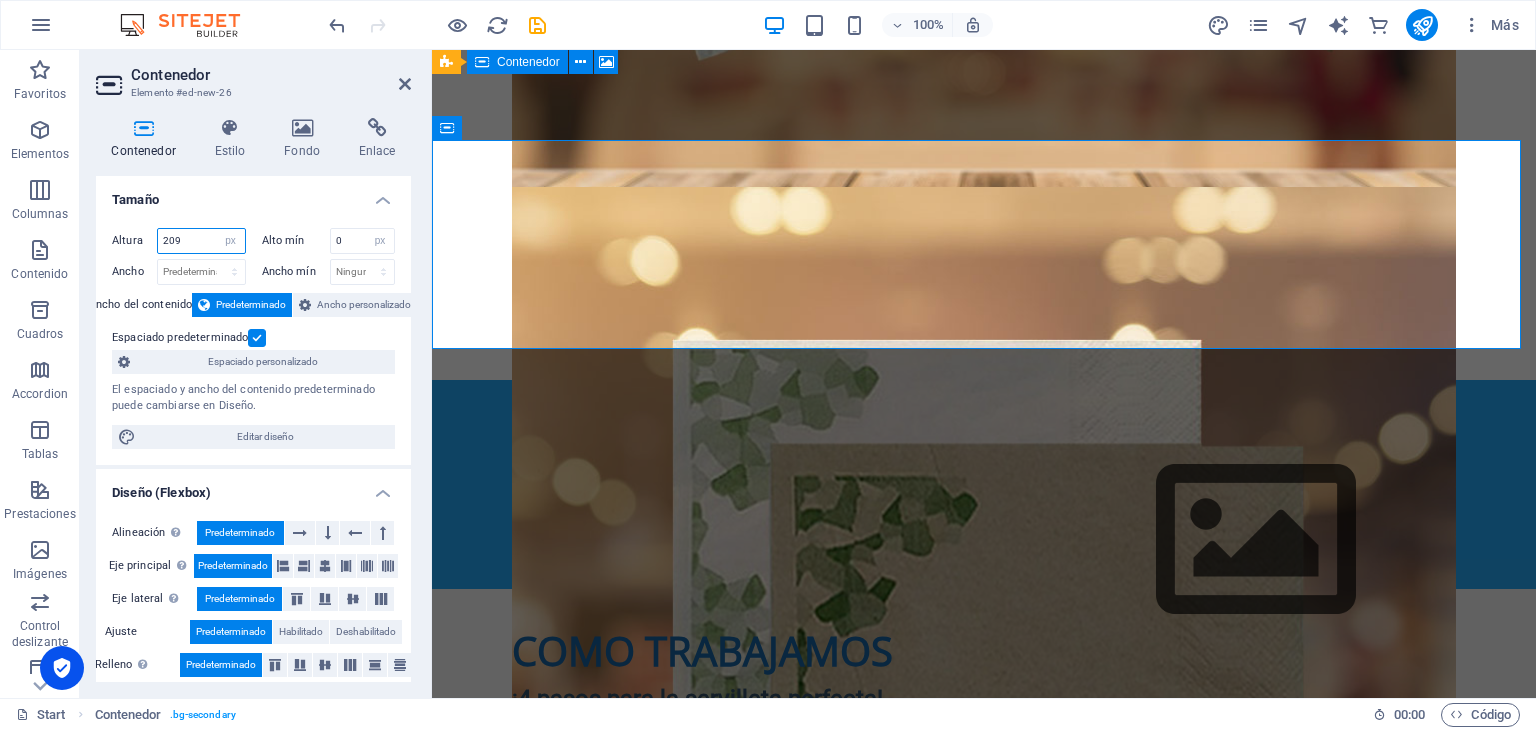 click on "209" at bounding box center [201, 241] 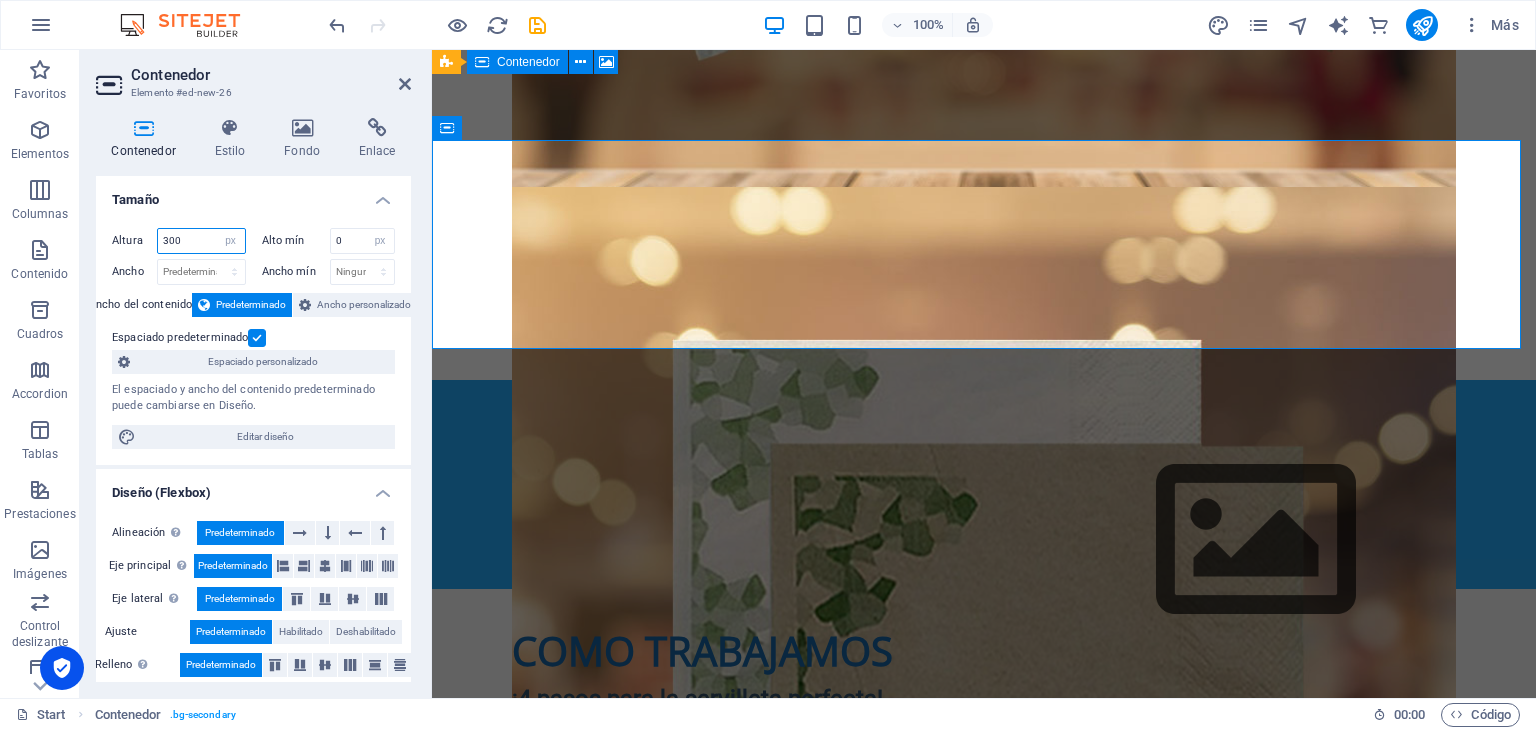 type on "300" 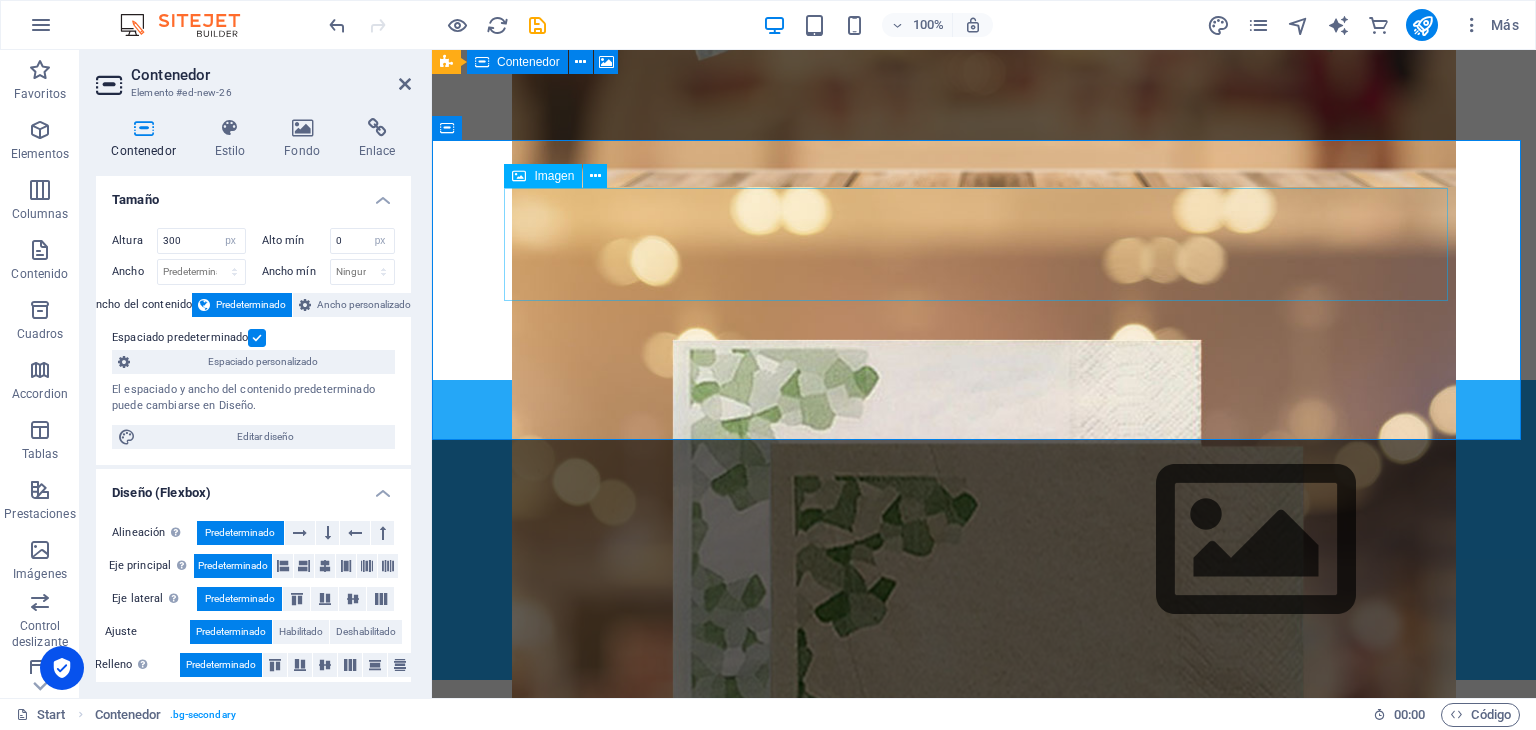 click at bounding box center (984, 540) 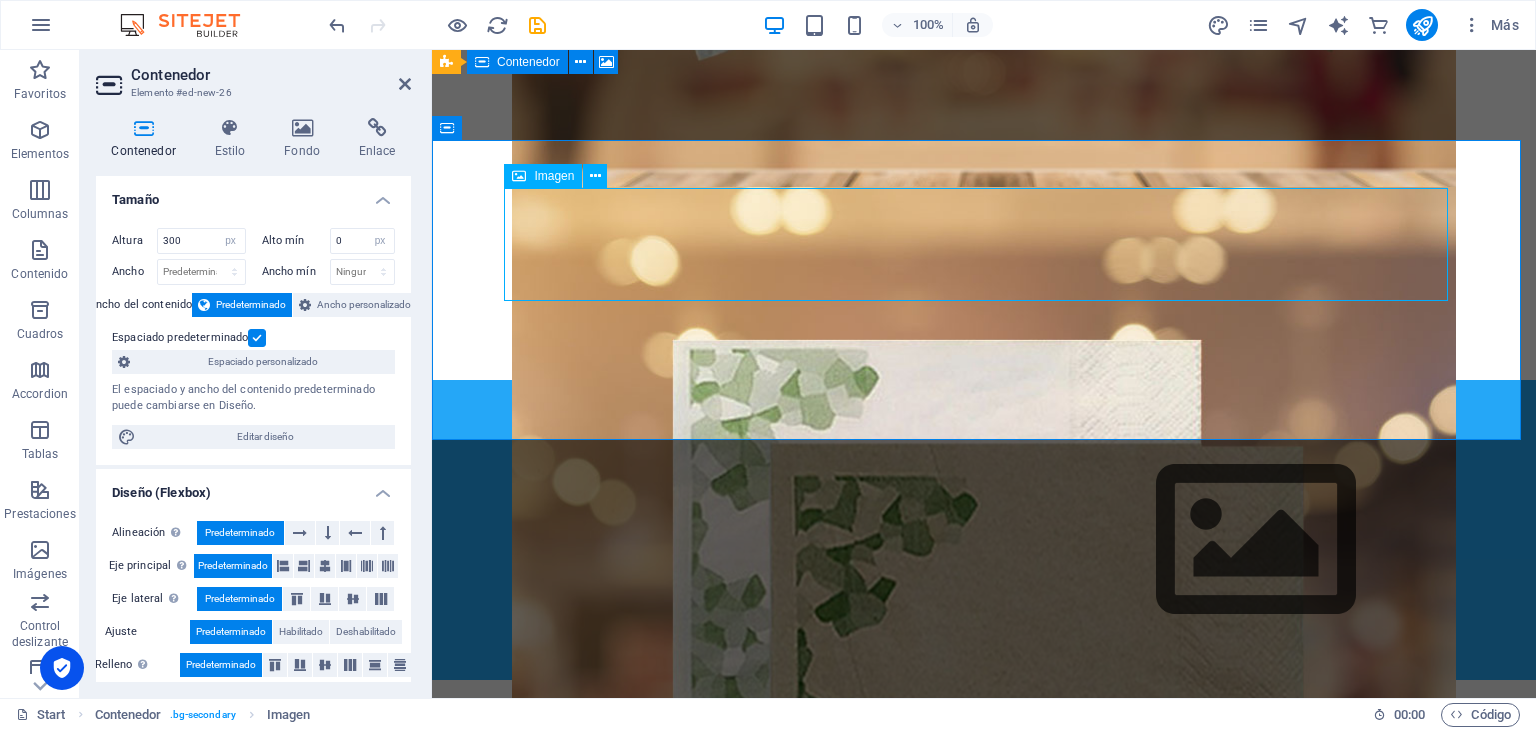 click at bounding box center [984, 540] 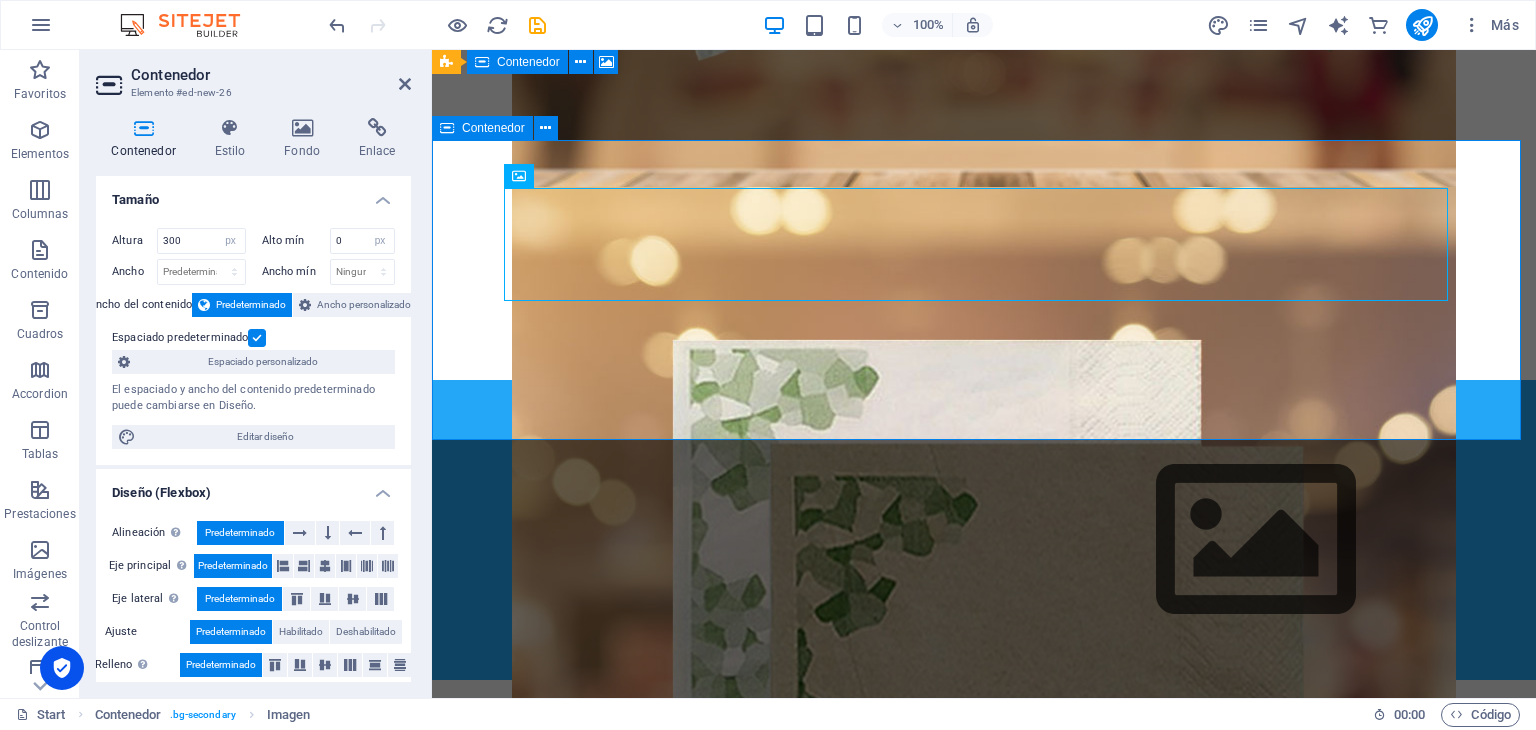 click at bounding box center (984, 530) 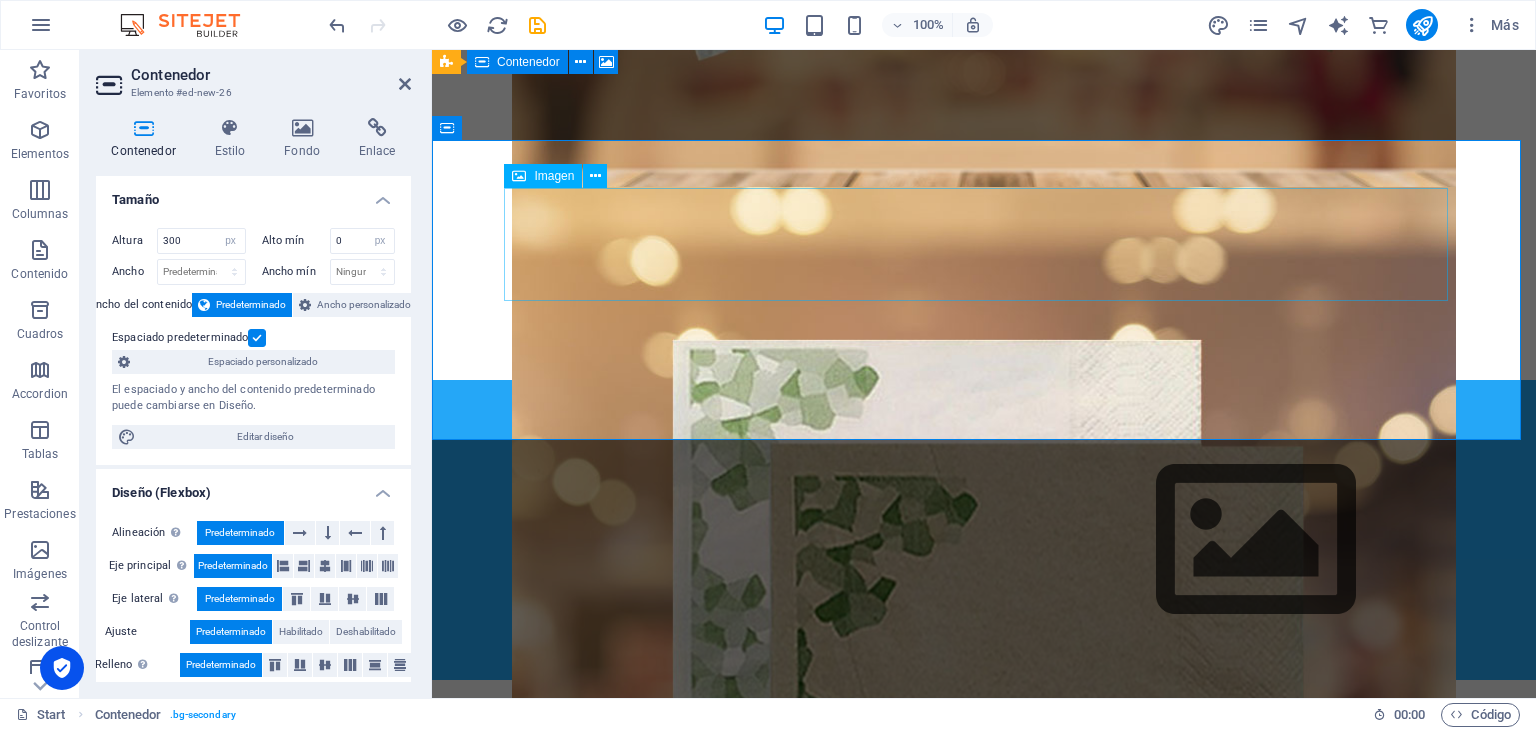 click at bounding box center [984, 540] 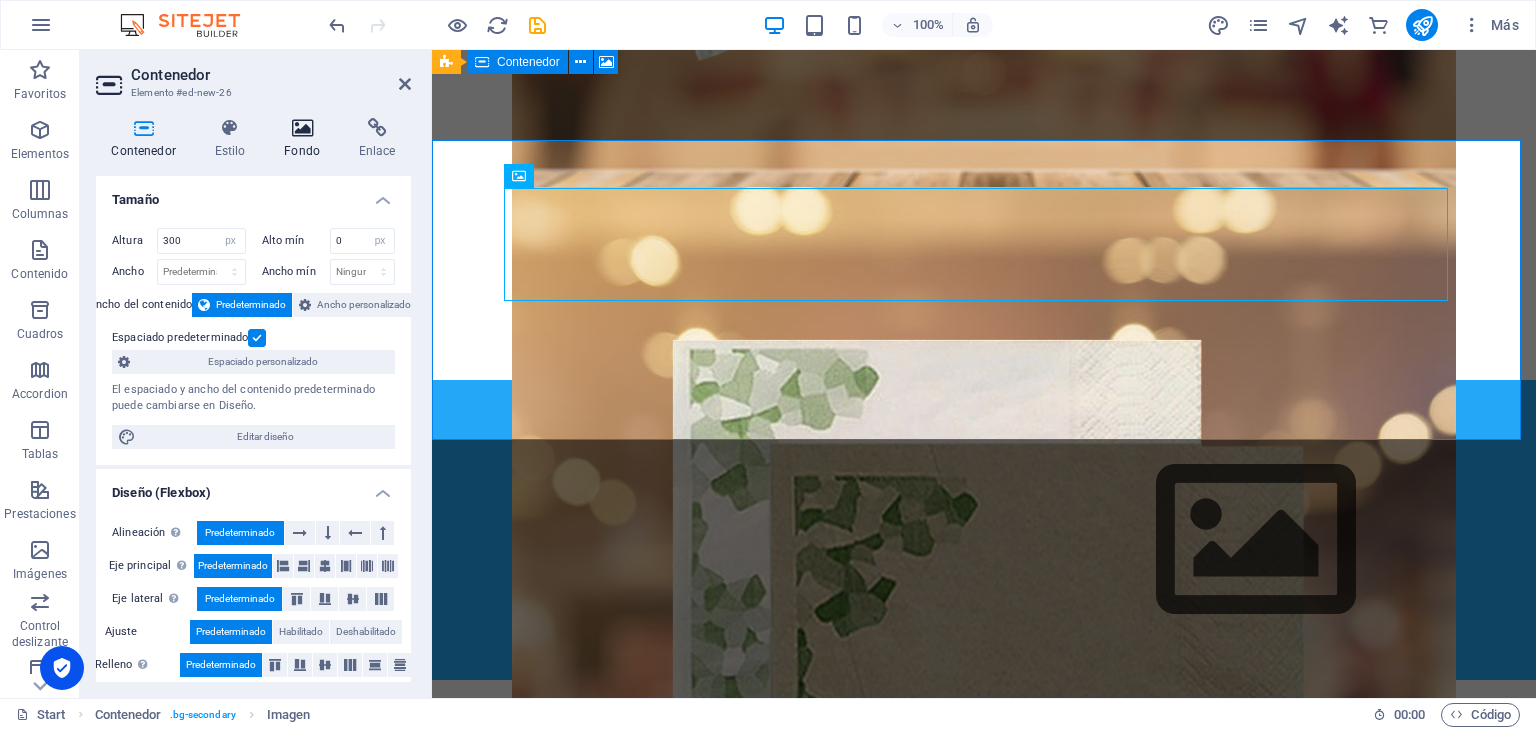 click on "Fondo" at bounding box center (306, 139) 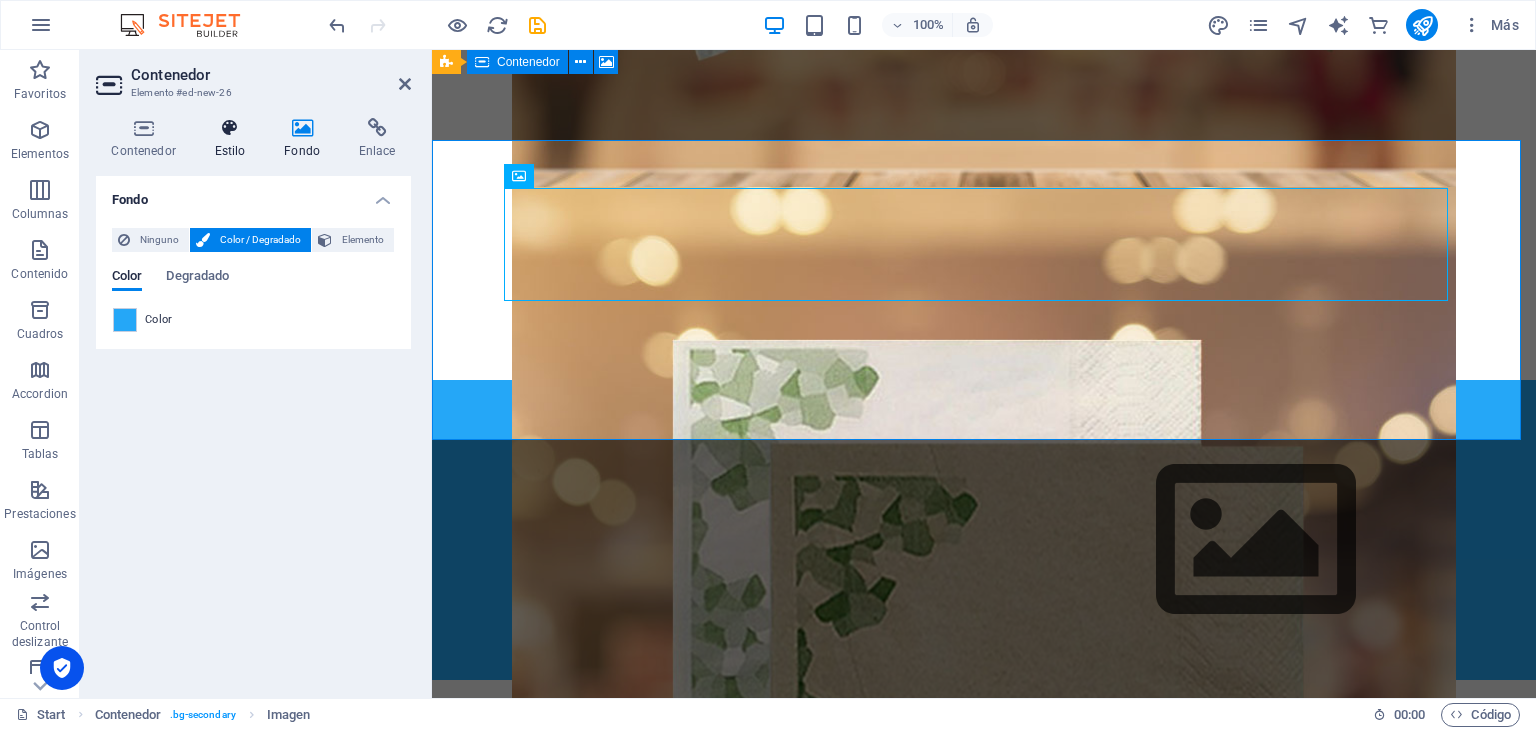 click on "Estilo" at bounding box center [234, 139] 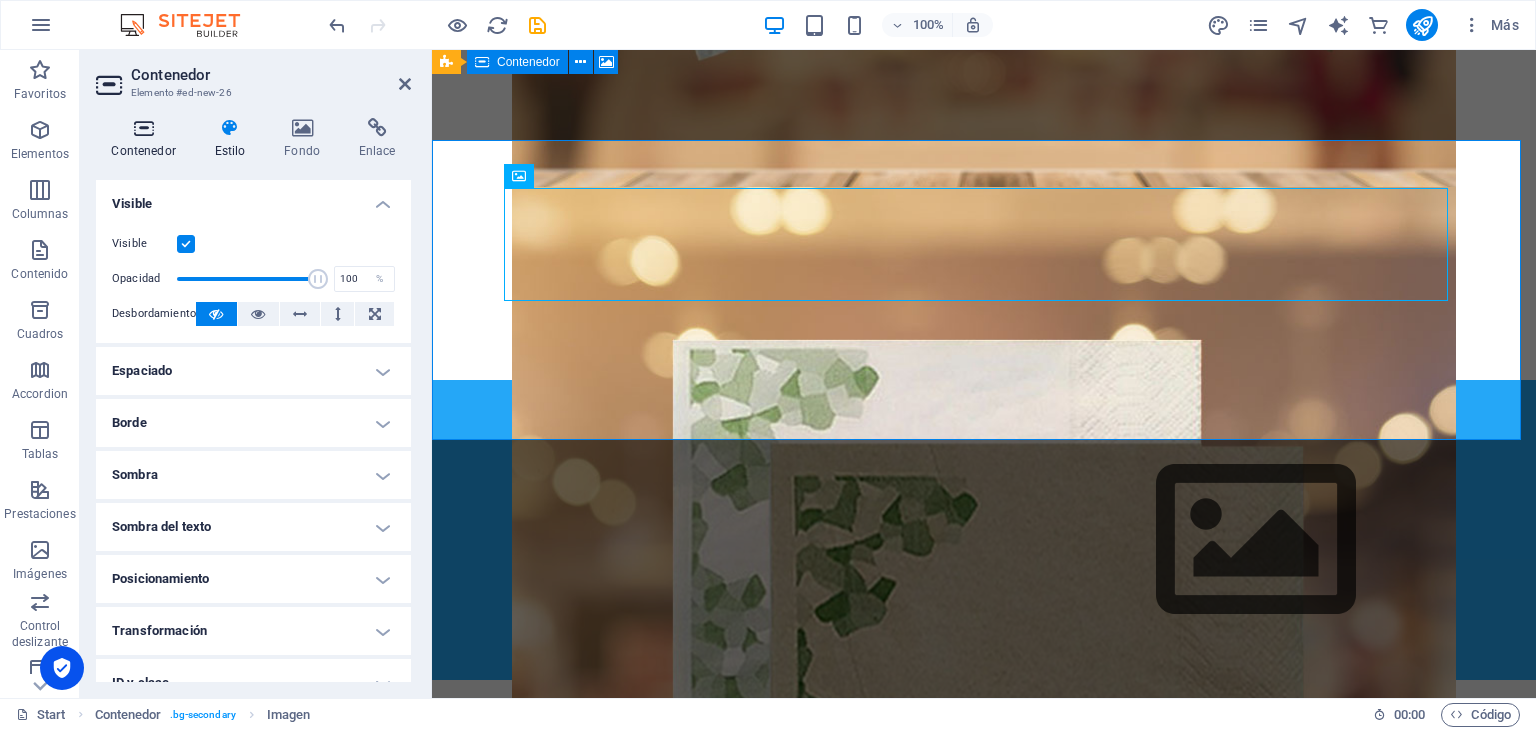 click on "Contenedor" at bounding box center [147, 139] 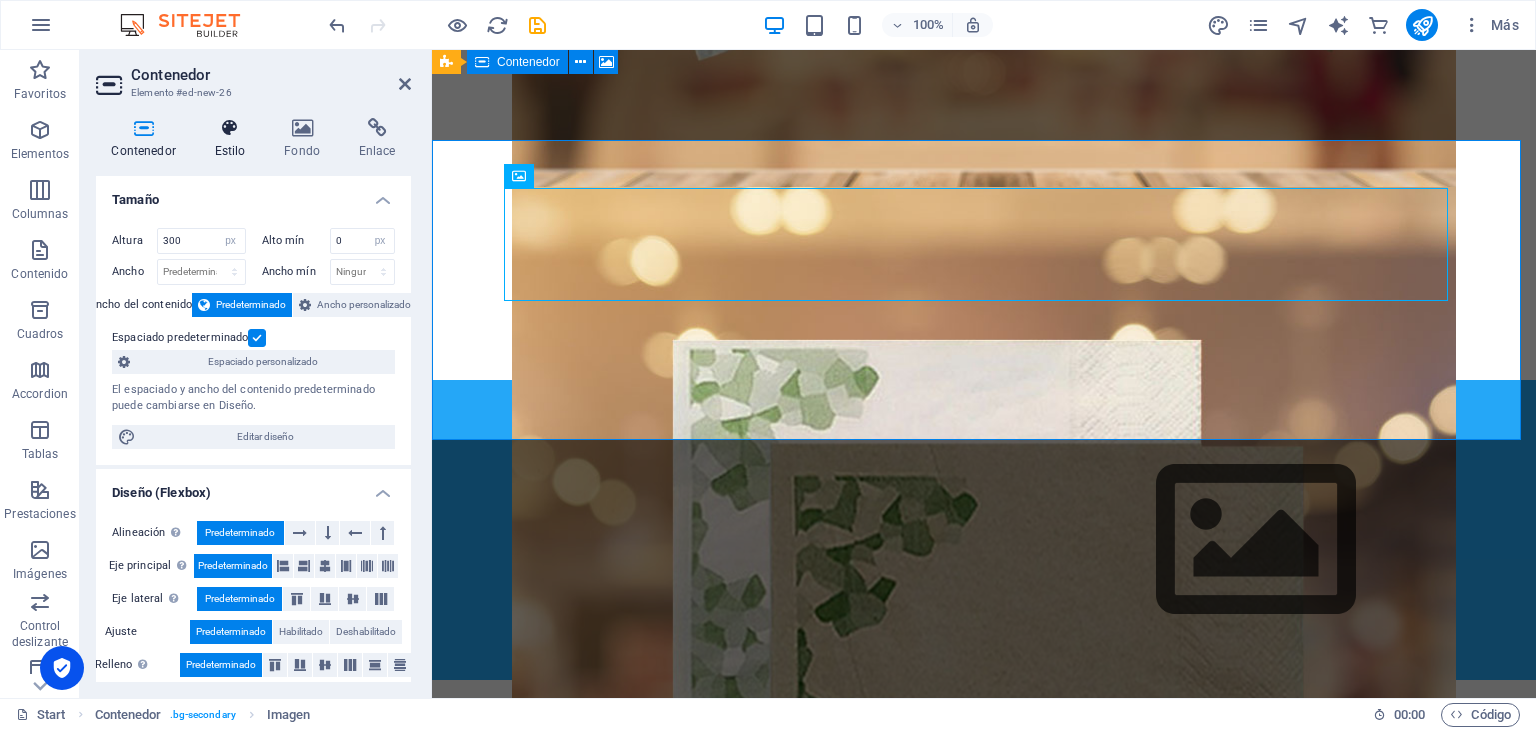 click on "Estilo" at bounding box center (234, 139) 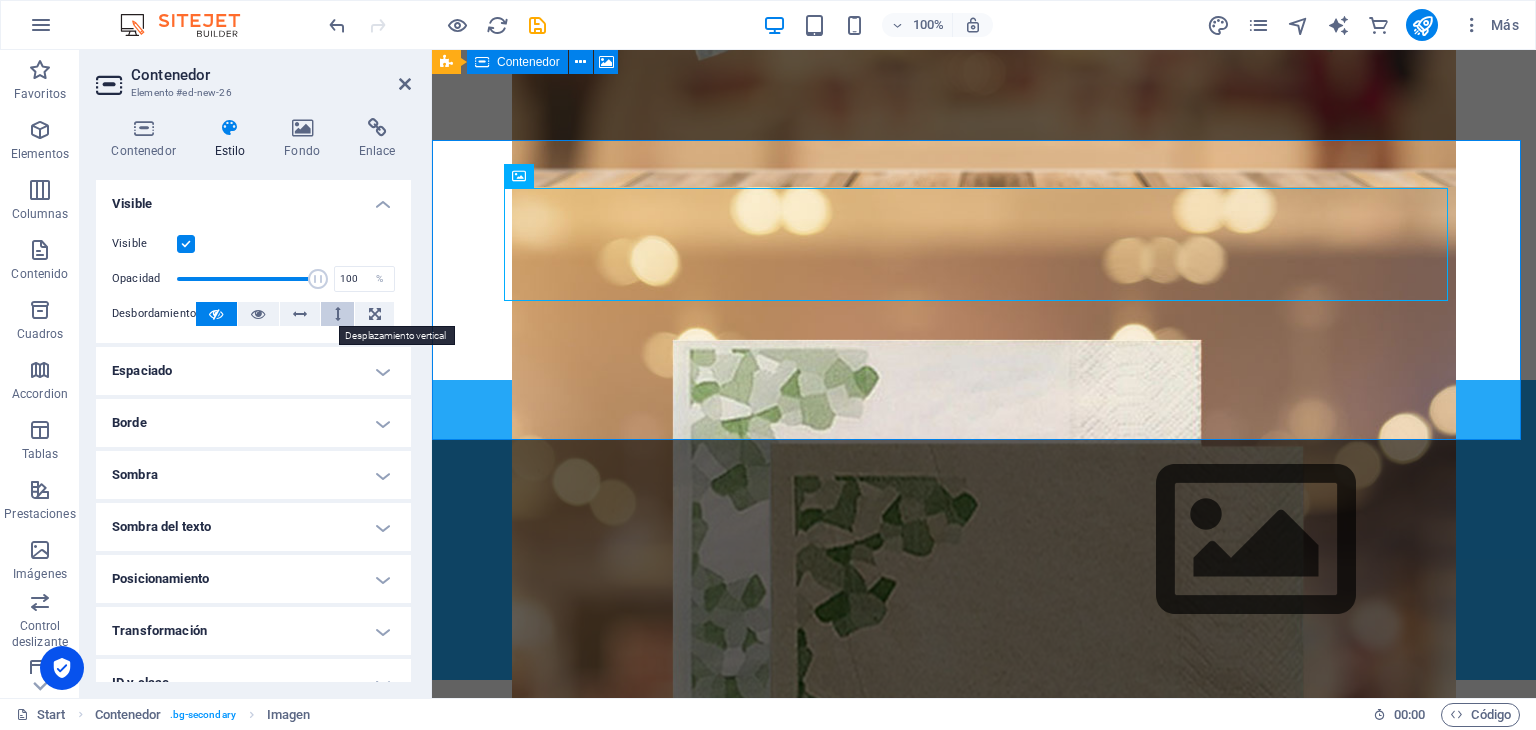 click at bounding box center (338, 314) 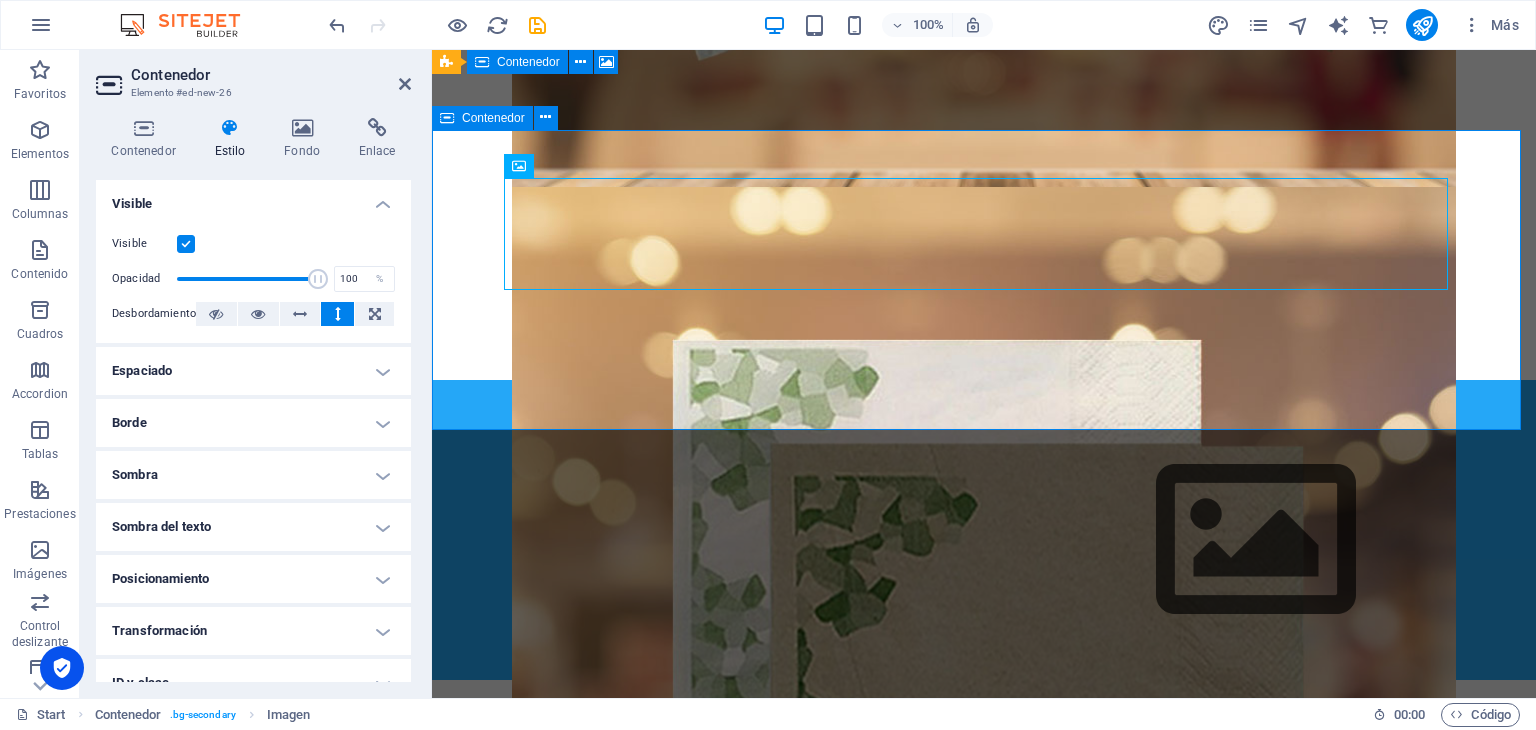 scroll, scrollTop: 2200, scrollLeft: 0, axis: vertical 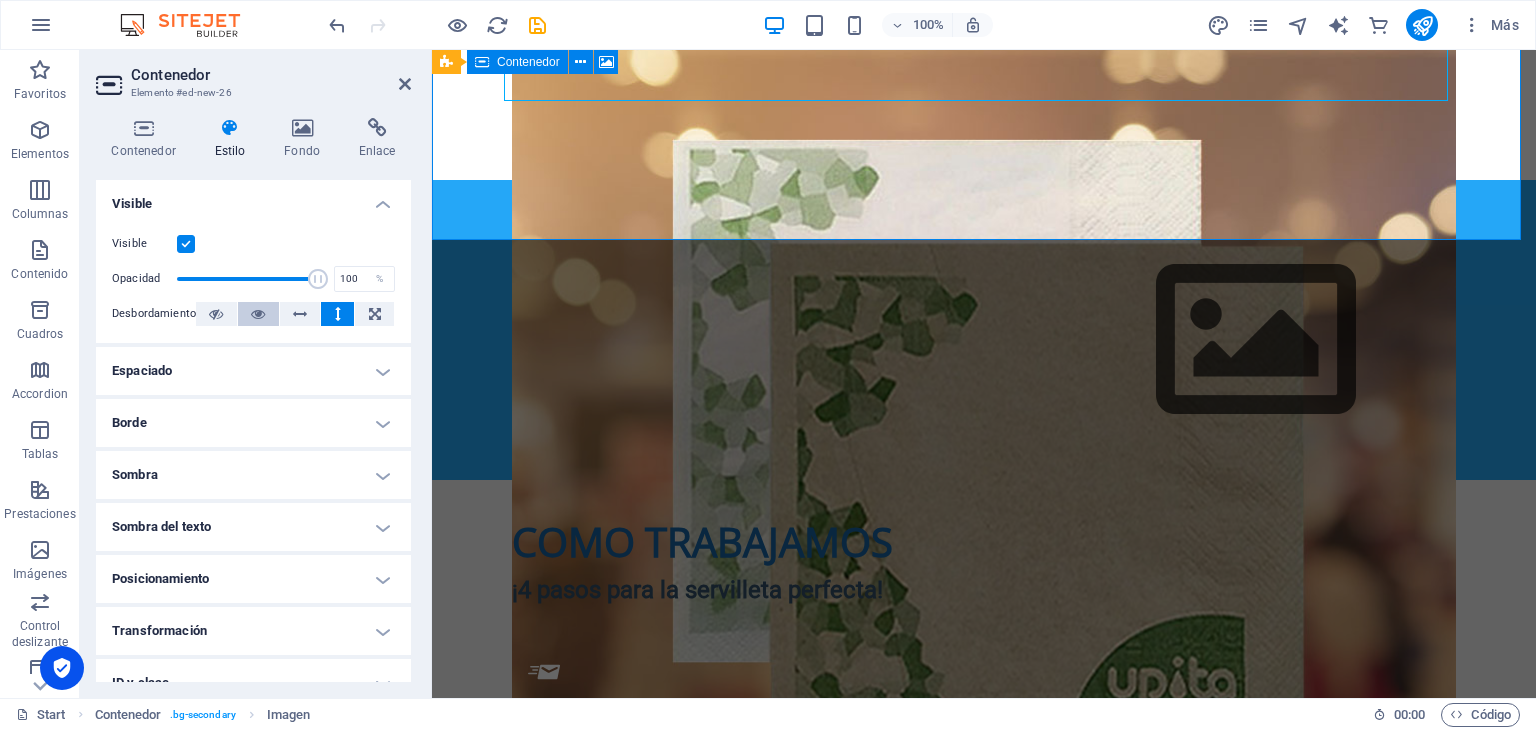 click at bounding box center [258, 314] 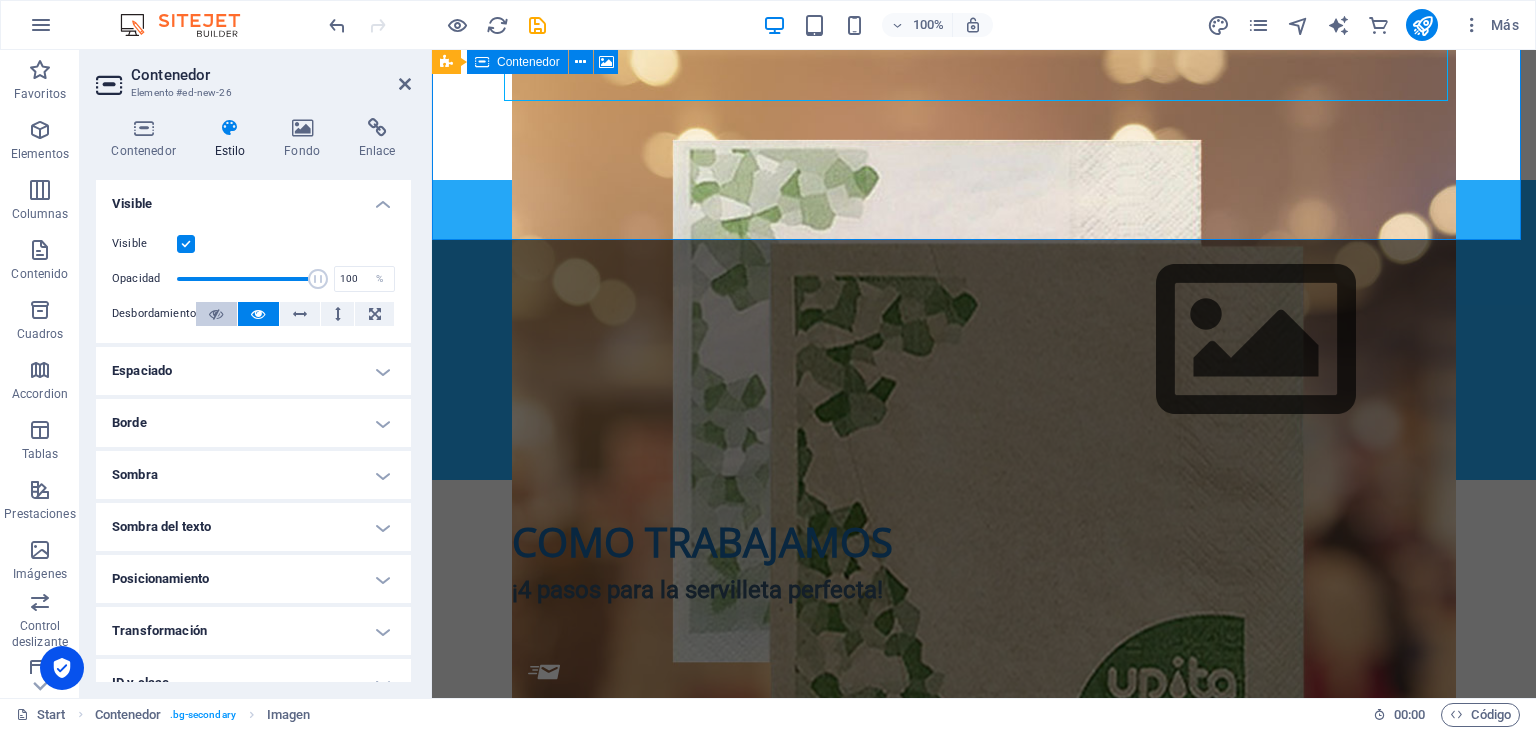 click at bounding box center [216, 314] 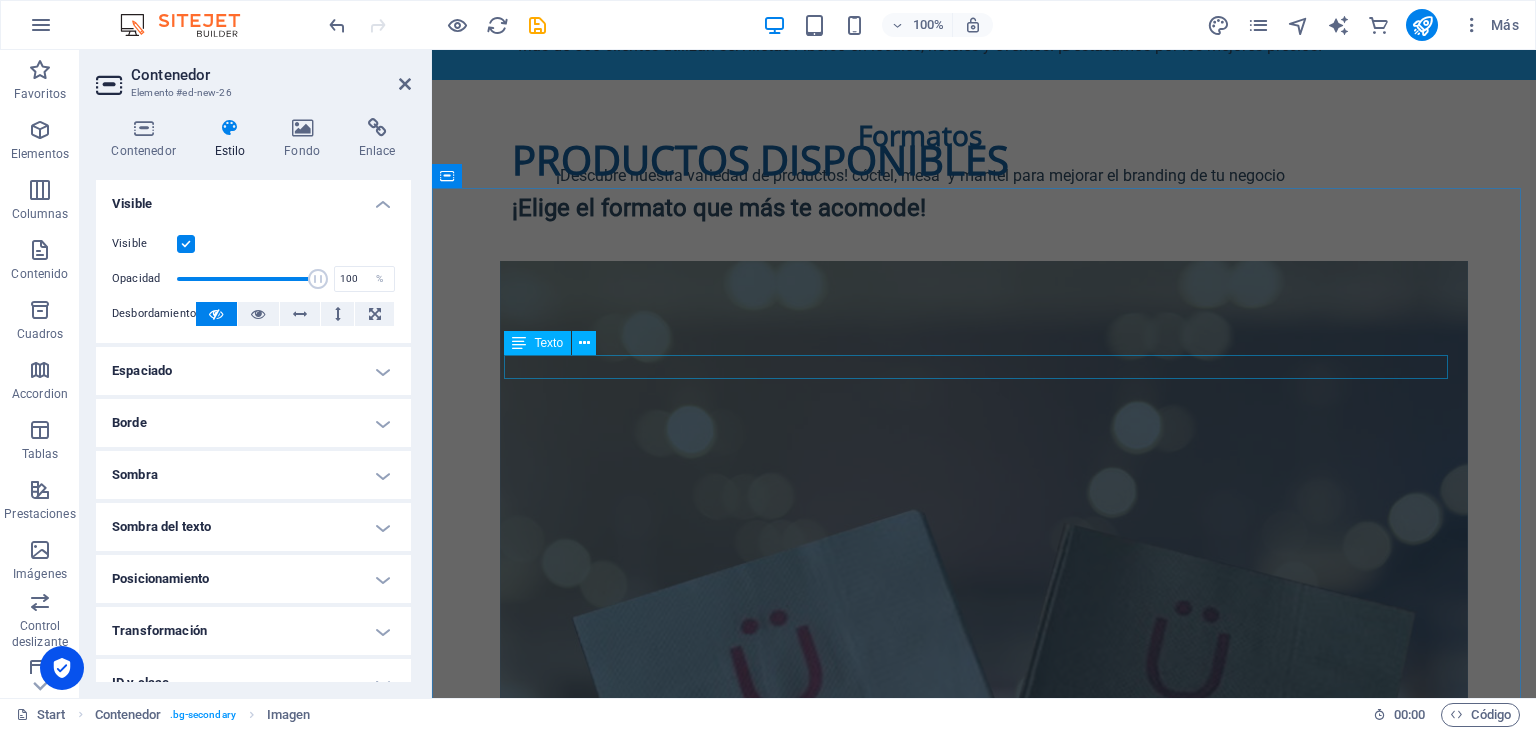 scroll, scrollTop: 700, scrollLeft: 0, axis: vertical 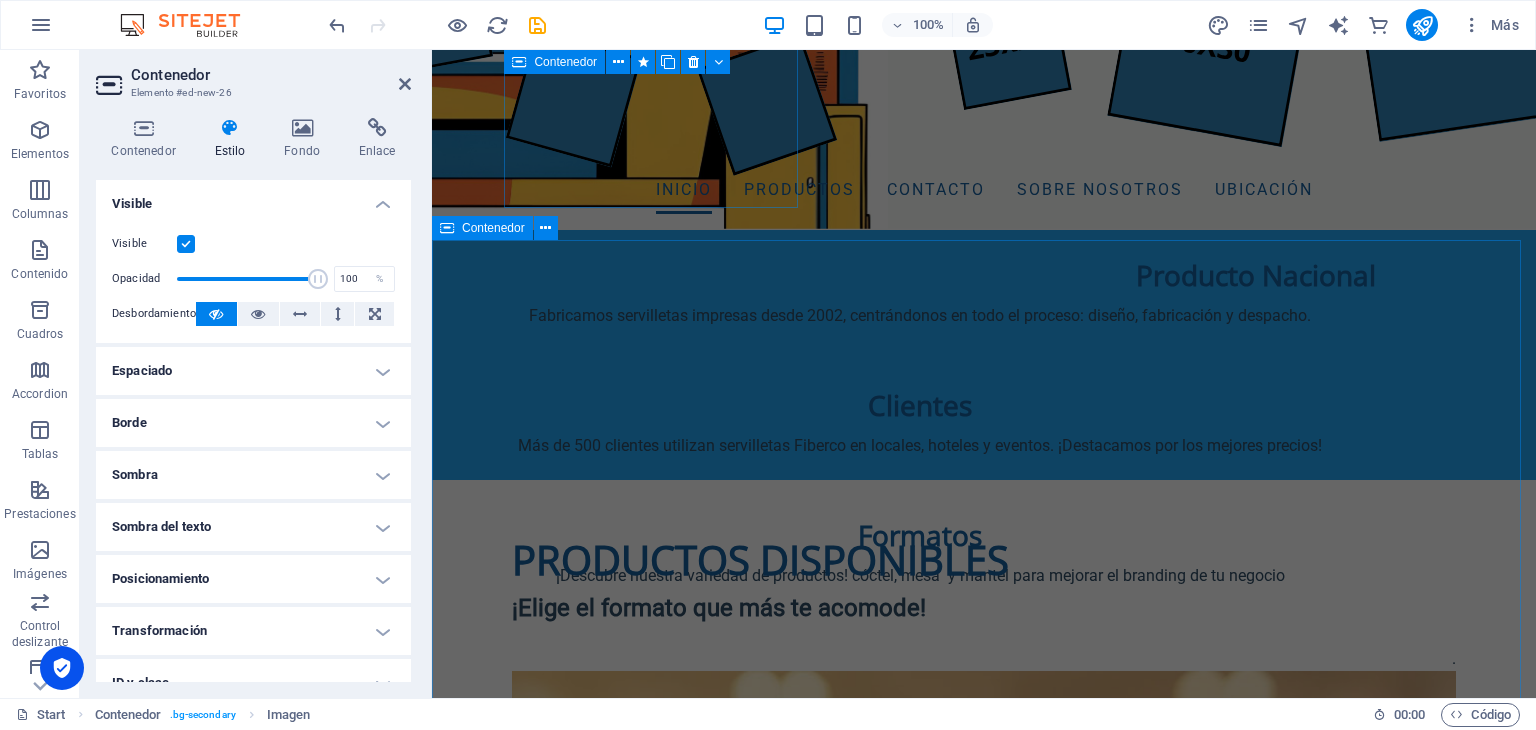 click on "PRODUCTOS DISPONIBLES ¡Elige el formato que más te acomode! . Servilleta cocktail 23x23 ¡La más versátil de las servilletas! FORMATO SERVILLETA                  ABIERTA     23x23 cm                 DOBLADA   11.5x11.5 cm TIPO DE PAPEL DISPONIBLE                  PAPEL BLANCO  1H                 PAPEL ECOLÓGICO  1H TIPO DE IMPRESIÓN DISPONIBLE                  1 COLOR                 2 COLORES TIPO DE GOFRADO DISPONIBLE                 COMPLETO  CAJA      40X40X60cm app     CONTENIDO   6000 UNI     30 PAQUETES / 200 UNI PEDIDO MINIMO       2 CAJAS                12.000 SERVILLETAS    Servilleta mesa 30x30 ¡Perfecta para restaurantes! FORMATO SERVILLETA                    ABIERTA         30 x 30 cm                   DOBLADA       15 x 15 cm TIPO DE PAPEL DISPONIBLE                    PAPEL BLANCO  1H                   PAPEL ECOLÓGICO  1H TIPO DE IMPRESIÓN DISPONIBLE 1 COLOR" at bounding box center [984, 1080] 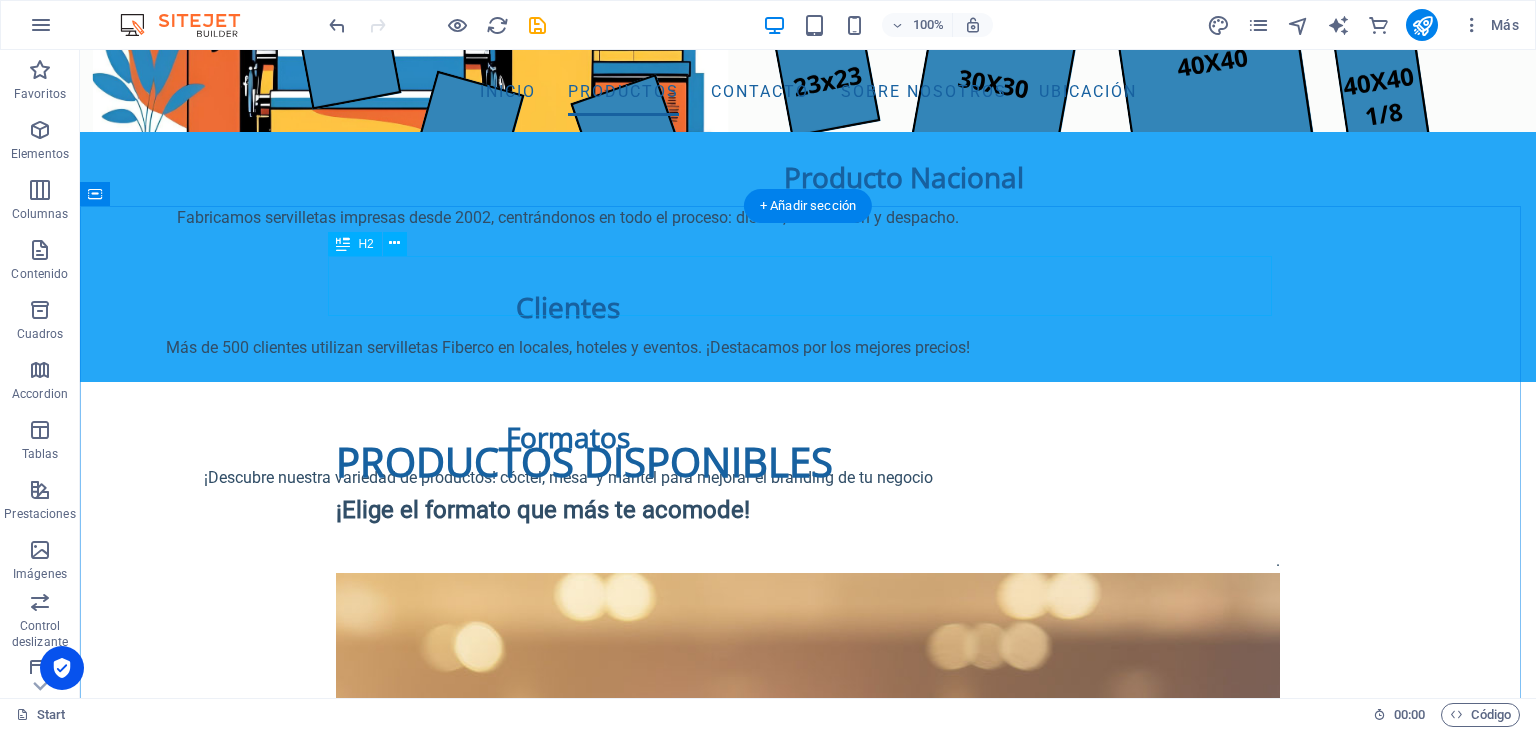 scroll, scrollTop: 1200, scrollLeft: 0, axis: vertical 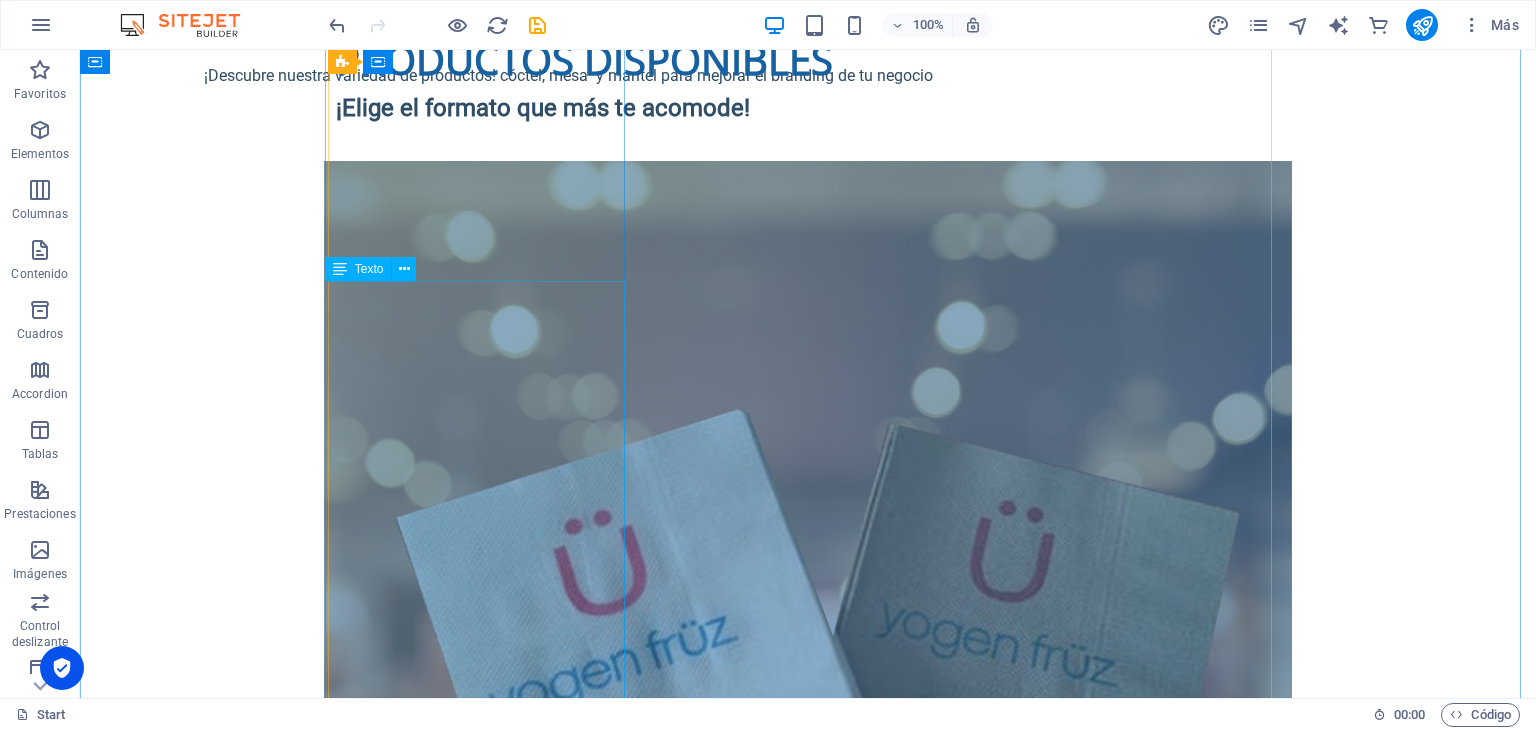 click on "23x23 ¡La más versátil de las servilletas! FORMATO SERVILLETA                  ABIERTA     23x23 cm                 DOBLADA   11.5x11.5 cm TIPO DE PAPEL DISPONIBLE                  PAPEL BLANCO  1H                 PAPEL ECOLÓGICO  1H TIPO DE IMPRESIÓN DISPONIBLE                  1 COLOR                 2 COLORES TIPO DE GOFRADO DISPONIBLE                 COMPLETO  CAJA      40X40X60cm app     CONTENIDO   6000 UNI     30 PAQUETES / 200 UNI PEDIDO MINIMO       2 CAJAS                12.000 SERVILLETAS" at bounding box center [808, 1466] 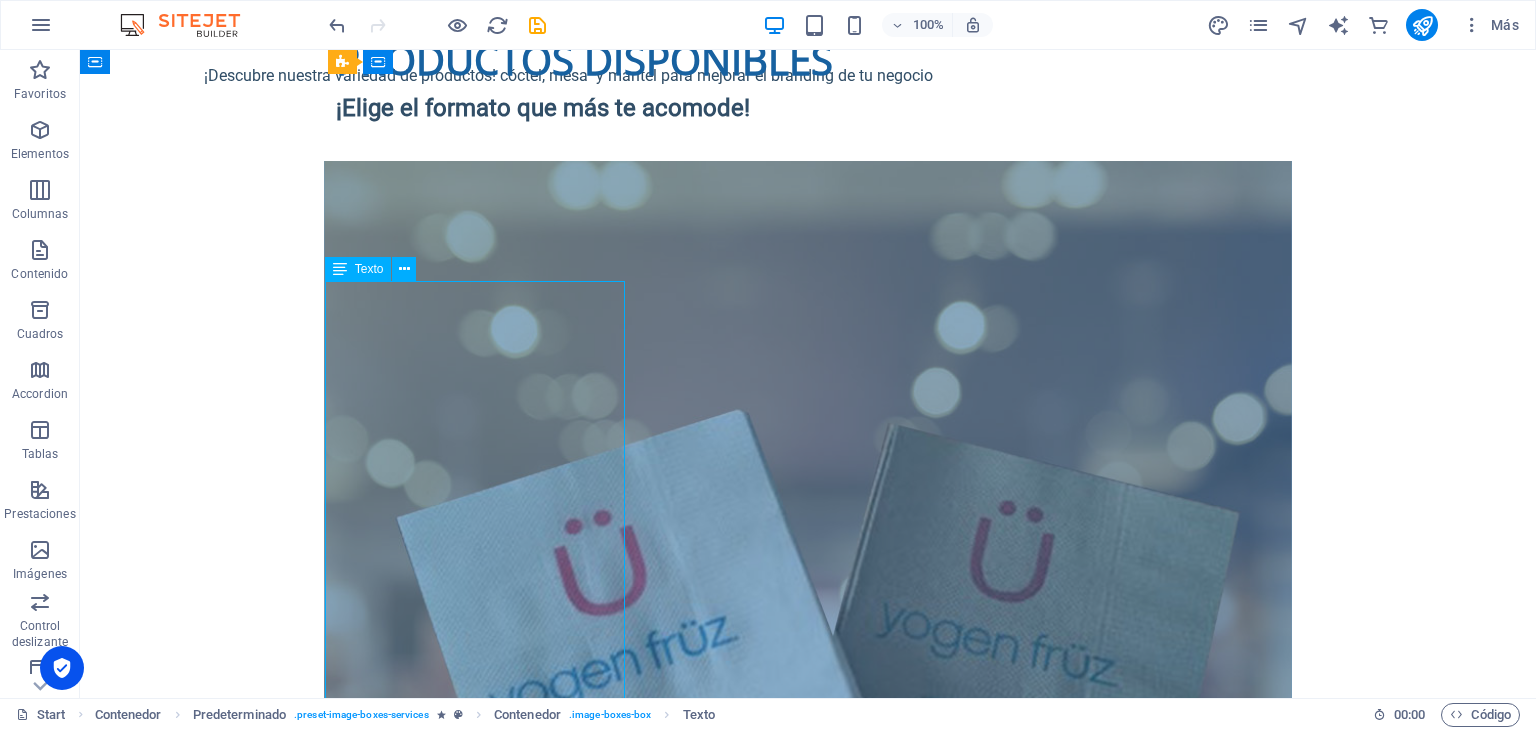 click on "23x23 ¡La más versátil de las servilletas! FORMATO SERVILLETA                  ABIERTA     23x23 cm                 DOBLADA   11.5x11.5 cm TIPO DE PAPEL DISPONIBLE                  PAPEL BLANCO  1H                 PAPEL ECOLÓGICO  1H TIPO DE IMPRESIÓN DISPONIBLE                  1 COLOR                 2 COLORES TIPO DE GOFRADO DISPONIBLE                 COMPLETO  CAJA      40X40X60cm app     CONTENIDO   6000 UNI     30 PAQUETES / 200 UNI PEDIDO MINIMO       2 CAJAS                12.000 SERVILLETAS" at bounding box center (808, 1466) 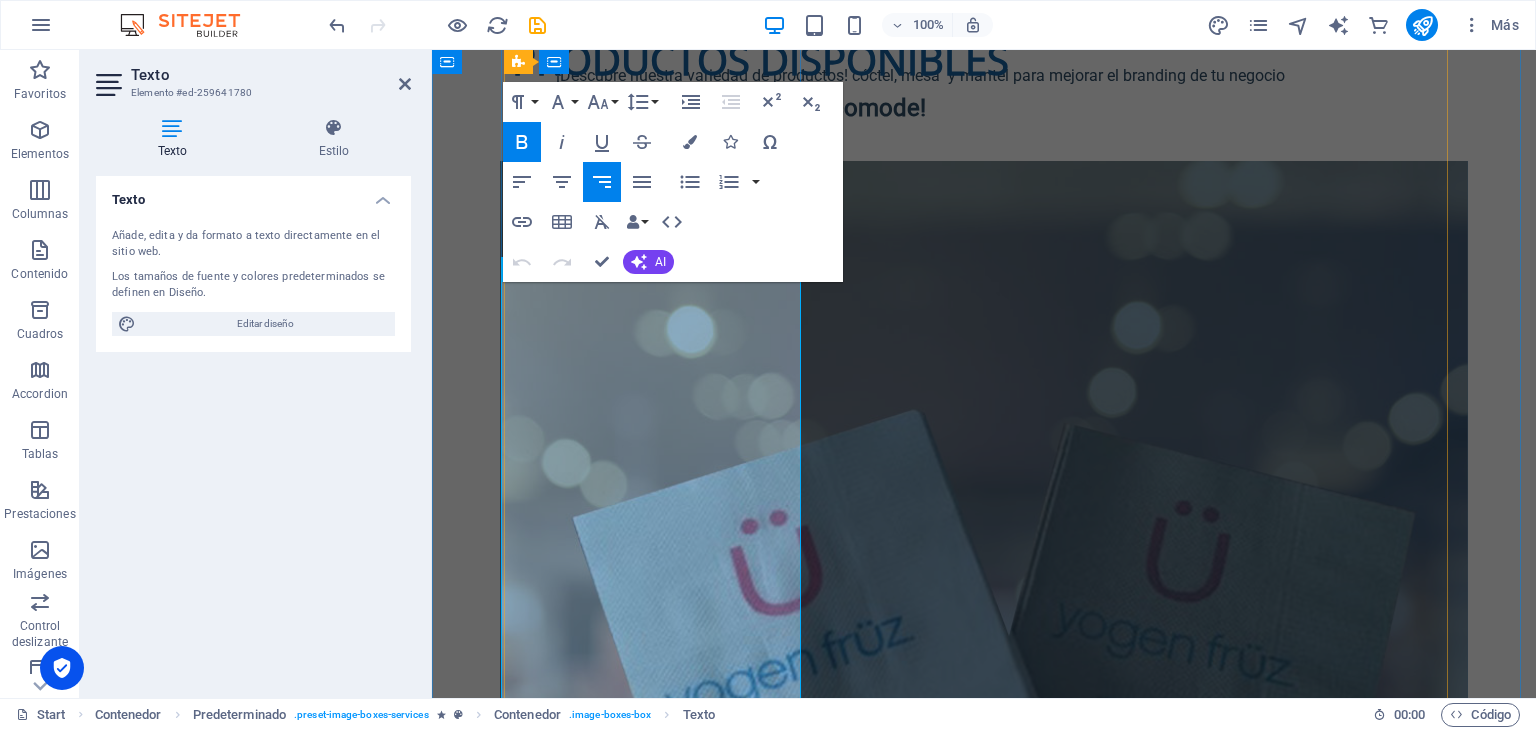 drag, startPoint x: 636, startPoint y: 417, endPoint x: 579, endPoint y: 409, distance: 57.558666 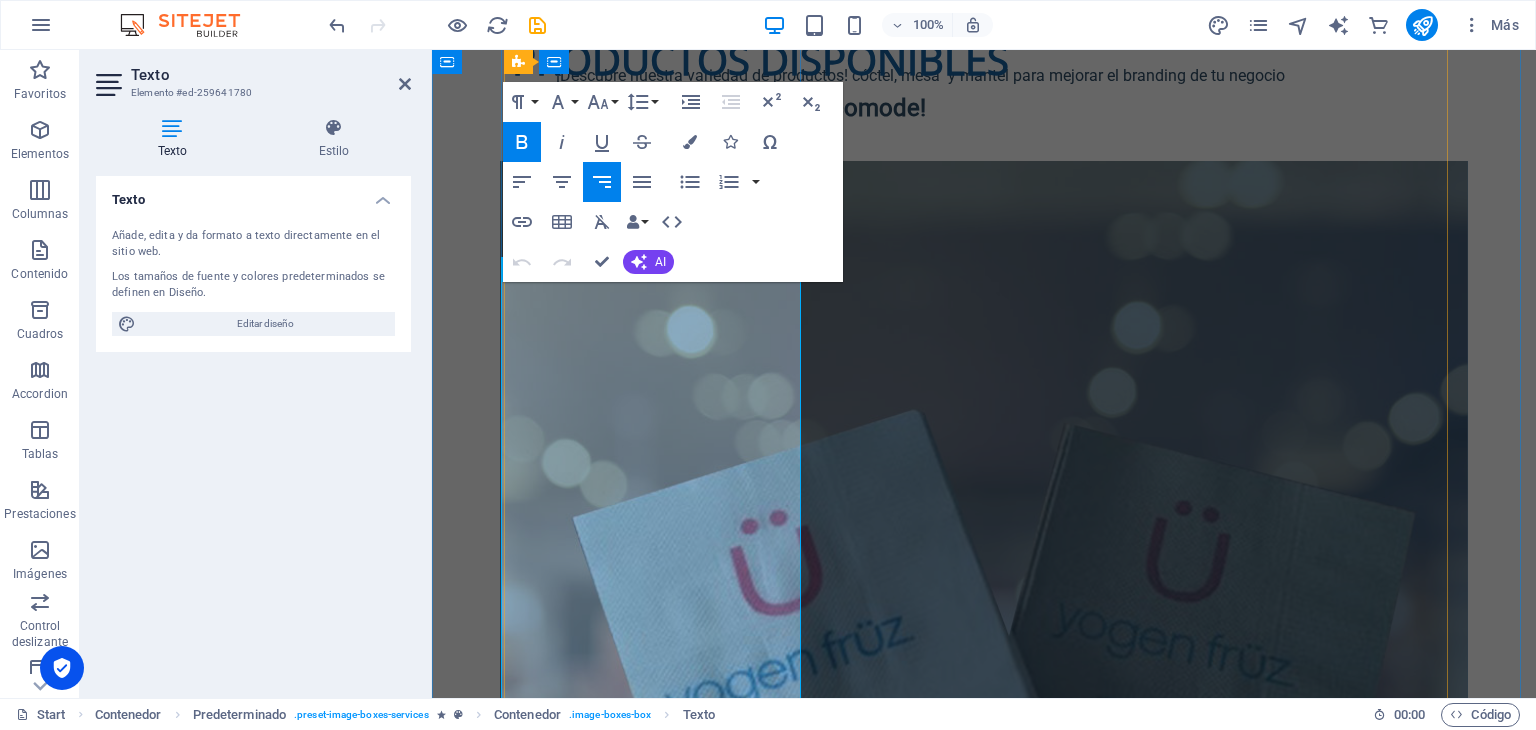 click on "ABIERTA     23x23 cm" at bounding box center (619, 1324) 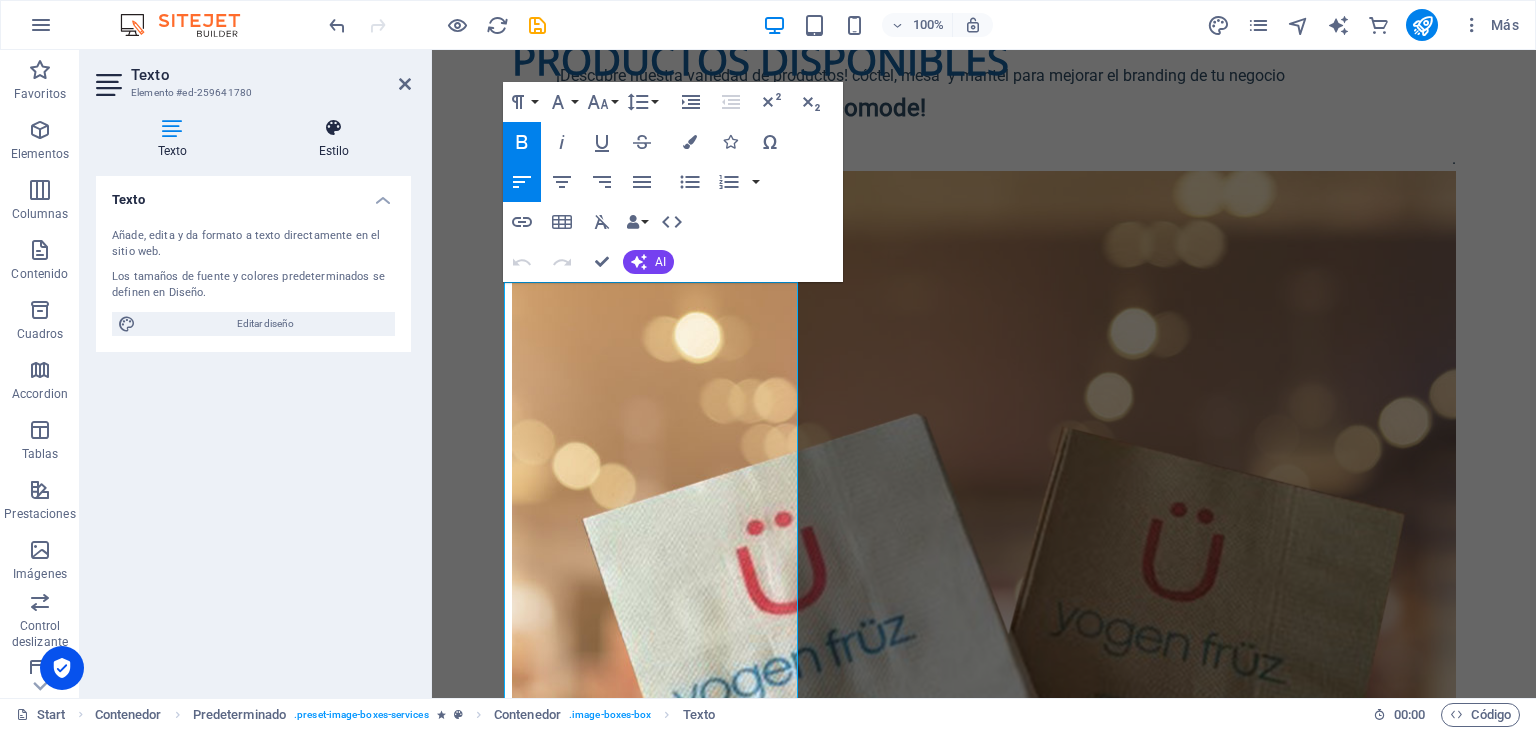 click on "Estilo" at bounding box center (334, 139) 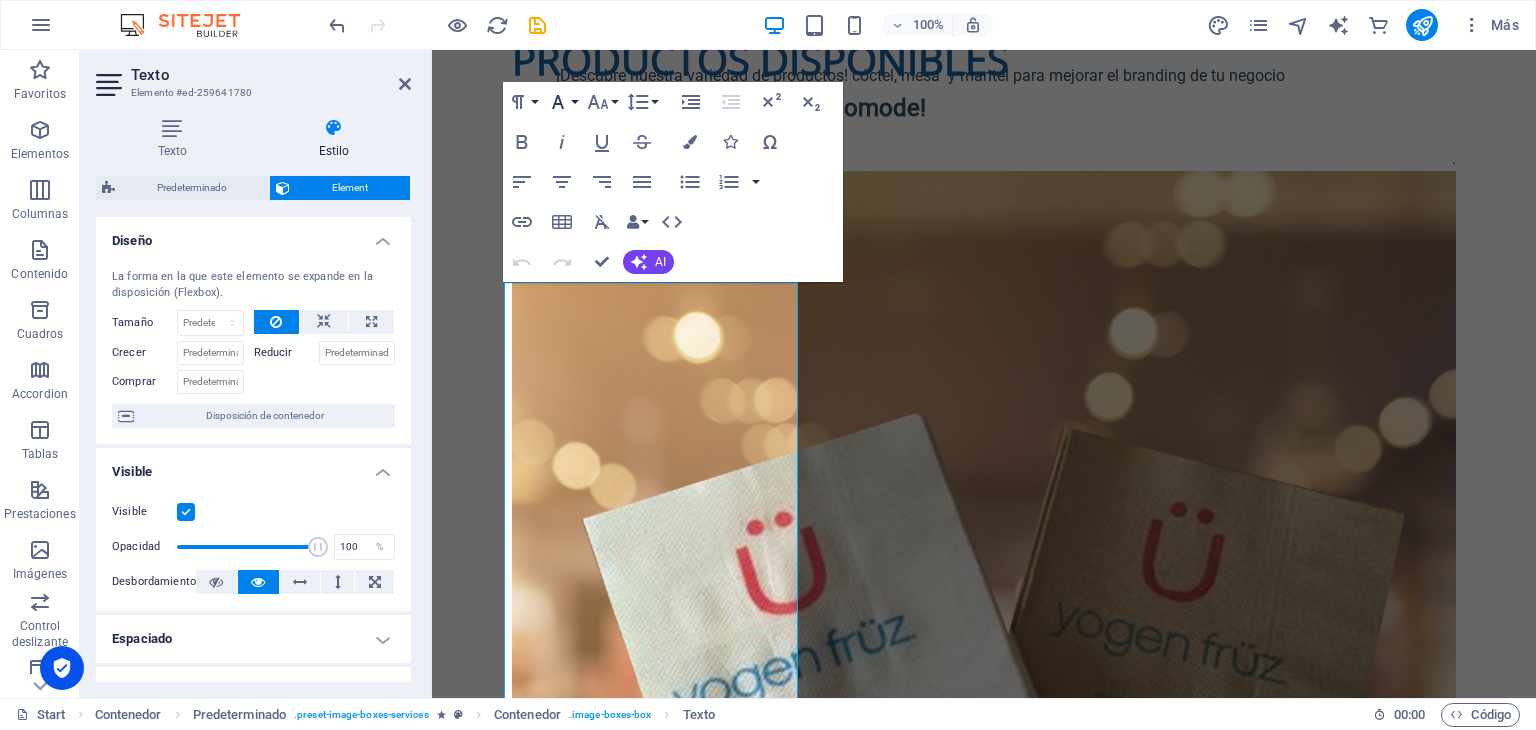 click 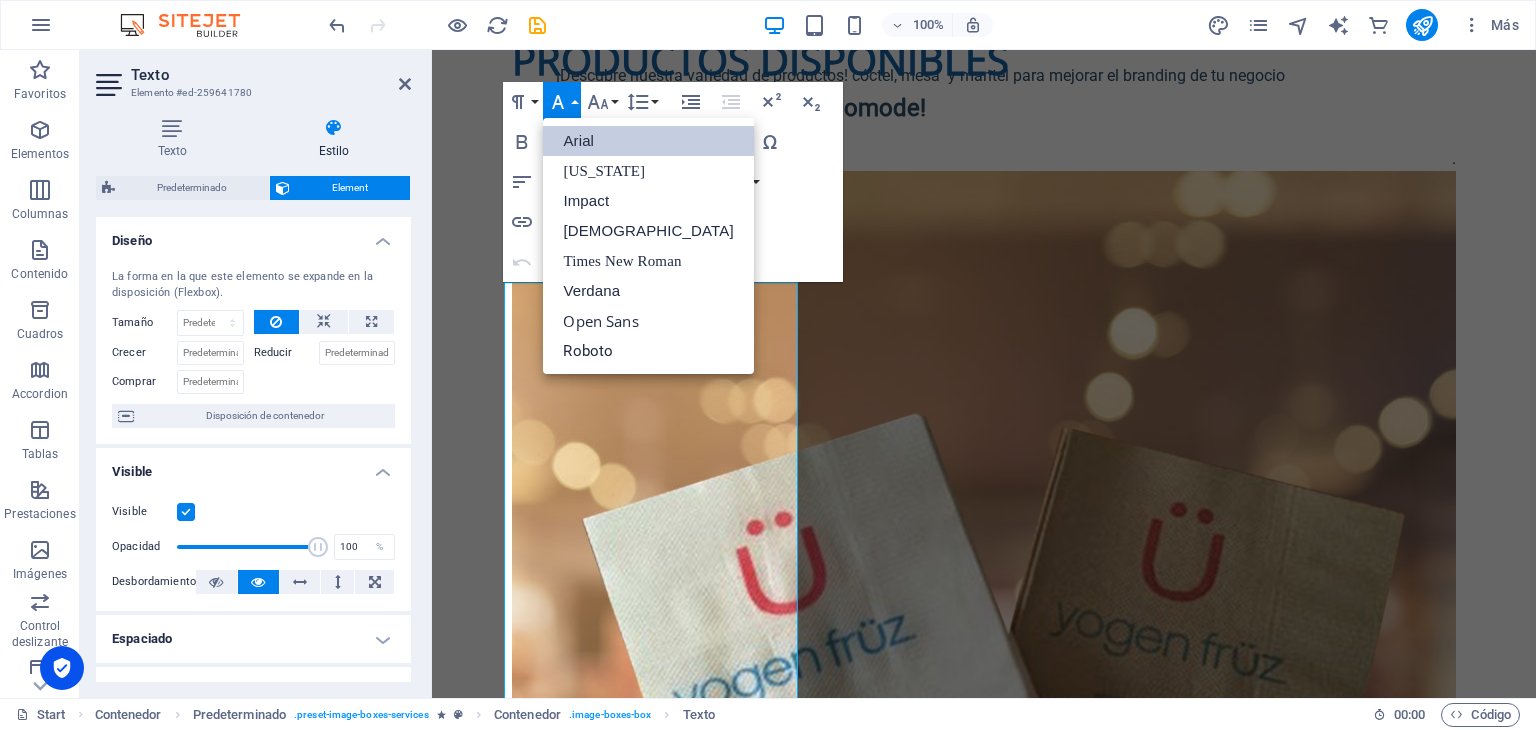 scroll, scrollTop: 0, scrollLeft: 0, axis: both 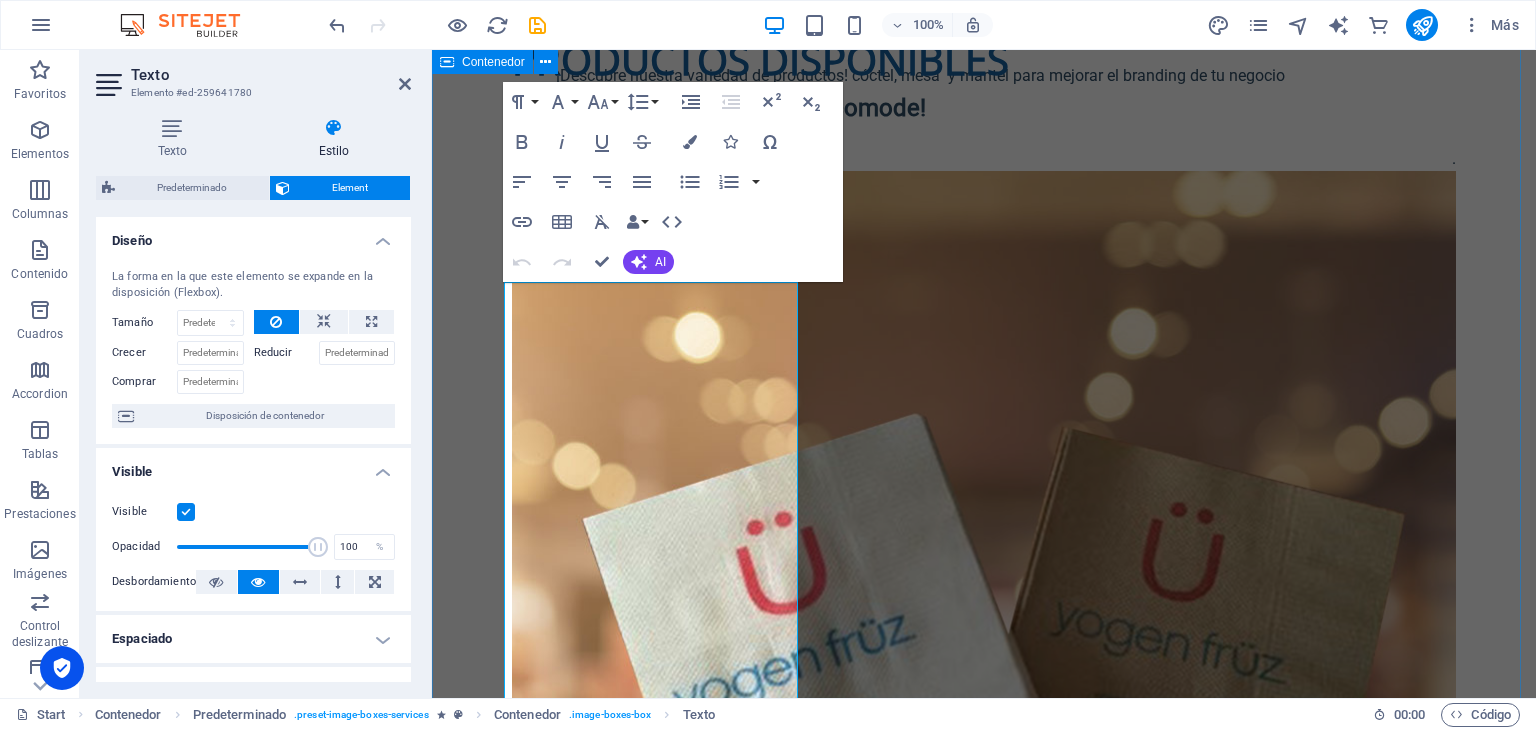 click on "PRODUCTOS DISPONIBLES ¡Elige el formato que más te acomode! . Servilleta cocktail 23x23 ¡La más versátil de las servilletas! FORMATO SERVILLETA                  ABIERTA     23x23 cm                 DOBLADA   11.5x11.5 cm TIPO DE PAPEL DISPONIBLE                  PAPEL BLANCO  1H                 PAPEL ECOLÓGICO  1H TIPO DE IMPRESIÓN DISPONIBLE                  1 COLOR                 2 COLORES TIPO DE GOFRADO DISPONIBLE                 COMPLETO  CAJA      40X40X60cm app     CONTENIDO   6000 UNI     30 PAQUETES / 200 UNI PEDIDO MINIMO       2 CAJAS                12.000 SERVILLETAS    Servilleta mesa 30x30 ¡Perfecta para restaurantes! FORMATO SERVILLETA                    ABIERTA         30 x 30 cm                   DOBLADA       15 x 15 cm TIPO DE PAPEL DISPONIBLE                    PAPEL BLANCO  1H                   PAPEL ECOLÓGICO  1H TIPO DE IMPRESIÓN DISPONIBLE 1 COLOR" at bounding box center (984, 580) 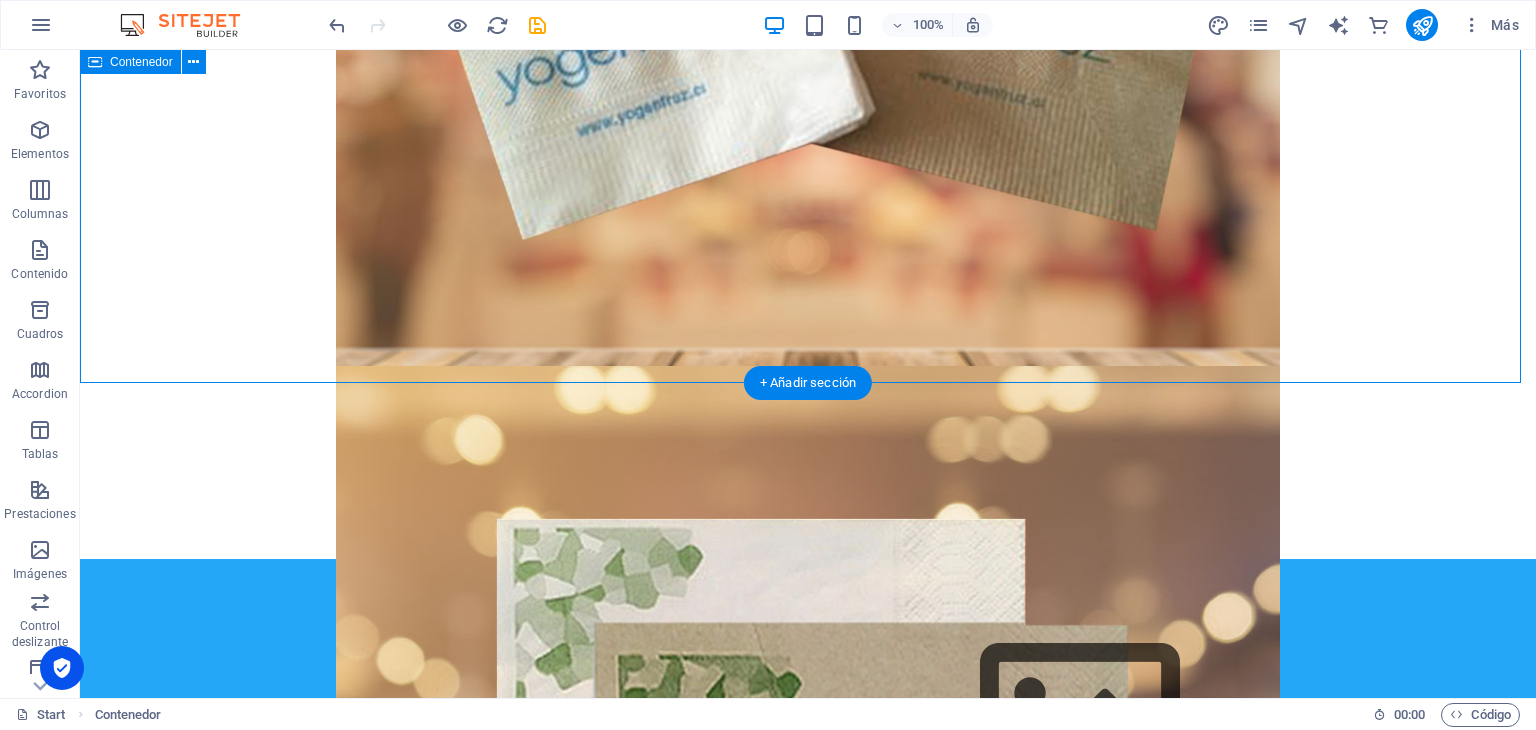 scroll, scrollTop: 1900, scrollLeft: 0, axis: vertical 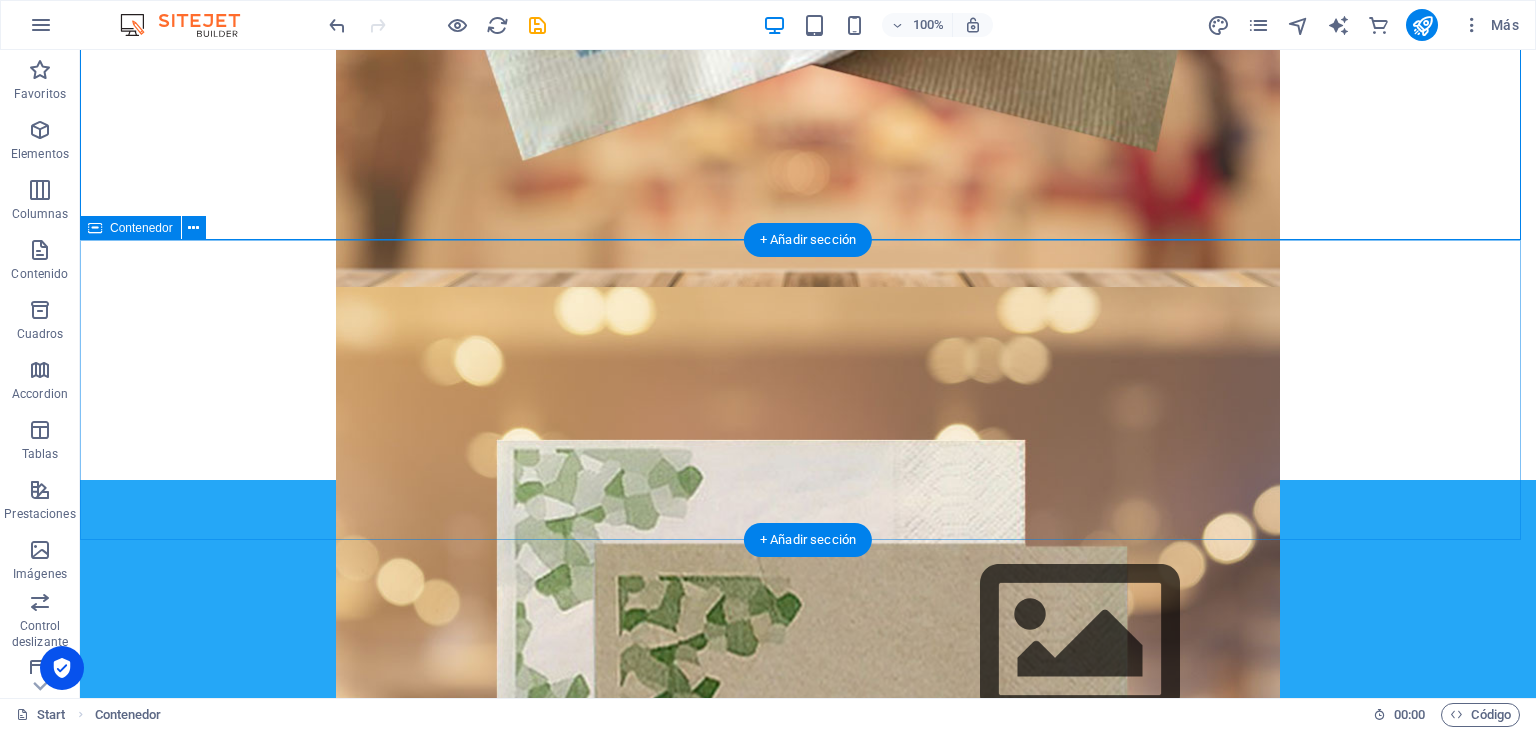 click at bounding box center [808, 630] 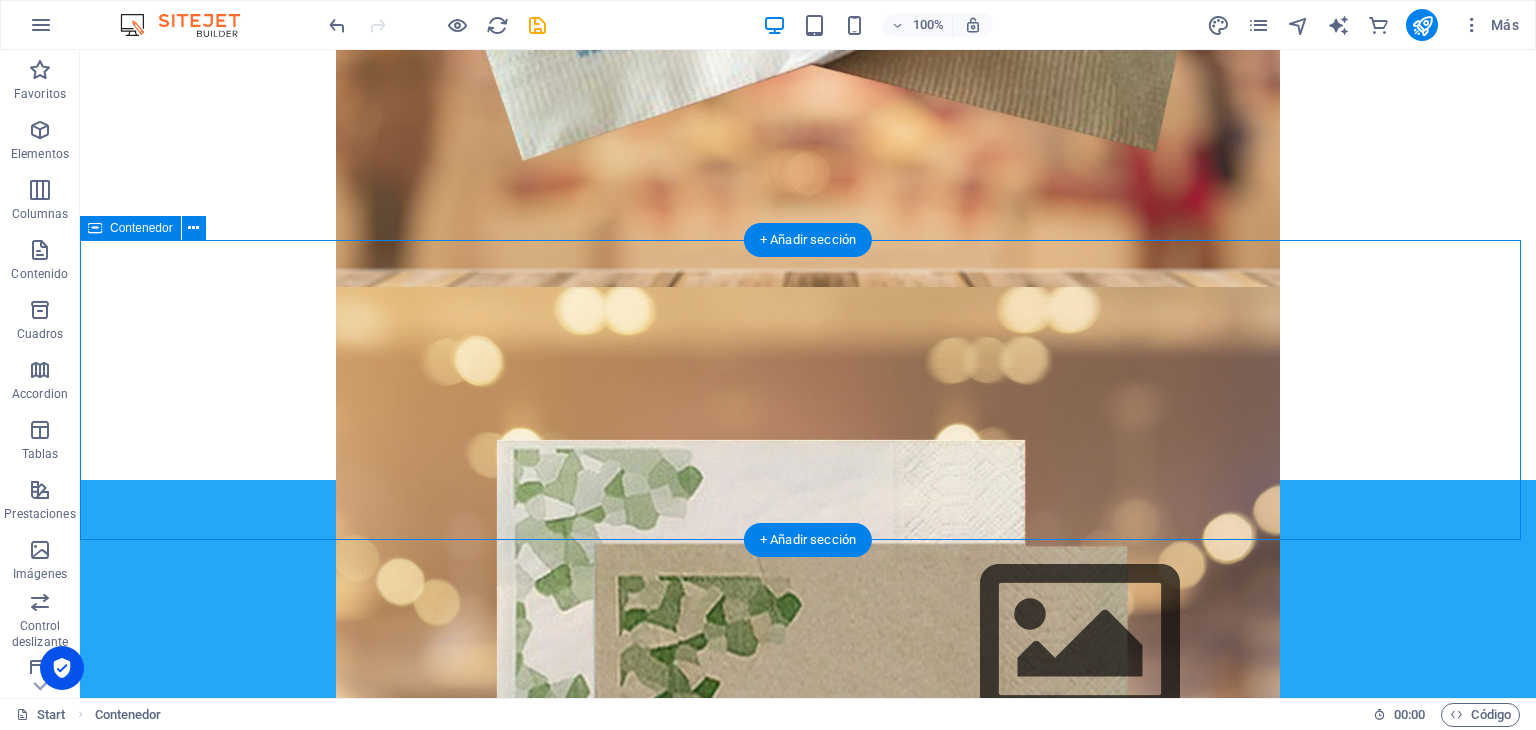click at bounding box center (808, 630) 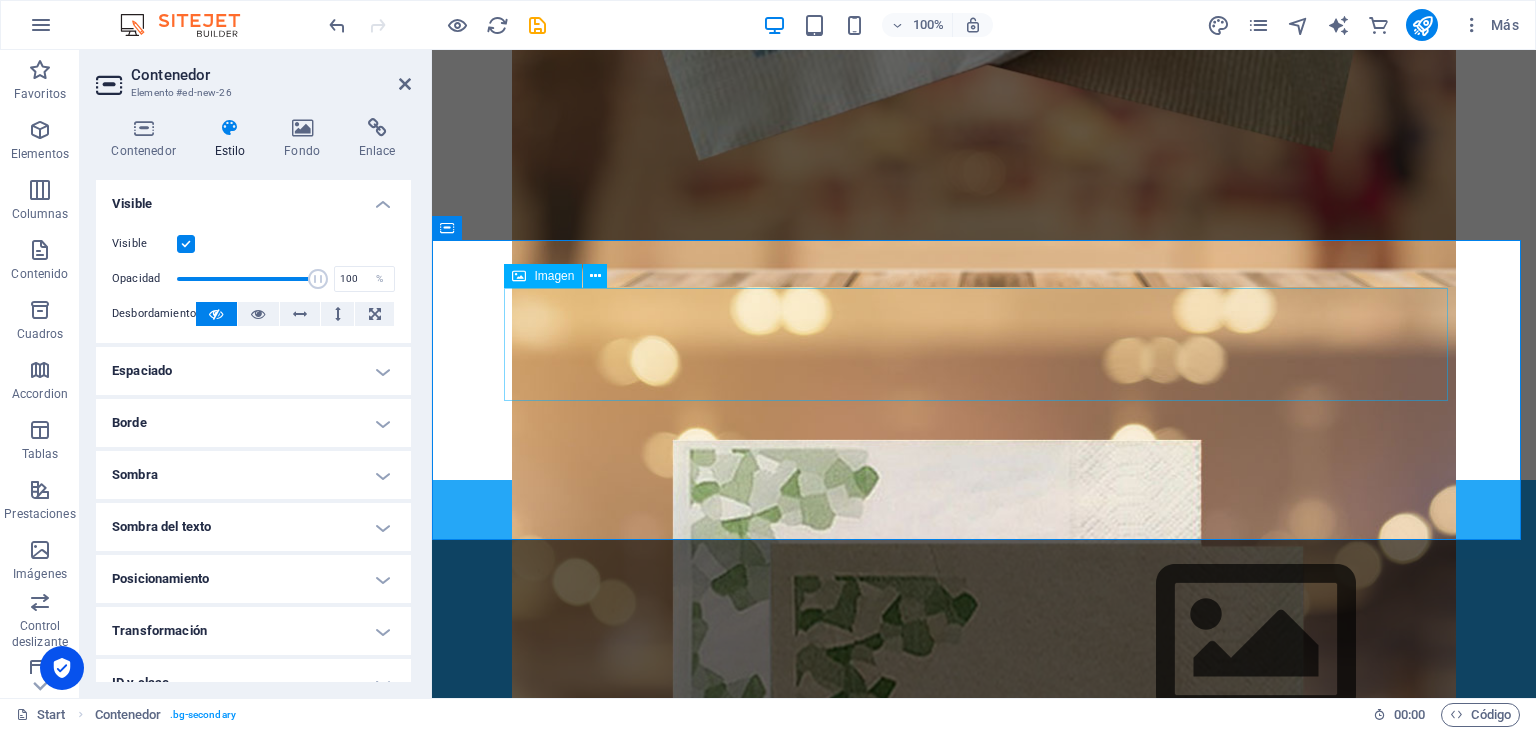 click at bounding box center [984, 640] 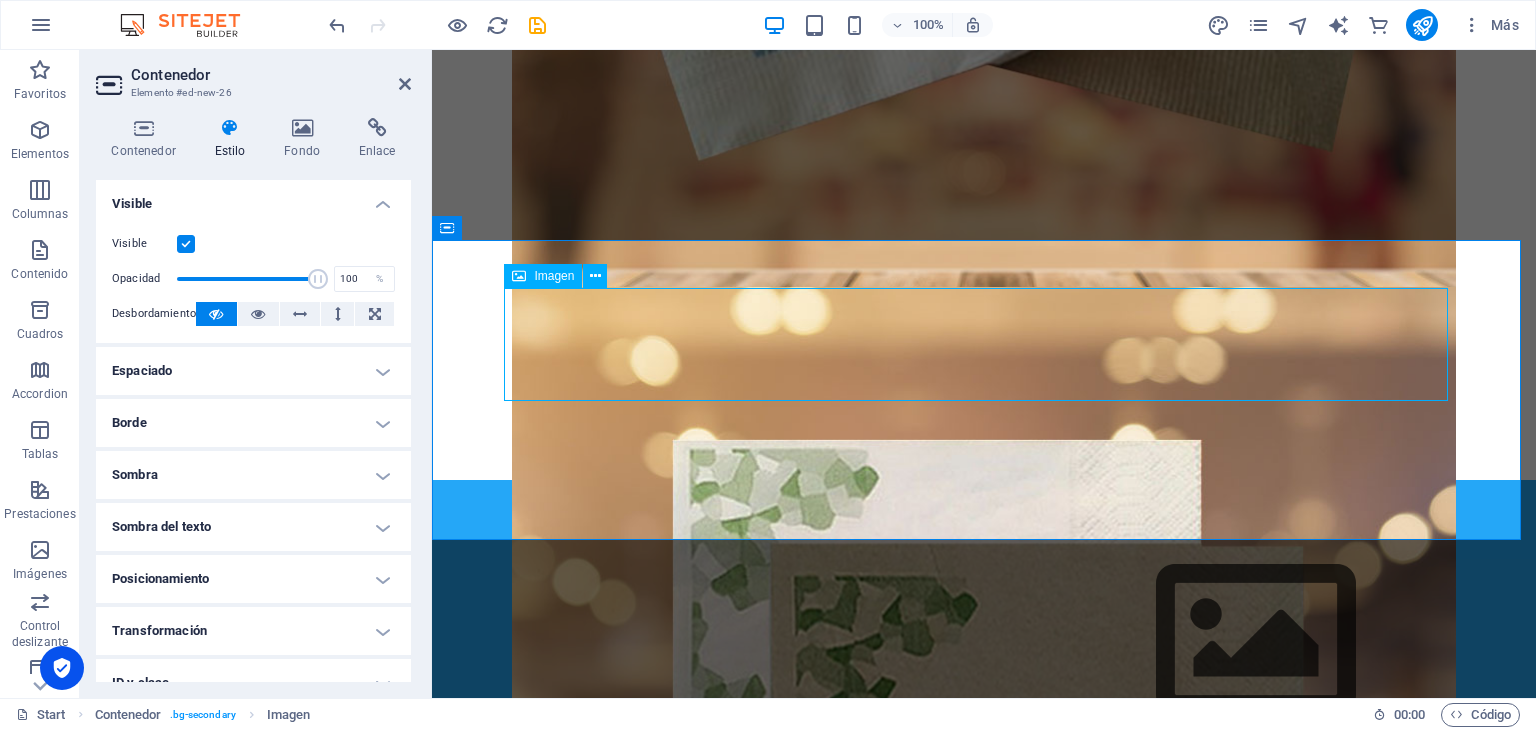 click at bounding box center (984, 640) 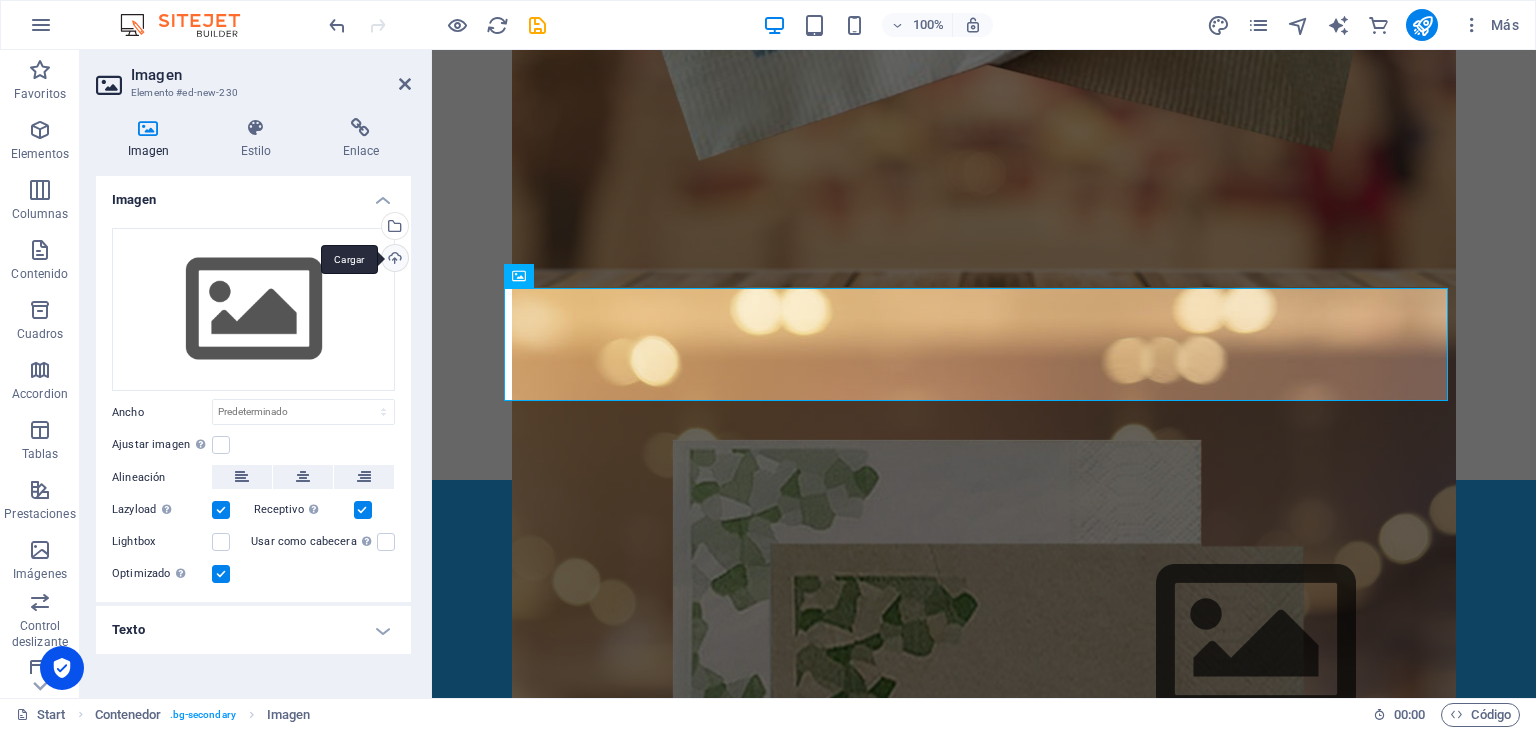 click on "Cargar" at bounding box center (393, 260) 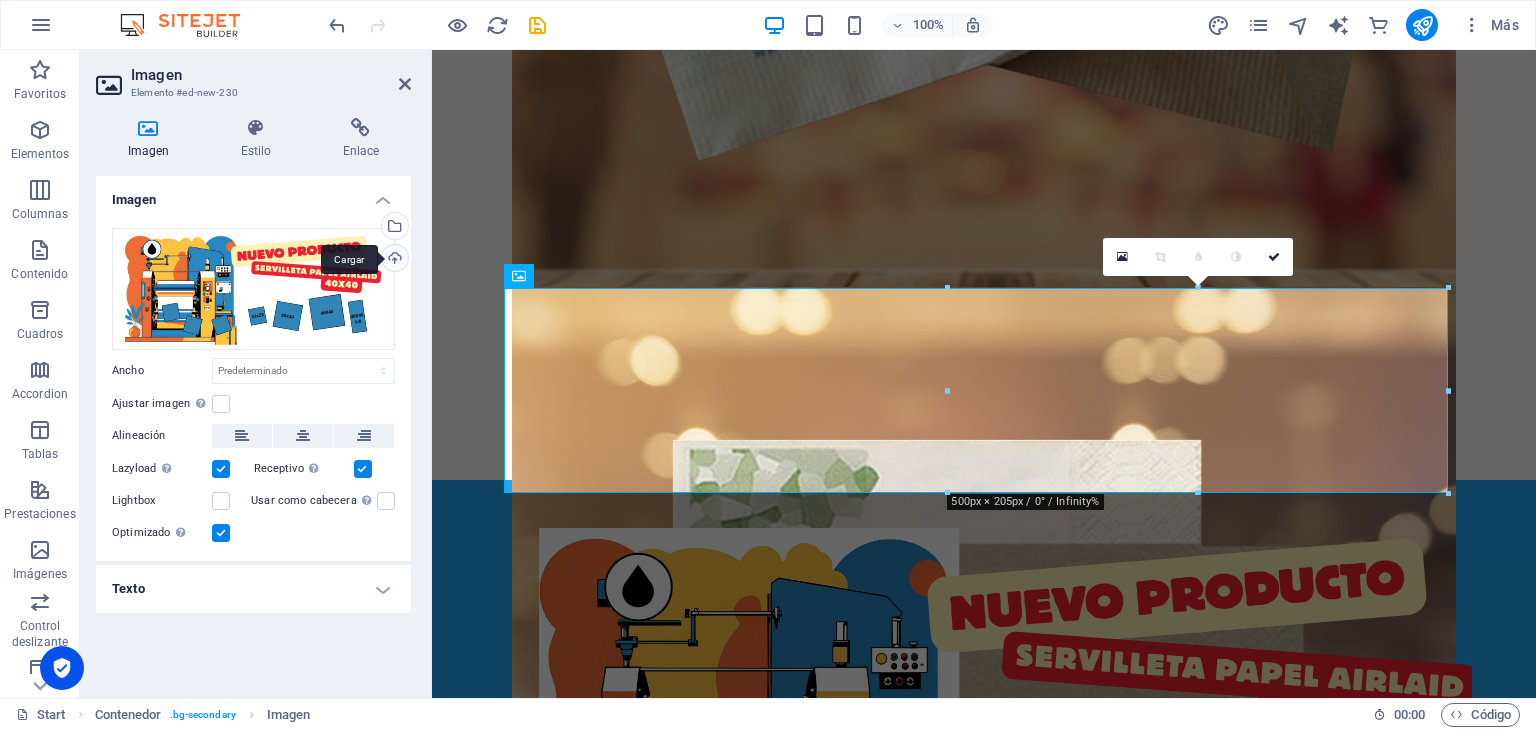 click on "Cargar" at bounding box center (393, 260) 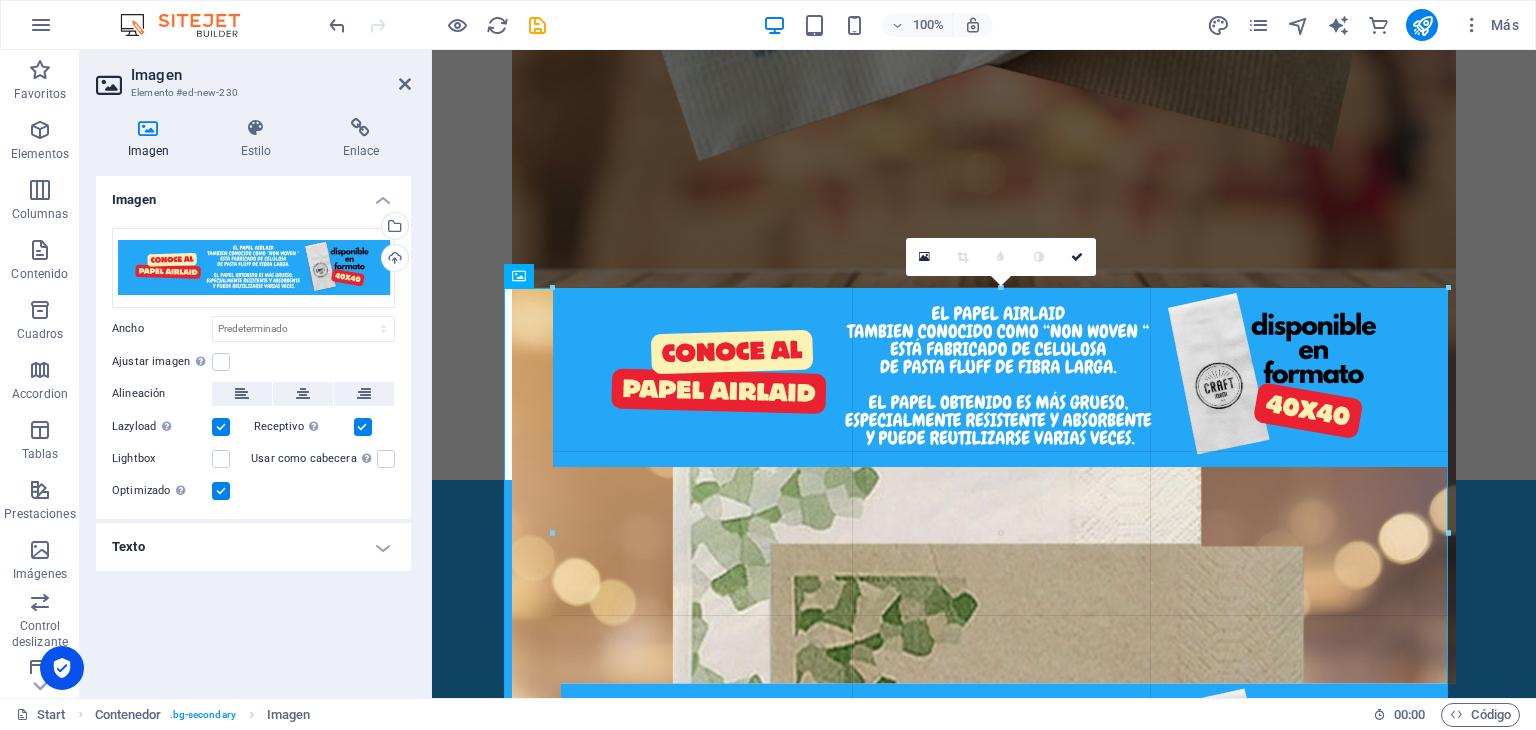 drag, startPoint x: 947, startPoint y: 338, endPoint x: 234, endPoint y: 312, distance: 713.4739 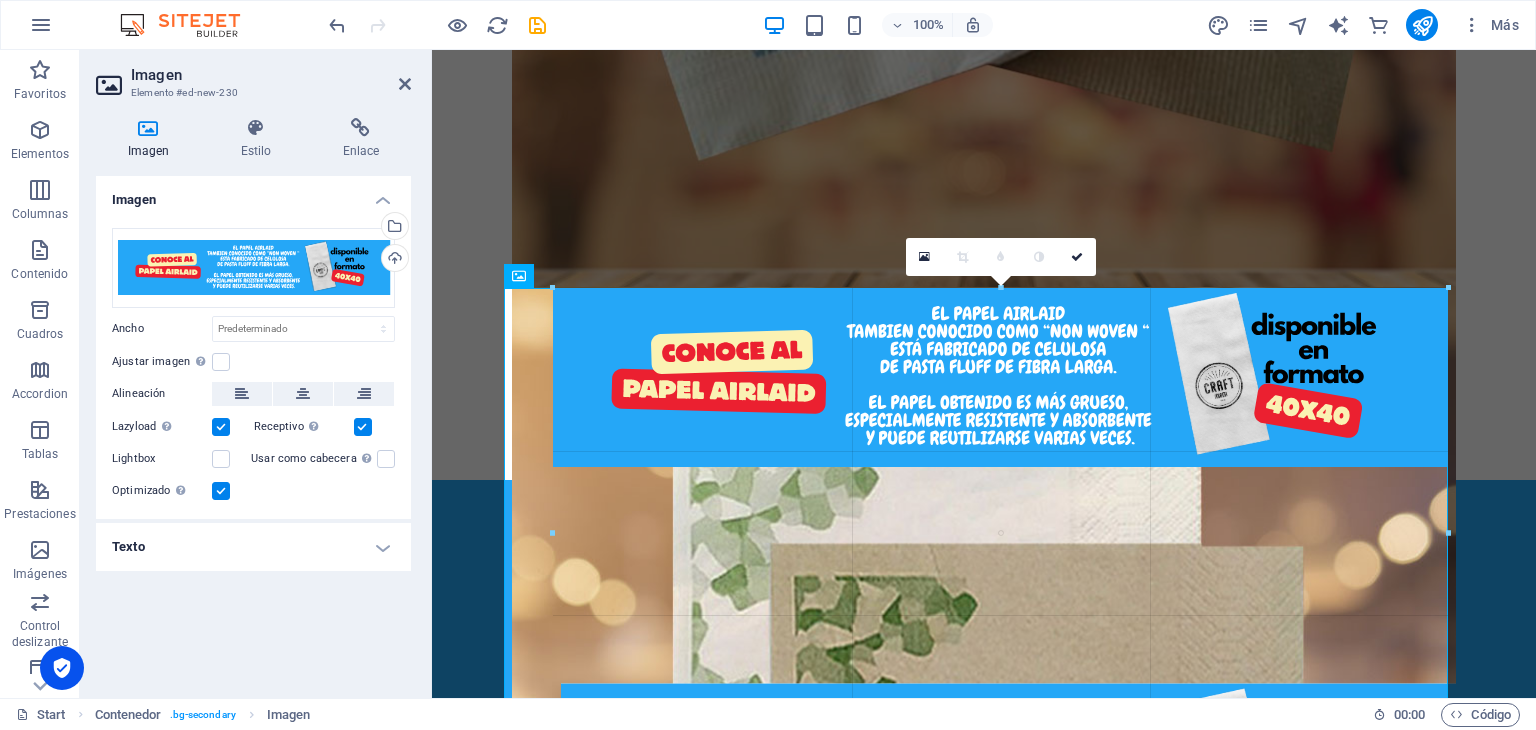 type on "895" 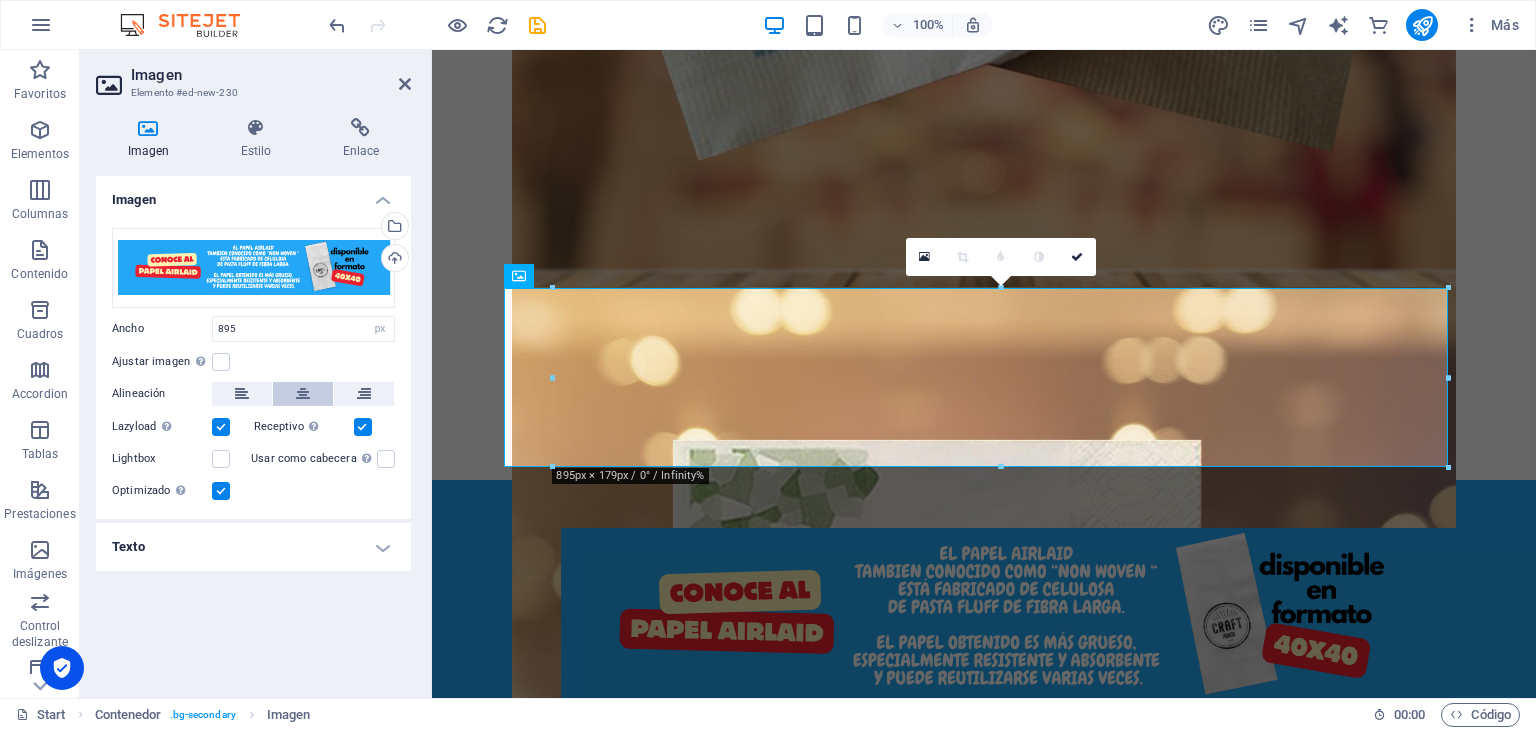 click at bounding box center [303, 394] 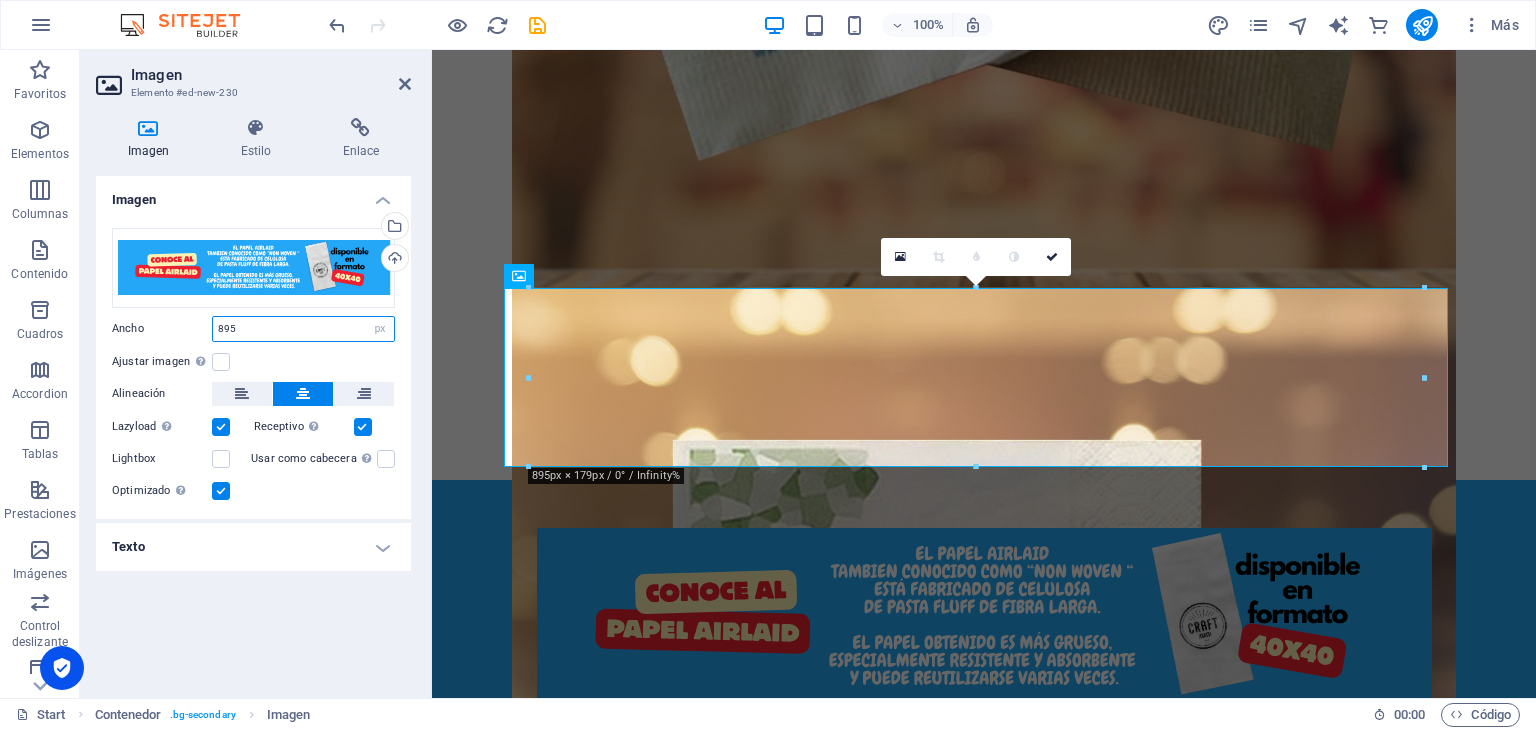 drag, startPoint x: 244, startPoint y: 329, endPoint x: 205, endPoint y: 325, distance: 39.20459 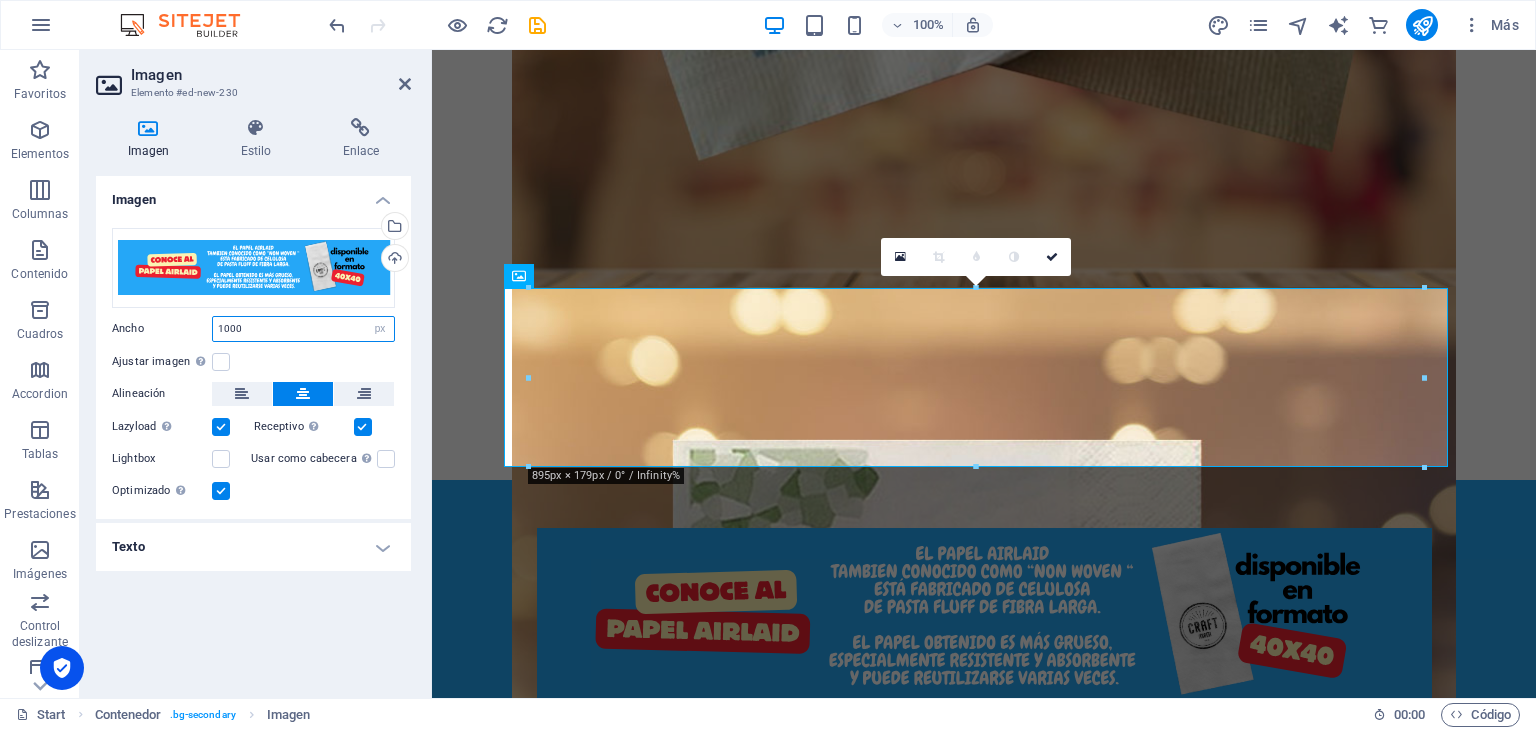type on "1000" 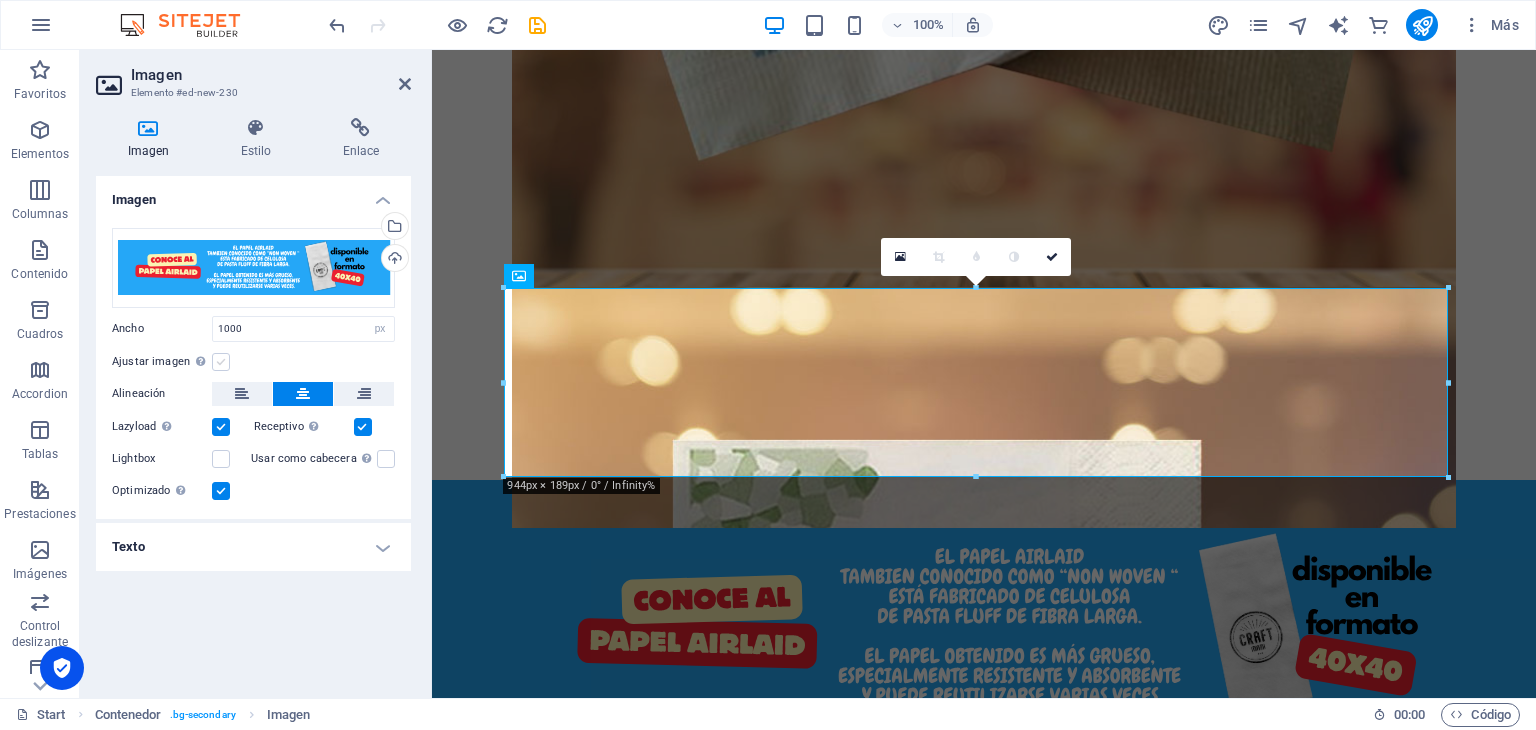 click at bounding box center (221, 362) 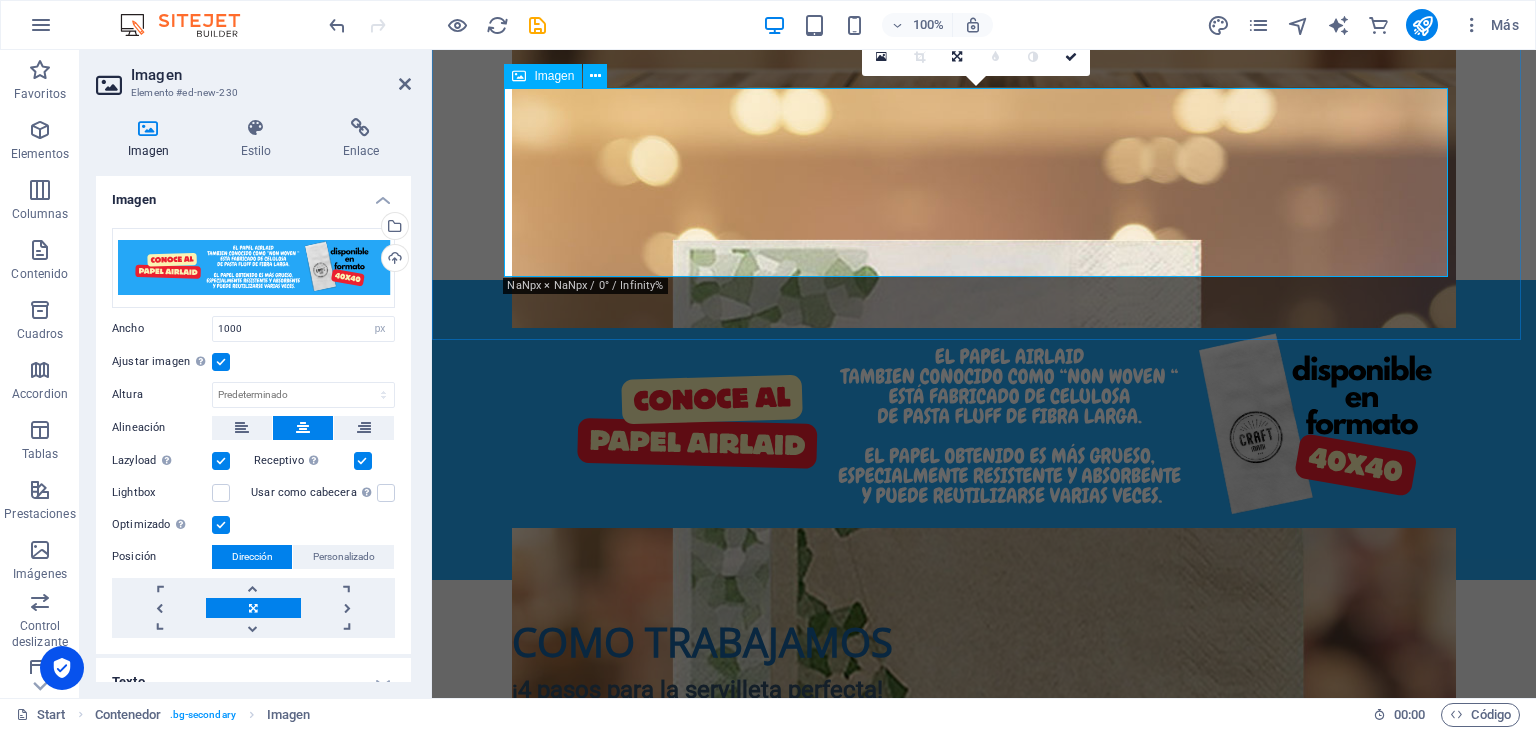 scroll, scrollTop: 2000, scrollLeft: 0, axis: vertical 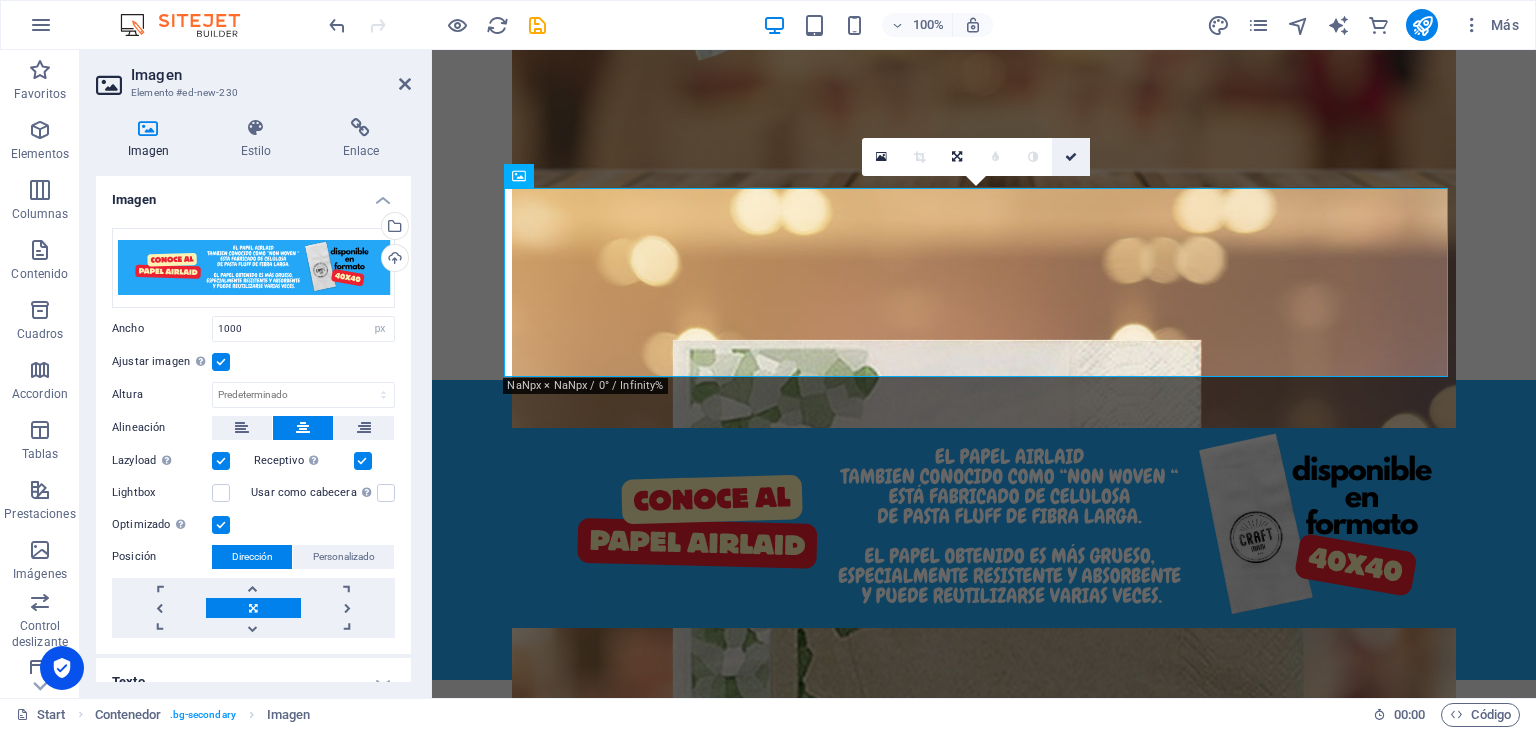 click at bounding box center (1071, 157) 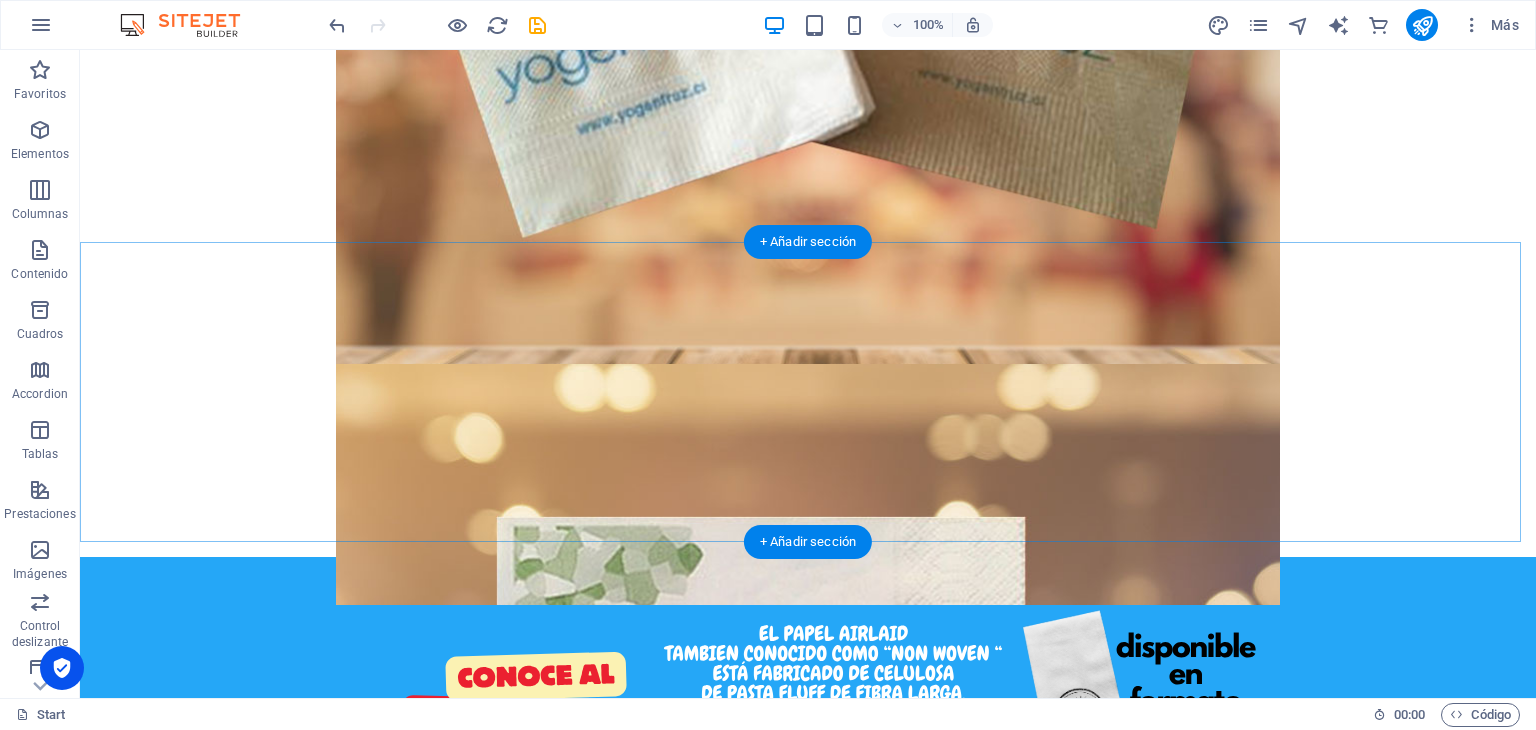 scroll, scrollTop: 1800, scrollLeft: 0, axis: vertical 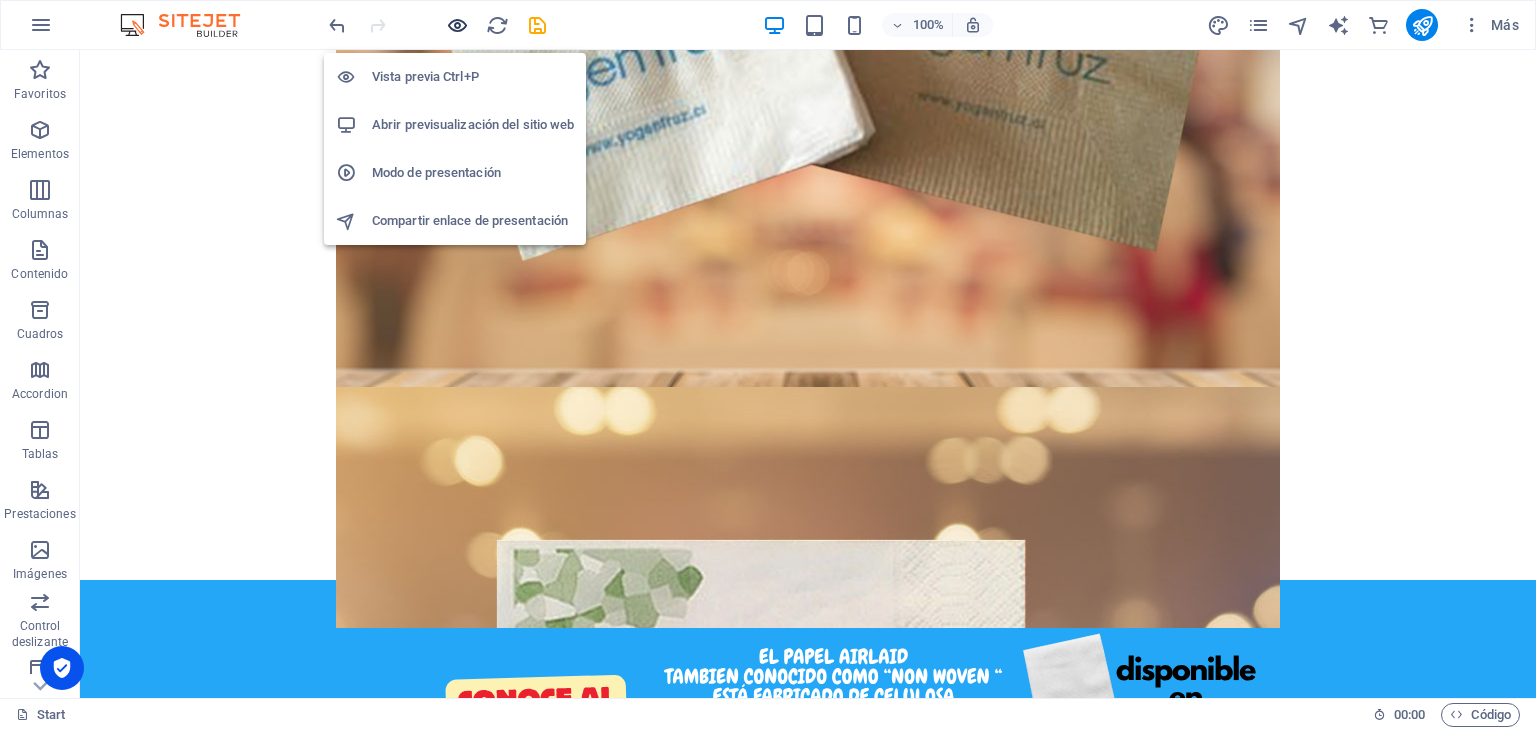 click at bounding box center (457, 25) 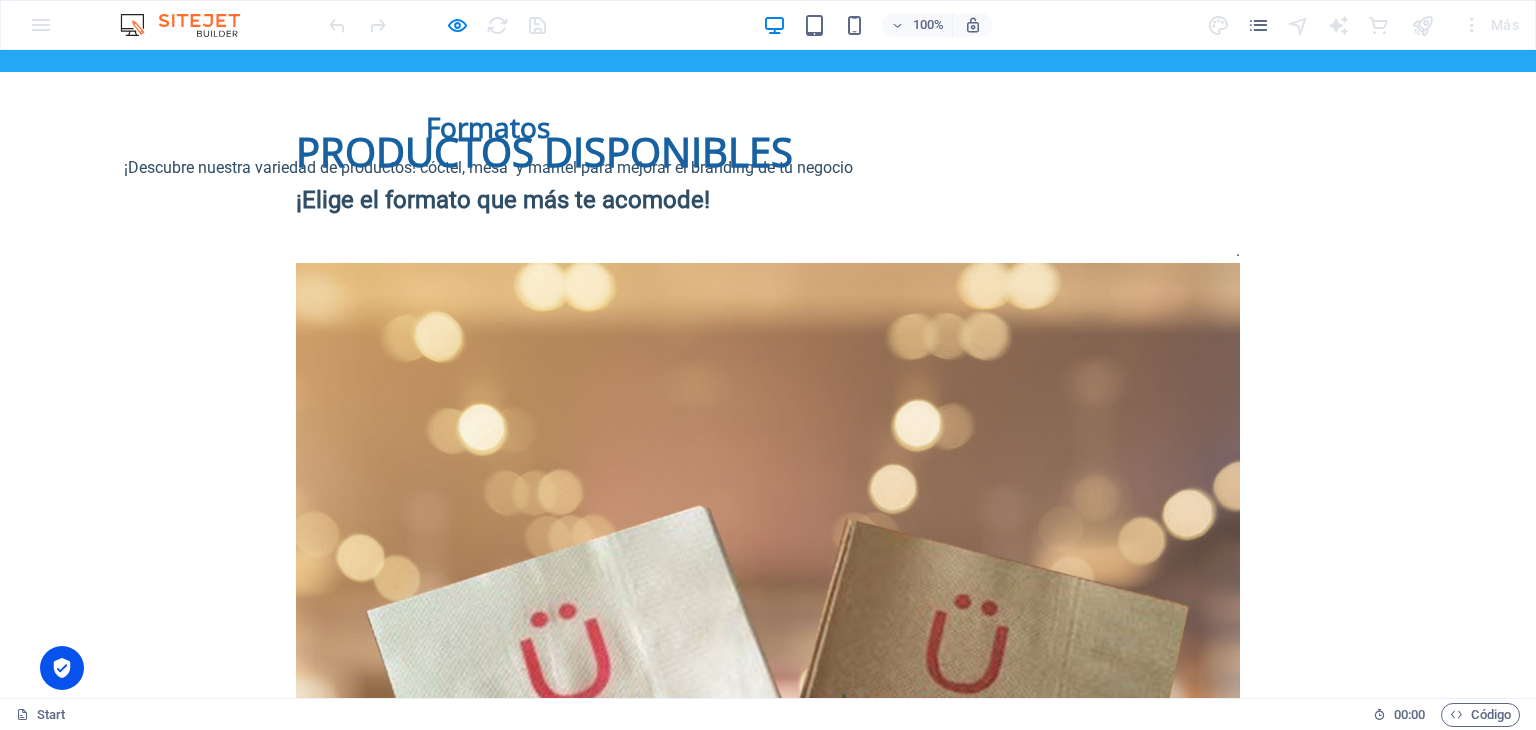 scroll, scrollTop: 1600, scrollLeft: 0, axis: vertical 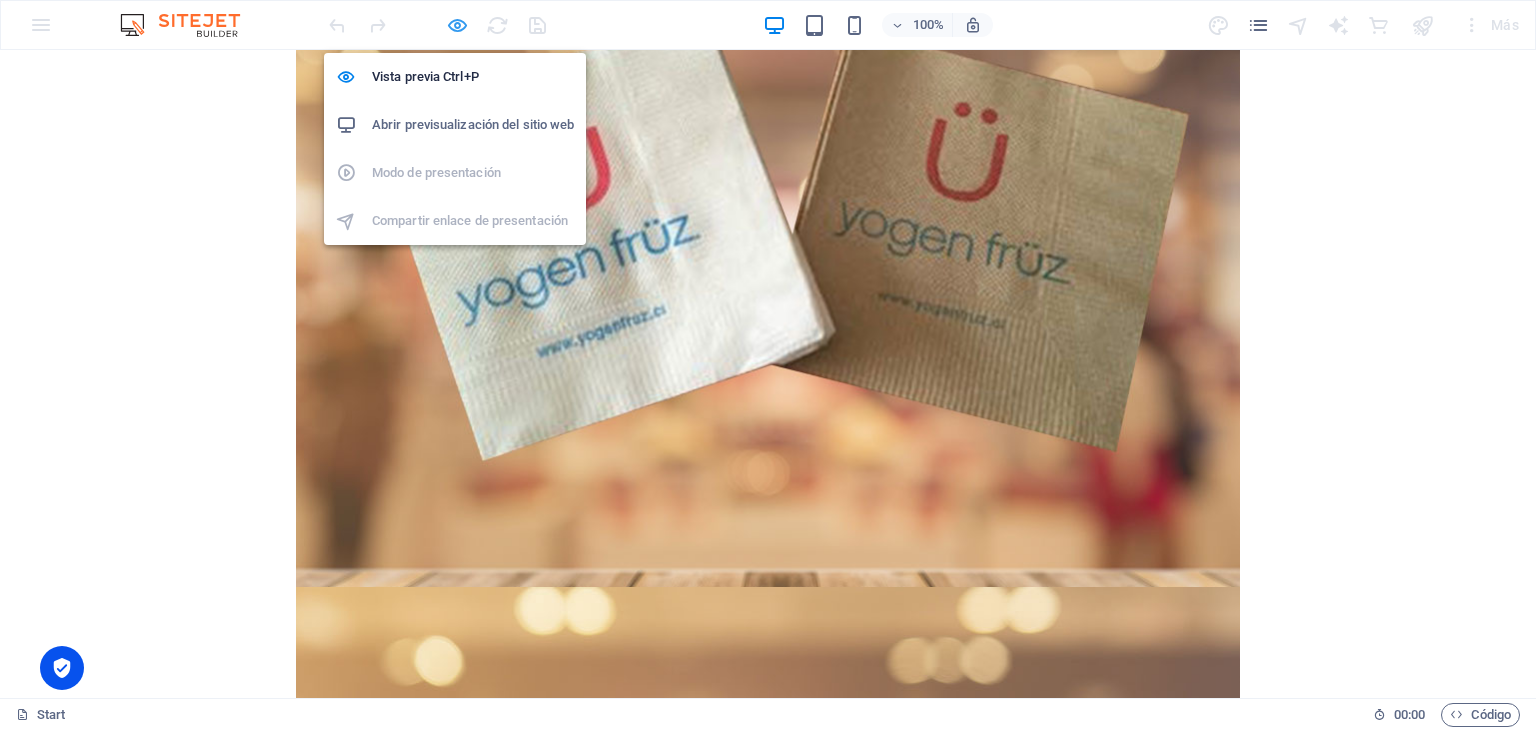 click at bounding box center [457, 25] 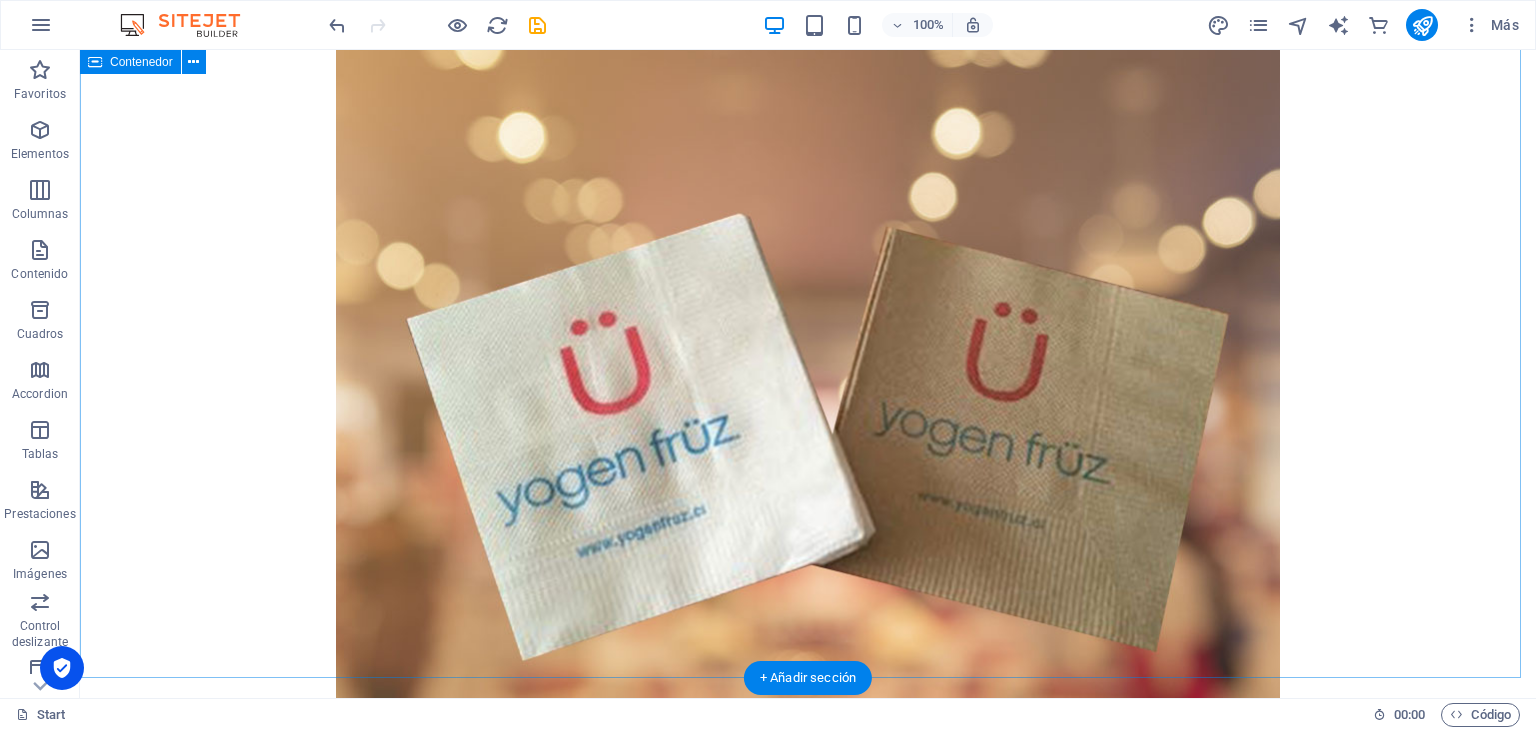 scroll, scrollTop: 1400, scrollLeft: 0, axis: vertical 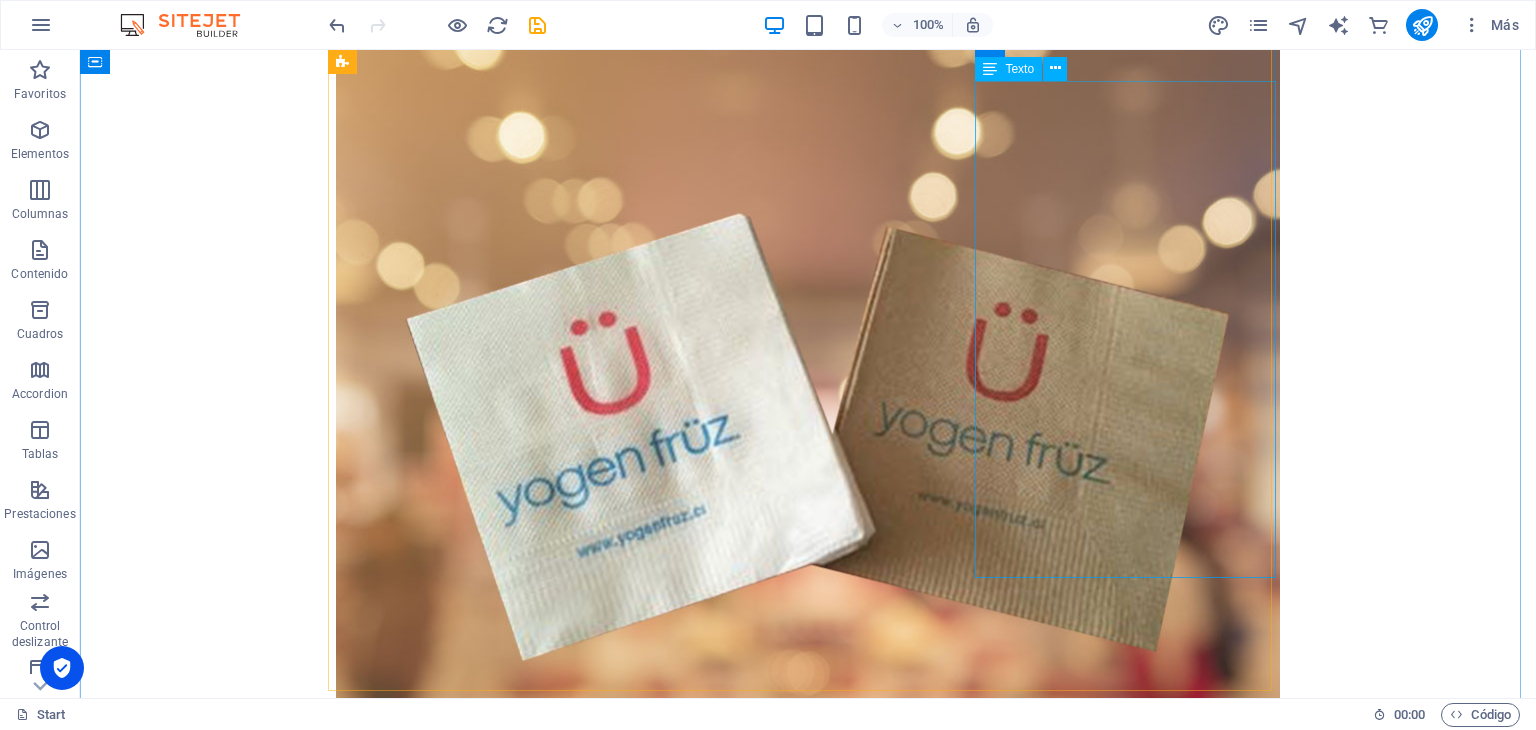 click on "40x40 ¡La más elegante de todas! FORMATO SERVILLETA                    ABIERTA           40 x 40 cm                   DOBLADA  1/4  20 x 20 cm                   DOBLADA 1/8   20 x 10 cm TIPO DE PAPEL DISPONIBLE                    PAPEL BLANCO  2H    (NUEVO)  PAPEL  AIRLAID  (PREMIUM) TIPO DE IMPRESIÓN DISPONIBLE                    1 COLOR                   2 COLORES  TIPO DE GOFRADO DISPONIBLE                   BORDE                                    CAJA     40X40X60cm app      CONTENIDO  1800 UNI      18 PAQUETES / 100 UNI   PEDIMO MÍNIMO  2 CAJAS      3.600 SERVILLETAS" at bounding box center [808, 2859] 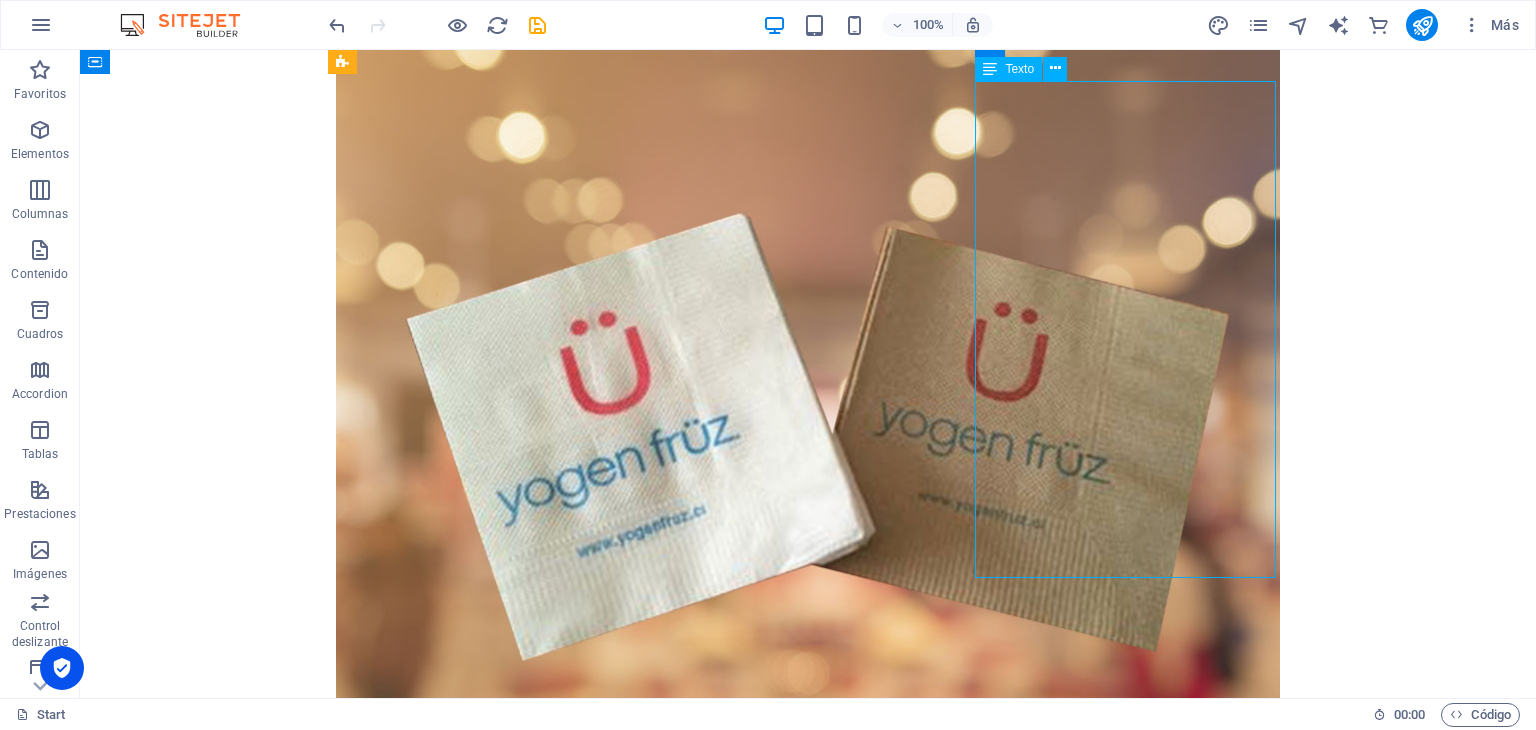 click on "40x40 ¡La más elegante de todas! FORMATO SERVILLETA                    ABIERTA           40 x 40 cm                   DOBLADA  1/4  20 x 20 cm                   DOBLADA 1/8   20 x 10 cm TIPO DE PAPEL DISPONIBLE                    PAPEL BLANCO  2H    (NUEVO)  PAPEL  AIRLAID  (PREMIUM) TIPO DE IMPRESIÓN DISPONIBLE                    1 COLOR                   2 COLORES  TIPO DE GOFRADO DISPONIBLE                   BORDE                                    CAJA     40X40X60cm app      CONTENIDO  1800 UNI      18 PAQUETES / 100 UNI   PEDIMO MÍNIMO  2 CAJAS      3.600 SERVILLETAS" at bounding box center [808, 2859] 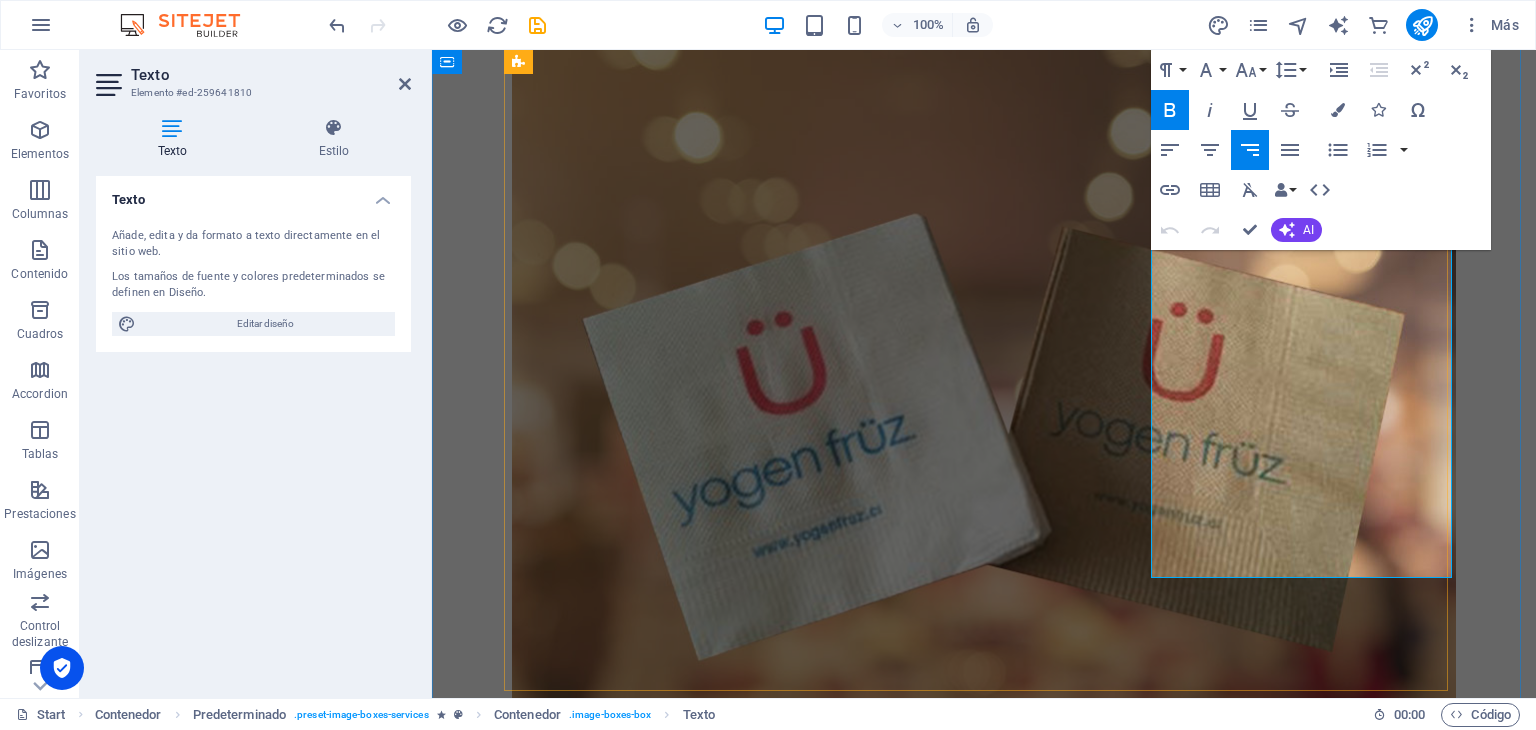 click at bounding box center (553, 2821) 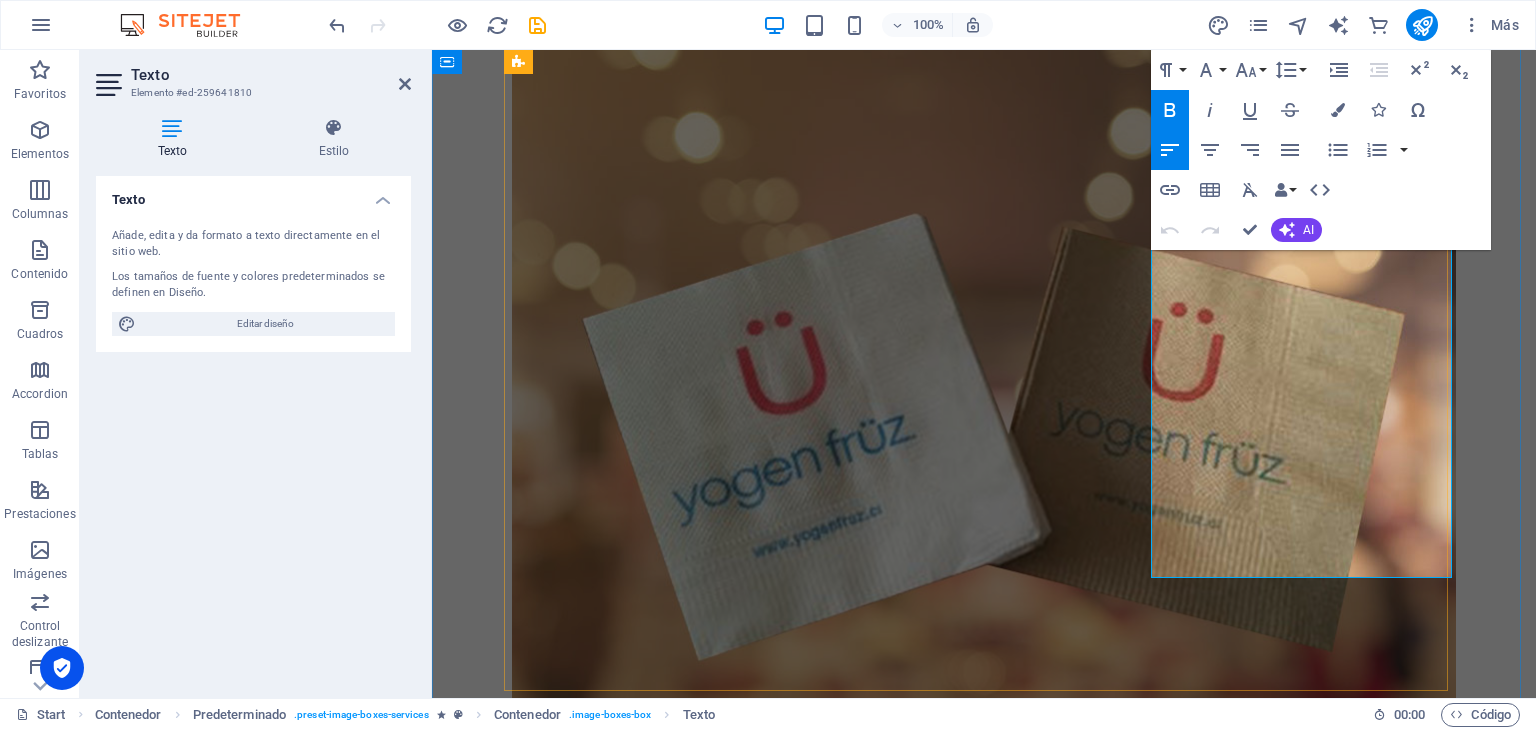 drag, startPoint x: 1237, startPoint y: 307, endPoint x: 1176, endPoint y: 310, distance: 61.073727 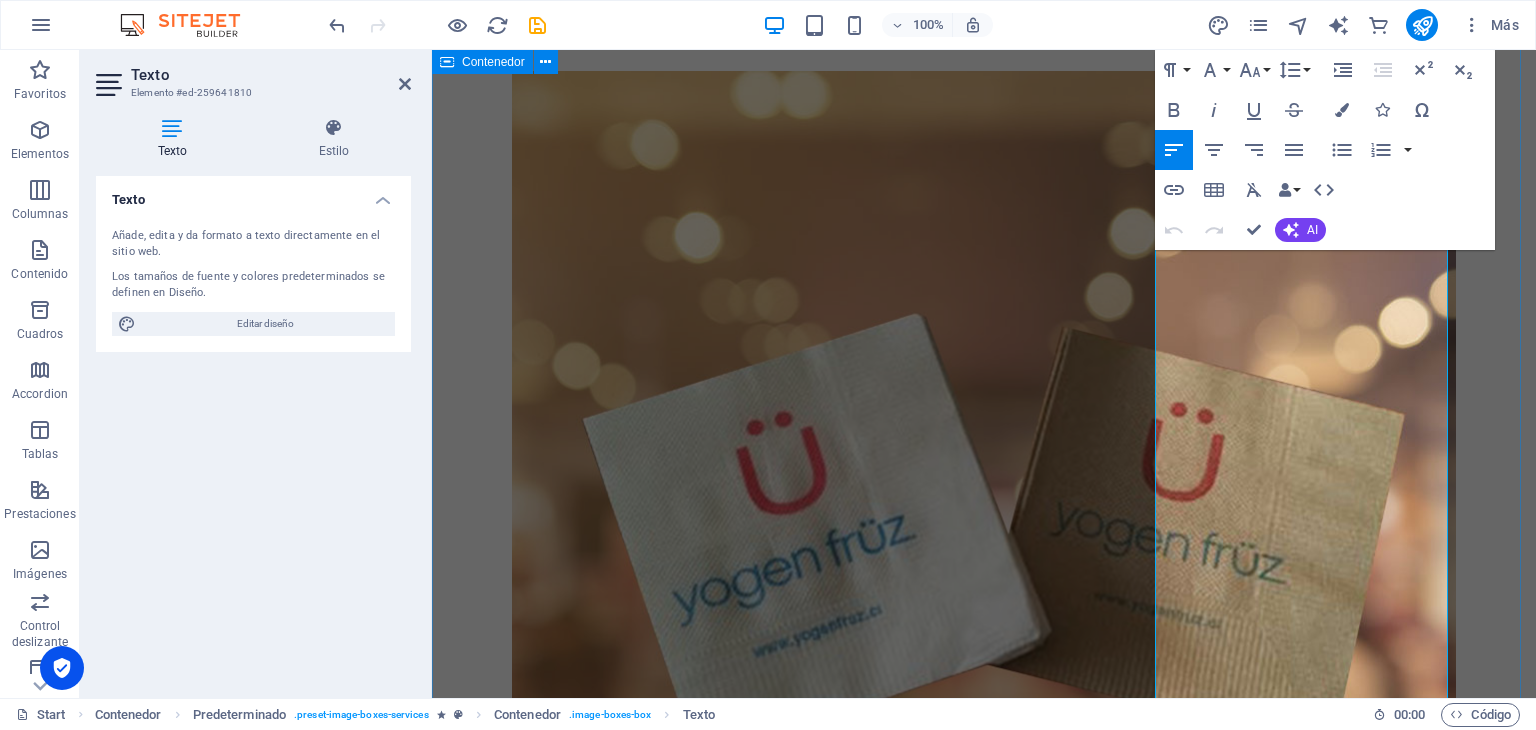 scroll, scrollTop: 1200, scrollLeft: 0, axis: vertical 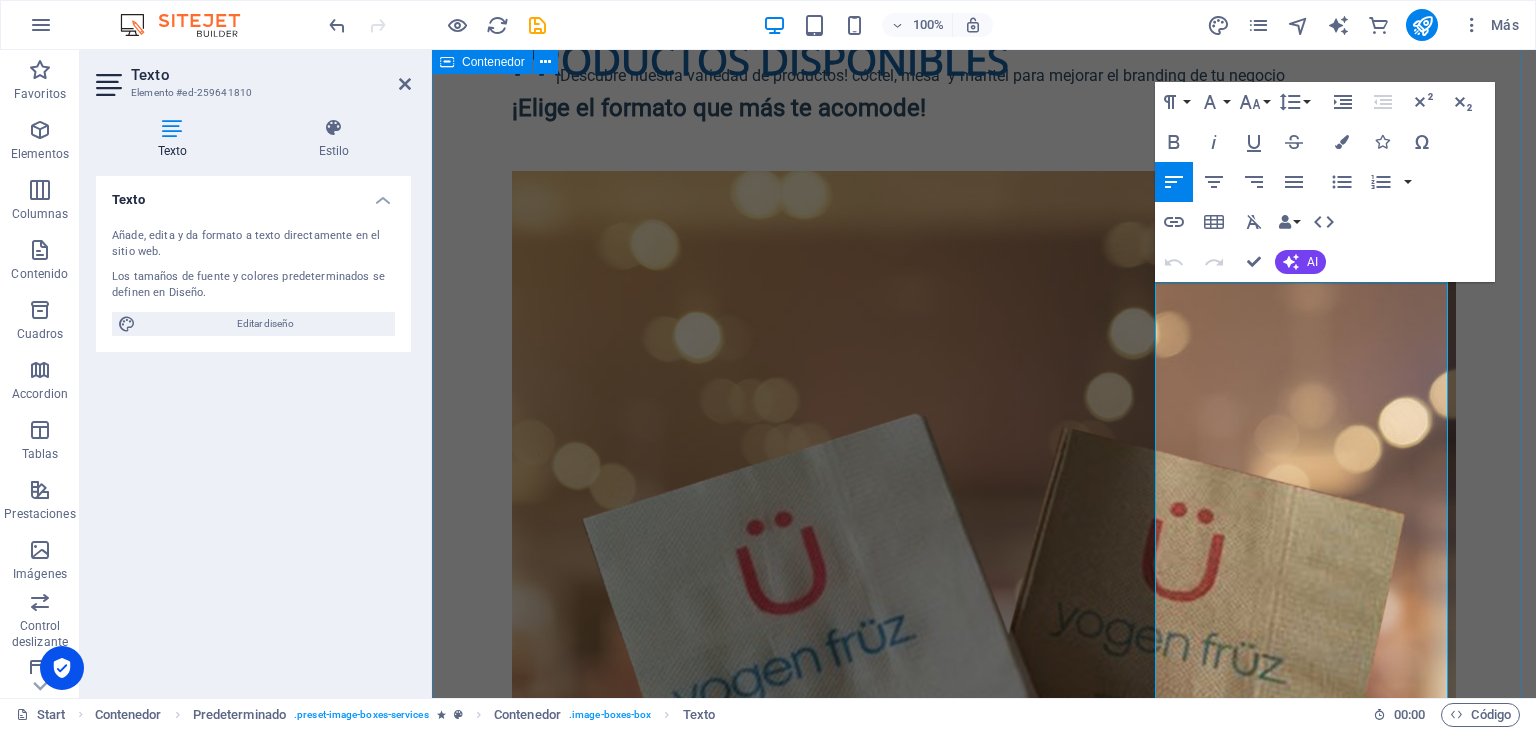 click on "PRODUCTOS DISPONIBLES ¡Elige el formato que más te acomode! . Servilleta cocktail 23x23 ¡La más versátil de las servilletas! FORMATO SERVILLETA                  ABIERTA     23x23 cm                 DOBLADA   11.5x11.5 cm TIPO DE PAPEL DISPONIBLE                  PAPEL BLANCO  1H                 PAPEL ECOLÓGICO  1H TIPO DE IMPRESIÓN DISPONIBLE                  1 COLOR                 2 COLORES TIPO DE GOFRADO DISPONIBLE                 COMPLETO  CAJA      40X40X60cm app     CONTENIDO   6000 UNI     30 PAQUETES / 200 UNI PEDIDO MINIMO       2 CAJAS                12.000 SERVILLETAS    Servilleta mesa 30x30 ¡Perfecta para restaurantes! FORMATO SERVILLETA                    ABIERTA         30 x 30 cm                   DOBLADA       15 x 15 cm TIPO DE PAPEL DISPONIBLE                    PAPEL BLANCO  1H                   PAPEL ECOLÓGICO  1H TIPO DE IMPRESIÓN DISPONIBLE 1 COLOR" at bounding box center (984, 580) 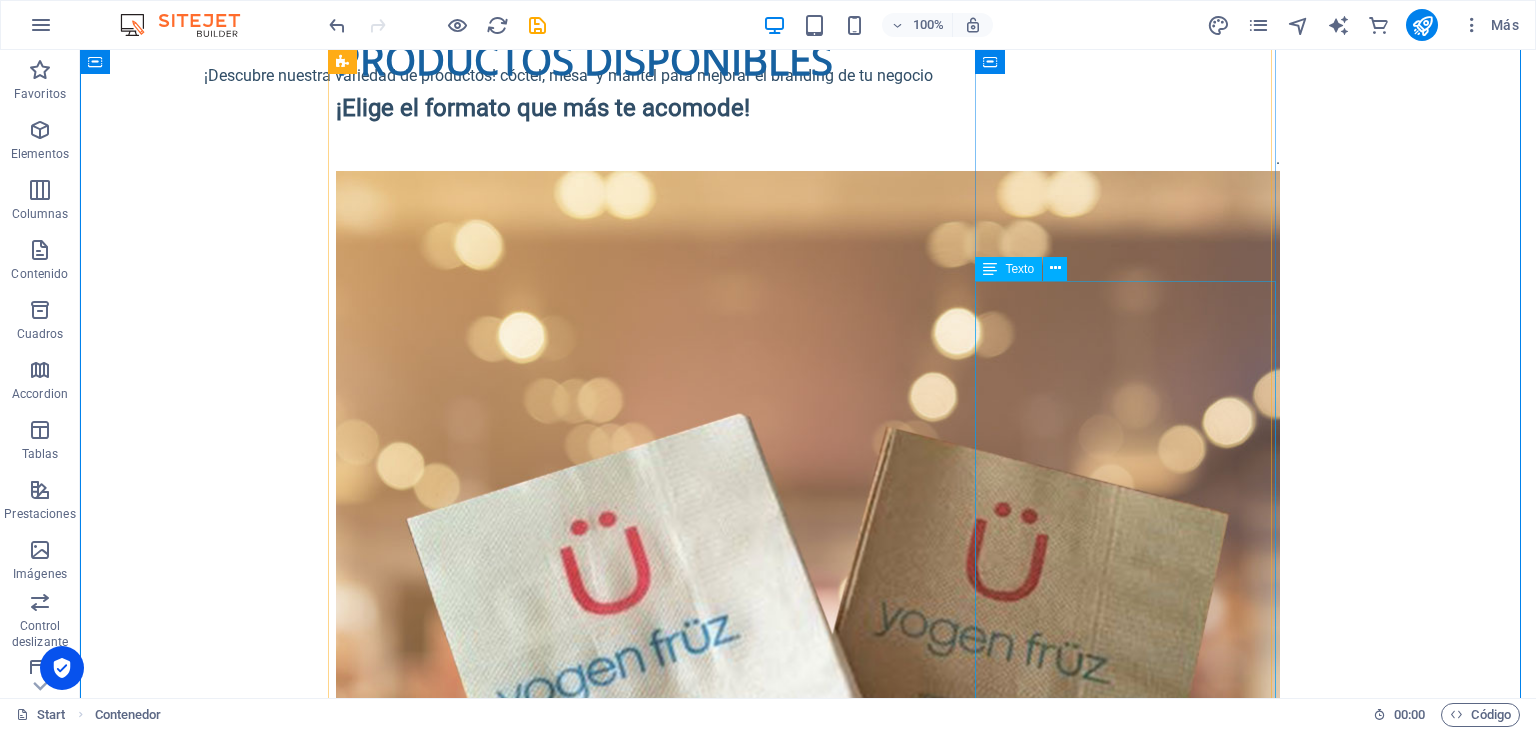 click on "40x40 ¡La más elegante de todas! FORMATO SERVILLETA                    ABIERTA           40 x 40 cm                   DOBLADA  1/4  20 x 20 cm                   DOBLADA 1/8   20 x 10 cm TIPO DE PAPEL DISPONIBLE                    PAPEL BLANCO  2H    (NUEVO)  PAPEL  AIRLAID  (PREMIUM) TIPO DE IMPRESIÓN DISPONIBLE                    1 COLOR                   2 COLORES  TIPO DE GOFRADO DISPONIBLE                   BORDE                                    CAJA     40X40X60cm app      CONTENIDO  1800 UNI      18 PAQUETES / 100 UNI   PEDIMO MÍNIMO  2 CAJAS      3.600 SERVILLETAS" at bounding box center [808, 3059] 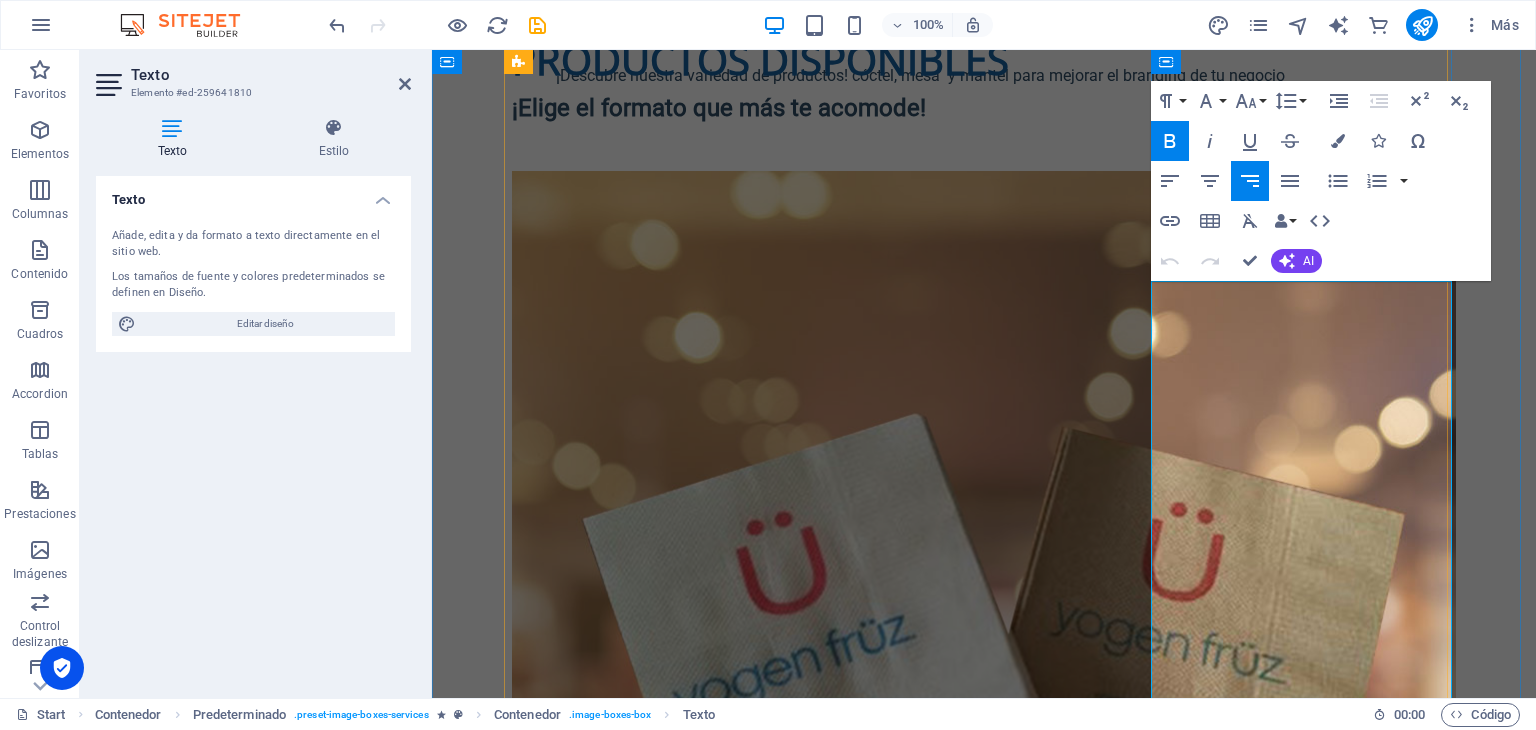 drag, startPoint x: 1368, startPoint y: 490, endPoint x: 1353, endPoint y: 489, distance: 15.033297 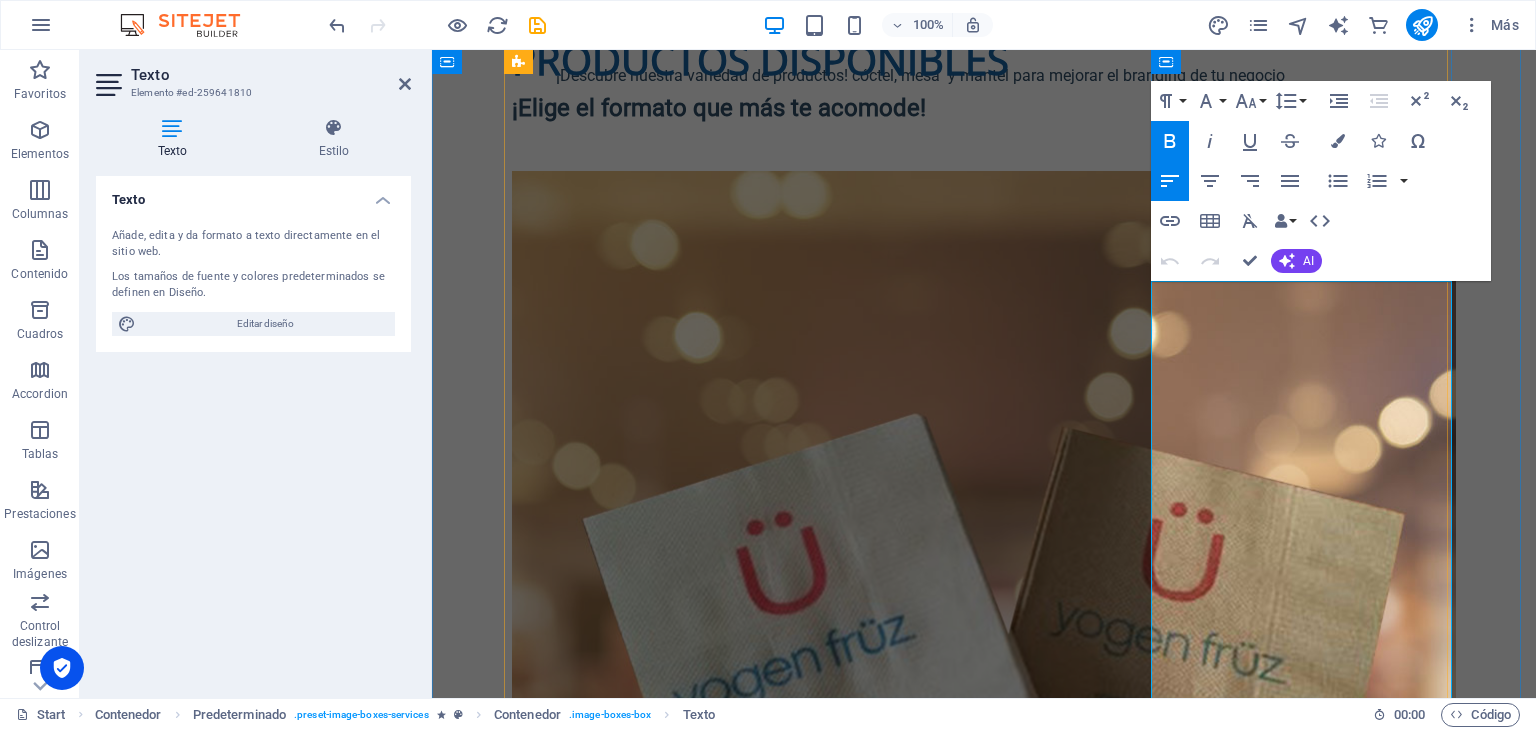 type 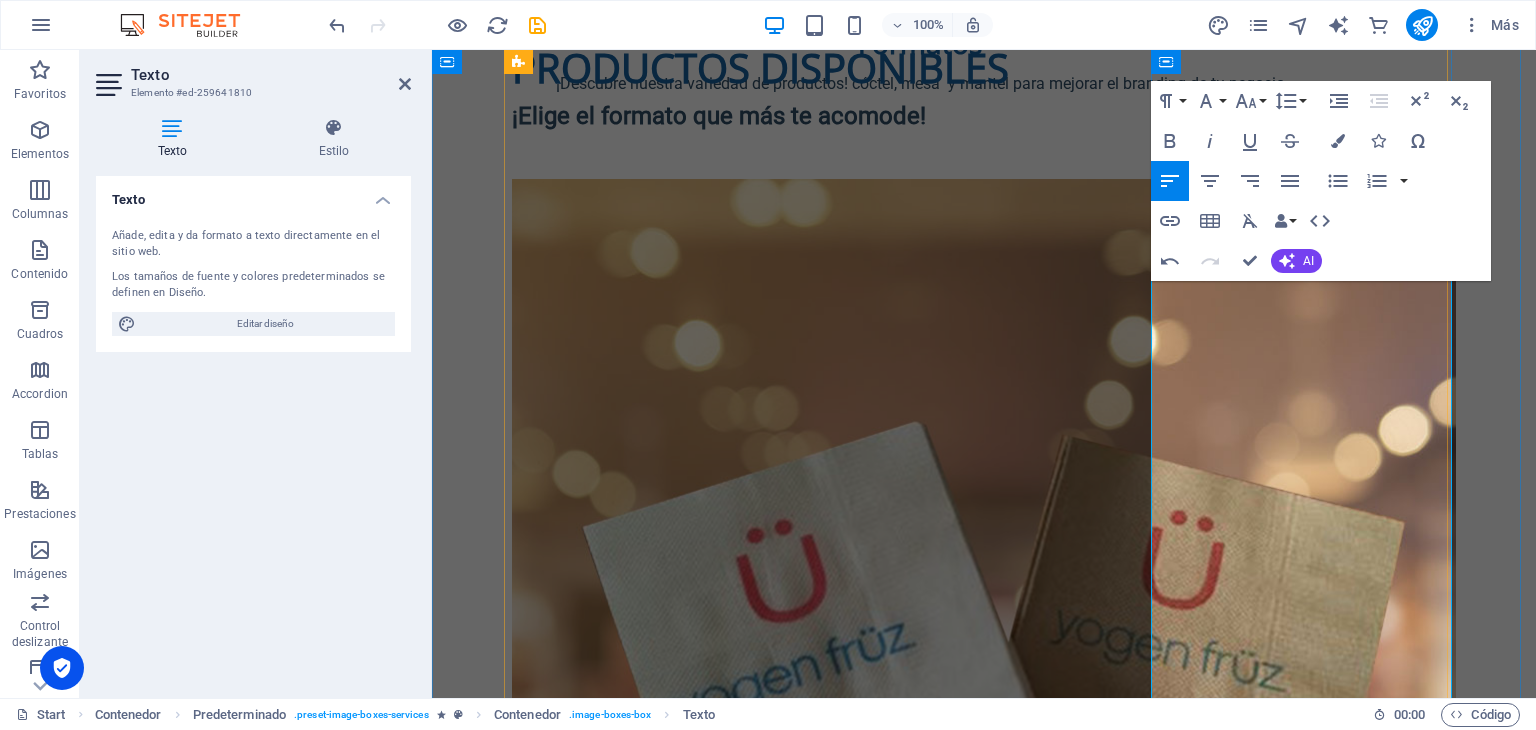 scroll, scrollTop: 1200, scrollLeft: 0, axis: vertical 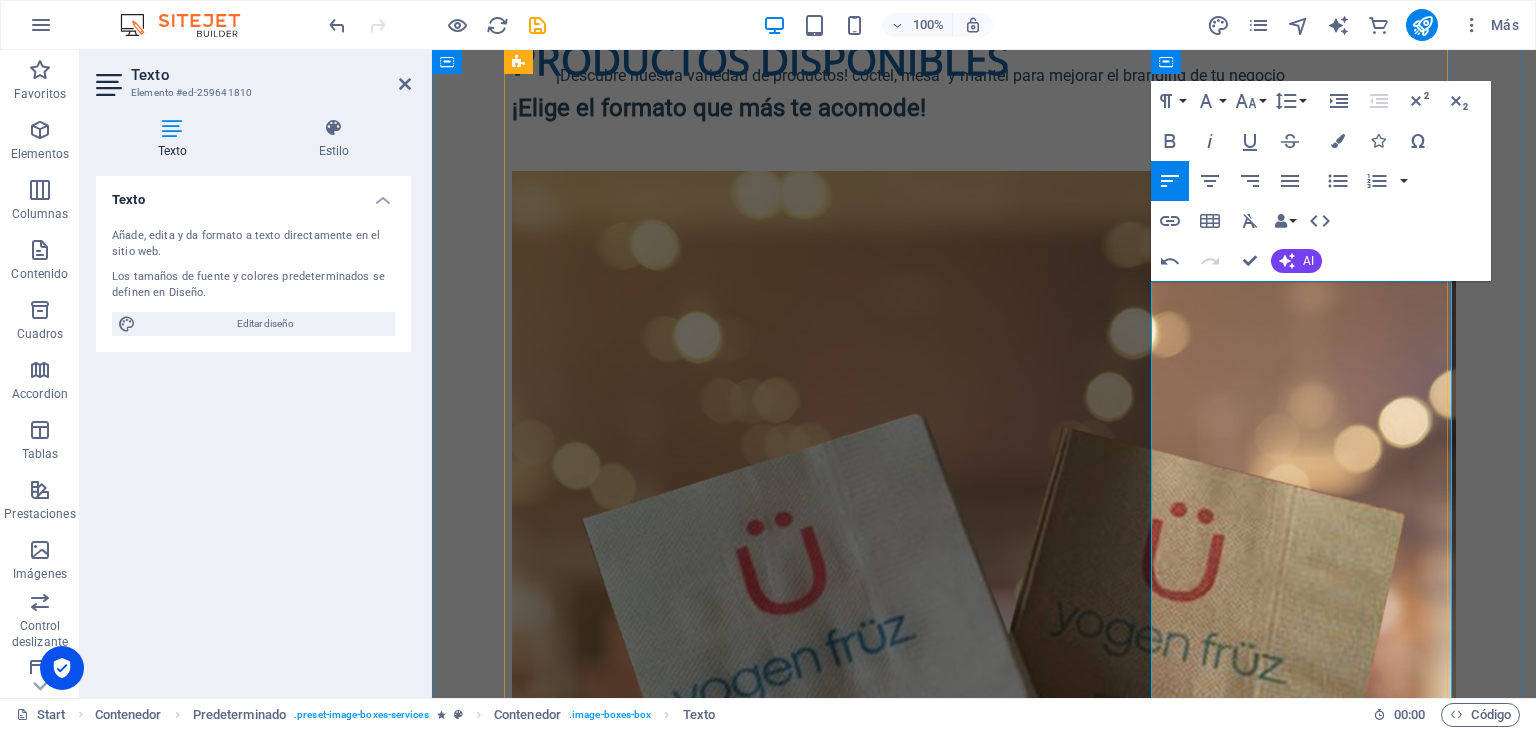 drag, startPoint x: 1367, startPoint y: 493, endPoint x: 1349, endPoint y: 489, distance: 18.439089 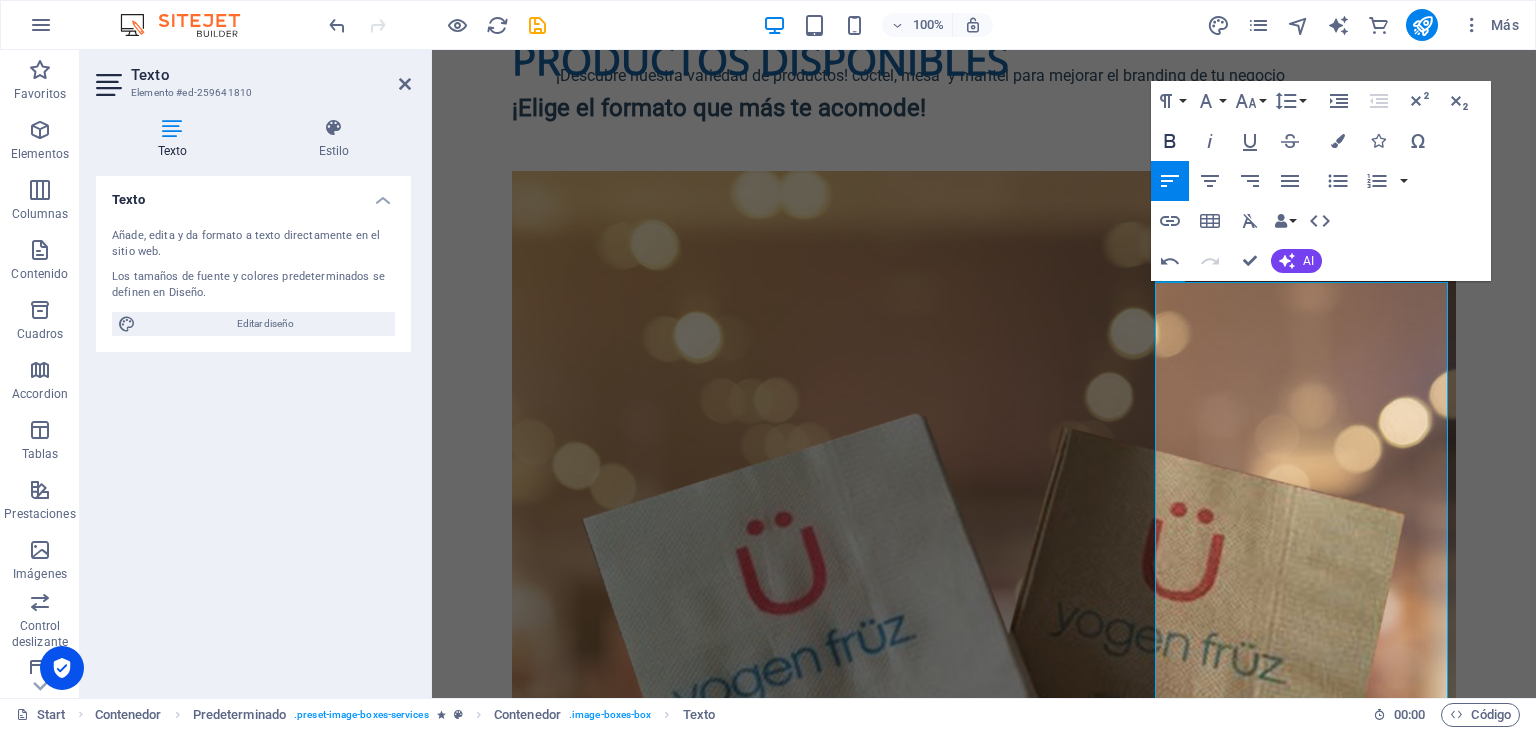 click 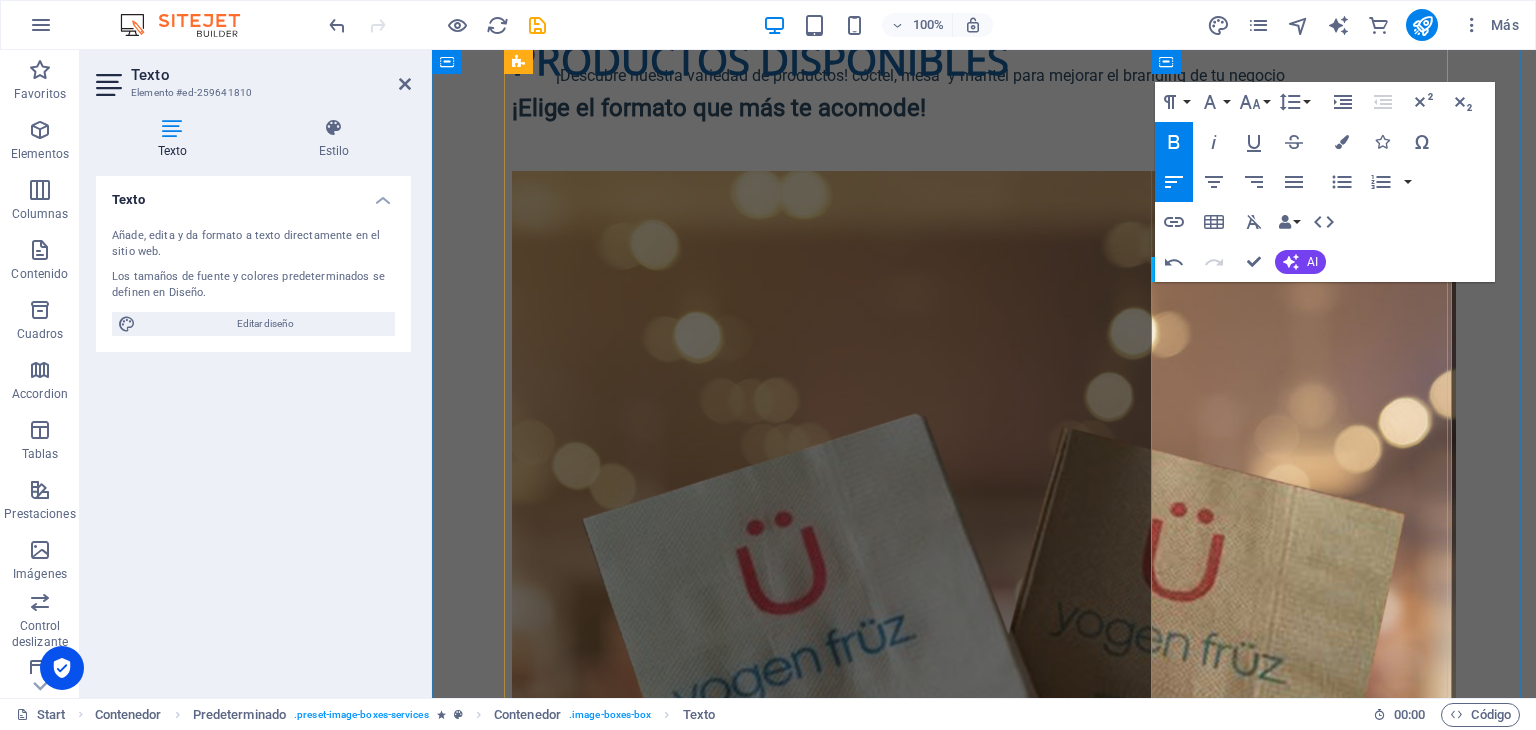 click on "(NUEVO)  PAPEL  AIRLAID  (PREMIUM)" at bounding box center [984, 3037] 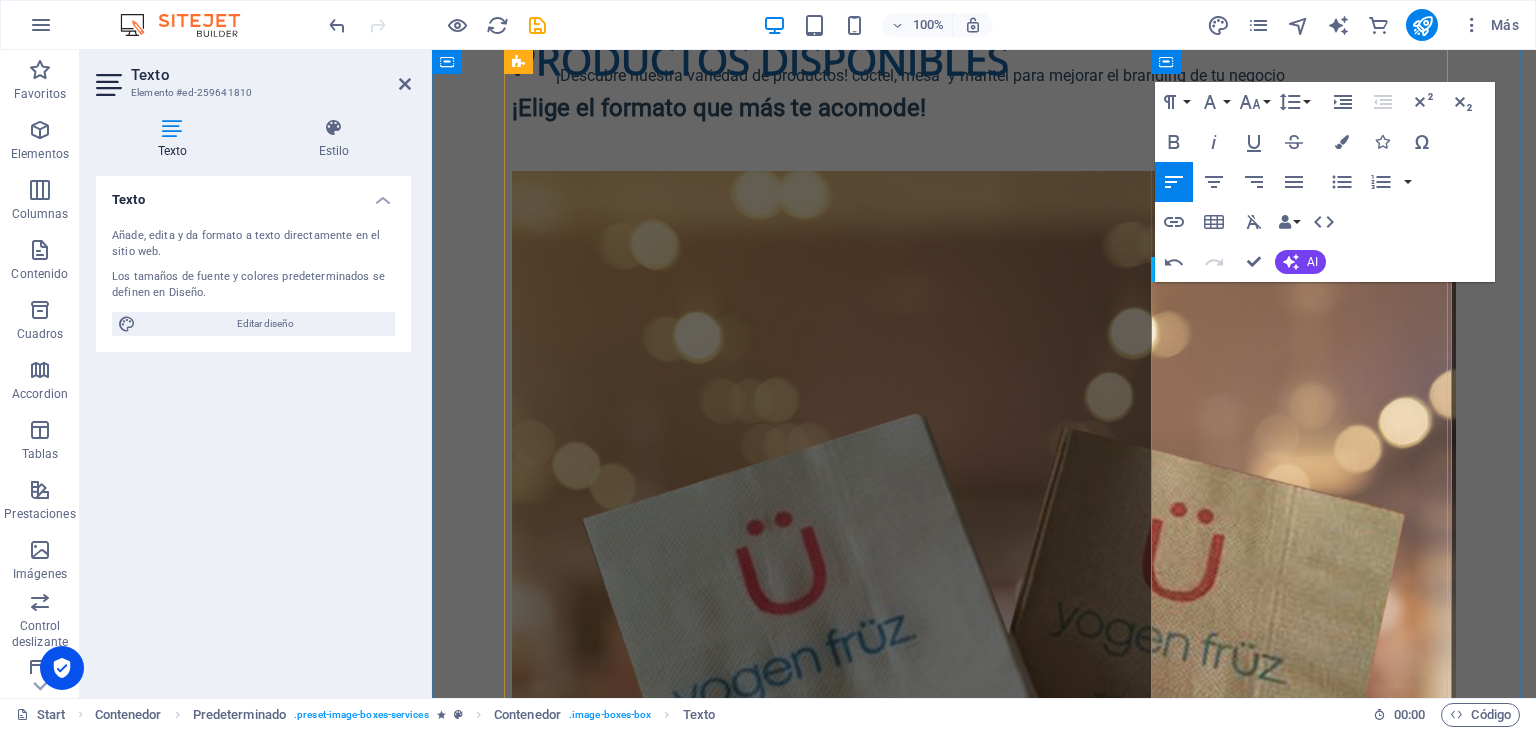 drag, startPoint x: 1429, startPoint y: 509, endPoint x: 1352, endPoint y: 508, distance: 77.00649 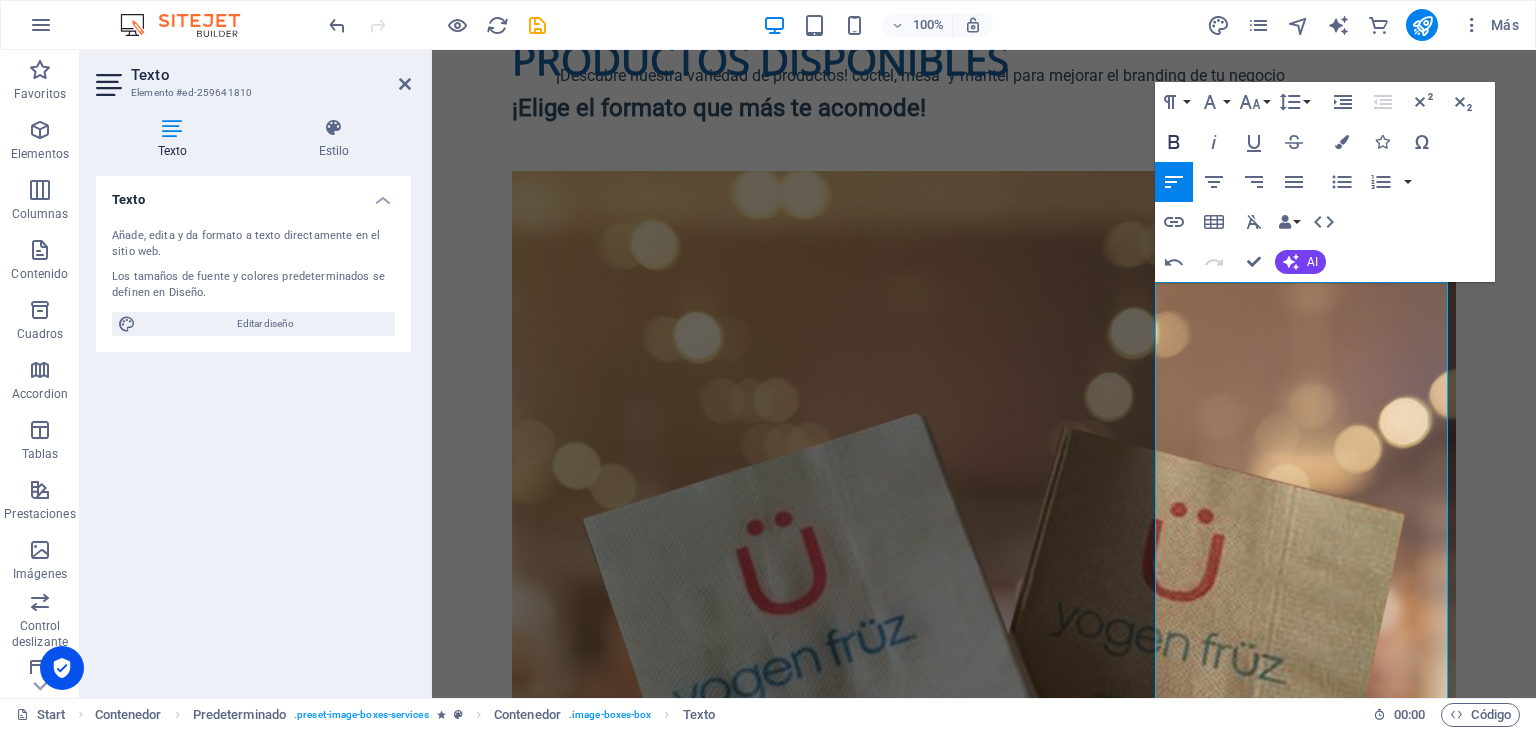 click 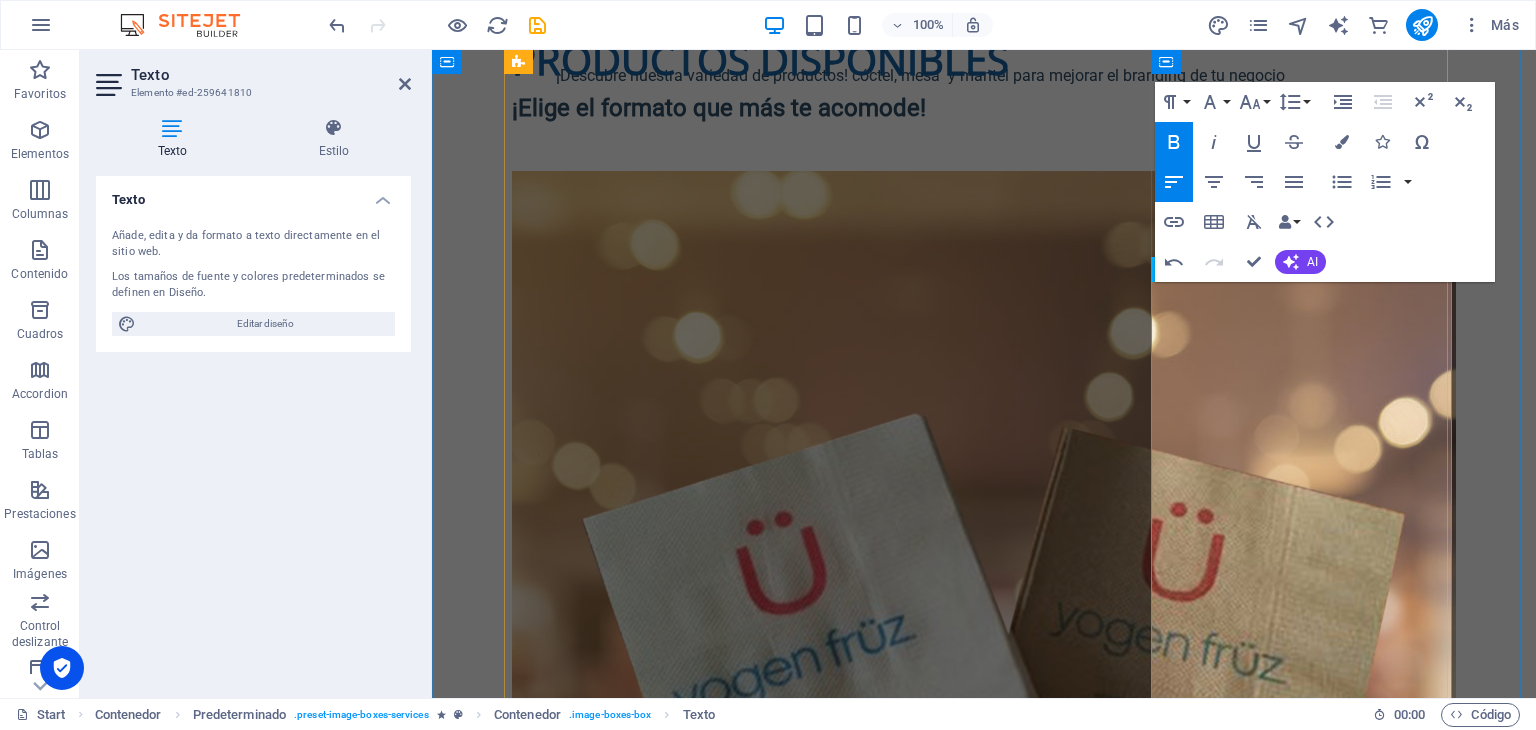 click on "1 COLOR" at bounding box center (984, 3070) 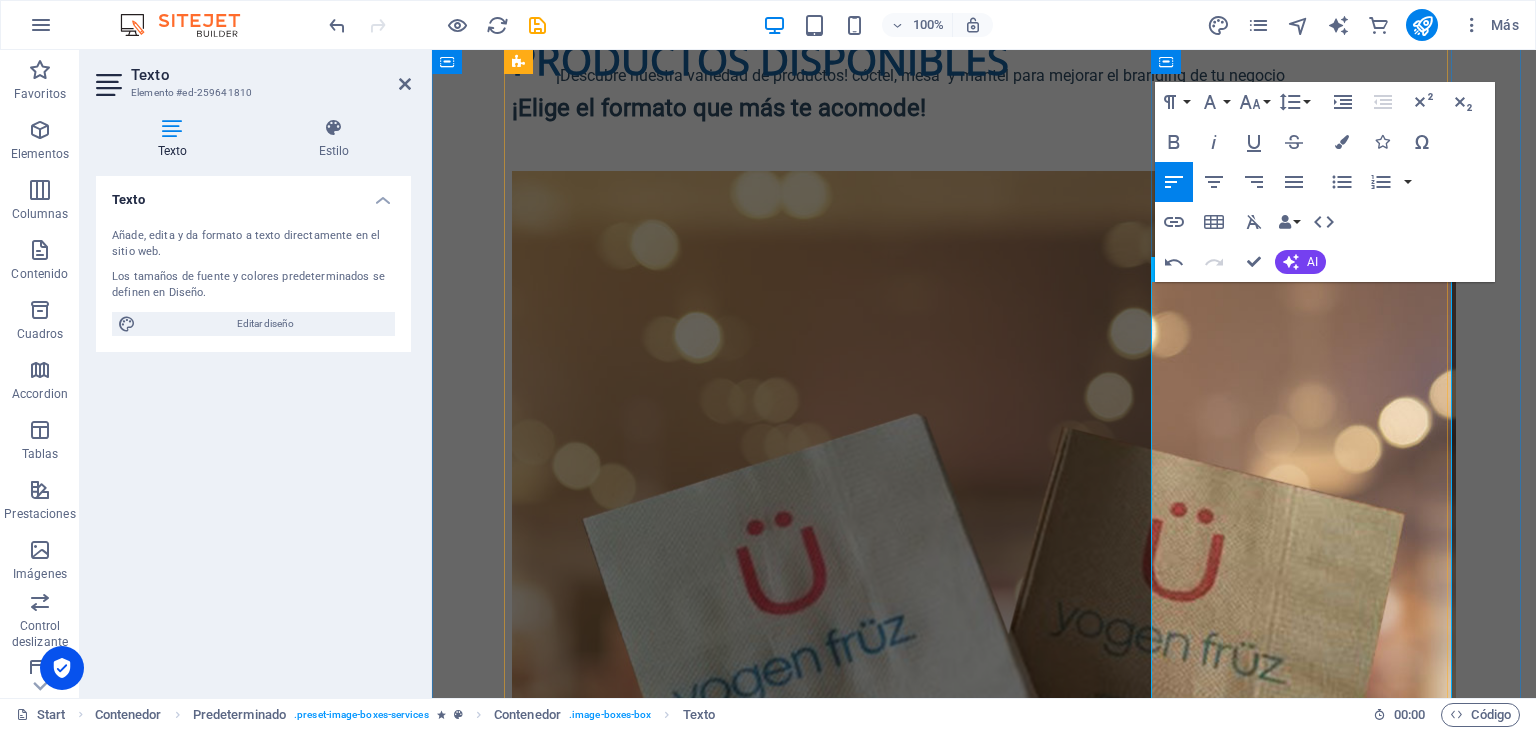 drag, startPoint x: 1239, startPoint y: 507, endPoint x: 1172, endPoint y: 506, distance: 67.00746 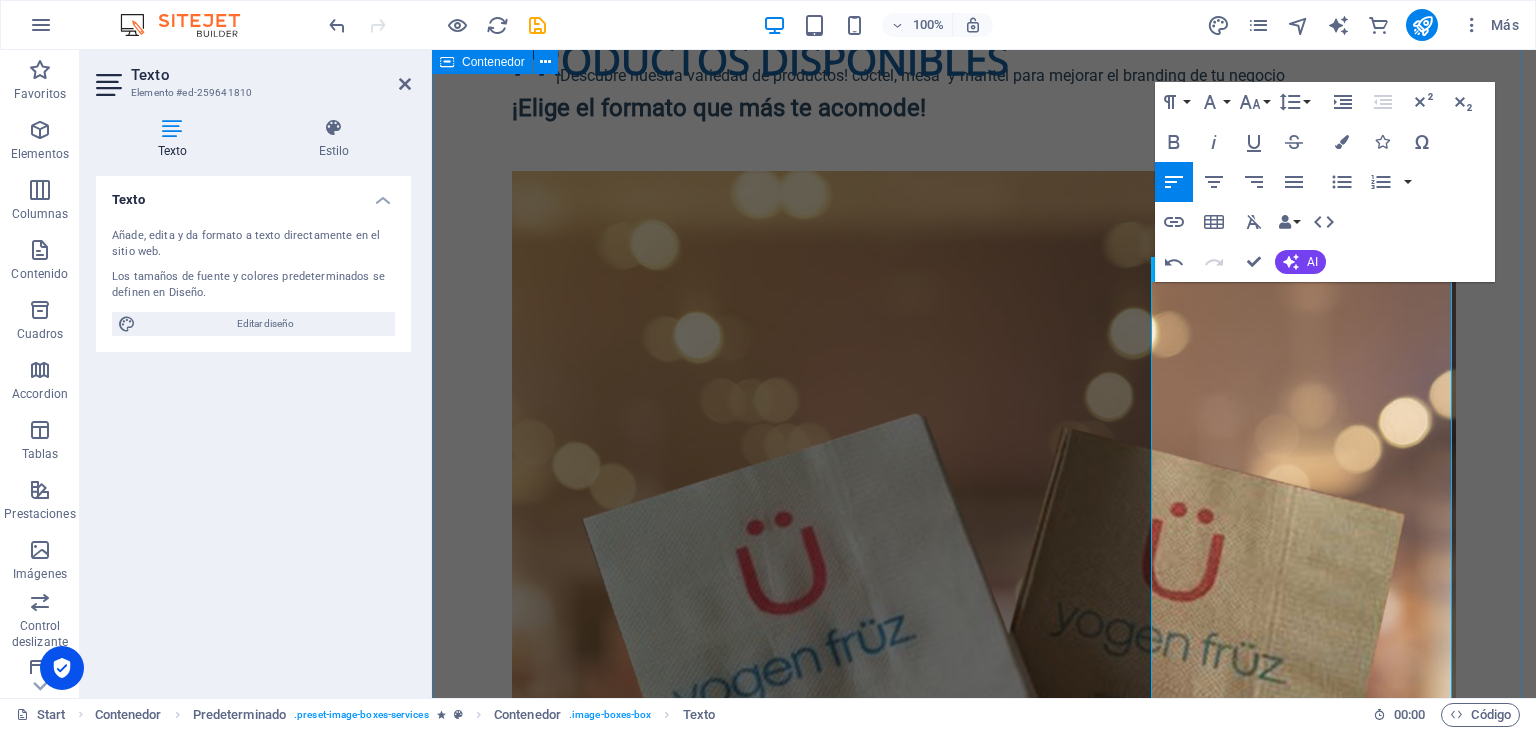 click on "PRODUCTOS DISPONIBLES ¡Elige el formato que más te acomode! . Servilleta cocktail 23x23 ¡La más versátil de las servilletas! FORMATO SERVILLETA                  ABIERTA     23x23 cm                 DOBLADA   11.5x11.5 cm TIPO DE PAPEL DISPONIBLE                  PAPEL BLANCO  1H                 PAPEL ECOLÓGICO  1H TIPO DE IMPRESIÓN DISPONIBLE                  1 COLOR                 2 COLORES TIPO DE GOFRADO DISPONIBLE                 COMPLETO  CAJA      40X40X60cm app     CONTENIDO   6000 UNI     30 PAQUETES / 200 UNI PEDIDO MINIMO       2 CAJAS                12.000 SERVILLETAS    Servilleta mesa 30x30 ¡Perfecta para restaurantes! FORMATO SERVILLETA                    ABIERTA         30 x 30 cm                   DOBLADA       15 x 15 cm TIPO DE PAPEL DISPONIBLE                    PAPEL BLANCO  1H                   PAPEL ECOLÓGICO  1H TIPO DE IMPRESIÓN DISPONIBLE 1 COLOR" at bounding box center (984, 580) 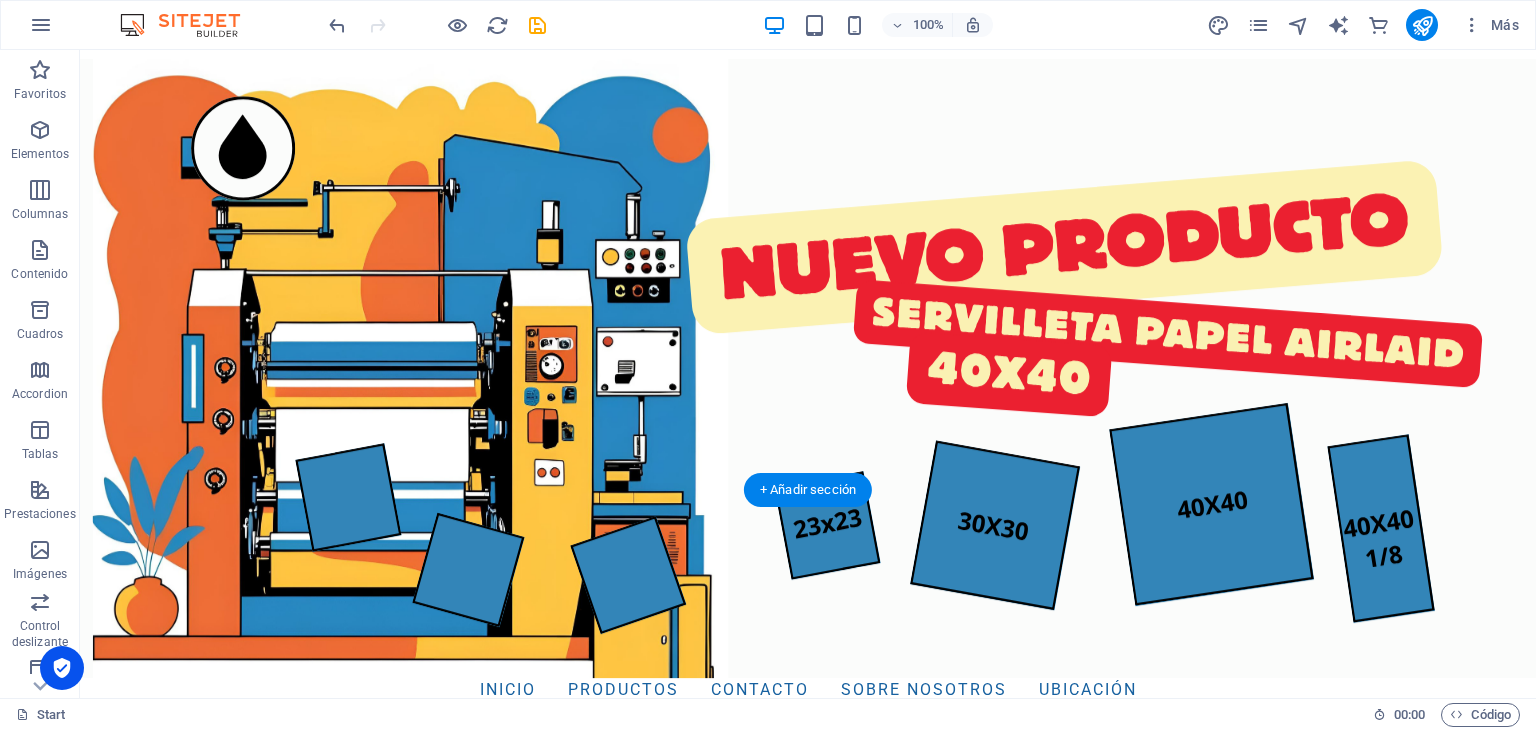 scroll, scrollTop: 300, scrollLeft: 0, axis: vertical 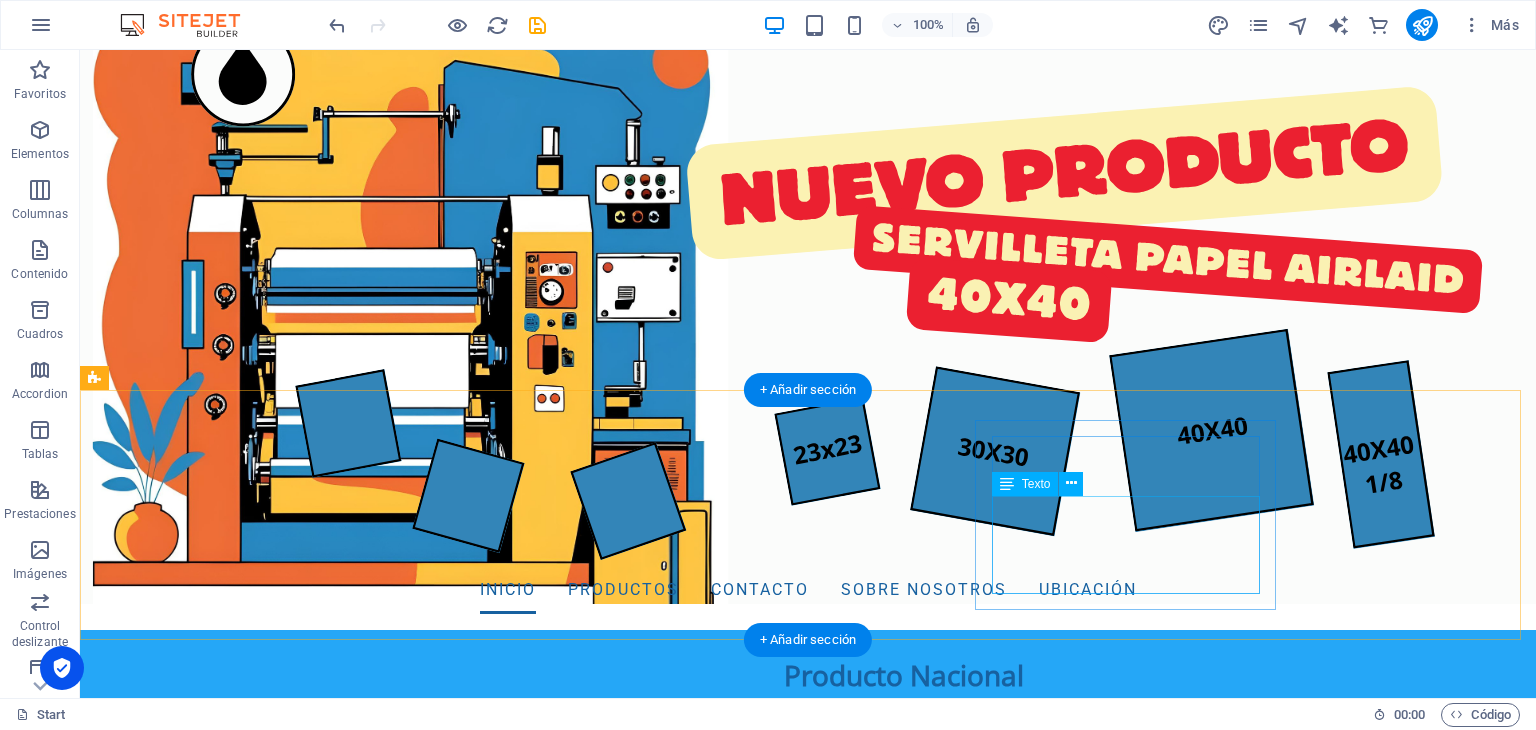 click on "¡Descubre nuestra variedad de productos! cóctel, mesa  y mantel para mejorar el branding de tu negocio" at bounding box center [568, 976] 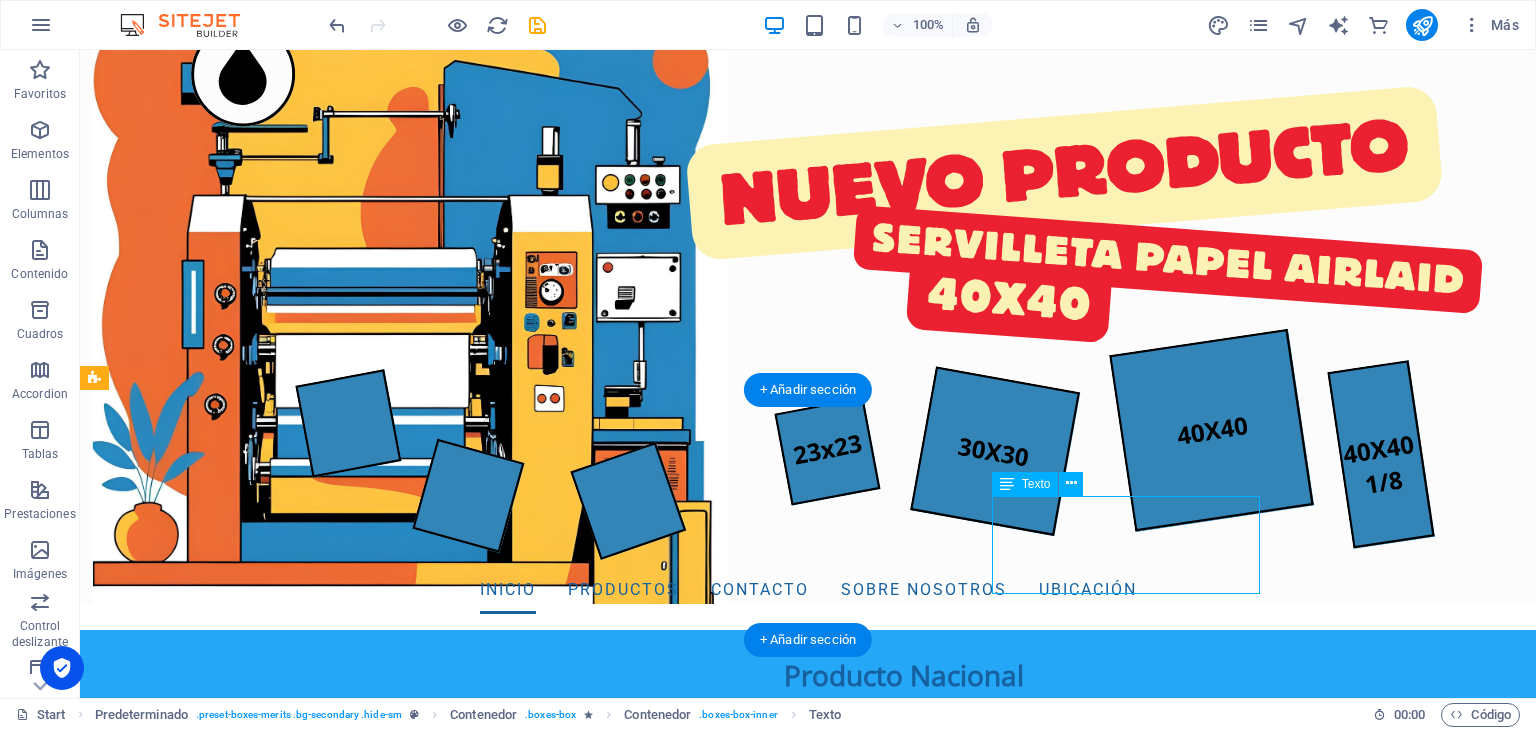 click on "¡Descubre nuestra variedad de productos! cóctel, mesa  y mantel para mejorar el branding de tu negocio" at bounding box center [568, 976] 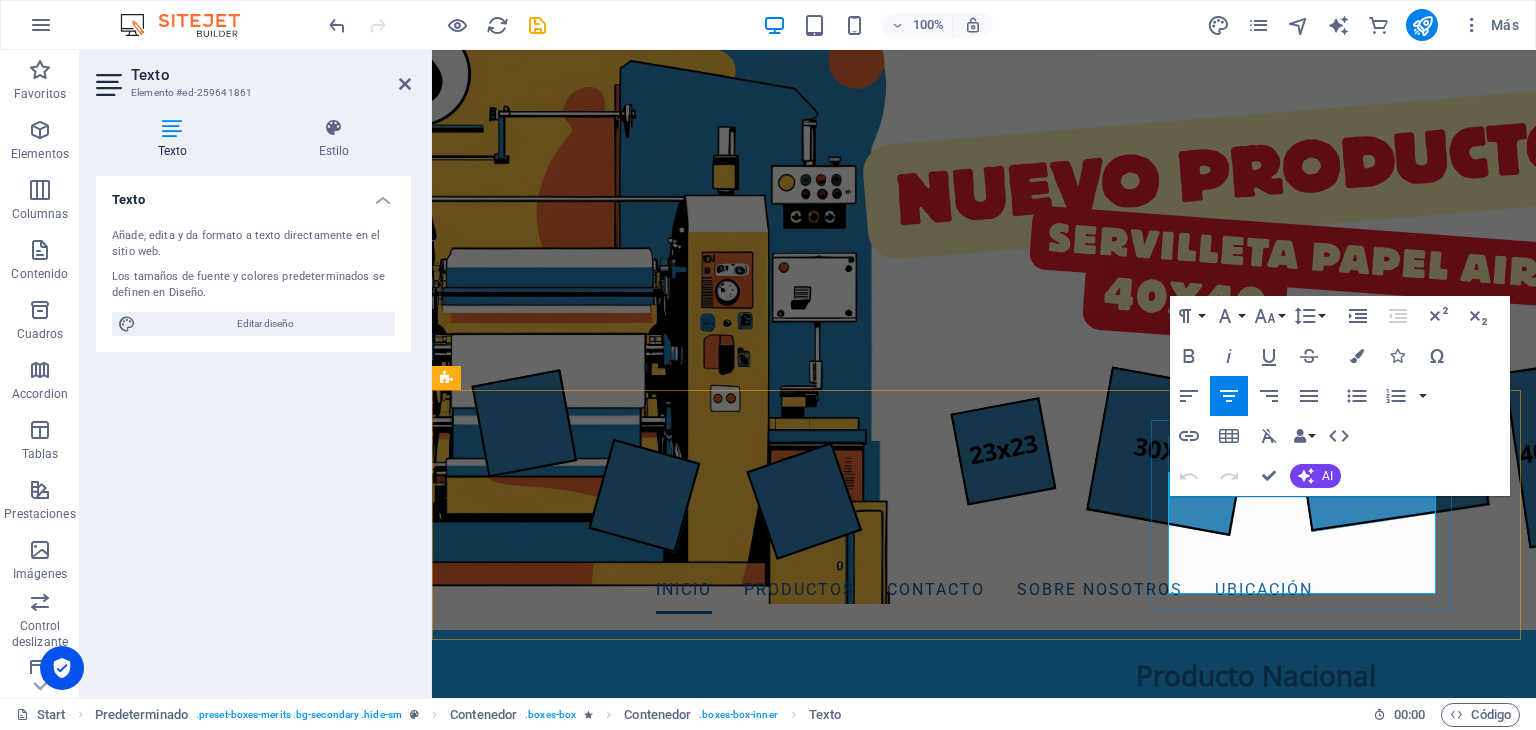 click on "¡Descubre nuestra variedad de productos! cóctel, mesa  y mantel para mejorar el branding de tu negocio" at bounding box center (920, 976) 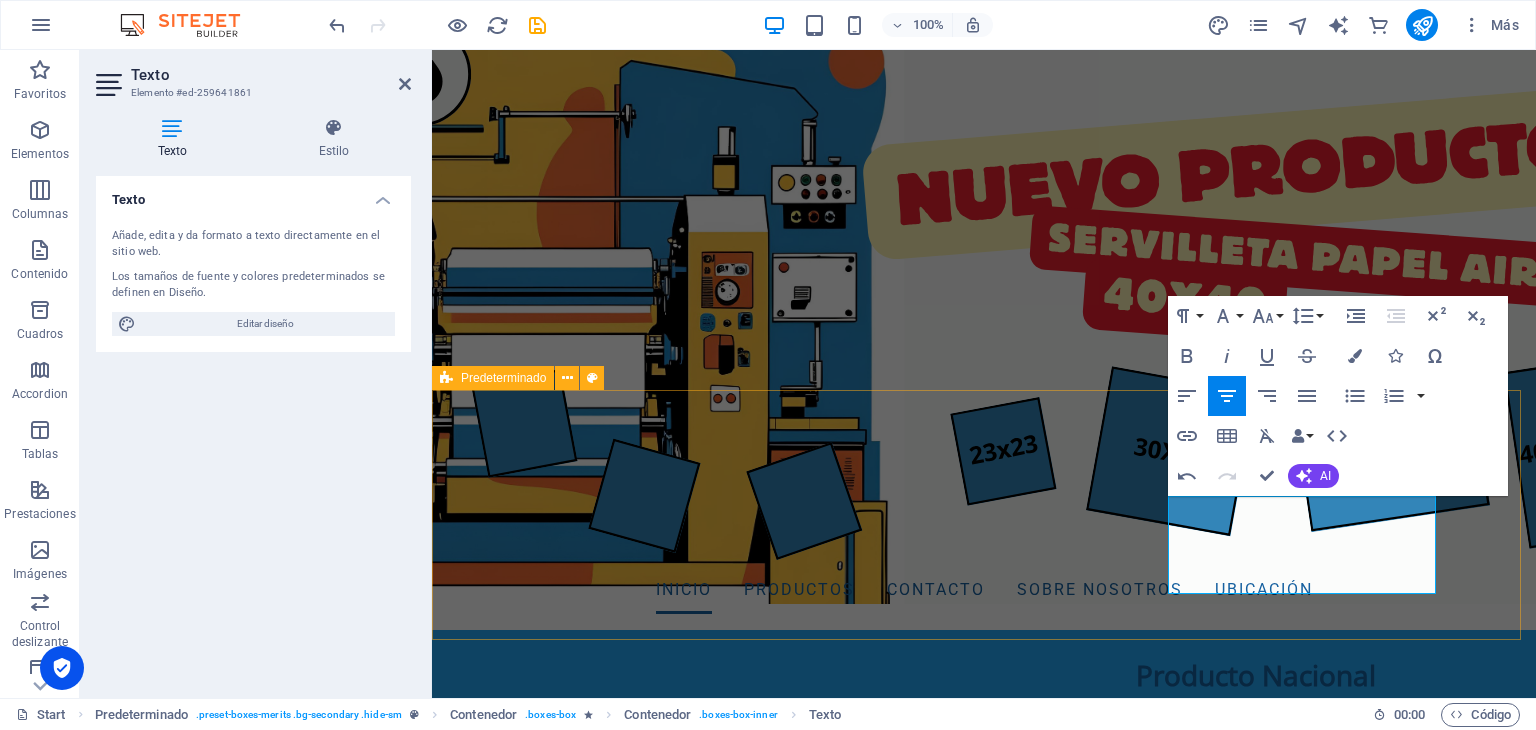 click on "Producto Nacional Fabricamos servilletas impresas desde 2002, centrándonos en todo el proceso: diseño, fabricación y despacho. Clientes Más de 500 clientes utilizan servilletas Fiberco en locales, hoteles y eventos. ¡Destacamos por los mejores precios! Formatos ¡Descubre nuestra variedad de productos! cóctel, mesa y mantel para mejorar el branding de tu negocio" at bounding box center (984, 755) 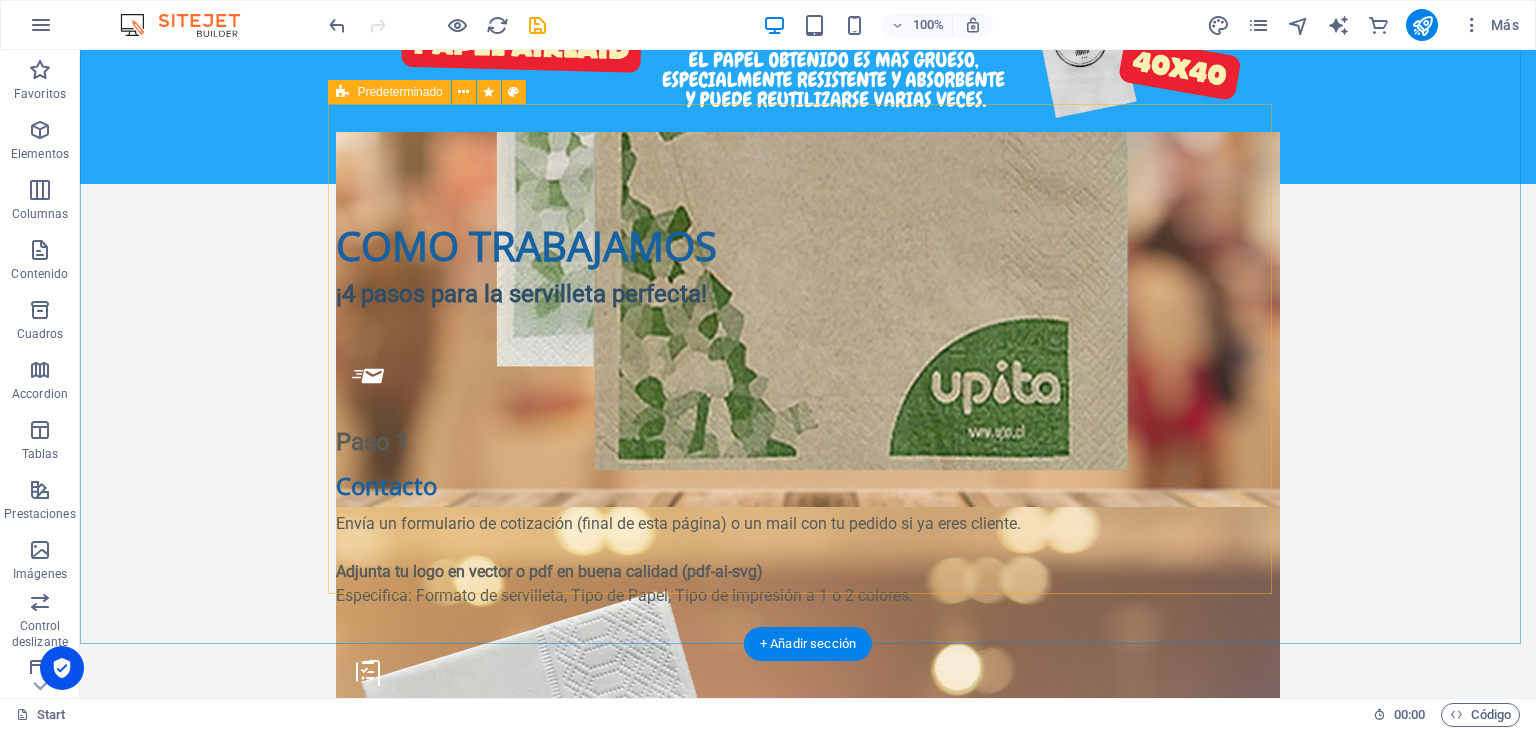 scroll, scrollTop: 2497, scrollLeft: 0, axis: vertical 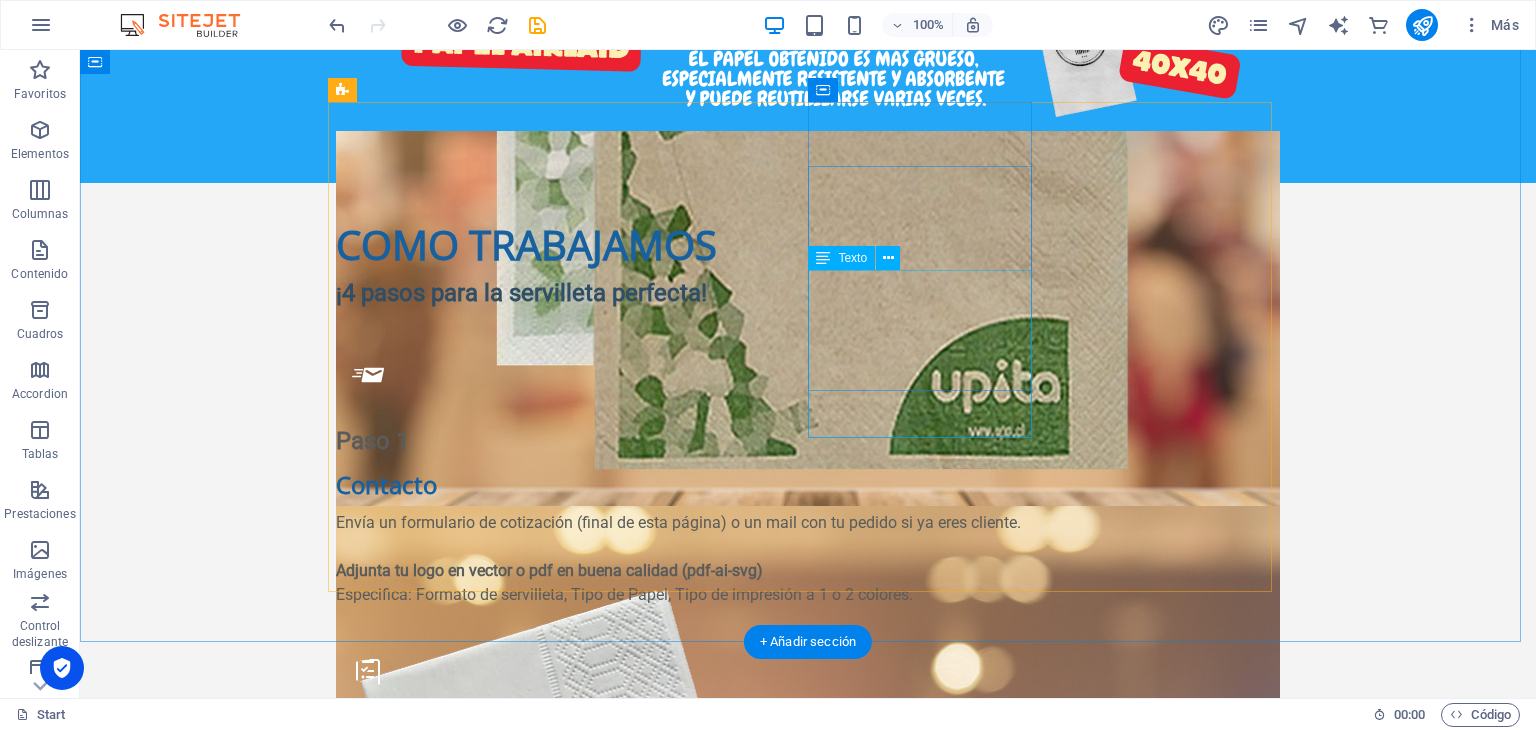 click on "Debe estar aprobado el diseño   para comenzar la producción.   Tiempo de producción primera impresión entre 7 a 14 días. Tiempo de producción de re-impresión de 7 a 10 días." at bounding box center [808, 1113] 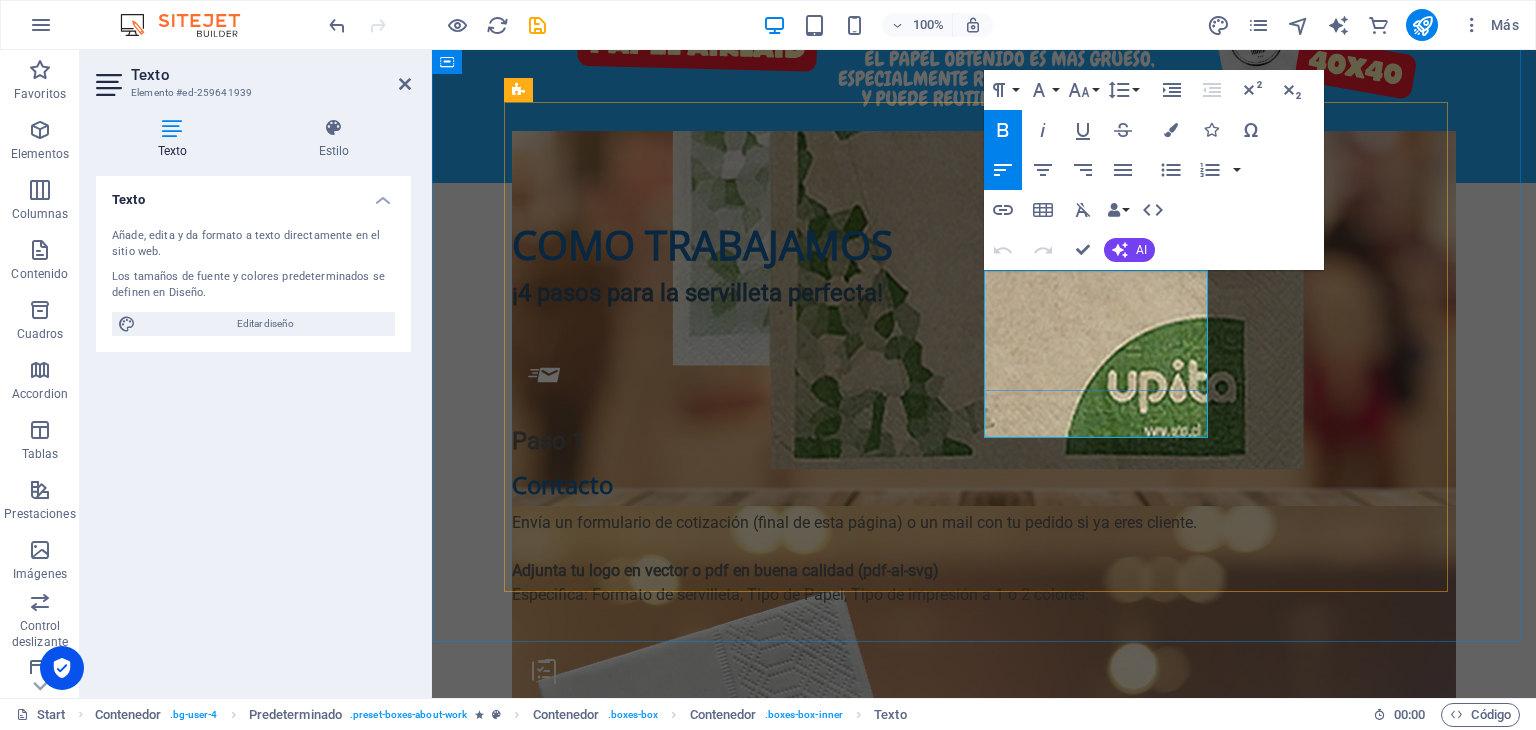 click on "Debe estar aprobado el diseño   para comenzar la producción.   Tiempo de producción primera impresión entre 7 a 14 días. Tiempo de producción de re-impresión de 7 a 10 días." at bounding box center [984, 1101] 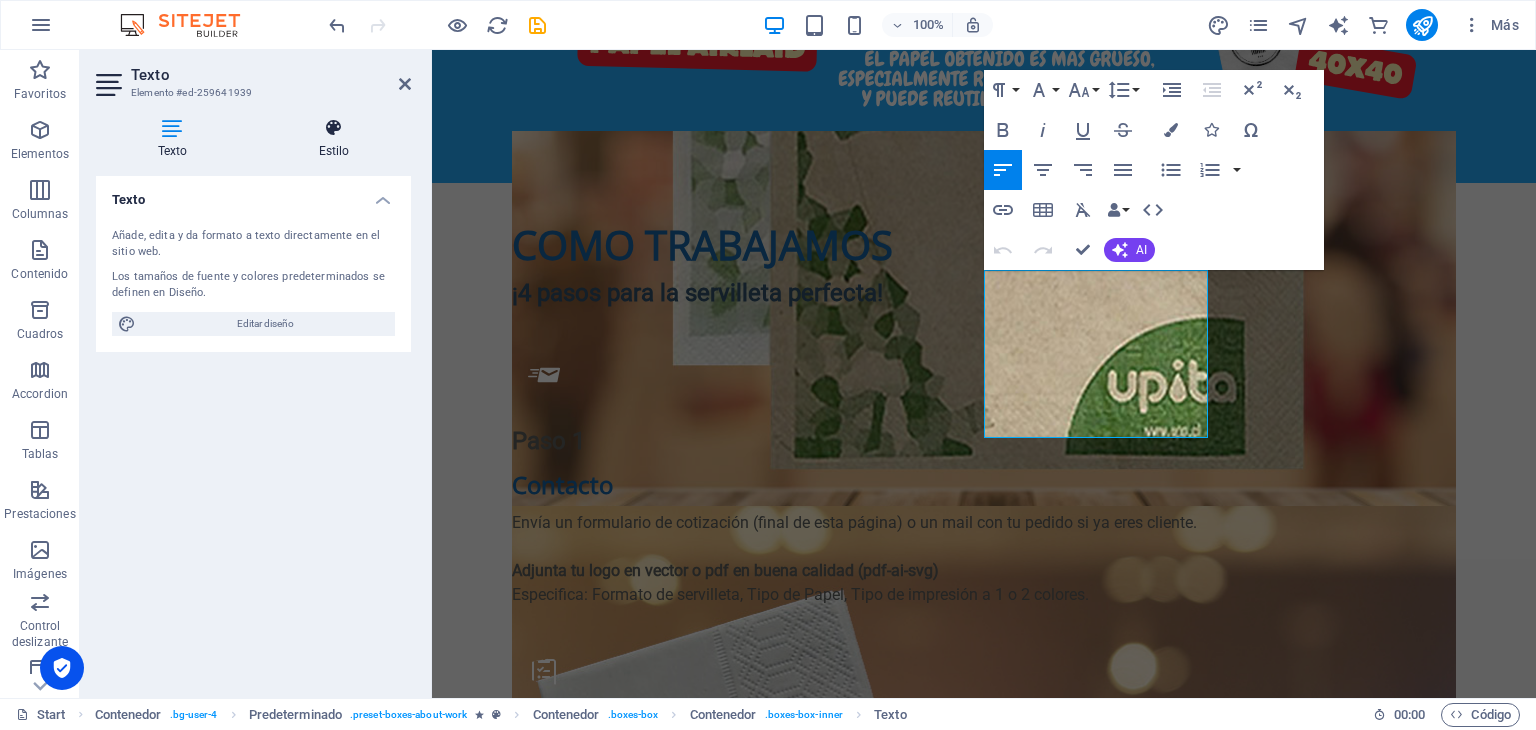 click on "Estilo" at bounding box center [334, 139] 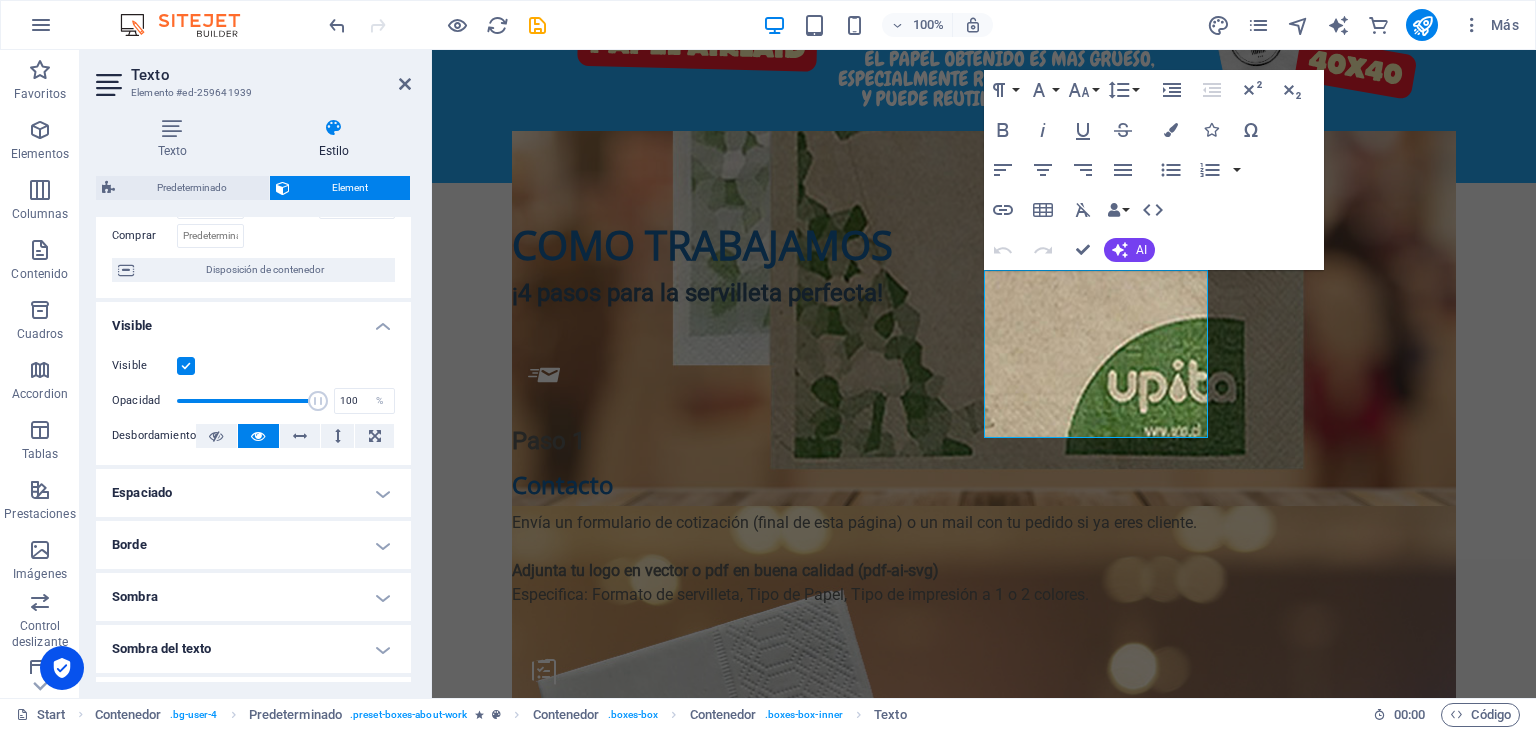 scroll, scrollTop: 200, scrollLeft: 0, axis: vertical 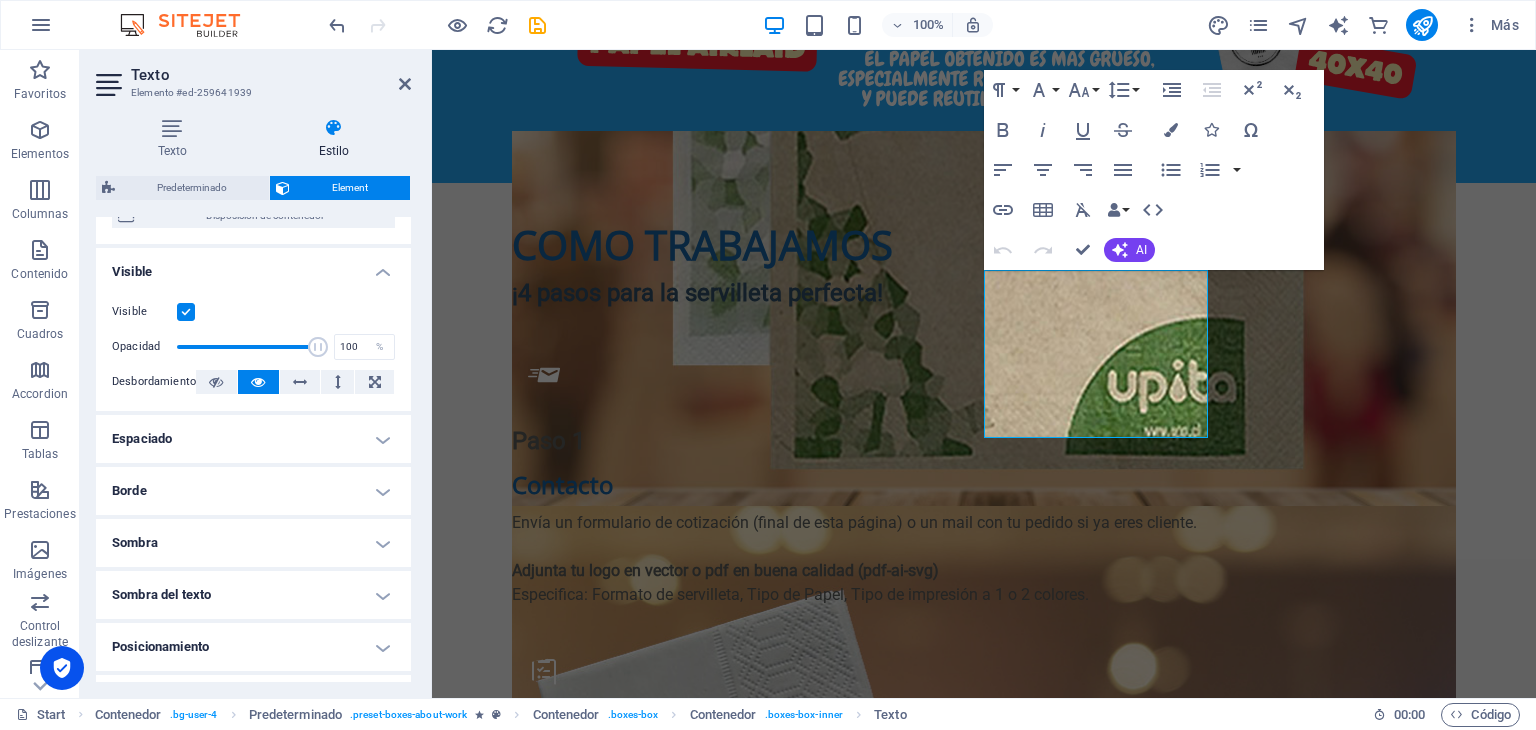 click on "Espaciado" at bounding box center [253, 439] 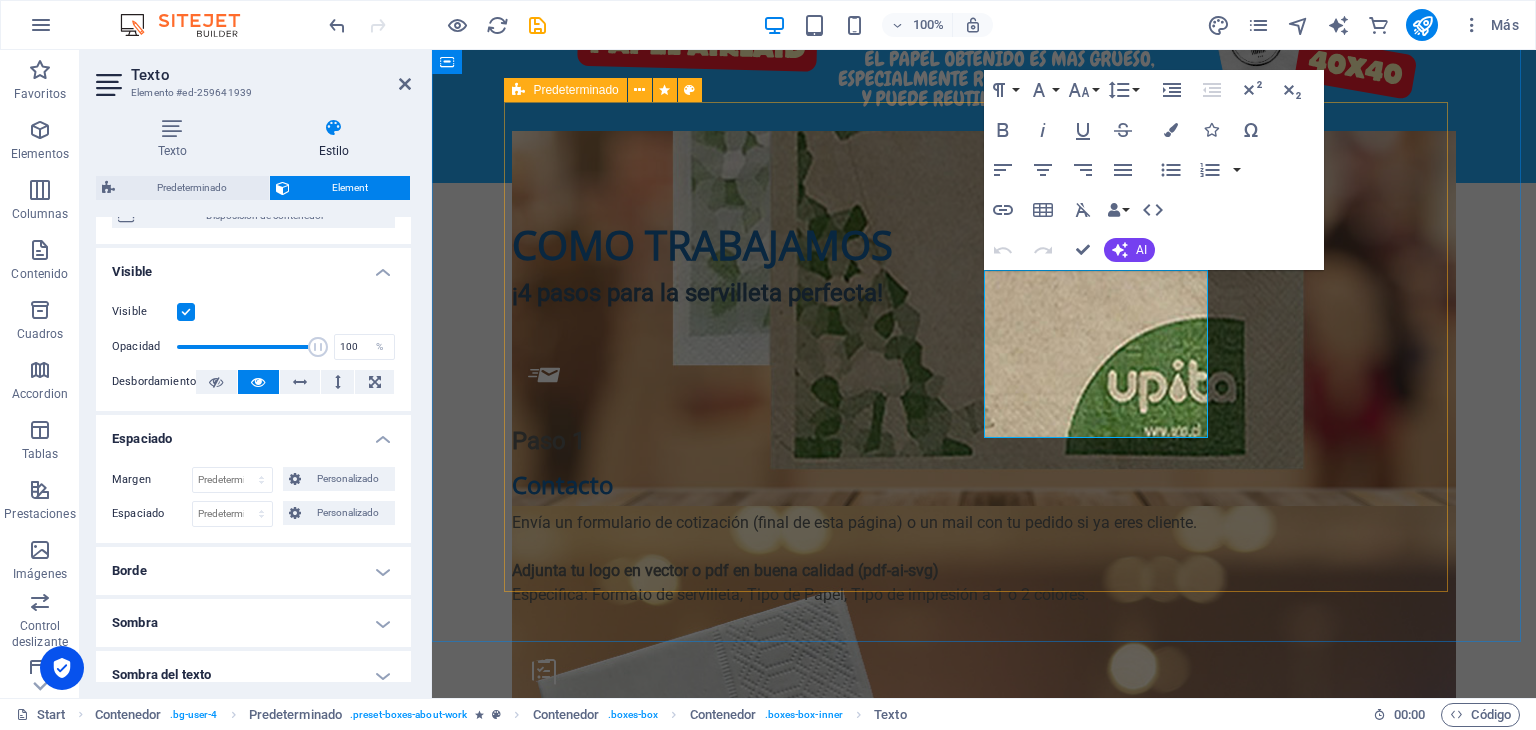 click on "Paso 1 Contacto Envía un formulario de cotización (final de esta página) o un mail con tu pedido si ya eres cliente. Adjunta tu logo en vector o pdf en buena calidad (pdf-ai-svg)  Especifica: Formato de servilleta, Tipo de Papel, Tipo de impresión a 1 o 2 colores. Paso 2 Cotización y Diseño Te enviaremos un diseño y cotización contestando tu mail. El Pedido mínimo son 2 cajas por diseño. .fa-secondary{opacity:.4} Paso 3 Producción Debe estar aprobado el diseño   para comenzar la producción.   Tiempo de producción primera impresión entre 7 a 14 días. Tiempo de producción de re-impresión de 7 a 10 días. .fa-secondary{opacity:.4} Paso 4 Despacho/Retiro Tenemos   opción de   Despacho en R.Metropolitana Envío a regiones por pagar. Retiro en fábrica." at bounding box center [984, 588] 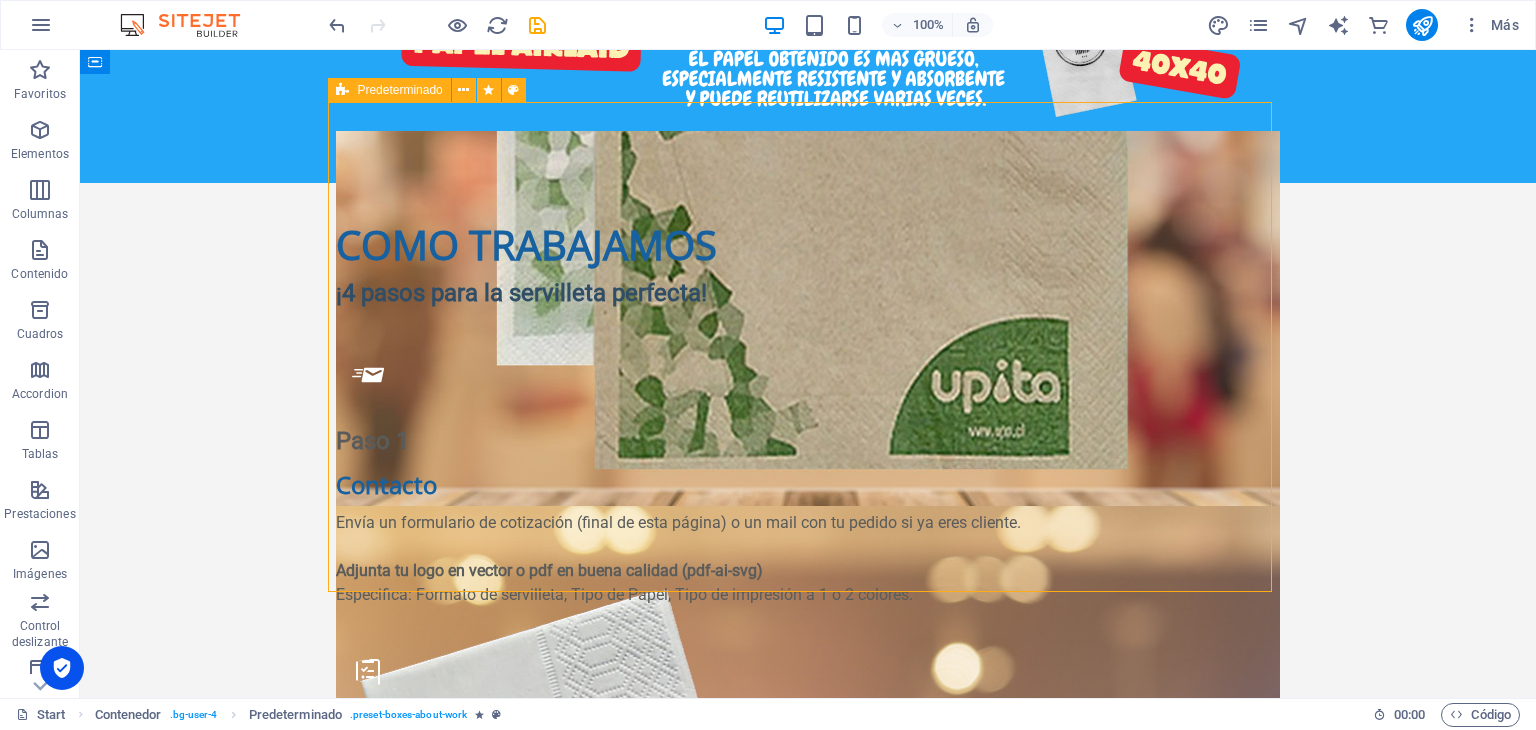 click on "Paso 1 Contacto Envía un formulario de cotización (final de esta página) o un mail con tu pedido si ya eres cliente. Adjunta tu logo en vector o pdf en buena calidad (pdf-ai-svg)  Especifica: Formato de servilleta, Tipo de Papel, Tipo de impresión a 1 o 2 colores. Paso 2 Cotización y Diseño Te enviaremos un diseño y cotización contestando tu mail. El Pedido mínimo son 2 cajas por diseño. .fa-secondary{opacity:.4} Paso 3 Producción Debe estar aprobado el diseño   para comenzar la producción.   Tiempo de producción primera impresión entre 7 a 14 días. Tiempo de producción de re-impresión de 7 a 10 días. .fa-secondary{opacity:.4} Paso 4 Despacho/Retiro Tenemos   opción de   Despacho en R.Metropolitana Envío a regiones por pagar. Retiro en fábrica." at bounding box center [808, 588] 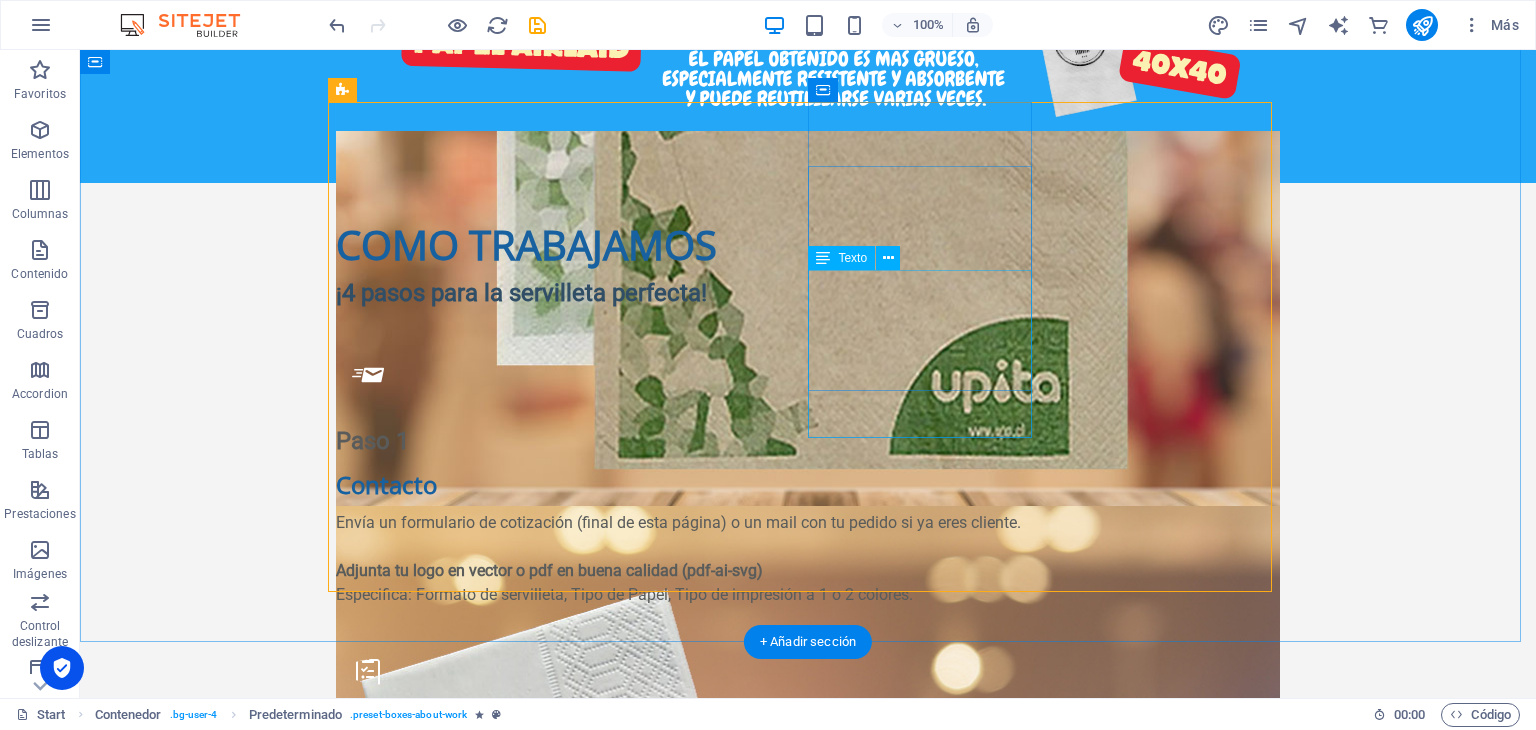 click on "Debe estar aprobado el diseño   para comenzar la producción.   Tiempo de producción primera impresión entre 7 a 14 días. Tiempo de producción de re-impresión de 7 a 10 días." at bounding box center [808, 1113] 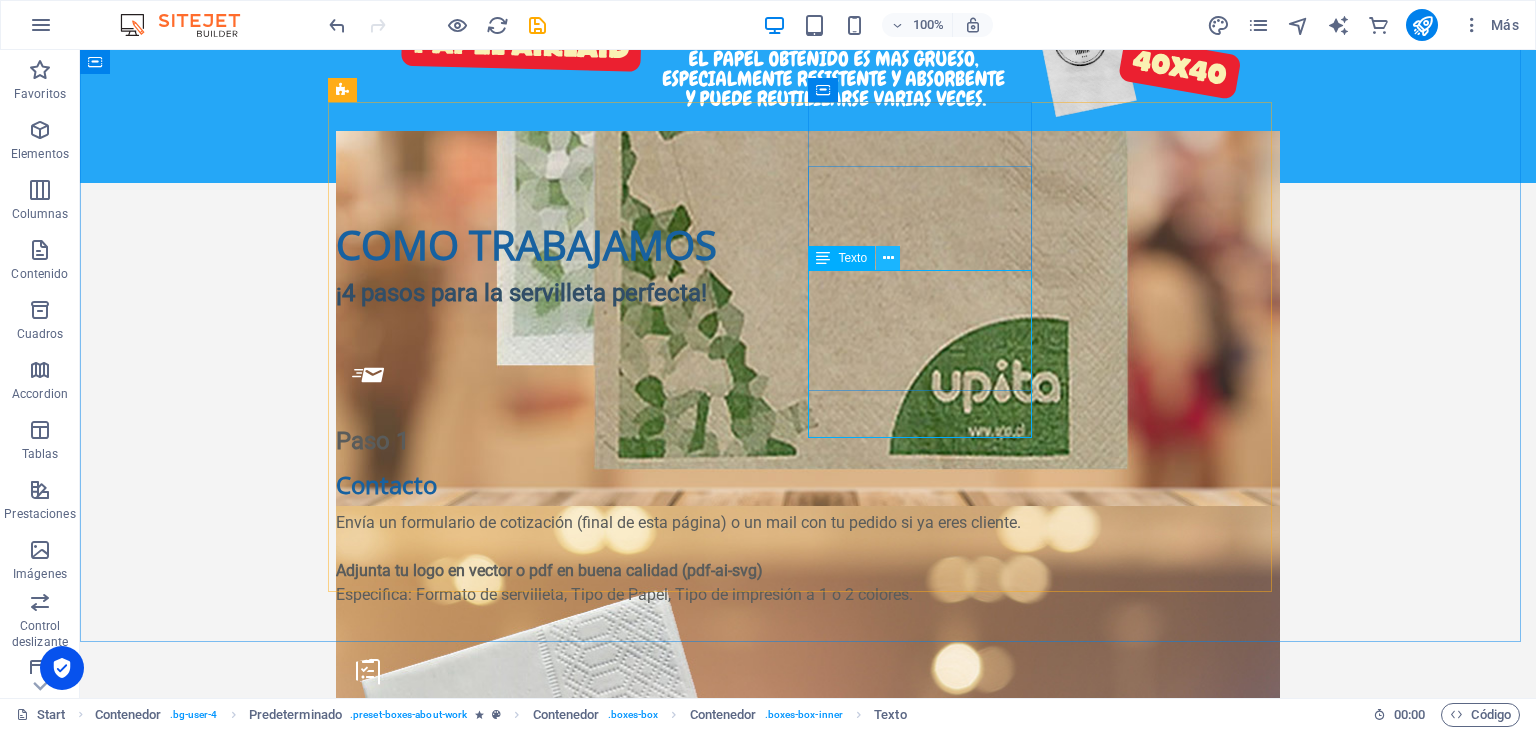 click at bounding box center [888, 258] 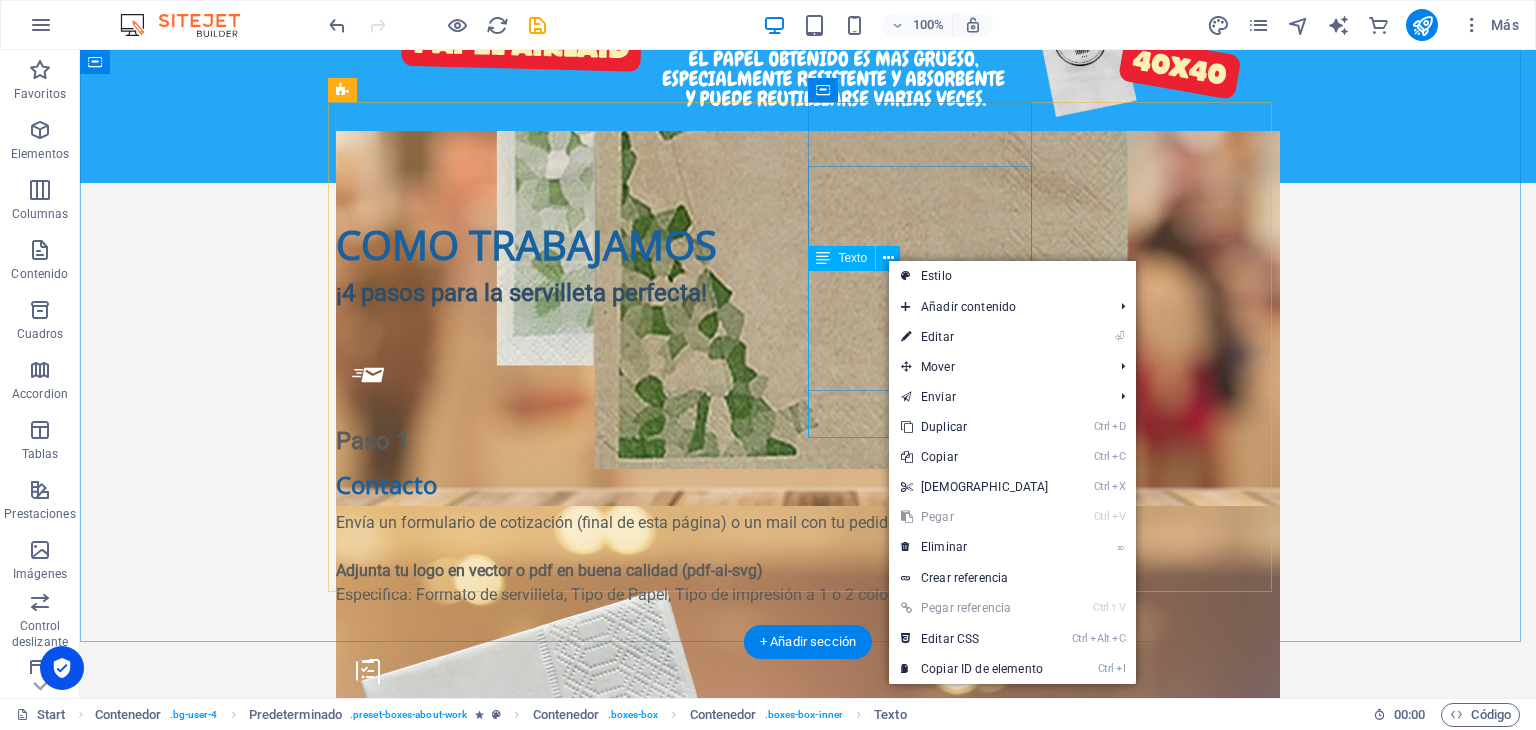 click on "Debe estar aprobado el diseño   para comenzar la producción.   Tiempo de producción primera impresión entre 7 a 14 días. Tiempo de producción de re-impresión de 7 a 10 días." at bounding box center (808, 1113) 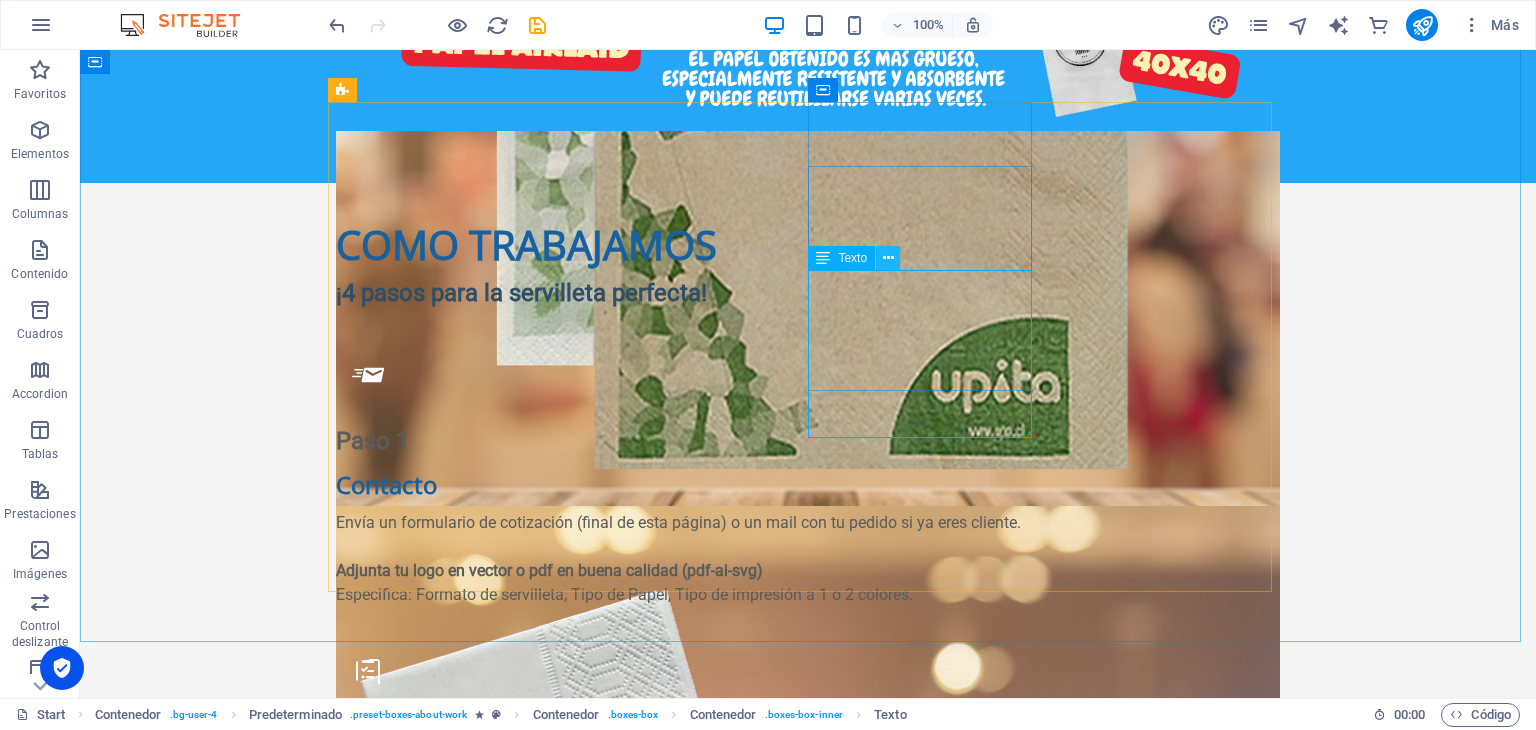 click at bounding box center (888, 258) 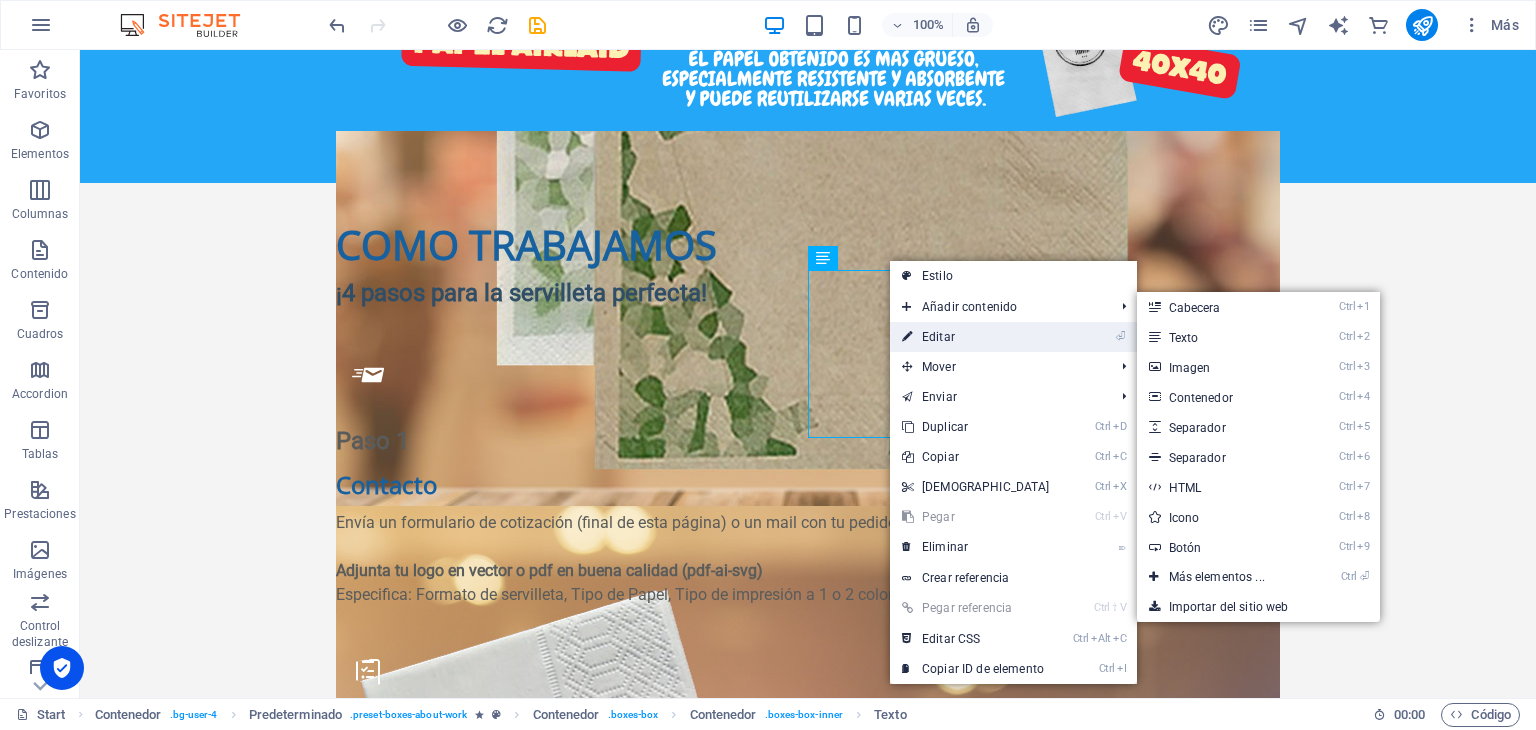 click on "⏎  Editar" at bounding box center (976, 337) 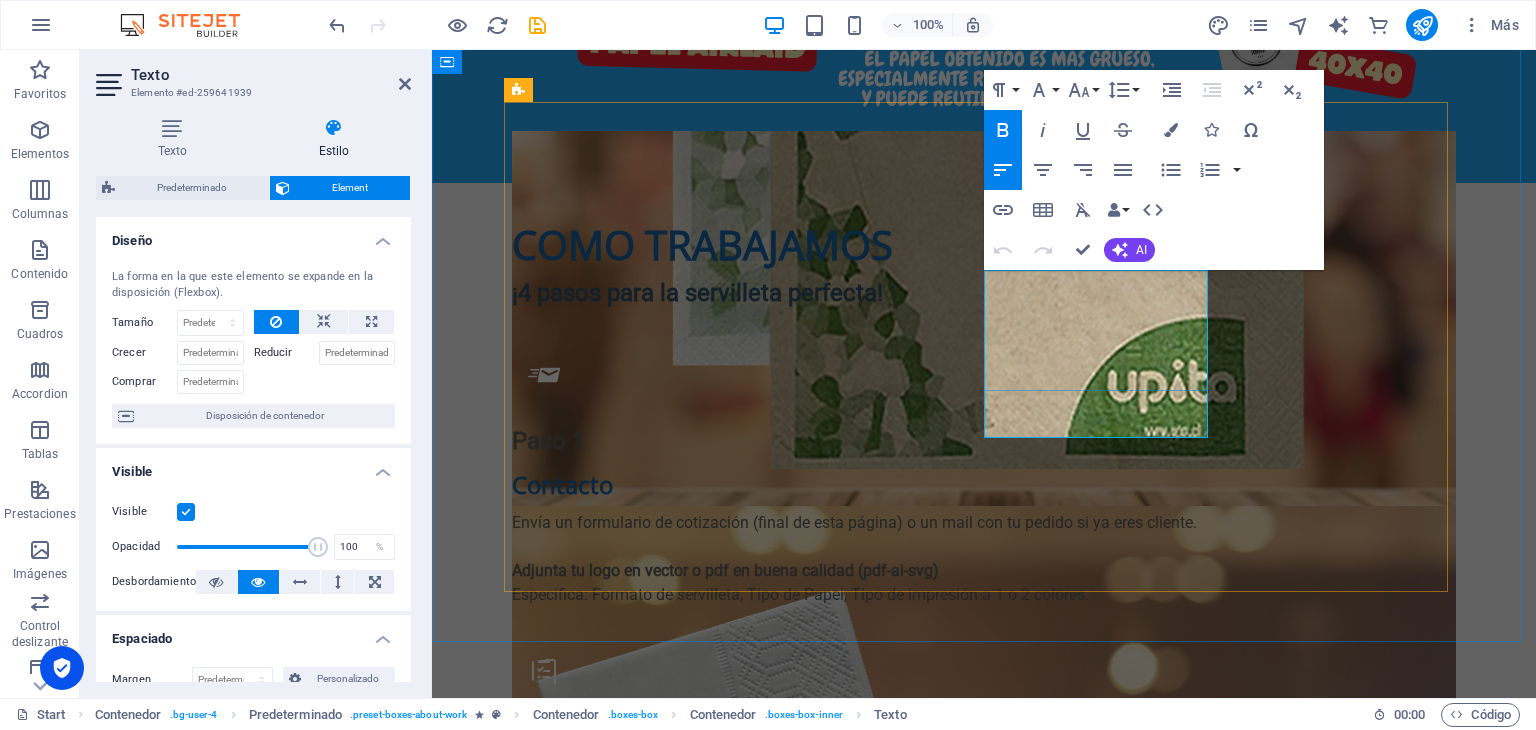 click on "Debe estar aprobado el diseño   para comenzar la producción.   Tiempo de producción primera impresión entre 7 a 14 días. Tiempo de producción de re-impresión de 7 a 10 días." at bounding box center (984, 1101) 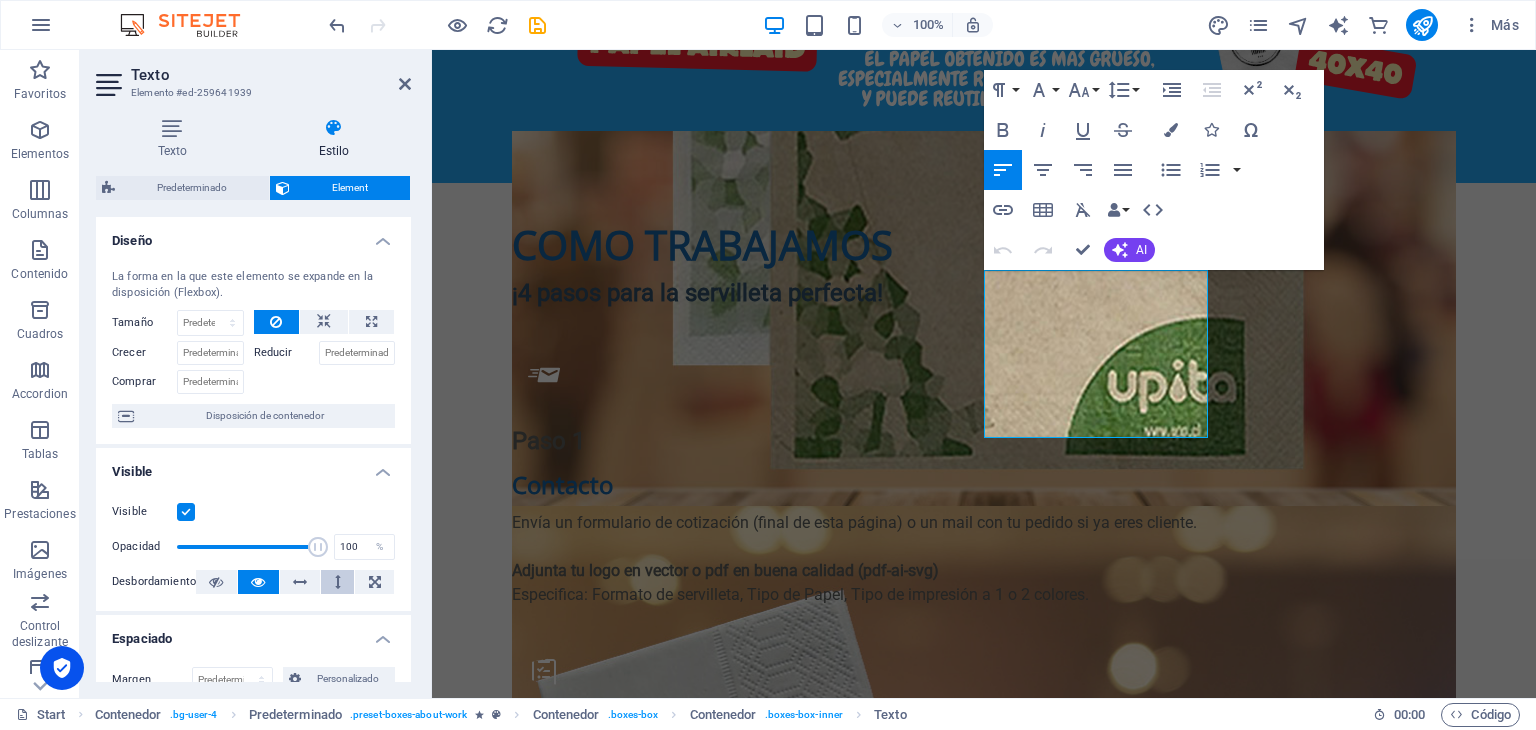 click at bounding box center (338, 582) 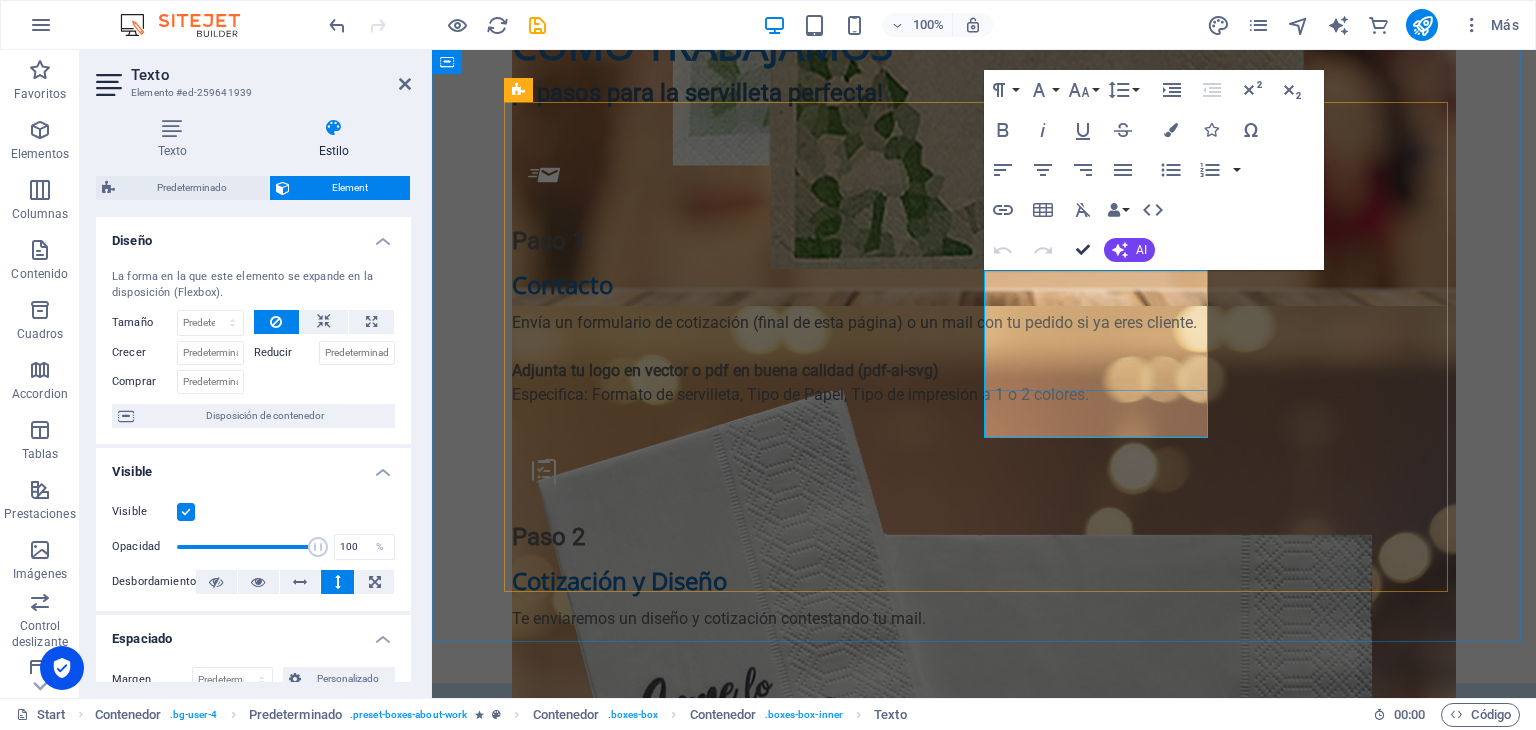 scroll, scrollTop: 2497, scrollLeft: 0, axis: vertical 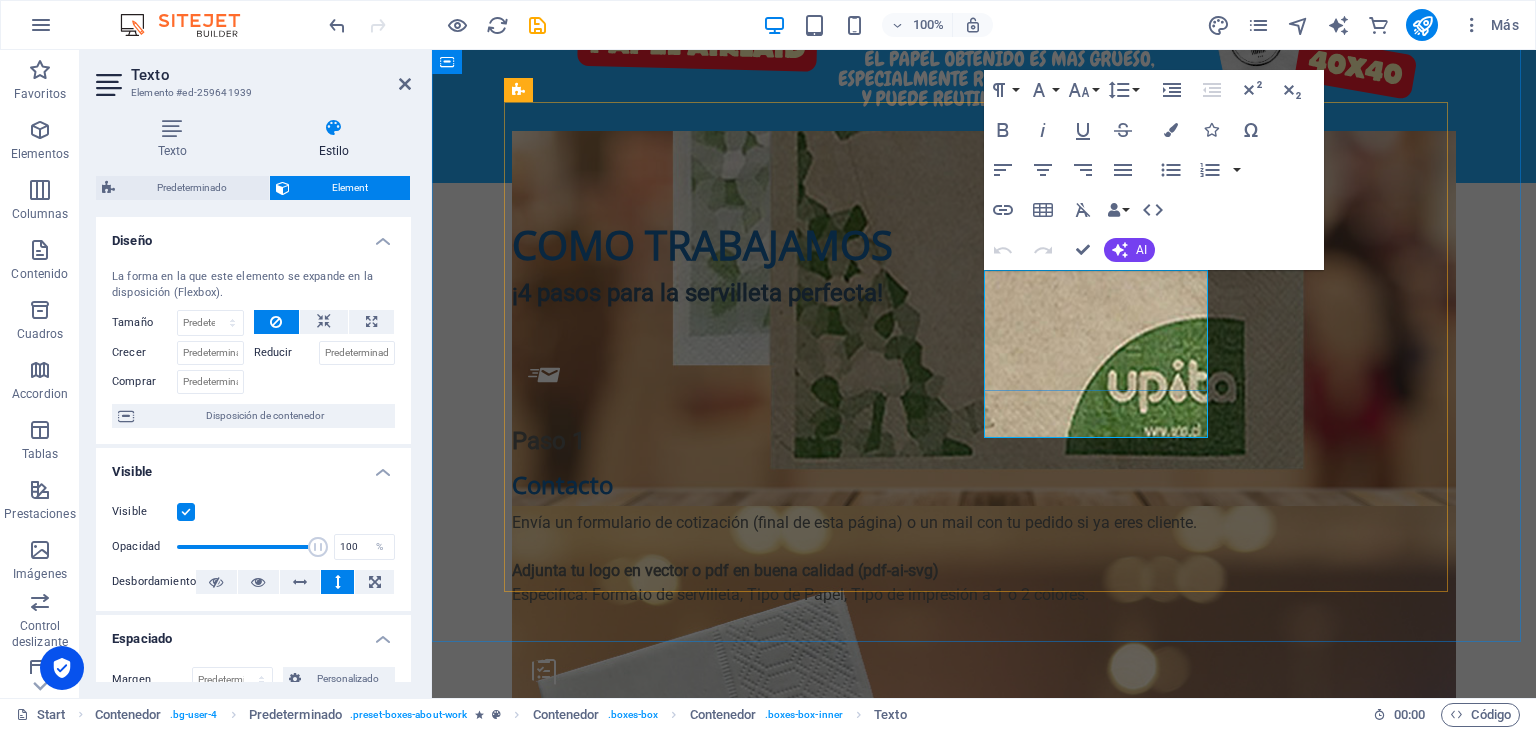 click on "Debe estar aprobado el diseño   para comenzar la producción.   Tiempo de producción primera impresión entre 7 a 14 días. Tiempo de producción de re-impresión de 7 a 10 días." at bounding box center (984, 1101) 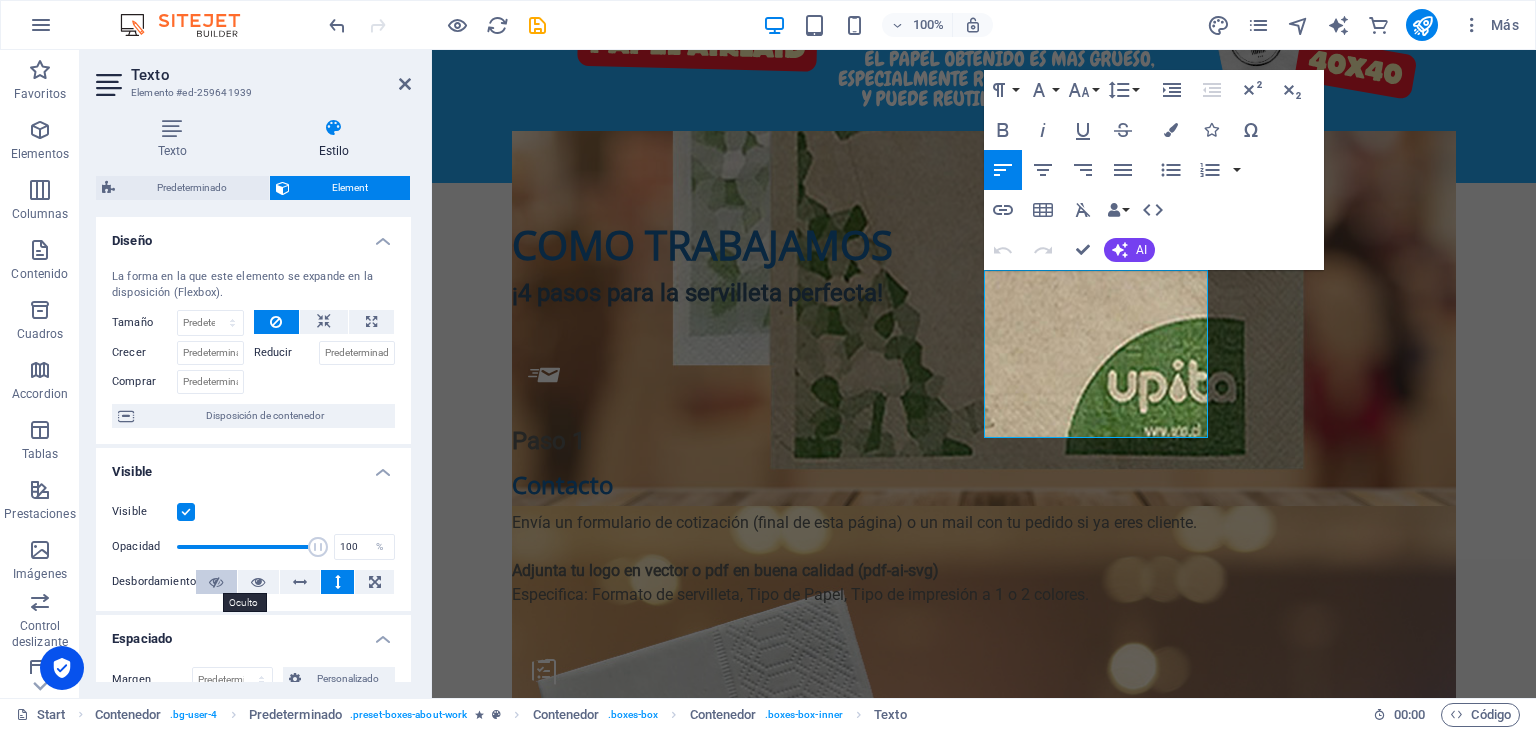 click at bounding box center (216, 582) 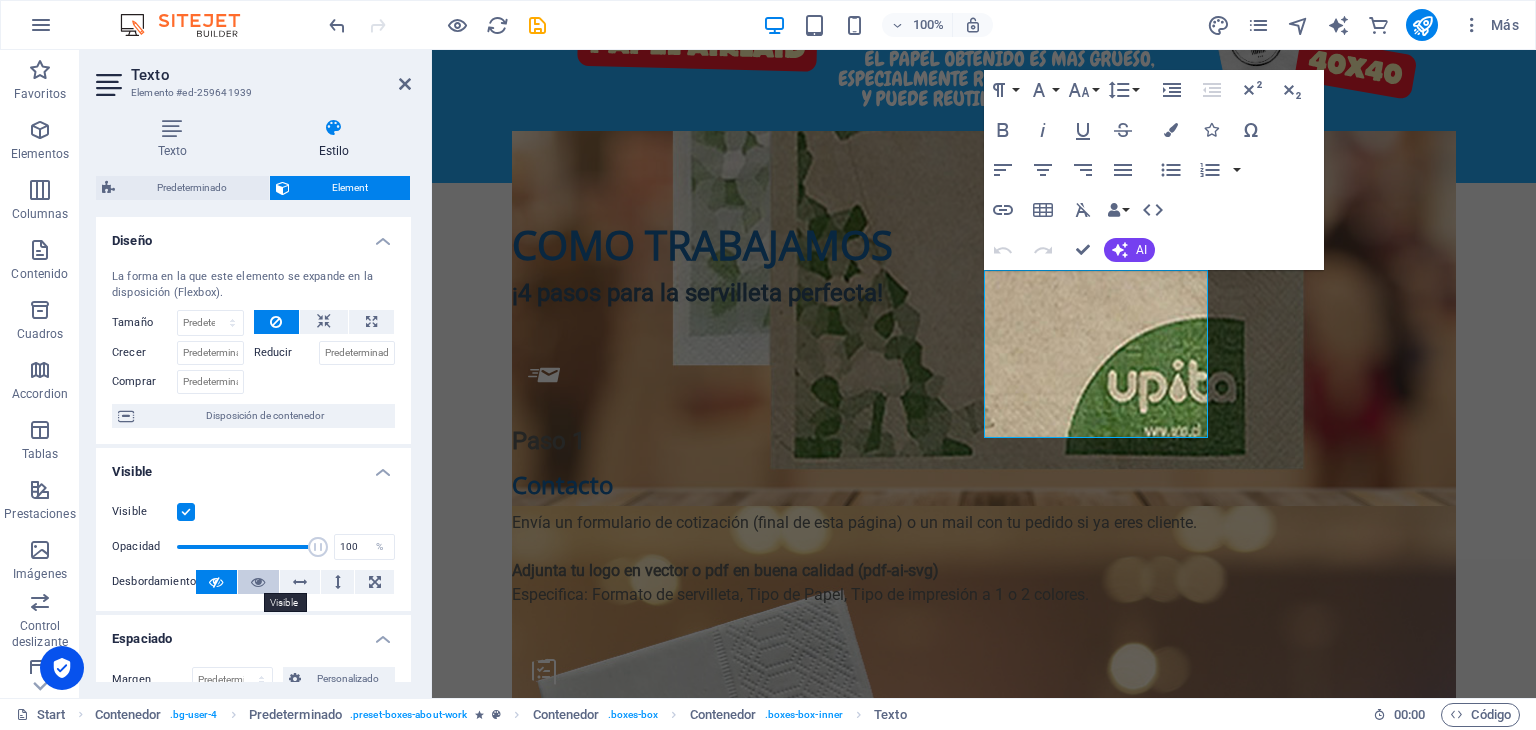click at bounding box center (258, 582) 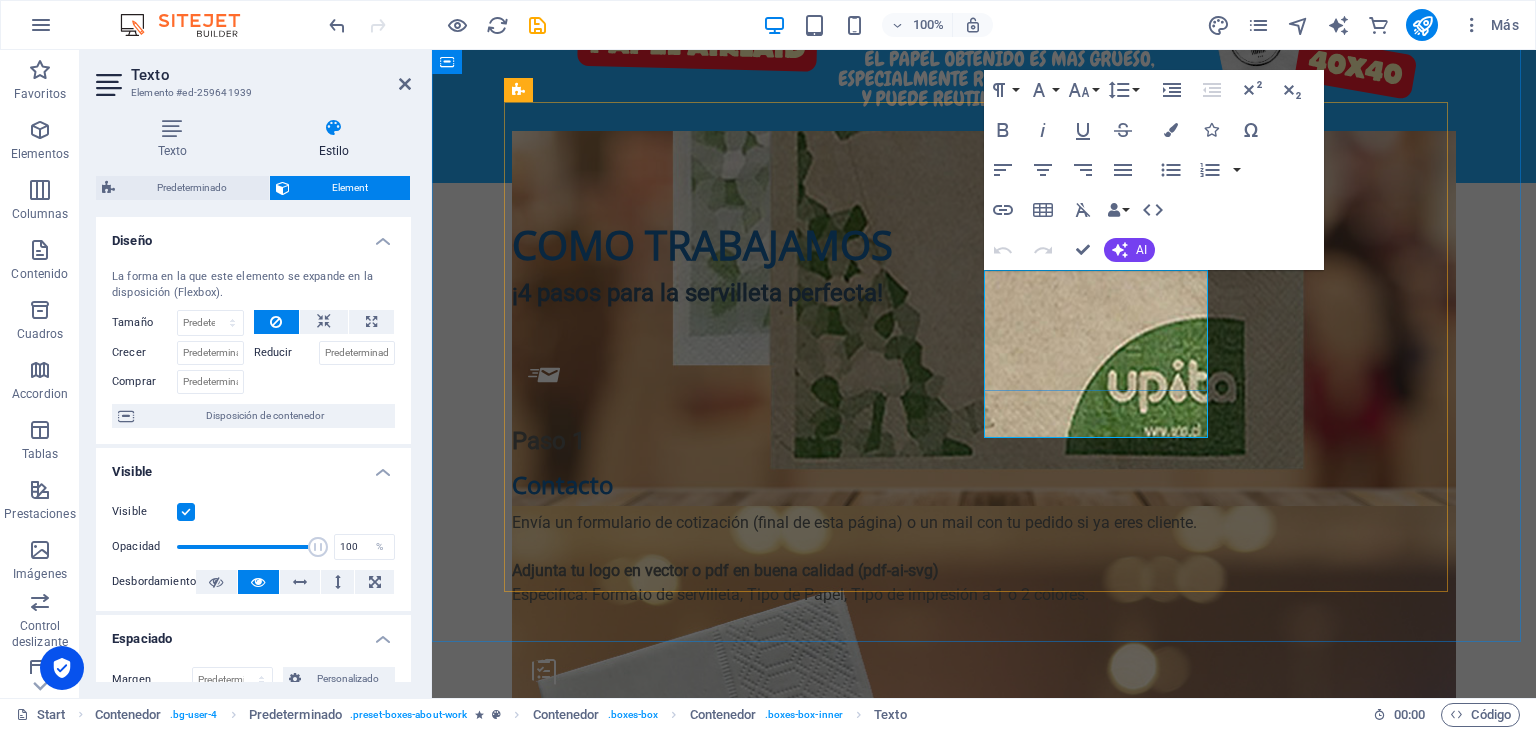 click on "Debe estar aprobado el diseño   para comenzar la producción.   Tiempo de producción primera impresión entre 7 a 14 días. Tiempo de producción de re-impresión de 7 a 10 días." at bounding box center (984, 1101) 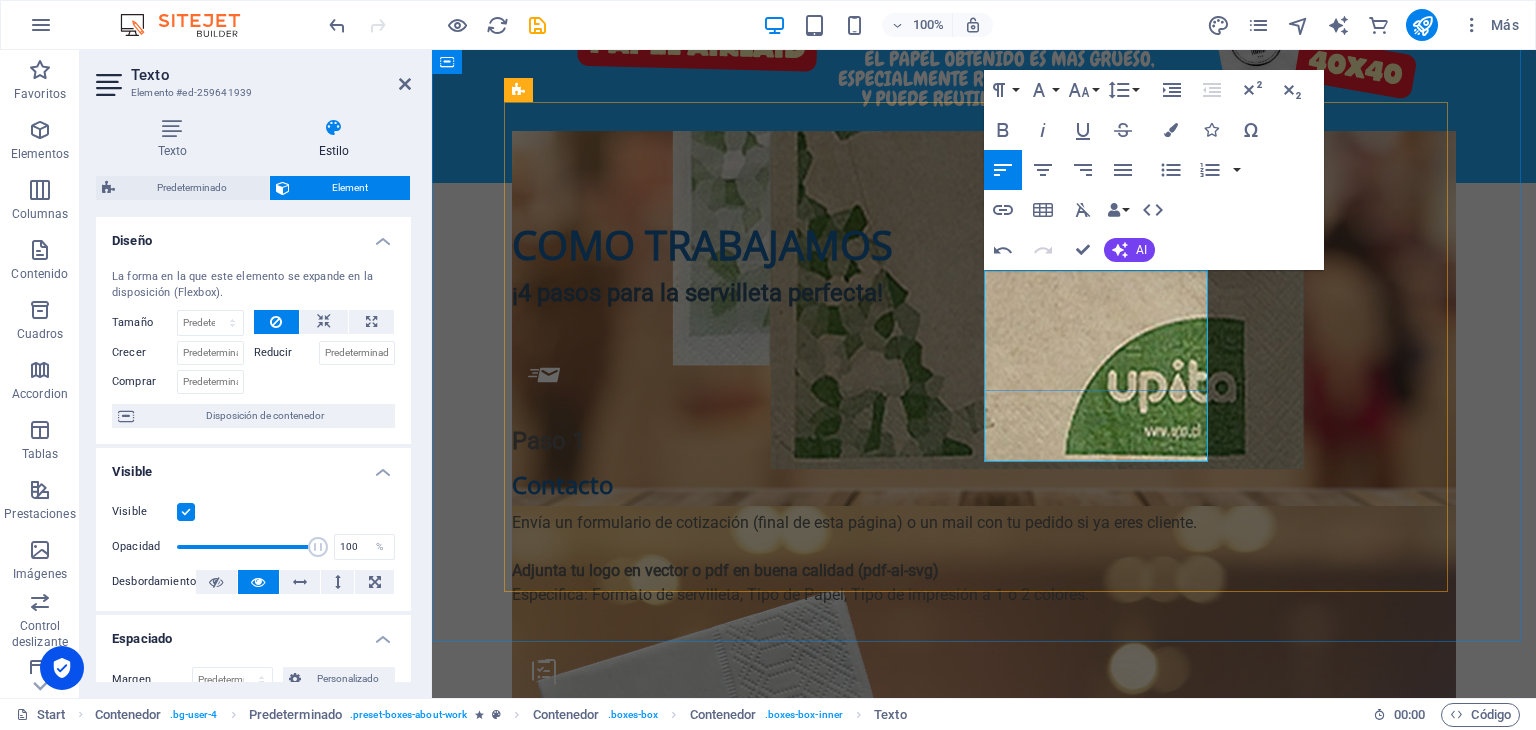 click on "Debe estar aprobado el diseño   para comenzar la producción.   Tiempo de producción primera impresión entre 7 a 14 días. Tiempo de producción de re-" at bounding box center [984, 1101] 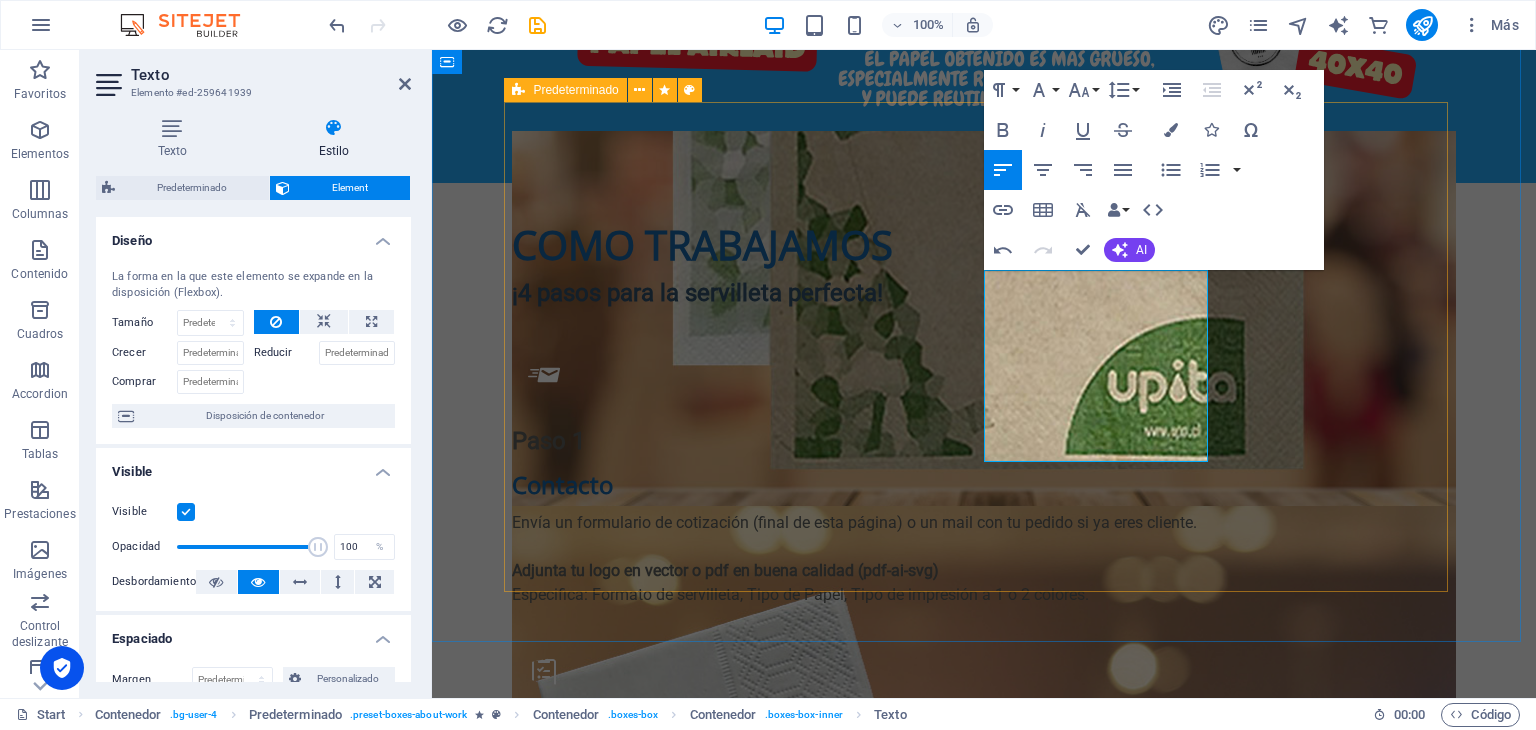 click on "Paso 1 Contacto Envía un formulario de cotización (final de esta página) o un mail con tu pedido si ya eres cliente. Adjunta tu logo en vector o pdf en buena calidad (pdf-ai-svg)  Especifica: Formato de servilleta, Tipo de Papel, Tipo de impresión a 1 o 2 colores. Paso 2 Cotización y Diseño Te enviaremos un diseño y cotización contestando tu mail. El Pedido mínimo son 2 cajas por diseño. .fa-secondary{opacity:.4} Paso 3 Producción Debe estar aprobado el diseño   para comenzar la producción.   Tiempo de producción primera impresión entre 7 a 14 días. Tiempo de producción de re- impresión de 7 a 10 días. .fa-secondary{opacity:.4} Paso 4 Despacho/Retiro Tenemos   opción de   Despacho en R.Metropolitana Envío a regiones por pagar. Retiro en fábrica." at bounding box center [984, 588] 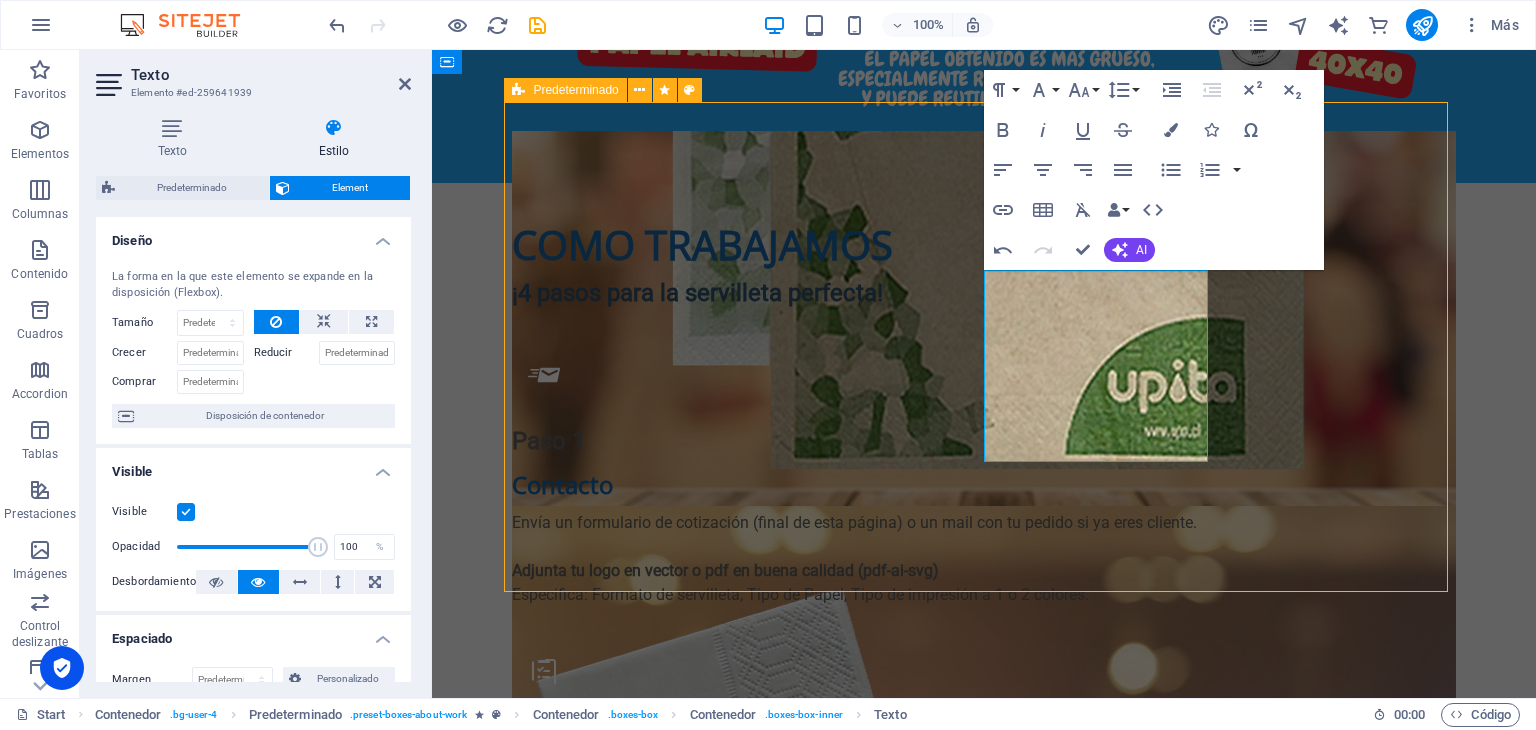 click on "Paso 1 Contacto Envía un formulario de cotización (final de esta página) o un mail con tu pedido si ya eres cliente. Adjunta tu logo en vector o pdf en buena calidad (pdf-ai-svg)  Especifica: Formato de servilleta, Tipo de Papel, Tipo de impresión a 1 o 2 colores. Paso 2 Cotización y Diseño Te enviaremos un diseño y cotización contestando tu mail. El Pedido mínimo son 2 cajas por diseño. .fa-secondary{opacity:.4} Paso 3 Producción Debe estar aprobado el diseño   para comenzar la producción.   Tiempo de producción primera impresión entre 7 a 14 días. Tiempo de producción de re- impresión de 7 a 10 días. .fa-secondary{opacity:.4} Paso 4 Despacho/Retiro Tenemos   opción de   Despacho en R.Metropolitana Envío a regiones por pagar. Retiro en fábrica." at bounding box center [984, 588] 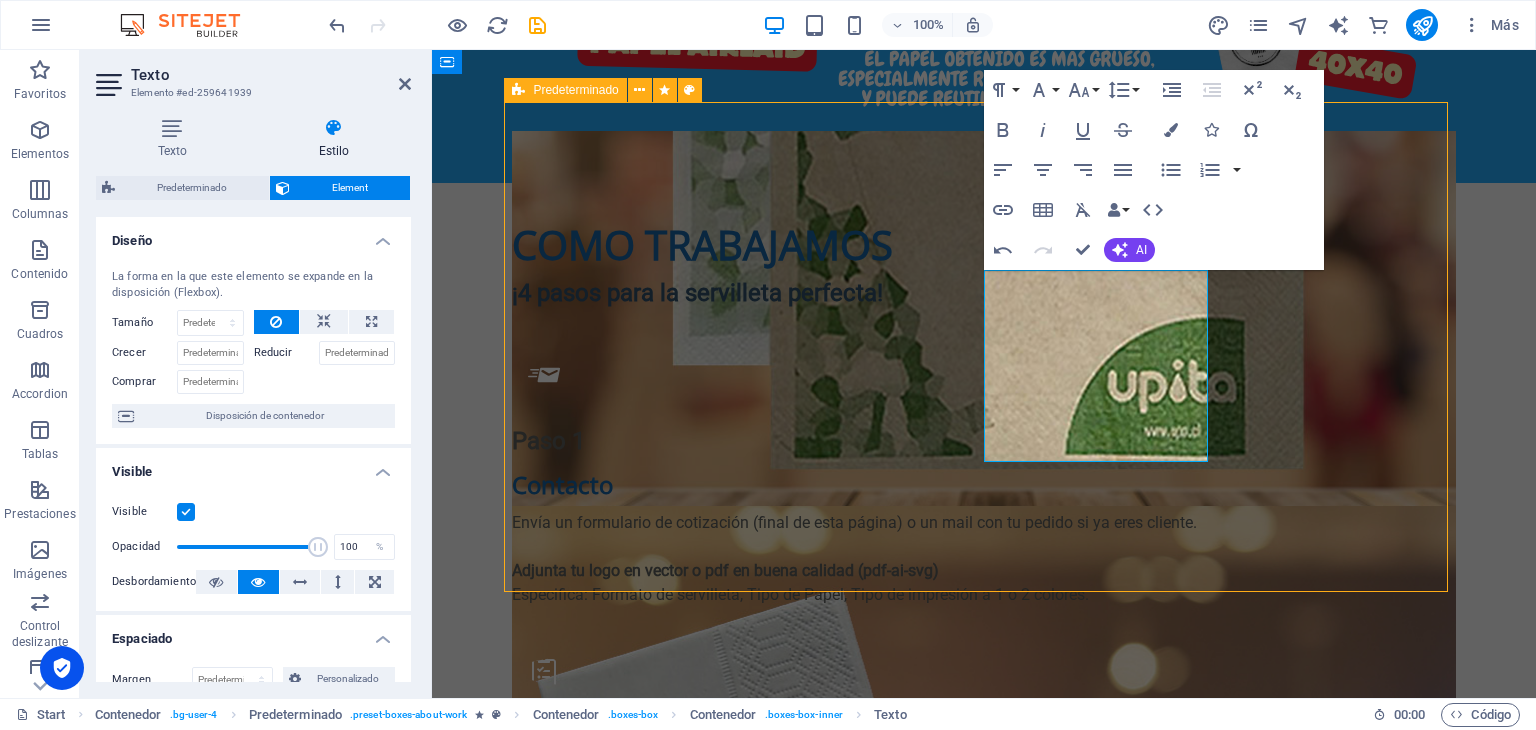 click on "Debe estar aprobado el diseño   para comenzar la producción.   Tiempo de producción primera impresión entre 7 a 14 días. Tiempo de producción de re- impresión de 7 a 10 días." at bounding box center [984, 1137] 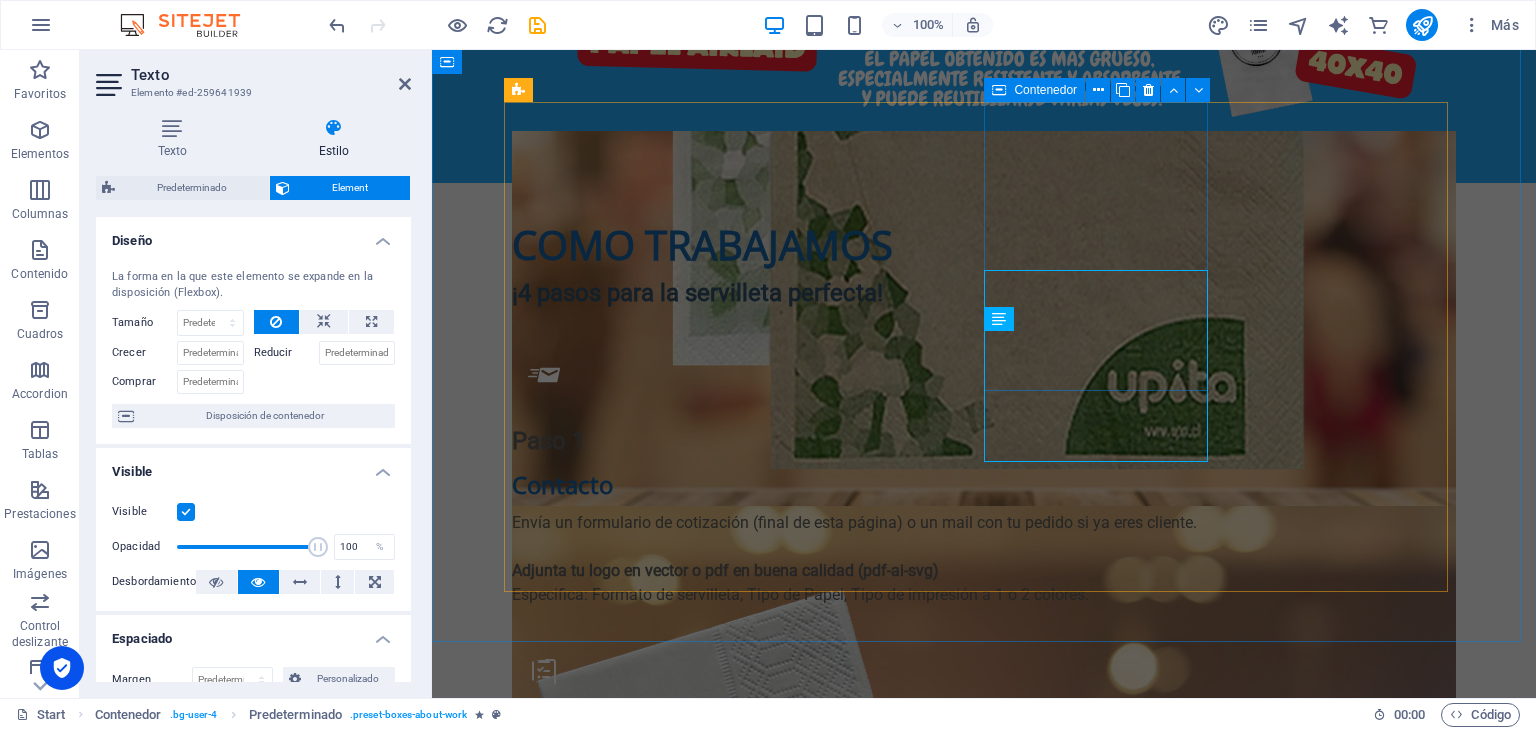 click on ".fa-secondary{opacity:.4} Paso 3 Producción Debe estar aprobado el diseño   para comenzar la producción.   Tiempo de producción primera impresión entre 7 a 14 días. Tiempo de producción de re- impresión de 7 a 10 días." at bounding box center (984, 1041) 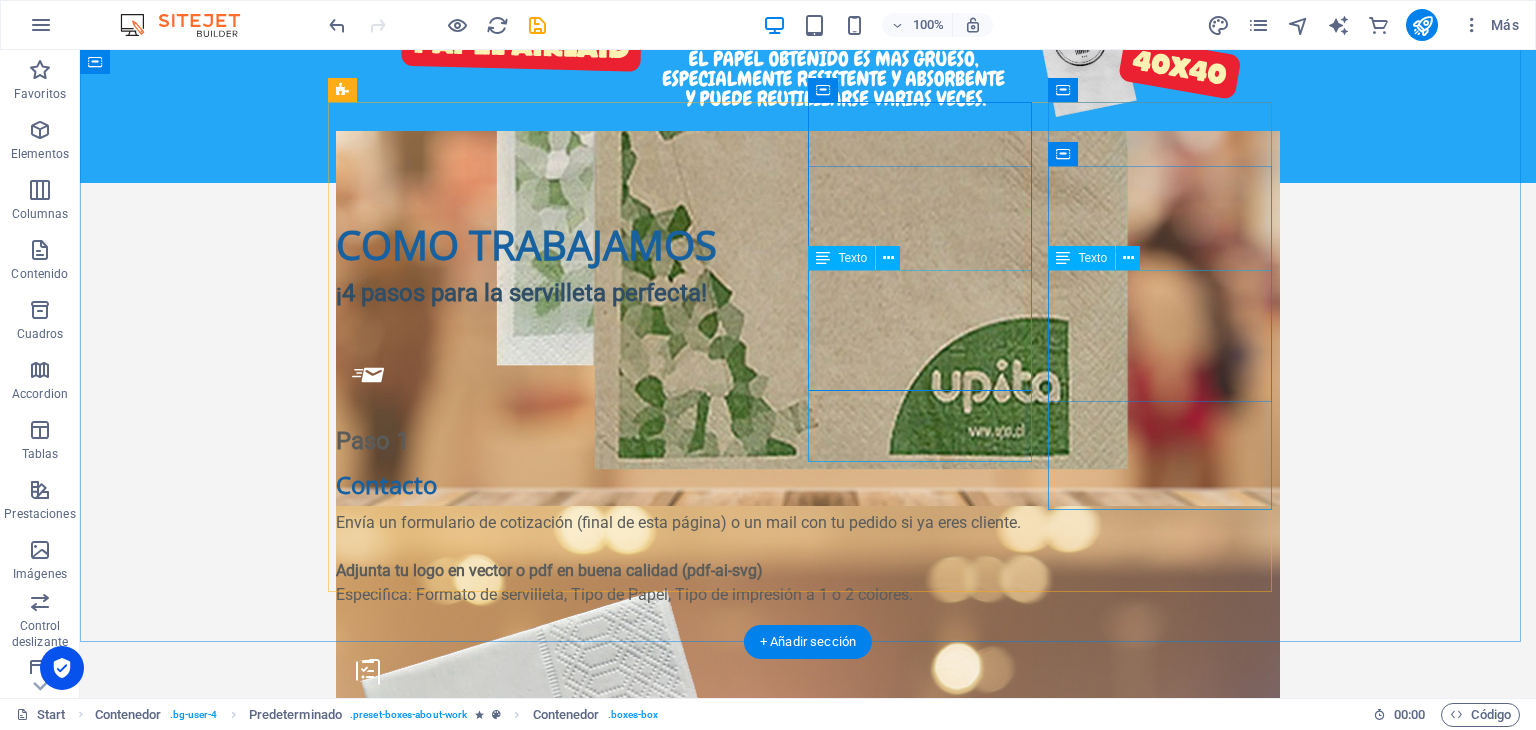 click on "Tenemos   opción de   Despacho en R.Metropolitana Envío a regiones por pagar. Retiro en fábrica." at bounding box center (808, 1470) 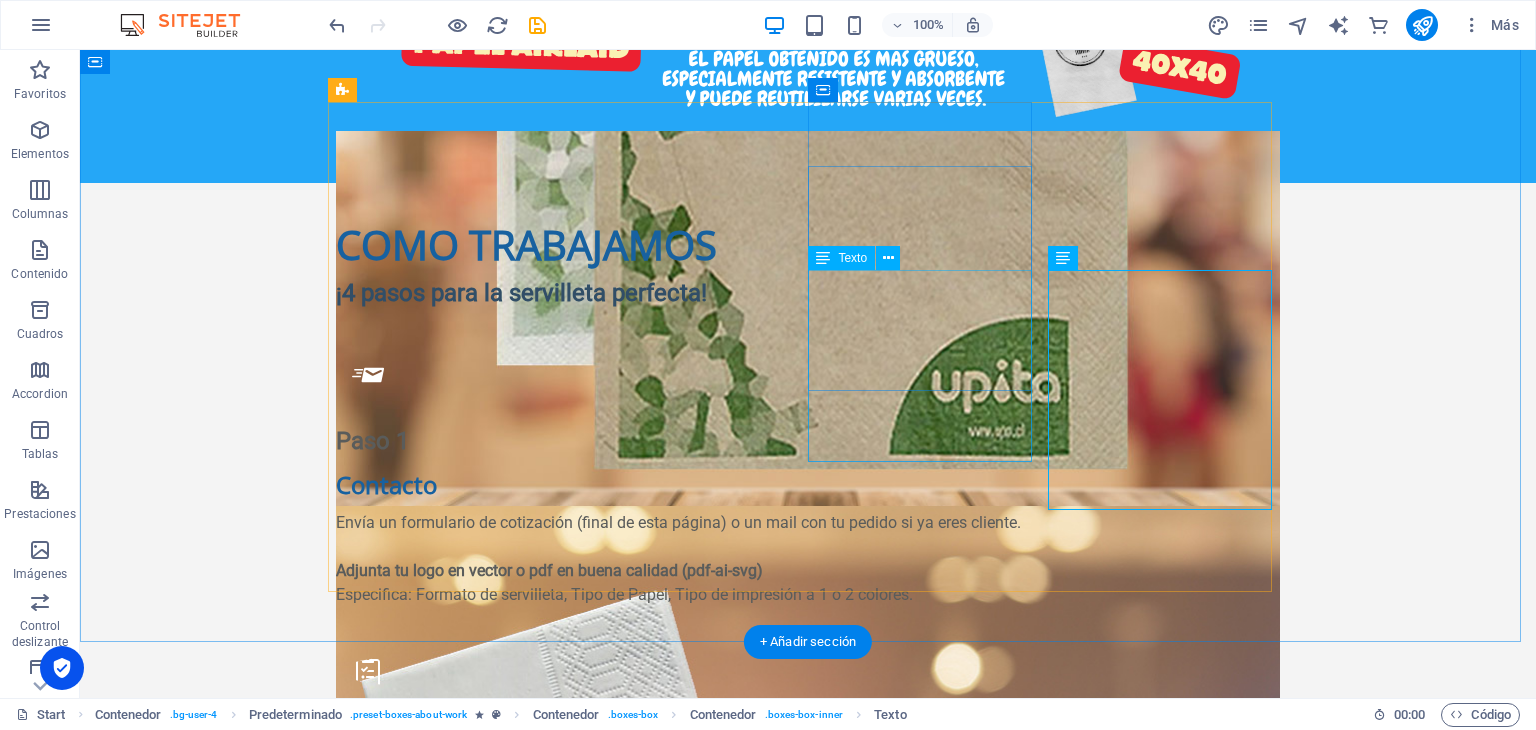 click on "Debe estar aprobado el diseño   para comenzar la producción.   Tiempo de producción primera impresión entre 7 a 14 días. Tiempo de producción de re- impresión de 7 a 10 días." at bounding box center [808, 1137] 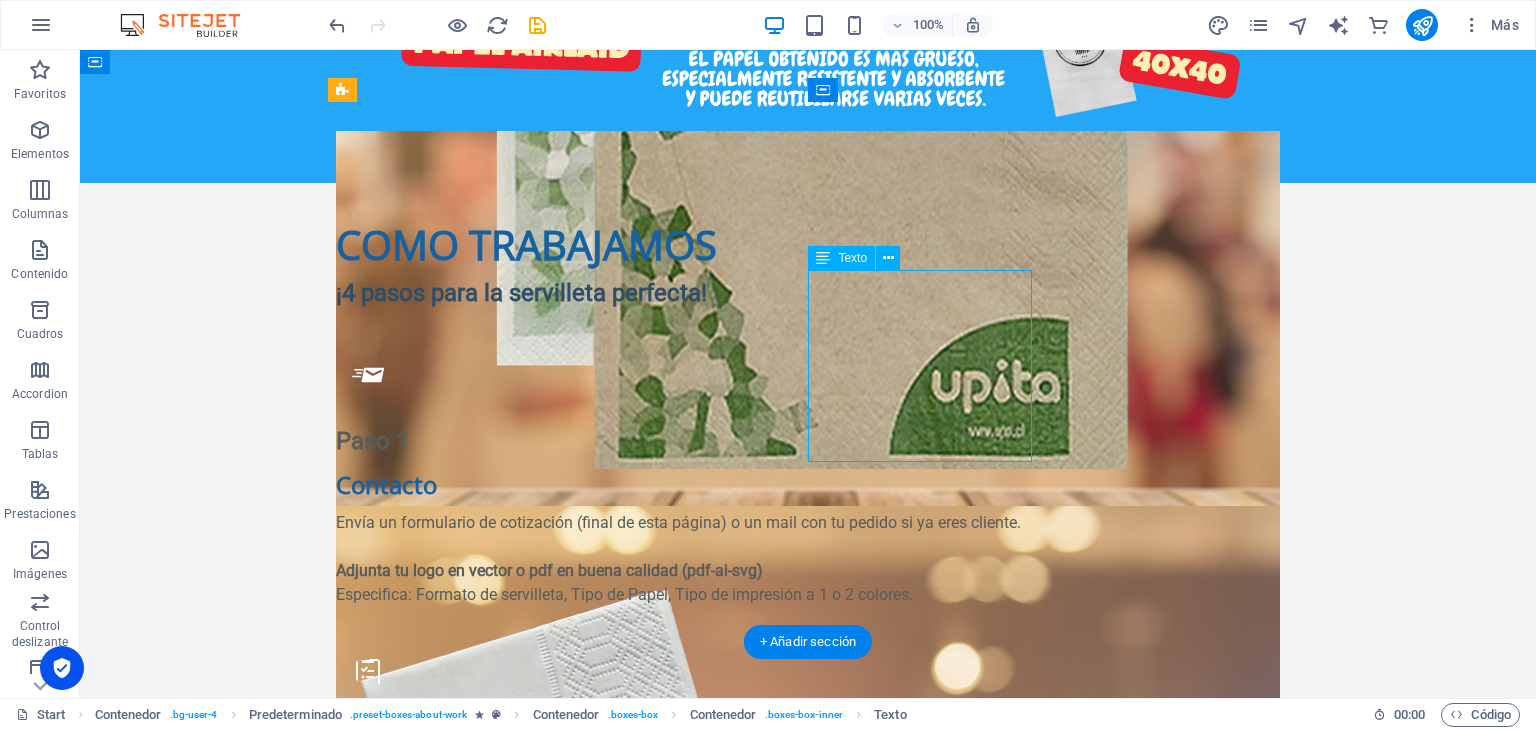 click on "Debe estar aprobado el diseño   para comenzar la producción.   Tiempo de producción primera impresión entre 7 a 14 días. Tiempo de producción de re- impresión de 7 a 10 días." at bounding box center [808, 1137] 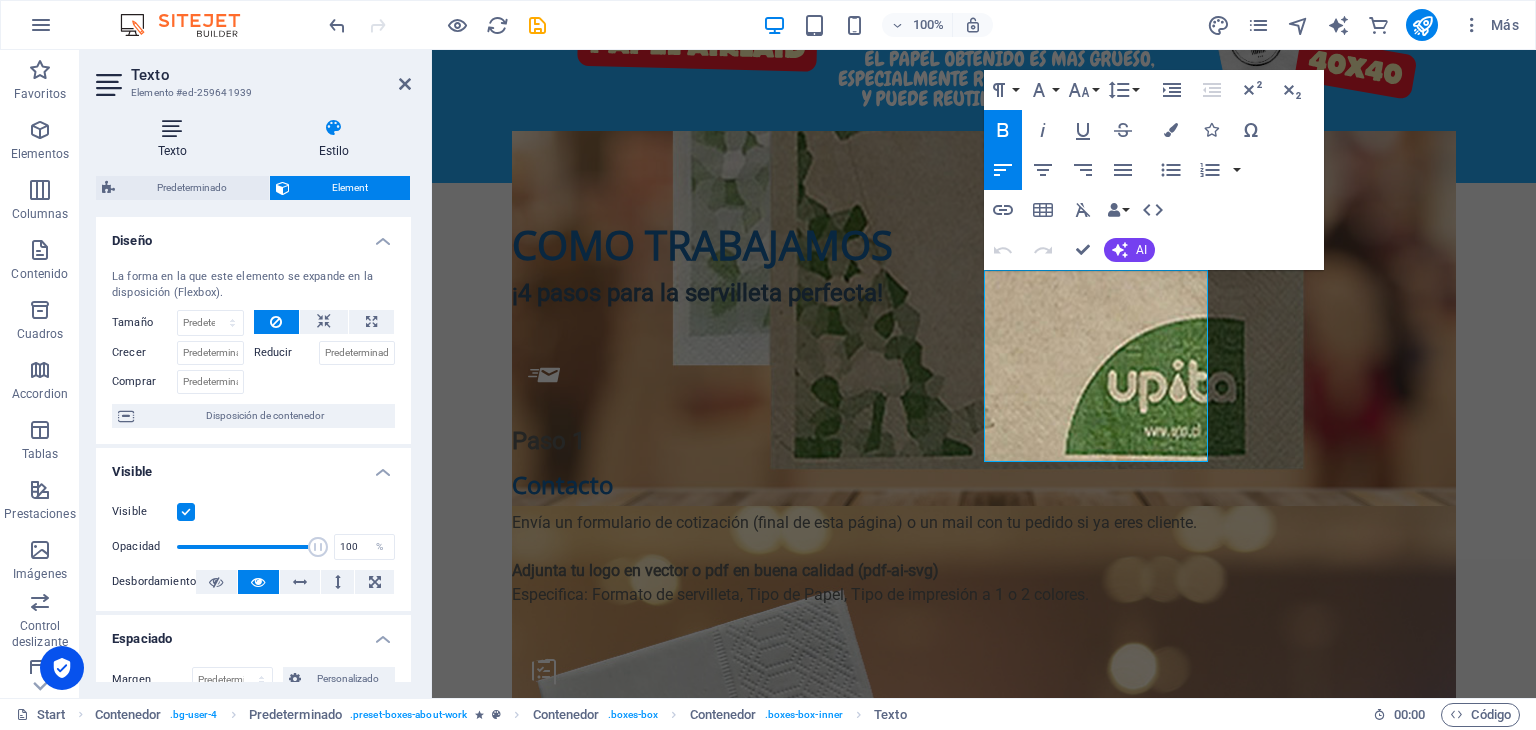click on "Texto" at bounding box center [176, 139] 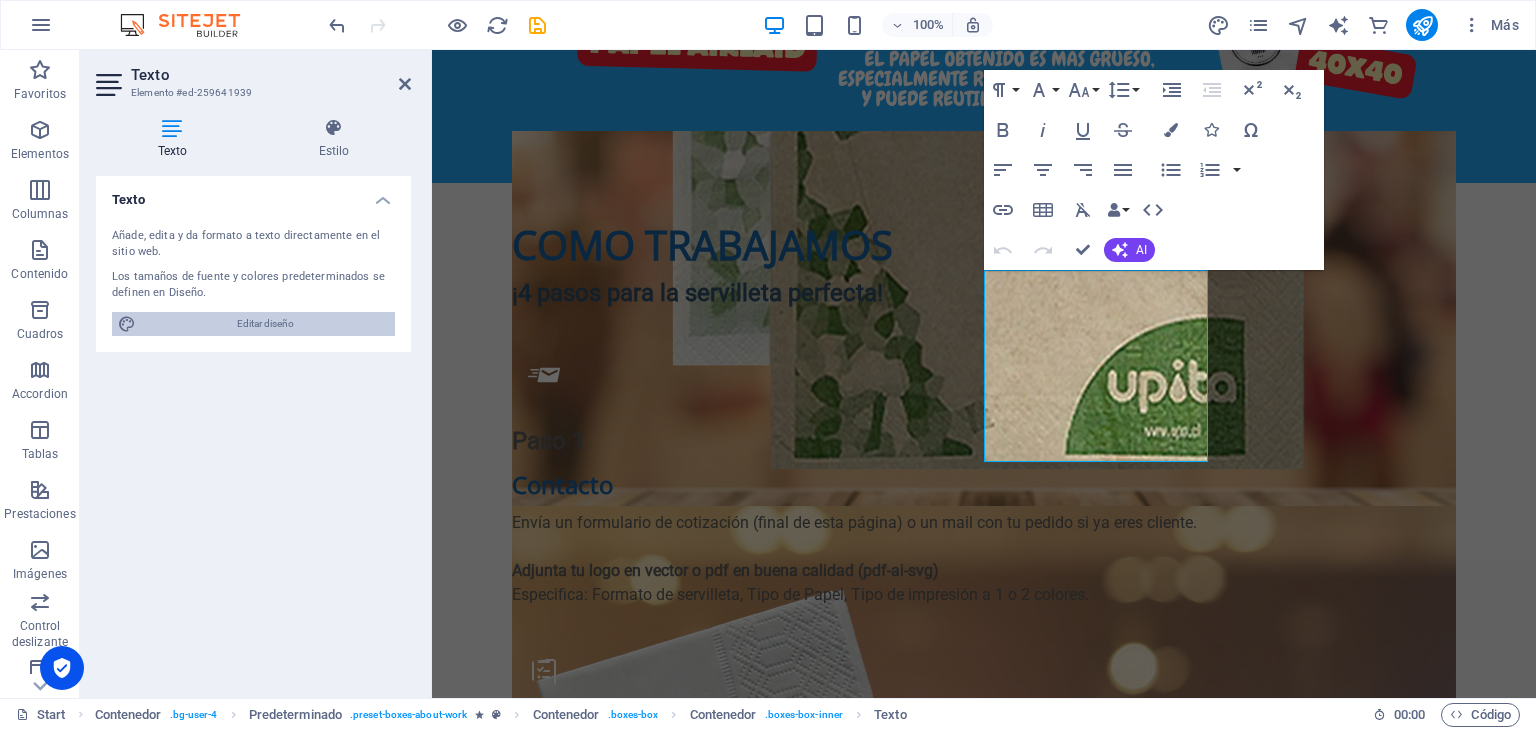 click on "Editar diseño" at bounding box center (265, 324) 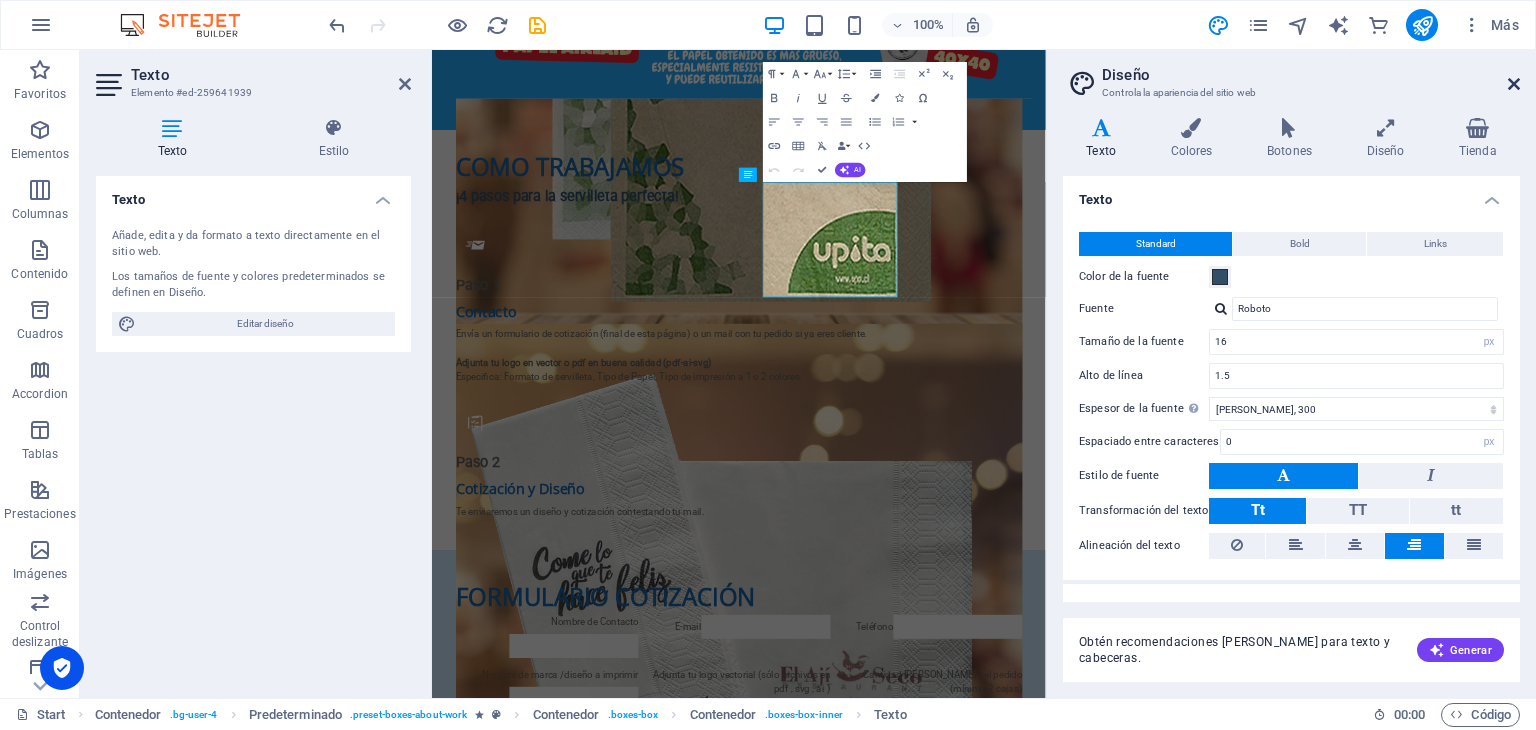 click at bounding box center (1514, 84) 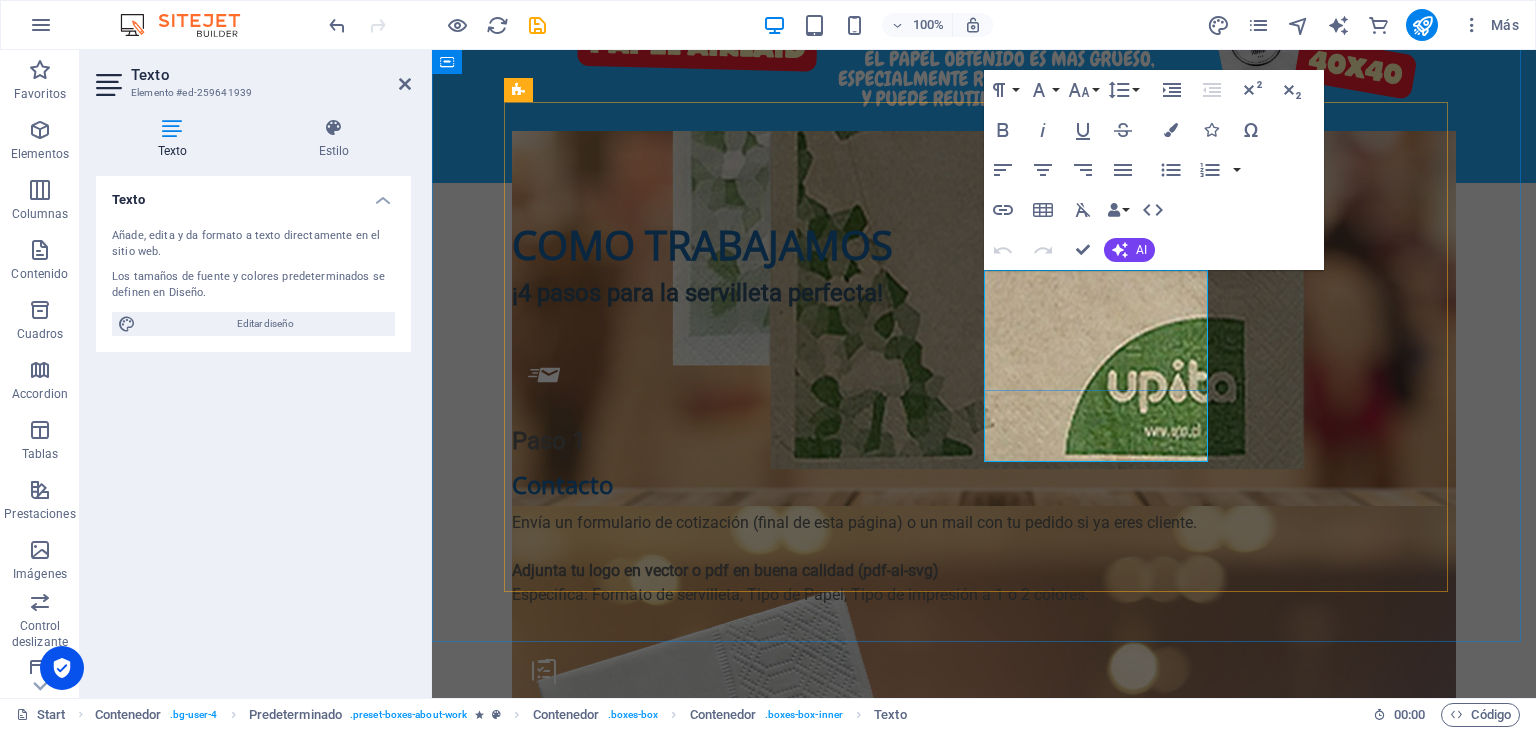 click on "para comenzar la producción." at bounding box center (835, 1076) 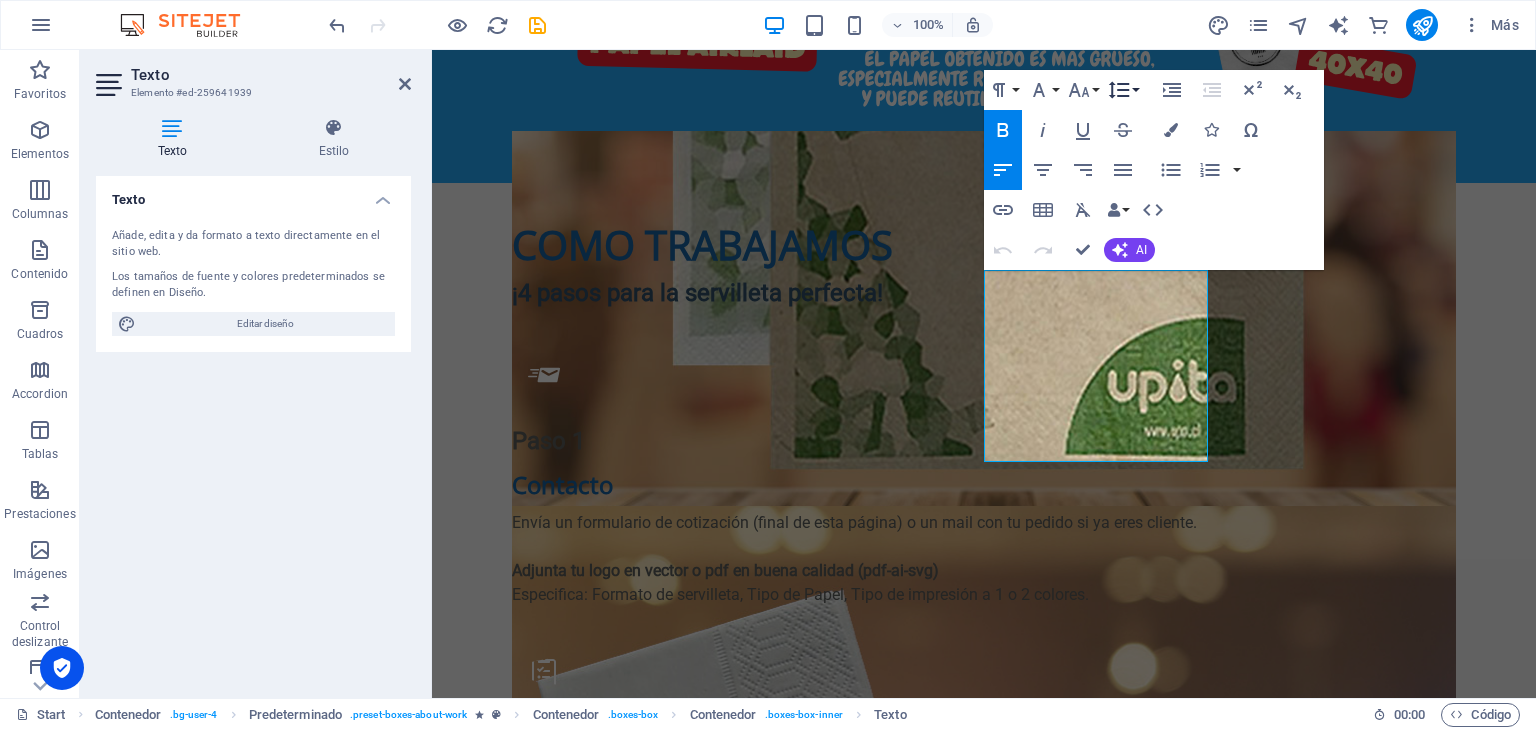 click 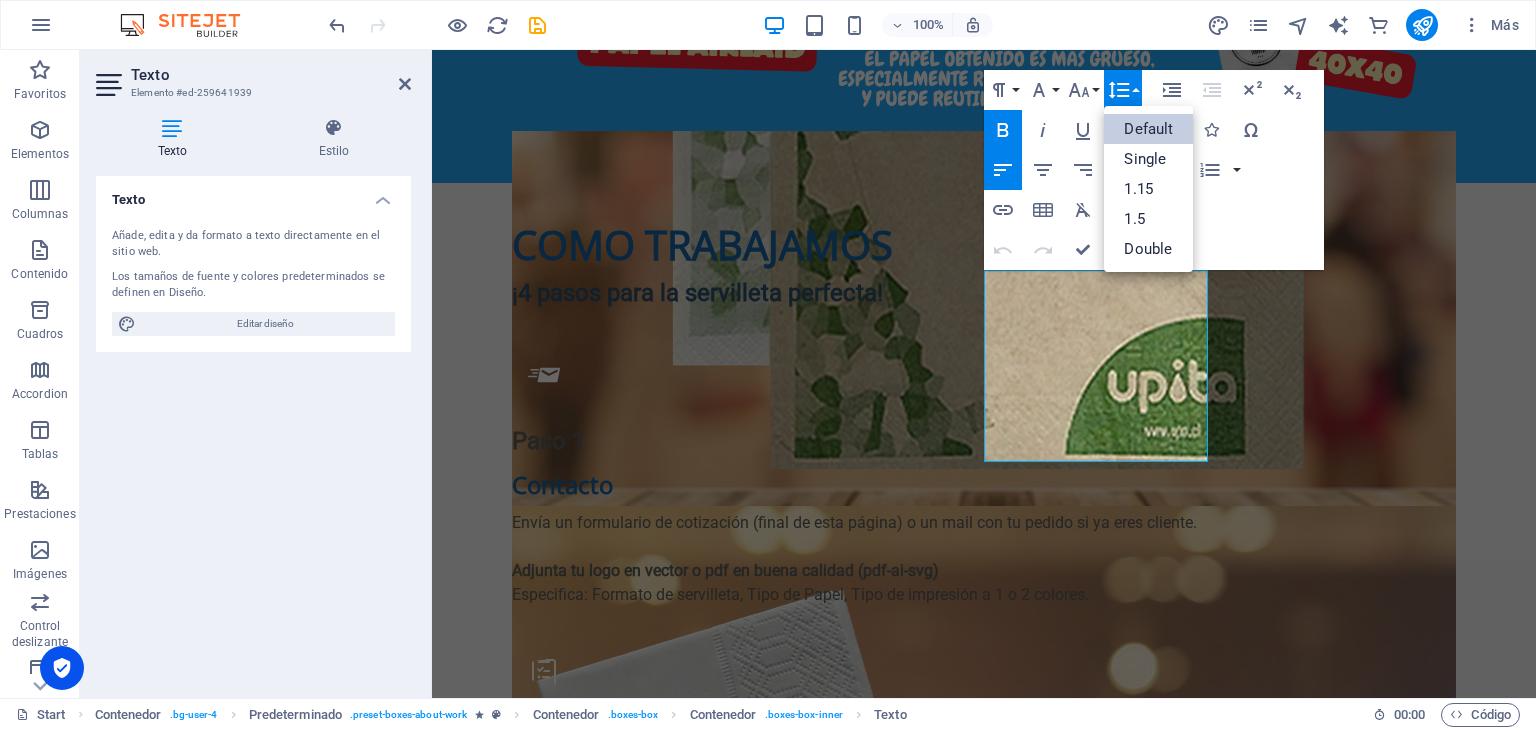 scroll, scrollTop: 0, scrollLeft: 0, axis: both 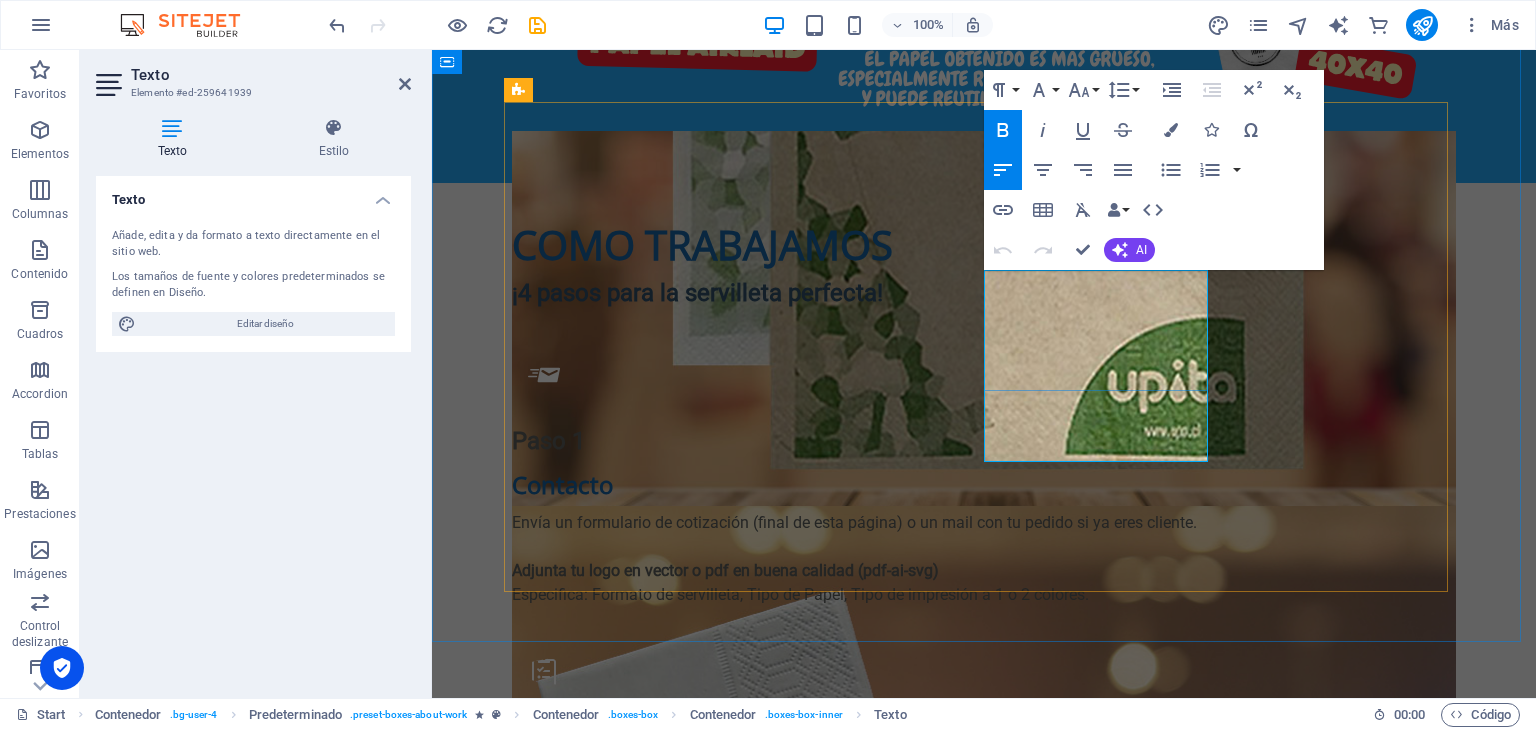 click on "Debe estar aprobado el diseño   para comenzar la producción.   Tiempo de producción primera impresión entre 7 a 14 días. Tiempo de producción de re-" at bounding box center [984, 1101] 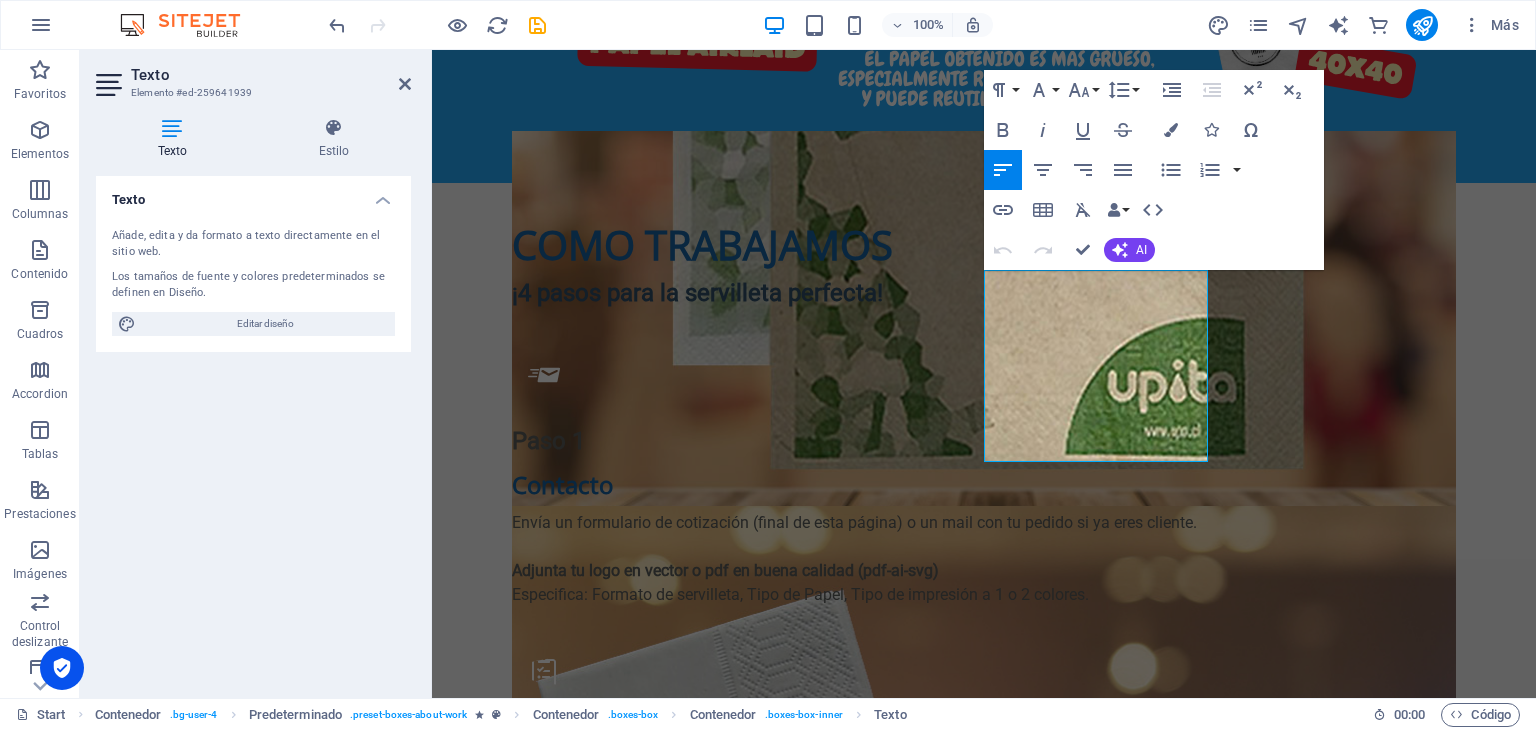 click at bounding box center [172, 128] 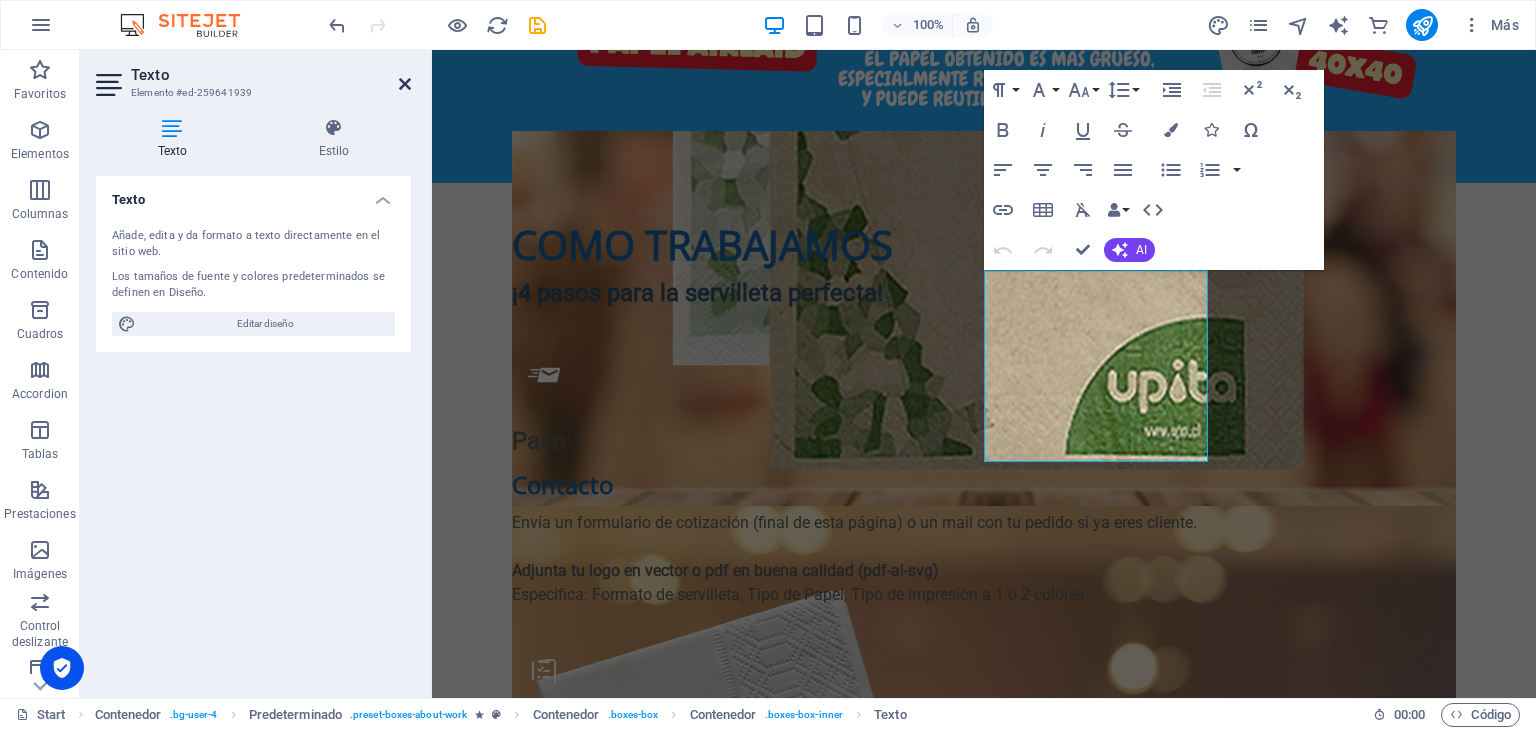 click on "Texto Elemento #ed-259641939 Texto Estilo Texto Añade, edita y da formato a texto directamente en el sitio web. Los tamaños de fuente y colores predeterminados se definen en Diseño. Editar diseño Alineación Alineado a la izquierda Centrado Alineado a la derecha Predeterminado Element Diseño La forma en la que este elemento se expande en la disposición (Flexbox). Tamaño Predeterminado automático px % 1/1 1/2 1/3 1/4 1/5 1/6 1/7 1/8 1/9 1/10 Crecer Reducir Comprar Disposición de contenedor Visible Visible Opacidad 100 % Desbordamiento Espaciado Margen Predeterminado automático px % rem vw vh Personalizado Personalizado automático px % rem vw vh automático px % rem vw vh automático px % rem vw vh automático px % rem vw vh Espaciado Predeterminado px rem % vh vw Personalizado Personalizado px rem % vh vw px rem % vh vw px rem % vh vw px rem % vh vw Borde Estilo              - Ancho 1 automático px rem % vh vw Personalizado Personalizado 1 automático px rem % vh vw 1 automático px rem %" at bounding box center [256, 374] 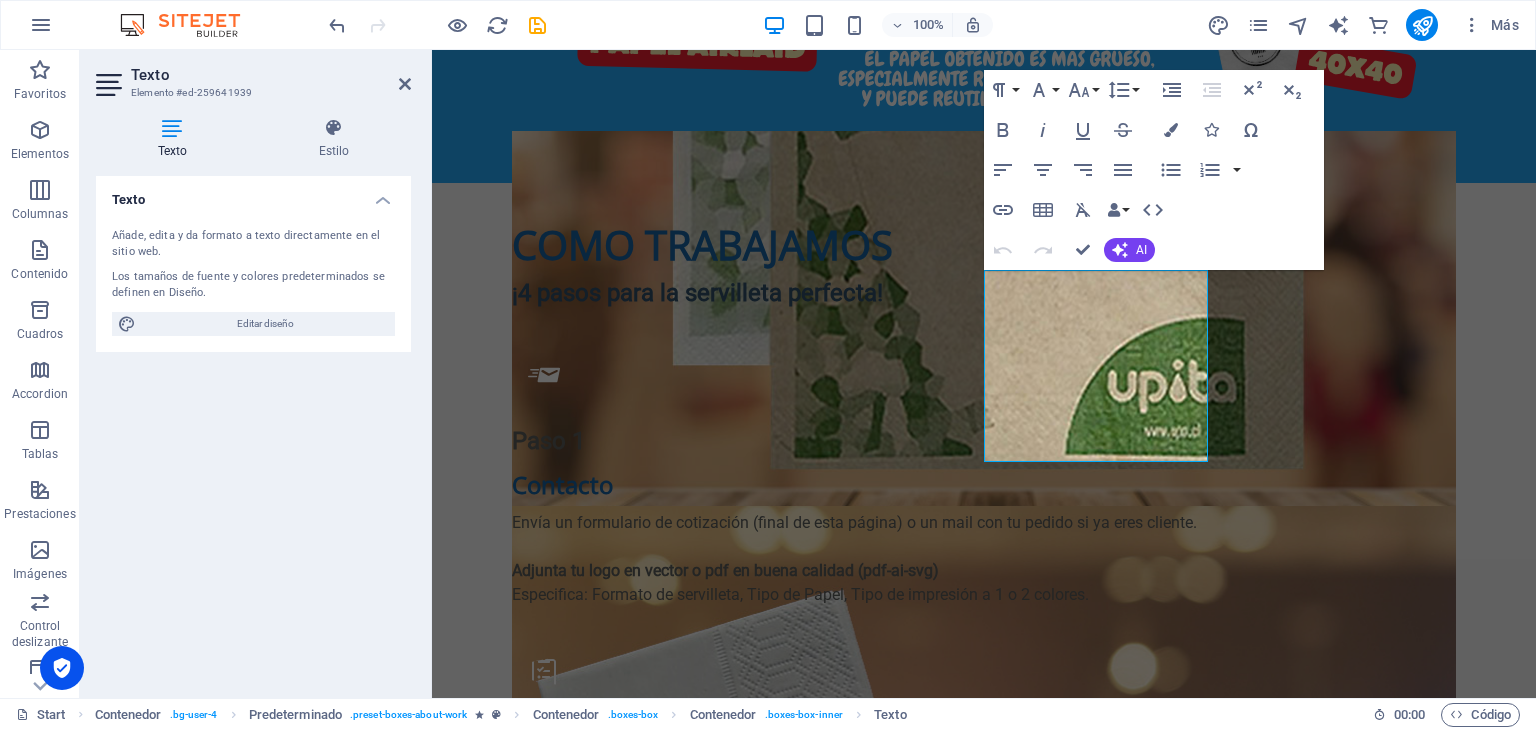 click on "Texto Elemento #ed-259641939 Texto Estilo Texto Añade, edita y da formato a texto directamente en el sitio web. Los tamaños de fuente y colores predeterminados se definen en Diseño. Editar diseño Alineación Alineado a la izquierda Centrado Alineado a la derecha Predeterminado Element Diseño La forma en la que este elemento se expande en la disposición (Flexbox). Tamaño Predeterminado automático px % 1/1 1/2 1/3 1/4 1/5 1/6 1/7 1/8 1/9 1/10 Crecer Reducir Comprar Disposición de contenedor Visible Visible Opacidad 100 % Desbordamiento Espaciado Margen Predeterminado automático px % rem vw vh Personalizado Personalizado automático px % rem vw vh automático px % rem vw vh automático px % rem vw vh automático px % rem vw vh Espaciado Predeterminado px rem % vh vw Personalizado Personalizado px rem % vh vw px rem % vh vw px rem % vh vw px rem % vh vw Borde Estilo              - Ancho 1 automático px rem % vh vw Personalizado Personalizado 1 automático px rem % vh vw 1 automático px rem %" at bounding box center [256, 374] 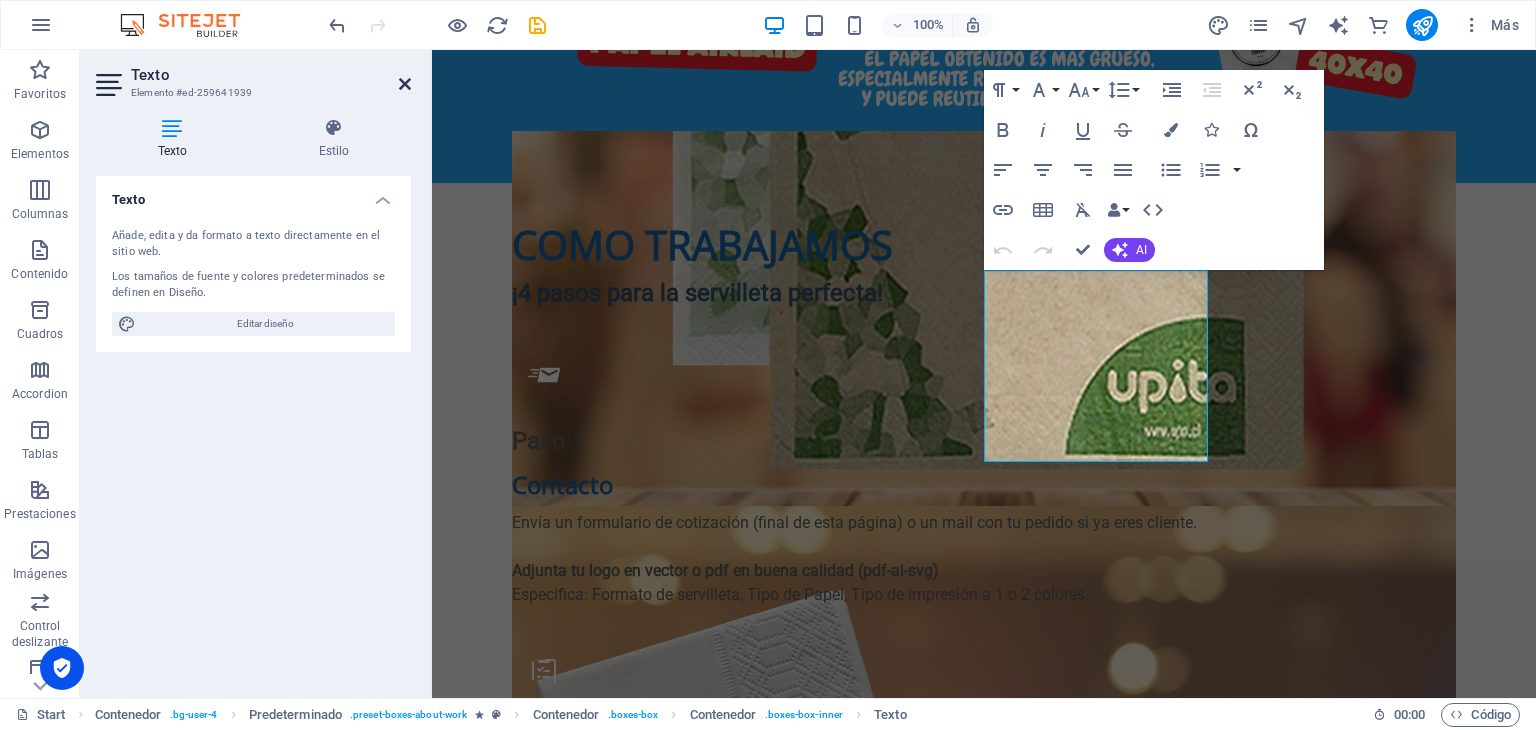 click at bounding box center (405, 84) 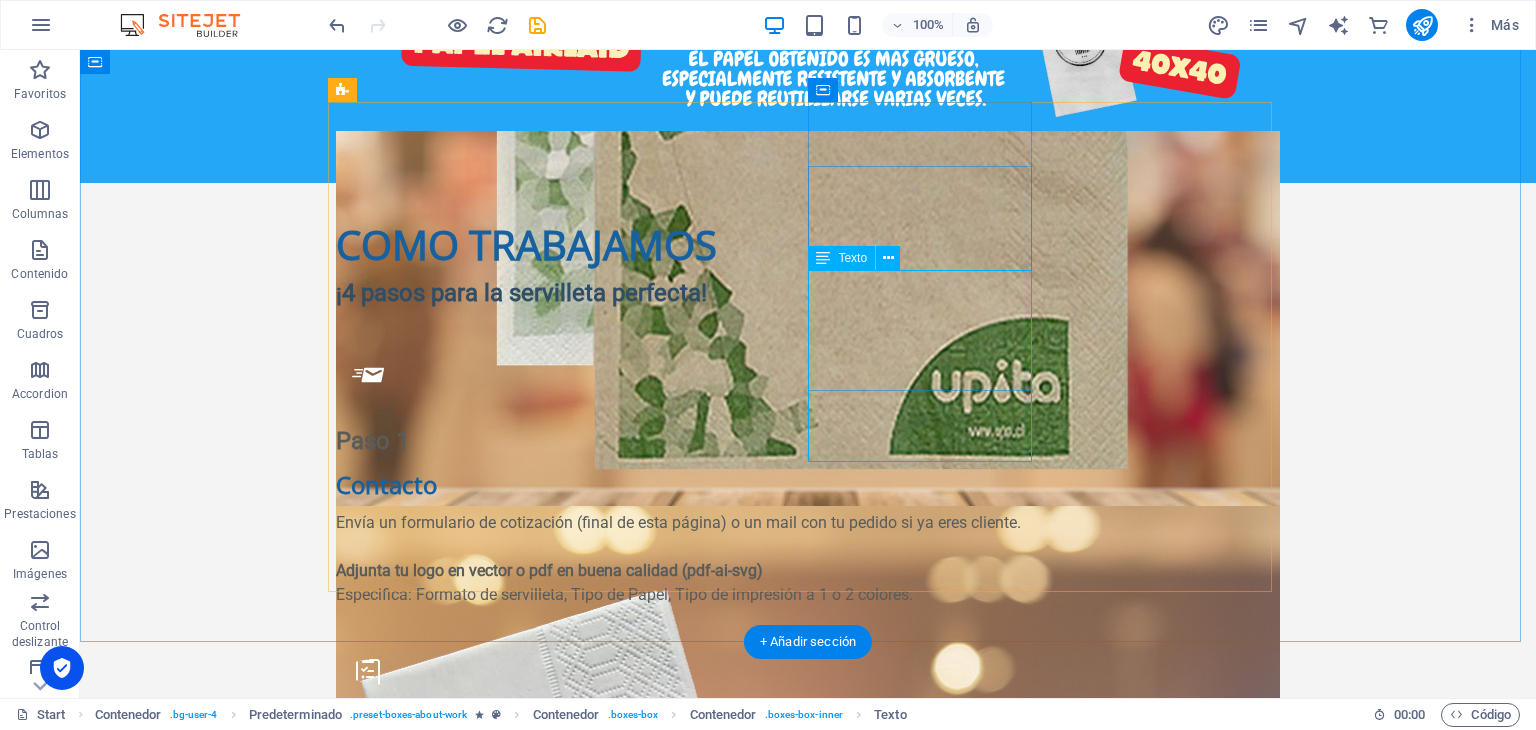 click on "Debe estar aprobado el diseño   para comenzar la producción.   Tiempo de producción primera impresión entre 7 a 14 días. Tiempo de producción de re- impresión de 7 a 10 días." at bounding box center (808, 1137) 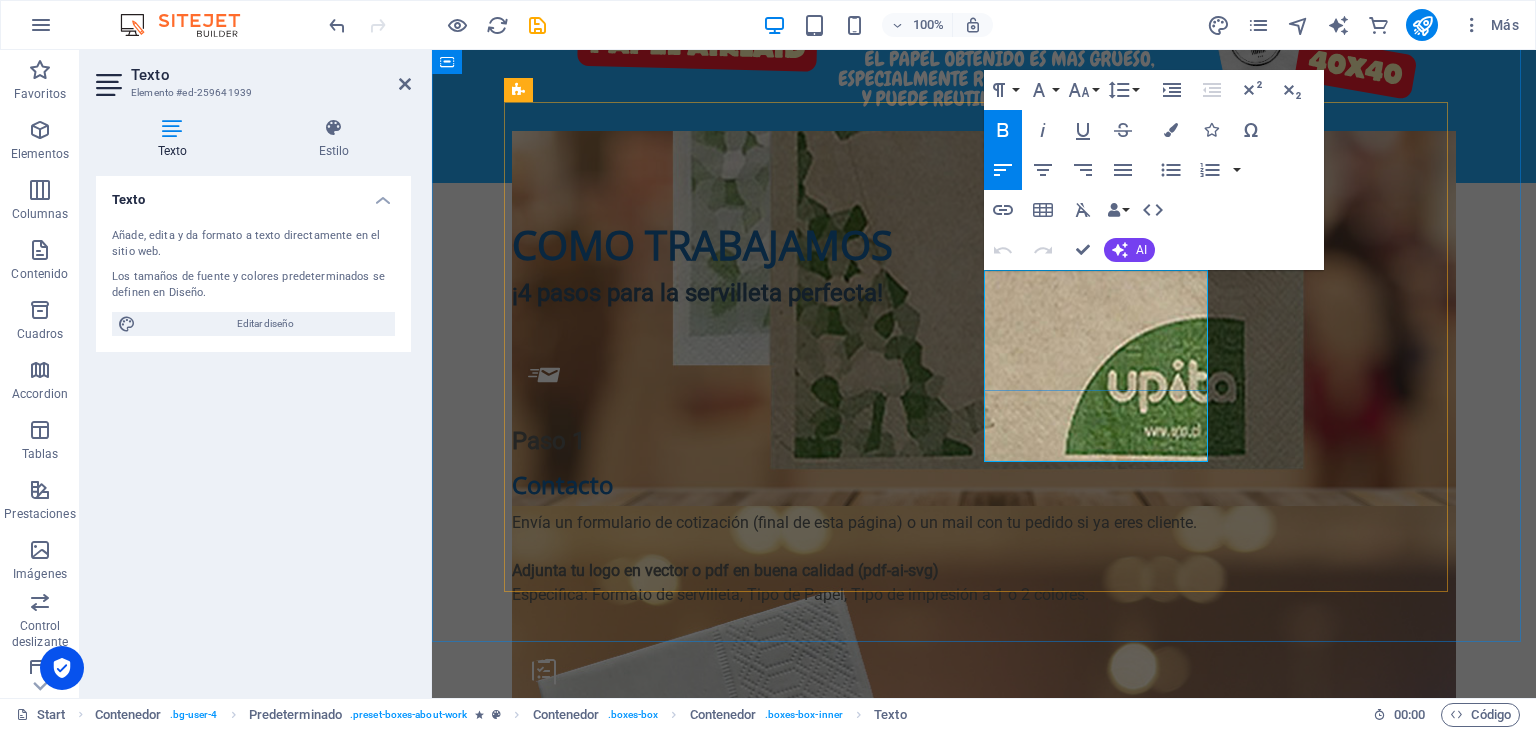 click on "Debe estar aprobado el diseño   para comenzar la producción.   Tiempo de producción primera impresión entre 7 a 14 días. Tiempo de producción de re-" at bounding box center (984, 1101) 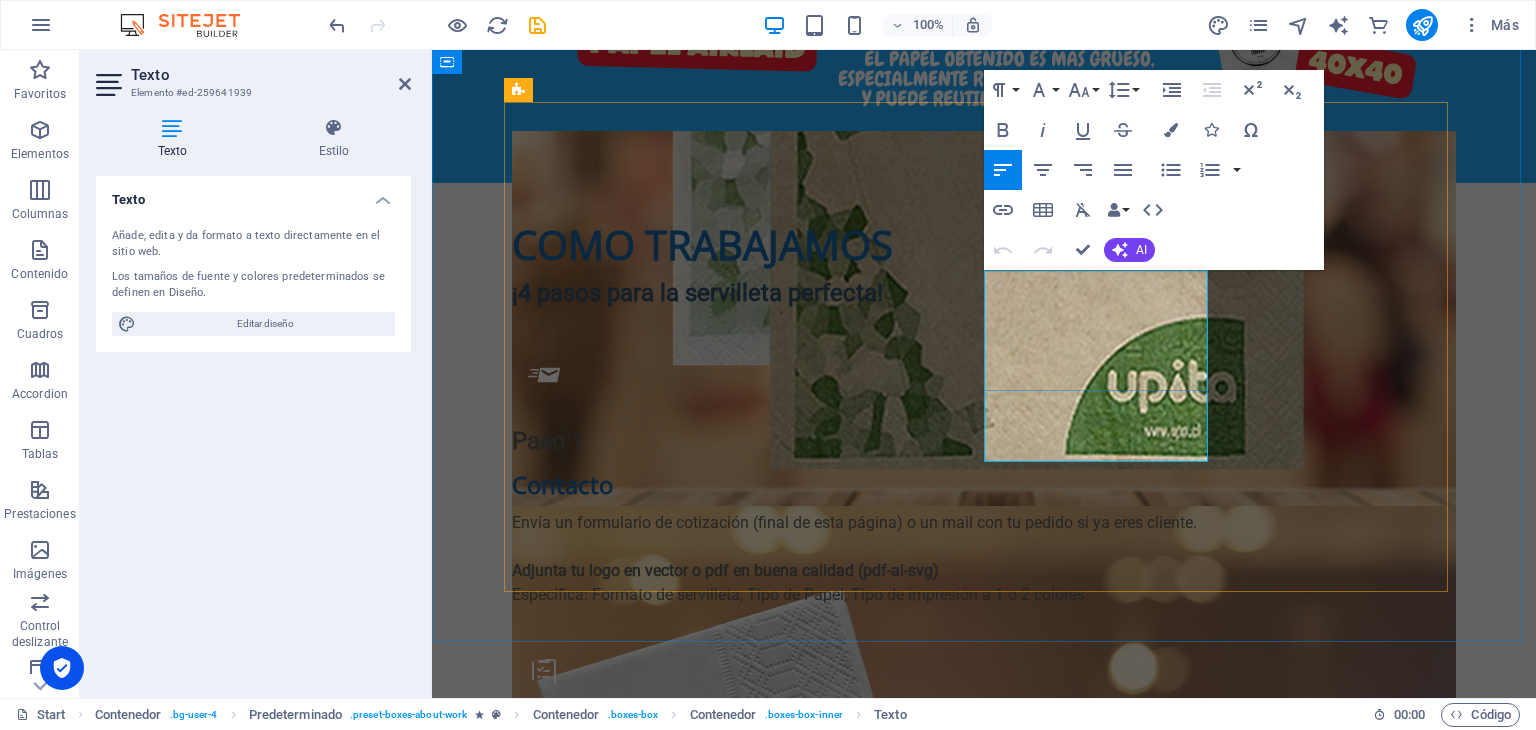 drag, startPoint x: 1146, startPoint y: 329, endPoint x: 1057, endPoint y: 350, distance: 91.44397 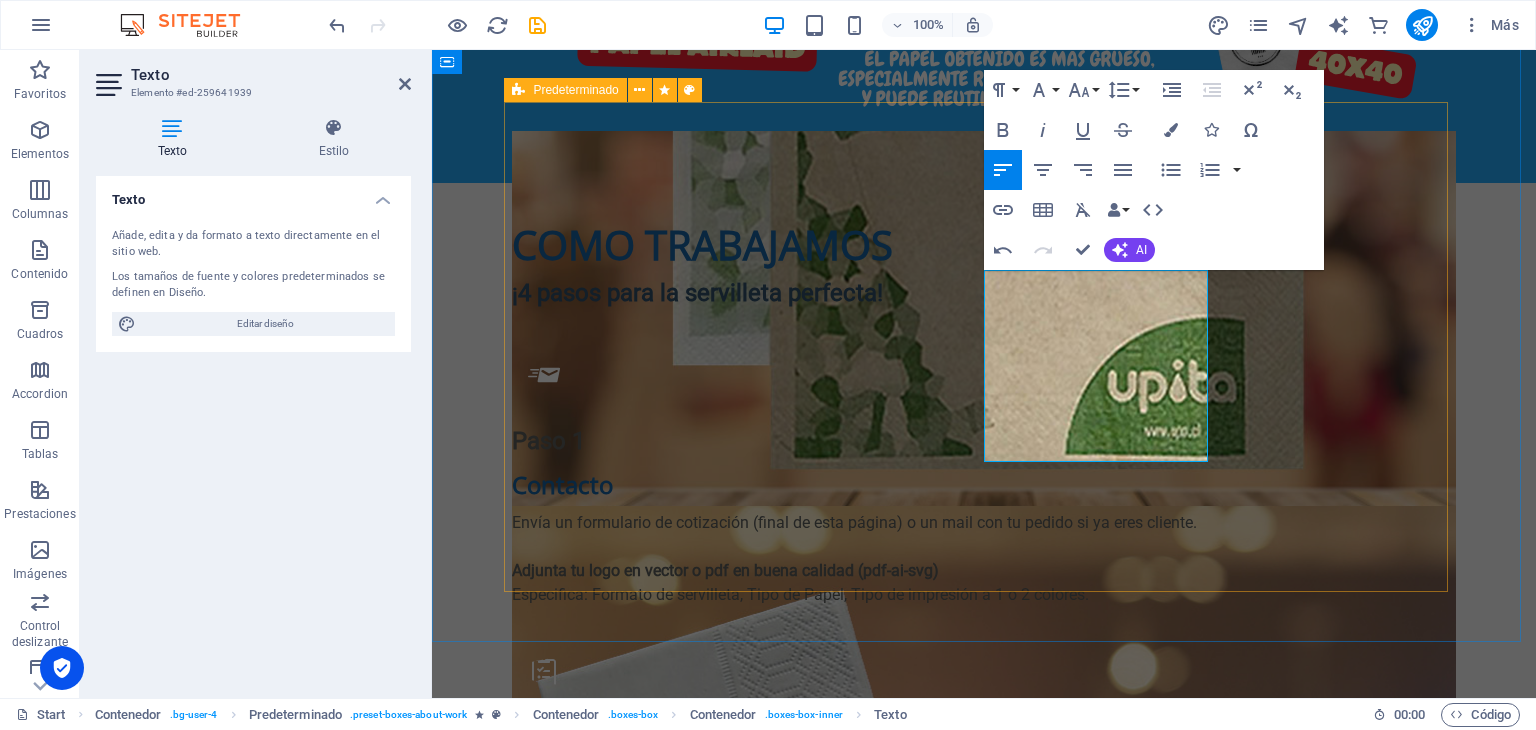 drag, startPoint x: 986, startPoint y: 379, endPoint x: 1200, endPoint y: 405, distance: 215.57365 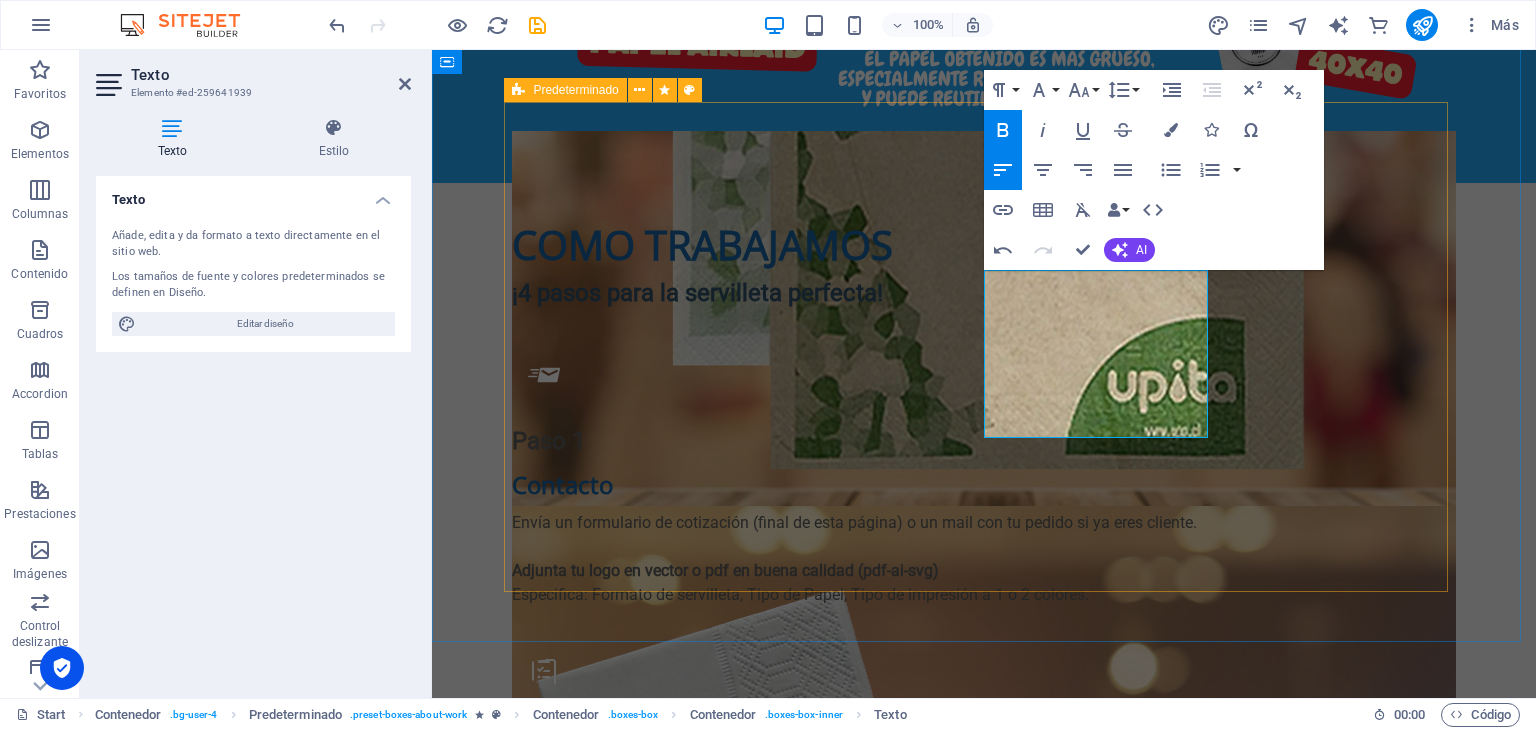 drag, startPoint x: 1068, startPoint y: 383, endPoint x: 1117, endPoint y: 410, distance: 55.946404 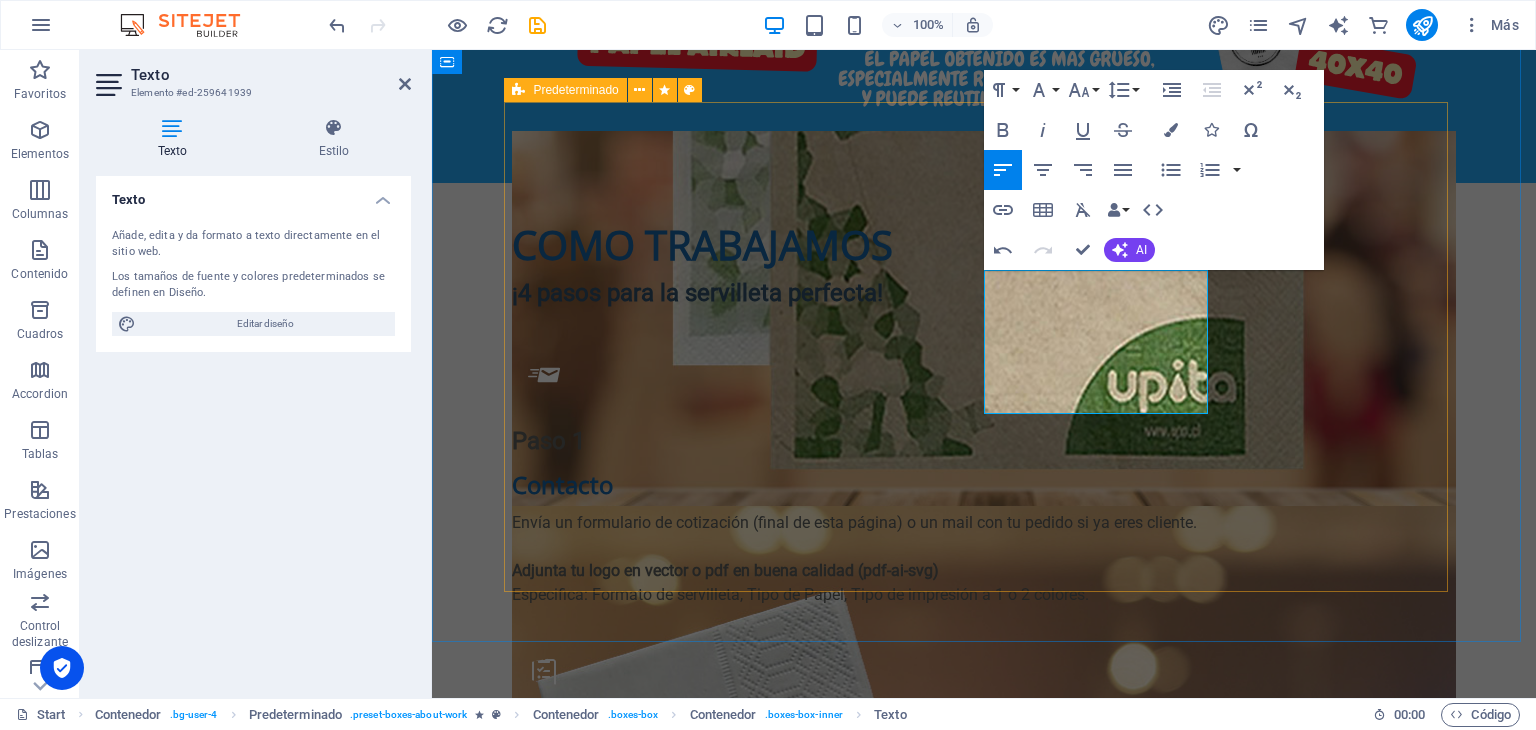 drag, startPoint x: 1052, startPoint y: 376, endPoint x: 982, endPoint y: 376, distance: 70 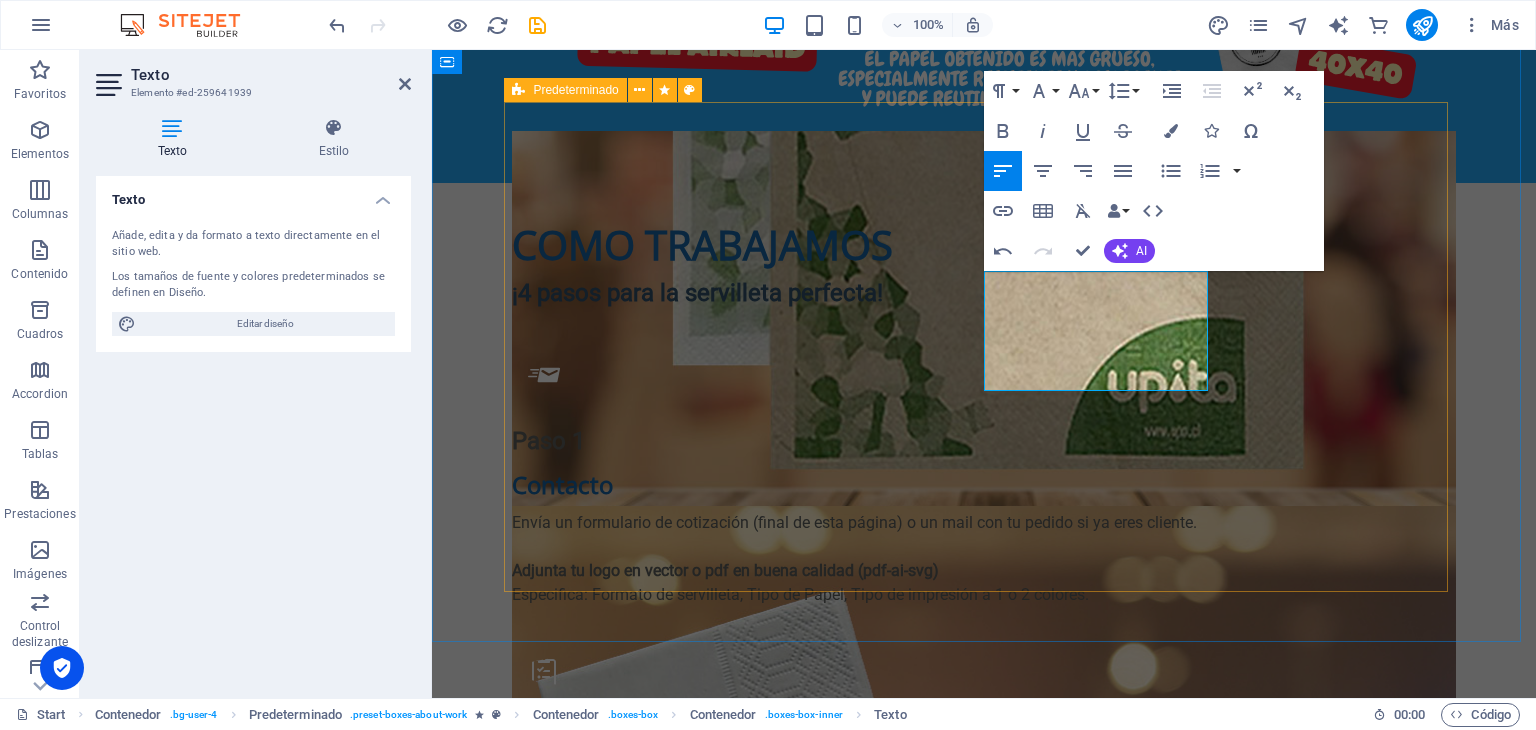 click on "Paso 1 Contacto Envía un formulario de cotización (final de esta página) o un mail con tu pedido si ya eres cliente. Adjunta tu logo en vector o pdf en buena calidad (pdf-ai-svg)  Especifica: Formato de servilleta, Tipo de Papel, Tipo de impresión a 1 o 2 colores. Paso 2 Cotización y Diseño Te enviaremos un diseño y cotización contestando tu mail. El Pedido mínimo son 2 cajas por diseño. .fa-secondary{opacity:.4} Paso 3 Producción Debe estar aprobado el diseño   para comenzar la producción.   Tiempo de producción entre 7 a 14 días. .fa-secondary{opacity:.4} Paso 4 Despacho/Retiro Tenemos   opción de   Despacho en R.Metropolitana Envío a regiones por pagar. Retiro en fábrica." at bounding box center (984, 588) 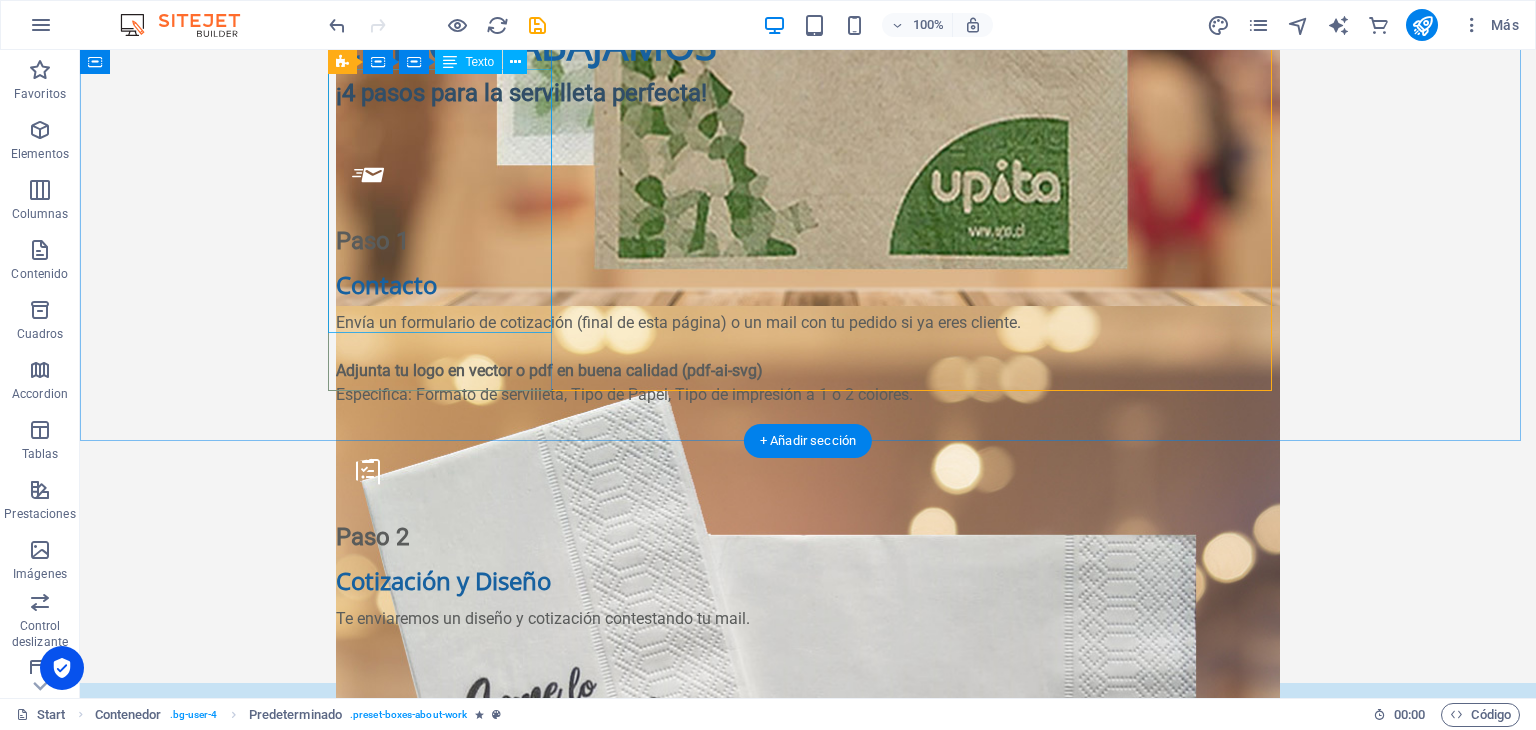 scroll, scrollTop: 2597, scrollLeft: 0, axis: vertical 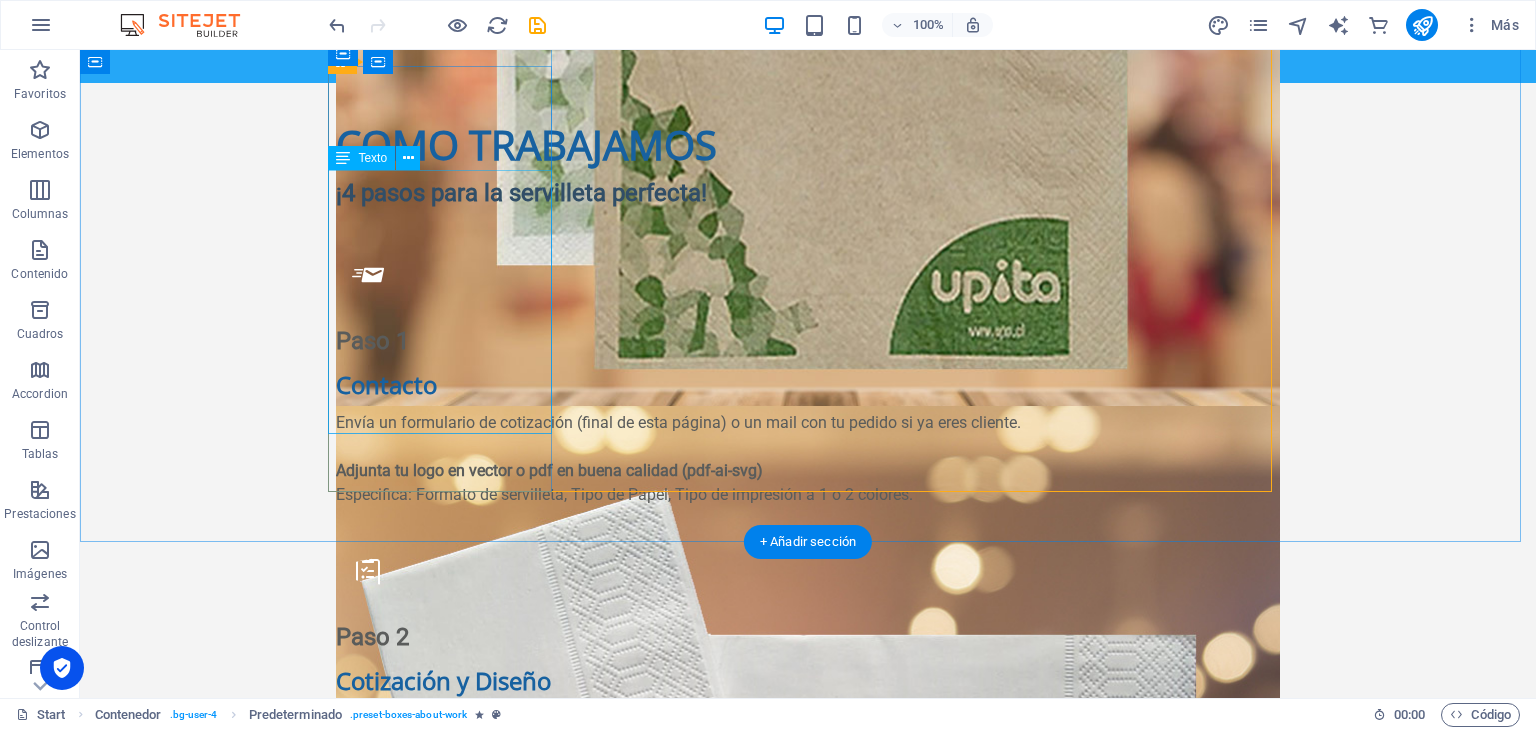 click on "Envía un formulario de cotización (final de esta página) o un mail con tu pedido si ya eres cliente. Adjunta tu logo en vector o pdf en buena calidad (pdf-ai-svg)  Especifica: Formato de servilleta, Tipo de Papel, Tipo de impresión a 1 o 2 colores." at bounding box center [808, 471] 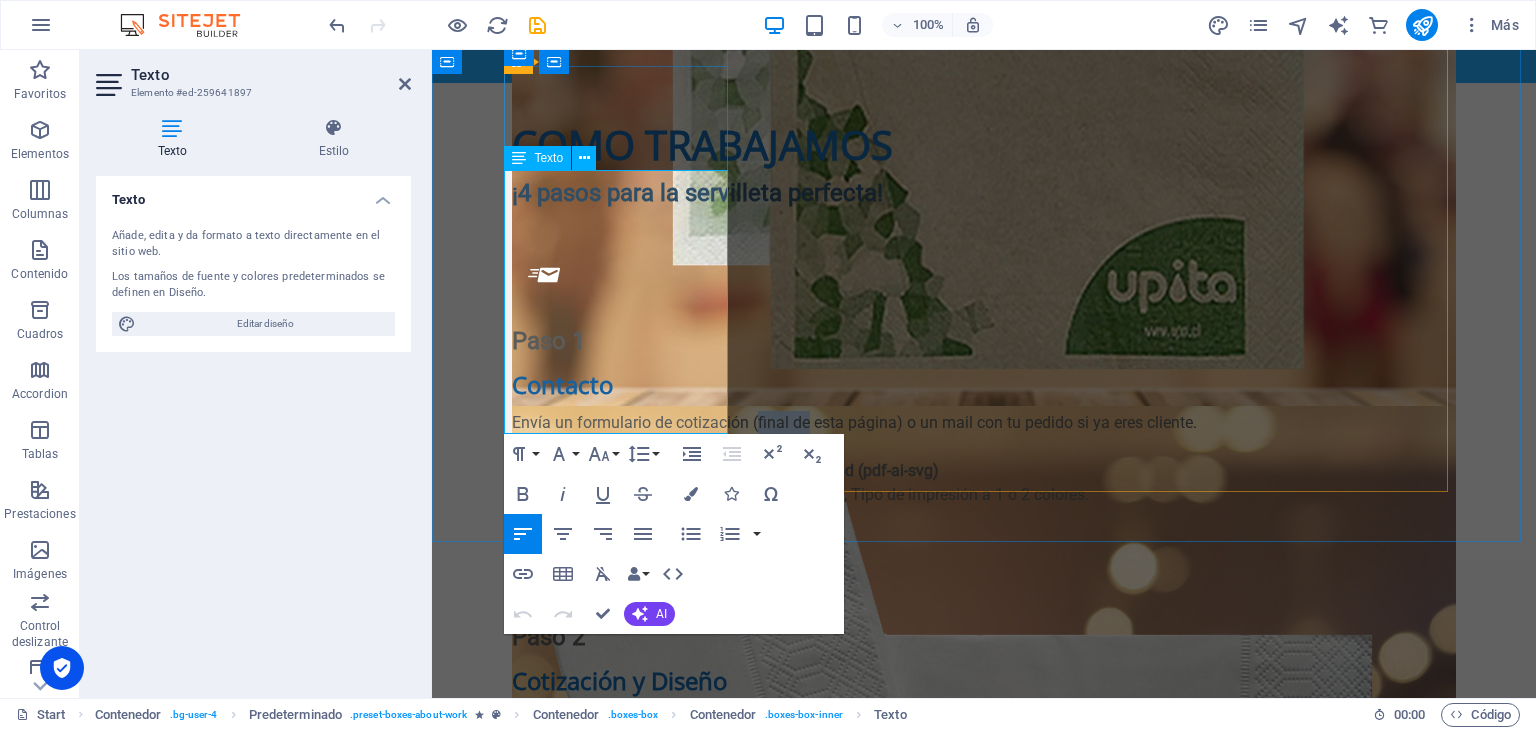 drag, startPoint x: 588, startPoint y: 203, endPoint x: 638, endPoint y: 209, distance: 50.358715 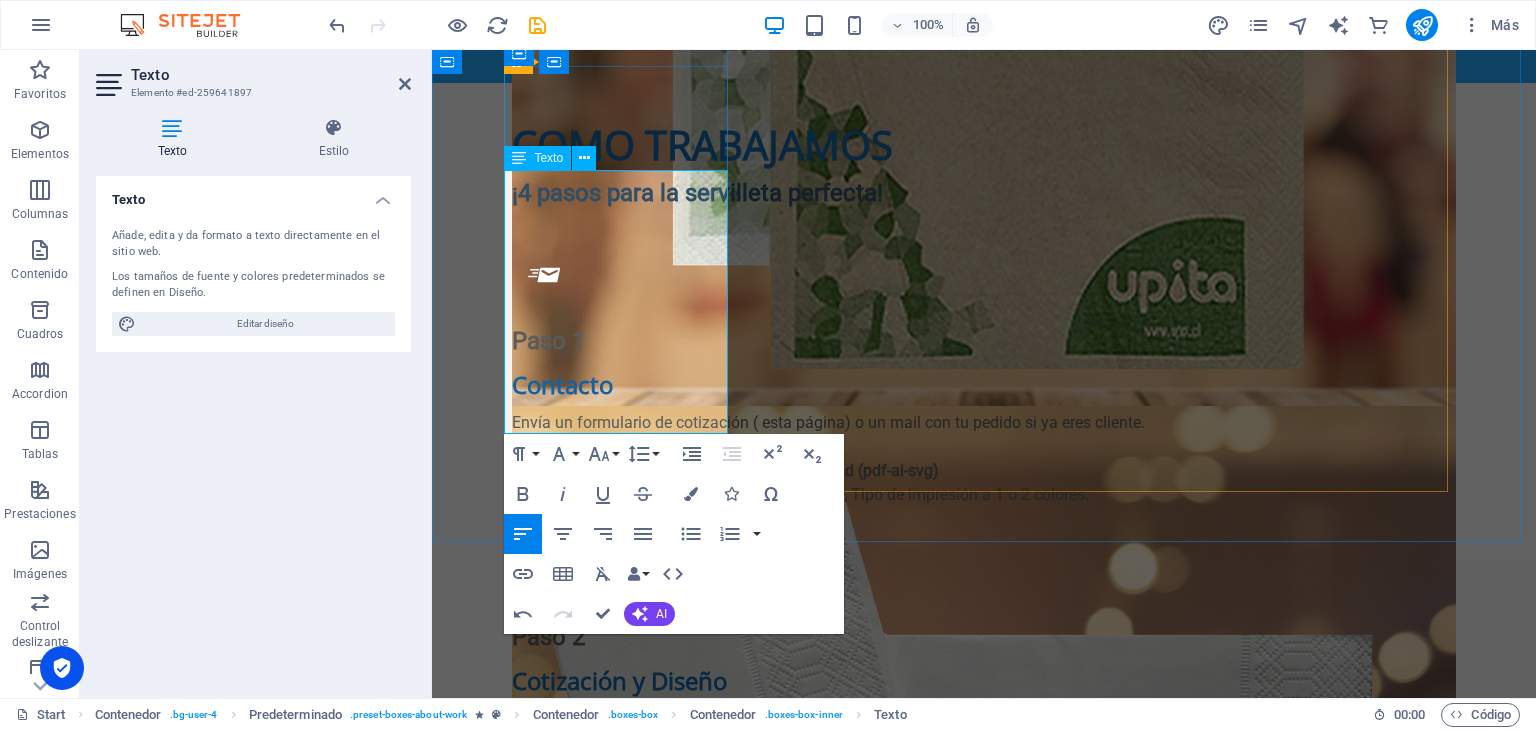 click on "Envía un formulario de cotización ( esta página) o un mail con tu pedido si ya eres cliente." at bounding box center [984, 423] 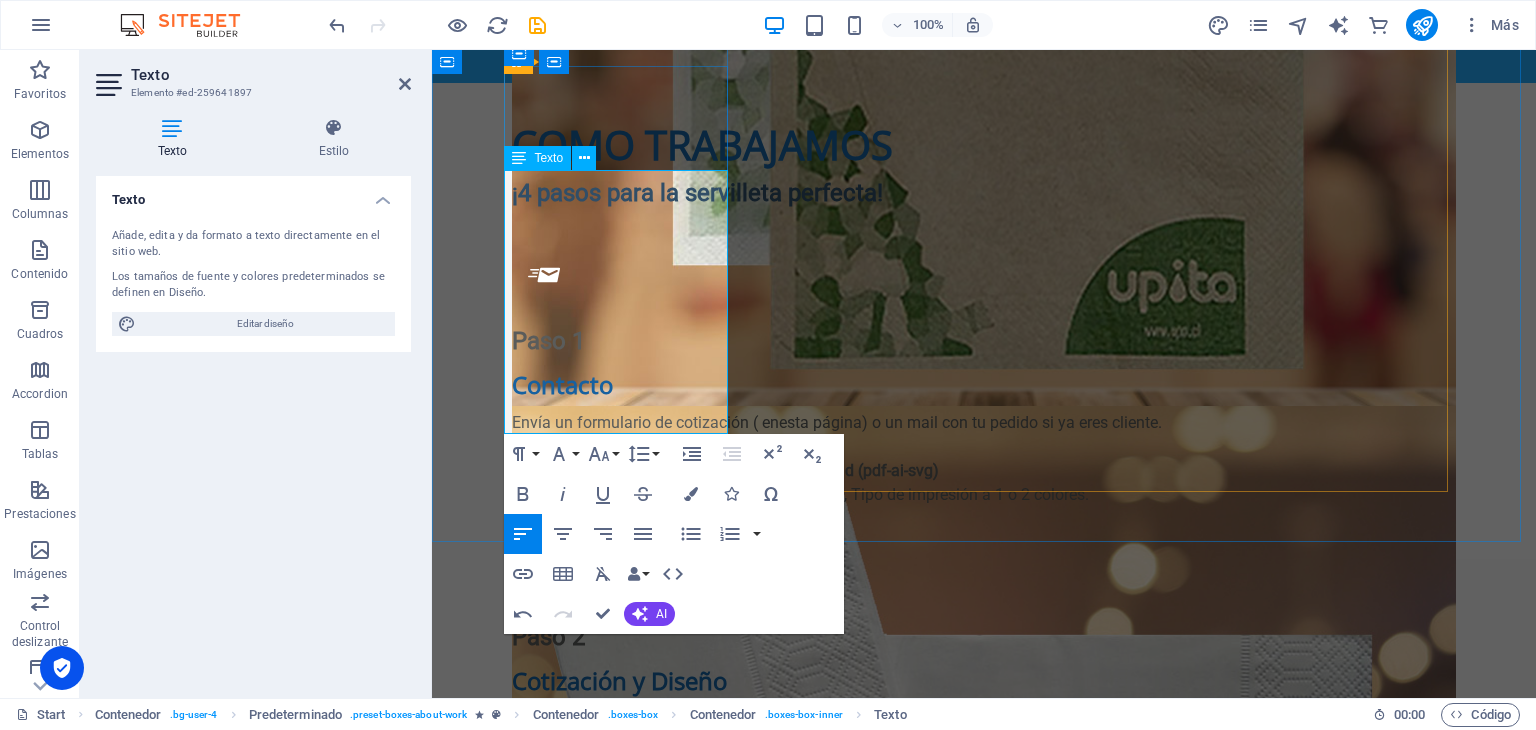 drag, startPoint x: 612, startPoint y: 301, endPoint x: 504, endPoint y: 304, distance: 108.04166 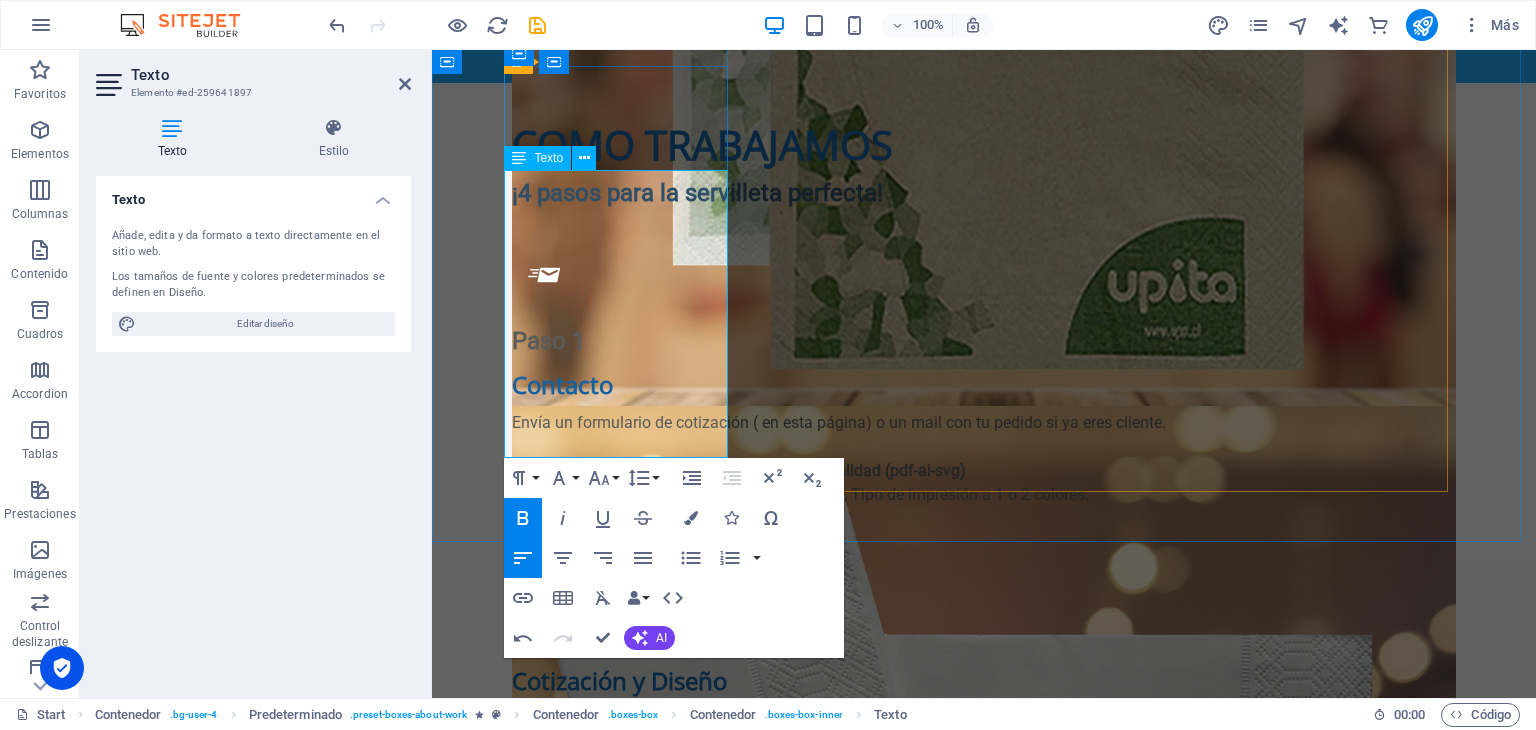drag, startPoint x: 716, startPoint y: 302, endPoint x: 530, endPoint y: 321, distance: 186.96791 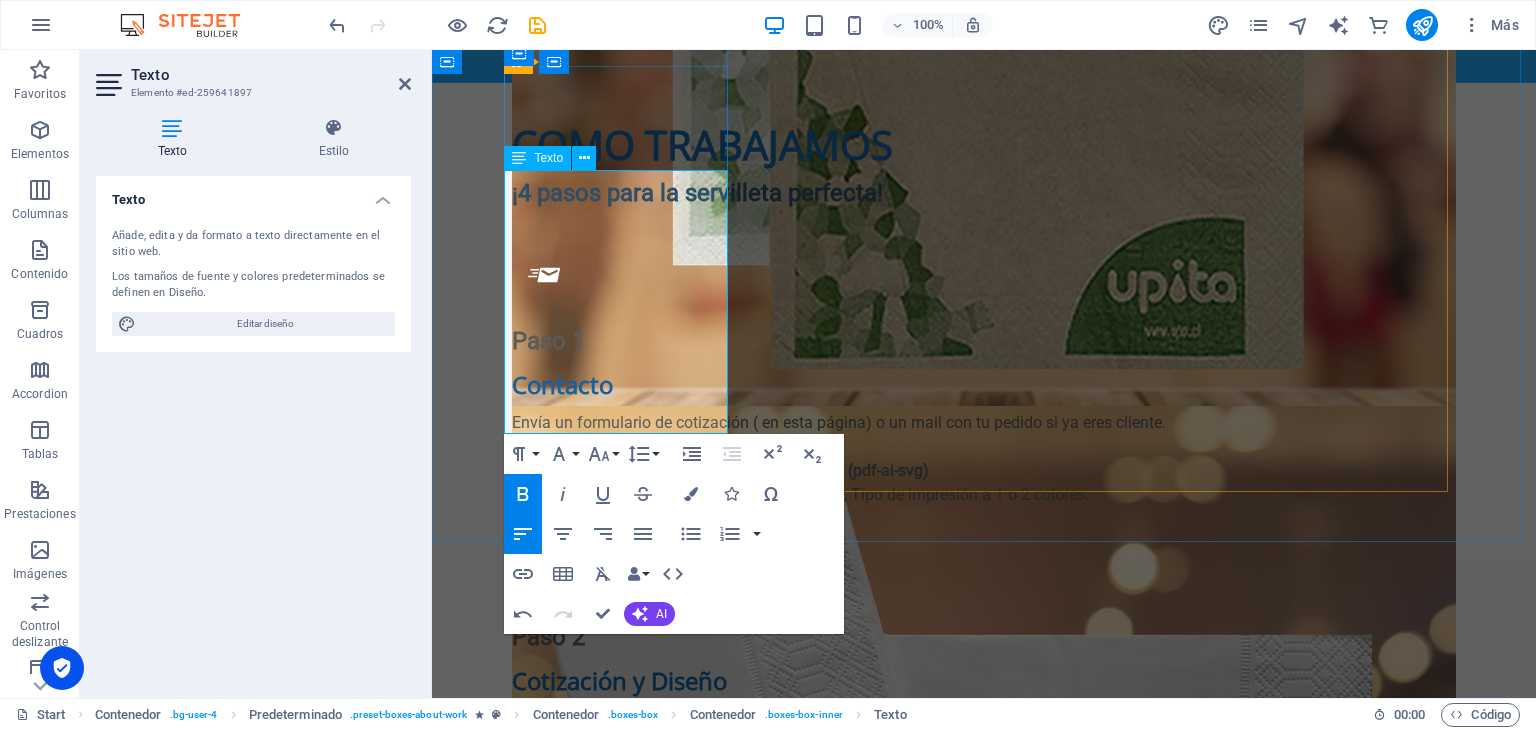 click on "ADJUNTA TU LOGO en vector en buena calidad (pdf-ai-svg)" at bounding box center (720, 470) 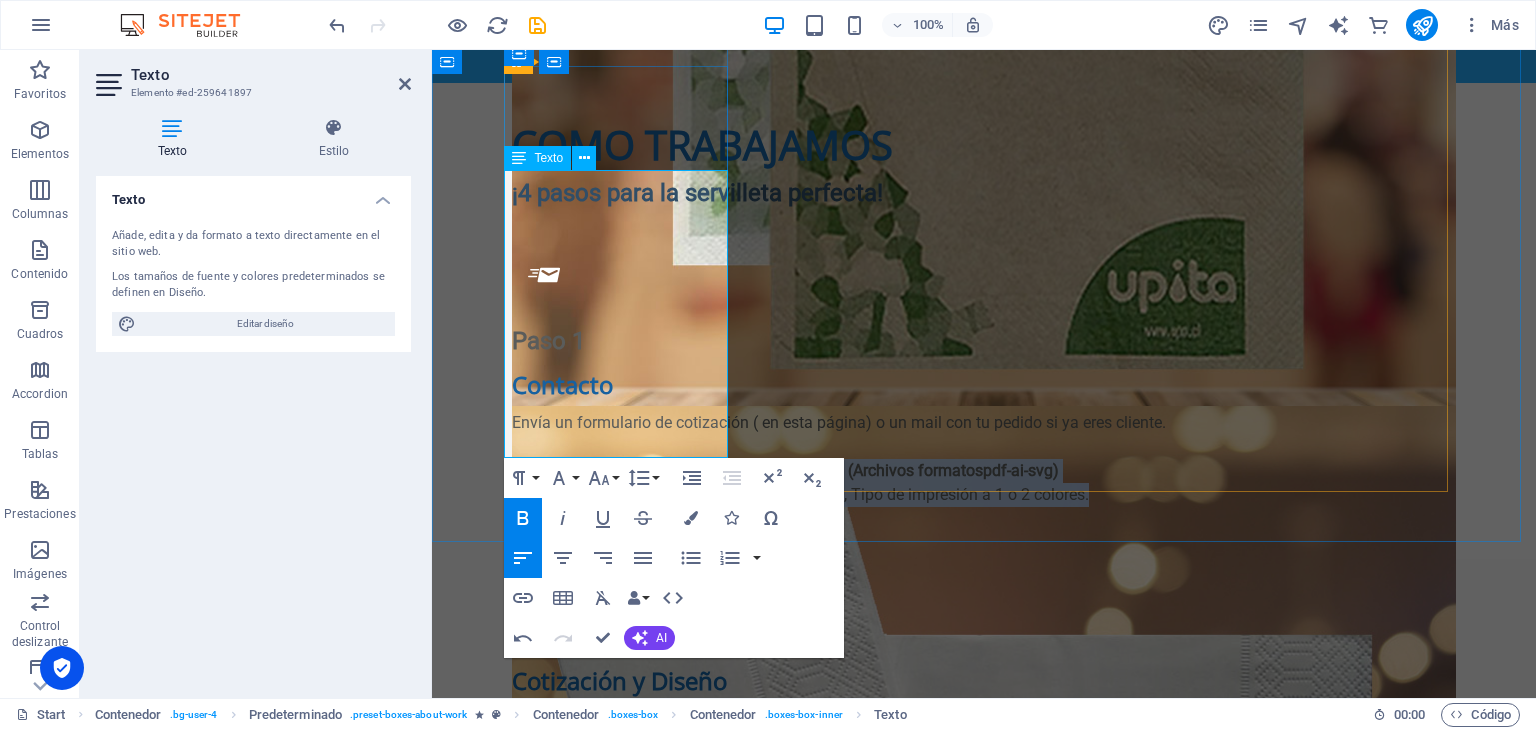 drag, startPoint x: 719, startPoint y: 430, endPoint x: 505, endPoint y: 302, distance: 249.35918 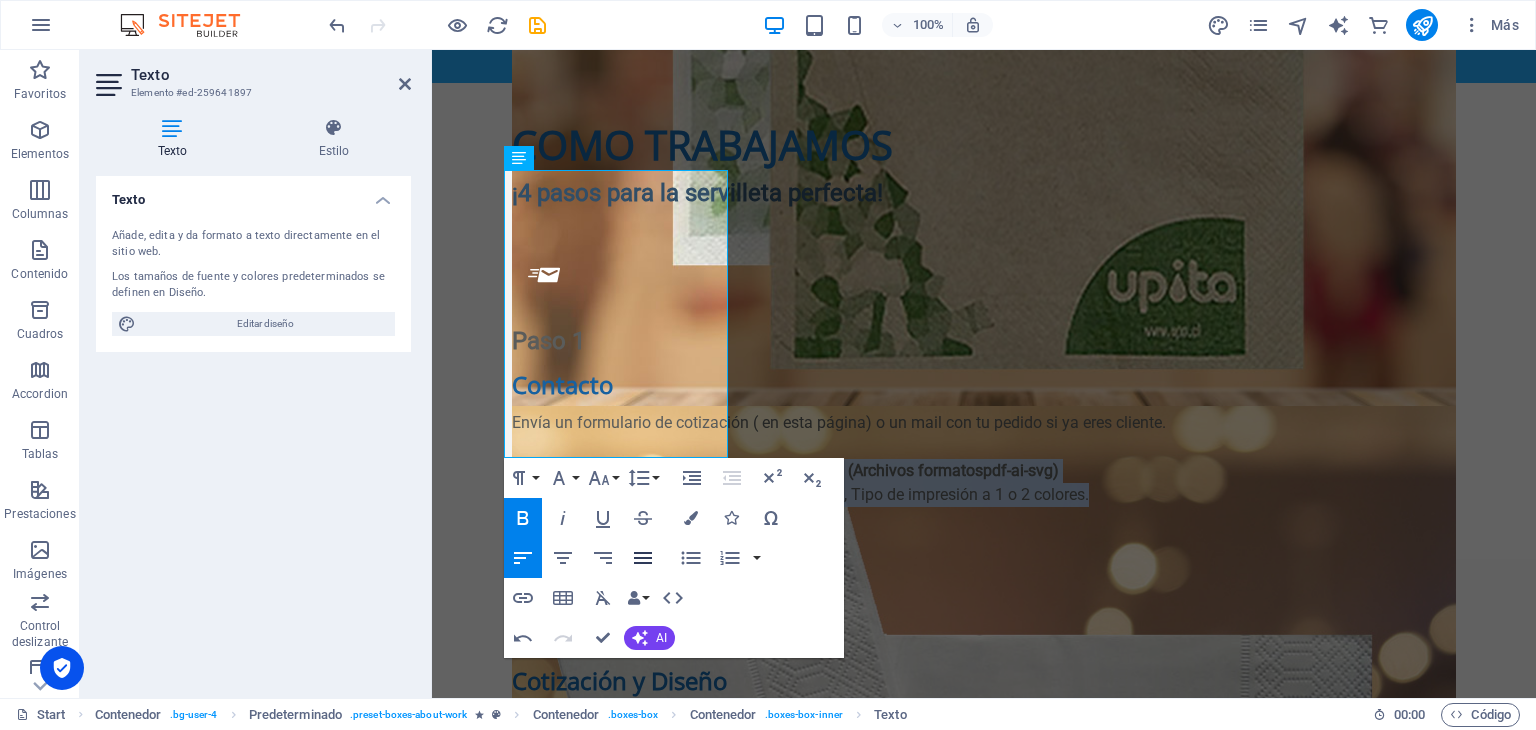 click 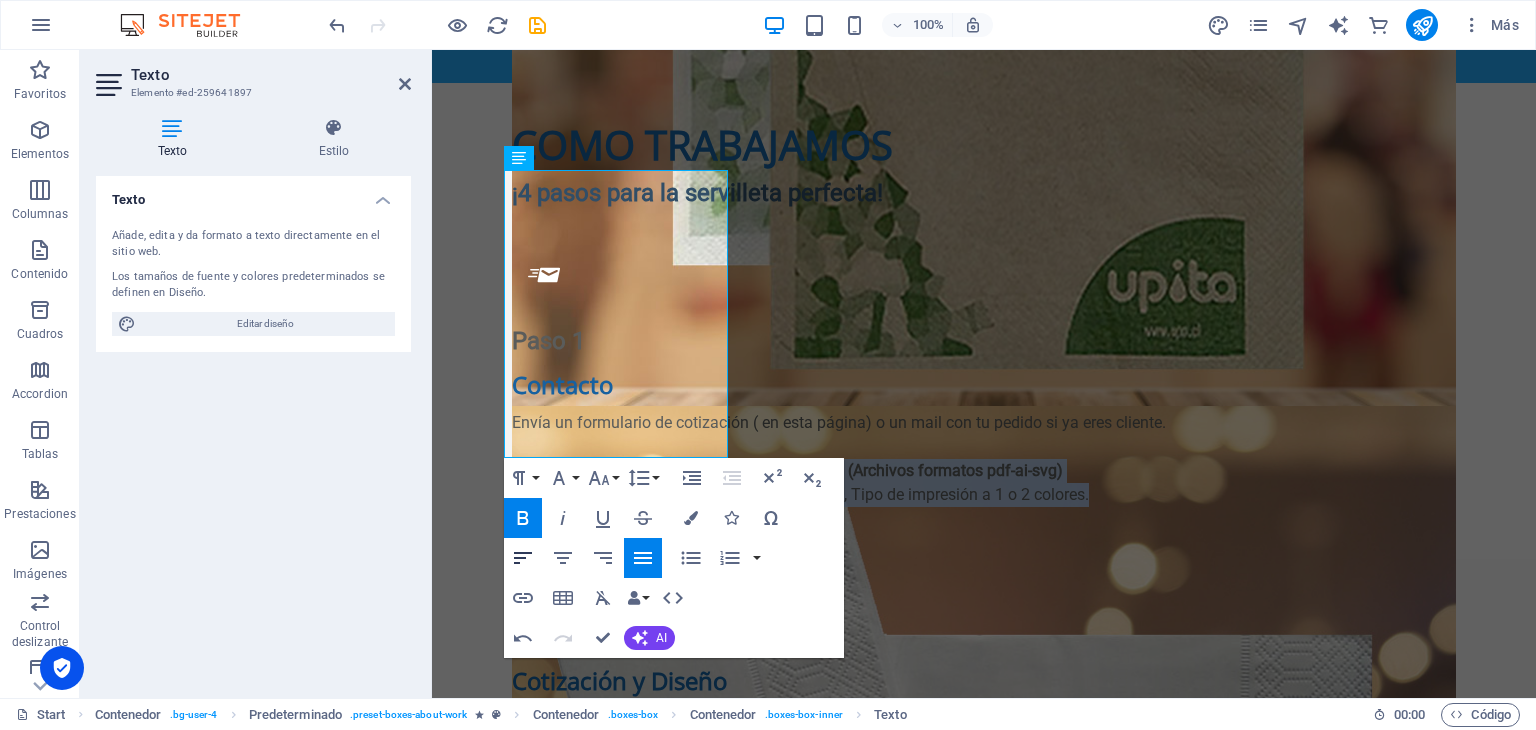 click 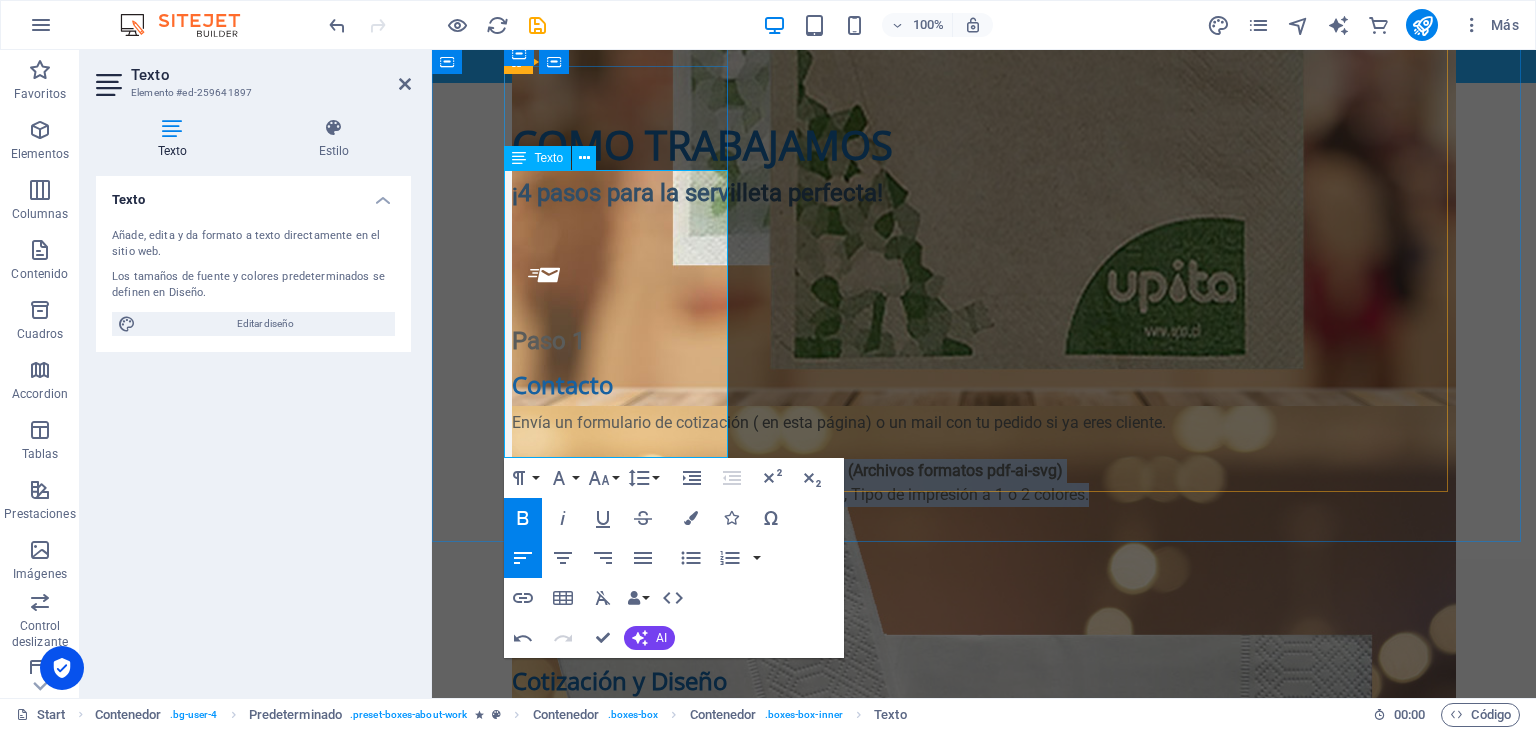 click on "ADJUNTA TU LOGO en vector en buena calidad (Archivos formatos pdf-ai-svg)" at bounding box center (984, 471) 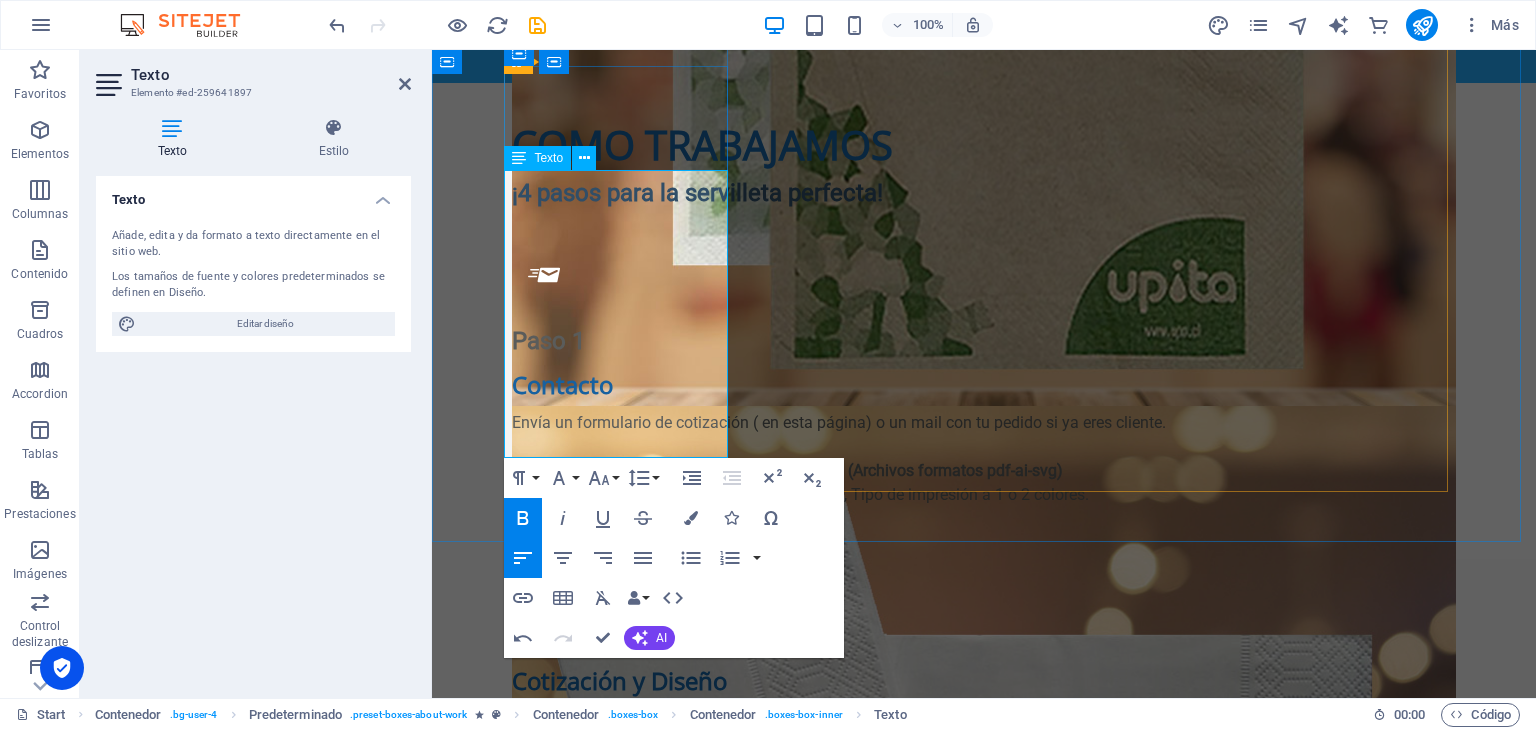 click on "ADJUNTA TU LOGO en vector en buena calidad (Archivos formatos pdf-ai-svg)" at bounding box center (787, 470) 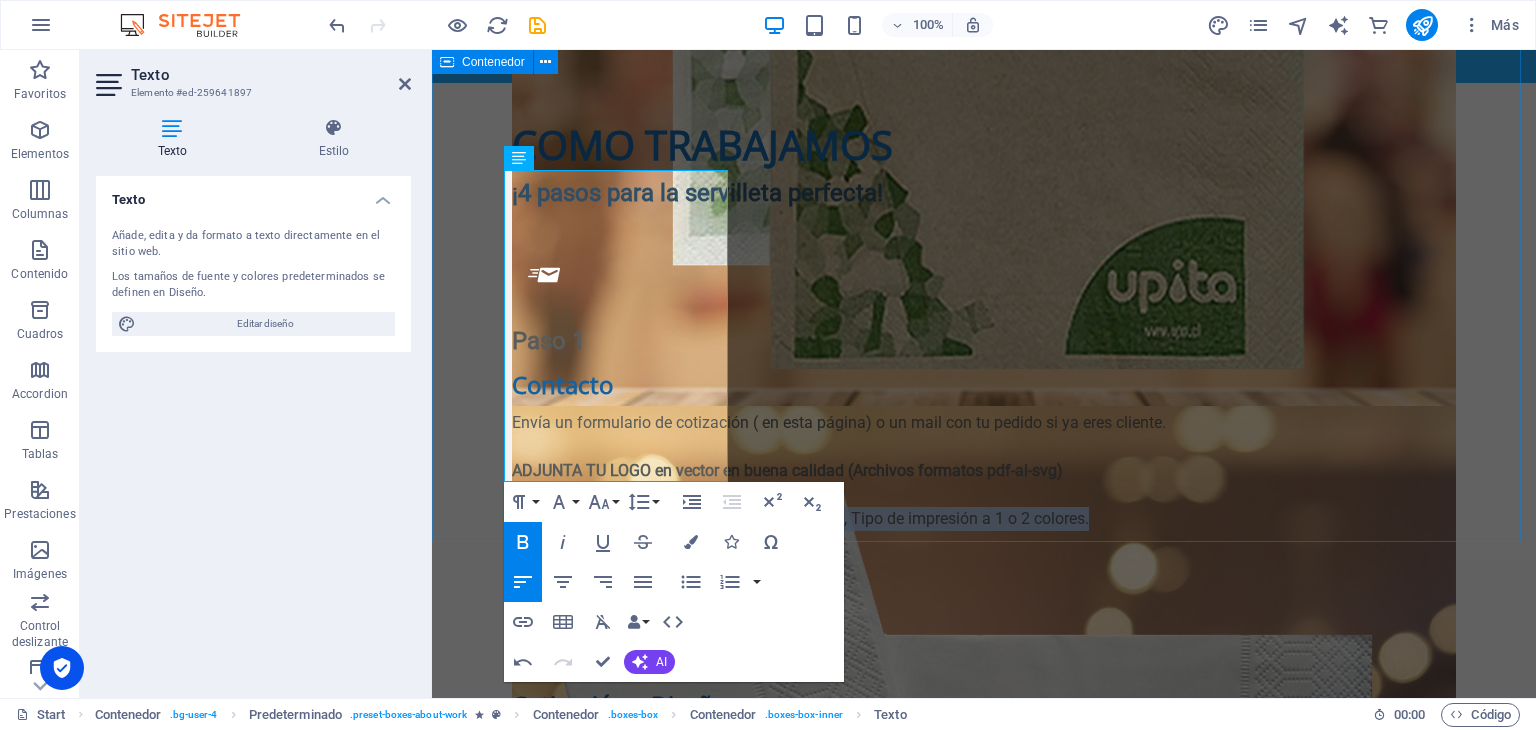 drag, startPoint x: 708, startPoint y: 453, endPoint x: 503, endPoint y: 397, distance: 212.51117 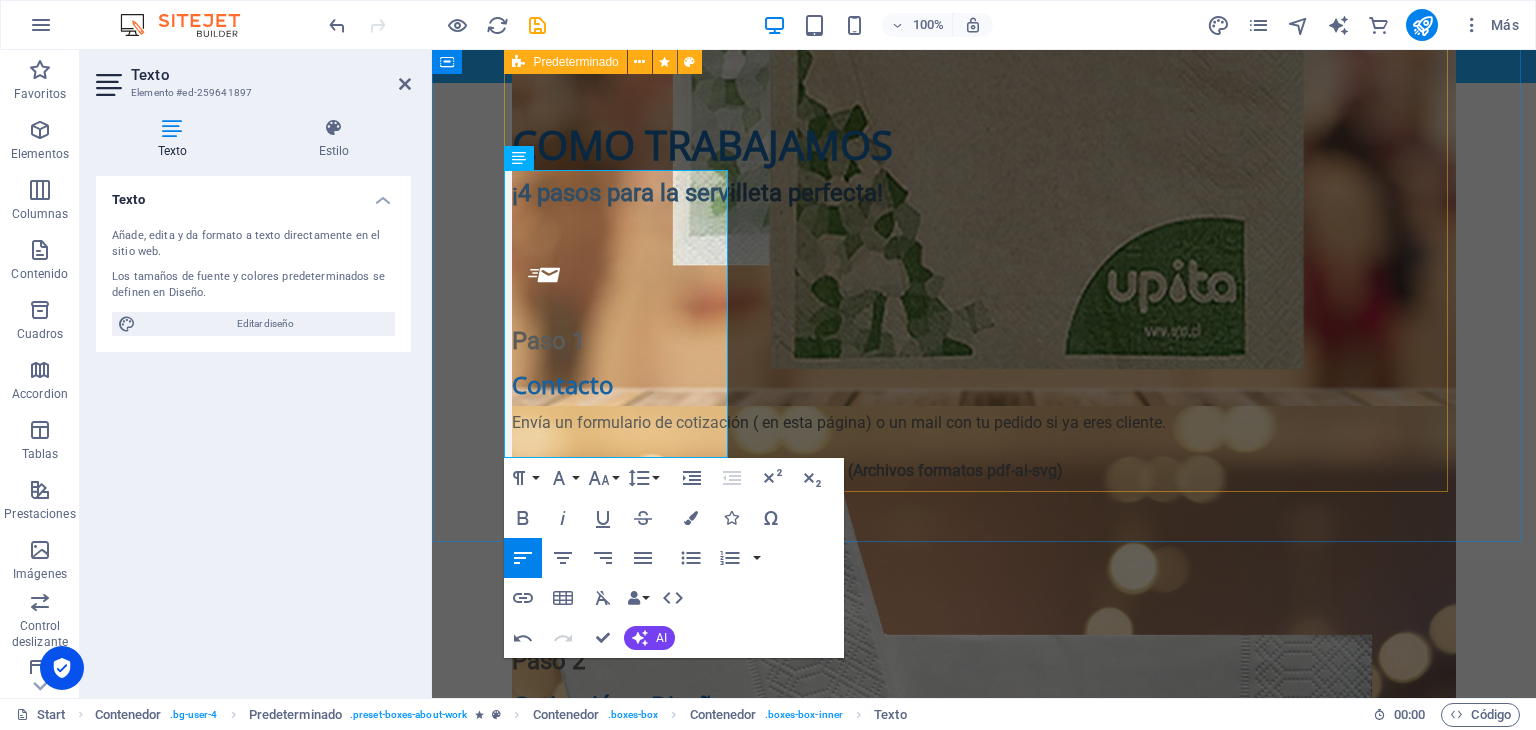 click on "Paso 1 Contacto Envía un formulario de cotización ( en esta página) o un mail con tu pedido si ya eres cliente. ADJUNTA TU LOGO en vector en buena calidad (Archivos formatos pdf-ai-svg)   Manda especificaciones de fabricación. Paso 2 Cotización y Diseño Te enviaremos un diseño y cotización contestando tu mail. El Pedido mínimo son 2 cajas por diseño. .fa-secondary{opacity:.4} Paso 3 Producción Debe estar aprobado el diseño   para comenzar la producción.   Tiempo de producción entre 7 a 14 días. .fa-secondary{opacity:.4} Paso 4 Despacho/Retiro Tenemos   opción de   Despacho en R.Metropolitana Envío a regiones por pagar. Retiro en fábrica." at bounding box center [984, 488] 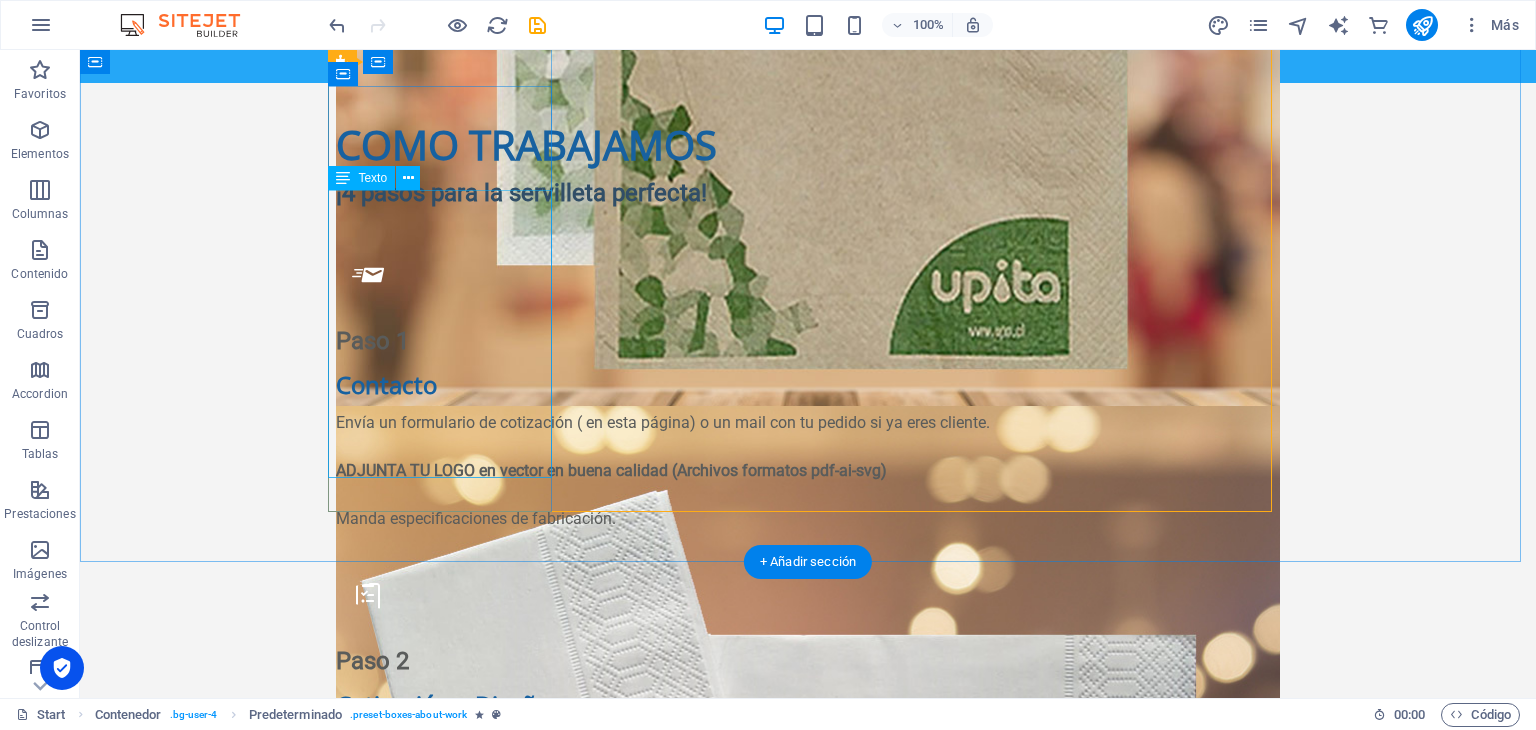 scroll, scrollTop: 2497, scrollLeft: 0, axis: vertical 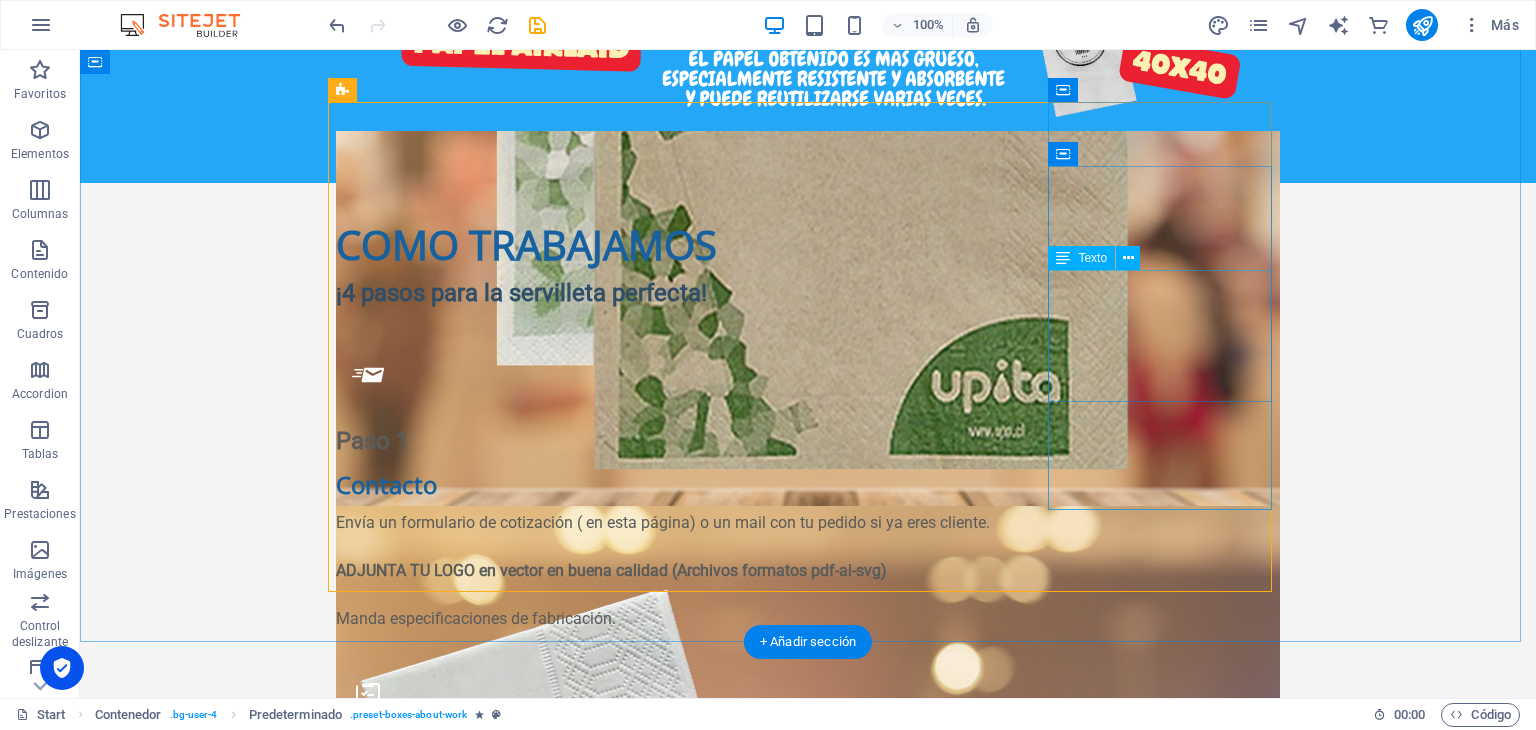 click on "Tenemos   opción de   Despacho en R.Metropolitana Envío a regiones por pagar. Retiro en fábrica." at bounding box center (808, 1494) 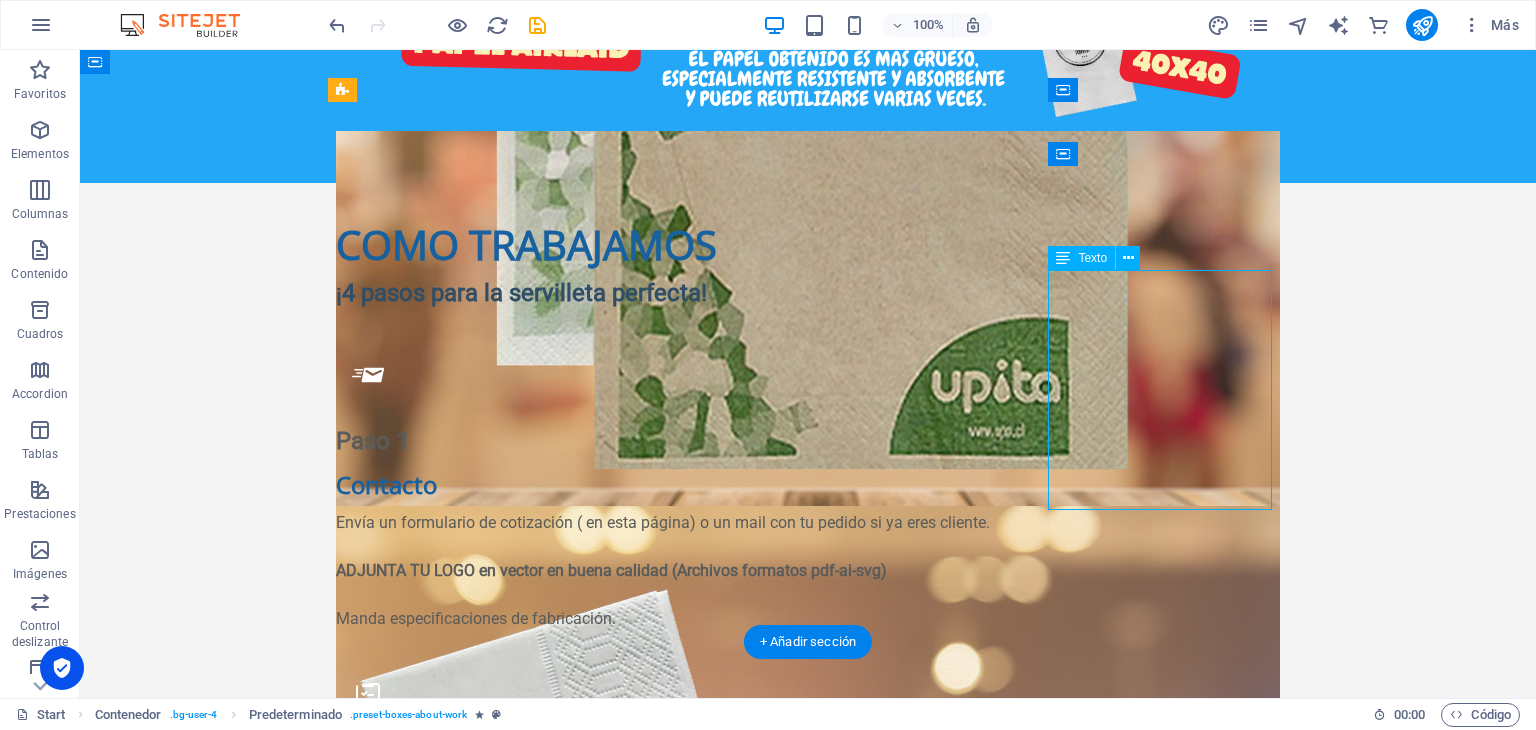 click on "Tenemos   opción de   Despacho en R.Metropolitana Envío a regiones por pagar. Retiro en fábrica." at bounding box center (808, 1494) 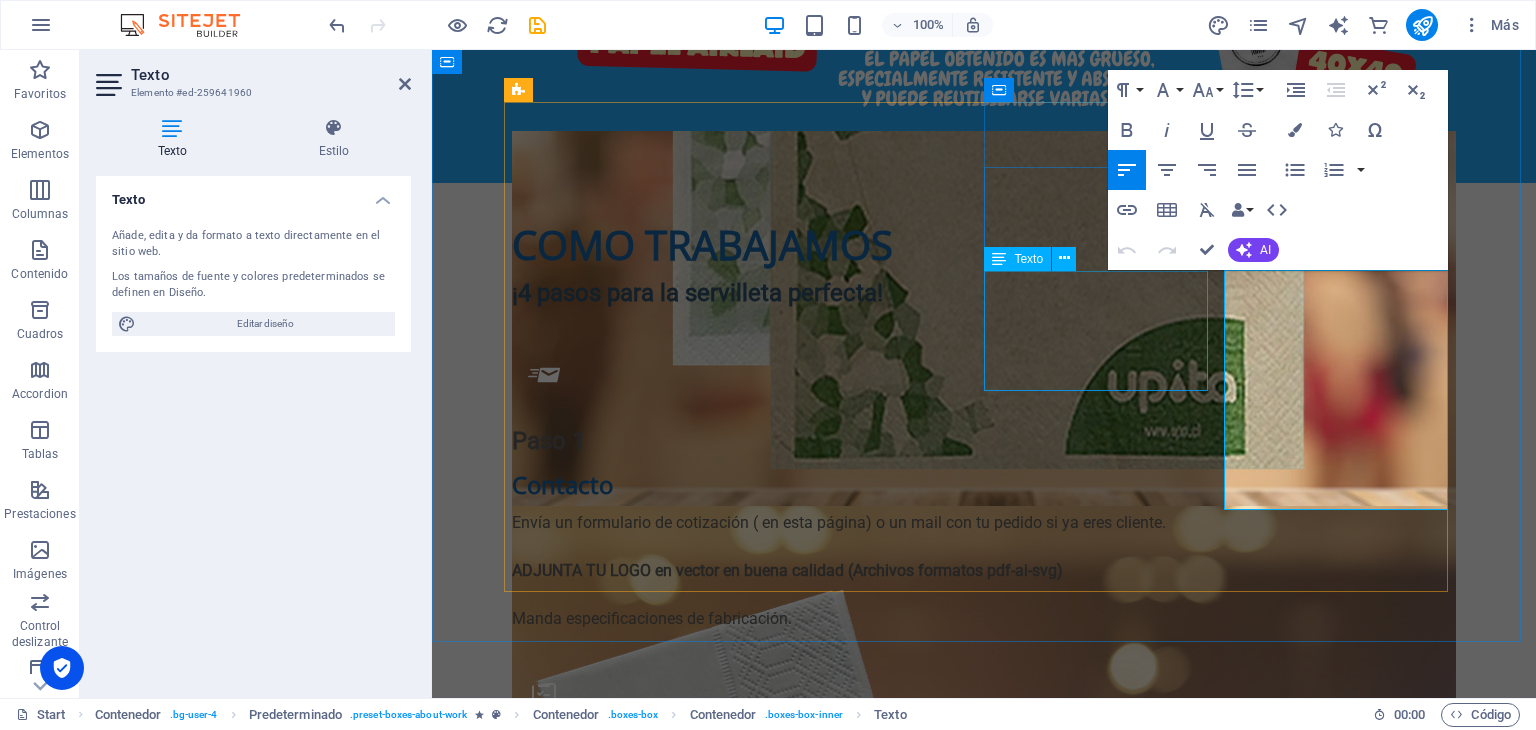 click on "Debe estar aprobado el diseño   para comenzar la producción.   Tiempo de producción entre 7 a 14 días." at bounding box center (984, 1125) 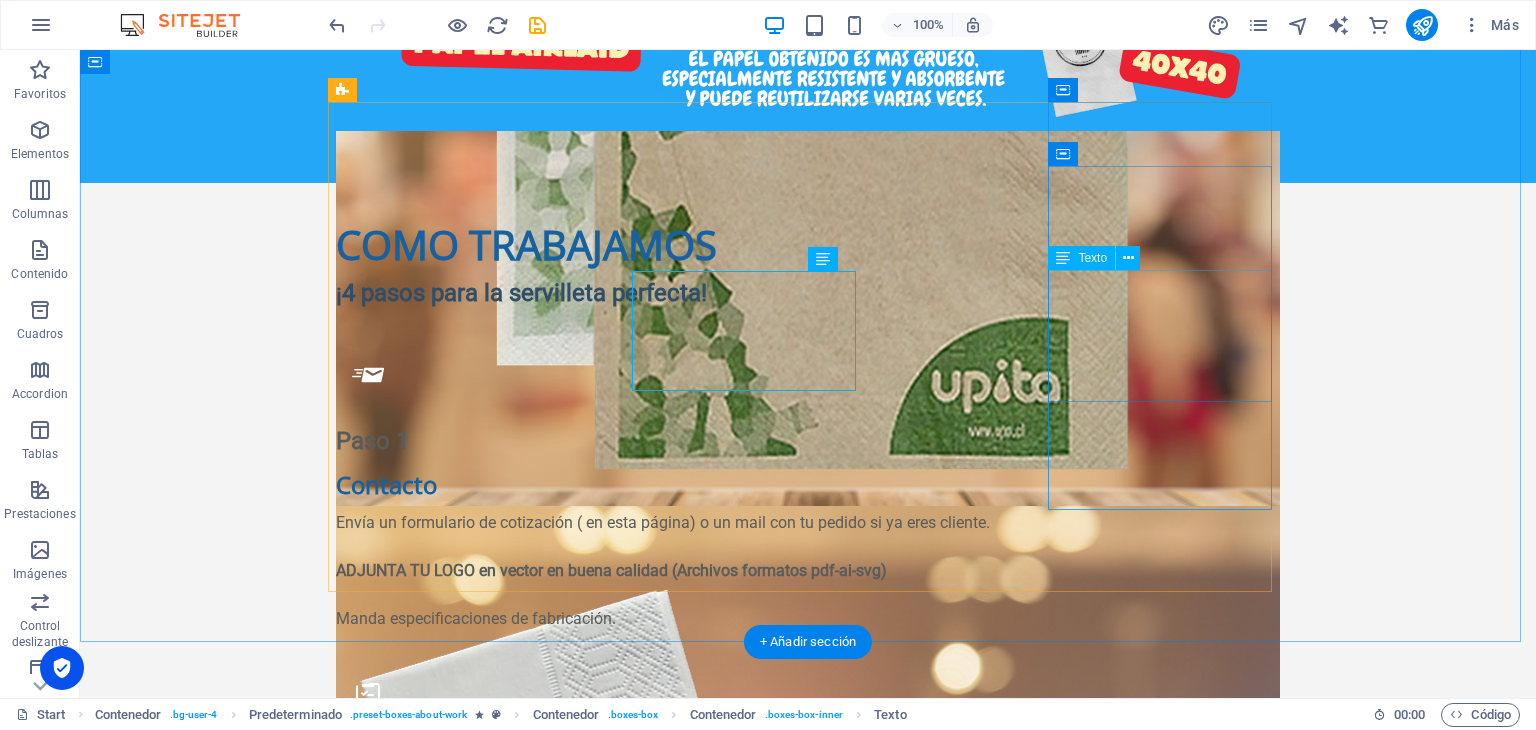 click on "Tenemos   opción de   Despacho en R.Metropolitana Envío a regiones por pagar. Retiro en fábrica." at bounding box center [808, 1494] 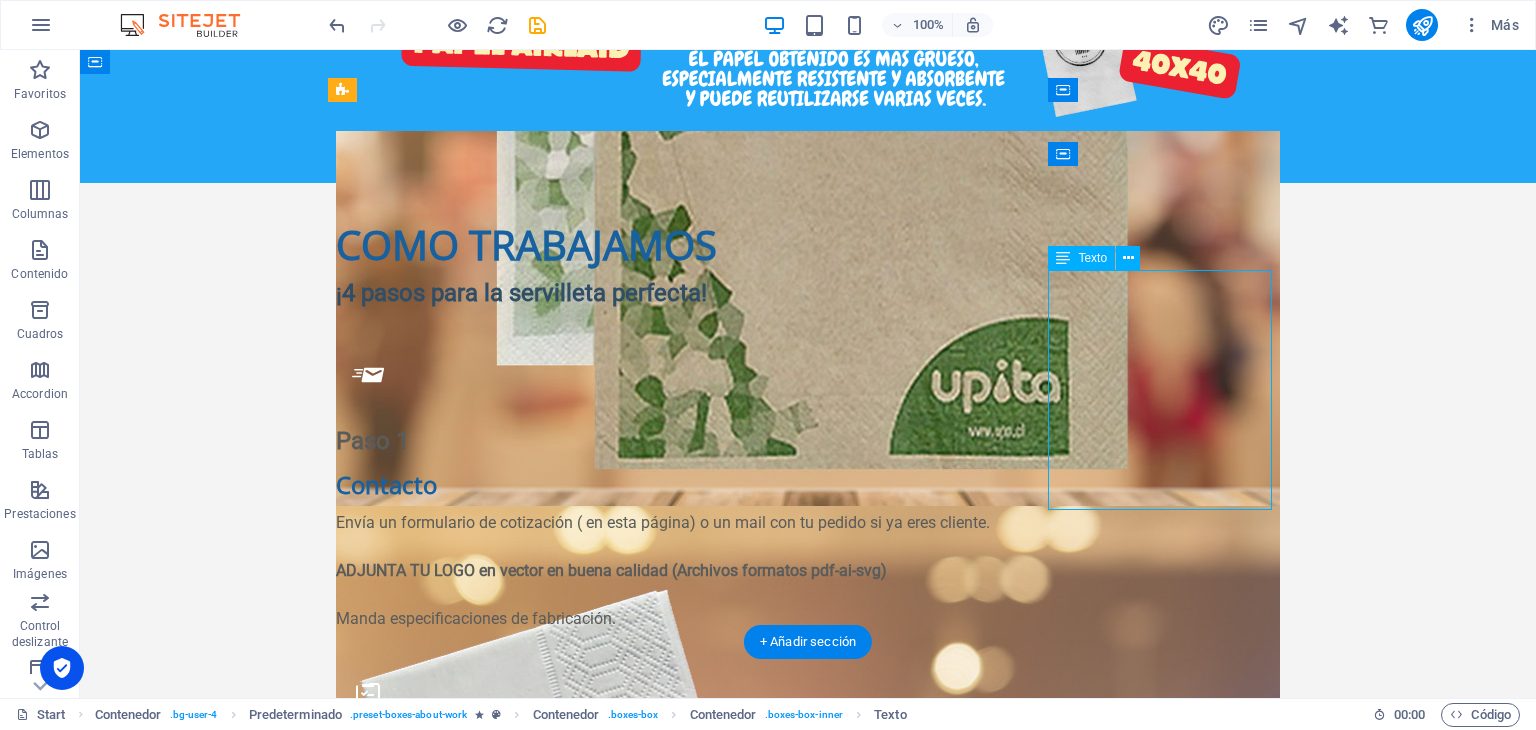 click on "Tenemos   opción de   Despacho en R.Metropolitana Envío a regiones por pagar. Retiro en fábrica." at bounding box center (808, 1494) 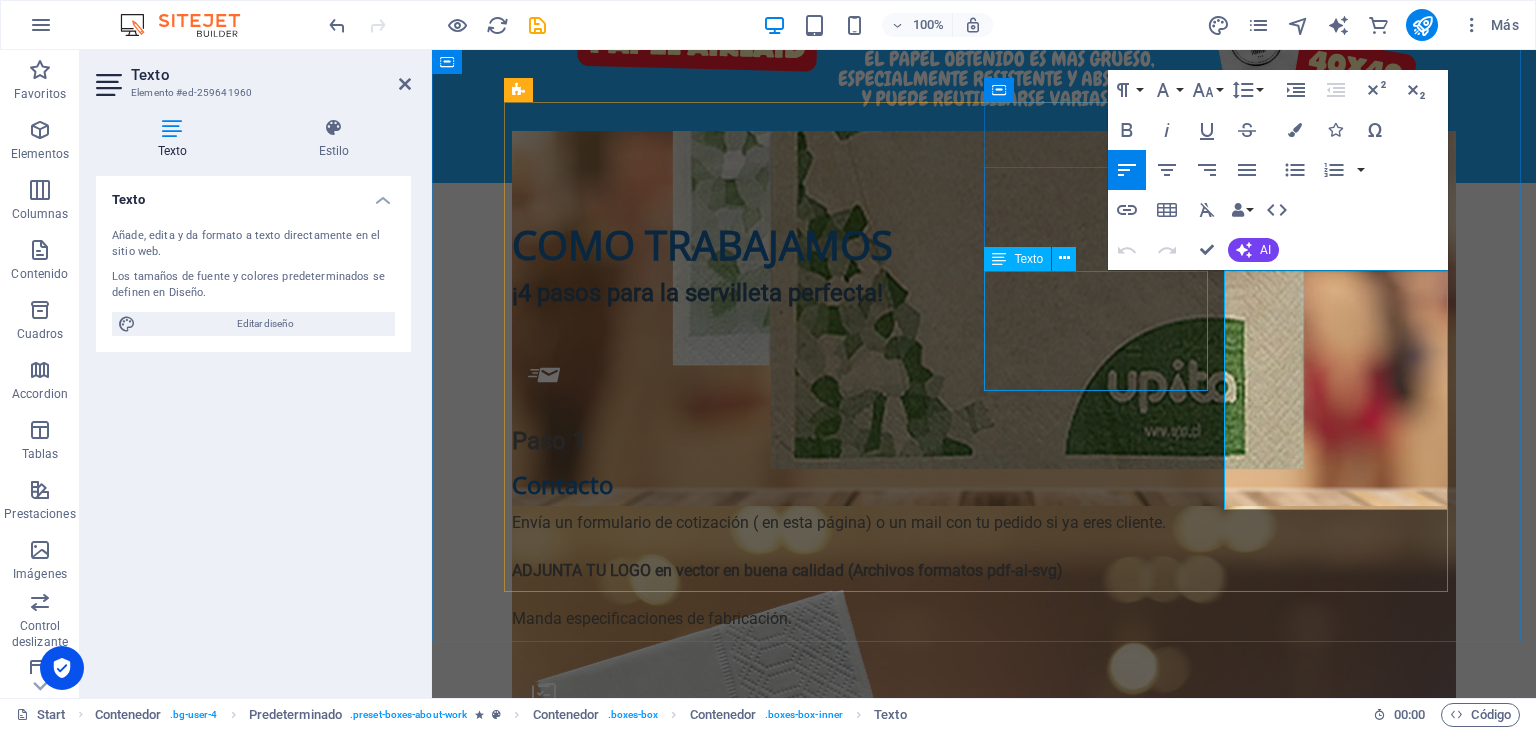 click on "Debe estar aprobado el diseño   para comenzar la producción.   Tiempo de producción entre 7 a 14 días." at bounding box center (984, 1125) 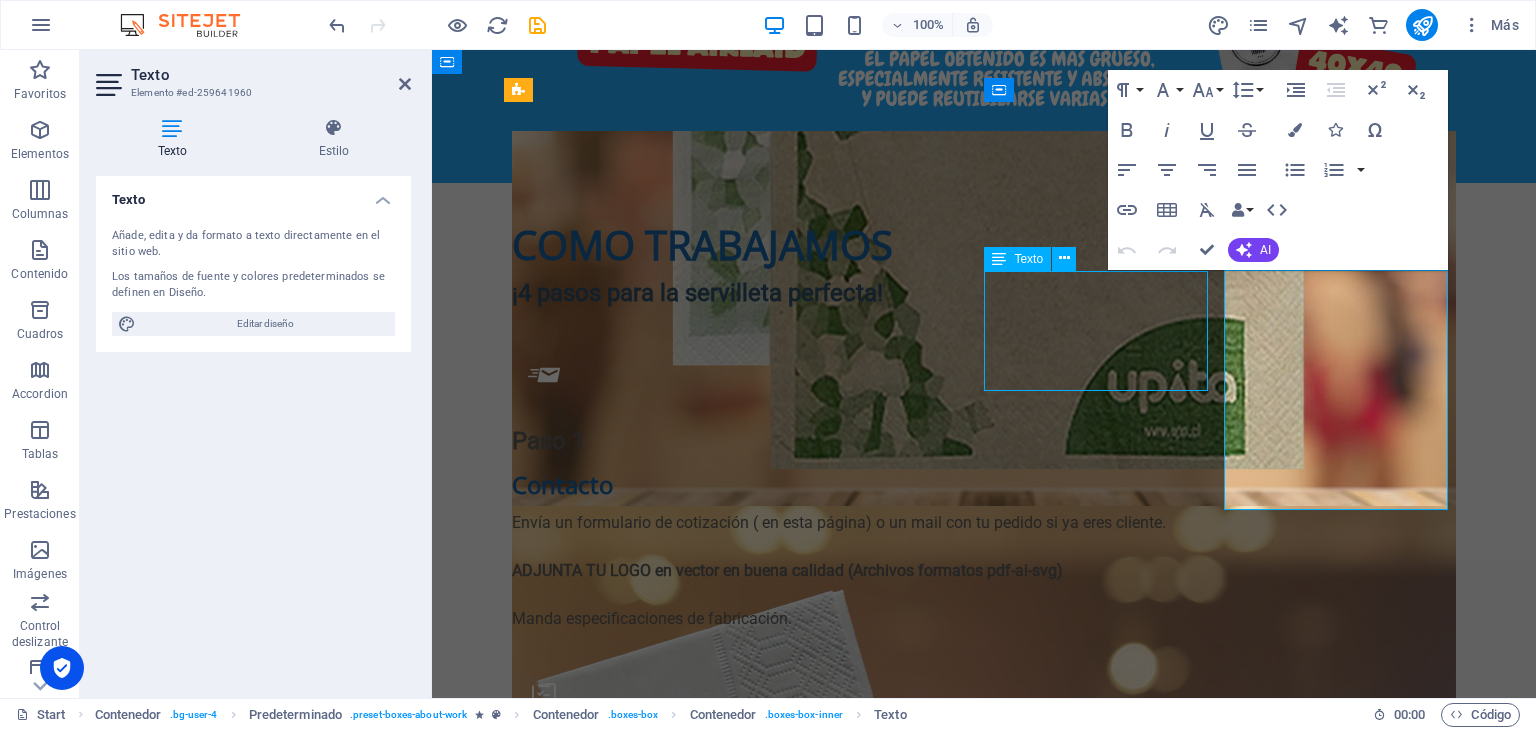 click on "Debe estar aprobado el diseño   para comenzar la producción.   Tiempo de producción entre 7 a 14 días." at bounding box center [984, 1125] 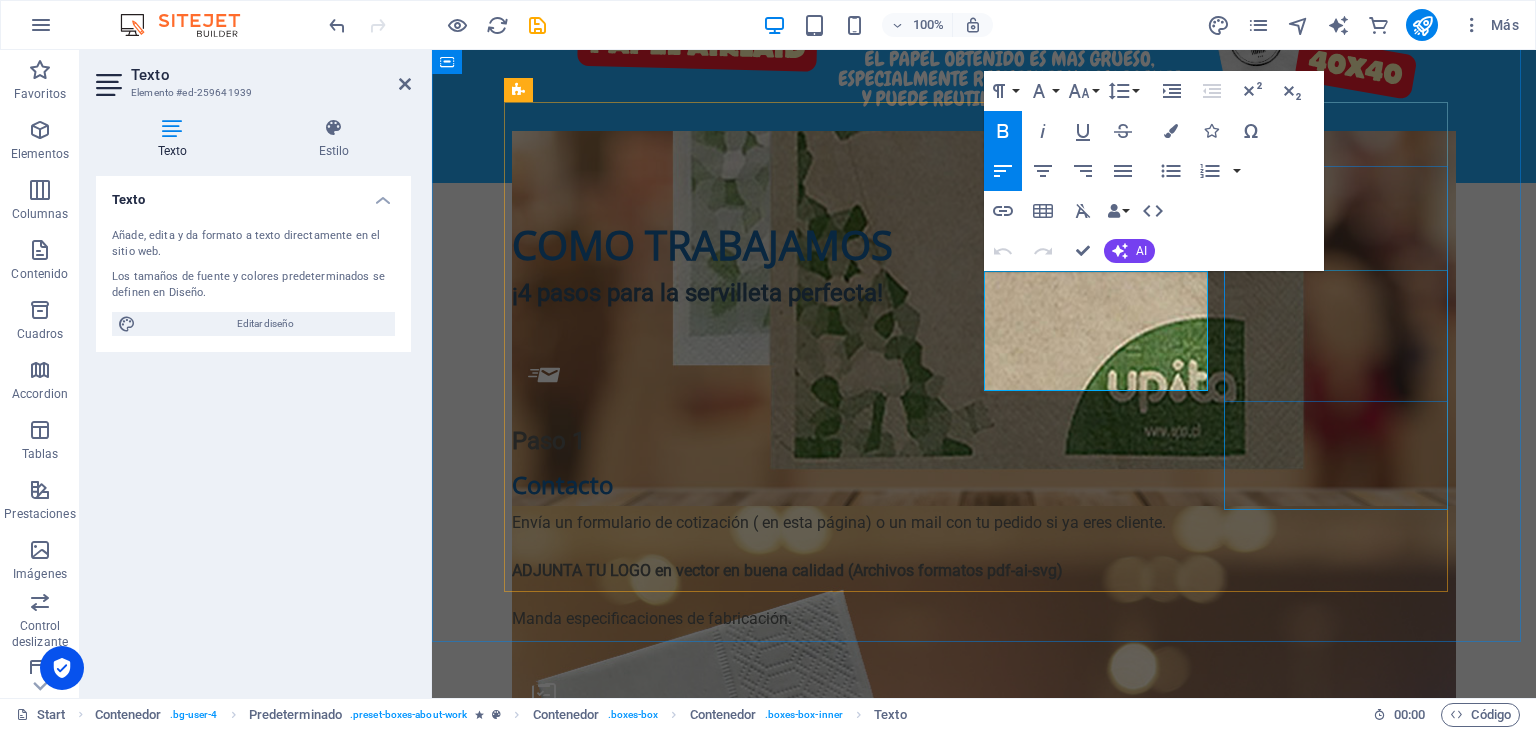 click on "Tenemos   opción de   Despacho en R.Metropolitana Envío a regiones por pagar. Retiro en fábrica." at bounding box center [984, 1494] 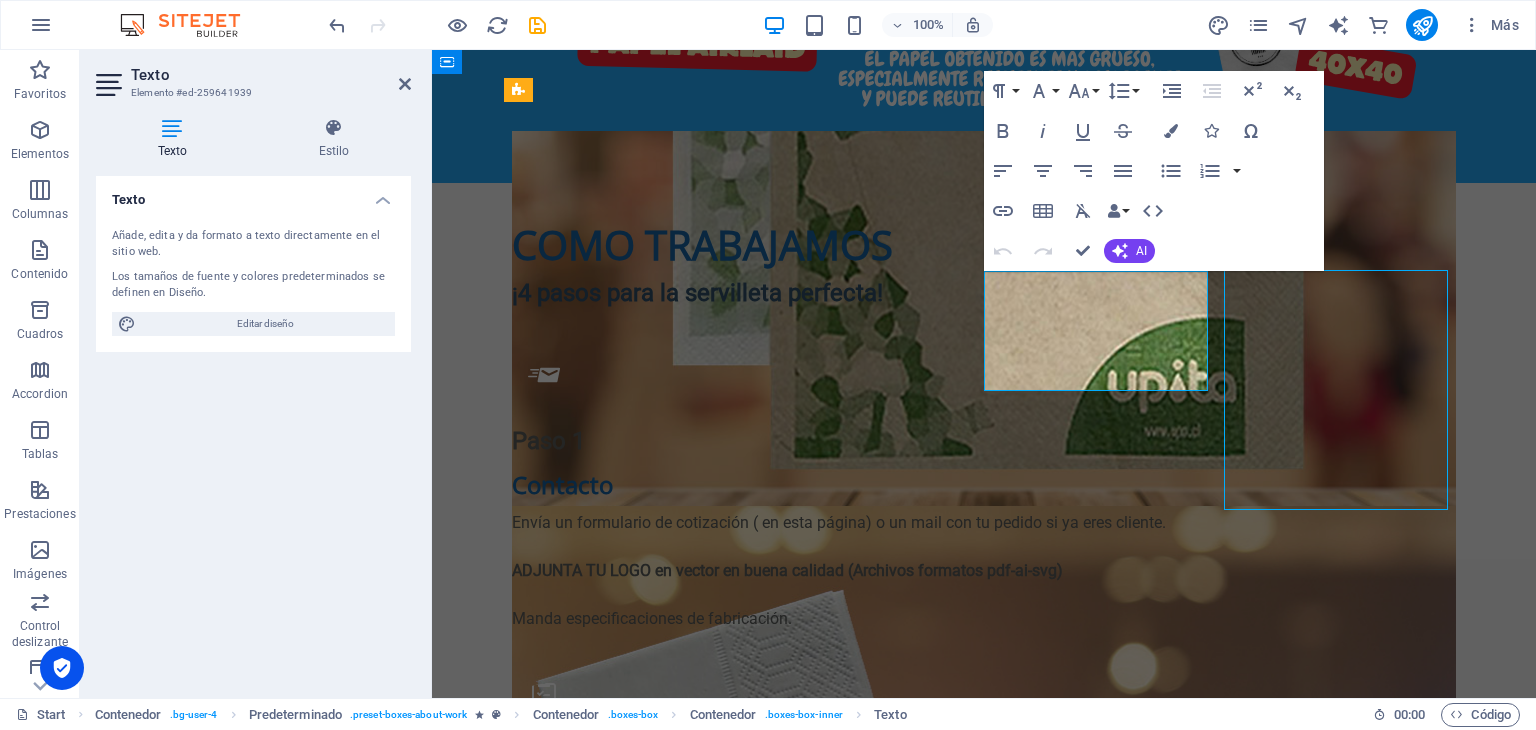 click on "Tenemos   opción de   Despacho en R.Metropolitana Envío a regiones por pagar. Retiro en fábrica." at bounding box center [984, 1494] 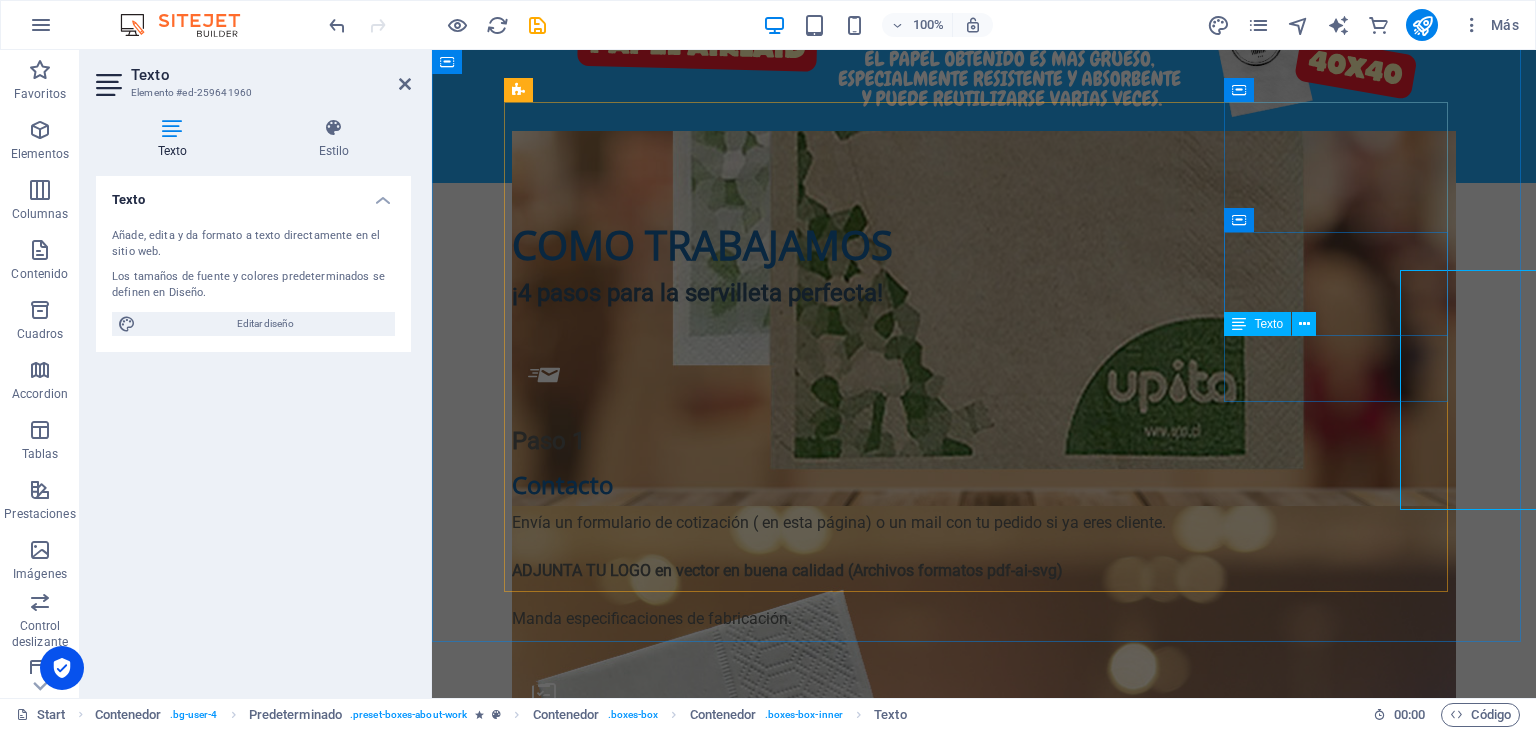 click on "Texto" at bounding box center (1257, 324) 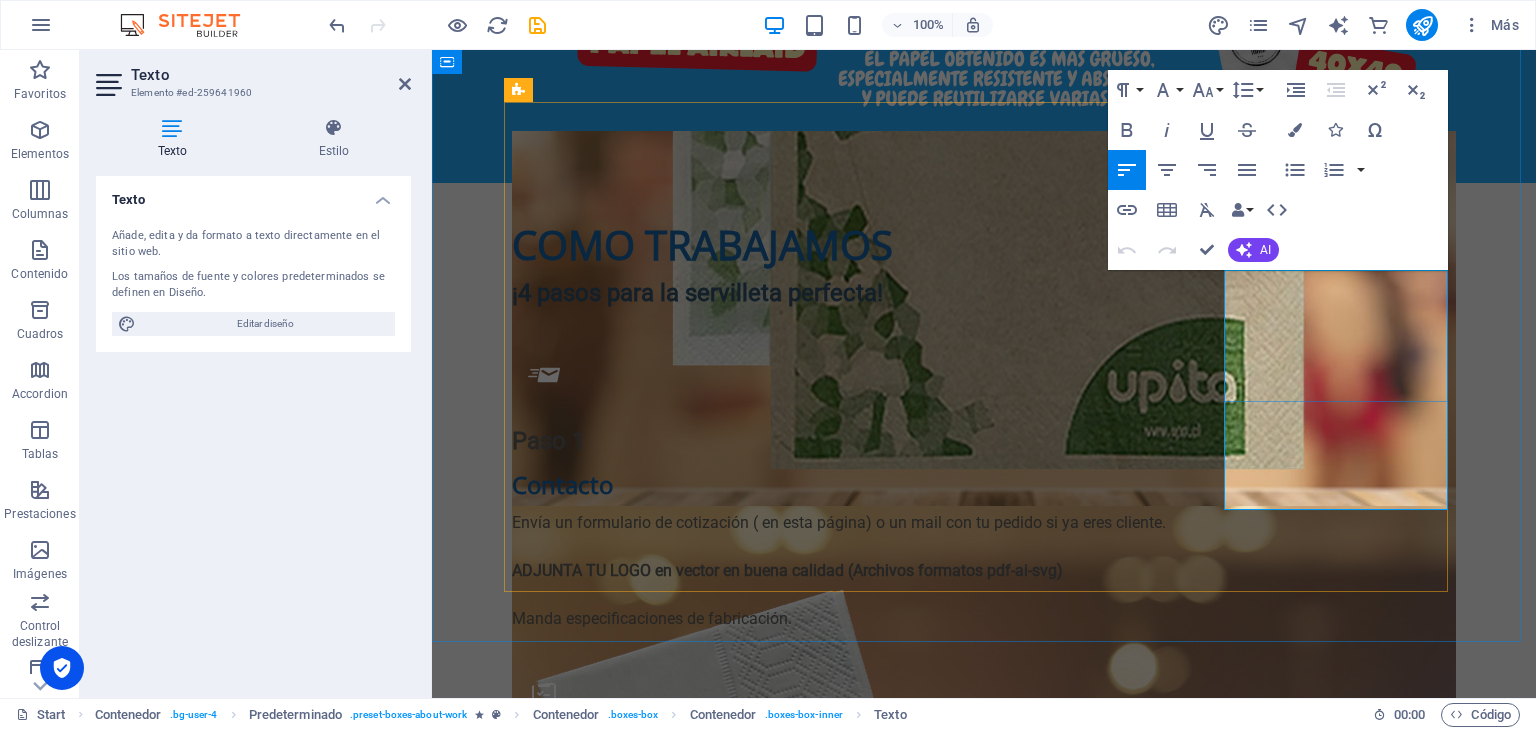 click on "Despacho en R.Metropolitana Envío a regiones por pagar. Retiro en fábrica." at bounding box center (984, 1434) 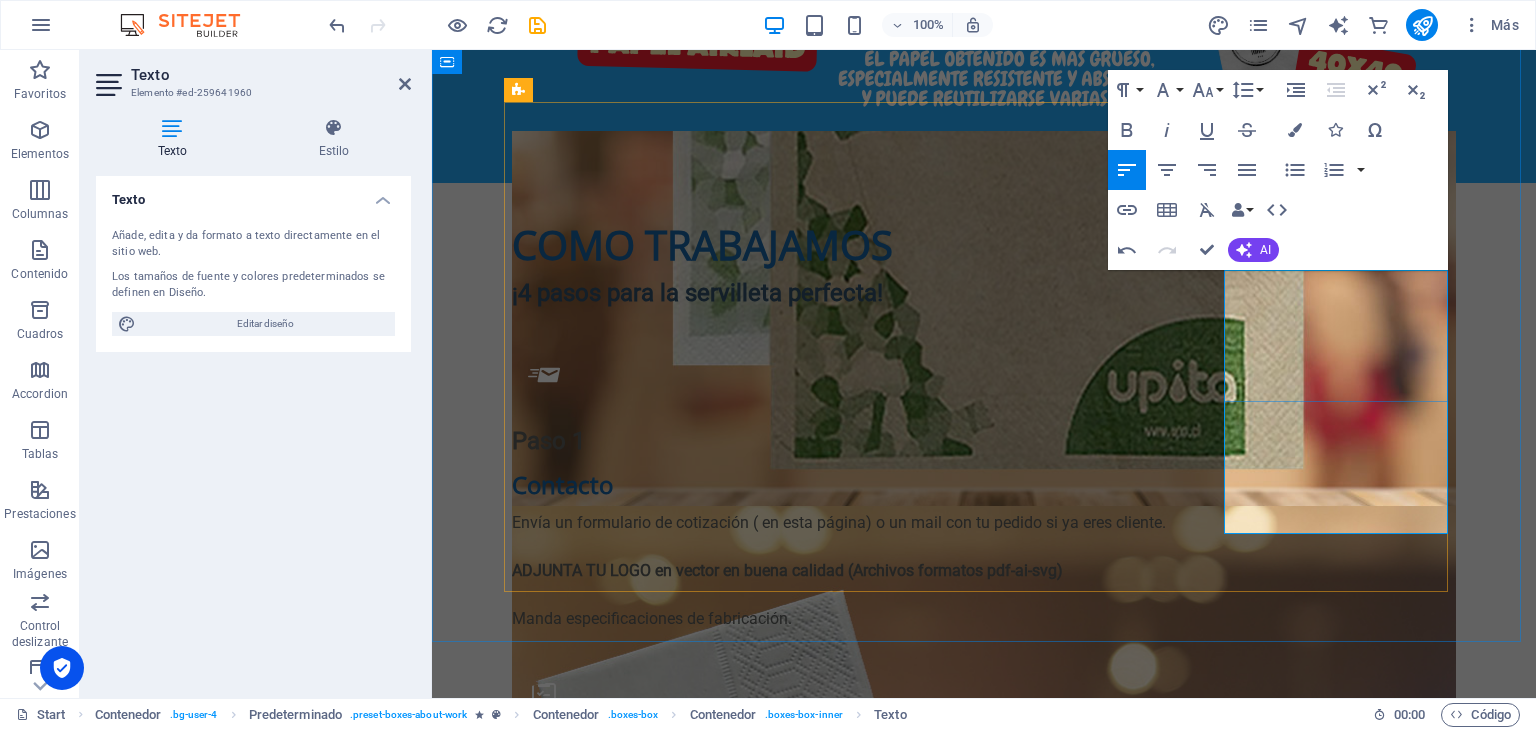click on "Despacho en Región  Metropolitana Envío a regiones por pagar. Retiro en fábrica." at bounding box center [984, 1434] 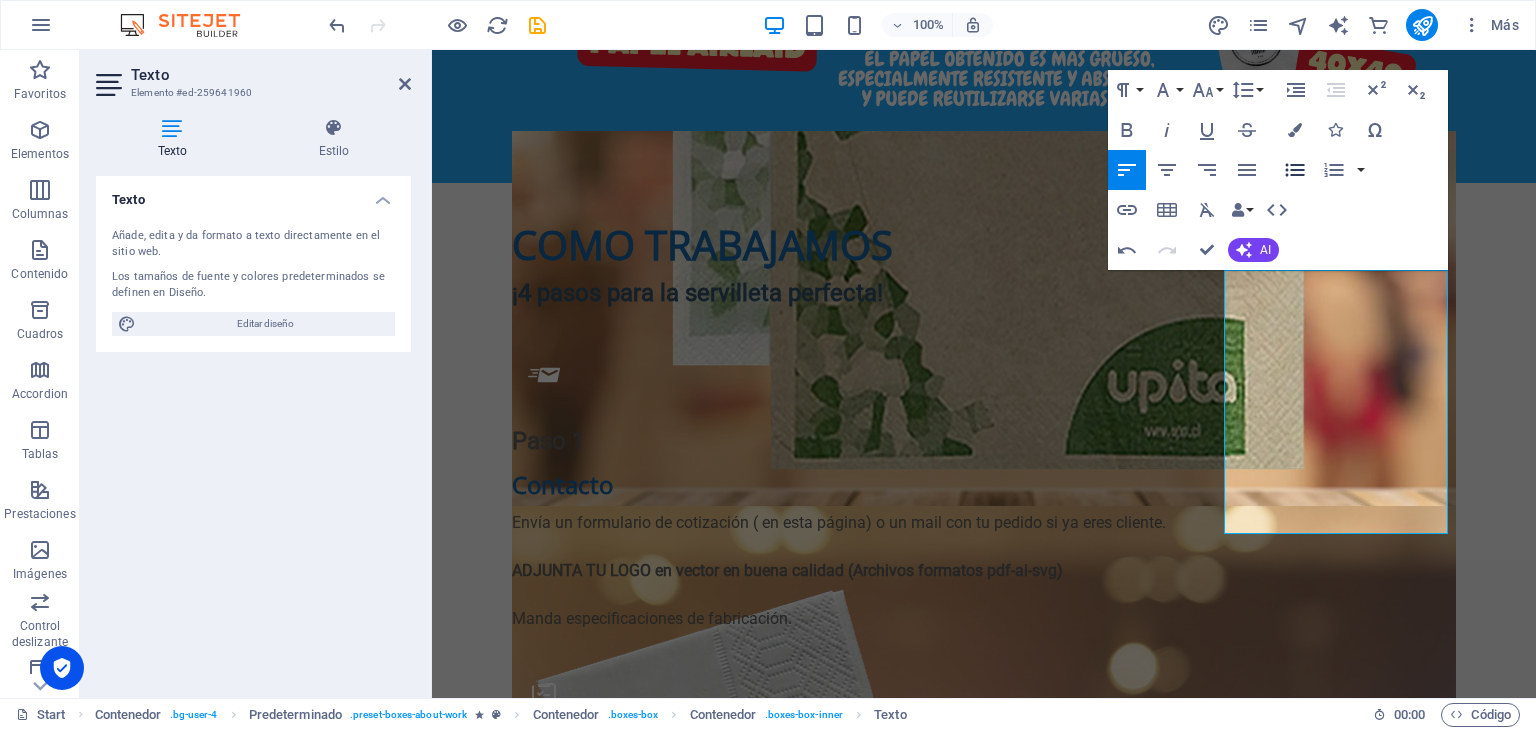 click 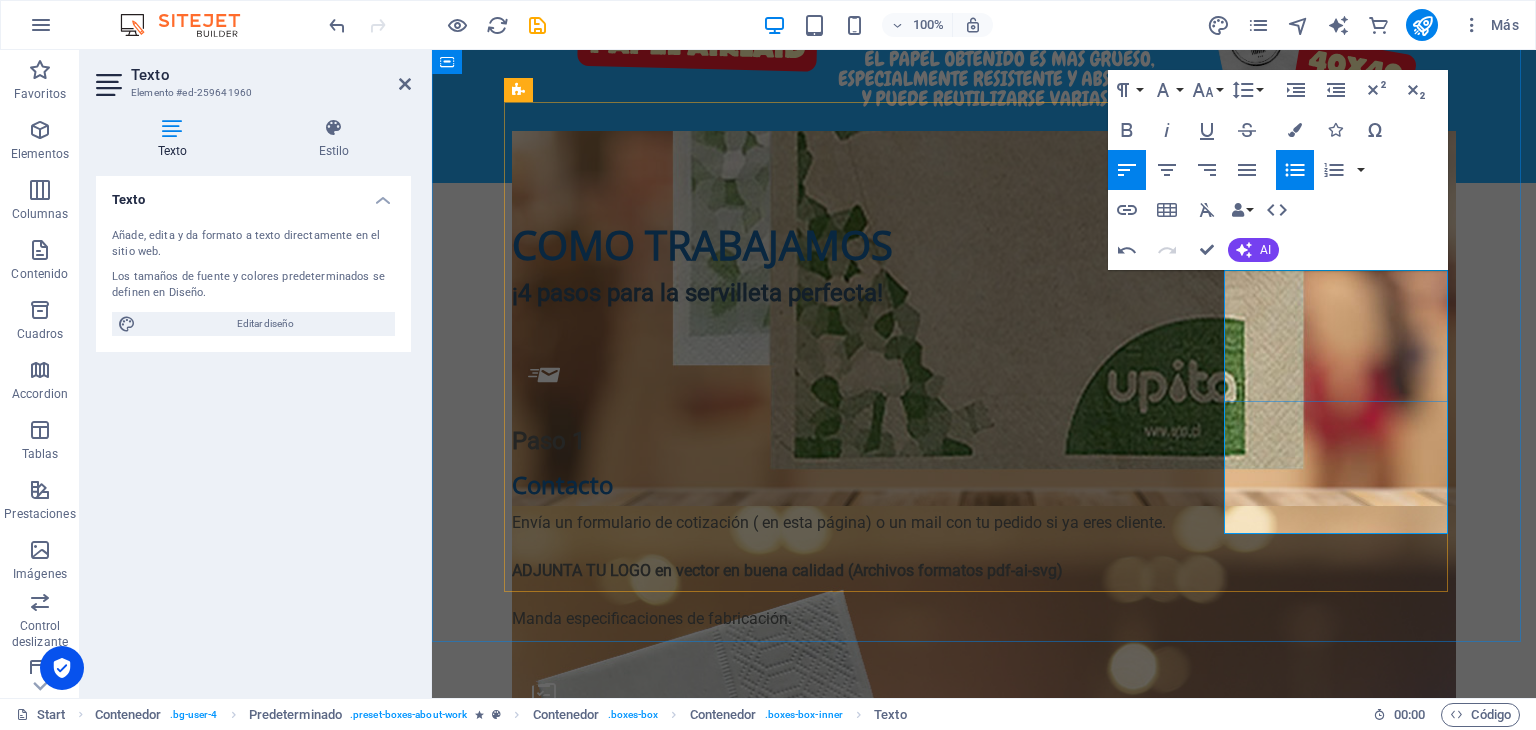 click on "Despacho en Región Metropolitana,                             Envío a regiones por pagar. Retiro en fábrica." at bounding box center [992, 1434] 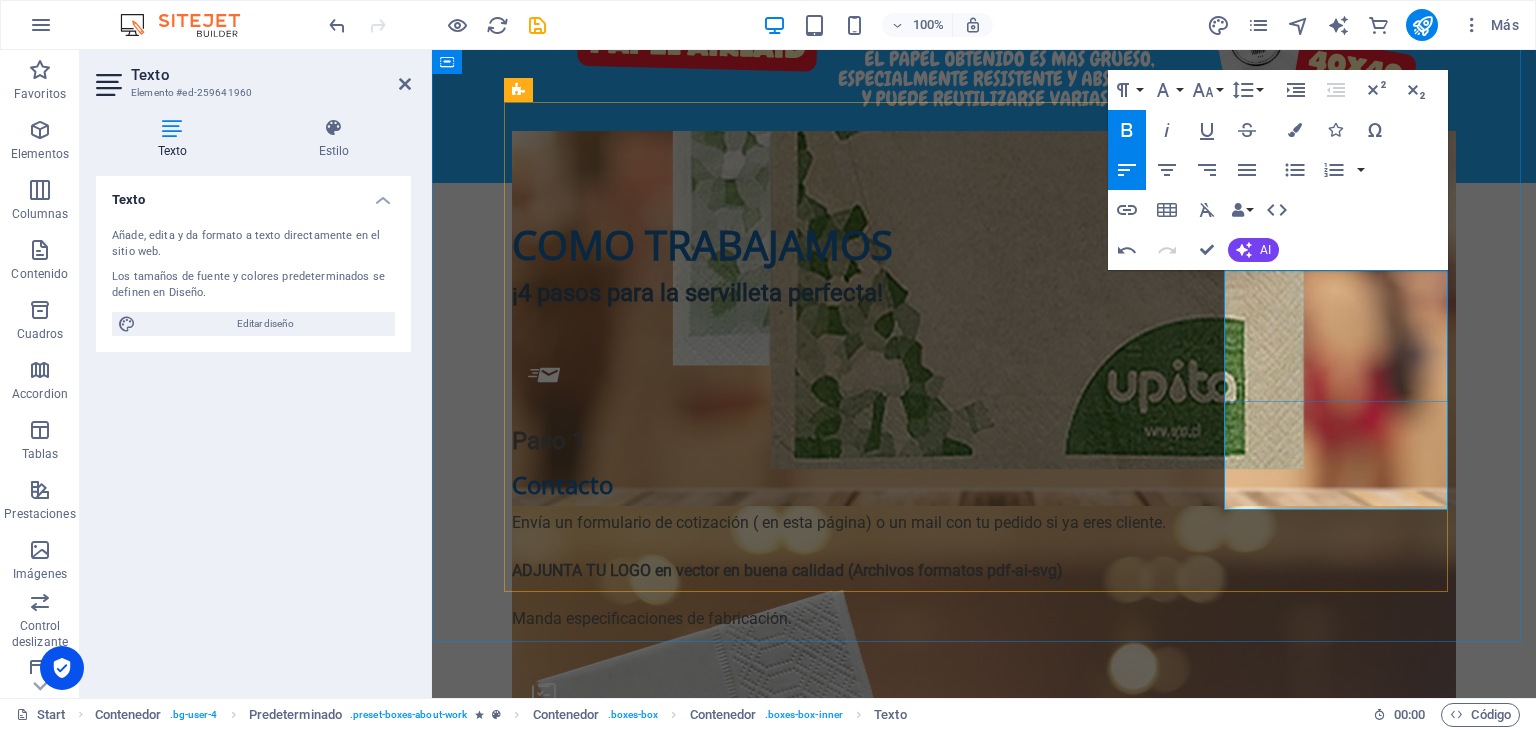 click on "Despacho en Región Metropolitana,                             Envío a regiones por pagar. Retiro en fábrica." at bounding box center (992, 1410) 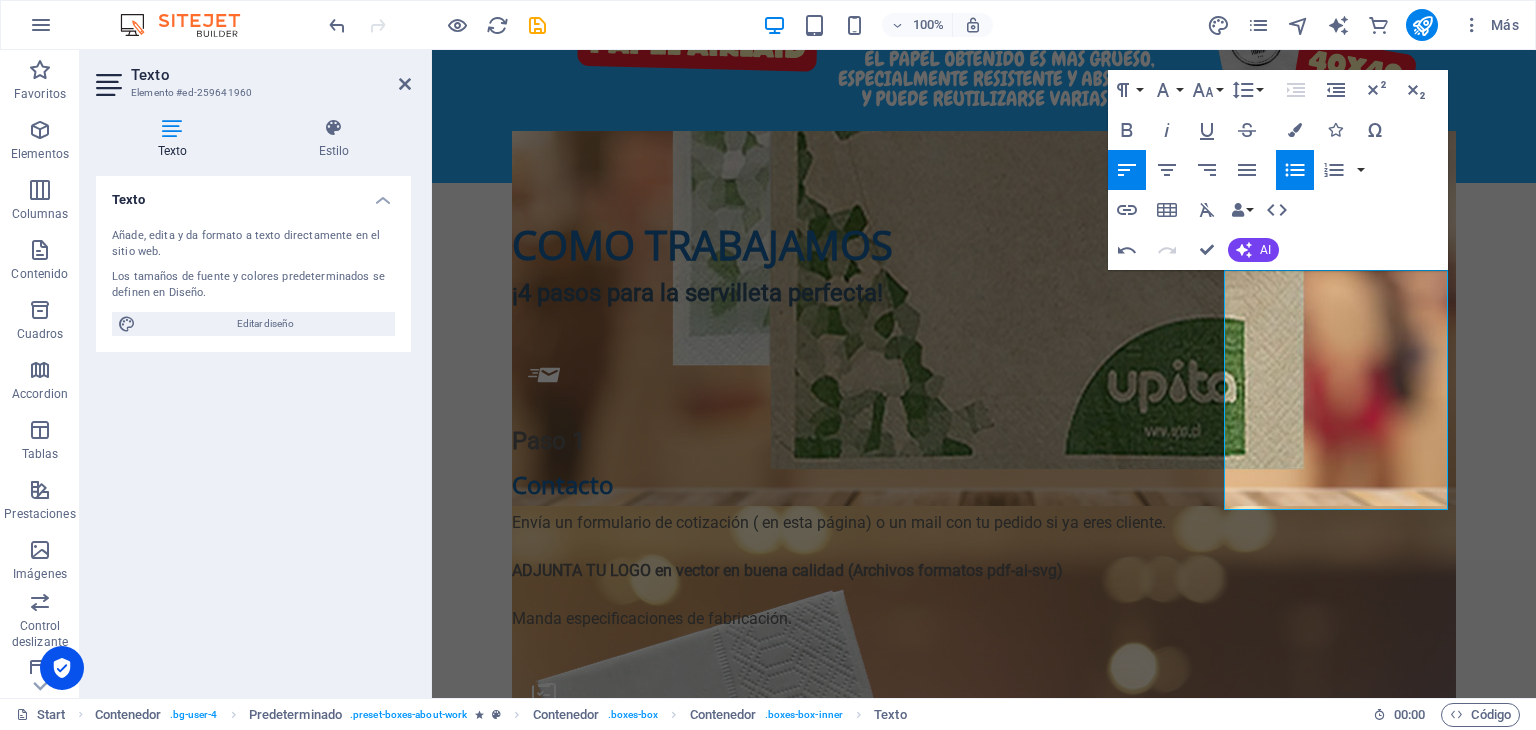 click 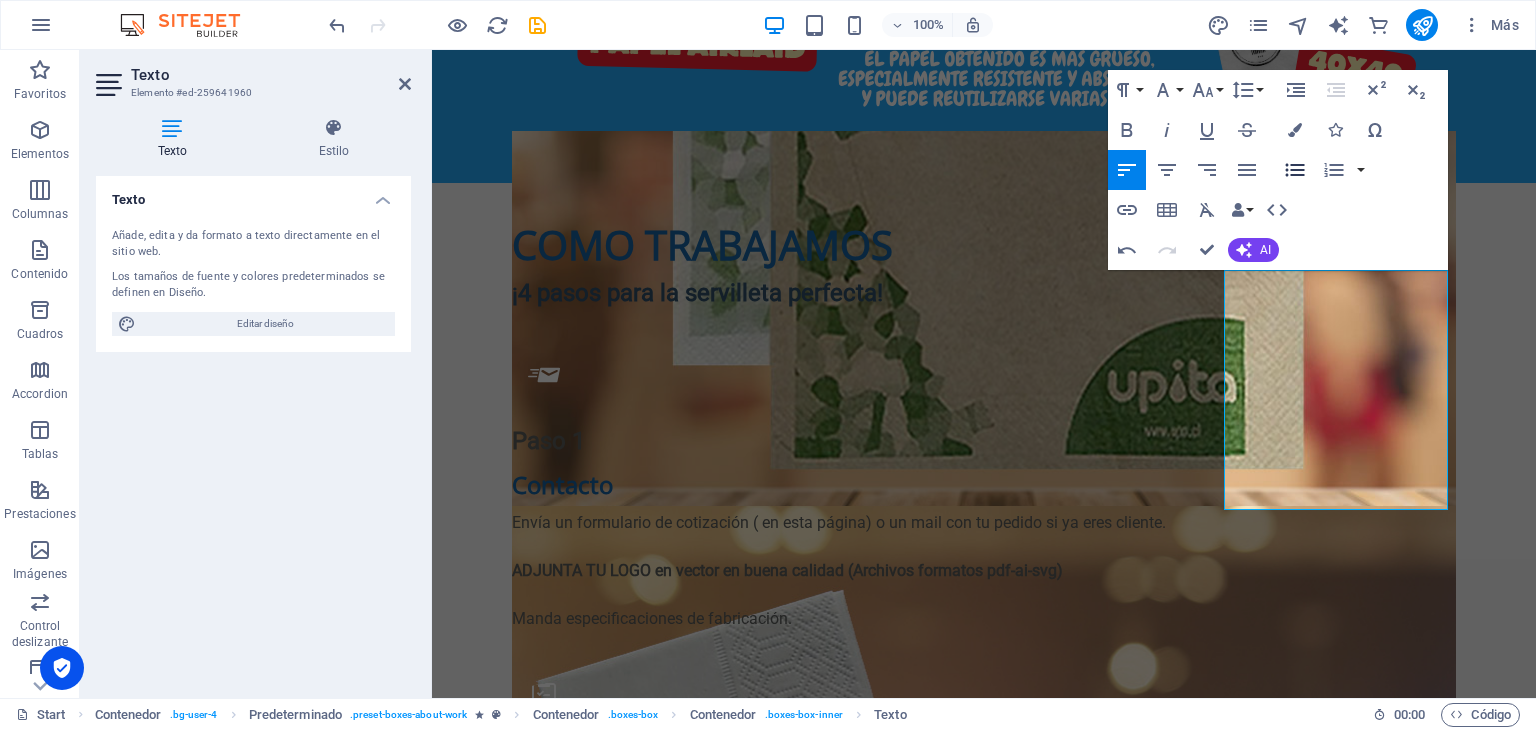 click 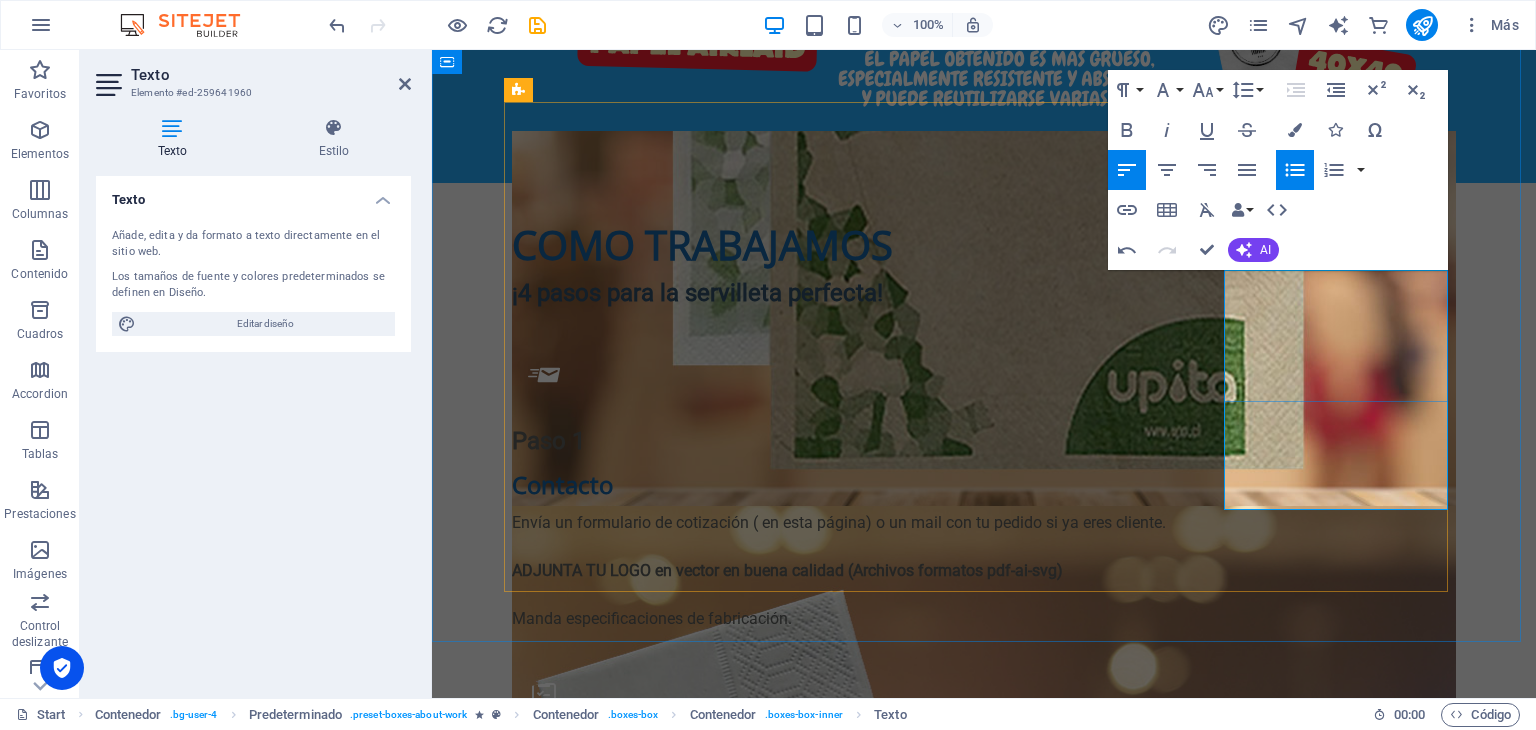 click on "Despacho en Región Metropolitana,                             Envío a regiones por pagar. Retiro en fábrica." at bounding box center (992, 1410) 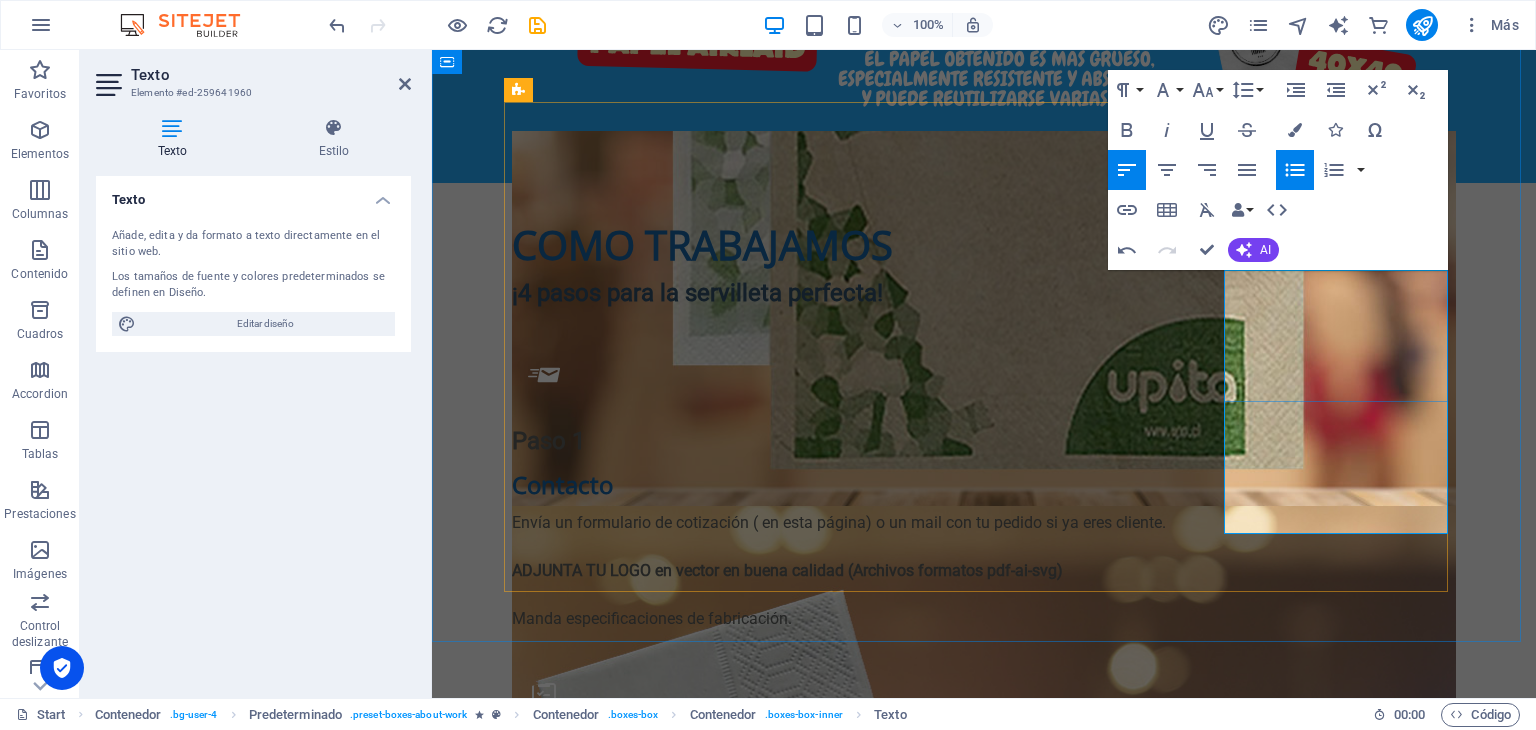 drag, startPoint x: 1333, startPoint y: 333, endPoint x: 1236, endPoint y: 337, distance: 97.082436 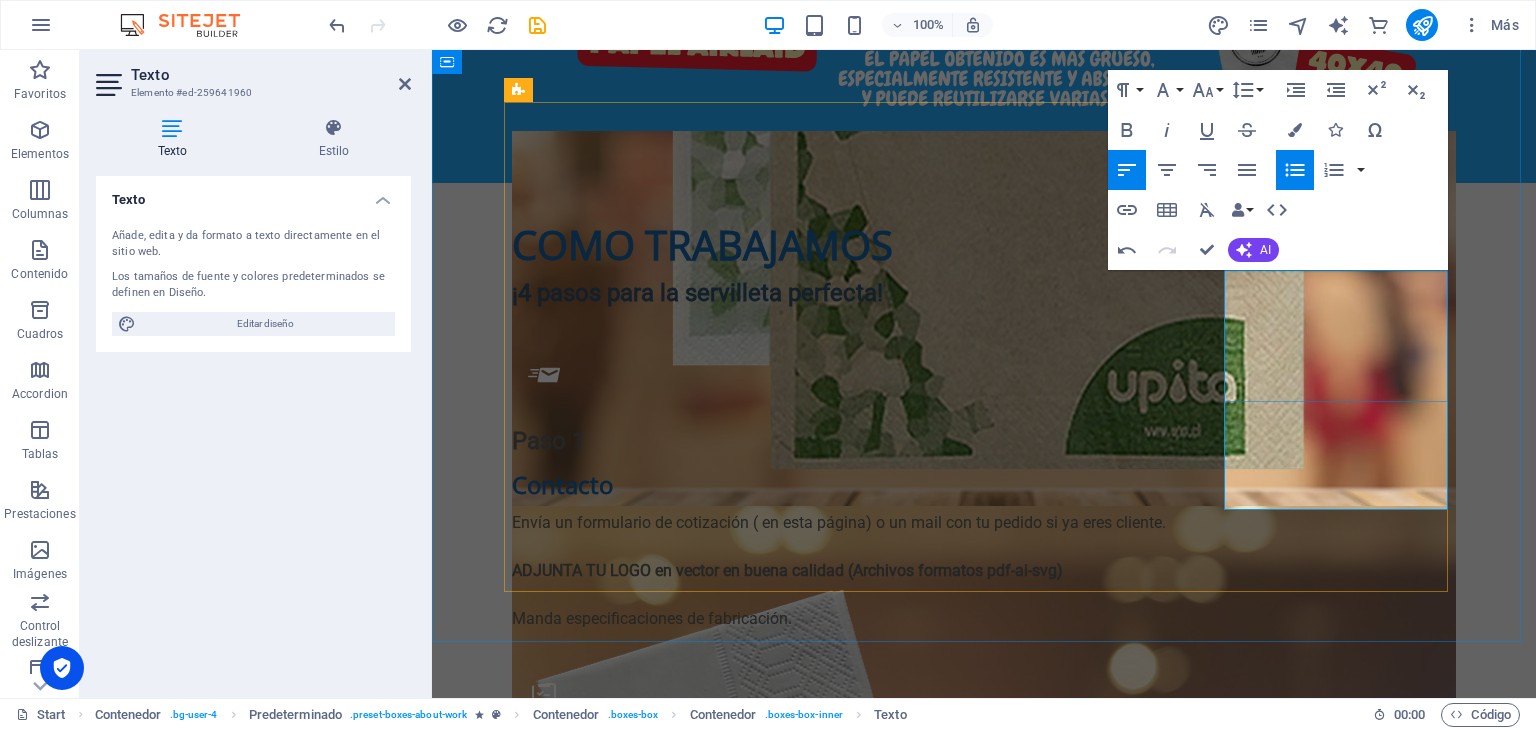 click on "Despacho en Región Metropolitana Envío a regiones por pagar. Retiro en fábrica." at bounding box center [984, 1422] 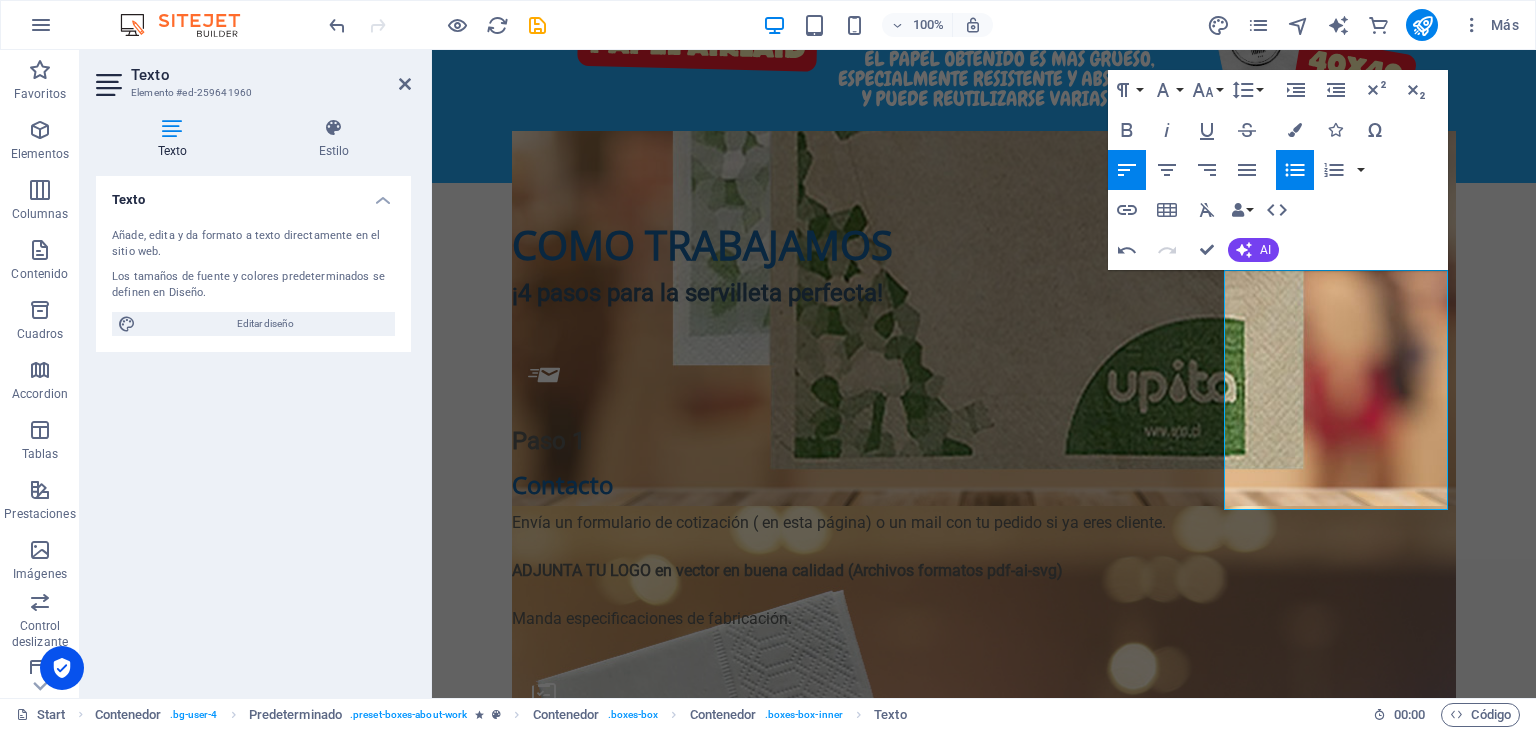 click 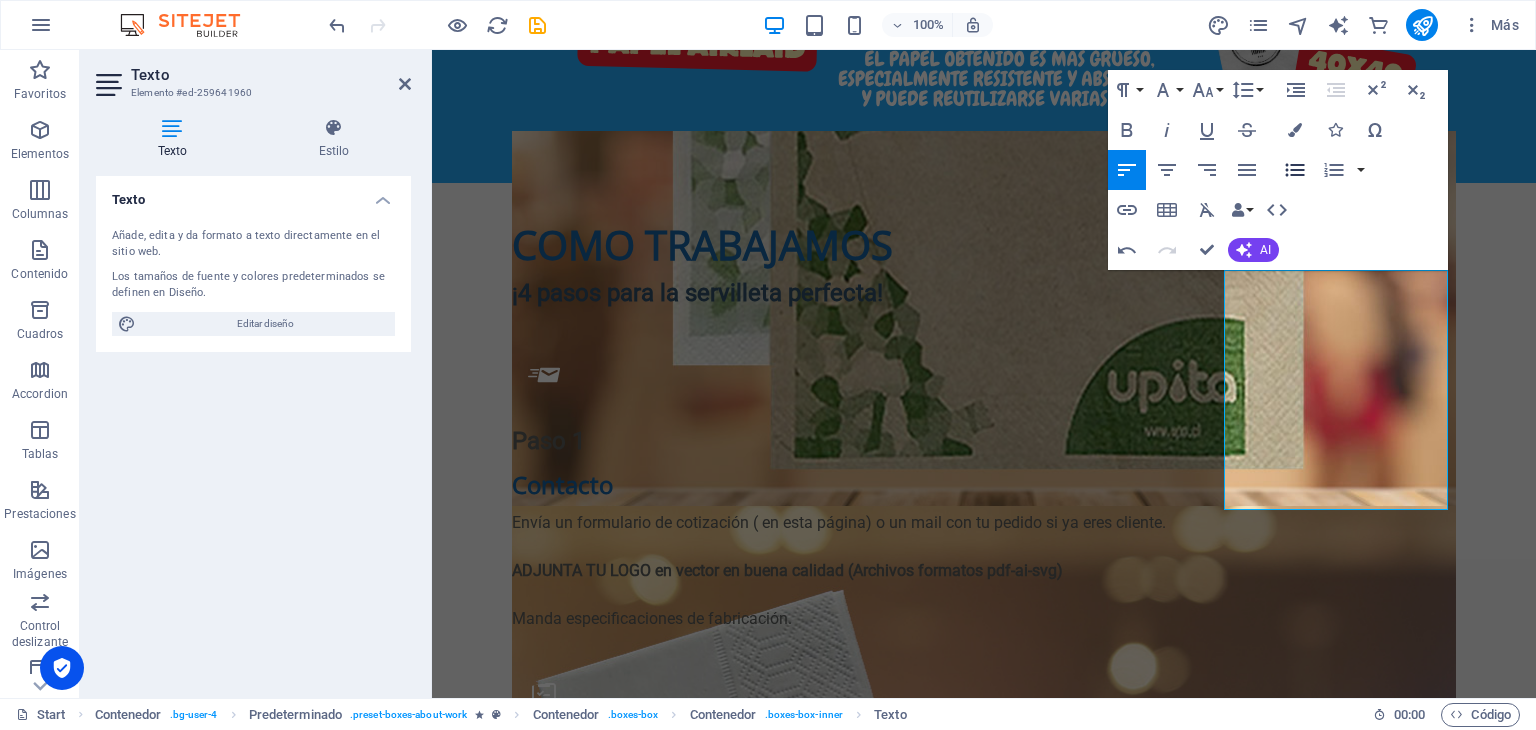 click 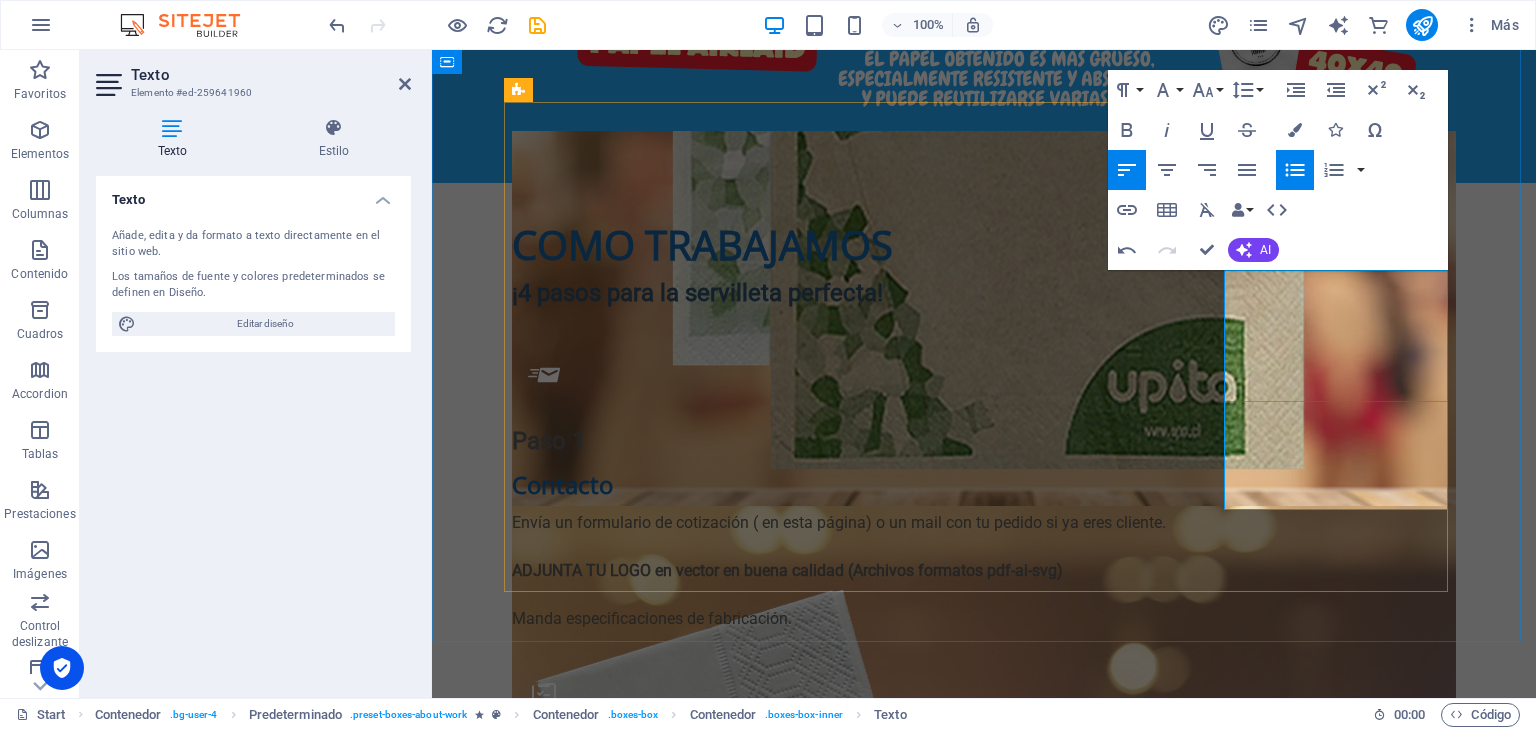 click on "Envío a regiones por pagar. Retiro en fábrica." at bounding box center (992, 1434) 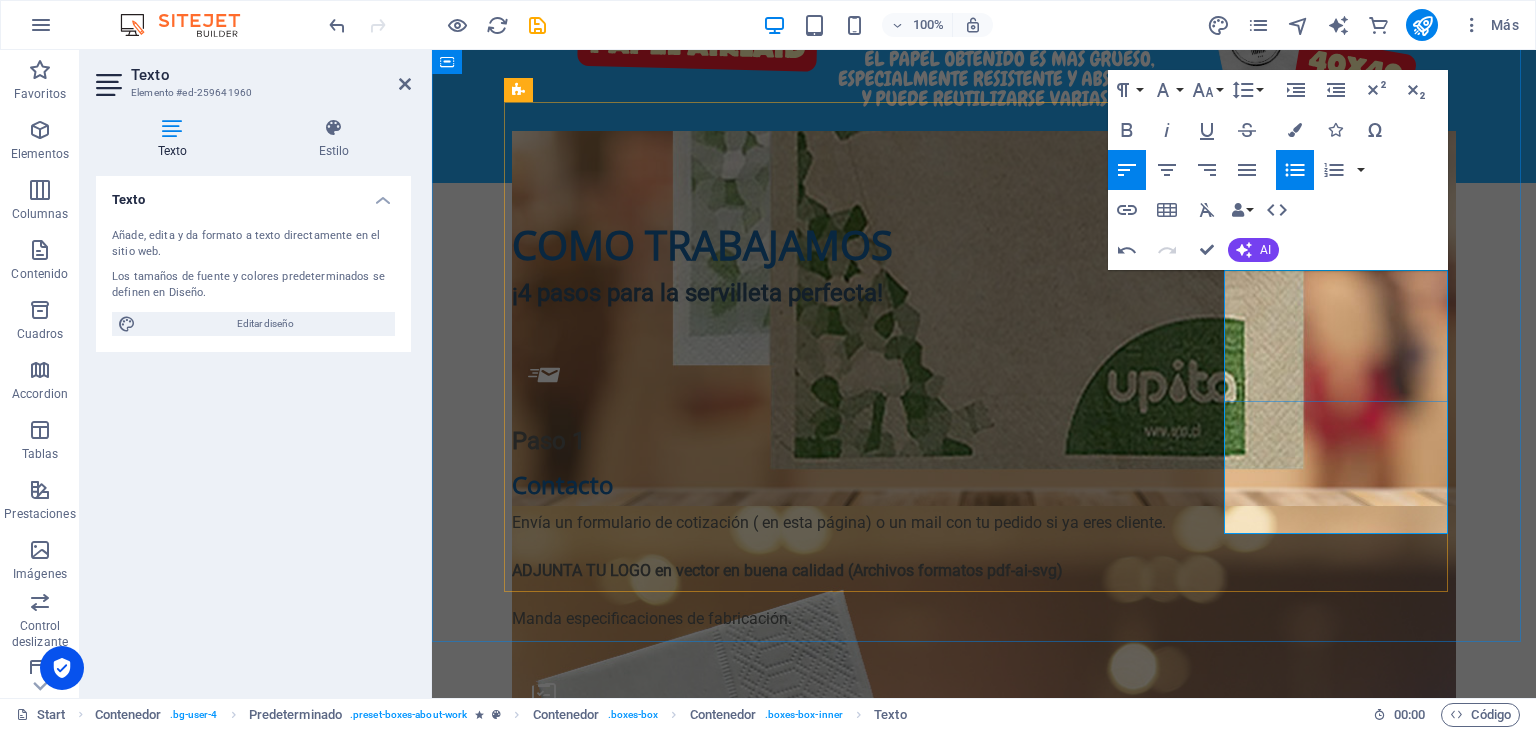 click on "Retiro en fábrica." at bounding box center [992, 1458] 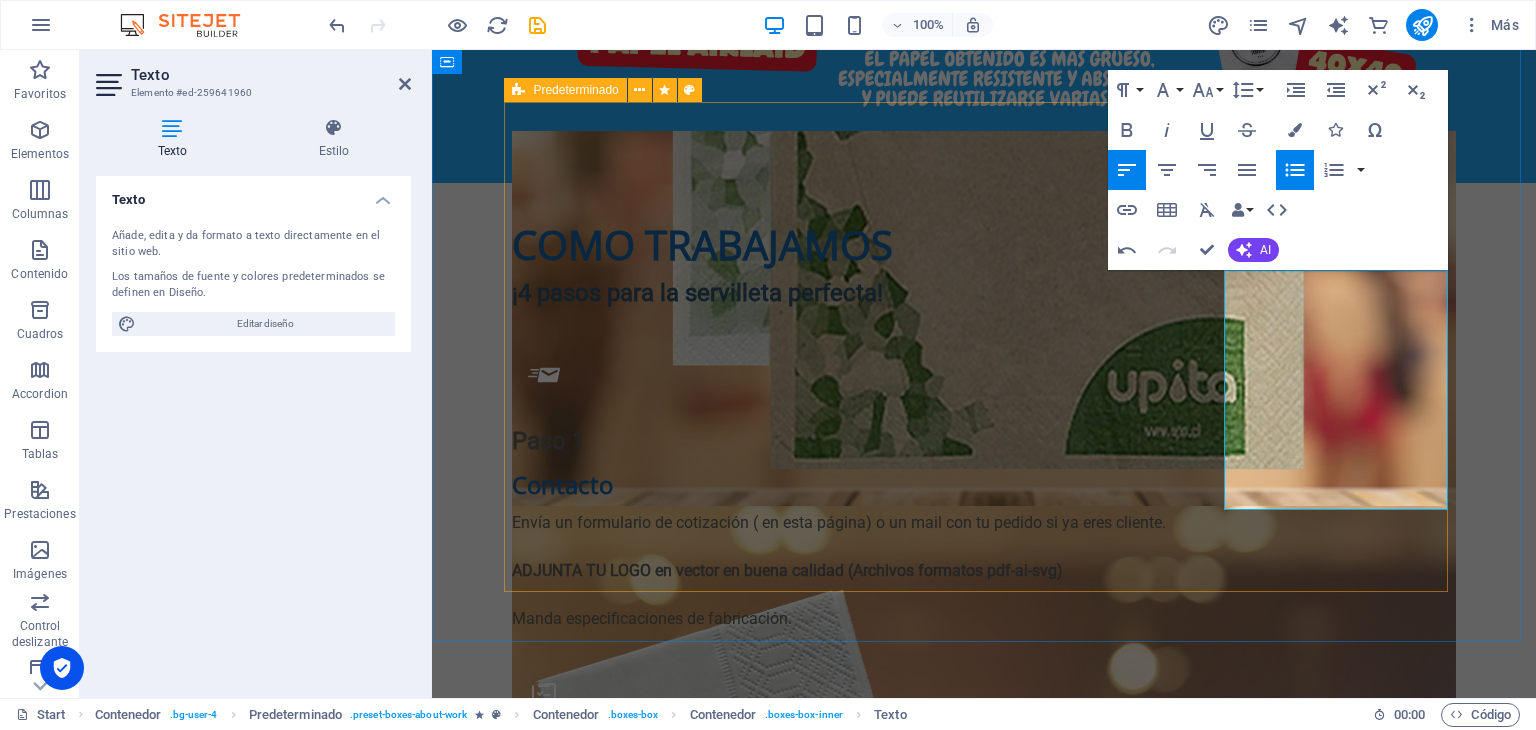 click on "Paso 1 Contacto Envía un formulario de cotización ( en esta página) o un mail con tu pedido si ya eres cliente. ADJUNTA TU LOGO en vector en buena calidad (Archivos formatos pdf-ai-svg)   Manda especificaciones de fabricación. Paso 2 Cotización y Diseño Te enviaremos un diseño y cotización contestando tu mail. El Pedido mínimo son 2 cajas por diseño. .fa-secondary{opacity:.4} Paso 3 Producción Debe estar aprobado el diseño   para comenzar la producción.   Tiempo de producción entre 7 a 14 días. .fa-secondary{opacity:.4} Paso 4 Despacho/Retiro   Despacho en Región Metropolitana Envío a regiones por pagar. Retiro en fábrica." at bounding box center [984, 588] 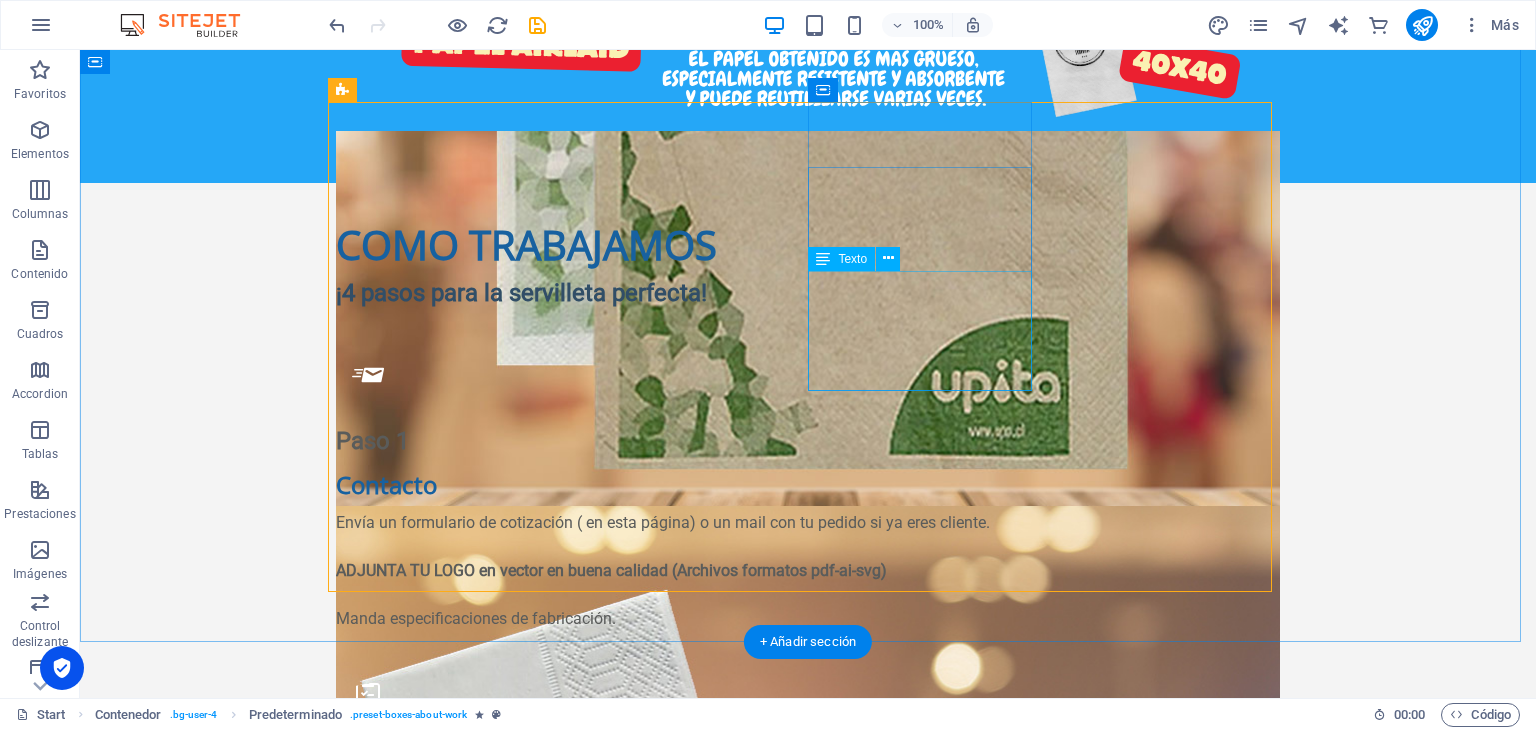 click on "Debe estar aprobado el diseño   para comenzar la producción.   Tiempo de producción entre 7 a 14 días." at bounding box center [808, 1125] 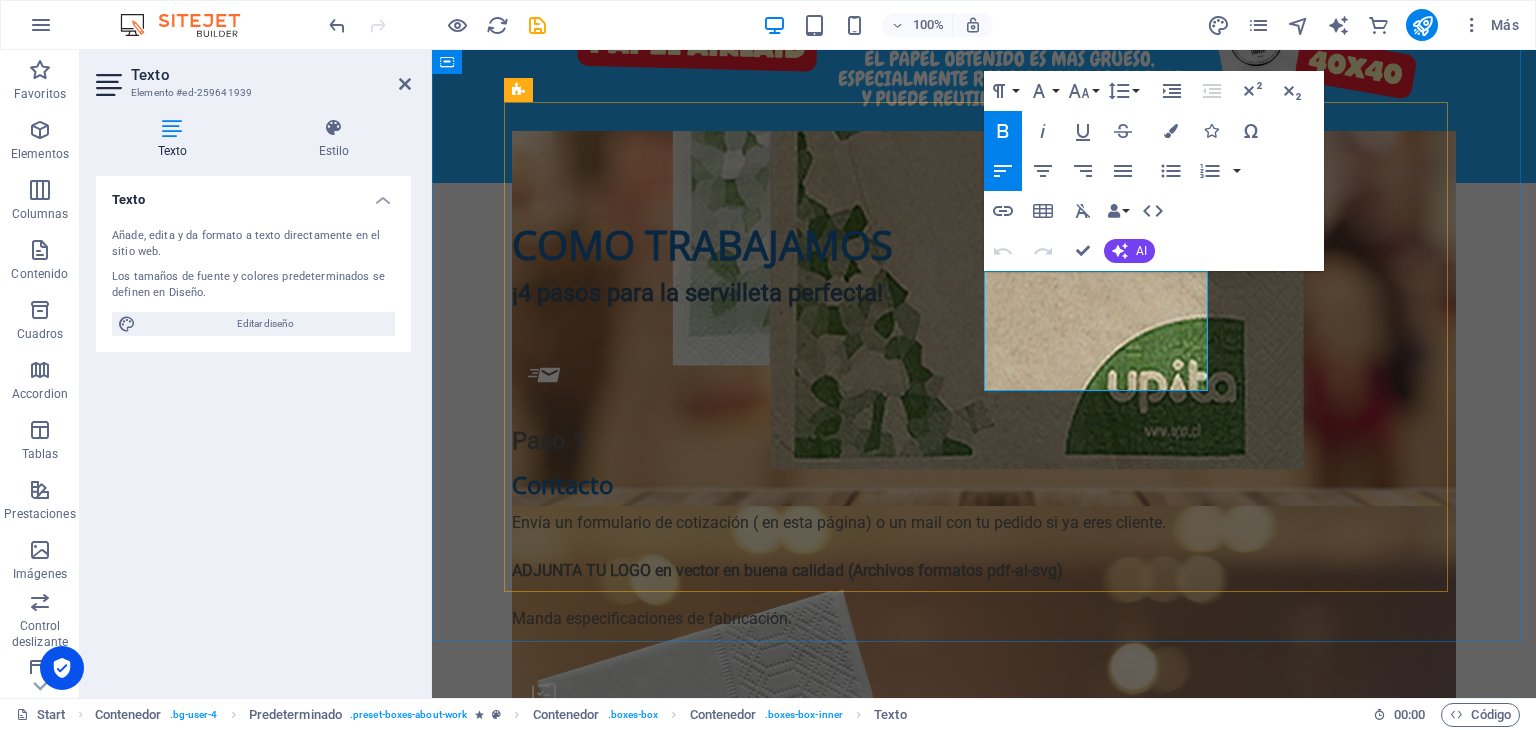 click on "Debe estar aprobado el diseño   para comenzar la producción.   Tiempo de producción entre 7 a 14 días." at bounding box center [984, 1113] 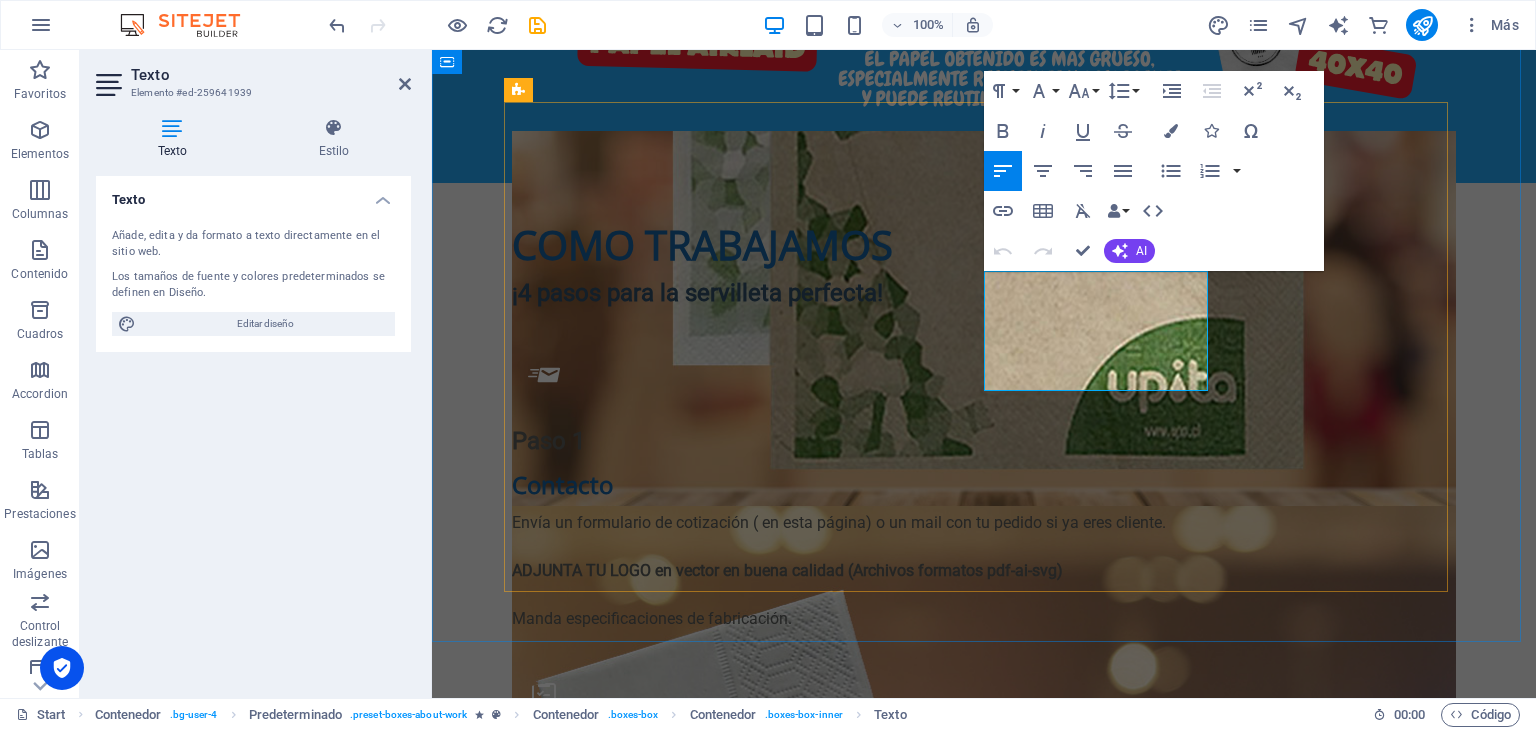 click on "Debe estar aprobado el diseño   para comenzar la producción.   Tiempo de producción entre 7 a 14 días." at bounding box center [984, 1113] 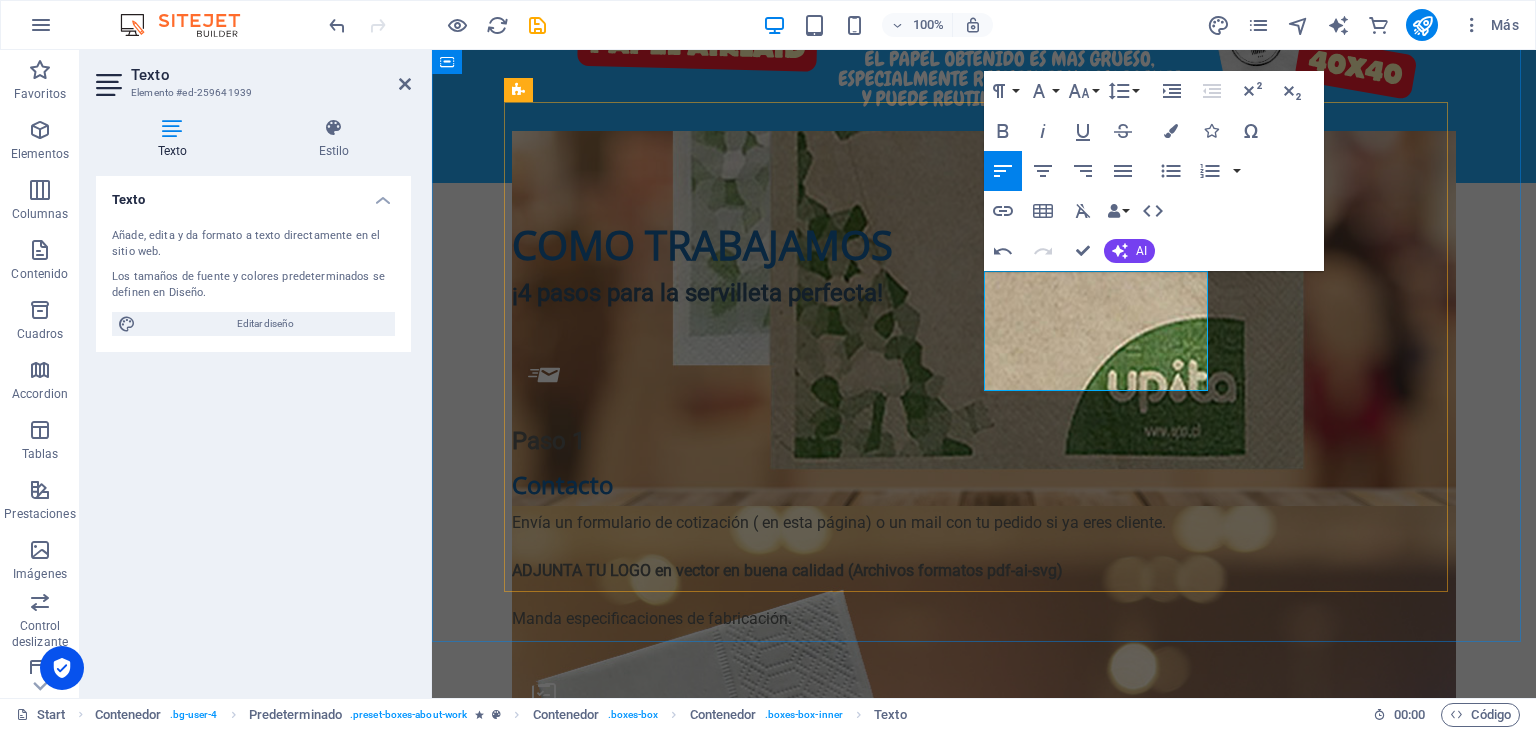 click on "Debe estar aprobado el diseño   para comenzar la producción.   Luedo aprobar el tiempo de producción entre 7 a 14 días." at bounding box center [984, 1113] 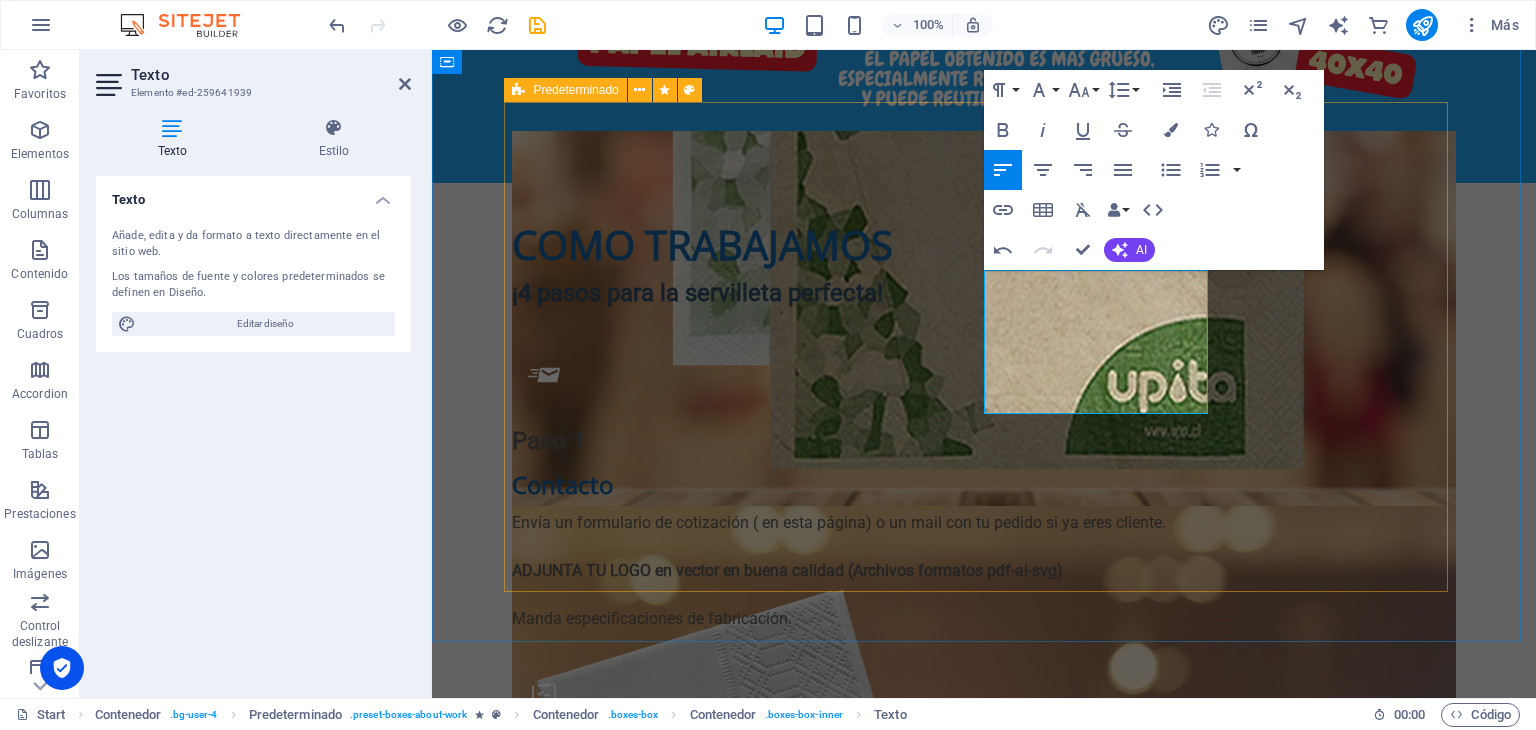 click on "Paso 1 Contacto Envía un formulario de cotización ( en esta página) o un mail con tu pedido si ya eres cliente. ADJUNTA TU LOGO en vector en buena calidad (Archivos formatos pdf-ai-svg)   Manda especificaciones de fabricación. Paso 2 Cotización y Diseño Te enviaremos un diseño y cotización contestando tu mail. El Pedido mínimo son 2 cajas por diseño. .fa-secondary{opacity:.4} Paso 3 Producción Debe estar aprobado el diseño   para comenzar la producción.   Luedo aprobar el tiempo de producción tarda  entre 7 a 14 días. .fa-secondary{opacity:.4} Paso 4 Despacho/Retiro   Despacho en Región Metropolitana Envío a regiones por pagar. Retiro en fábrica." at bounding box center [984, 588] 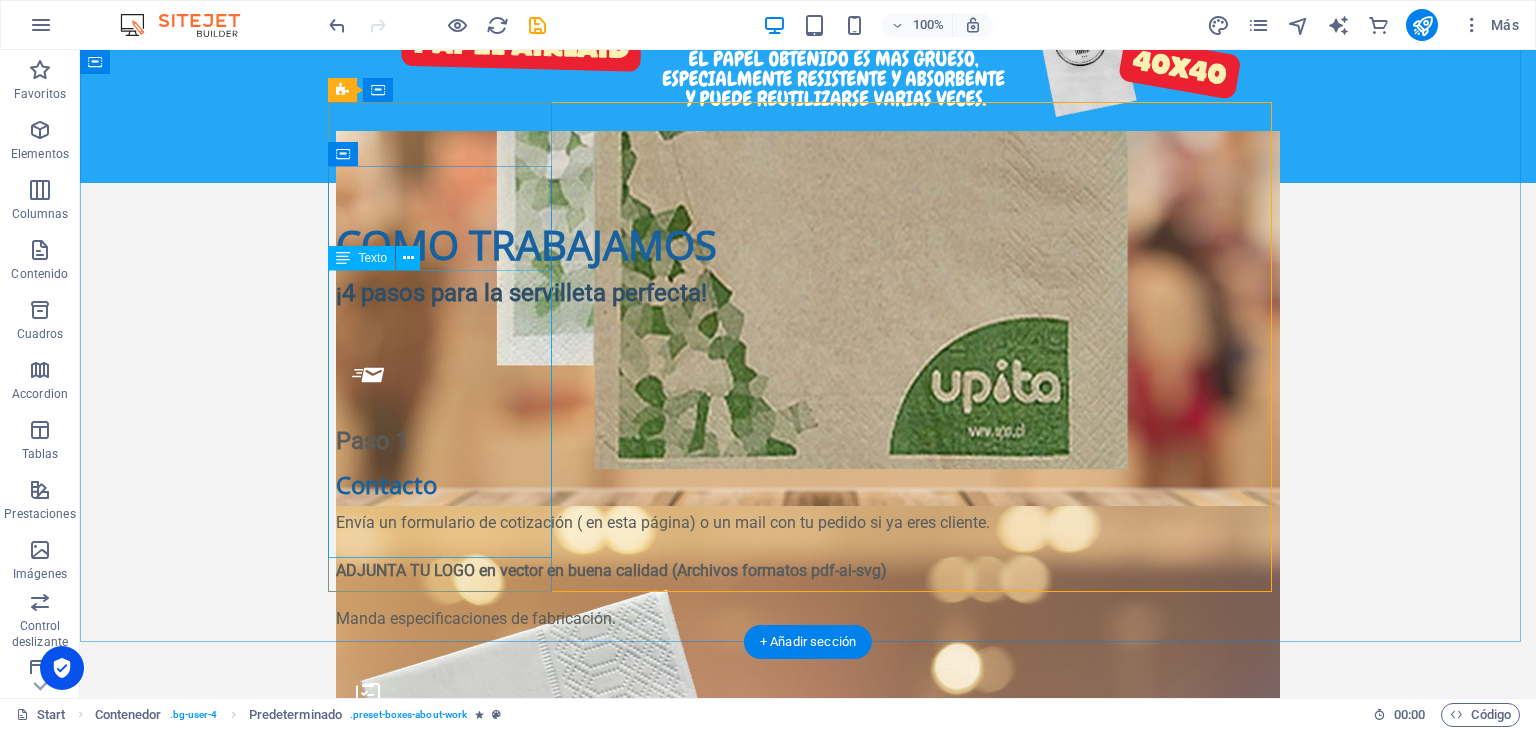 click on "Envía un formulario de cotización ( en esta página) o un mail con tu pedido si ya eres cliente. ADJUNTA TU LOGO en vector en buena calidad (Archivos formatos pdf-ai-svg)   Manda especificaciones de fabricación." at bounding box center (808, 583) 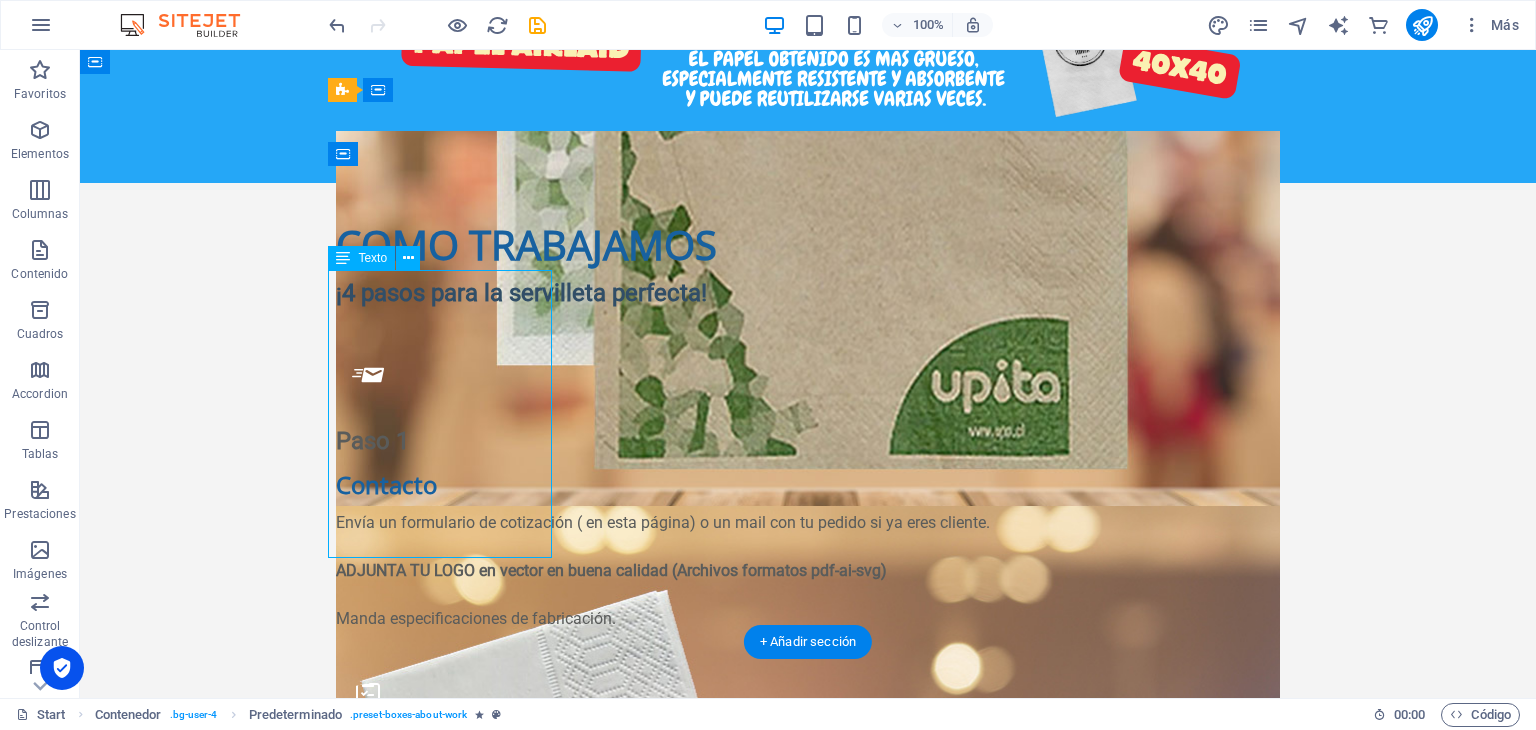 click on "Envía un formulario de cotización ( en esta página) o un mail con tu pedido si ya eres cliente. ADJUNTA TU LOGO en vector en buena calidad (Archivos formatos pdf-ai-svg)   Manda especificaciones de fabricación." at bounding box center (808, 583) 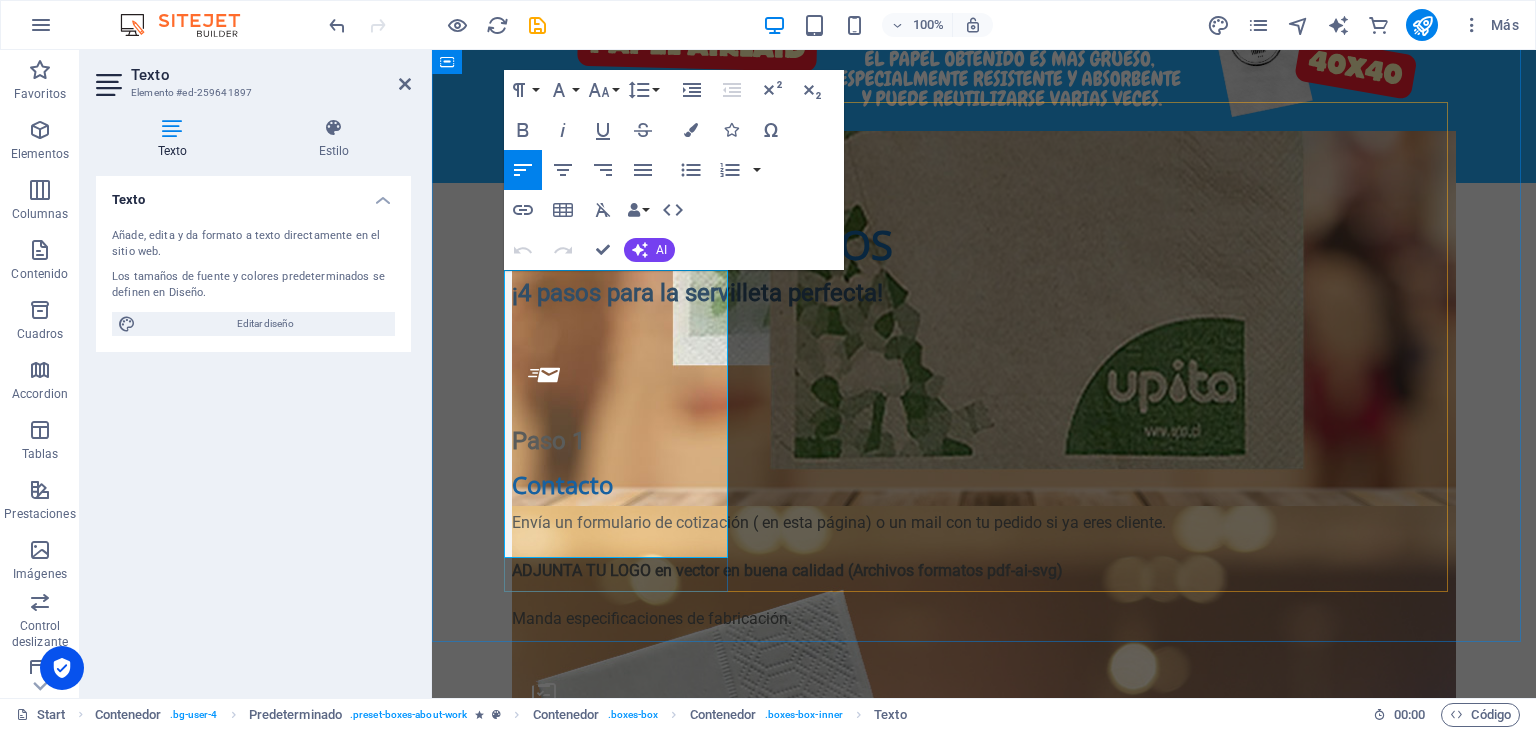 click on "ADJUNTA TU LOGO en vector en buena calidad (Archivos formatos pdf-ai-svg)" at bounding box center [984, 571] 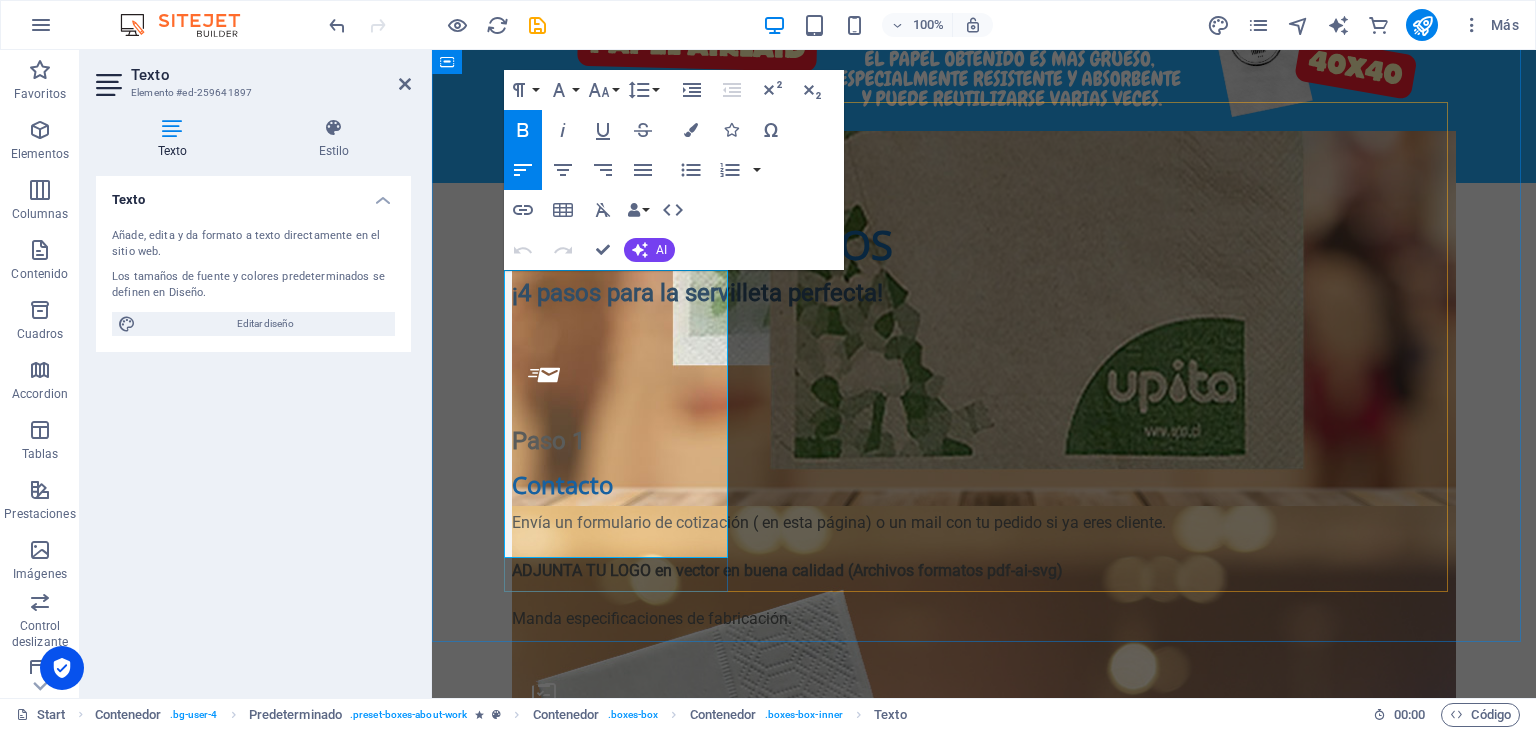 type 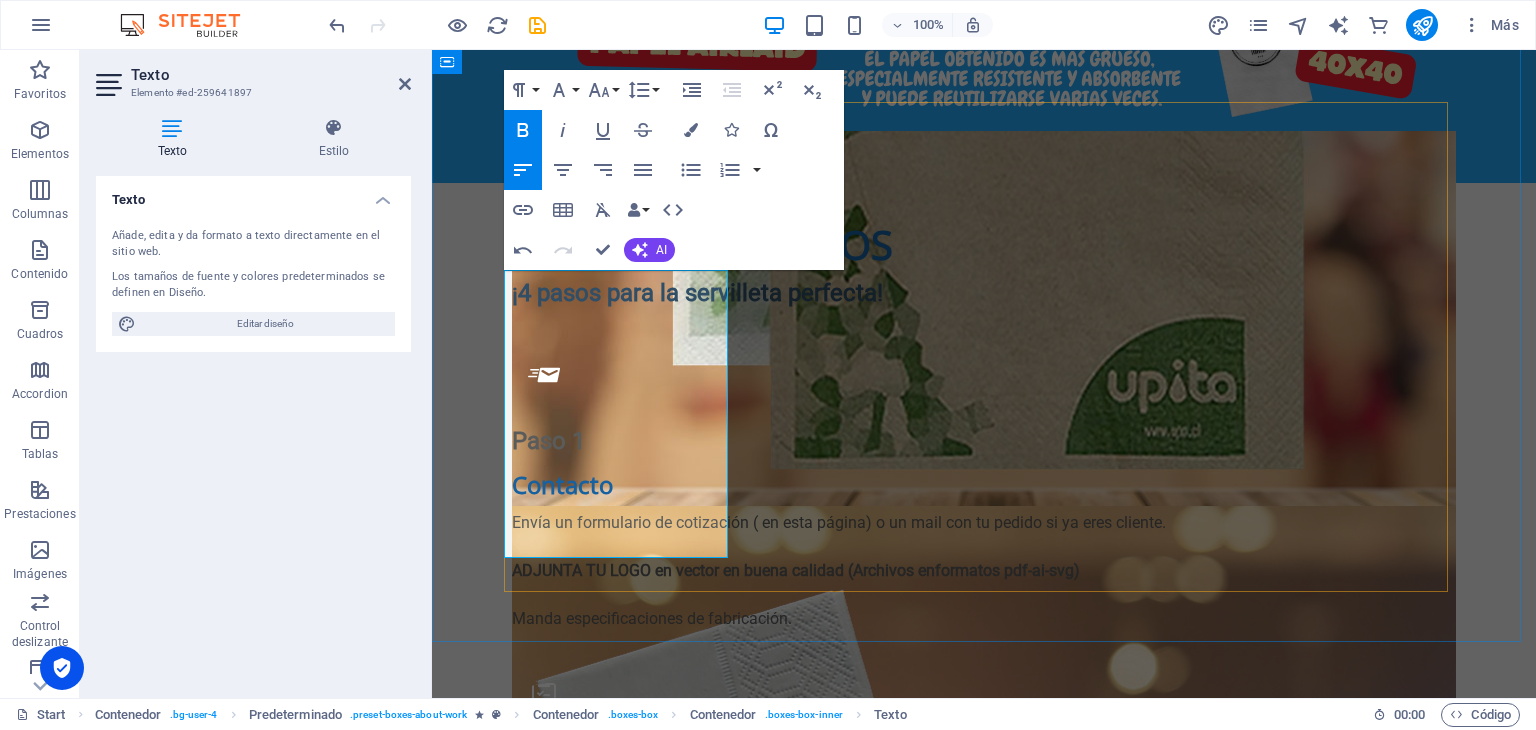 click on "Paso 1 Contacto Envía un formulario de cotización ( en esta página) o un mail con tu pedido si ya eres cliente. ADJUNTA TU LOGO en vector en buena calidad (Archivos en  formatos pdf-ai-svg)   Manda especificaciones de fabricación. Paso 2 Cotización y Diseño Te enviaremos un diseño y cotización contestando tu mail. El Pedido mínimo son 2 cajas por diseño. .fa-secondary{opacity:.4} Paso 3 Producción Debe estar aprobado el diseño   para comenzar la producción.   Luedo aprobar el tiempo de producción tarda entre 7 a 14 días. .fa-secondary{opacity:.4} Paso 4 Despacho/Retiro   Despacho en Región Metropolitana Envío a regiones por pagar. Retiro en fábrica." at bounding box center [984, 588] 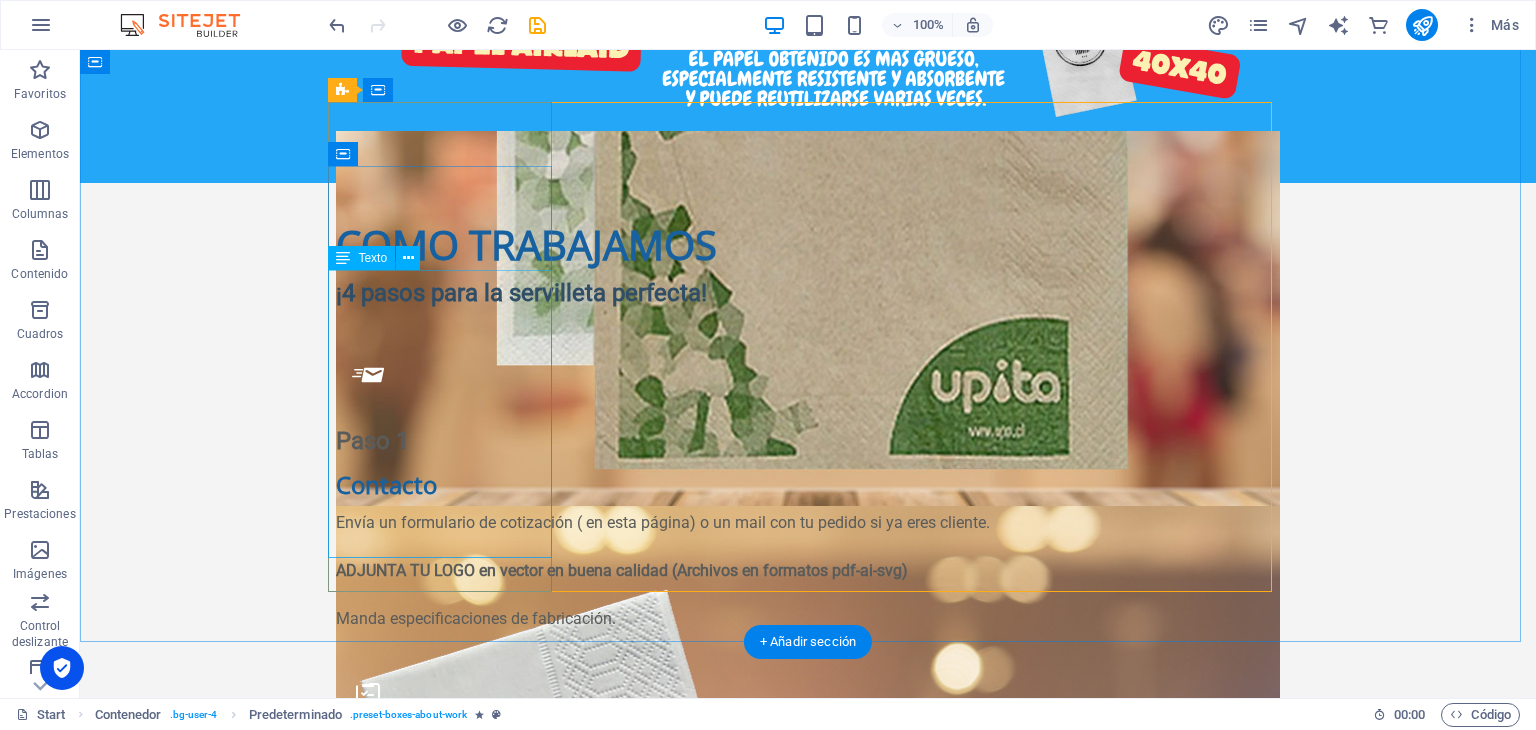 click on "Envía un formulario de cotización ( en esta página) o un mail con tu pedido si ya eres cliente. ADJUNTA TU LOGO en vector en buena calidad (Archivos en formatos pdf-ai-svg)   Manda especificaciones de fabricación." at bounding box center (808, 583) 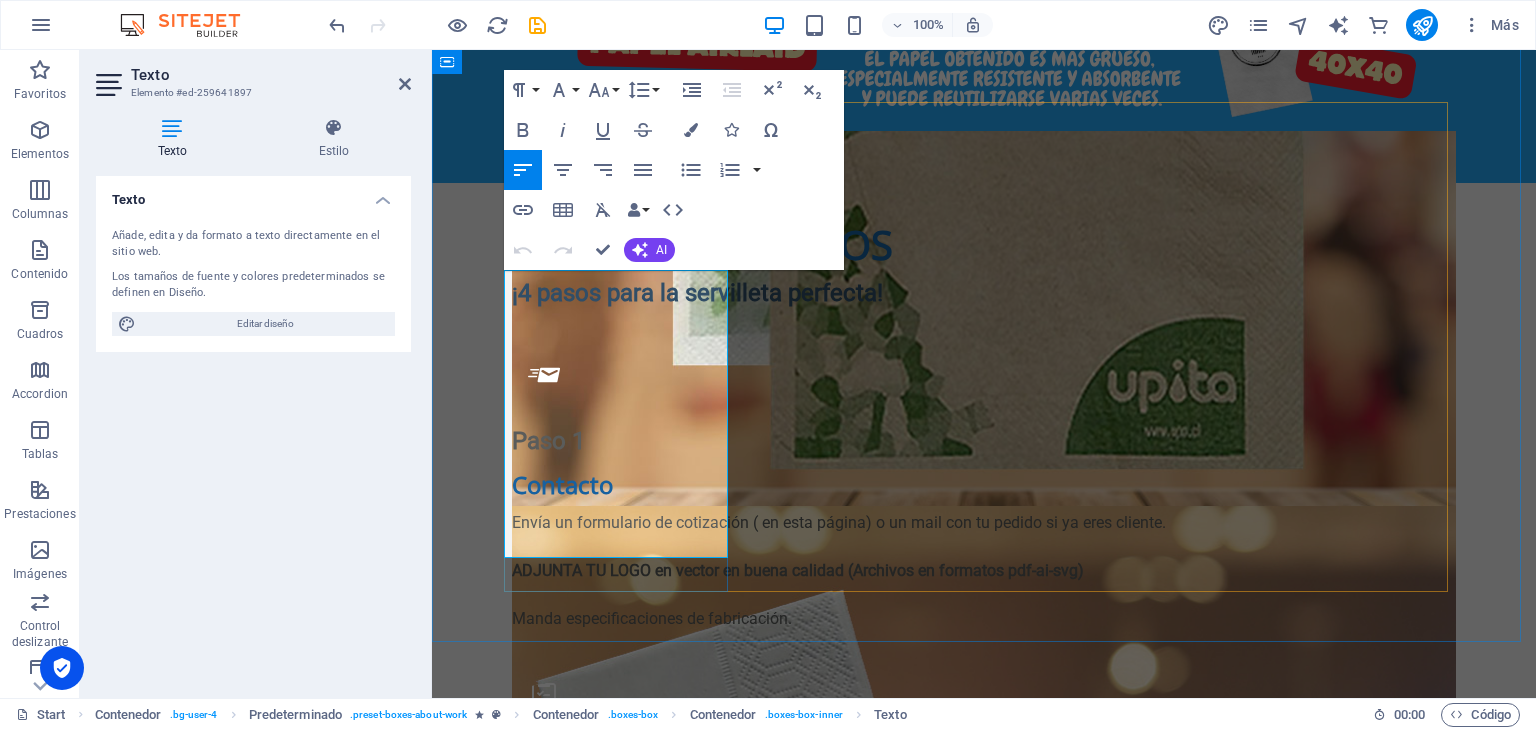 click on "ADJUNTA TU LOGO en vector en buena calidad (Archivos en formatos pdf-ai-svg)" at bounding box center [798, 570] 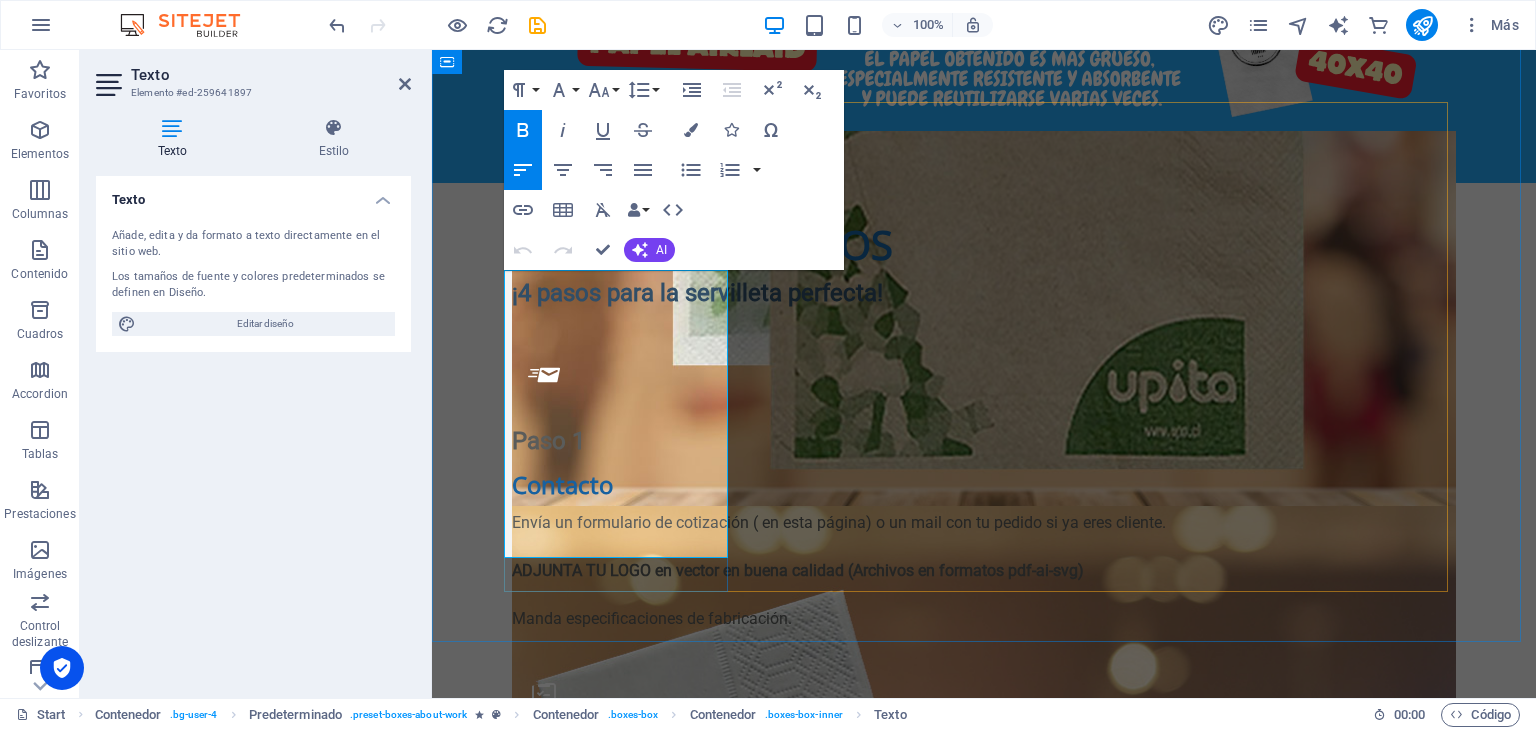 type 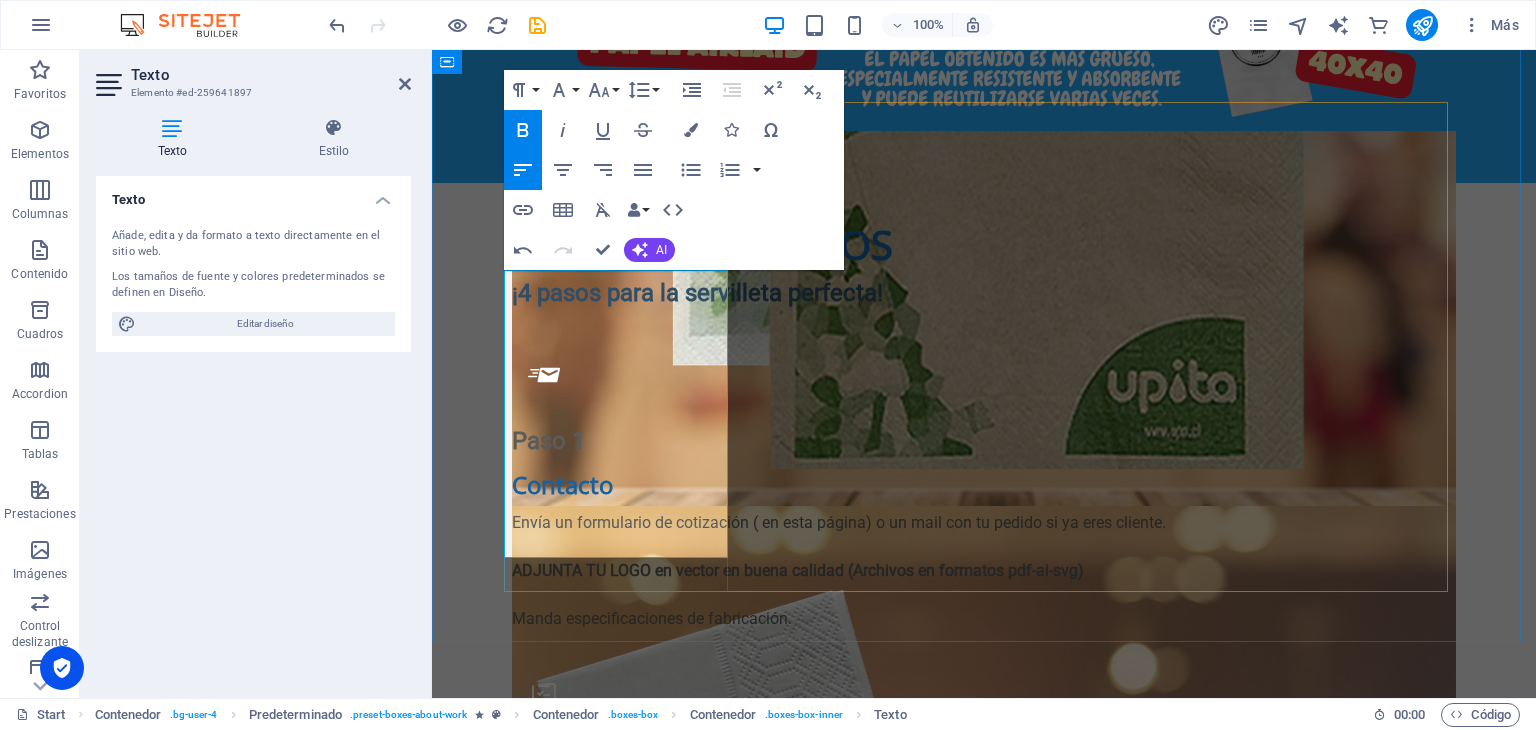 click on "ADJUNTA TU LOGO en vector en buena calidad (Archivos en formatos pdf  -  ai-svg)" at bounding box center (798, 570) 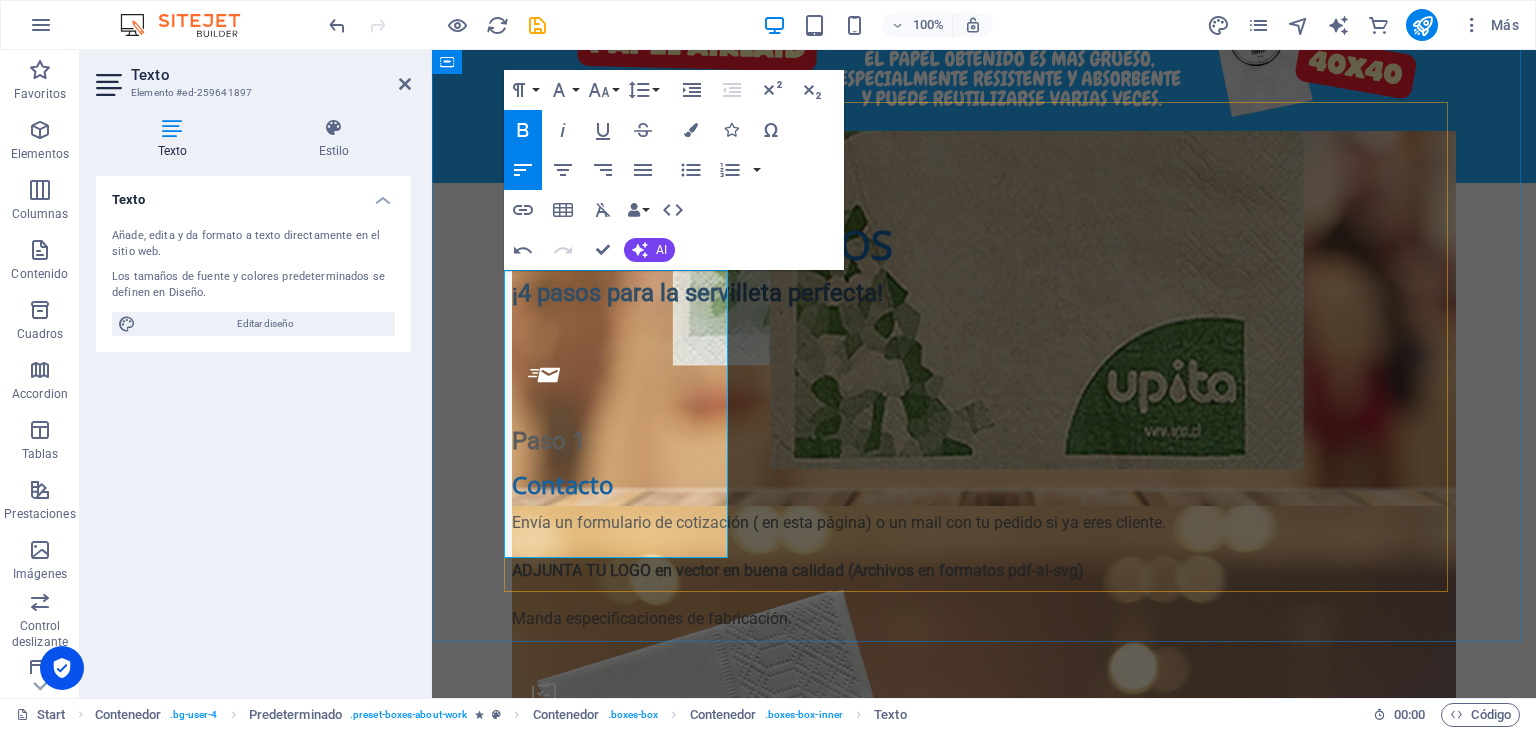 click on "Paso 1 Contacto Envía un formulario de cotización ( en esta página) o un mail con tu pedido si ya eres cliente. ADJUNTA TU LOGO en vector en buena calidad (Archivos en formatos pdf  -  ai  -  svg  )   Manda especificaciones de fabricación. Paso 2 Cotización y Diseño Te enviaremos un diseño y cotización contestando tu mail. El Pedido mínimo son 2 cajas por diseño. .fa-secondary{opacity:.4} Paso 3 Producción Debe estar aprobado el diseño   para comenzar la producción.   Luedo aprobar el tiempo de producción tarda entre 7 a 14 días. .fa-secondary{opacity:.4} Paso 4 Despacho/Retiro   Despacho en Región Metropolitana Envío a regiones por pagar. Retiro en fábrica." at bounding box center (984, 588) 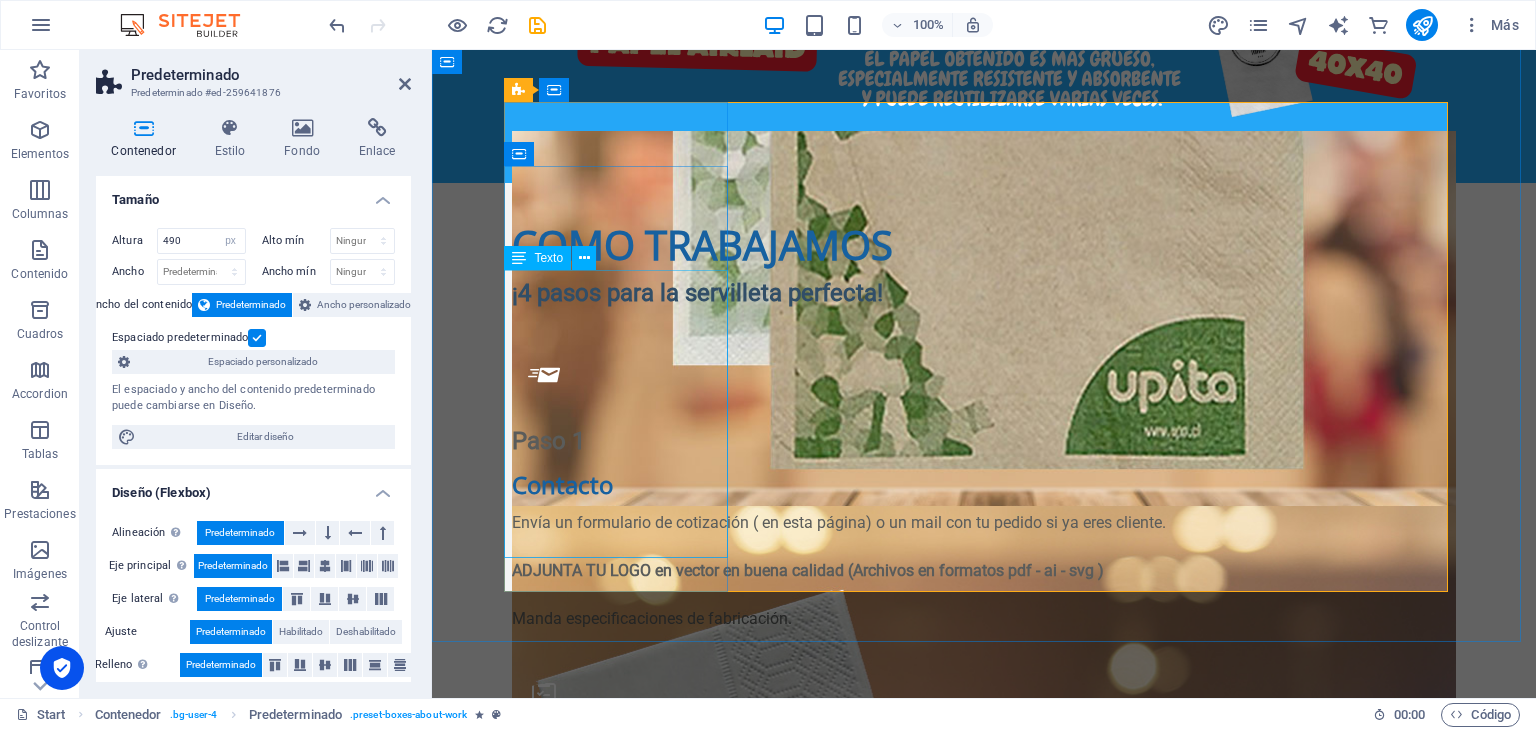 click on "Envía un formulario de cotización ( en esta página) o un mail con tu pedido si ya eres cliente. ADJUNTA TU LOGO en vector en buena calidad (Archivos en formatos pdf - ai - svg )   Manda especificaciones de fabricación." at bounding box center [984, 583] 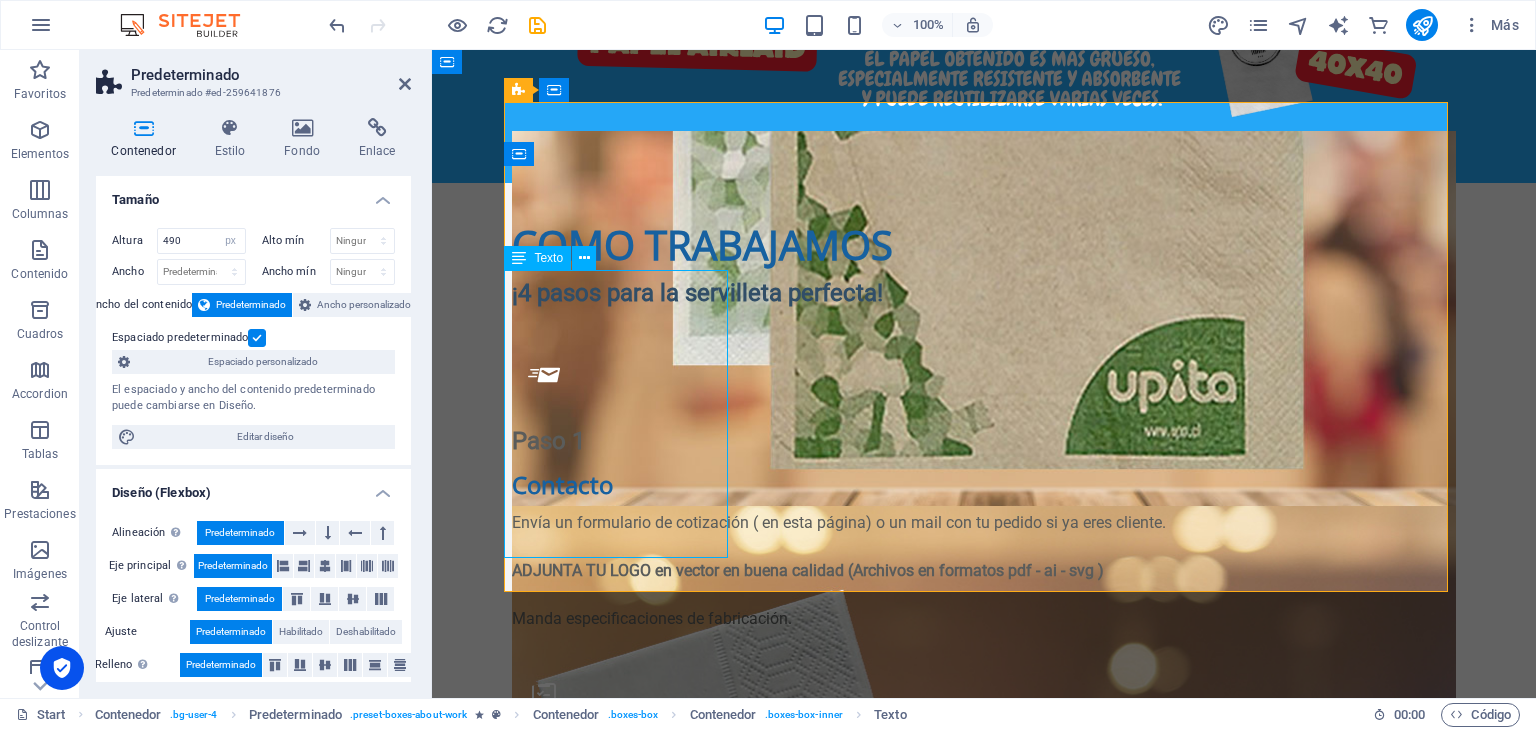 click on "Envía un formulario de cotización ( en esta página) o un mail con tu pedido si ya eres cliente. ADJUNTA TU LOGO en vector en buena calidad (Archivos en formatos pdf - ai - svg )   Manda especificaciones de fabricación." at bounding box center (984, 583) 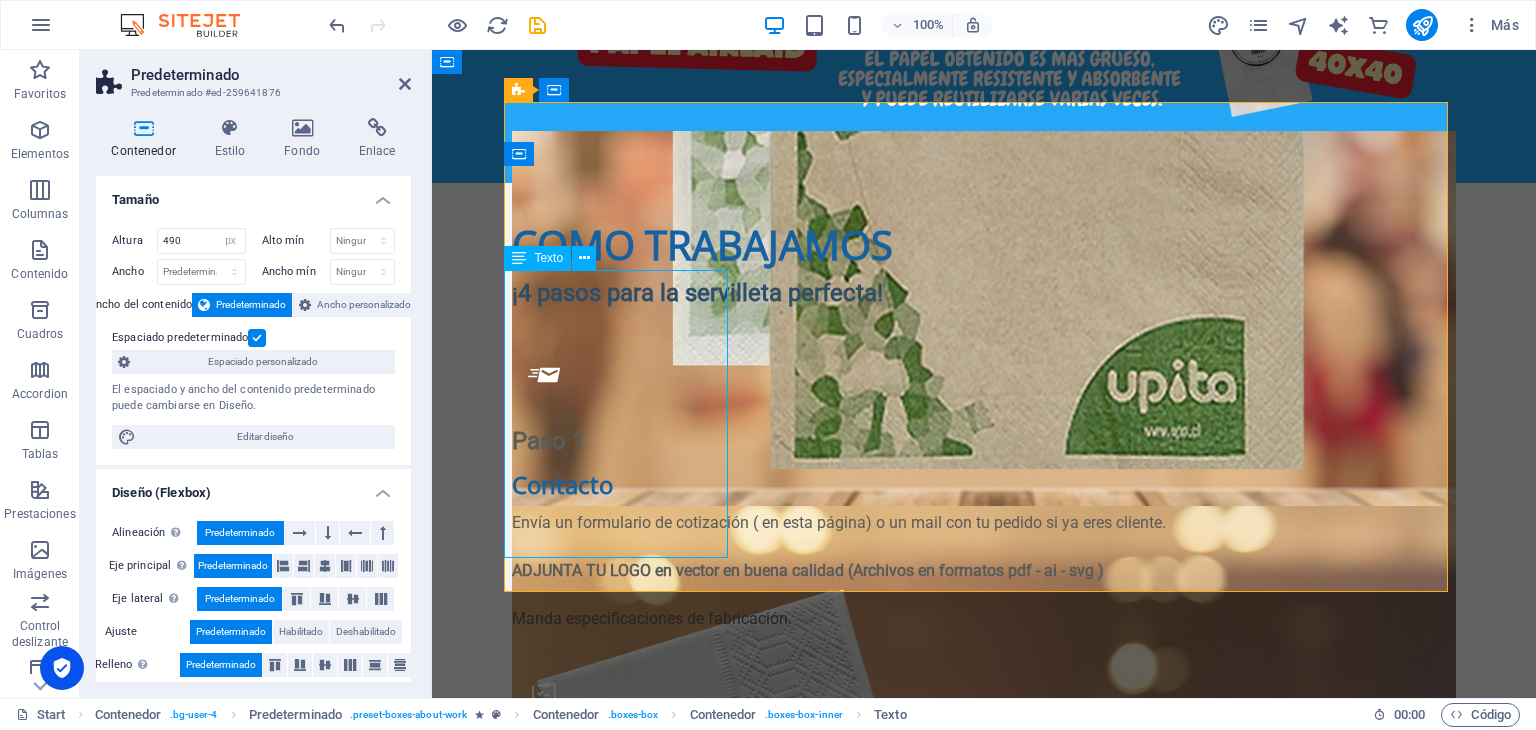 click on "Envía un formulario de cotización ( en esta página) o un mail con tu pedido si ya eres cliente. ADJUNTA TU LOGO en vector en buena calidad (Archivos en formatos pdf - ai - svg )   Manda especificaciones de fabricación." at bounding box center (984, 583) 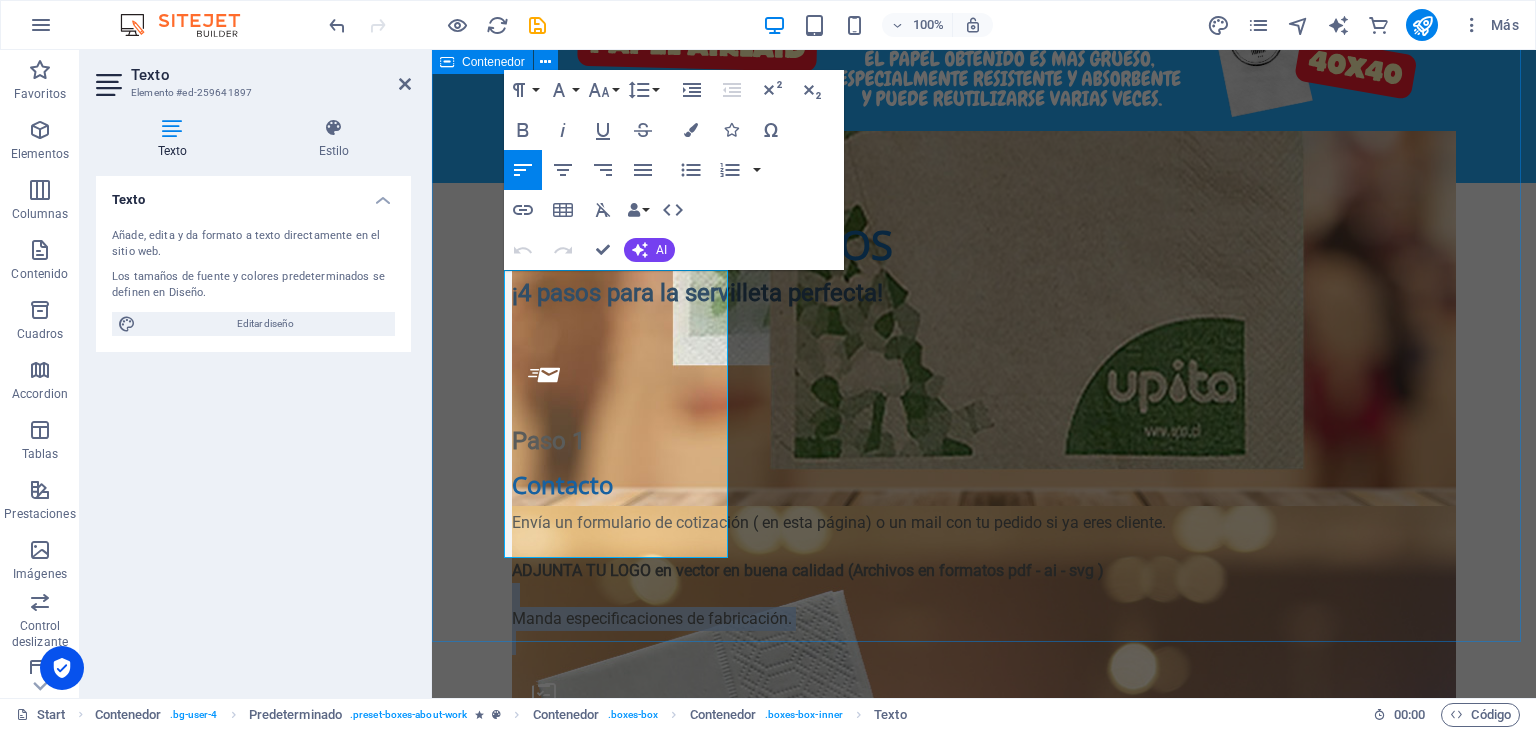 drag, startPoint x: 605, startPoint y: 535, endPoint x: 500, endPoint y: 474, distance: 121.433105 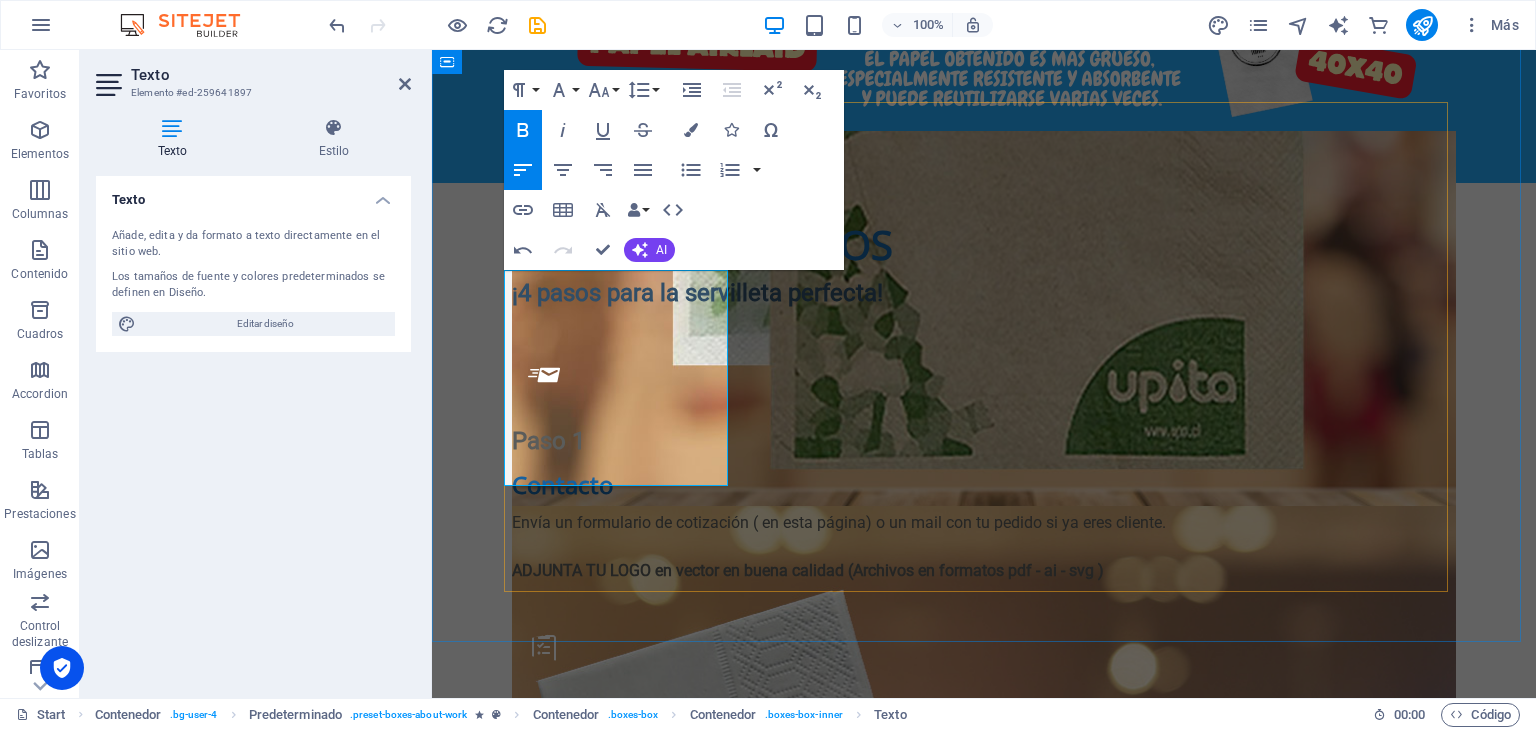 click on "Paso 1 Contacto Envía un formulario de cotización ( en esta página) o un mail con tu pedido si ya eres cliente. ADJUNTA TU LOGO en vector en buena calidad (Archivos en formatos pdf - ai - svg ) Paso 2 Cotización y Diseño Te enviaremos un diseño y cotización contestando tu mail. El Pedido mínimo son 2 cajas por diseño. .fa-secondary{opacity:.4} Paso 3 Producción Debe estar aprobado el diseño   para comenzar la producción.   Luedo aprobar el tiempo de producción tarda entre 7 a 14 días. .fa-secondary{opacity:.4} Paso 4 Despacho/Retiro   Despacho en Región Metropolitana Envío a regiones por pagar. Retiro en fábrica." at bounding box center (984, 588) 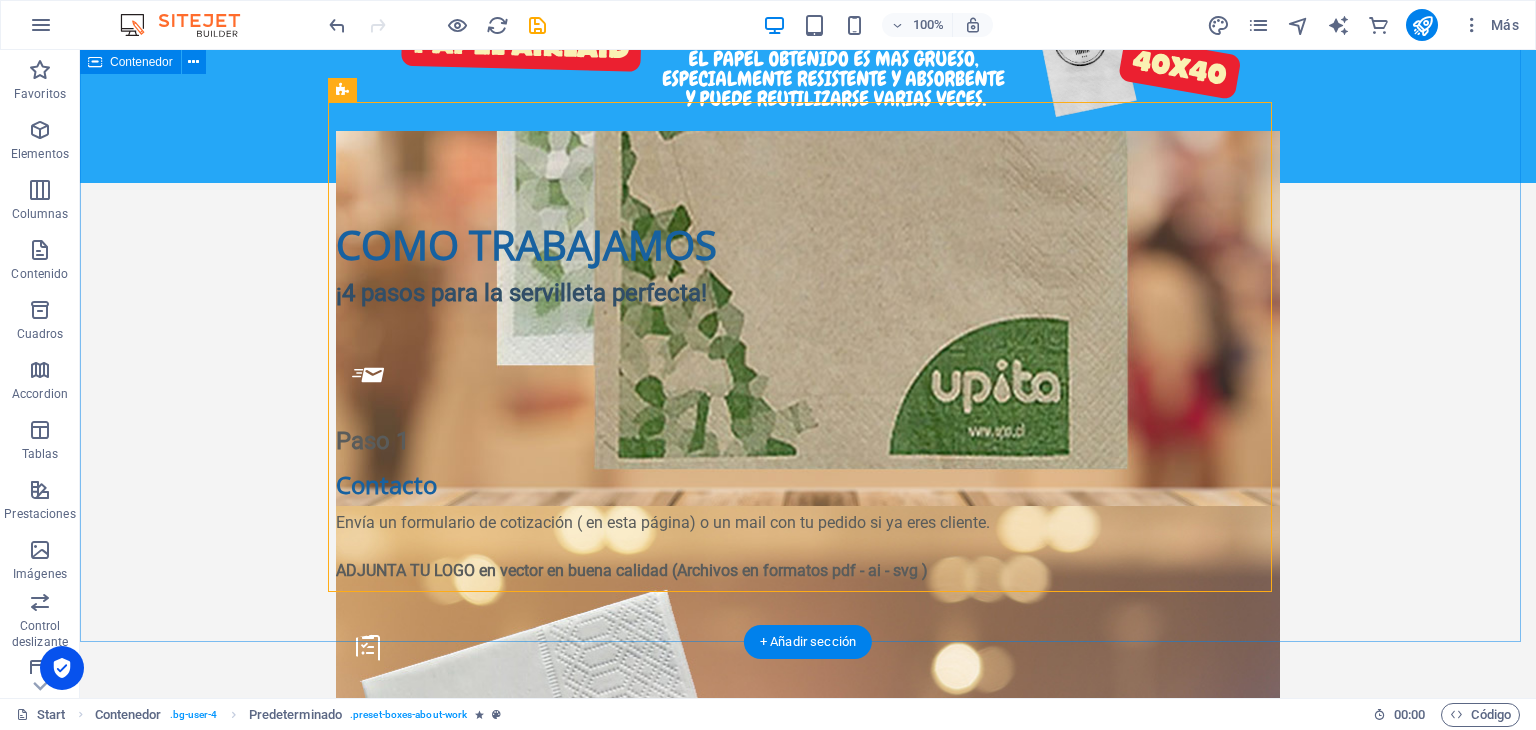 click on "COMO TRABAJAMOS ¡4 pasos para la servilleta perfecta! Paso 1 Contacto Envía un formulario de cotización ( en esta página) o un mail con tu pedido si ya eres cliente. ADJUNTA TU LOGO en vector en buena calidad (Archivos en formatos pdf - ai - svg ) Paso 2 Cotización y Diseño Te enviaremos un diseño y cotización contestando tu mail. El Pedido mínimo son 2 cajas por diseño. .fa-secondary{opacity:.4} Paso 3 Producción Debe estar aprobado el diseño   para comenzar la producción.   Luedo aprobar el tiempo de producción tarda entre 7 a 14 días. .fa-secondary{opacity:.4} Paso 4 Despacho/Retiro   Despacho en Región Metropolitana Envío a regiones por pagar. Retiro en fábrica." at bounding box center [808, 533] 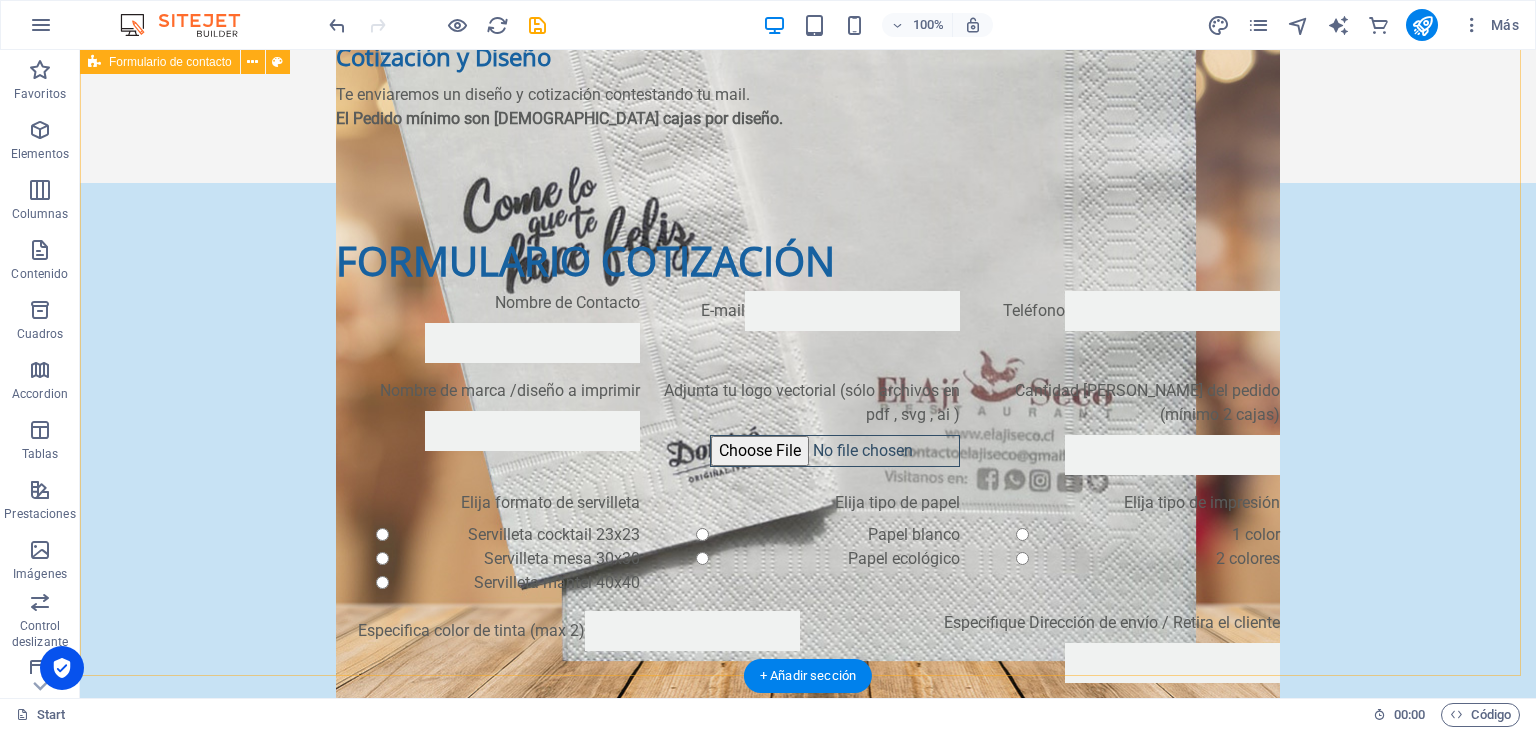 scroll, scrollTop: 2997, scrollLeft: 0, axis: vertical 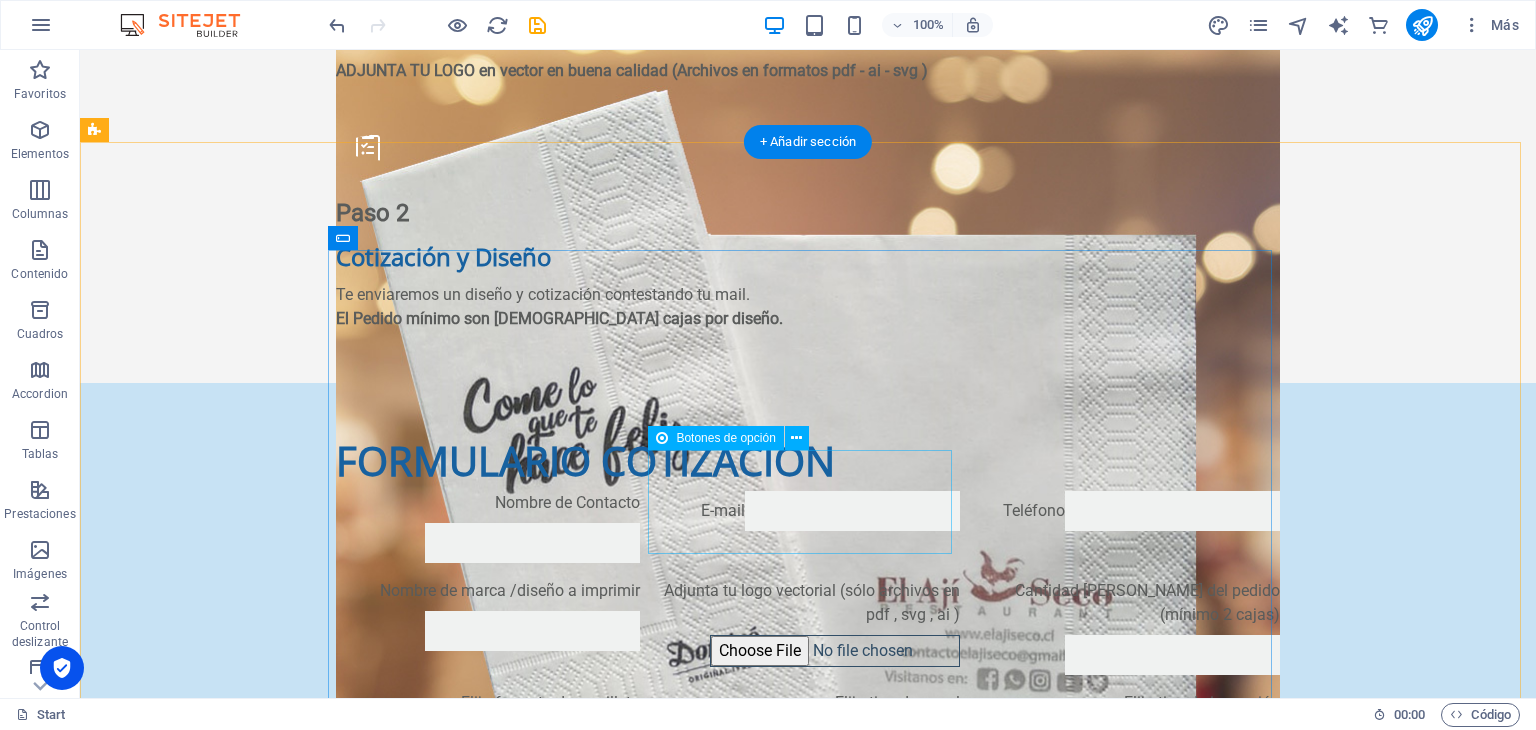 click on "Elija tipo de papel   Papel blanco
Papel ecológico" 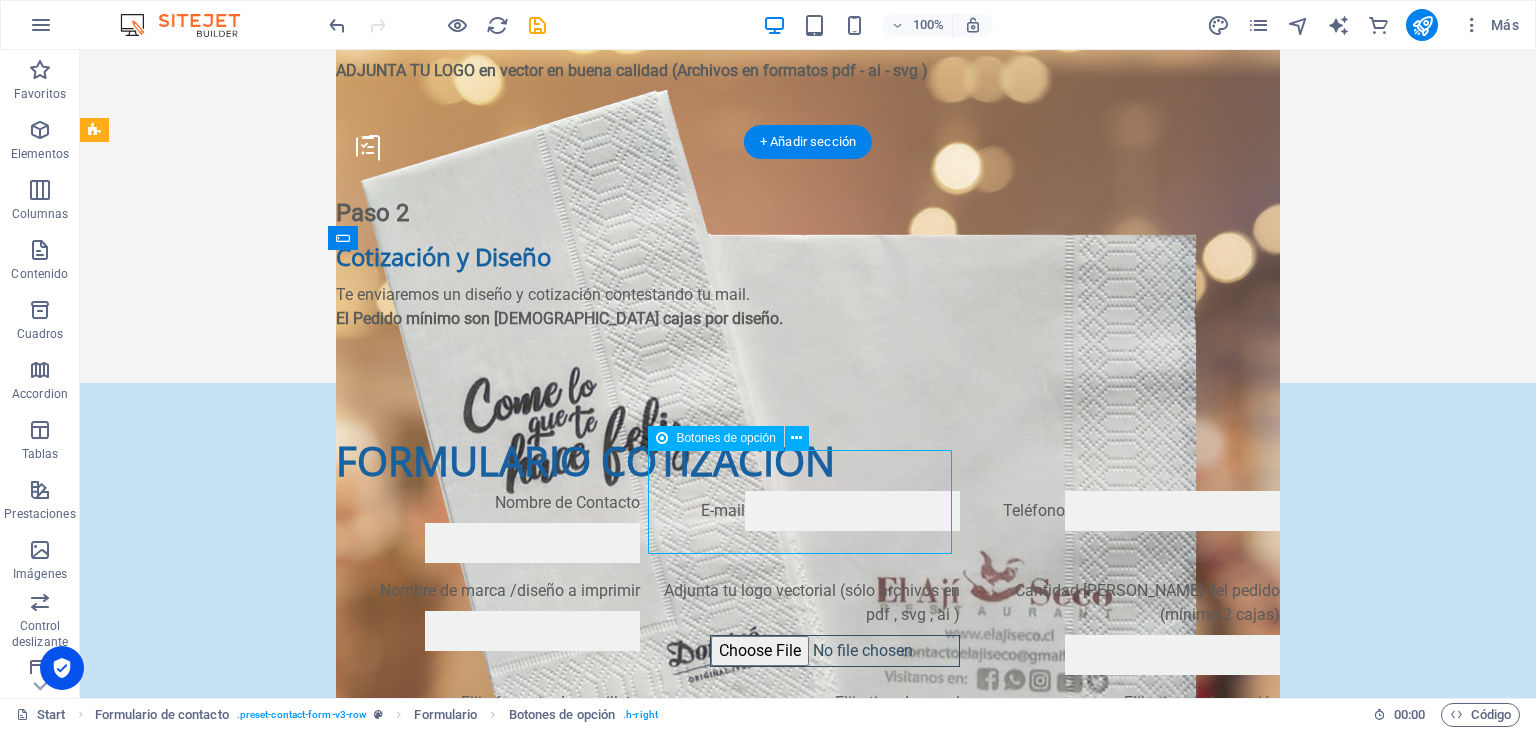 click on "Elija tipo de papel   Papel blanco
Papel ecológico" 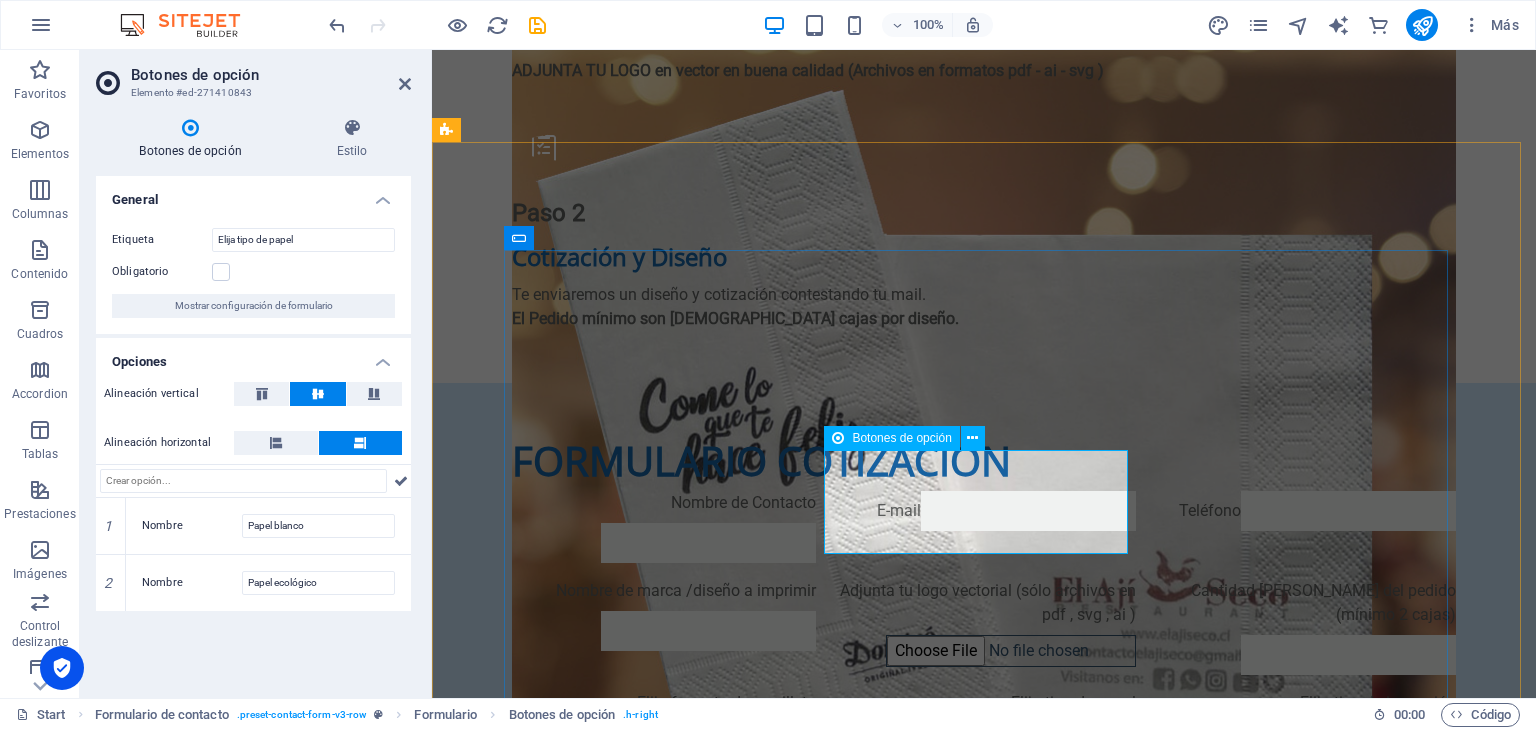 click on "Elija tipo de papel   Papel blanco
Papel ecológico" 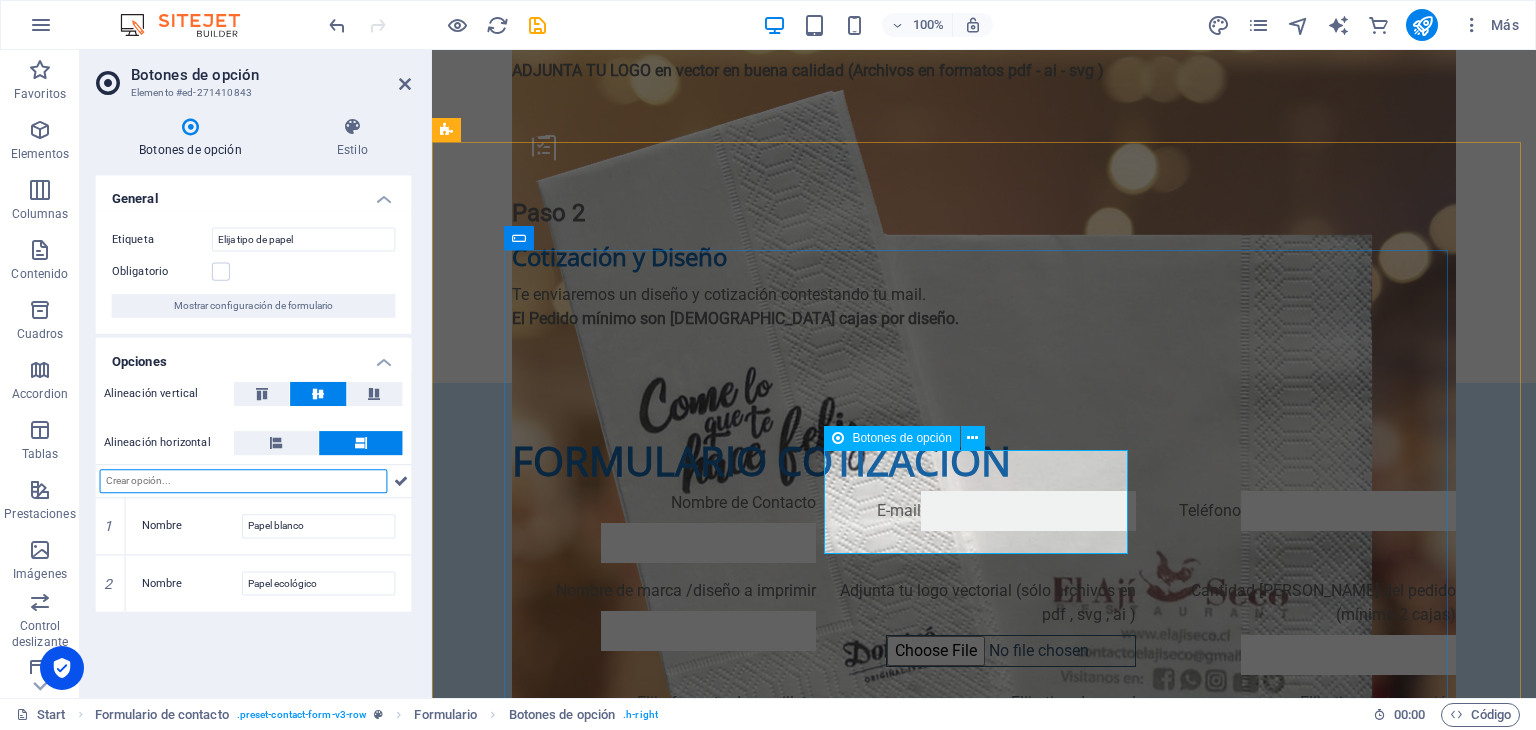 click on "Elija tipo de papel   Papel blanco
Papel ecológico" 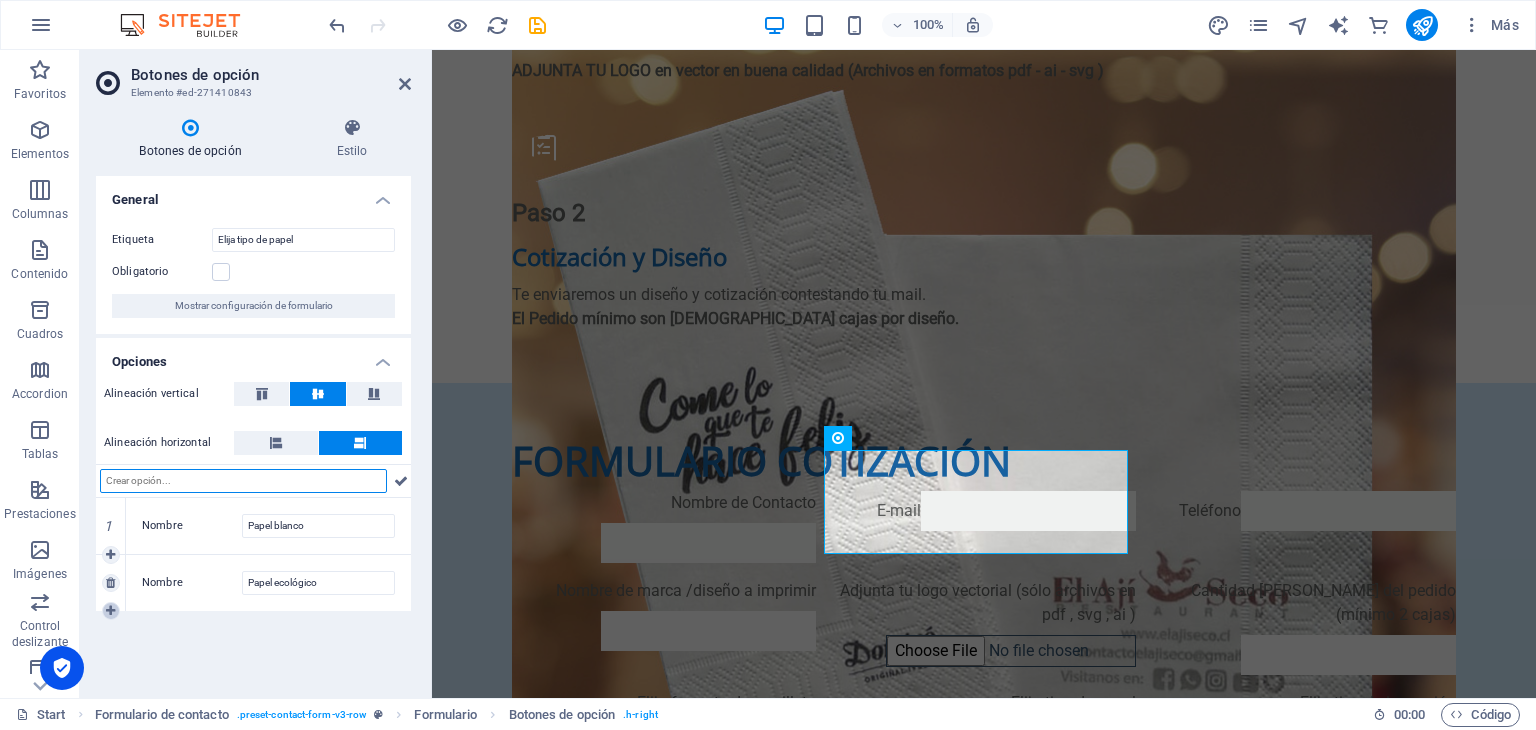 click at bounding box center [110, 611] 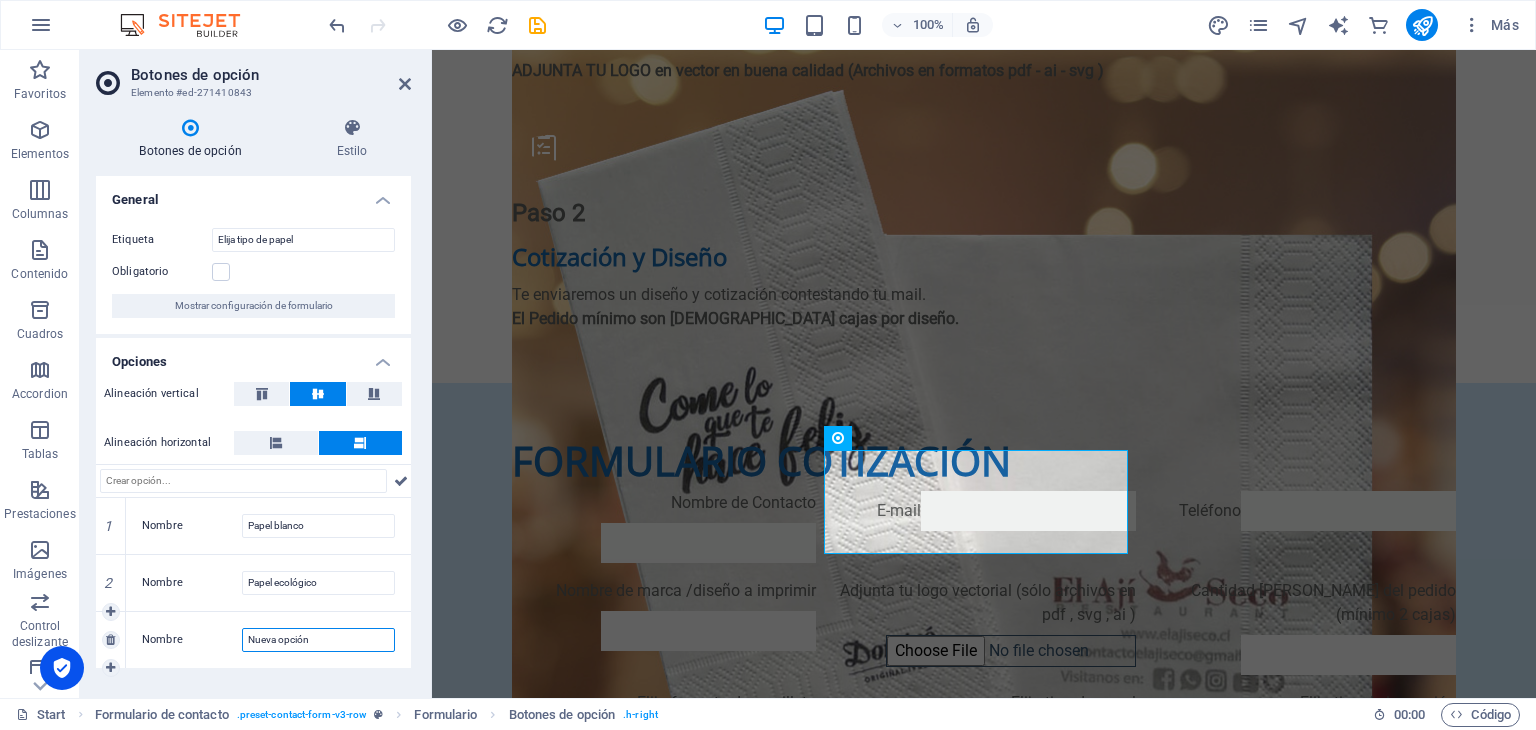 click on "Nueva opción" at bounding box center (318, 640) 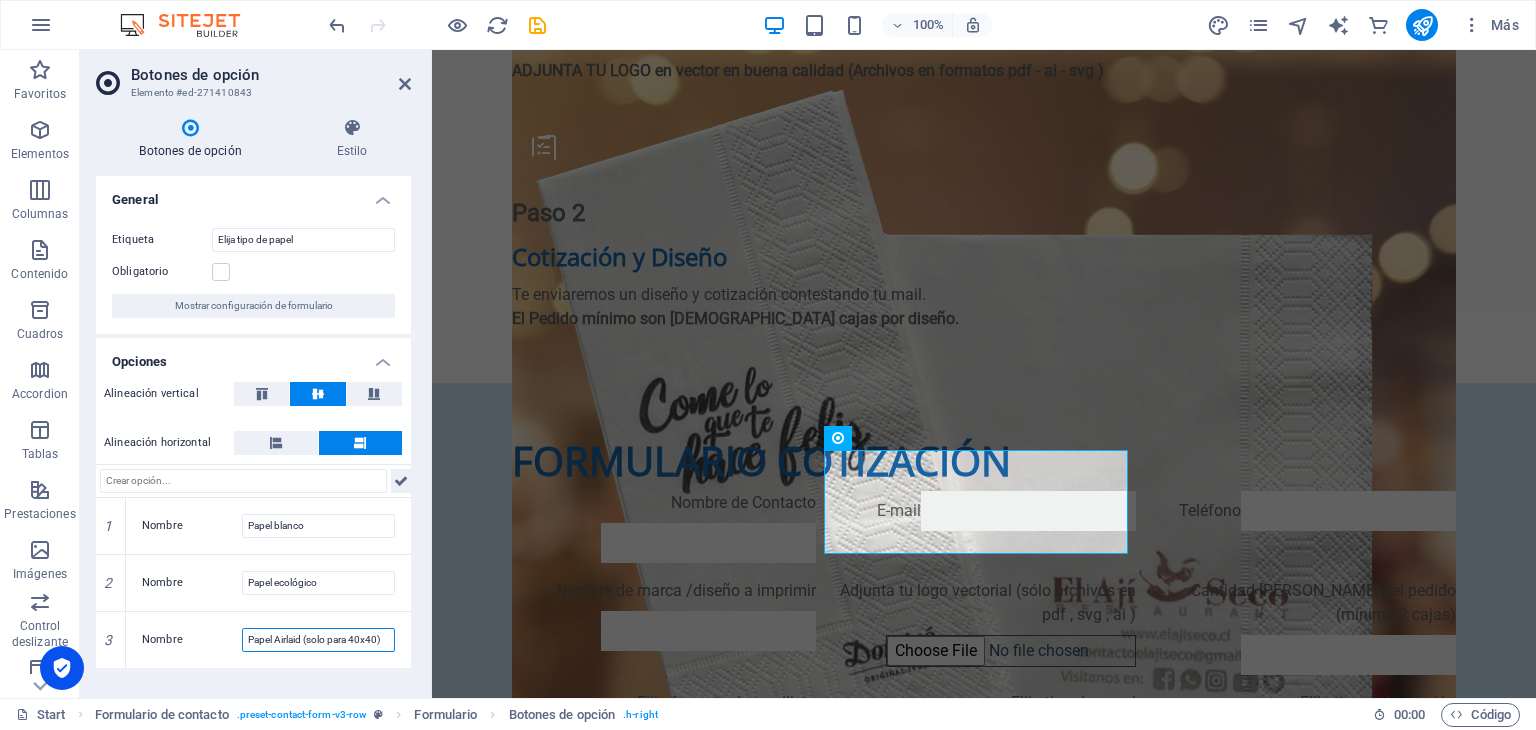 type on "Papel Airlaid (solo para 40x40)" 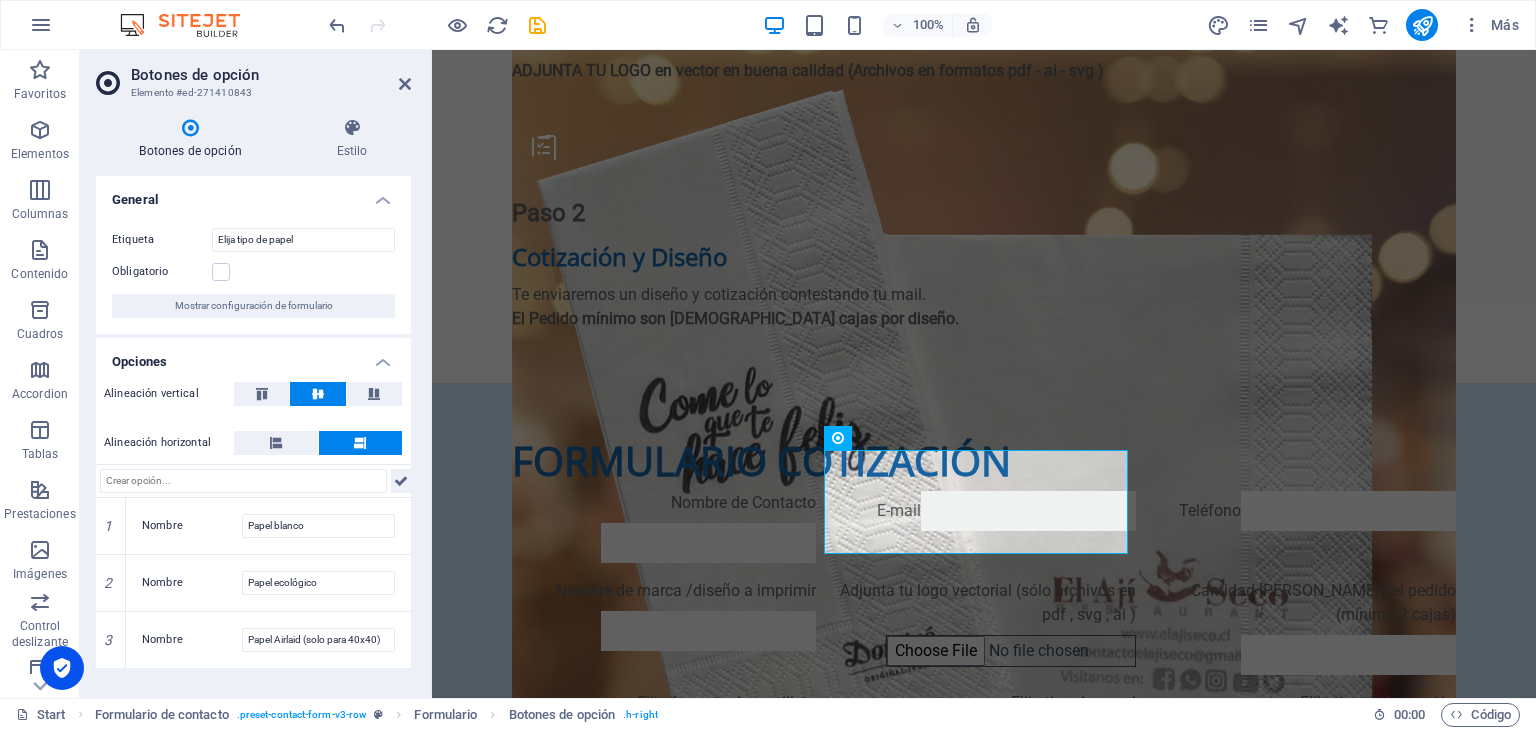 click at bounding box center [401, 481] 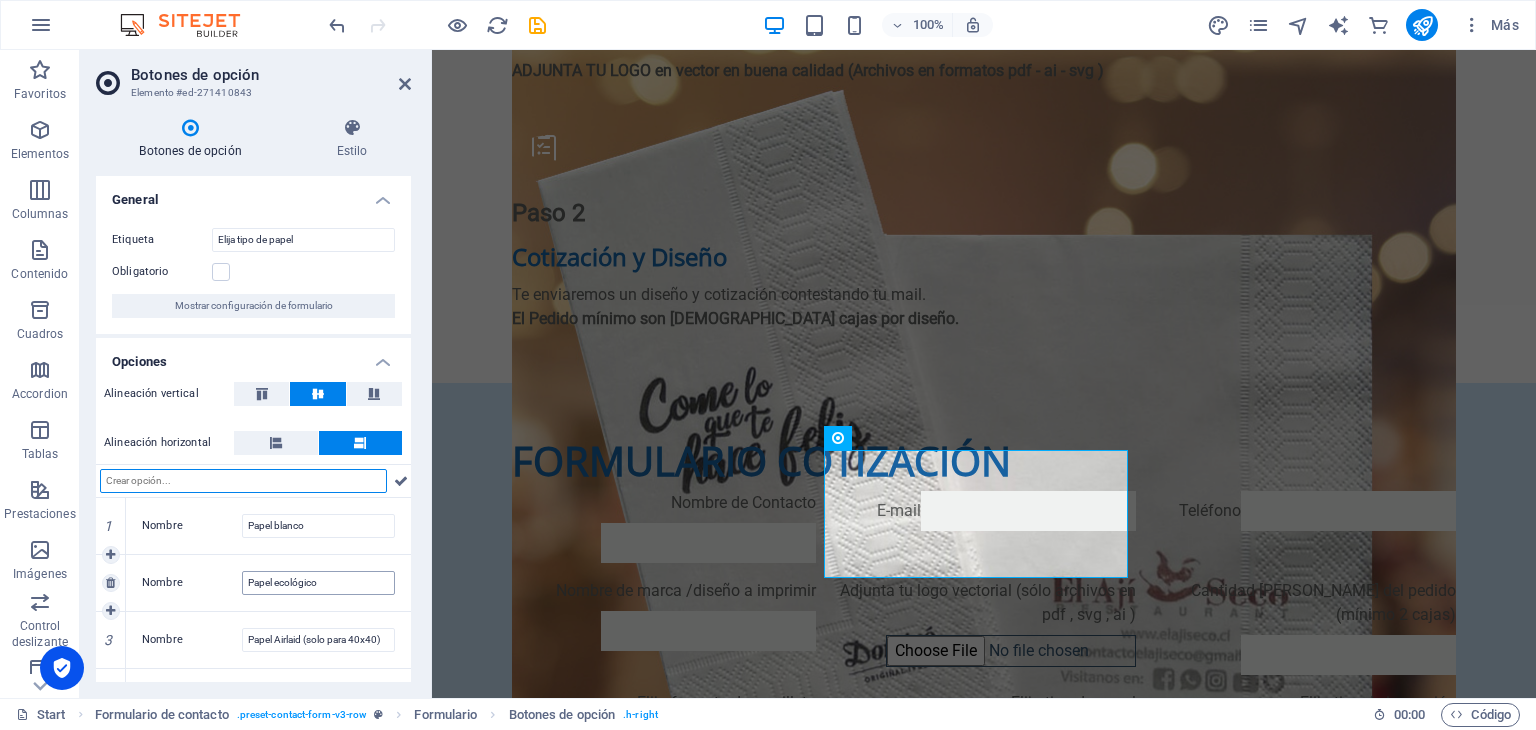 scroll, scrollTop: 41, scrollLeft: 0, axis: vertical 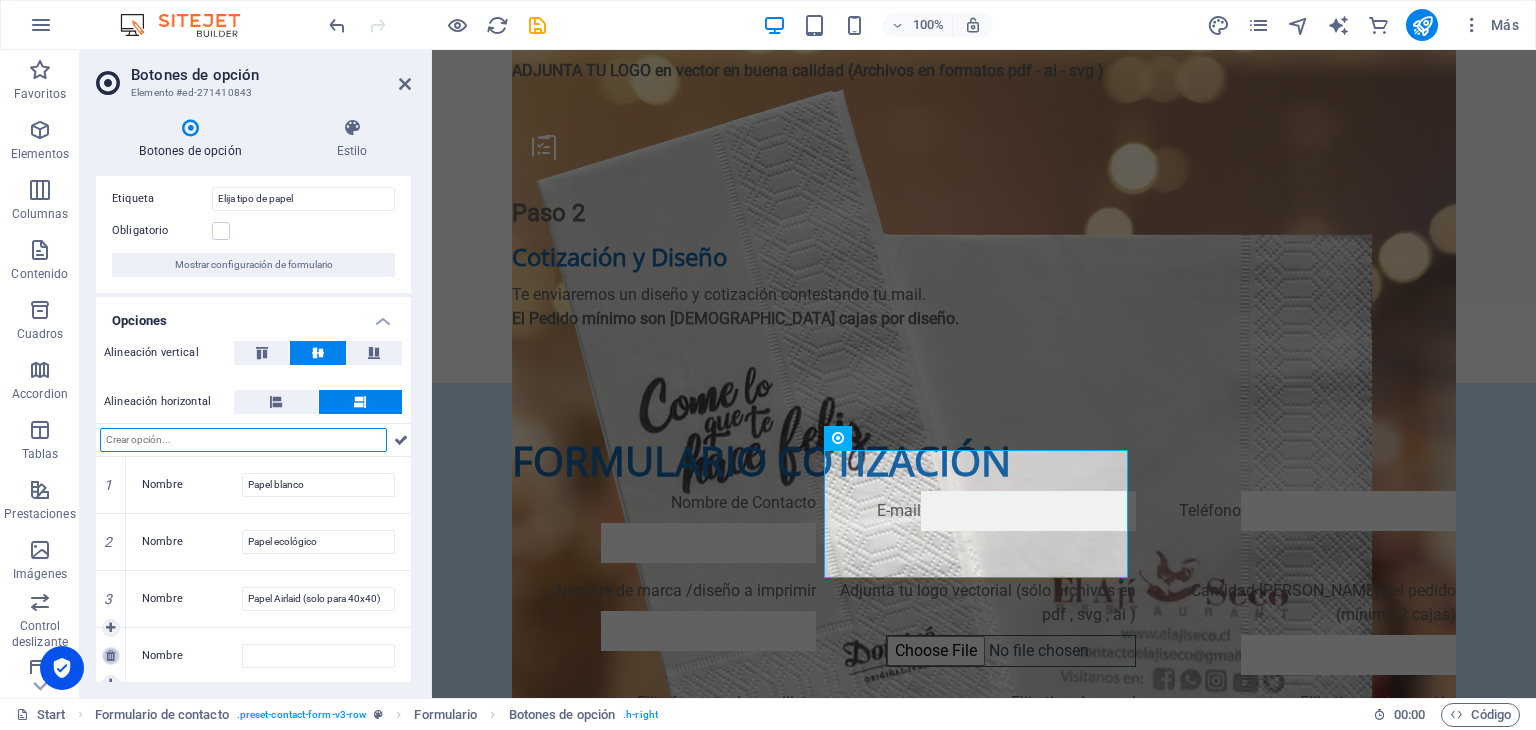click at bounding box center [110, 656] 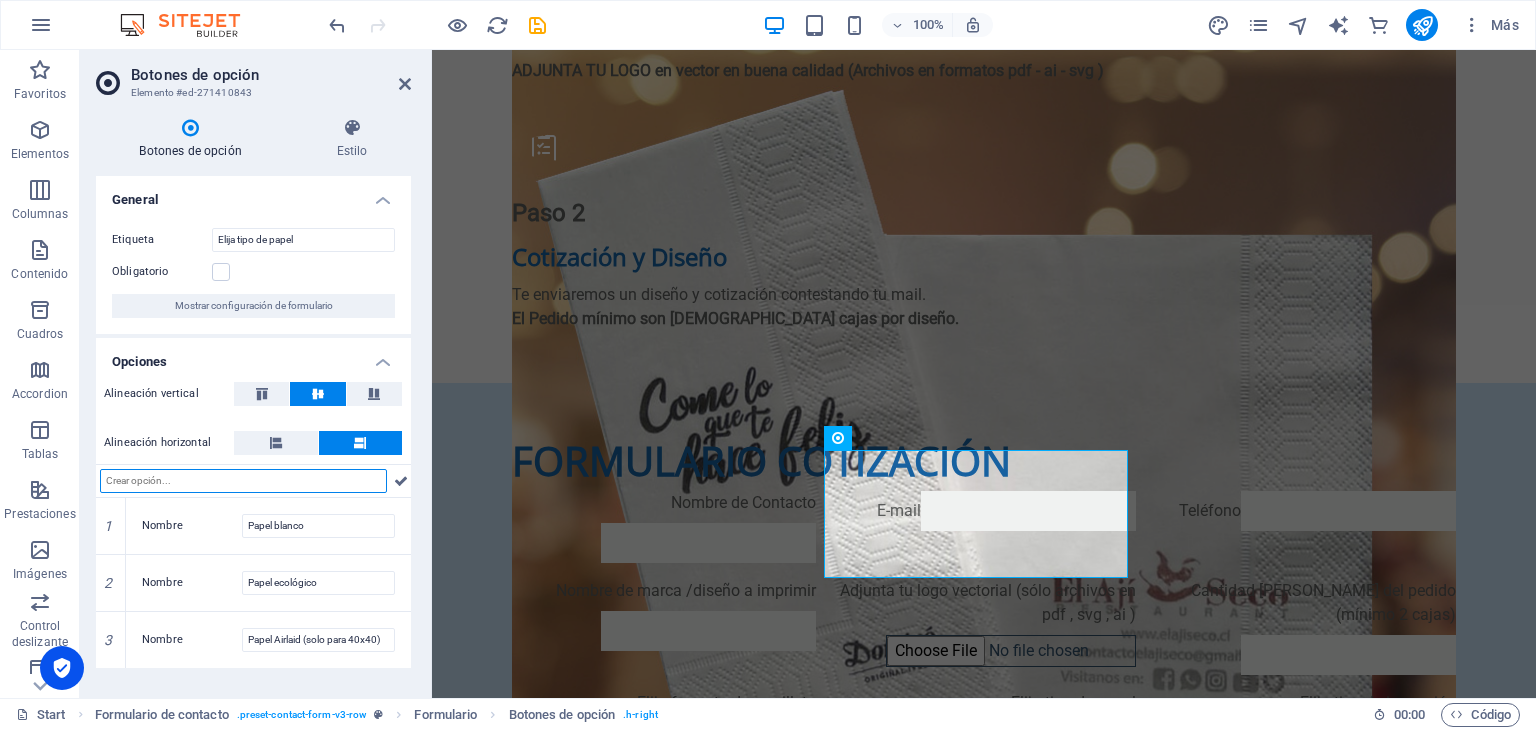 scroll, scrollTop: 0, scrollLeft: 0, axis: both 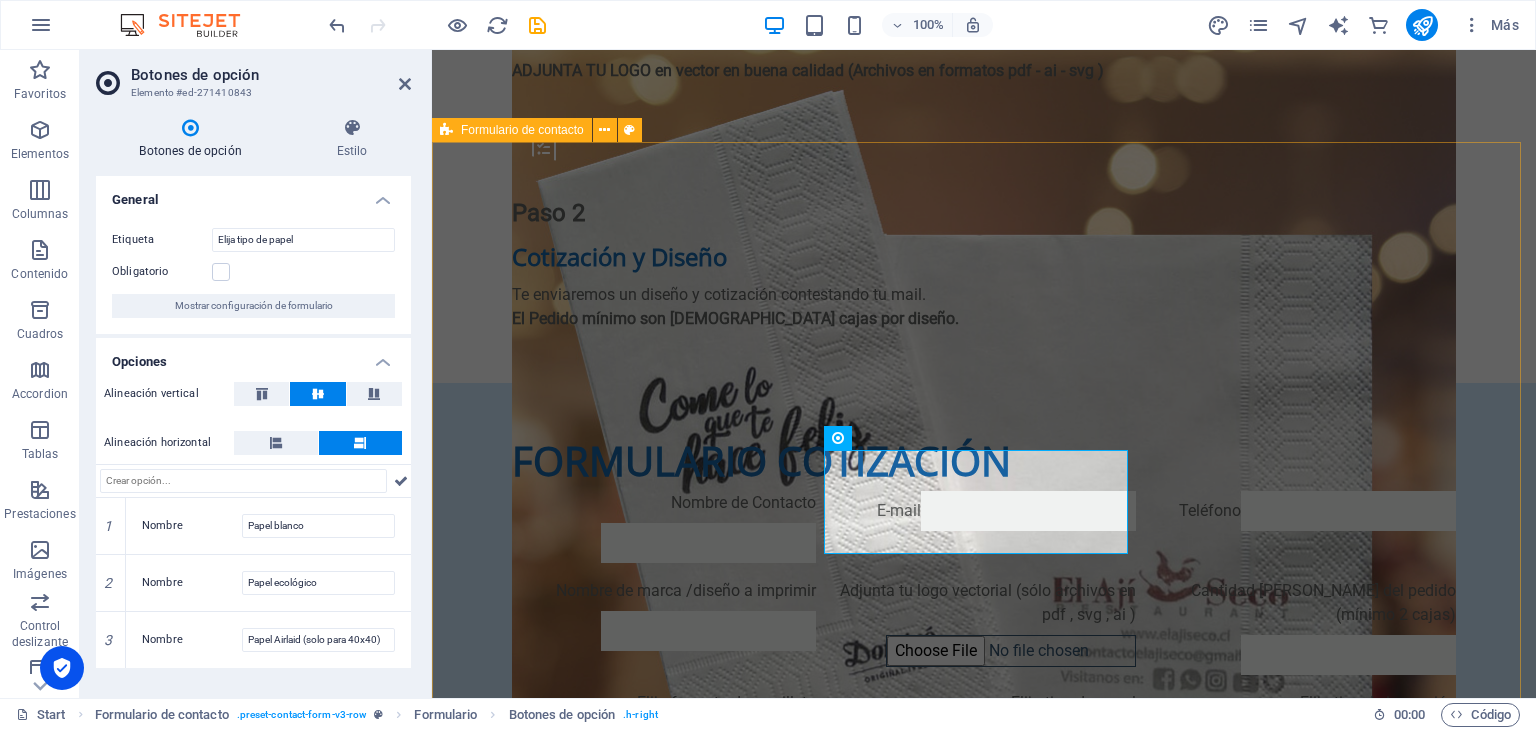 click on "formulario COTIZACIÓN Nombre de Contacto E-mail Teléfono Nombre de marca /diseño a imprimir Adjunta tu logo vectorial                              (sólo archivos en  pdf , svg , ai ) Cantidad de cajas del pedido (mínimo 2 cajas) Elija formato de servilleta   Servilleta cocktail 23x23
Servilleta mesa 30x30
Servilleta mantel 40x40 Elija tipo de papel   Papel blanco   Papel ecológico   Papel Airlaid (solo para 40x40) Elija tipo de impresión   1 color
2 colores Especifica color de tinta (max 2) Especifique Dirección de envío / Retira el cliente ¿Ilegible? Cargar nuevo Enviar" at bounding box center (984, 753) 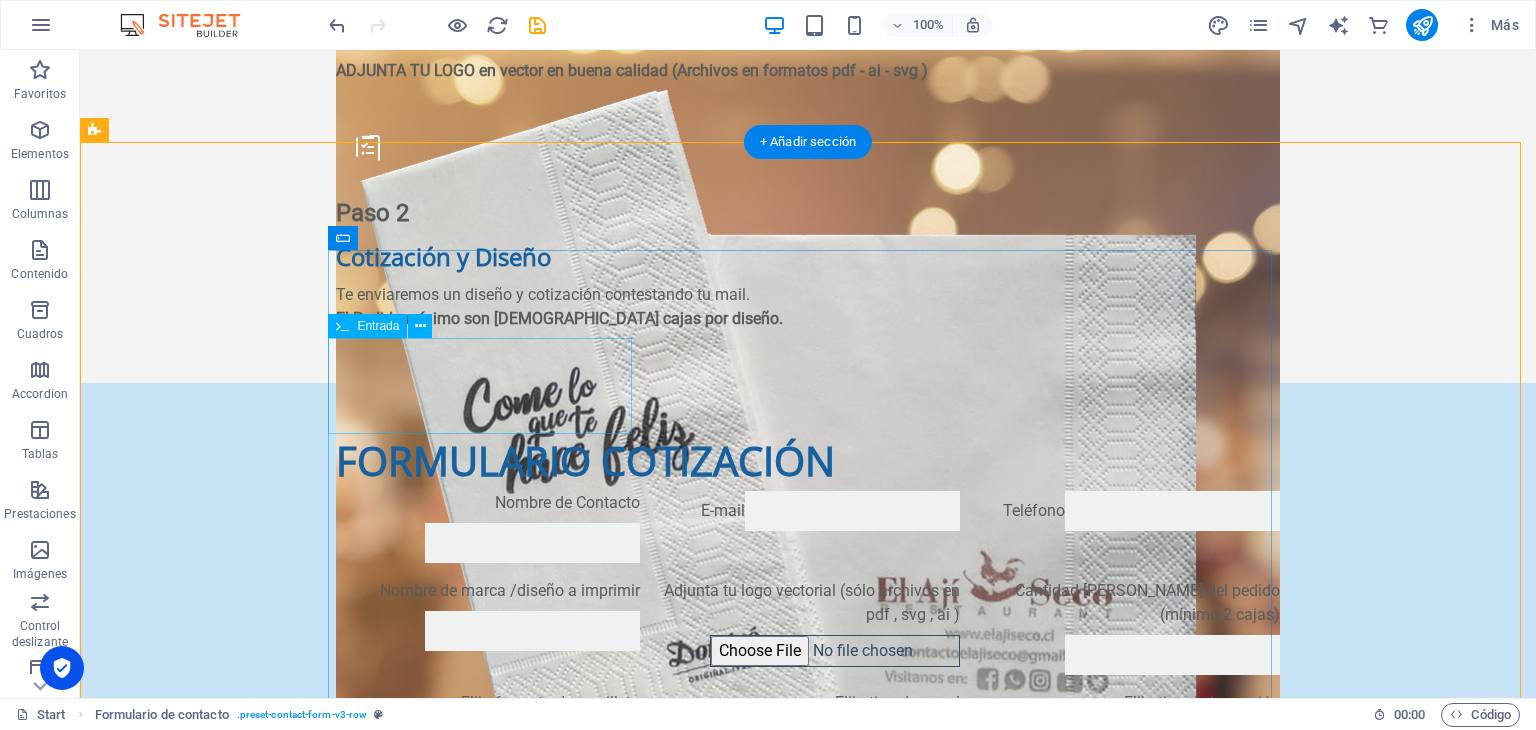 click on "Nombre de marca /diseño a imprimir" 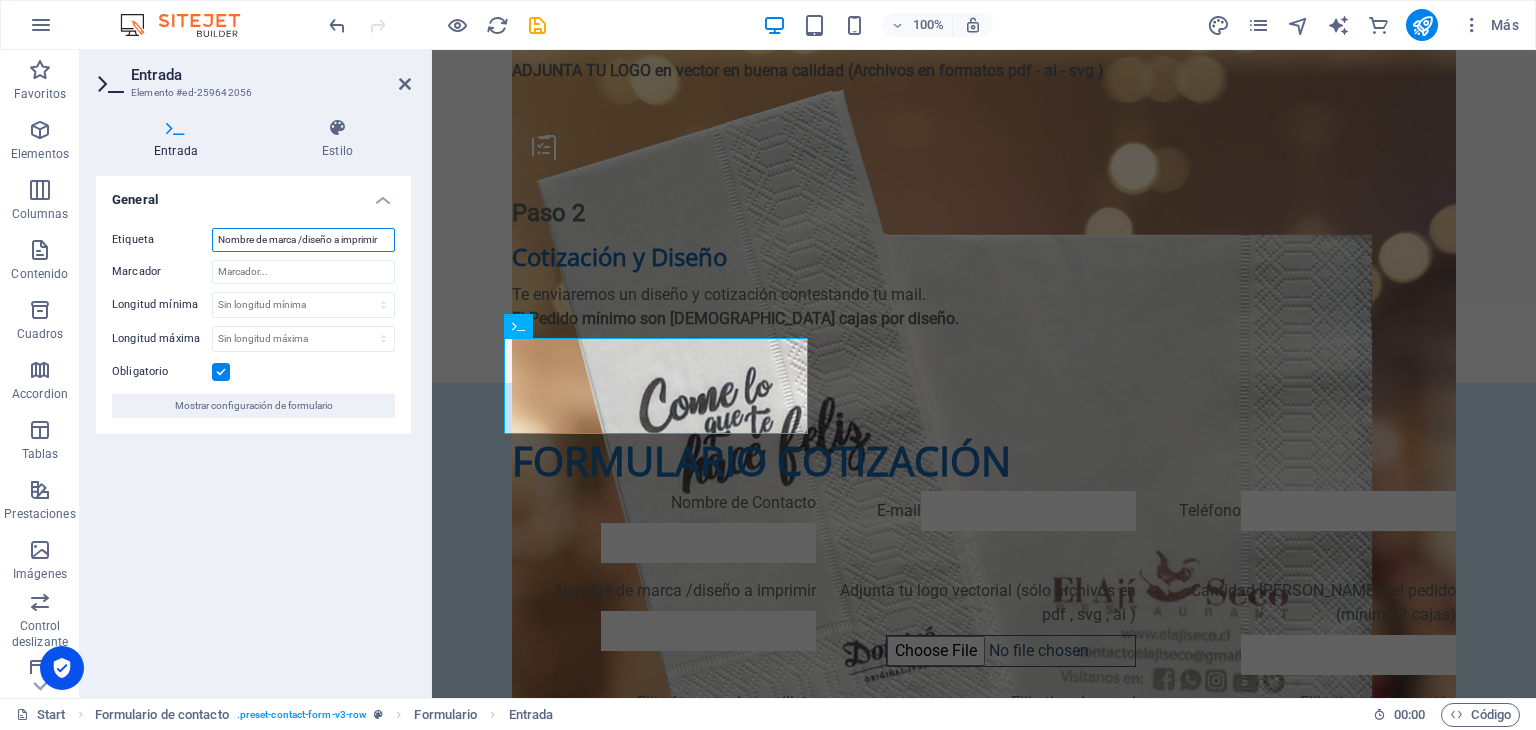 click on "Nombre de marca /diseño a imprimir" at bounding box center [303, 240] 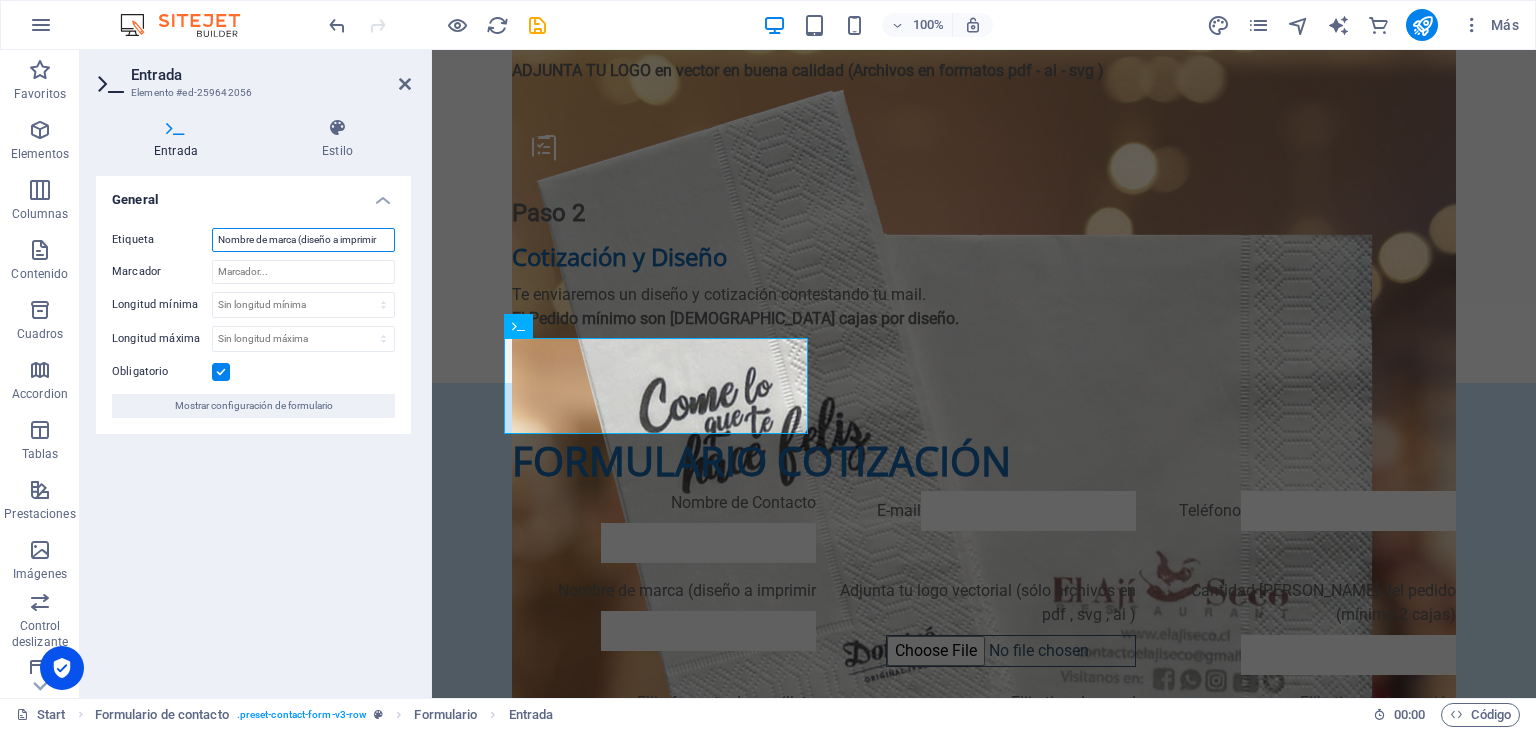drag, startPoint x: 337, startPoint y: 237, endPoint x: 389, endPoint y: 234, distance: 52.086468 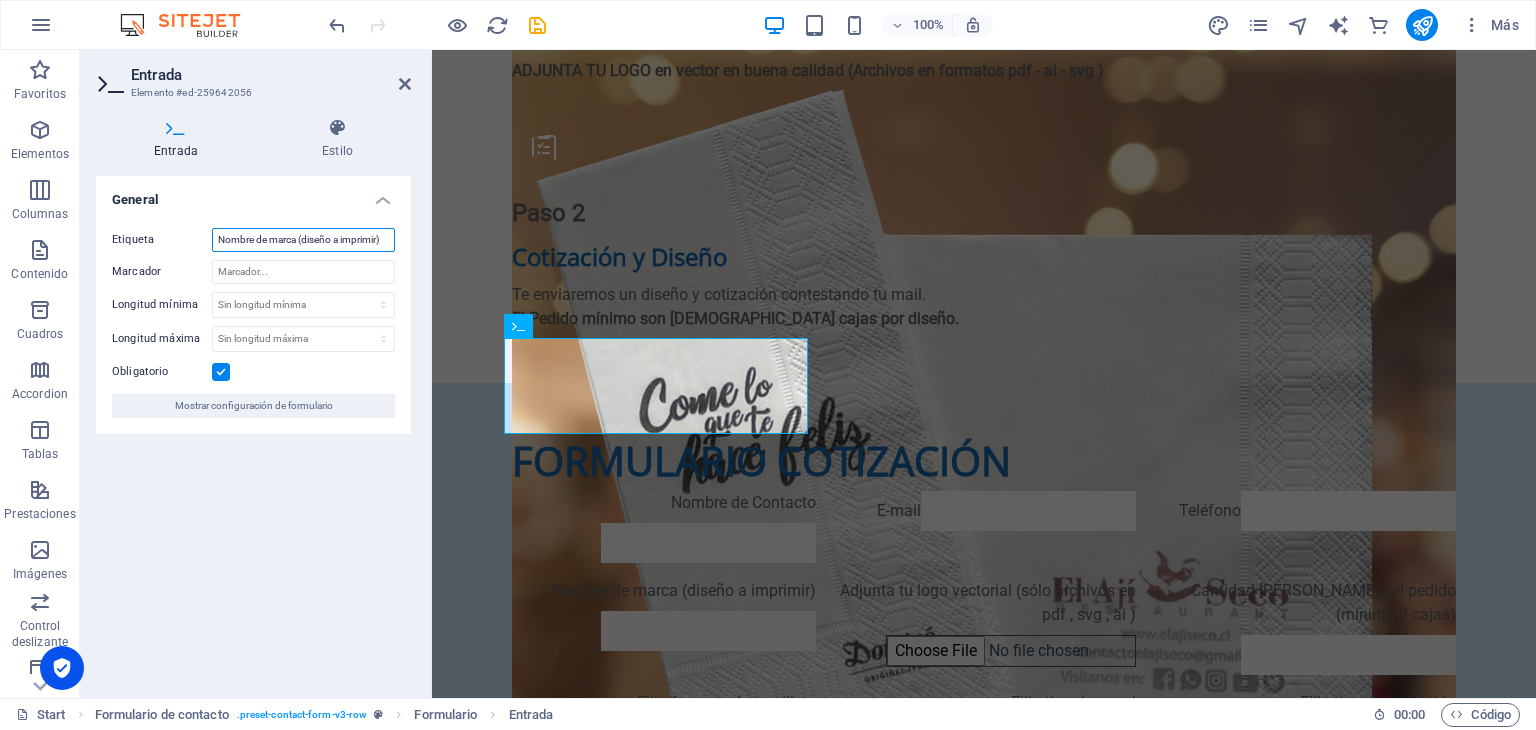 type on "Nombre de marca (diseño a imprimir)" 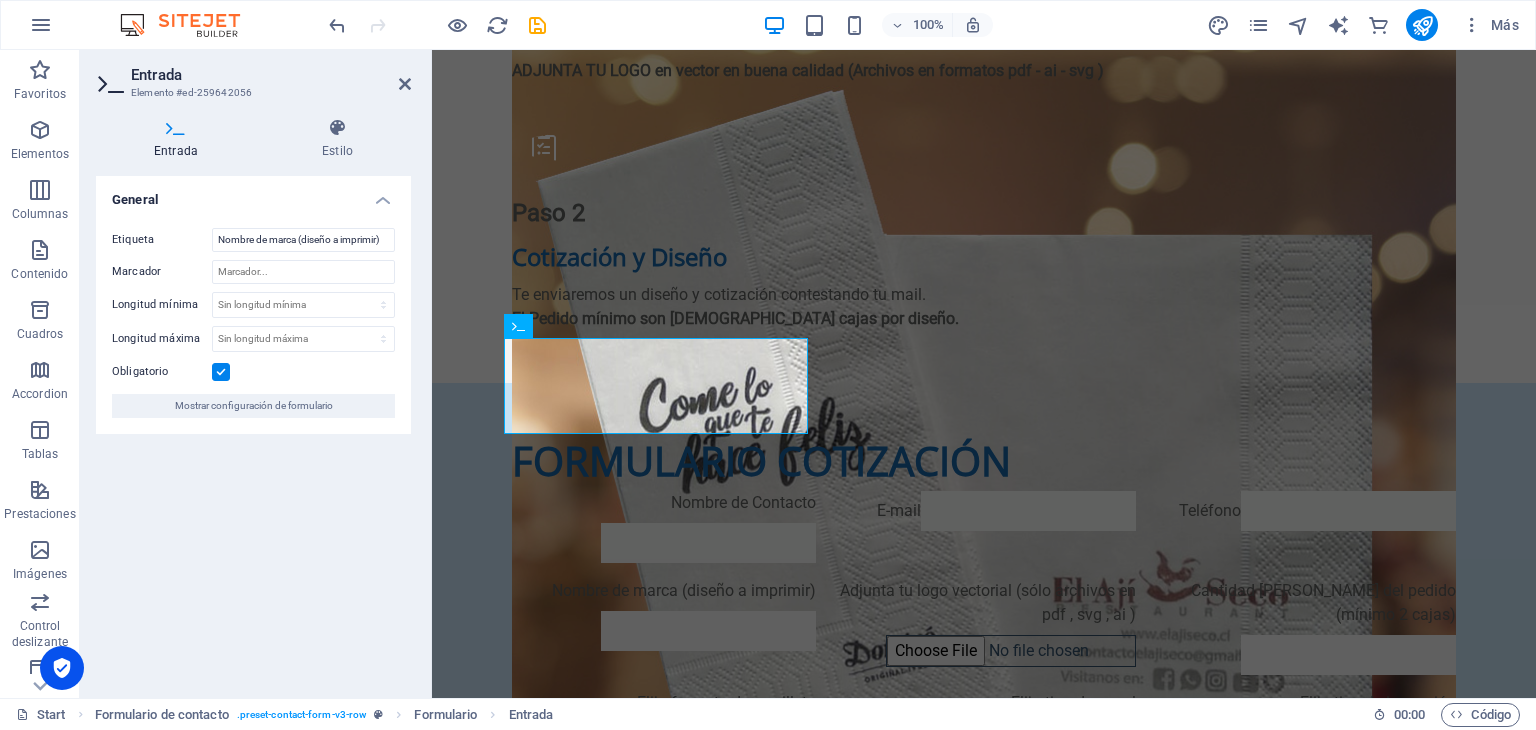 click on "General Etiqueta Nombre de marca (diseño a imprimir) Marcador Longitud mínima Sin longitud mínima carácteres Longitud máxima Sin longitud máxima carácteres Obligatorio Mostrar configuración de formulario" at bounding box center [253, 429] 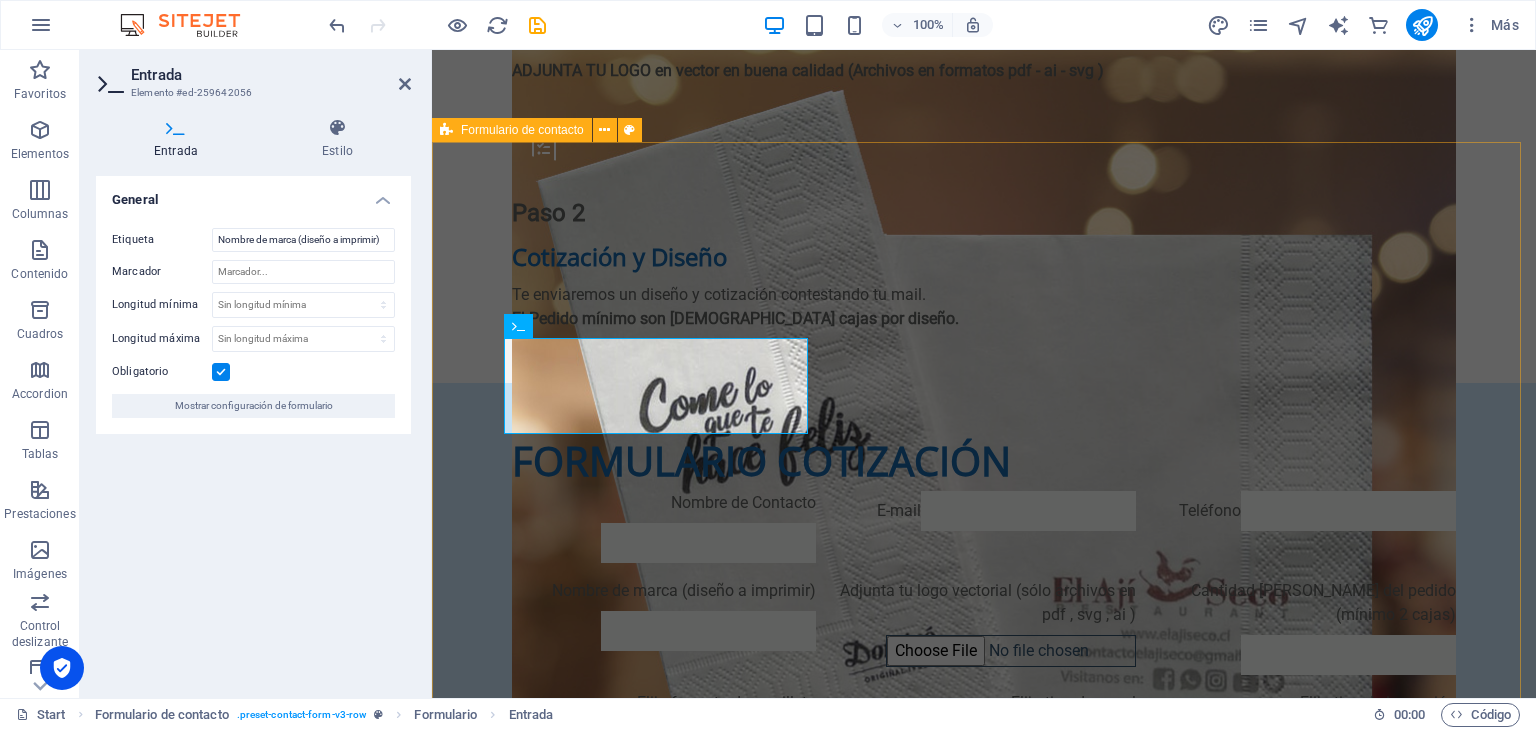 click on "formulario COTIZACIÓN Nombre de Contacto E-mail Teléfono Nombre de marca (diseño a imprimir) Adjunta tu logo vectorial                              (sólo archivos en  pdf , svg , ai ) Cantidad de cajas del pedido (mínimo 2 cajas) Elija formato de servilleta   Servilleta cocktail 23x23
Servilleta mesa 30x30
Servilleta mantel 40x40 Elija tipo de papel   Papel blanco   Papel ecológico   Papel Airlaid (solo para 40x40) Elija tipo de impresión   1 color
2 colores Especifica color de tinta (max 2) Especifique Dirección de envío / Retira el cliente ¿Ilegible? Cargar nuevo Enviar" at bounding box center (984, 753) 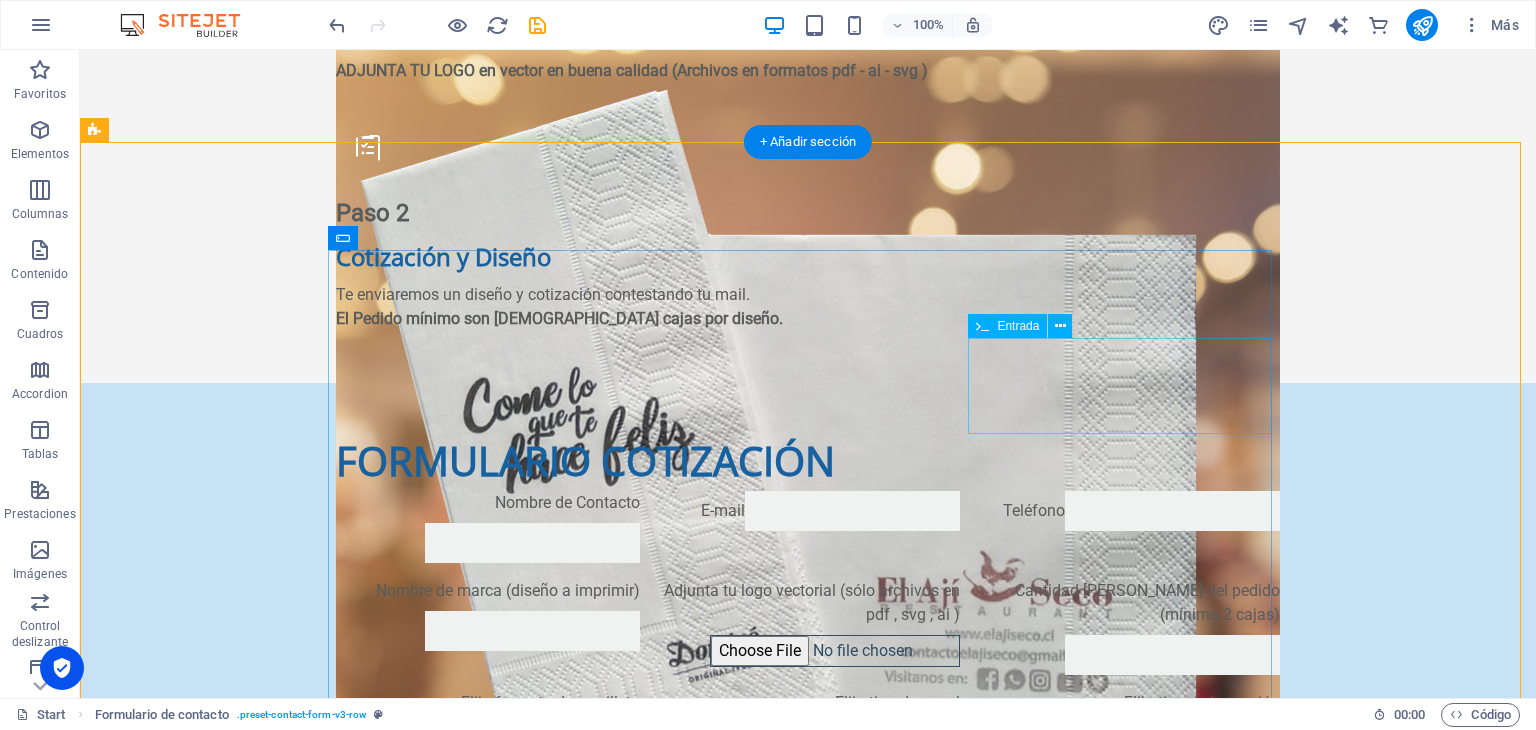click on "Cantidad de cajas del pedido (mínimo 2 cajas)" 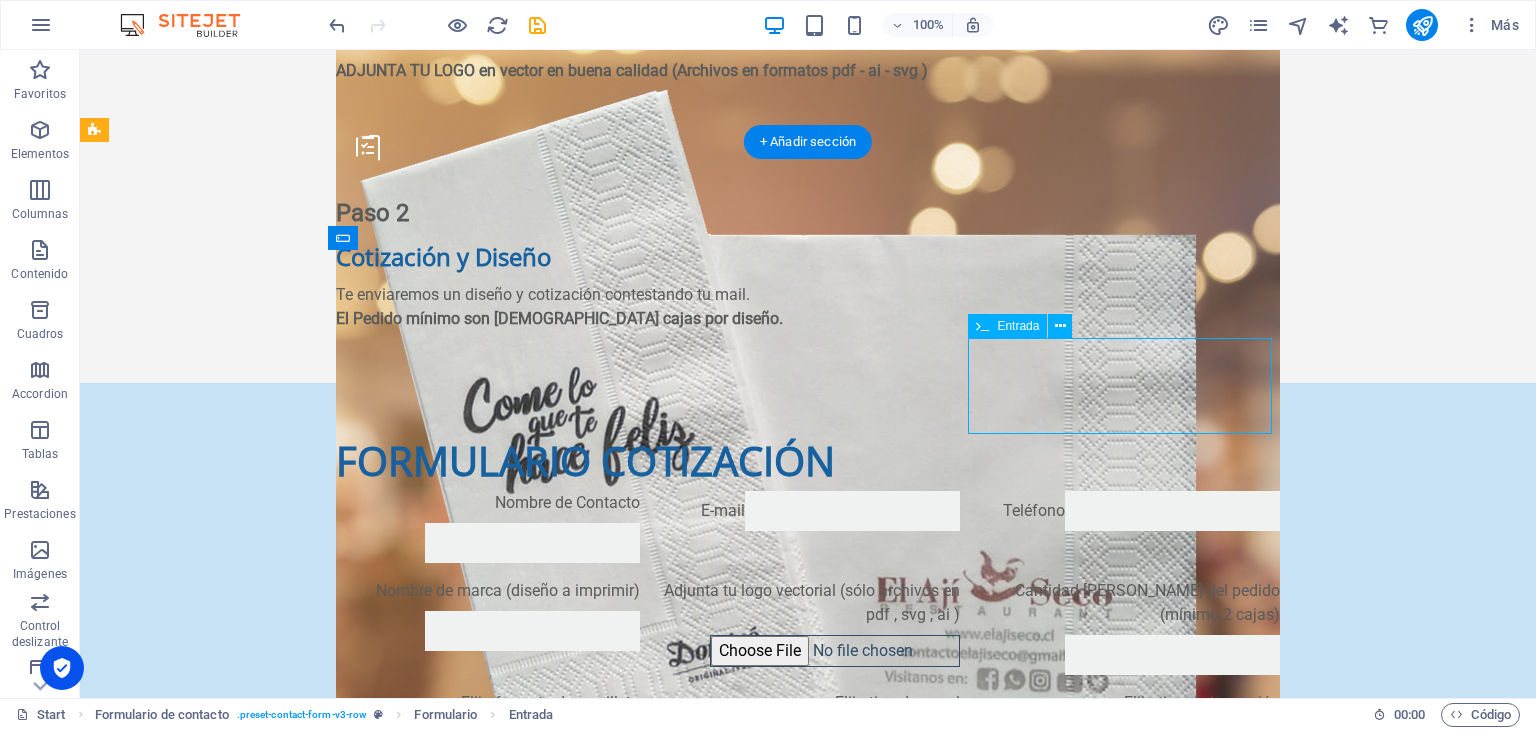 click on "Cantidad de cajas del pedido (mínimo 2 cajas)" 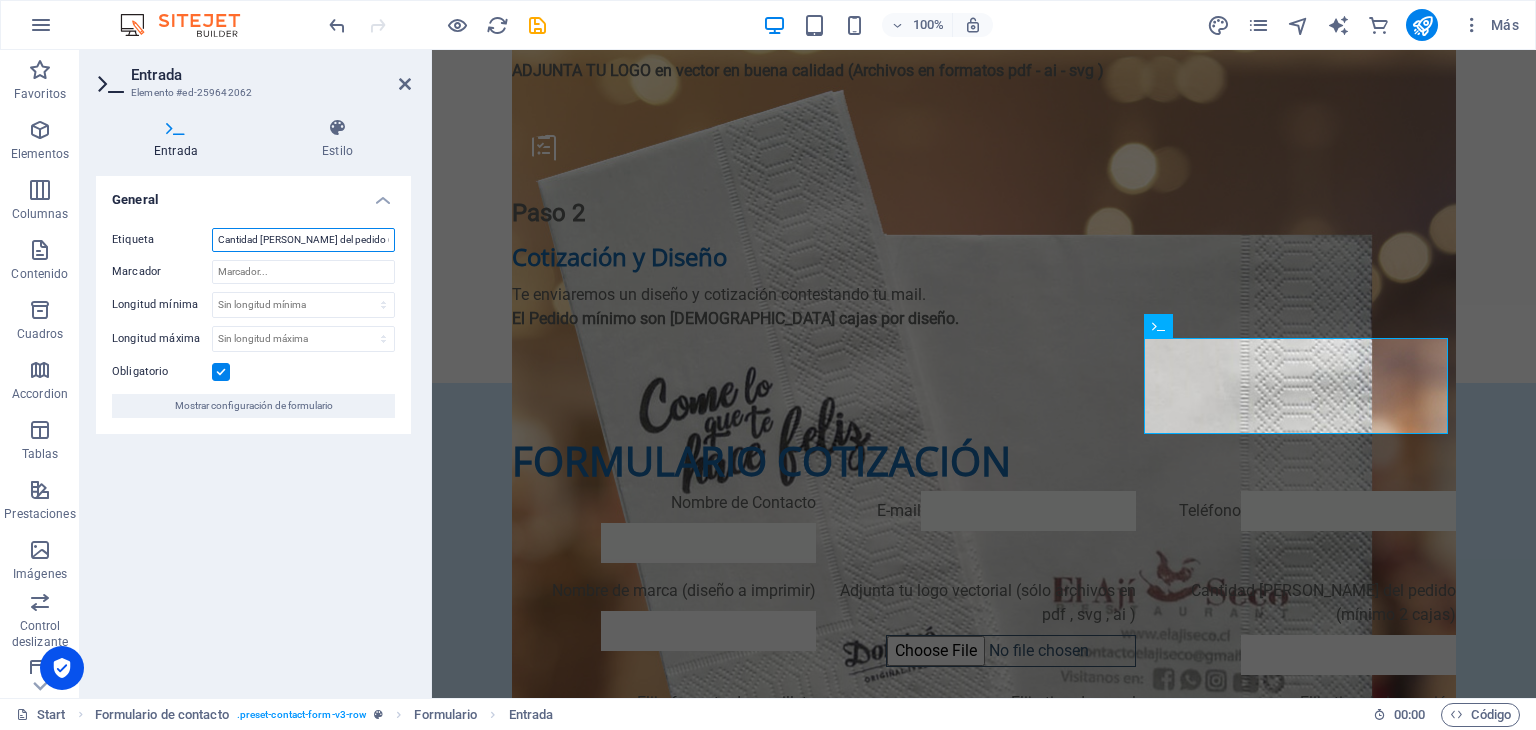 scroll, scrollTop: 0, scrollLeft: 33, axis: horizontal 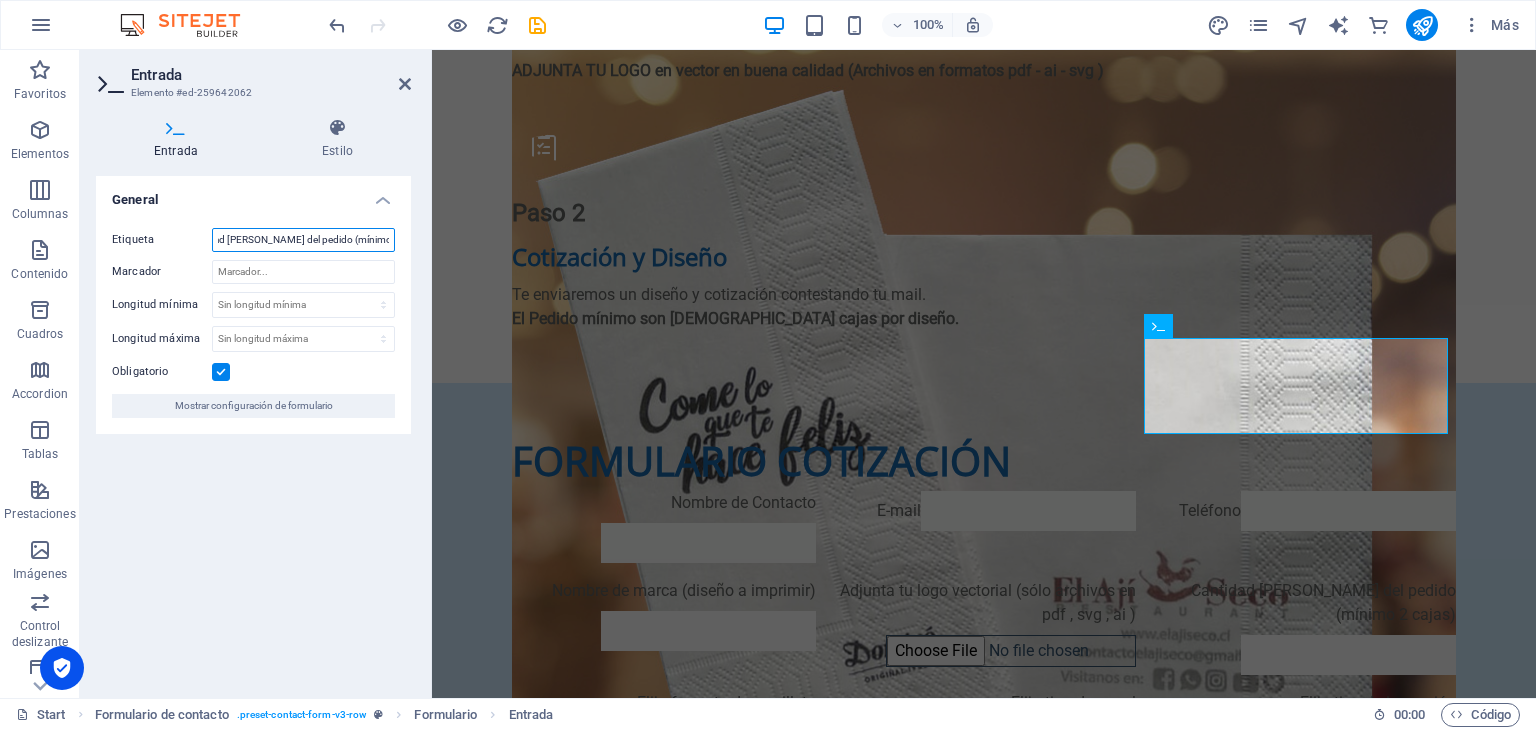 click on "Entrada Estilo General Etiqueta Cantidad de cajas del pedido (mínimo 2 cajas) Marcador Longitud mínima Sin longitud mínima carácteres Longitud máxima Sin longitud máxima carácteres Obligatorio Mostrar configuración de formulario Formulario de contacto Element Diseño La forma en la que este elemento se expande en la disposición (Flexbox). Tamaño Predeterminado automático px % 1/1 1/2 1/3 1/4 1/5 1/6 1/7 1/8 1/9 1/10 Crecer Reducir Comprar Disposición de contenedor Visible Visible Opacidad 100 % Desbordamiento Espaciado Margen Predeterminado automático px % rem vw vh Personalizado Personalizado automático px % rem vw vh automático px % rem vw vh automático px % rem vw vh automático px % rem vw vh Espaciado Predeterminado px rem % vh vw Personalizado Personalizado px rem % vh vw px rem % vh vw px rem % vh vw px rem % vh vw Borde Estilo              - Ancho 1 automático px rem % vh vw Personalizado Personalizado 1 automático px rem % vh vw 1 automático px rem % vh vw 1 automático px" at bounding box center [253, 400] 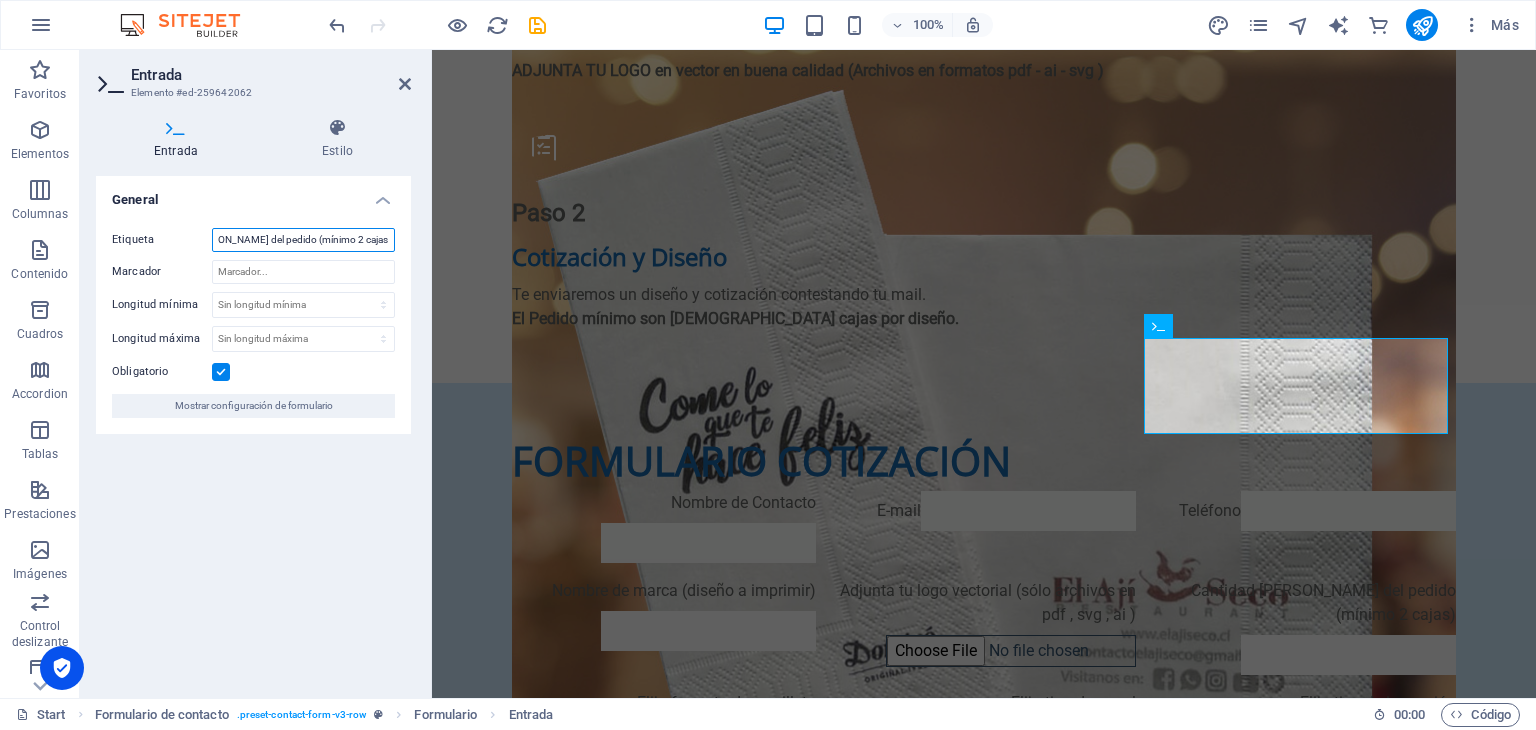 scroll, scrollTop: 0, scrollLeft: 80, axis: horizontal 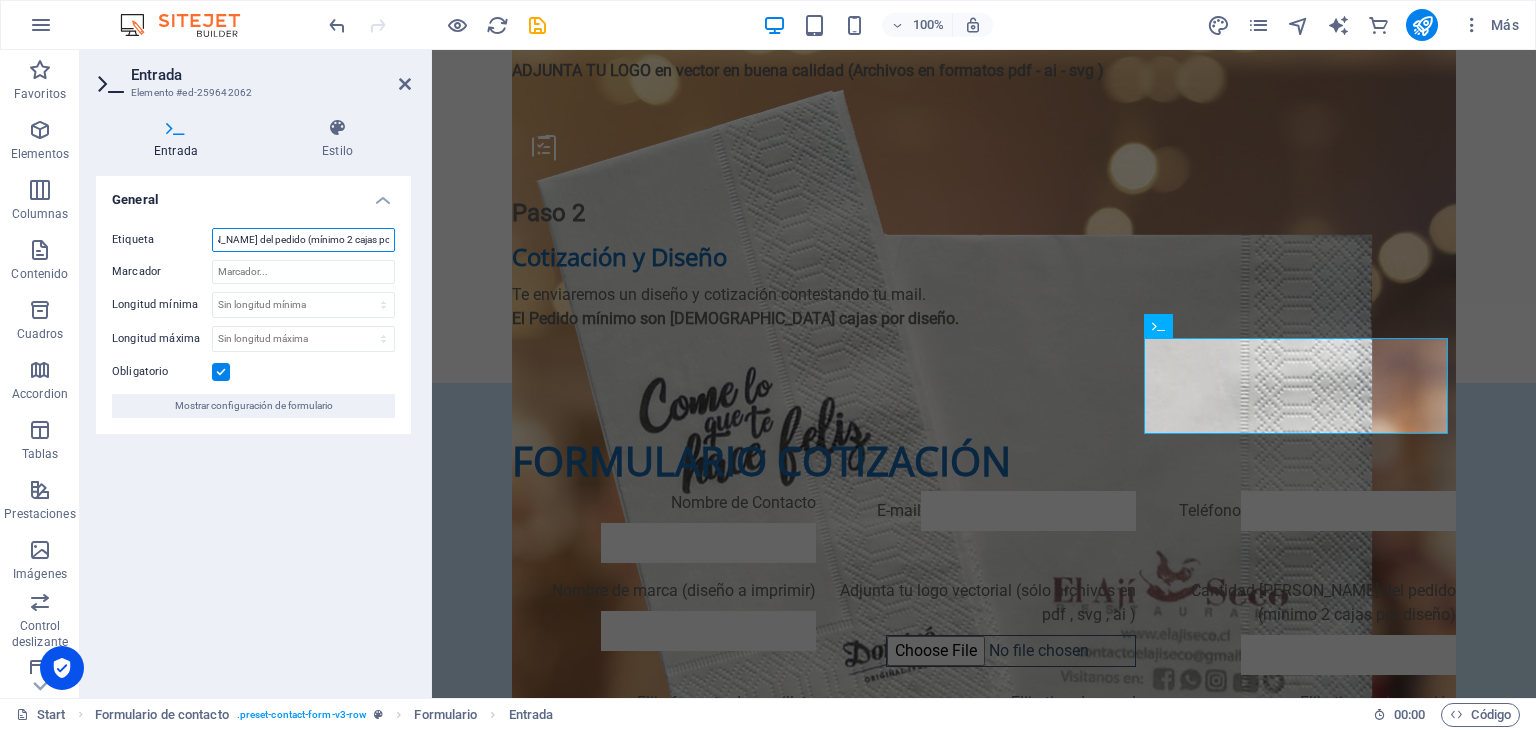 type on "Cantidad [PERSON_NAME] del pedido (mínimo 2 cajas por diseño)" 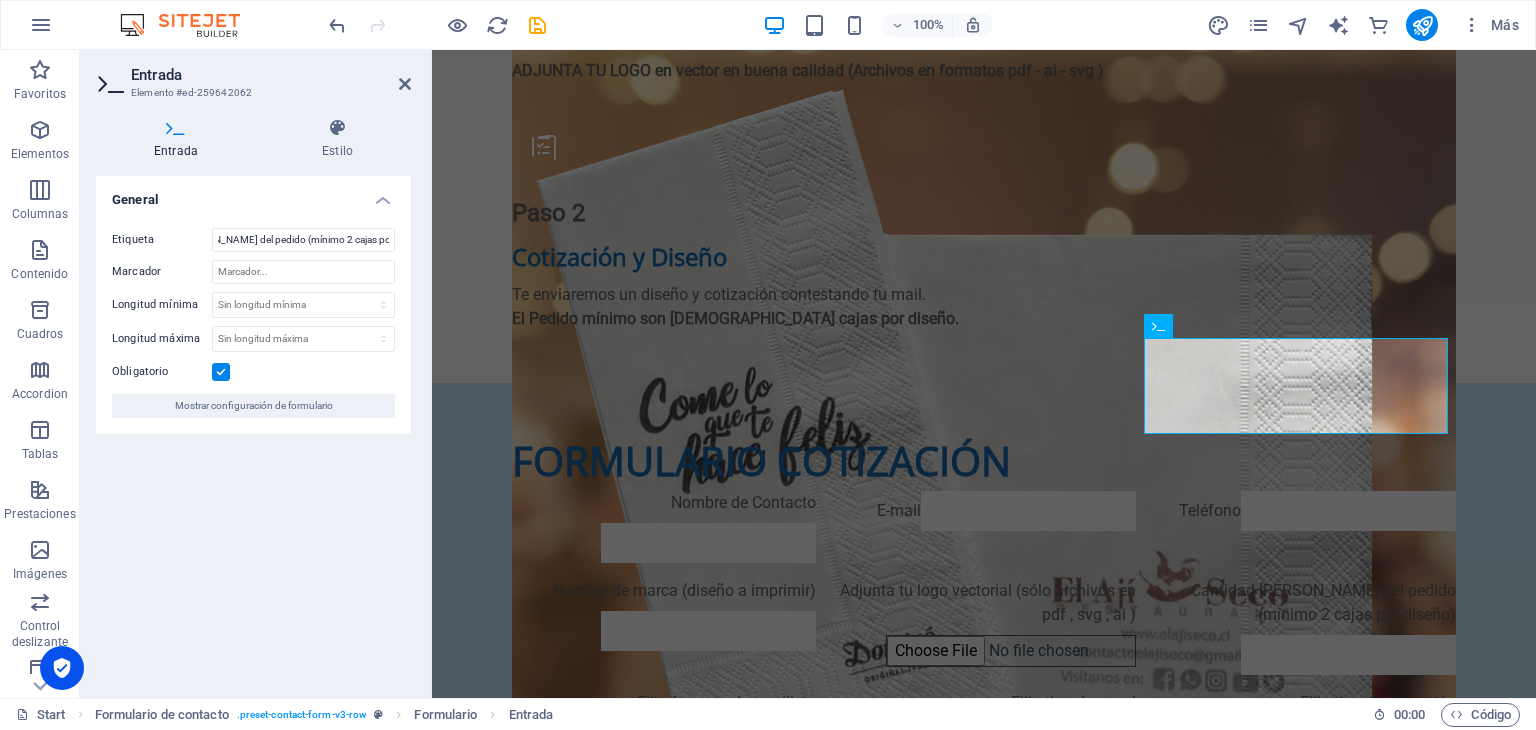 click on "General Etiqueta Cantidad de cajas del pedido (mínimo 2 cajas por diseño) Marcador Longitud mínima Sin longitud mínima carácteres Longitud máxima Sin longitud máxima carácteres Obligatorio Mostrar configuración de formulario" at bounding box center [253, 429] 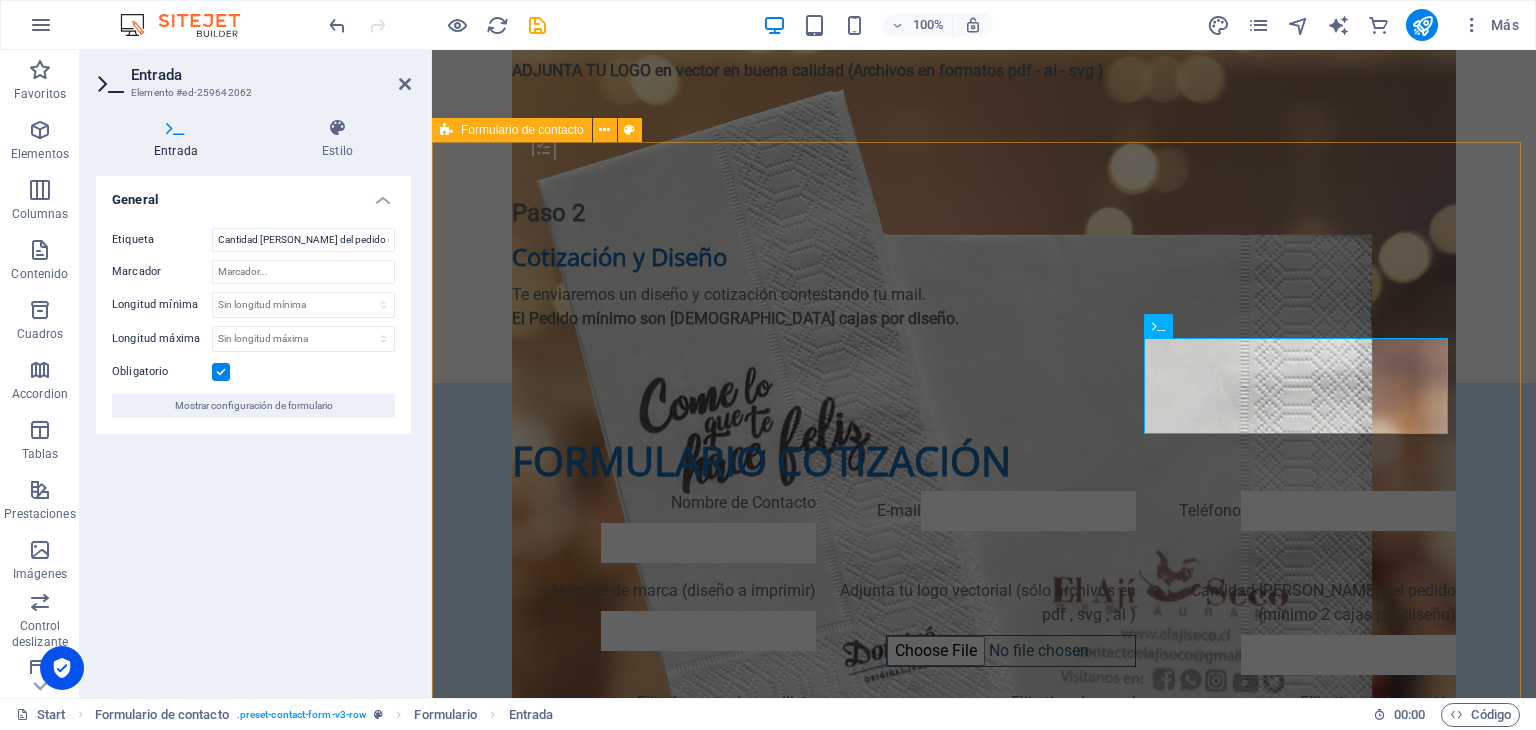 click on "formulario COTIZACIÓN Nombre de Contacto E-mail Teléfono Nombre de marca (diseño a imprimir) Adjunta tu logo vectorial                              (sólo archivos en  pdf , svg , ai ) Cantidad de cajas del pedido (mínimo 2 cajas por diseño) Elija formato de servilleta   Servilleta cocktail 23x23
Servilleta mesa 30x30
Servilleta mantel 40x40 Elija tipo de papel   Papel blanco   Papel ecológico   Papel Airlaid (solo para 40x40) Elija tipo de impresión   1 color
2 colores Especifica color de tinta (max 2) Especifique Dirección de envío / Retira el cliente ¿Ilegible? Cargar nuevo Enviar" at bounding box center [984, 753] 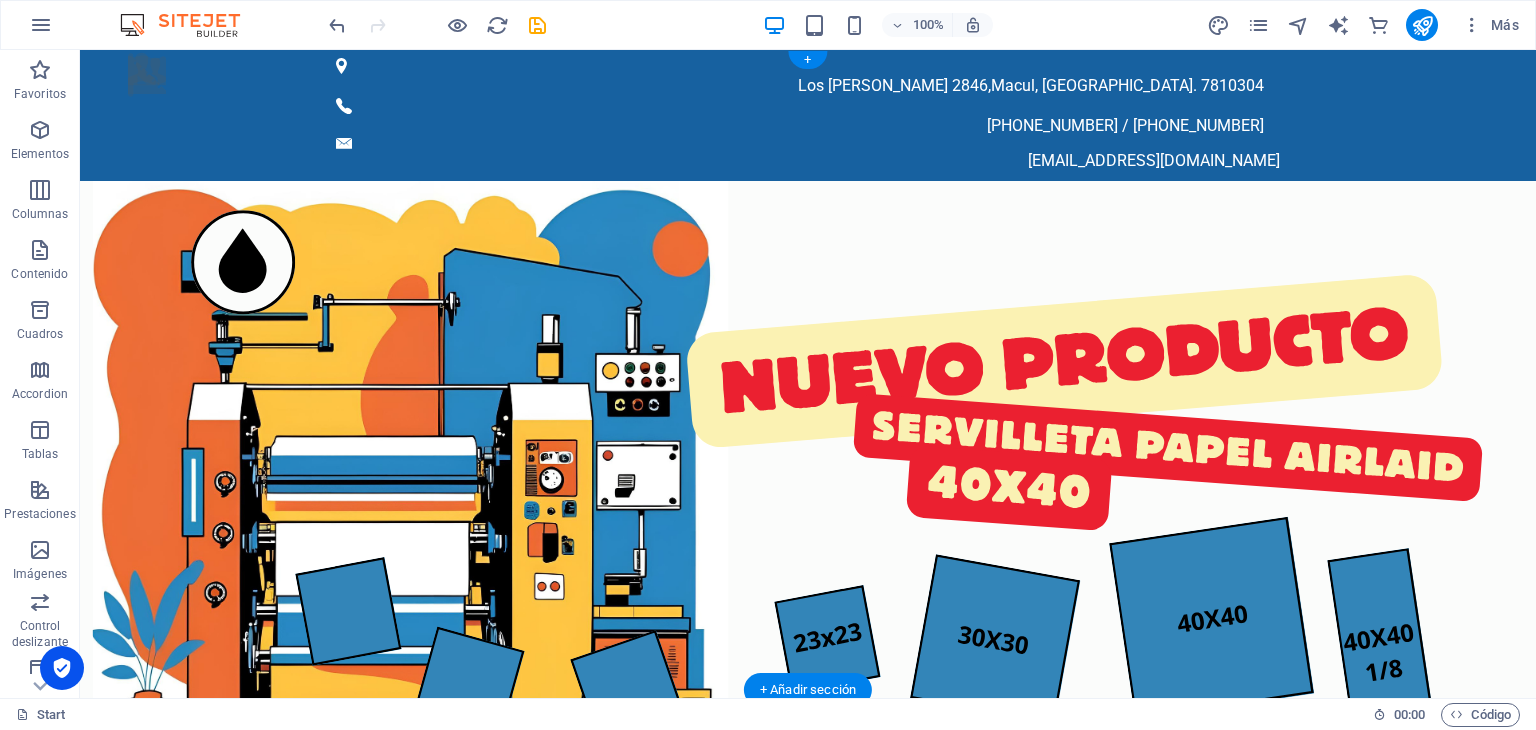 scroll, scrollTop: 0, scrollLeft: 0, axis: both 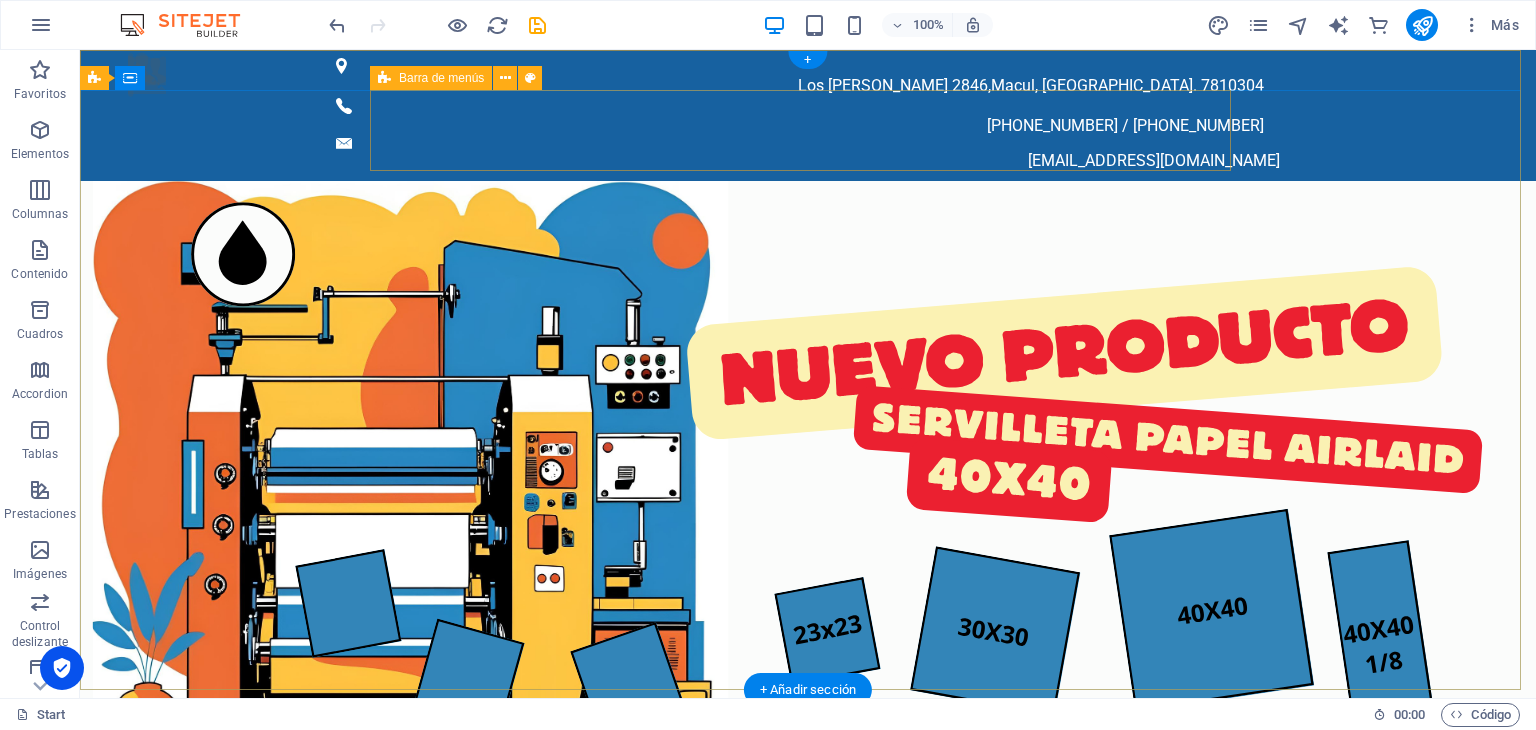 click on "Inicio productos contacto sobre nosotros Ubicación" at bounding box center [808, 865] 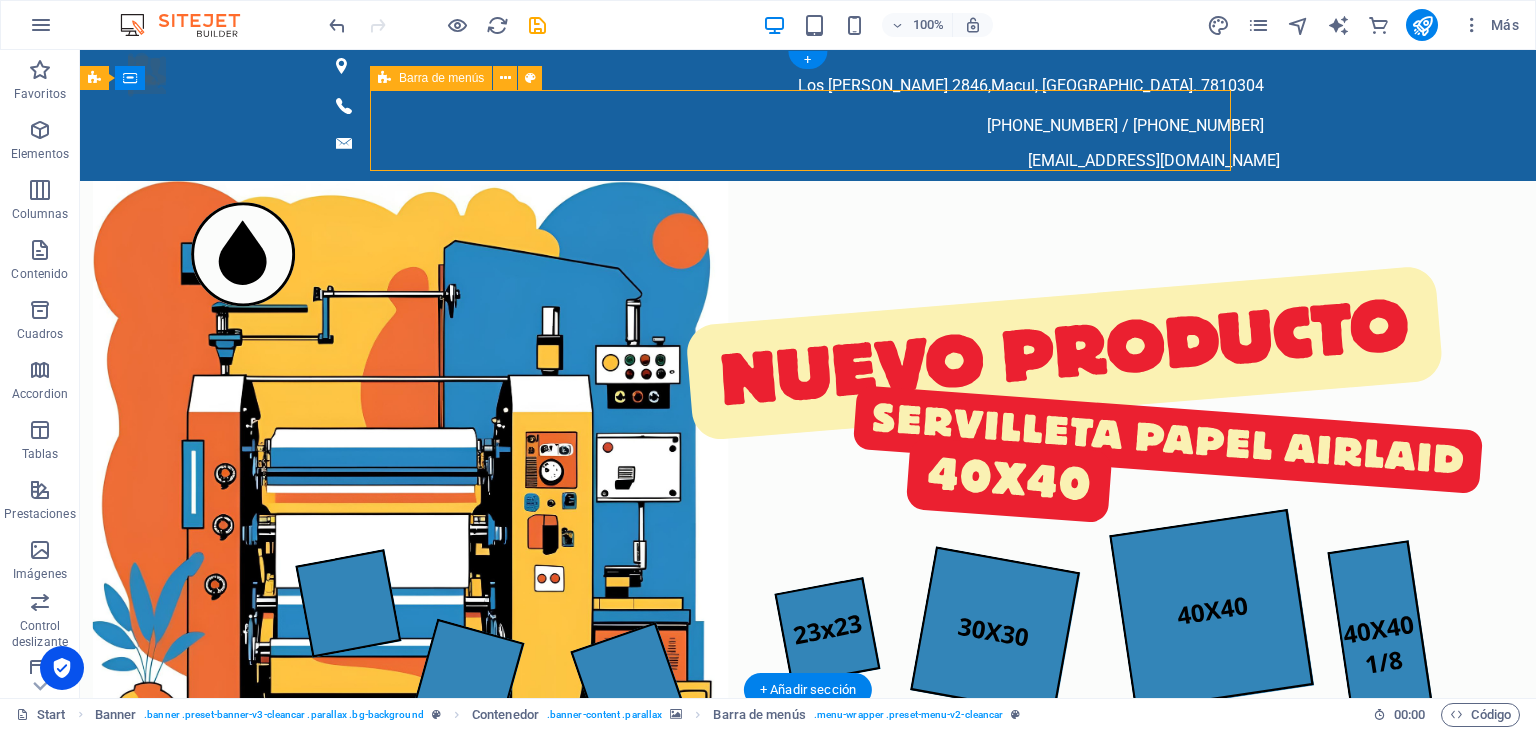 click on "Inicio productos contacto sobre nosotros Ubicación" at bounding box center [808, 865] 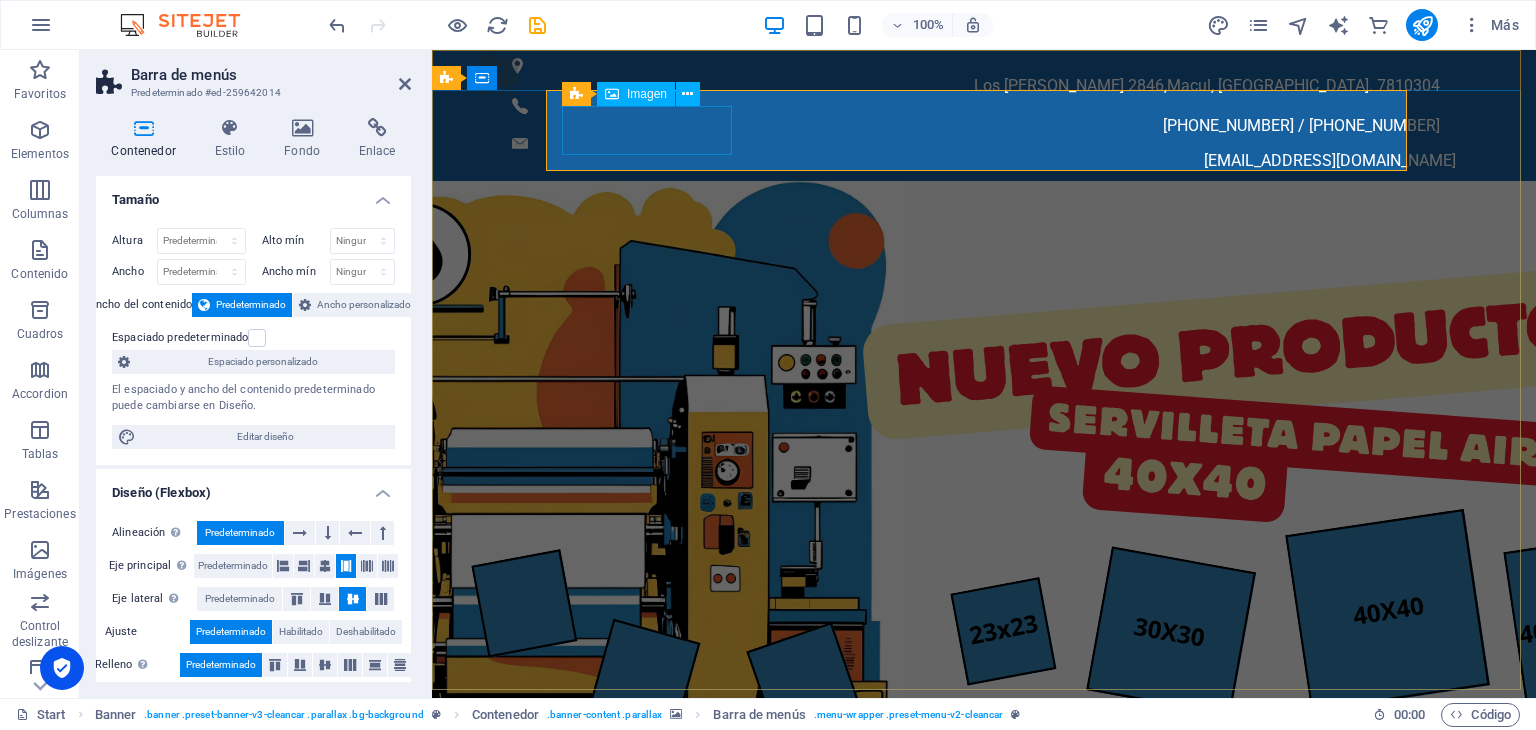 click at bounding box center (984, 841) 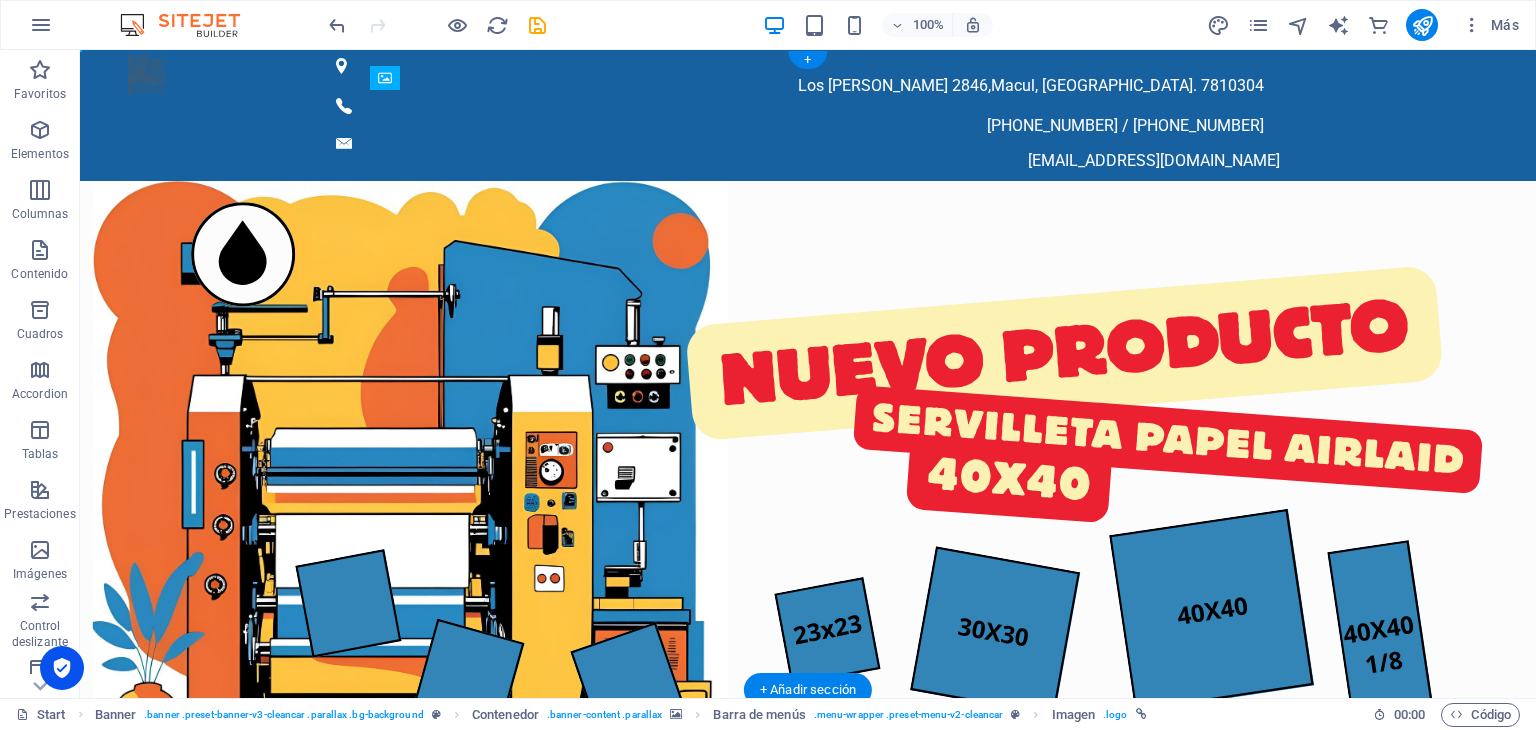 drag, startPoint x: 288, startPoint y: 132, endPoint x: 628, endPoint y: 133, distance: 340.00146 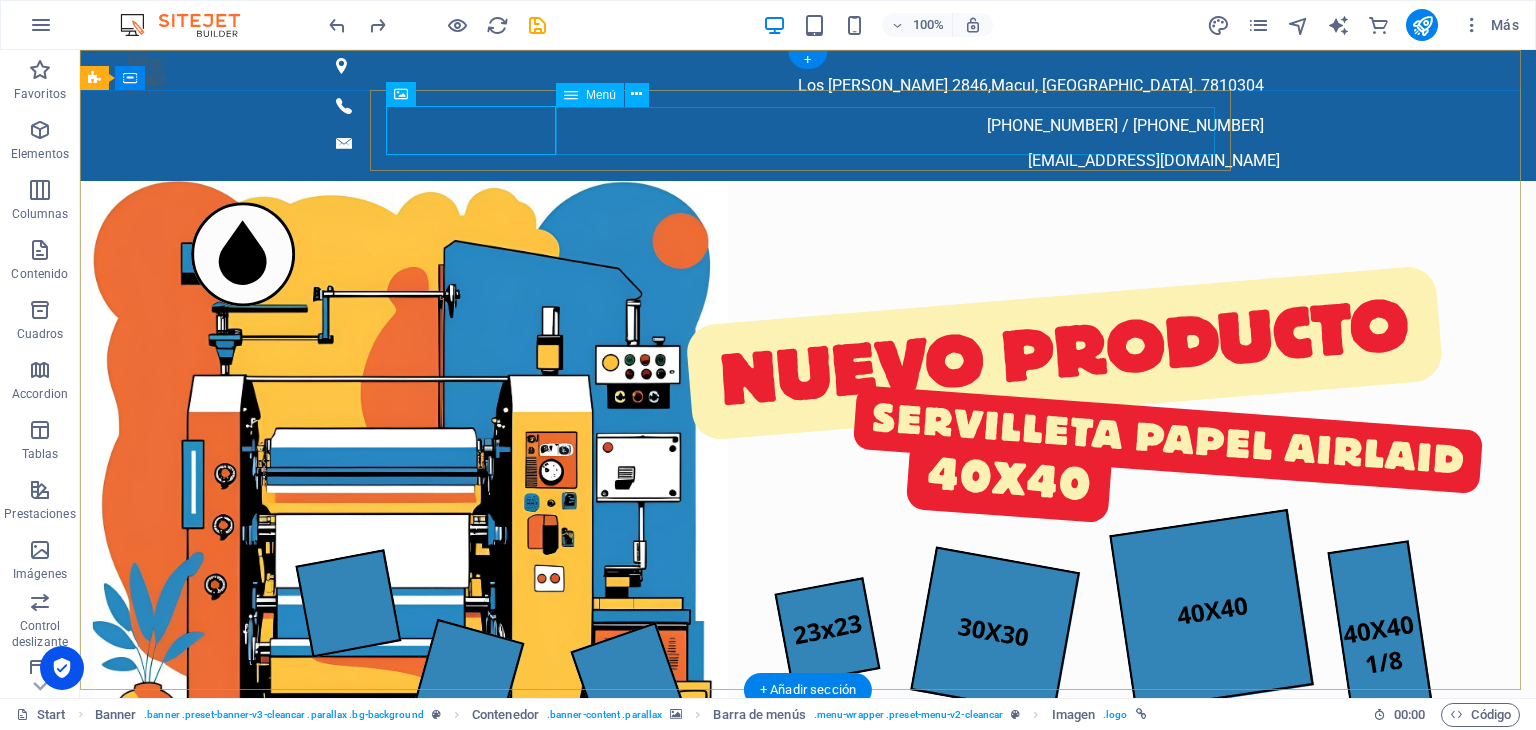 click on "Inicio productos contacto sobre nosotros Ubicación" at bounding box center [808, 890] 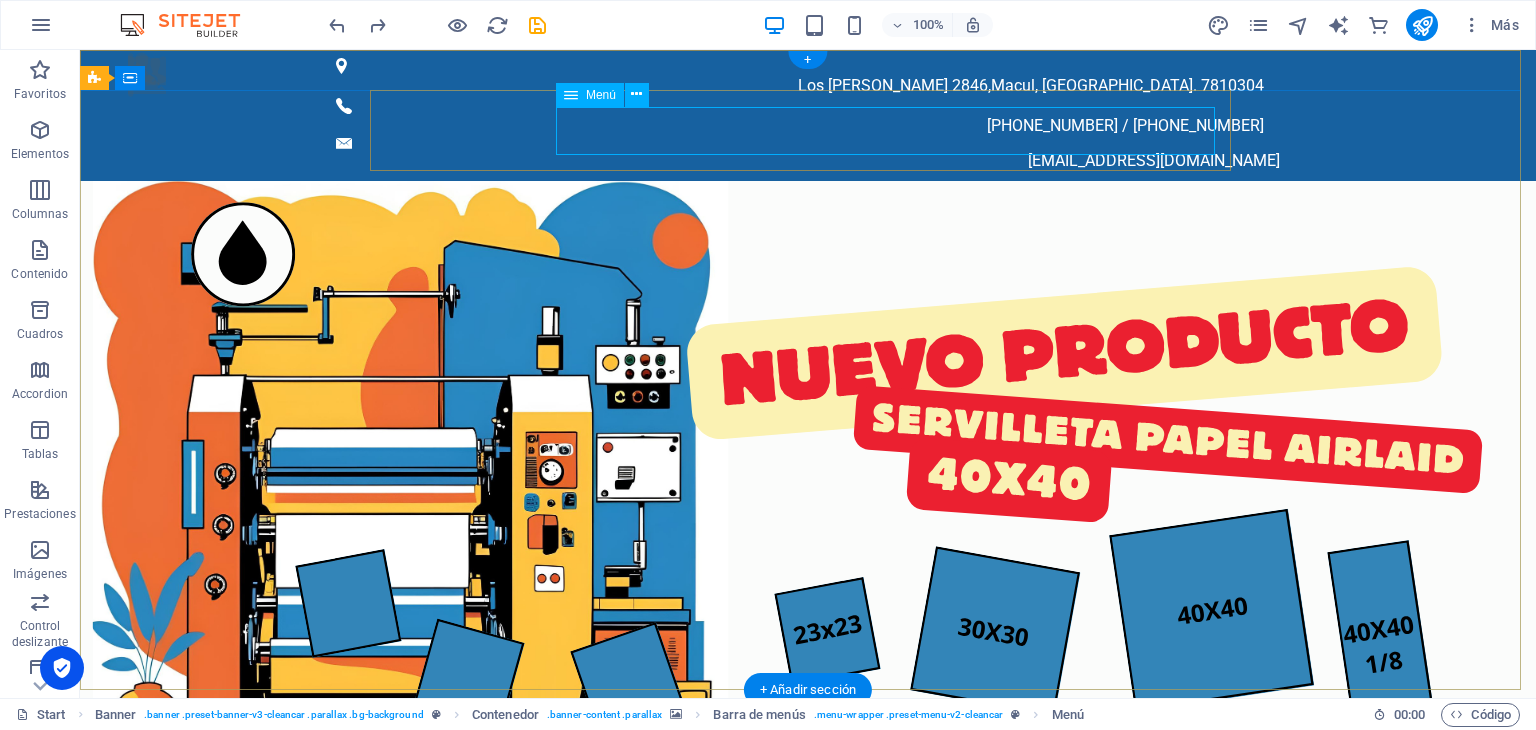 click on "Inicio productos contacto sobre nosotros Ubicación" at bounding box center (808, 890) 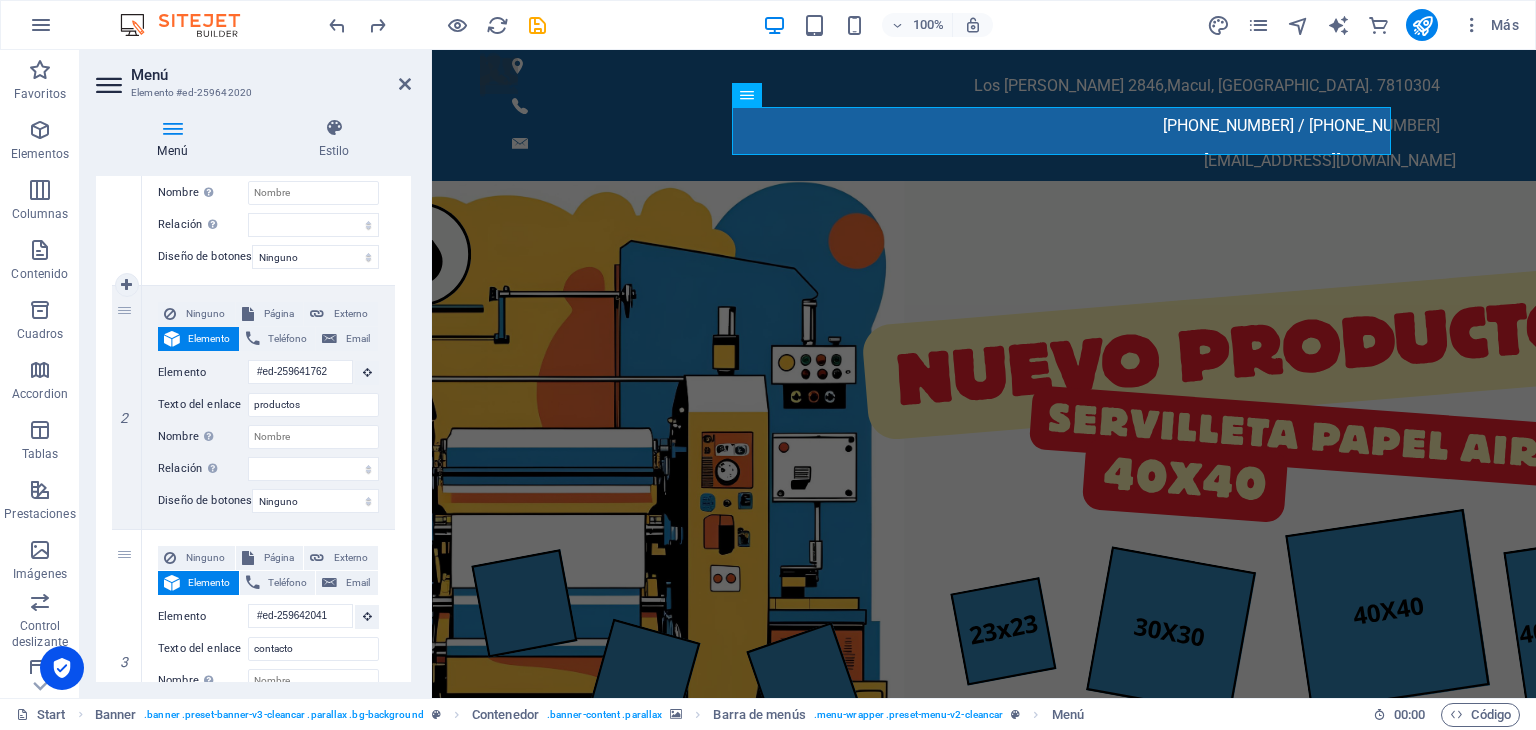 scroll, scrollTop: 400, scrollLeft: 0, axis: vertical 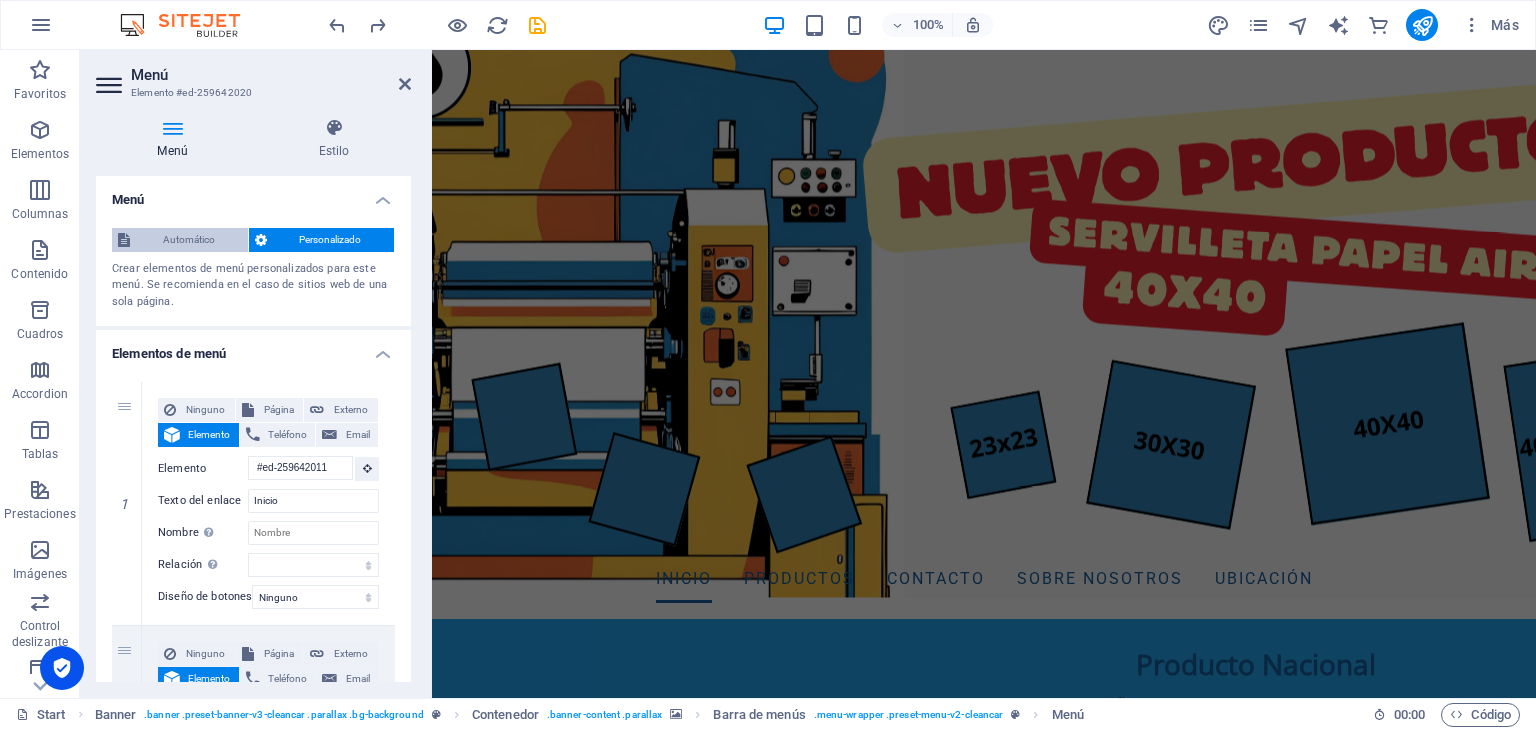 click on "Automático" at bounding box center (189, 240) 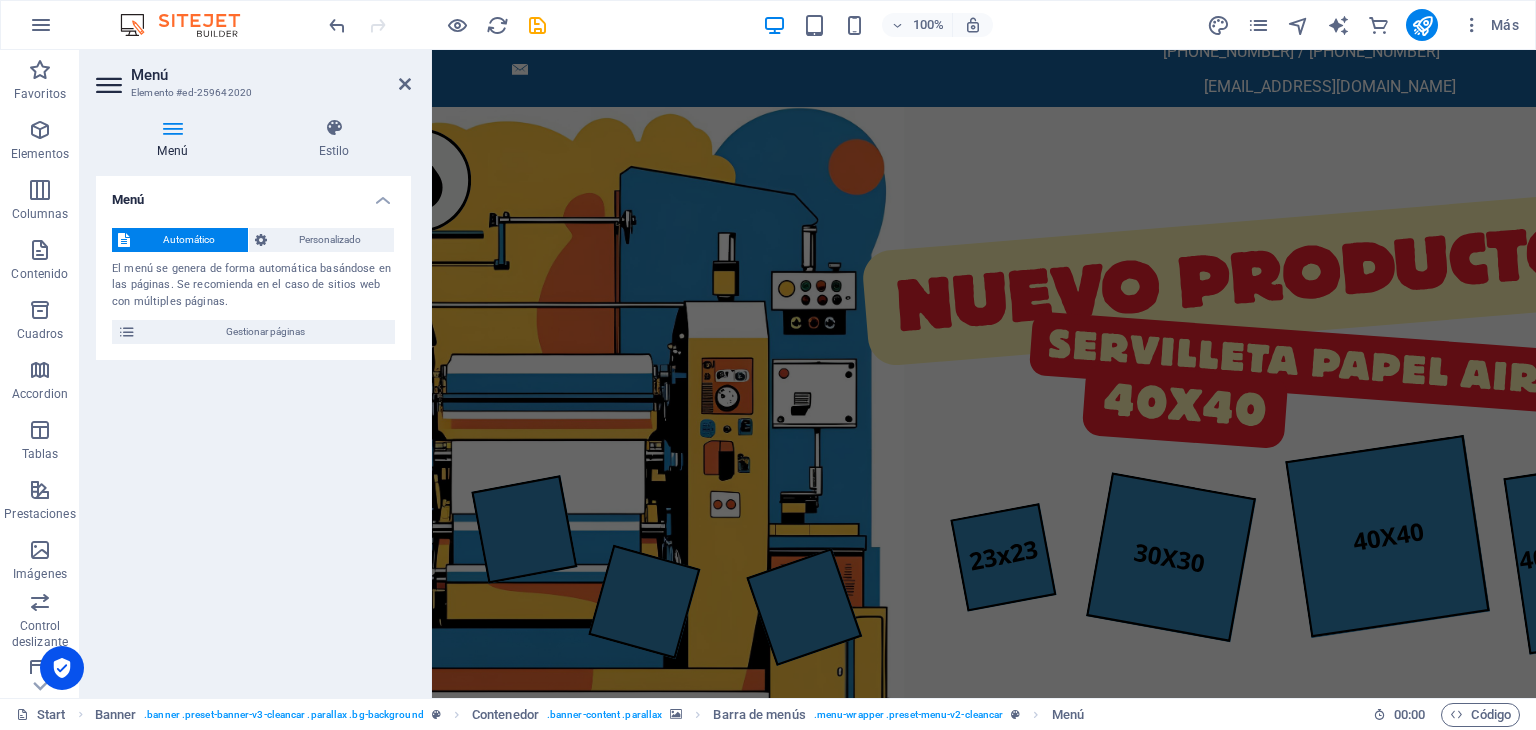 scroll, scrollTop: 0, scrollLeft: 0, axis: both 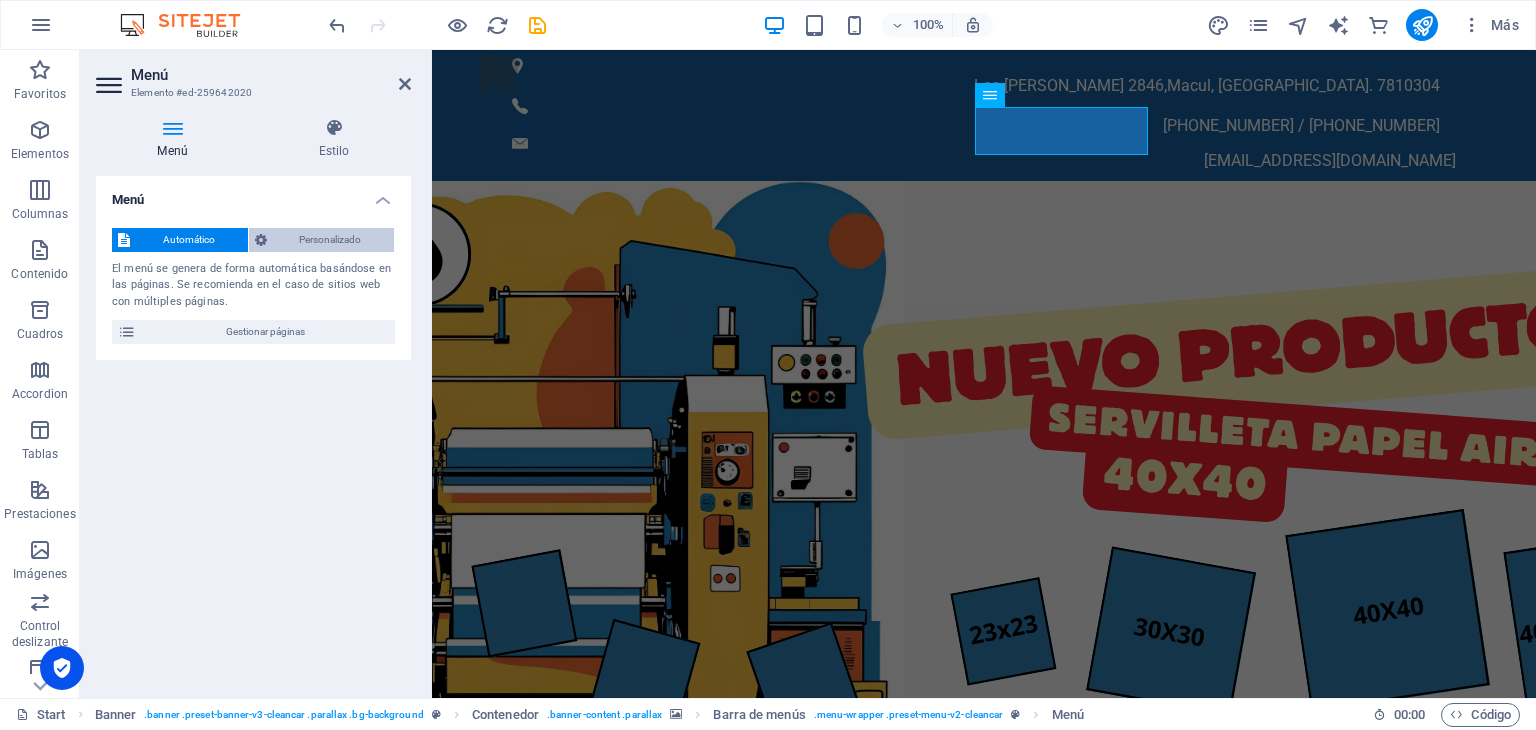 click on "Personalizado" at bounding box center (331, 240) 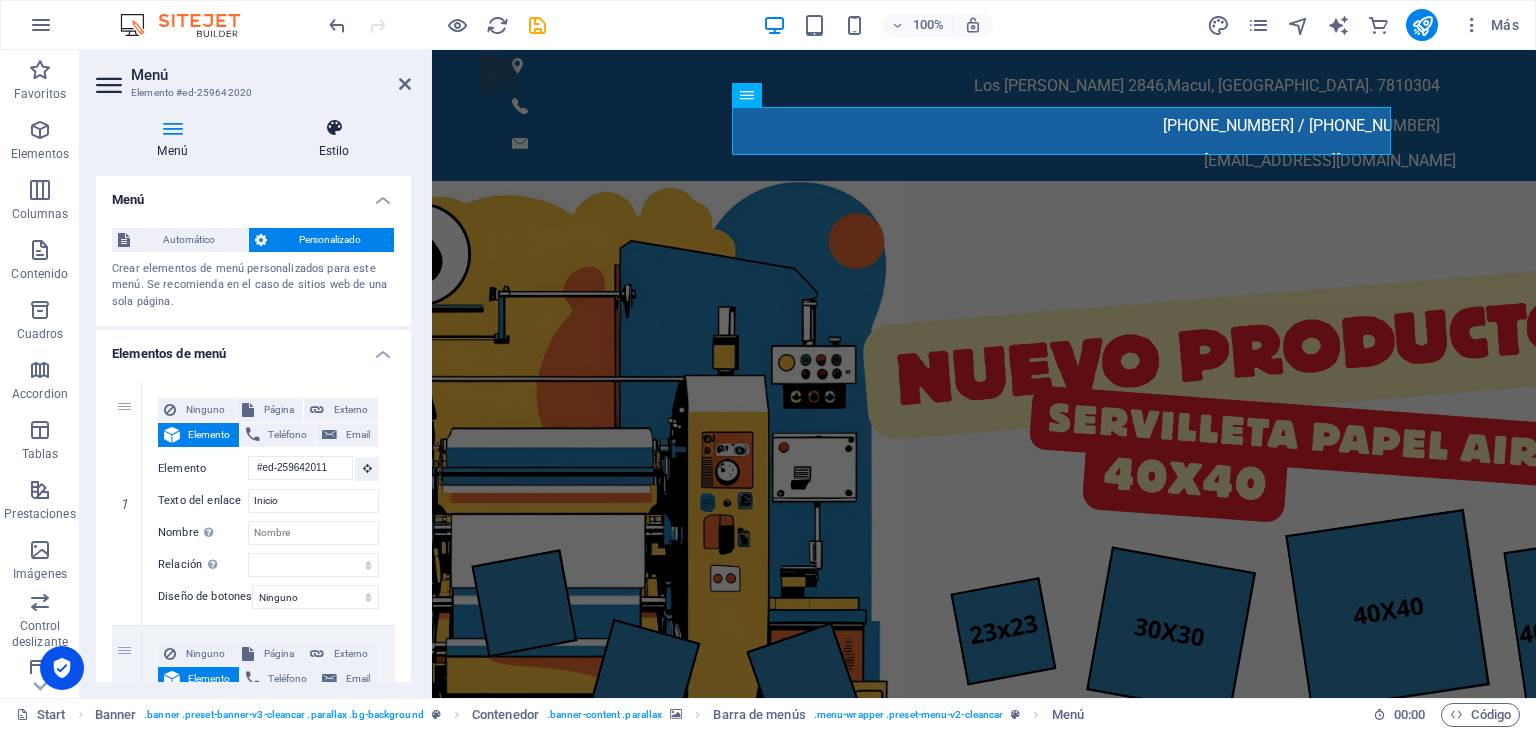 click at bounding box center [334, 128] 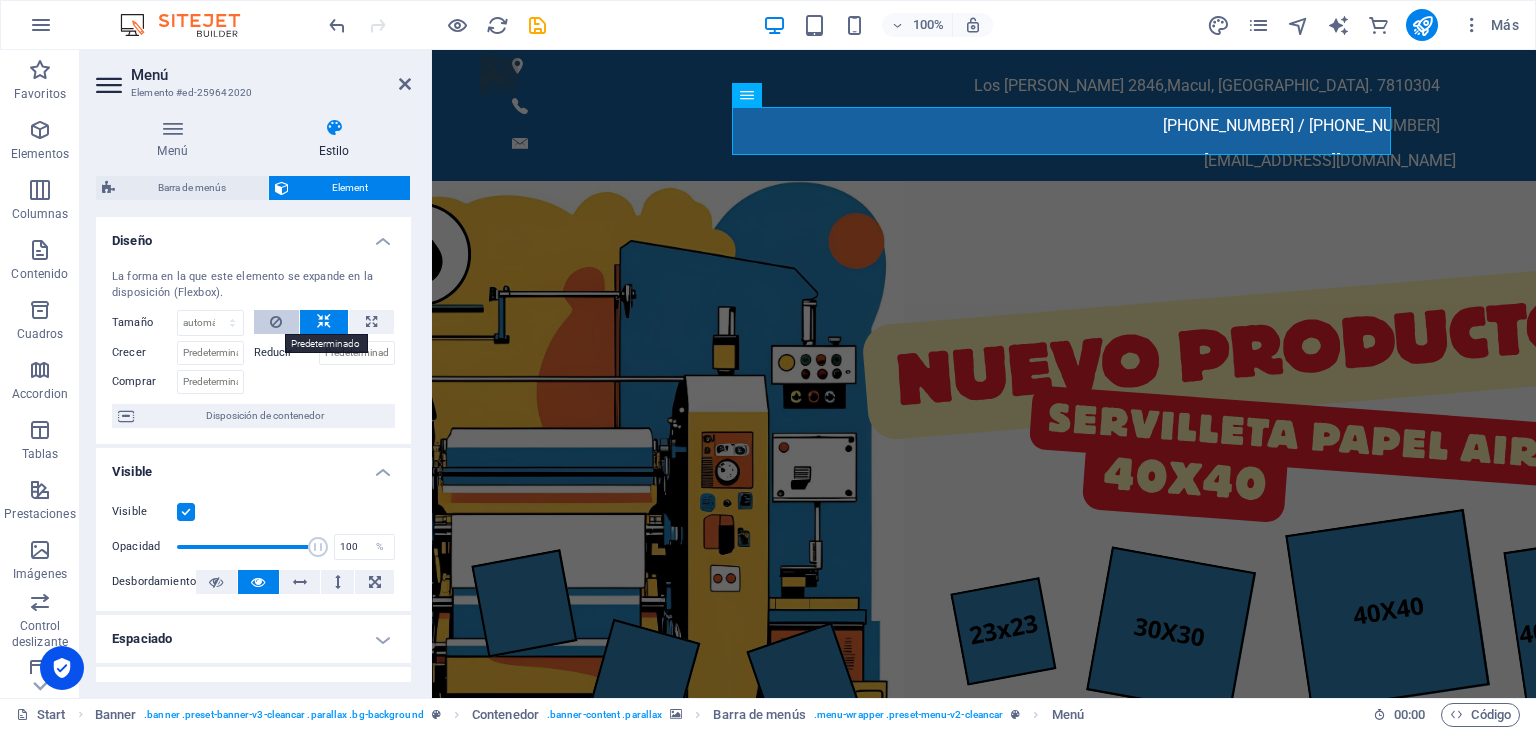 click at bounding box center (276, 322) 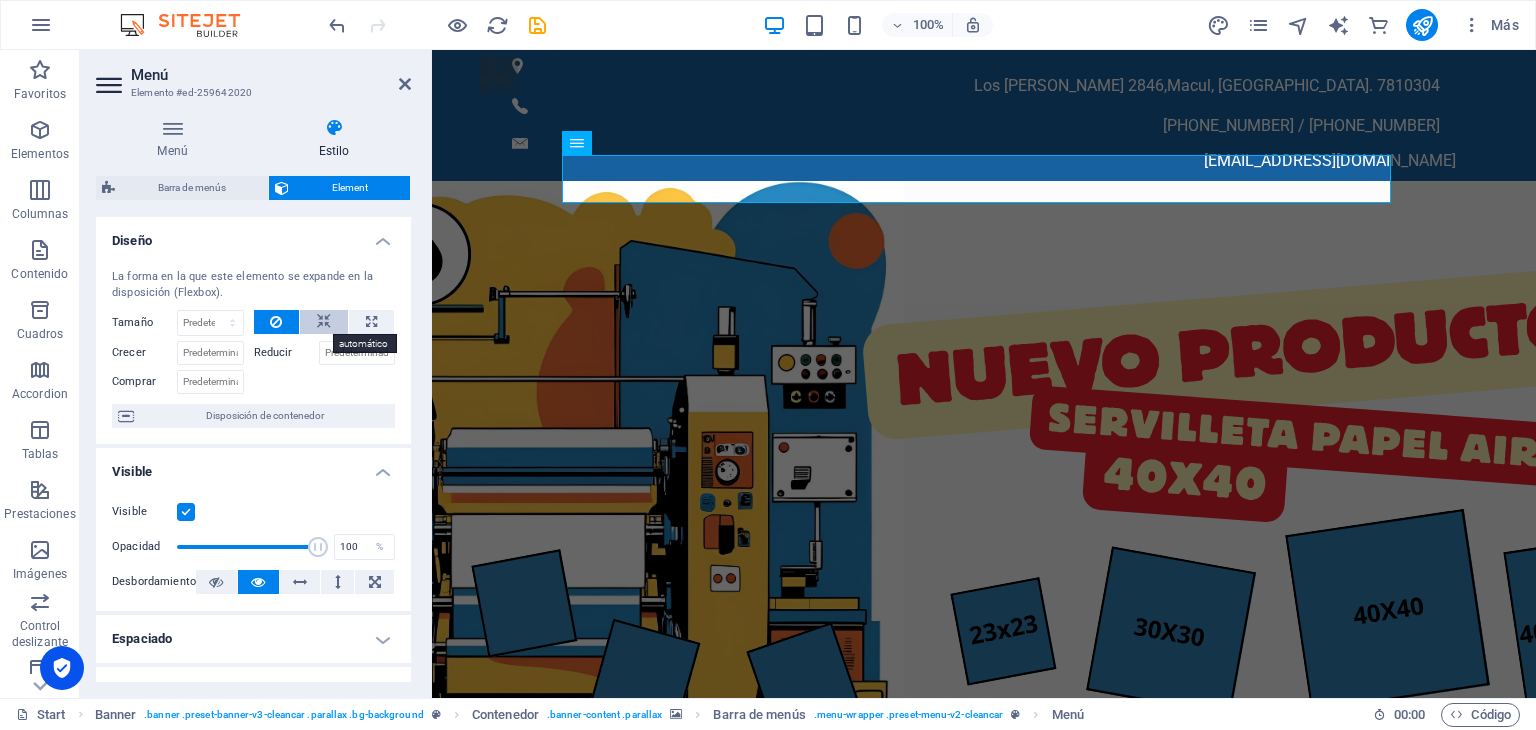 click at bounding box center (324, 322) 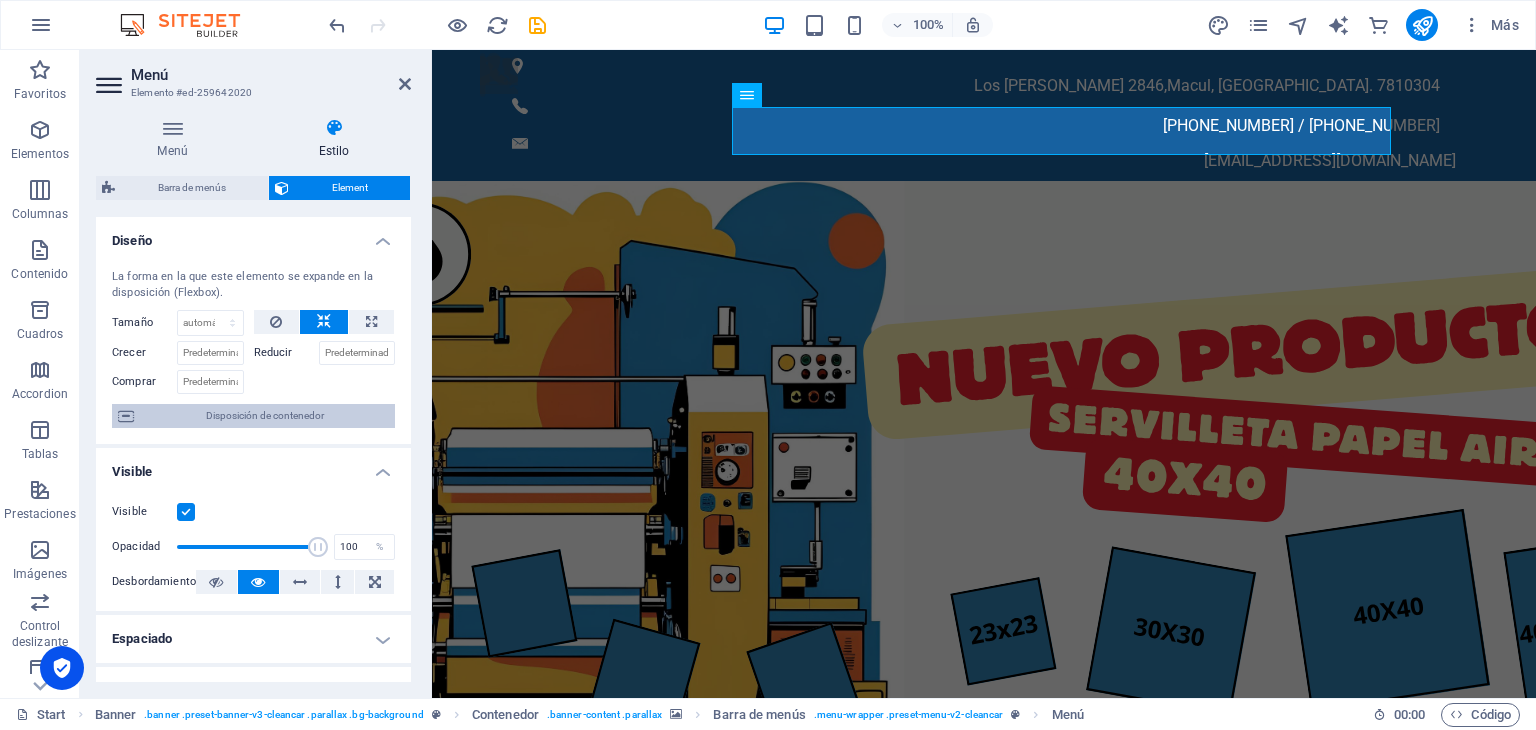 click on "Disposición de contenedor" at bounding box center [264, 416] 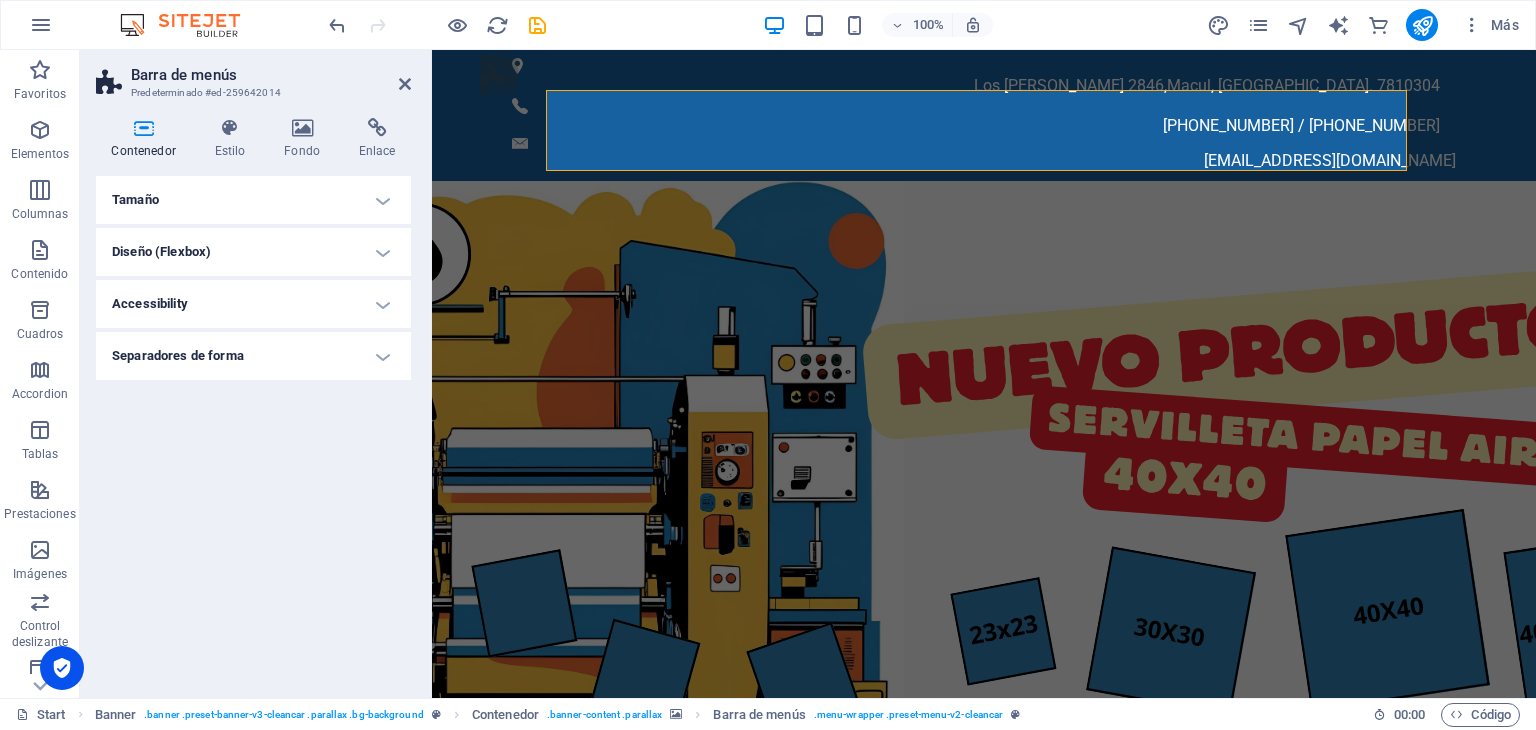 click on "Tamaño" at bounding box center (253, 200) 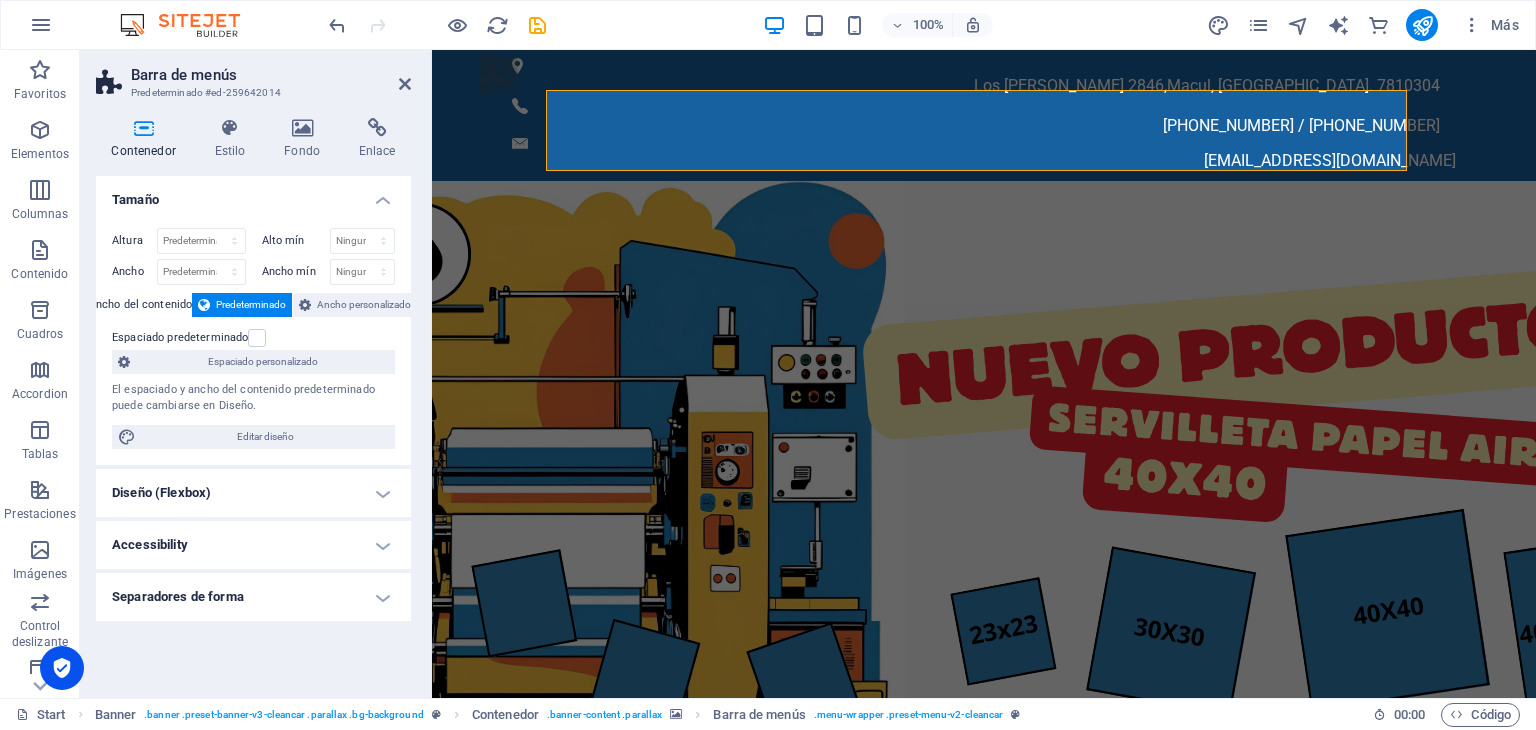 click on "Diseño (Flexbox)" at bounding box center (253, 493) 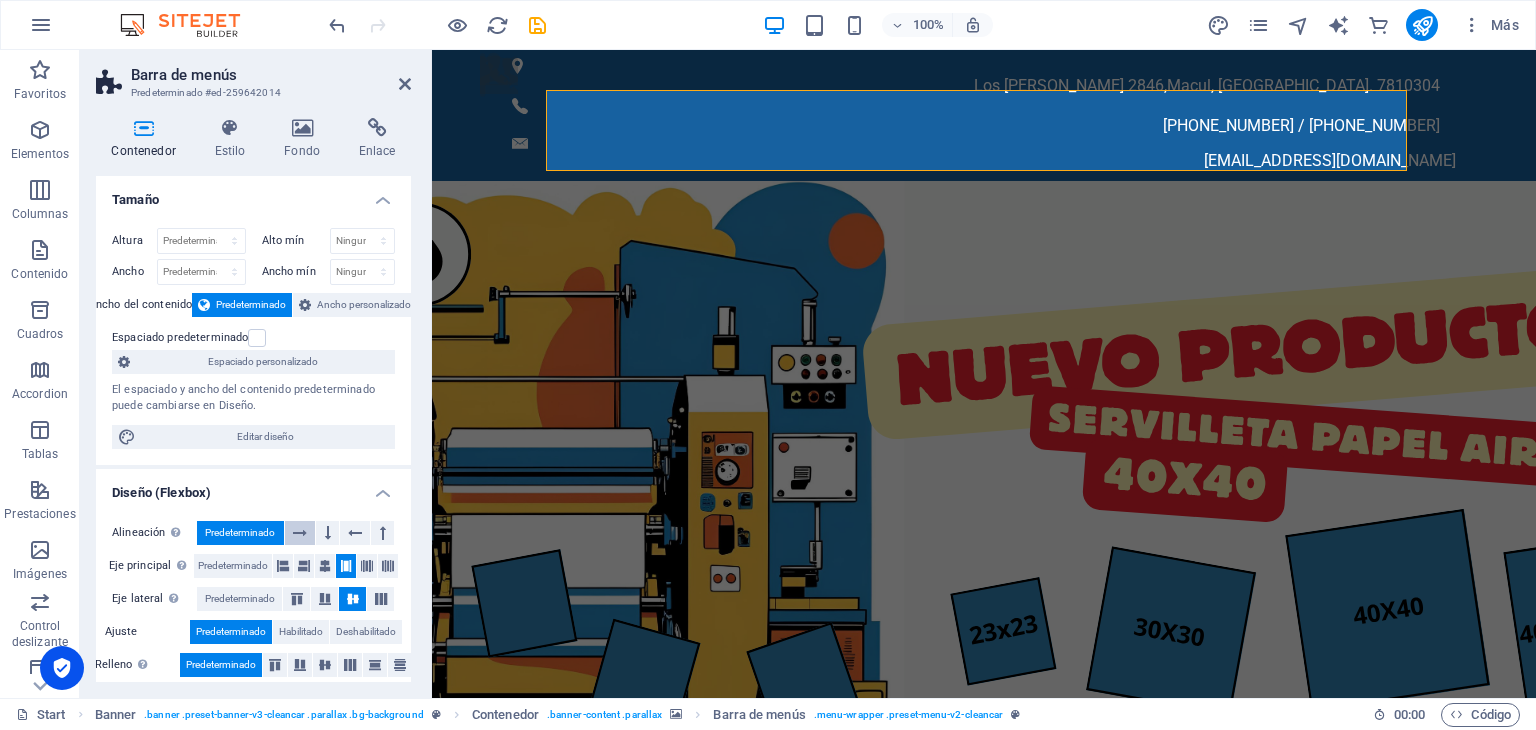 click at bounding box center [300, 533] 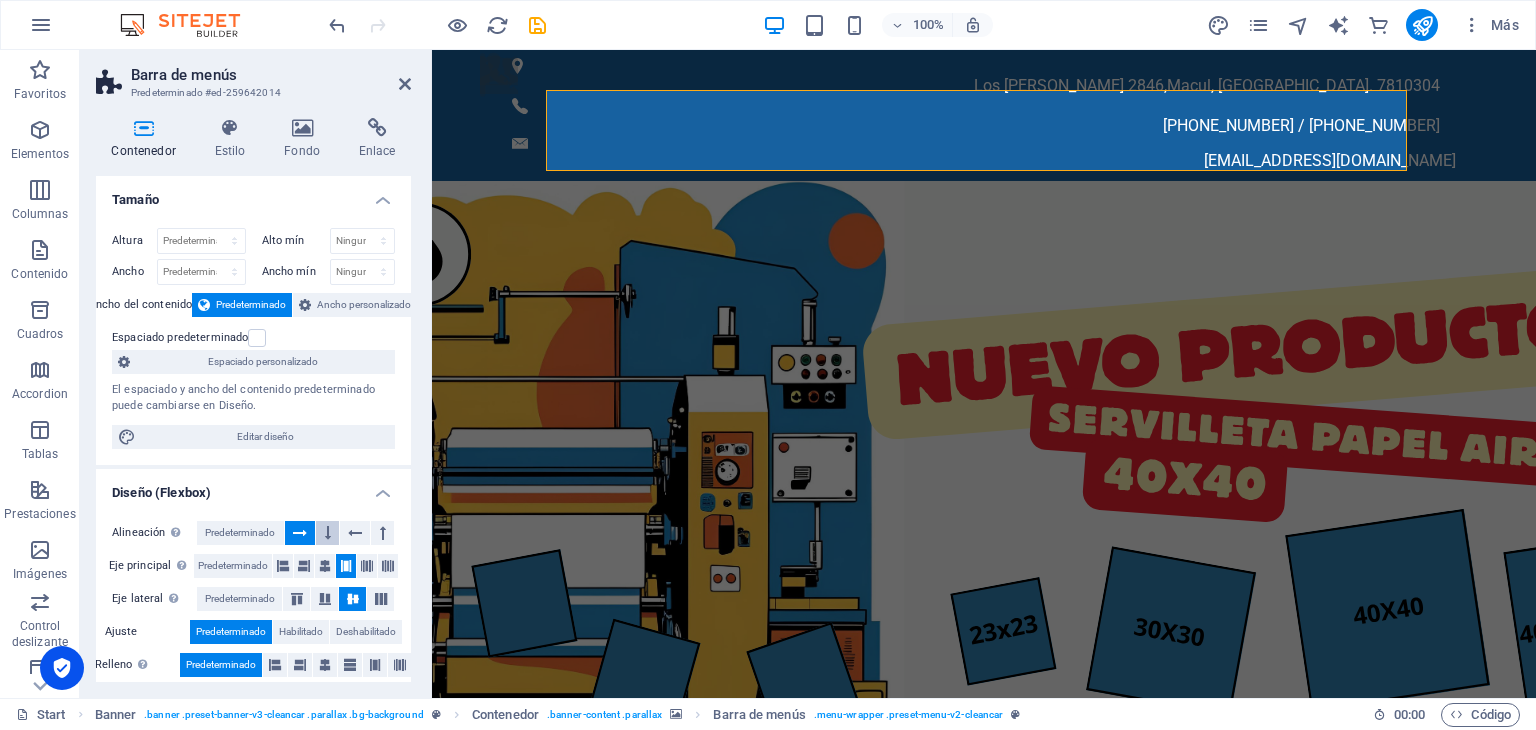 click at bounding box center (328, 533) 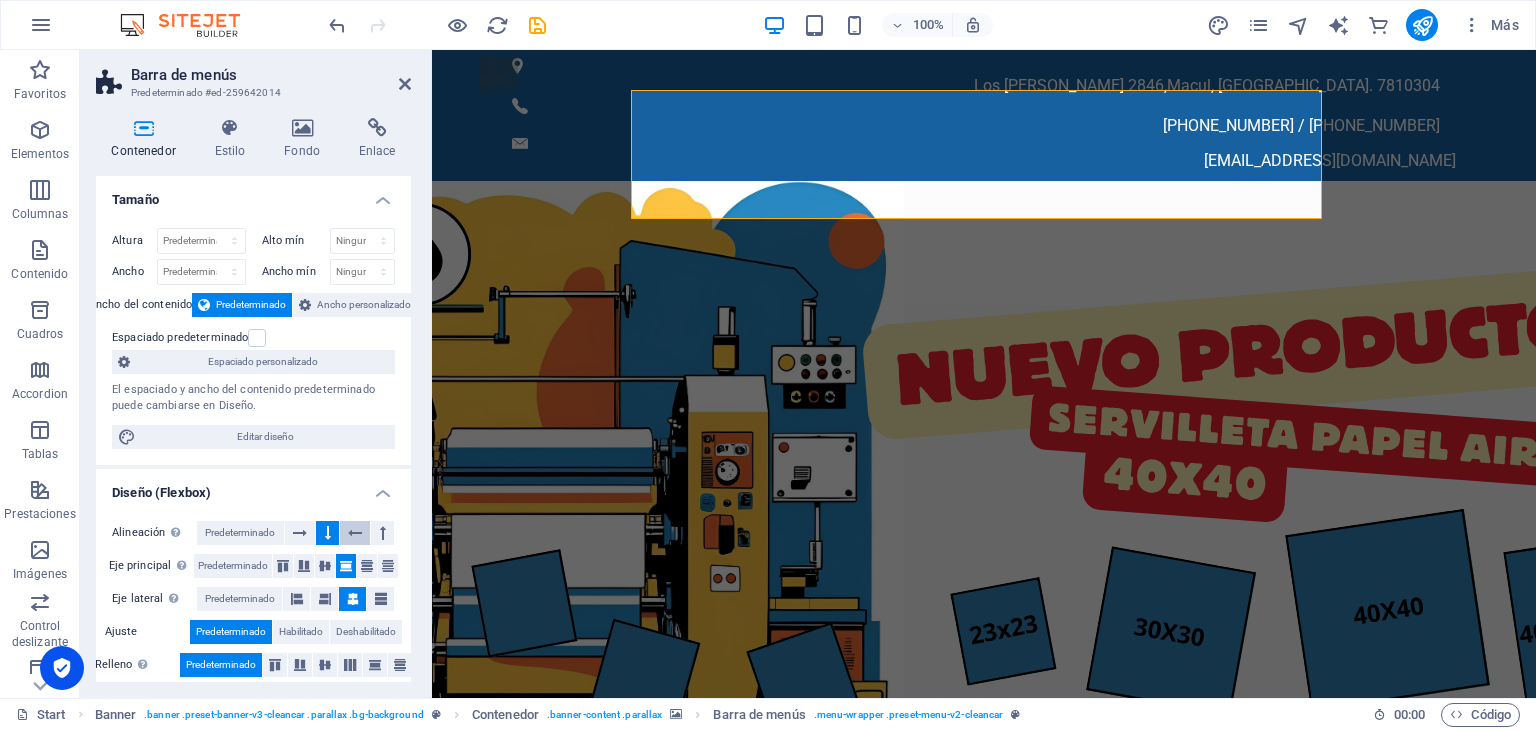 click at bounding box center [355, 533] 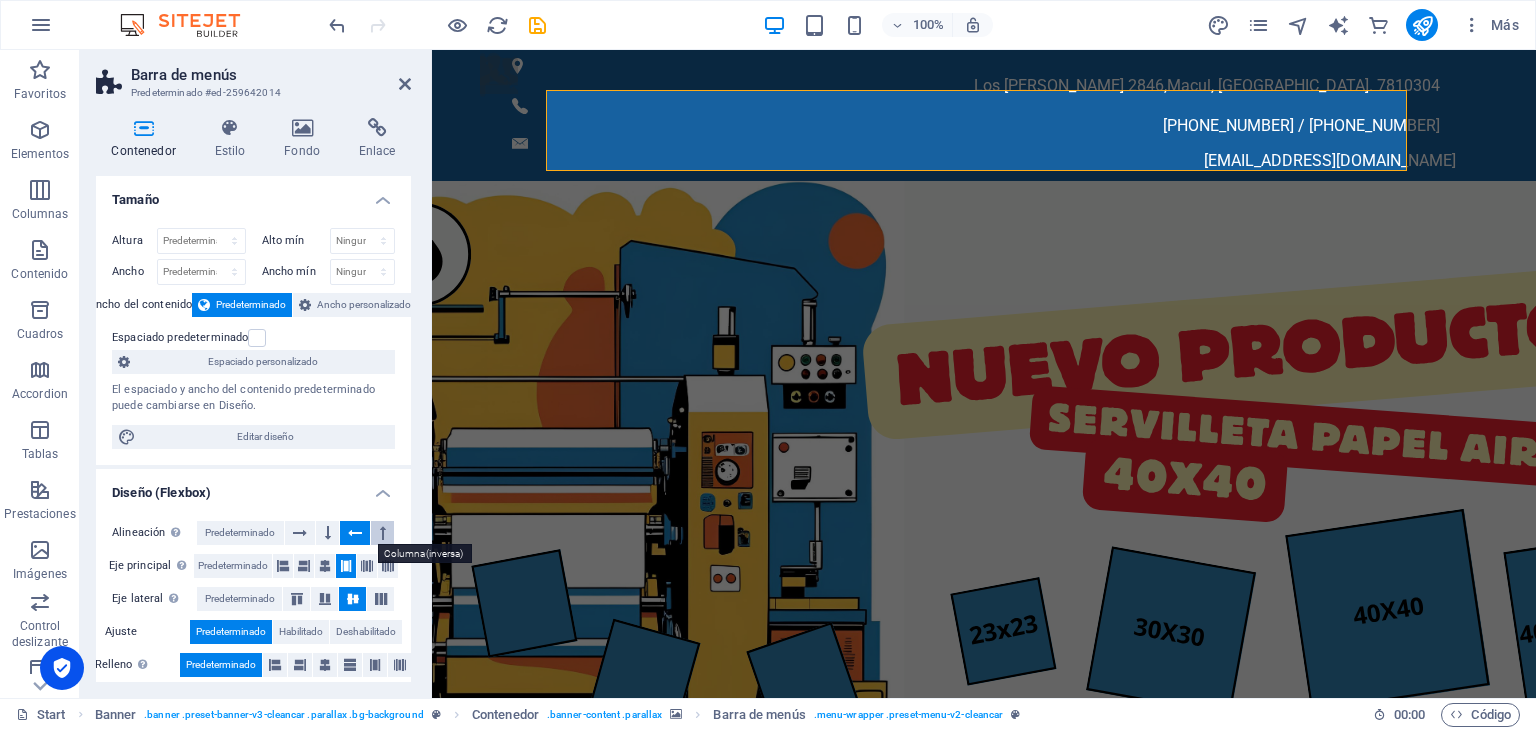 click at bounding box center (383, 533) 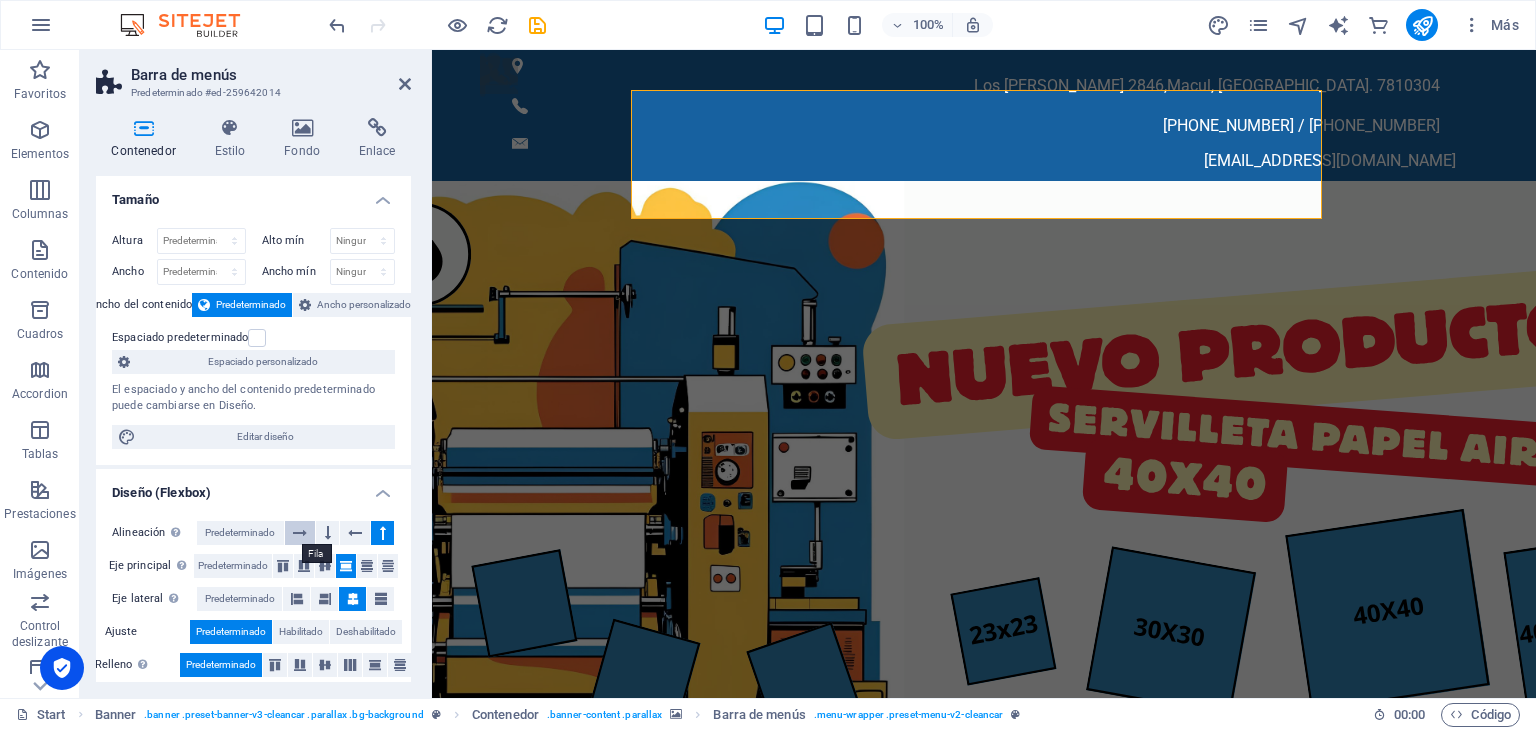 click at bounding box center (300, 533) 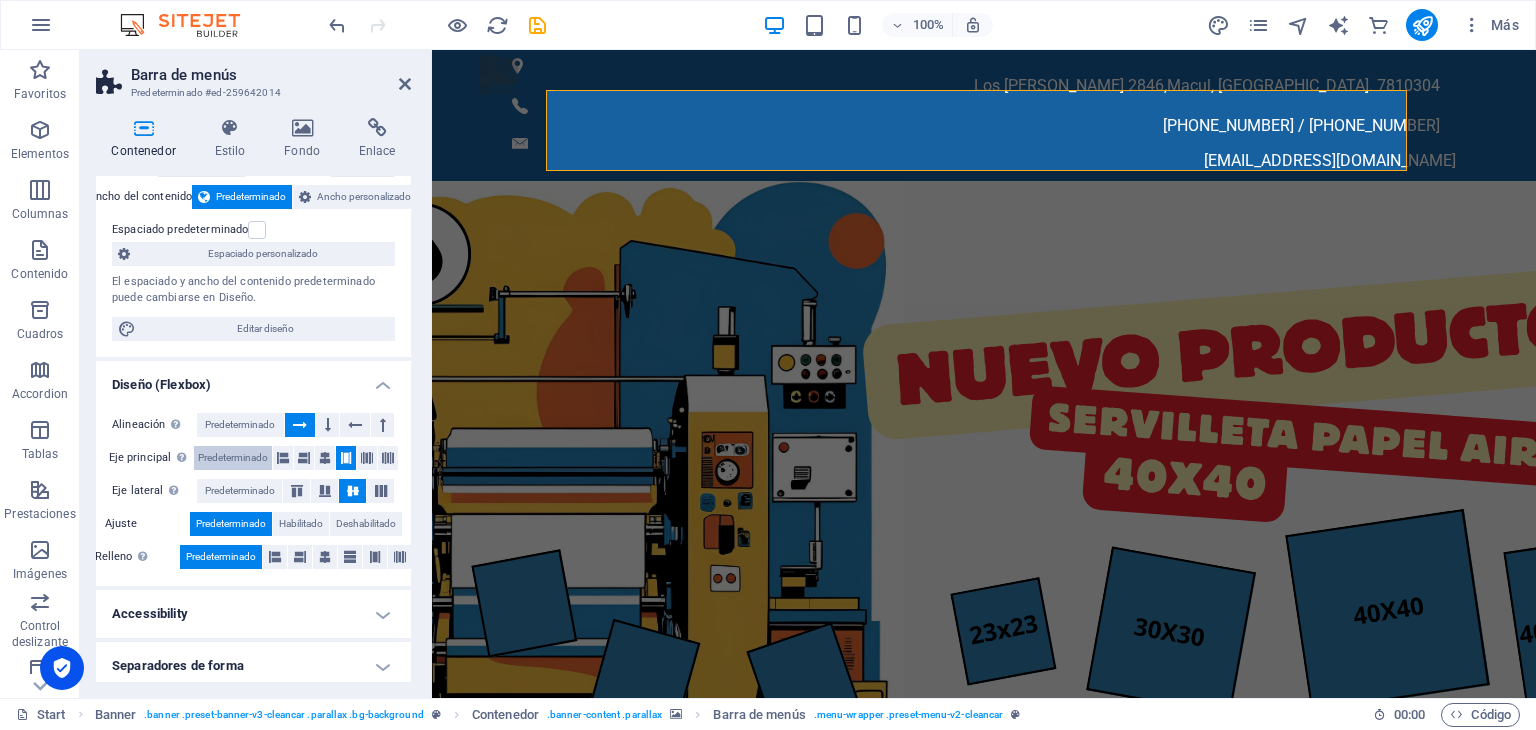 scroll, scrollTop: 115, scrollLeft: 0, axis: vertical 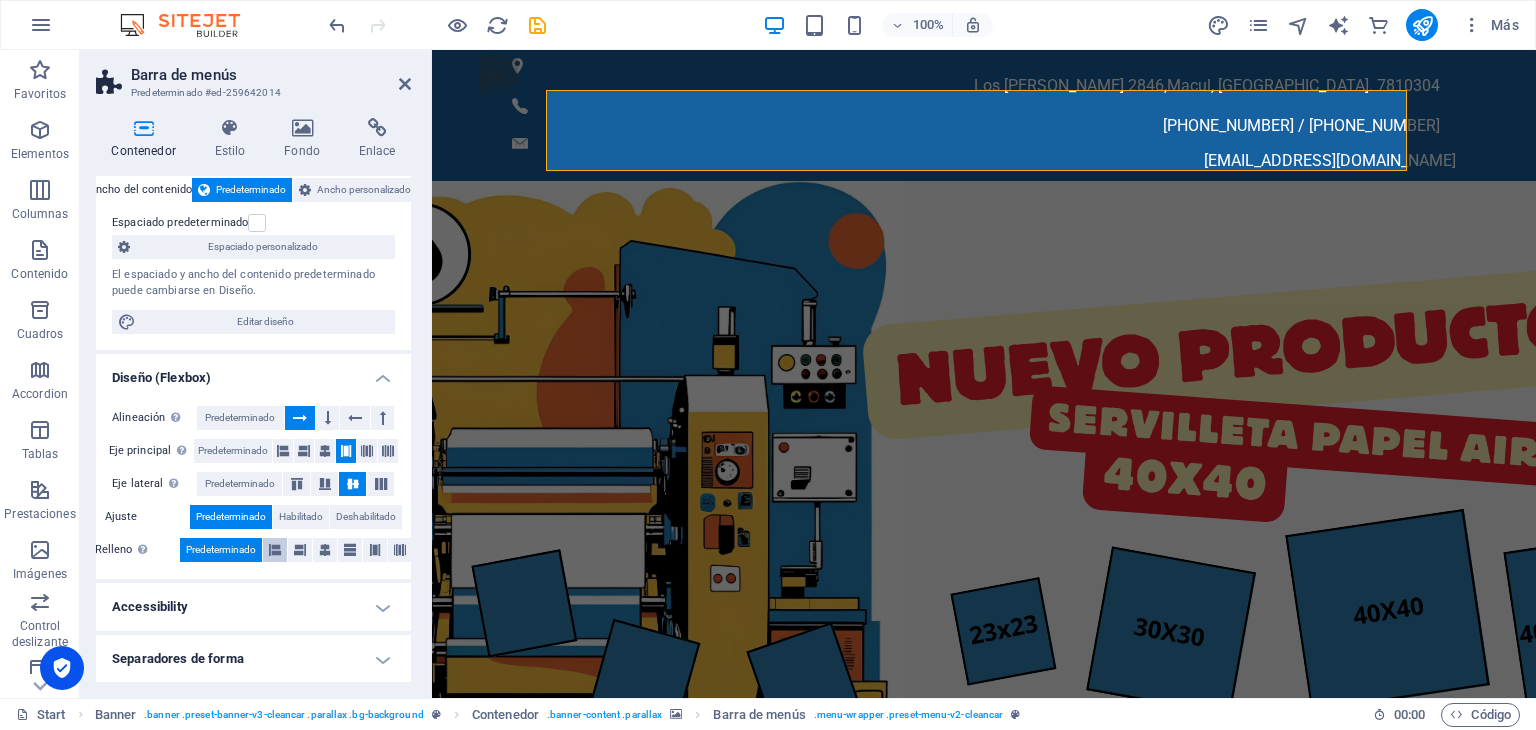click at bounding box center [275, 550] 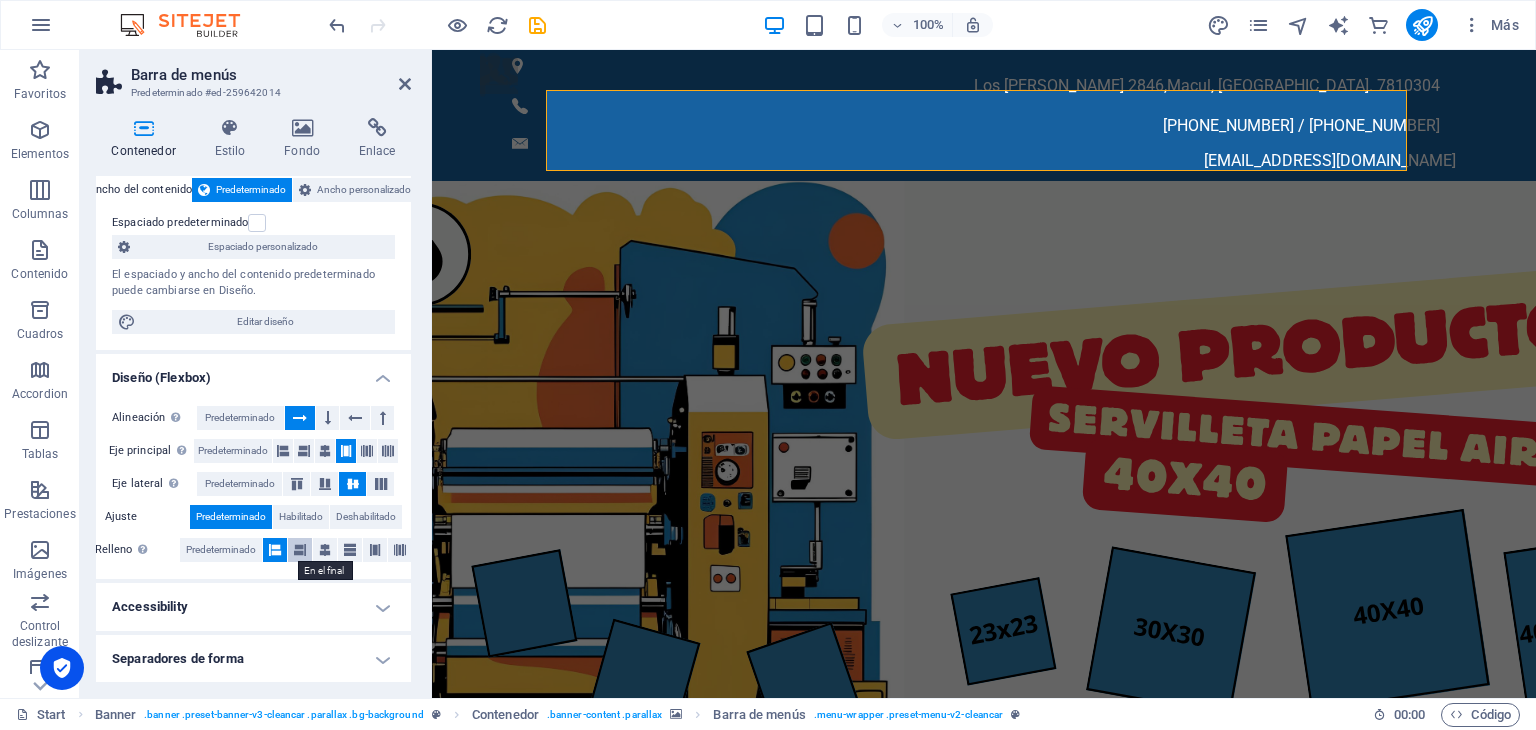 click at bounding box center [300, 550] 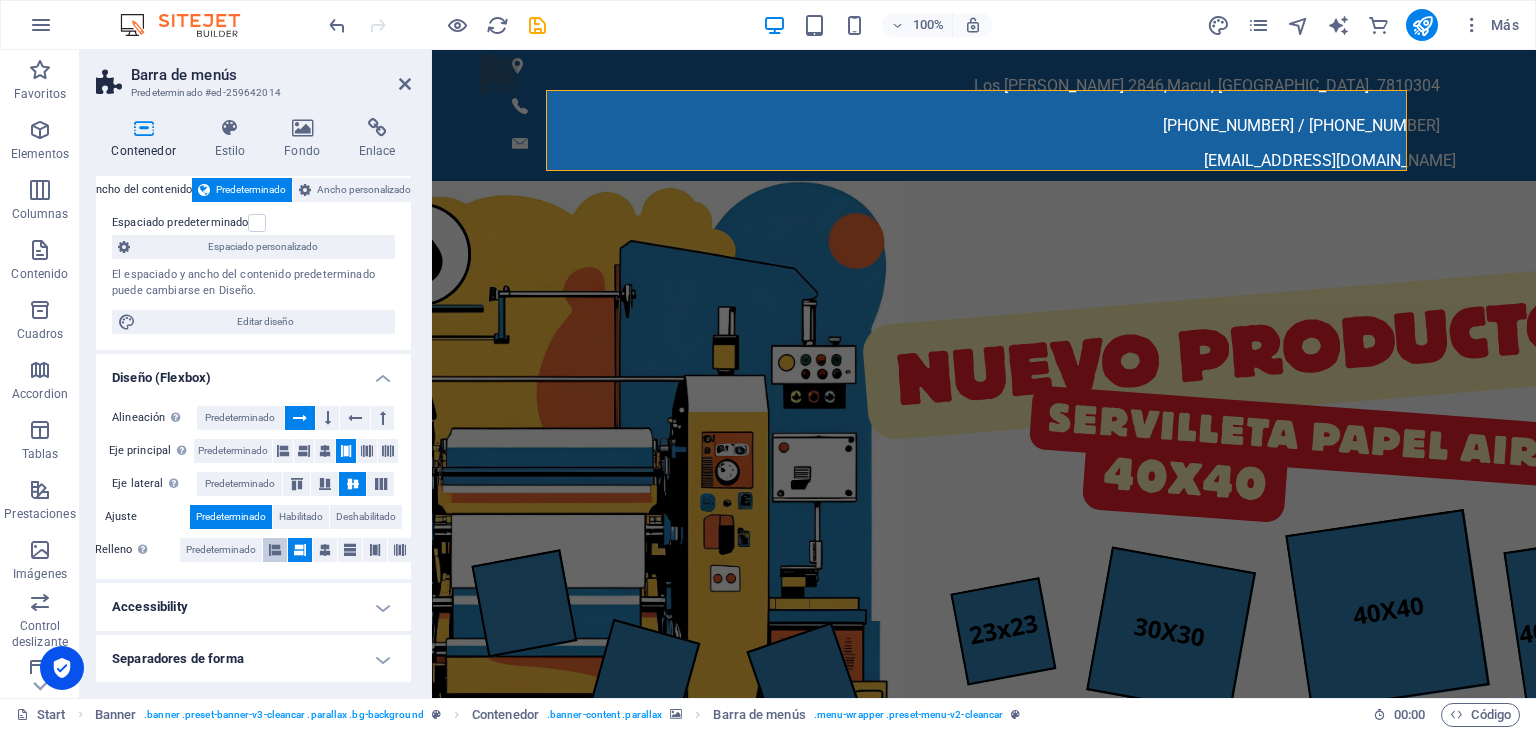 click at bounding box center (275, 550) 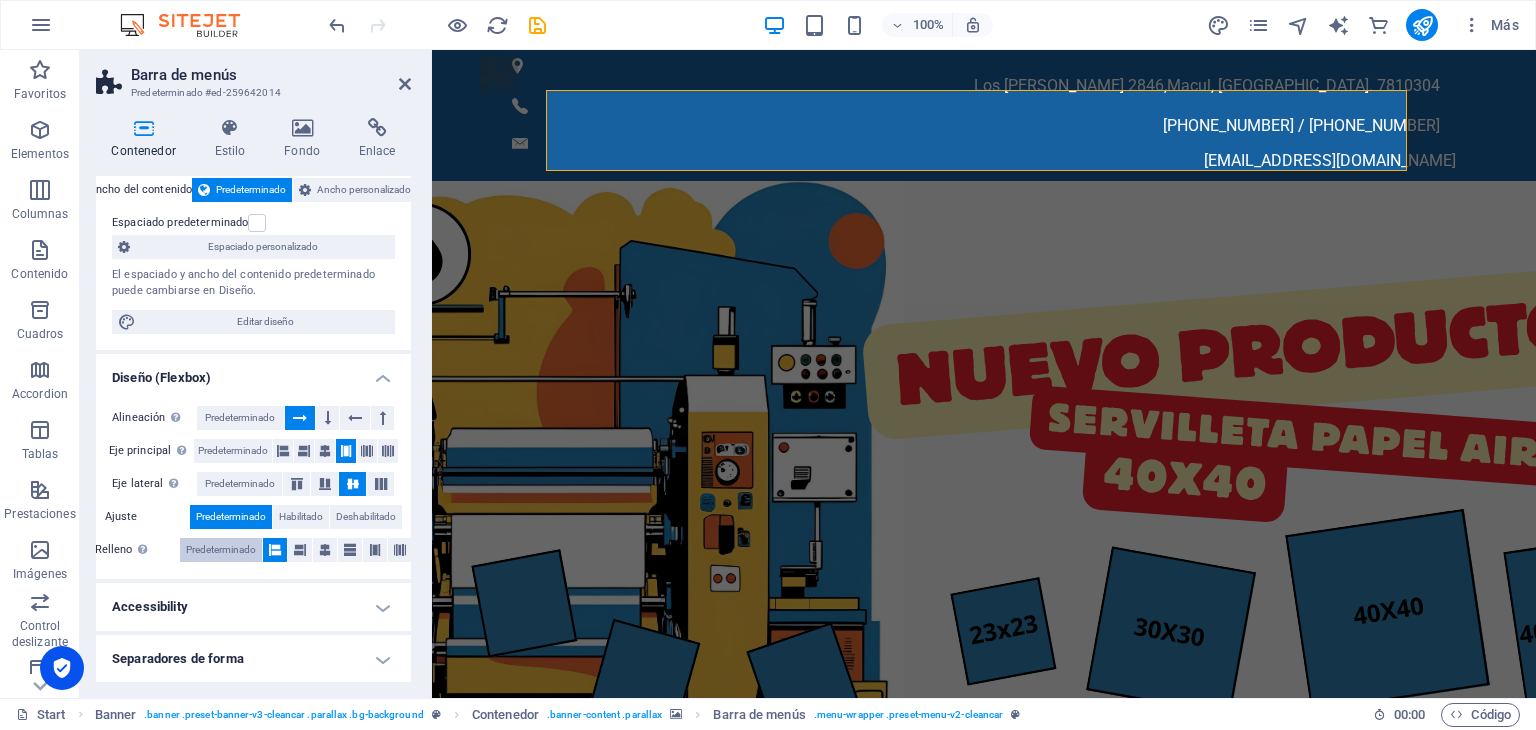 click on "Predeterminado" at bounding box center [221, 550] 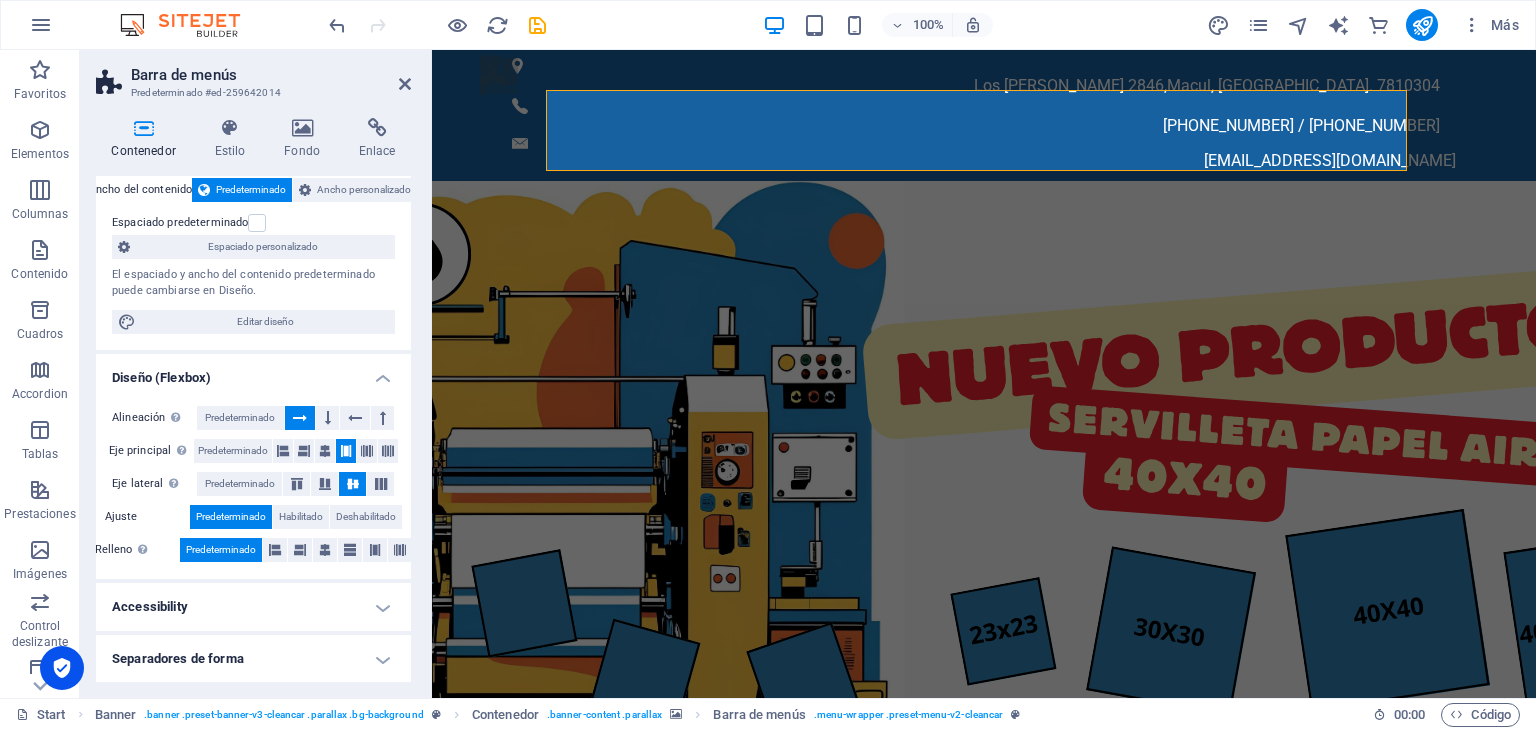 click on "Separadores de forma" at bounding box center (253, 659) 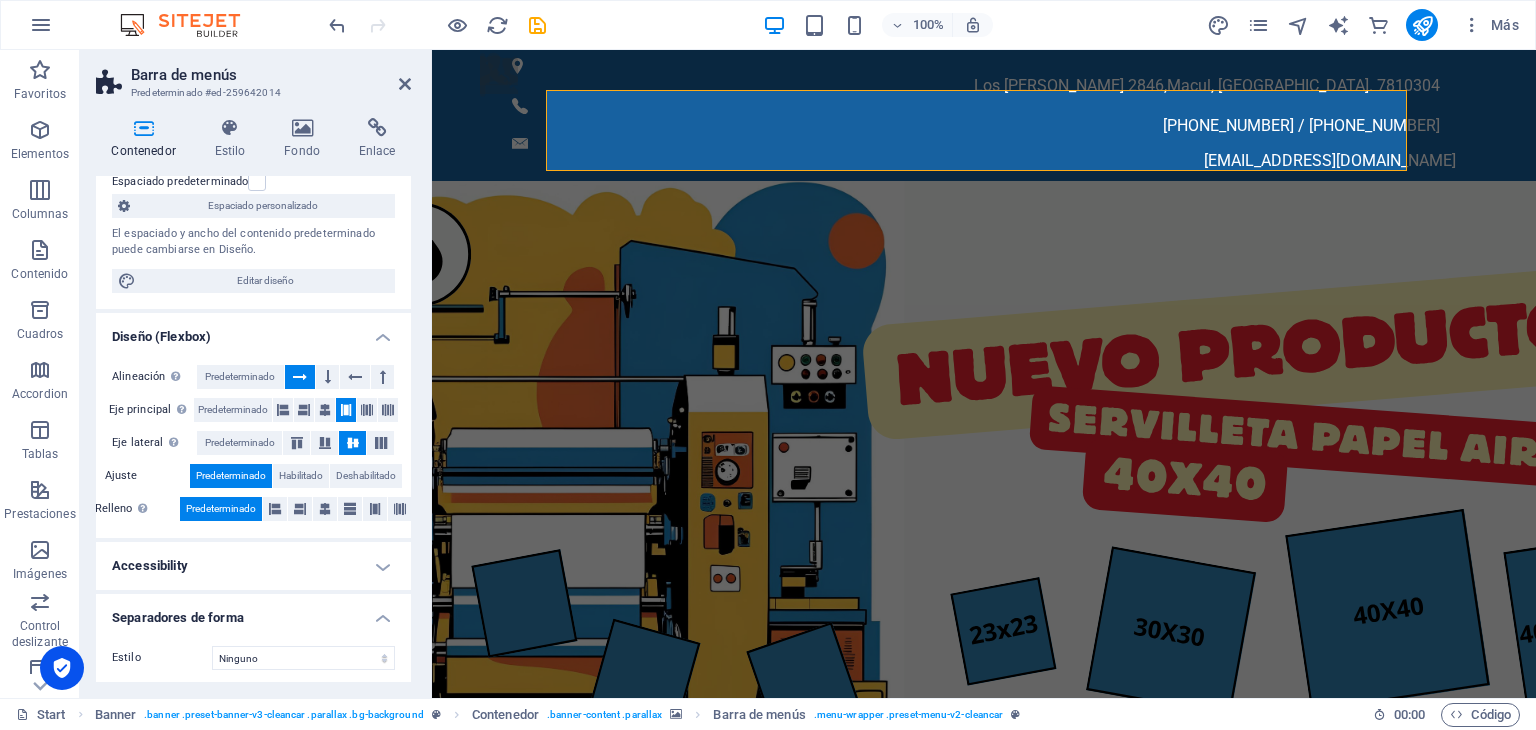 scroll, scrollTop: 159, scrollLeft: 0, axis: vertical 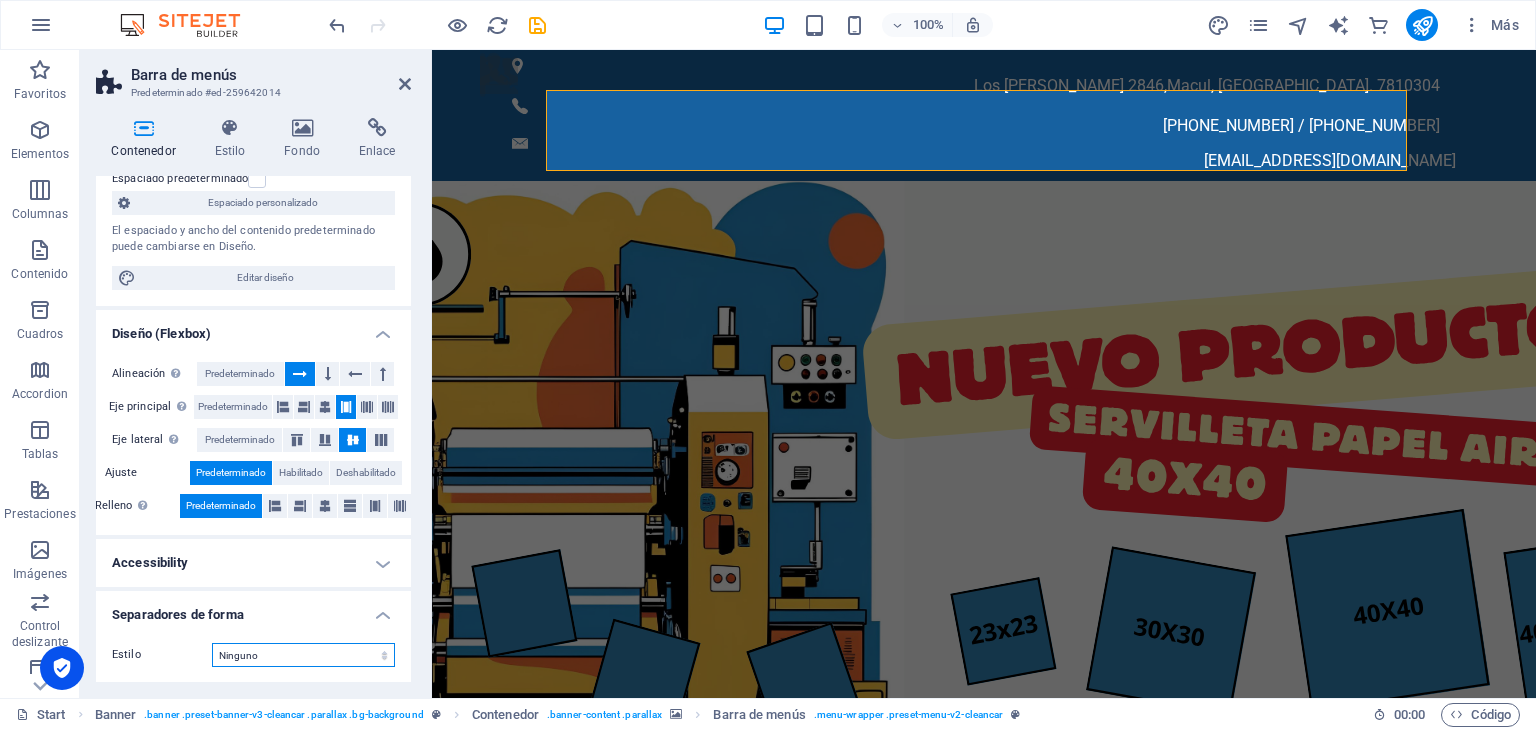 click on "Ninguno Triángulo Cuadrado Diagonal Polígono 1 Polígono 2 Zigzag Múltiples zigzags Olas Múltiples olas Medio círculo Círculo Sombra de círculo Bloques Hexágonos Nubes Múltiples nubes Ventilador Pirámides Libro Gota de pintura Fuego Papel desmenuzado Flecha" at bounding box center (303, 655) 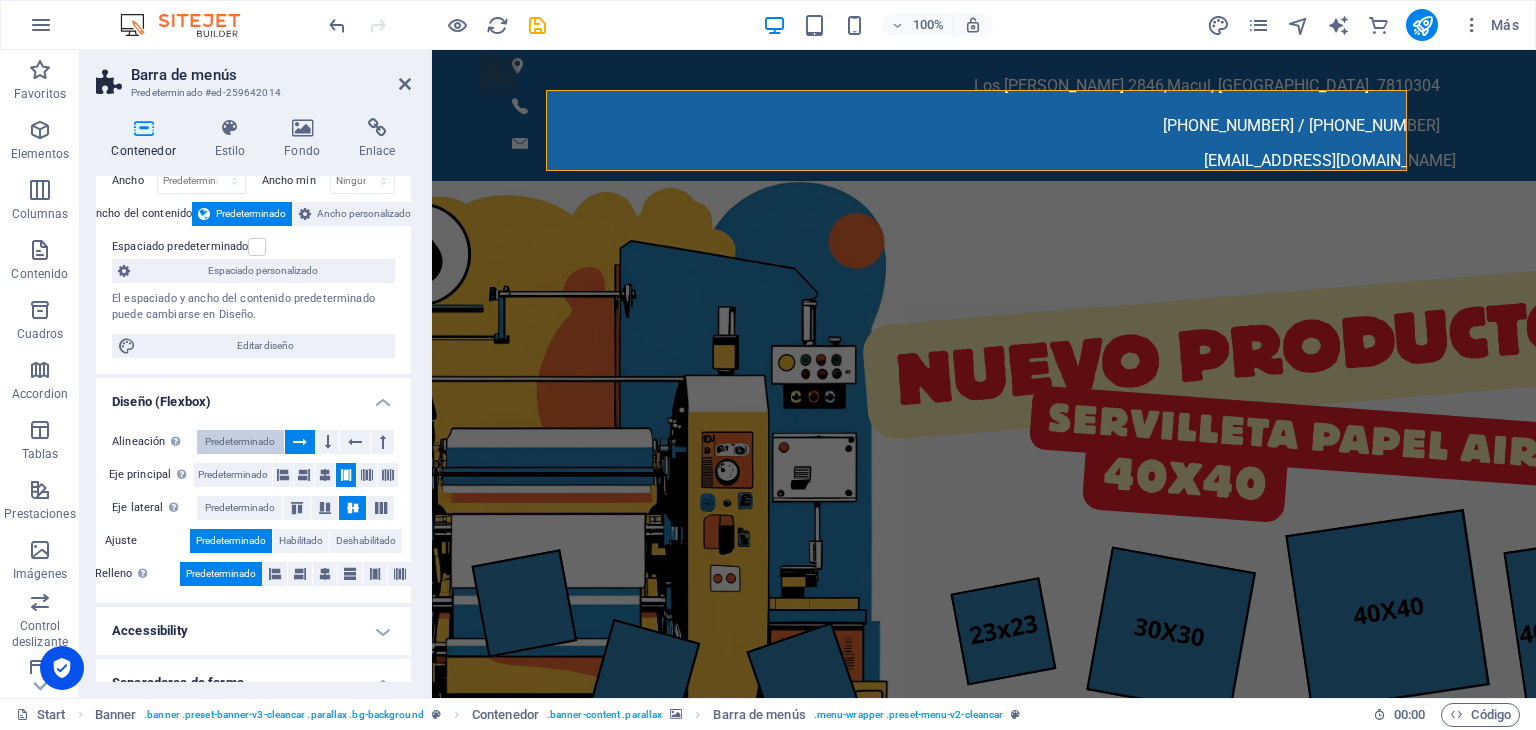 scroll, scrollTop: 0, scrollLeft: 0, axis: both 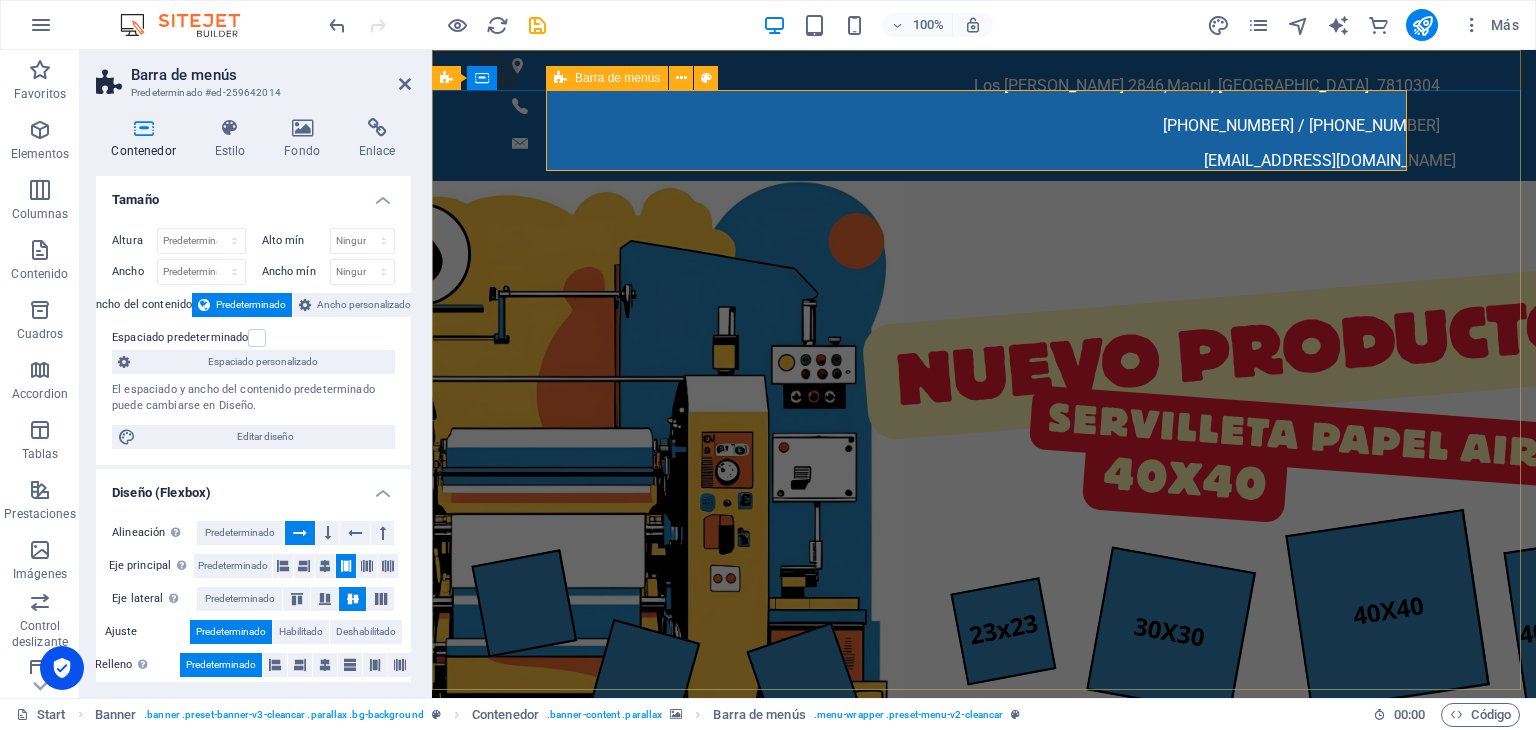 click on "Inicio productos contacto sobre nosotros Ubicación" at bounding box center [984, 865] 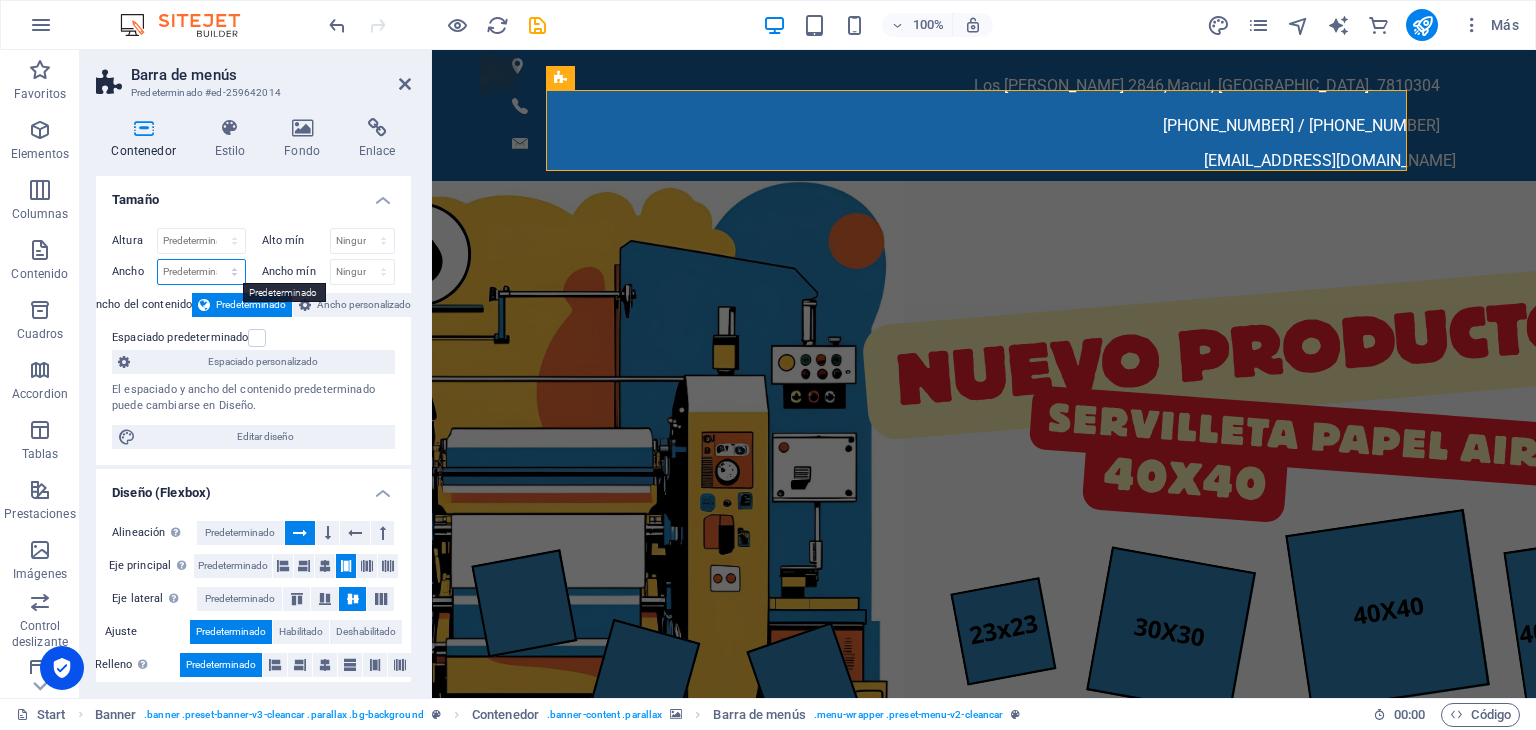 click on "Predeterminado px rem % em vh vw" at bounding box center (201, 272) 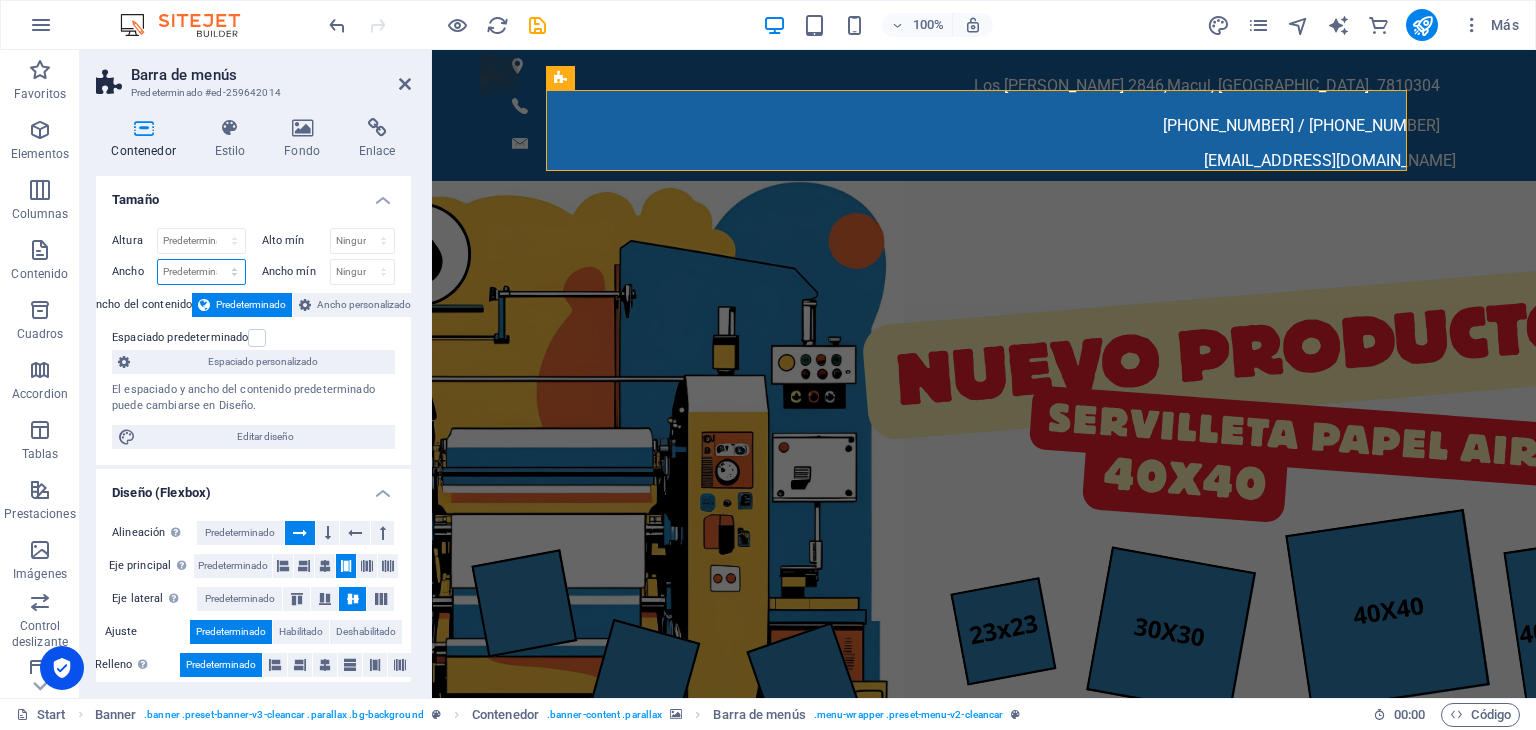select on "px" 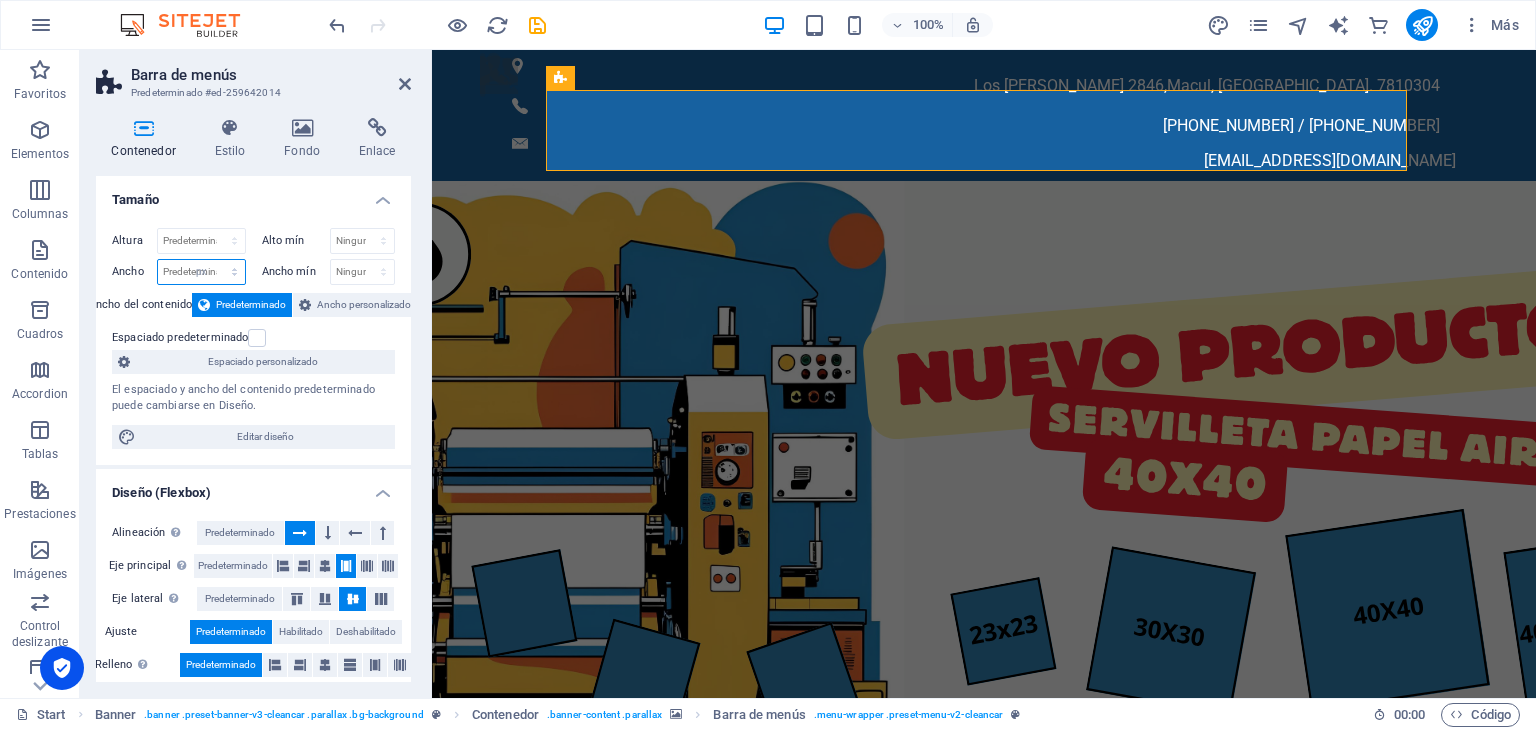 click on "Predeterminado px rem % em vh vw" at bounding box center [201, 272] 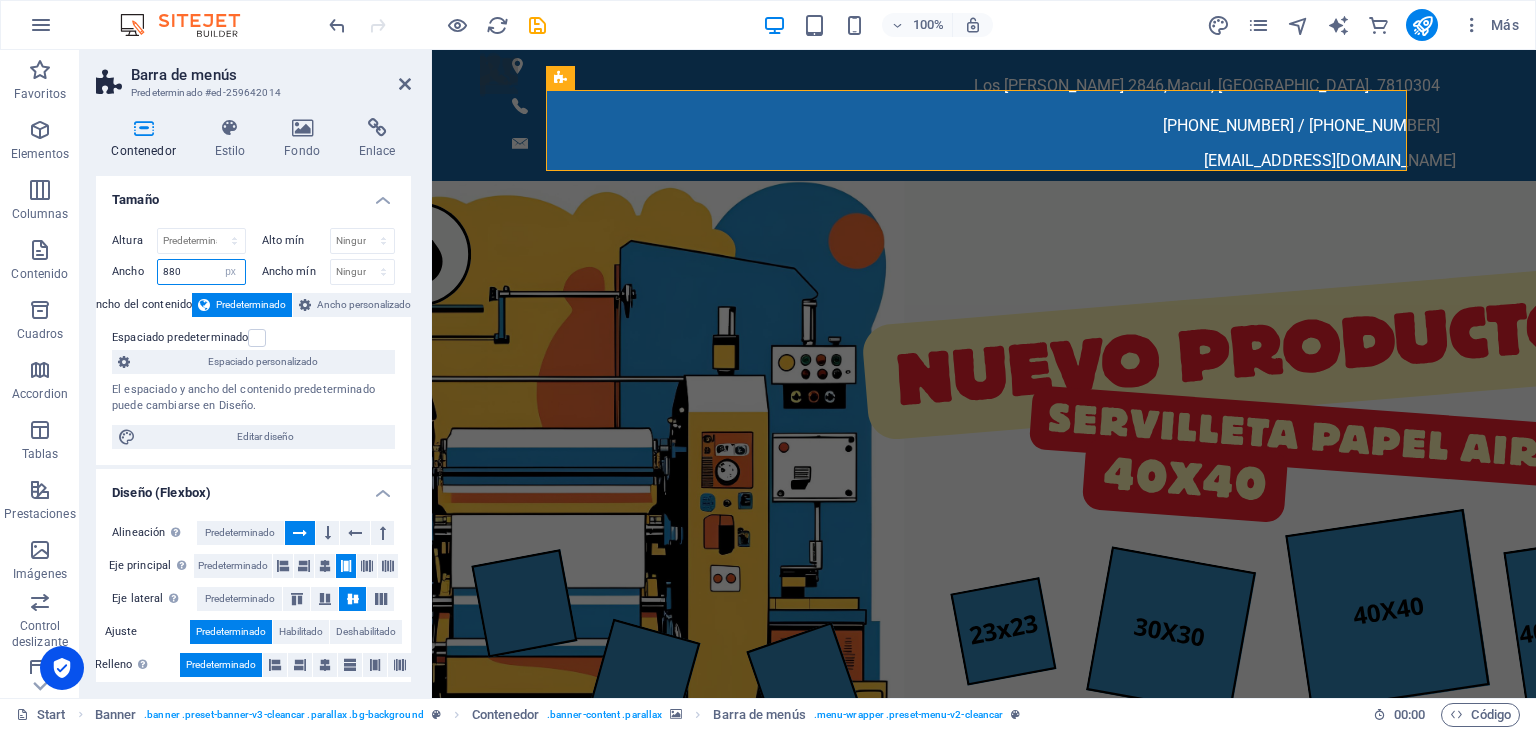 type on "880" 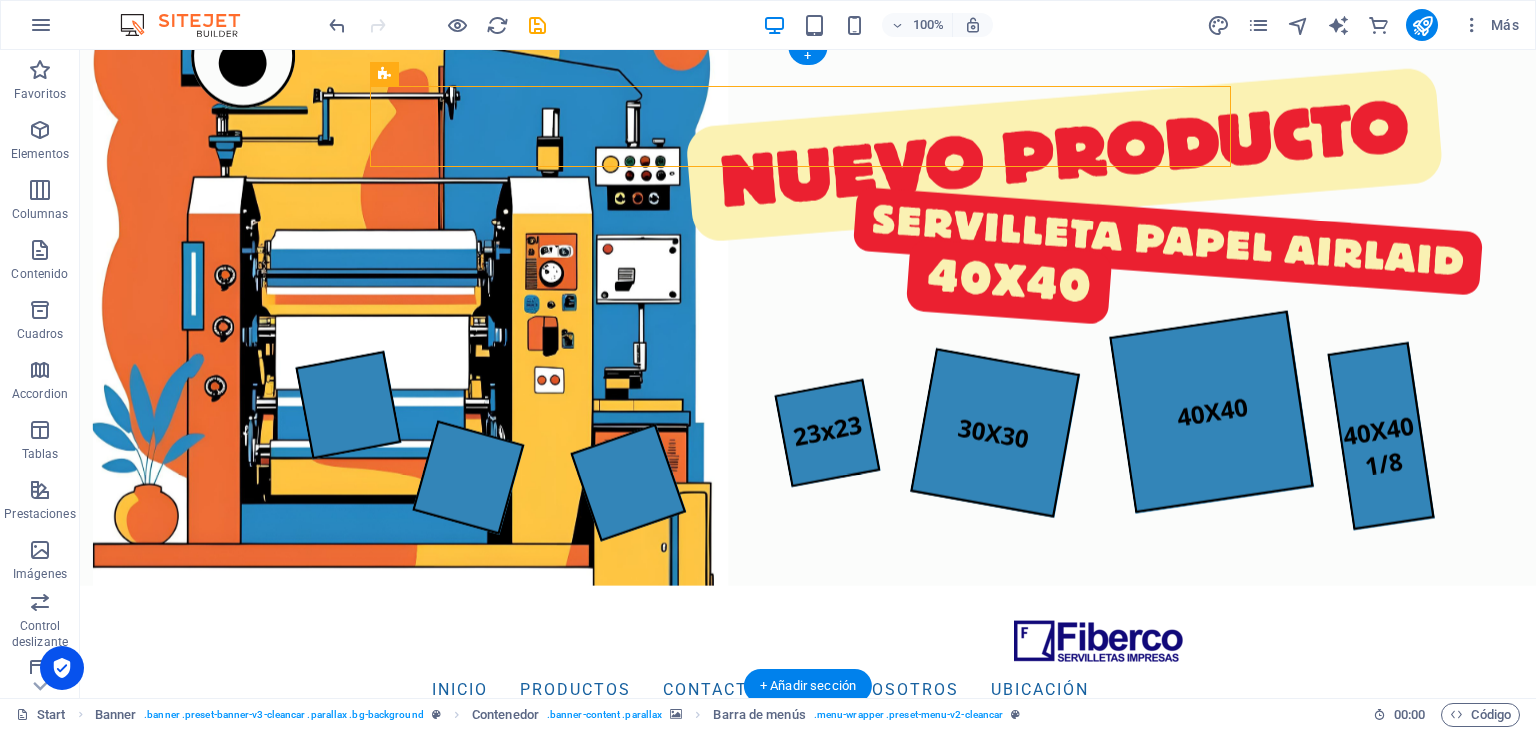 scroll, scrollTop: 0, scrollLeft: 0, axis: both 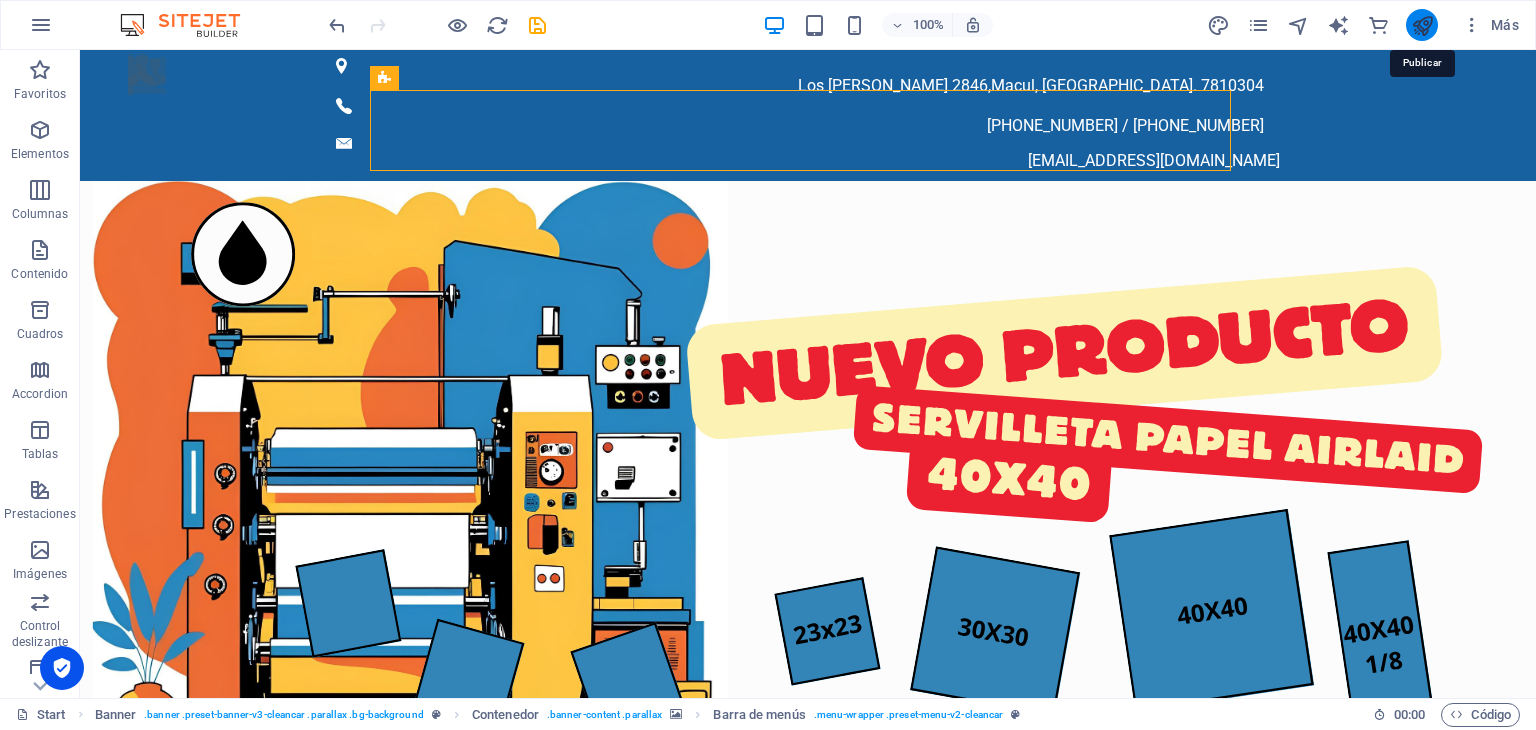 drag, startPoint x: 1424, startPoint y: 24, endPoint x: 1252, endPoint y: 15, distance: 172.2353 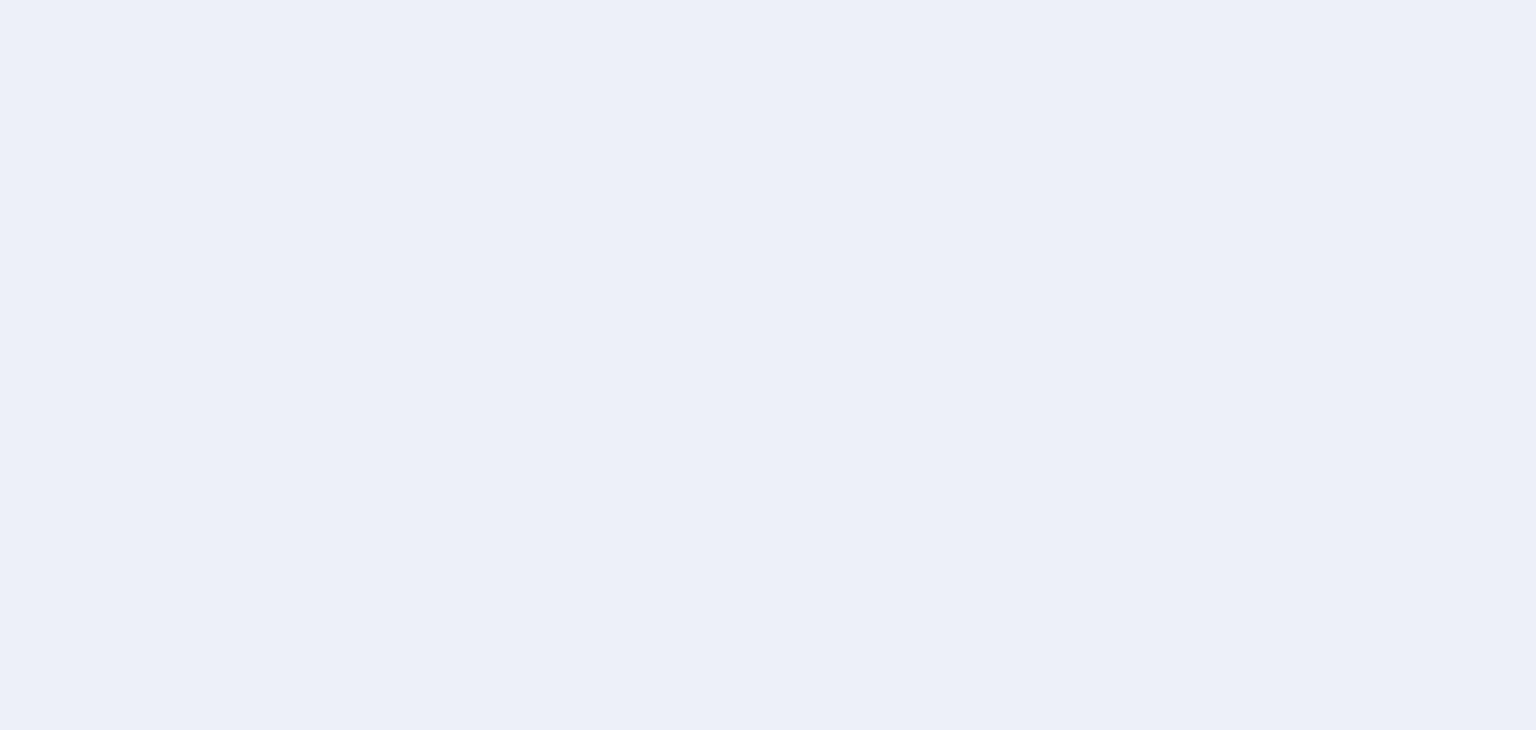 scroll, scrollTop: 0, scrollLeft: 0, axis: both 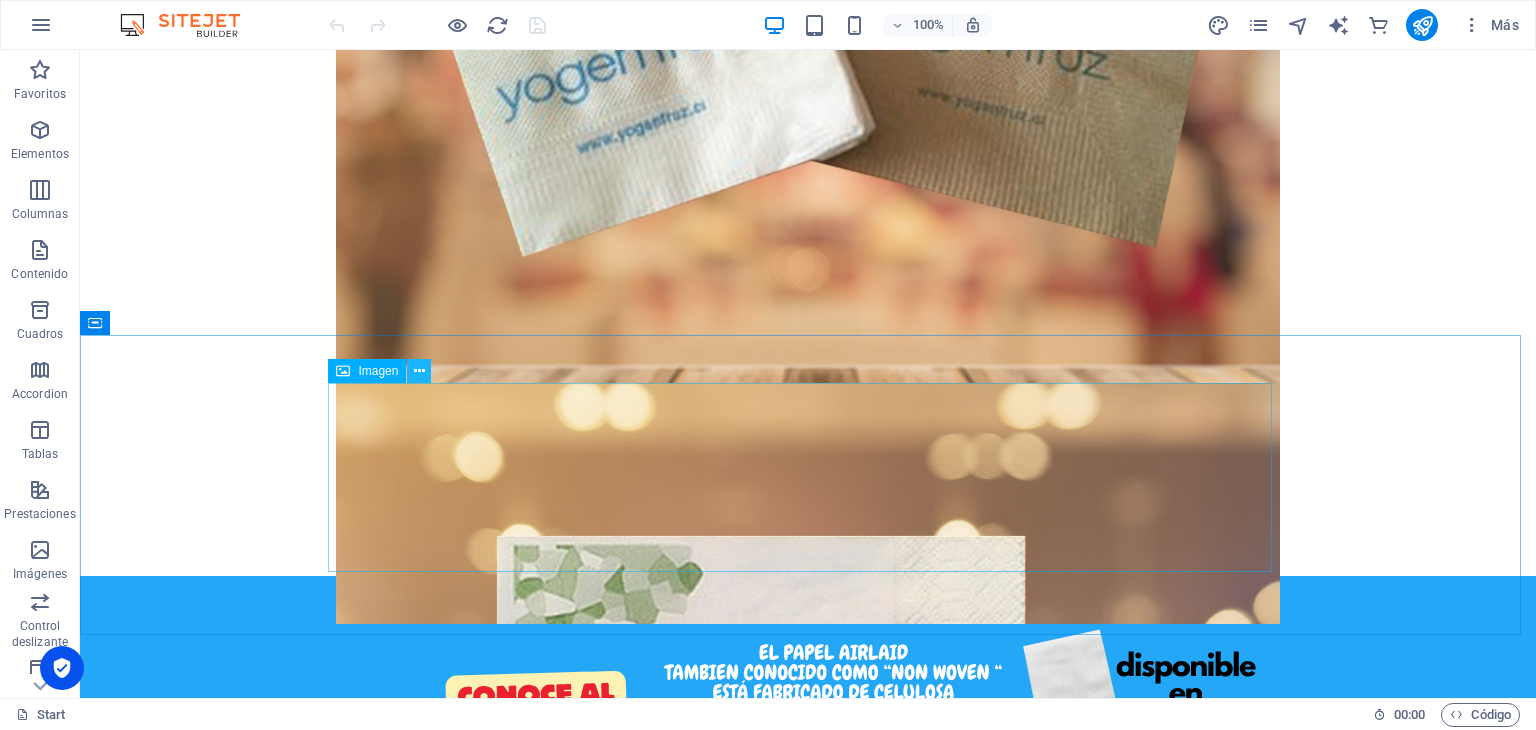 click at bounding box center (419, 371) 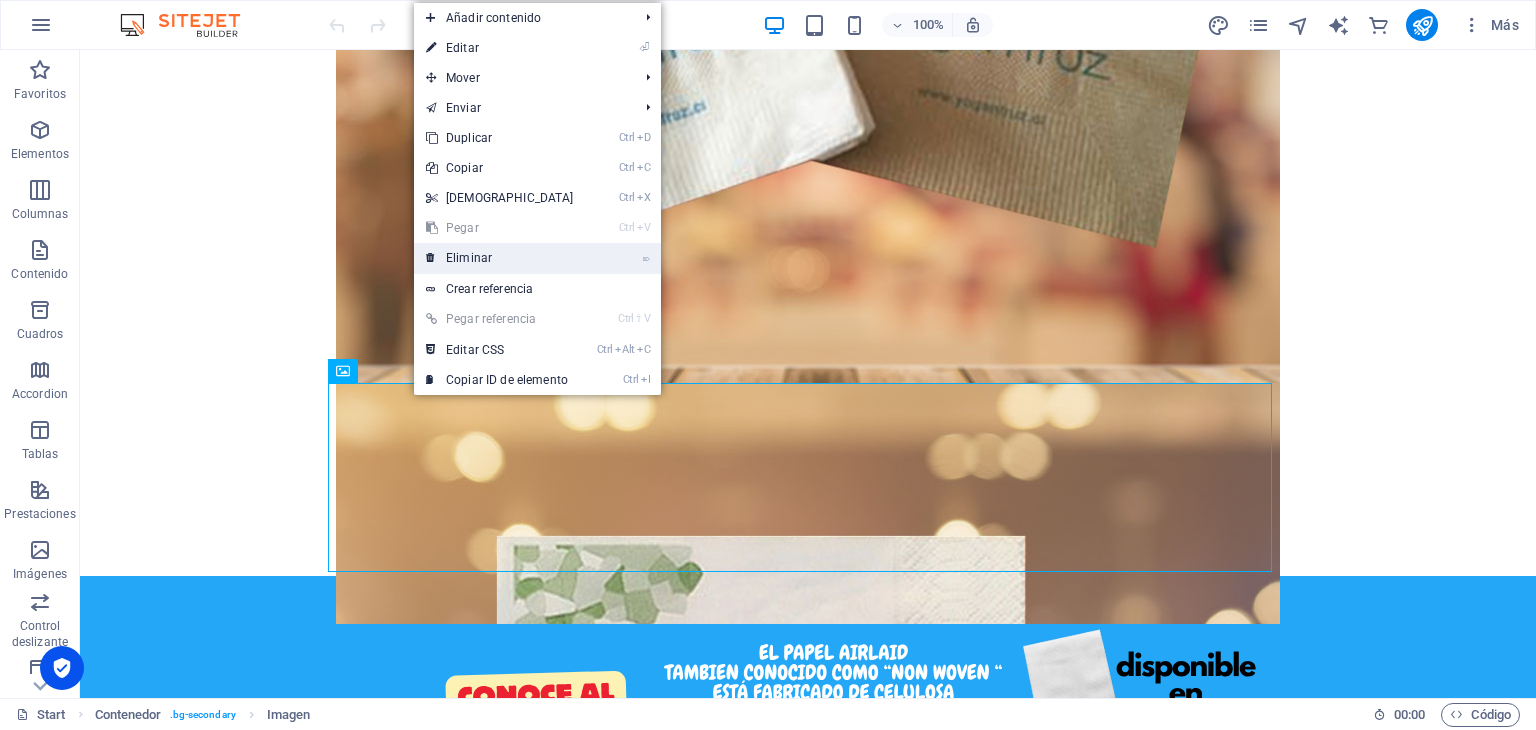 drag, startPoint x: 455, startPoint y: 253, endPoint x: 376, endPoint y: 203, distance: 93.49332 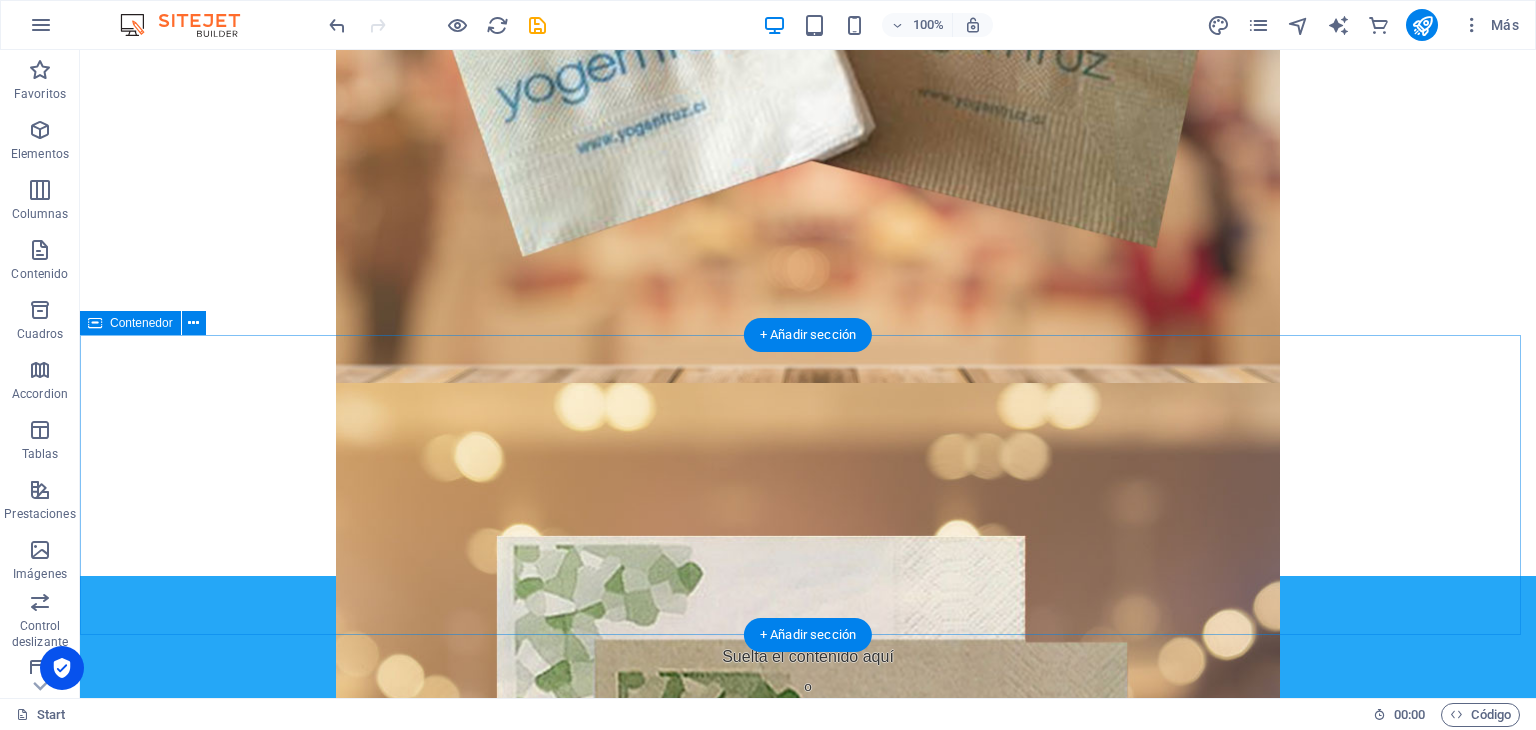 click on "Suelta el contenido aquí o  Añadir elementos  Pegar portapapeles" at bounding box center (808, 726) 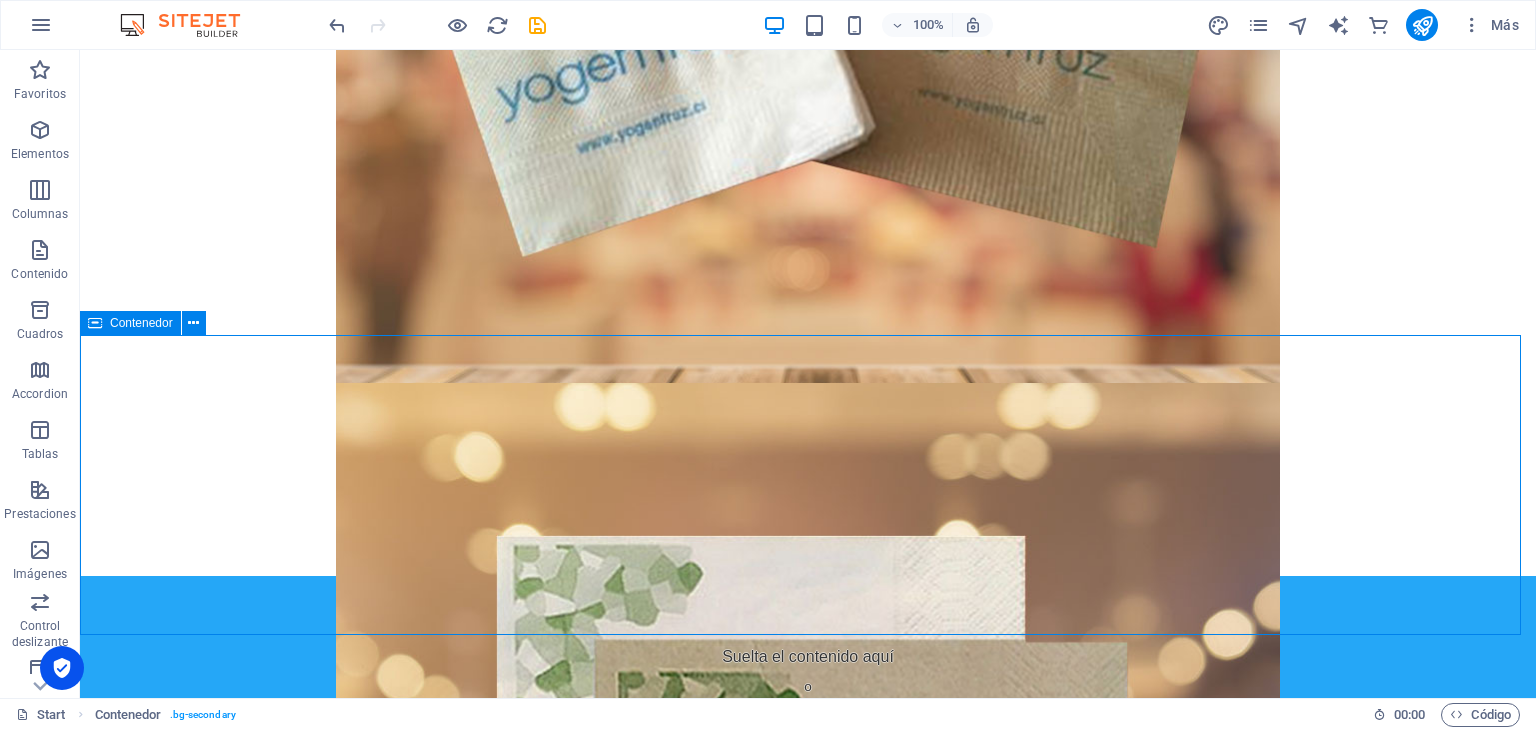 click on "Contenedor" at bounding box center [141, 323] 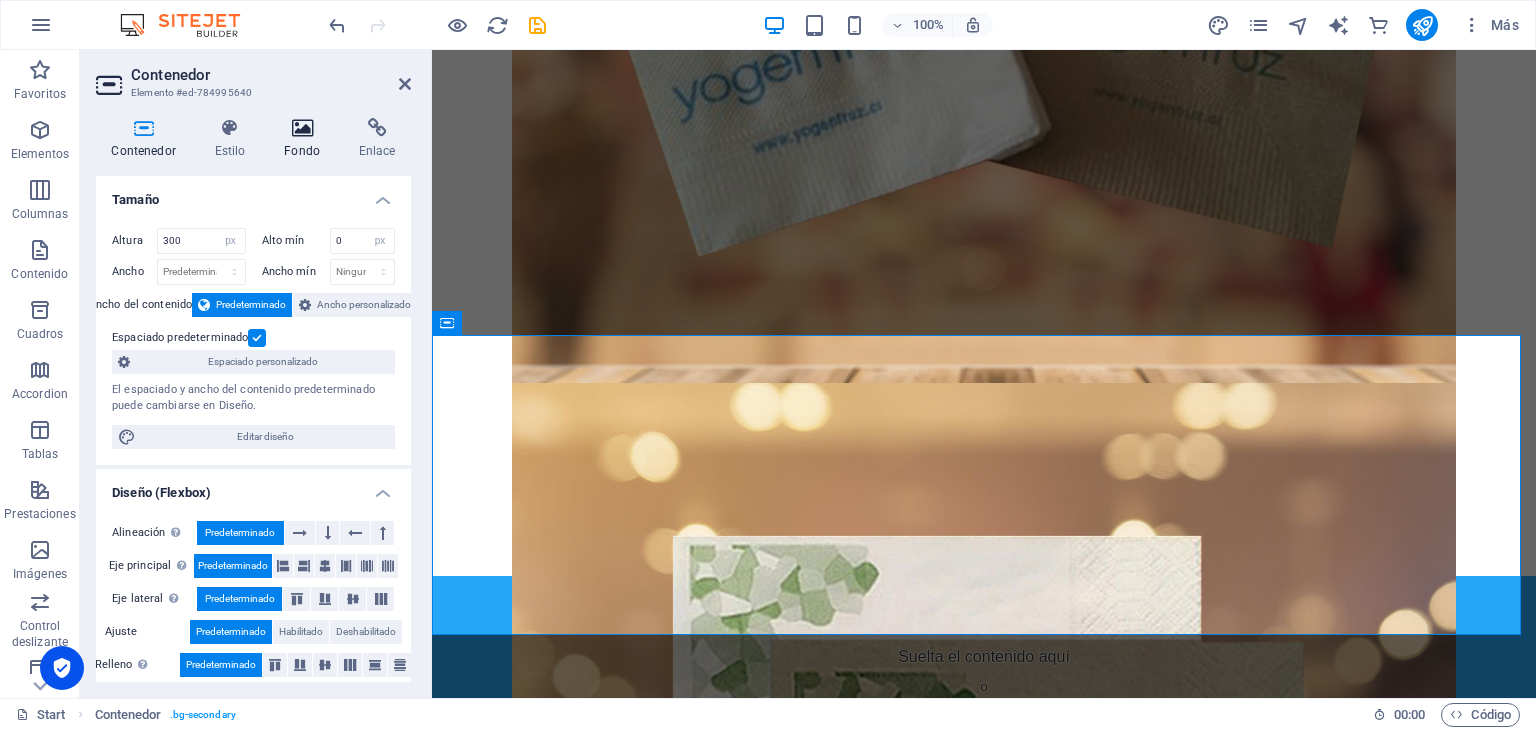 click on "Fondo" at bounding box center (306, 139) 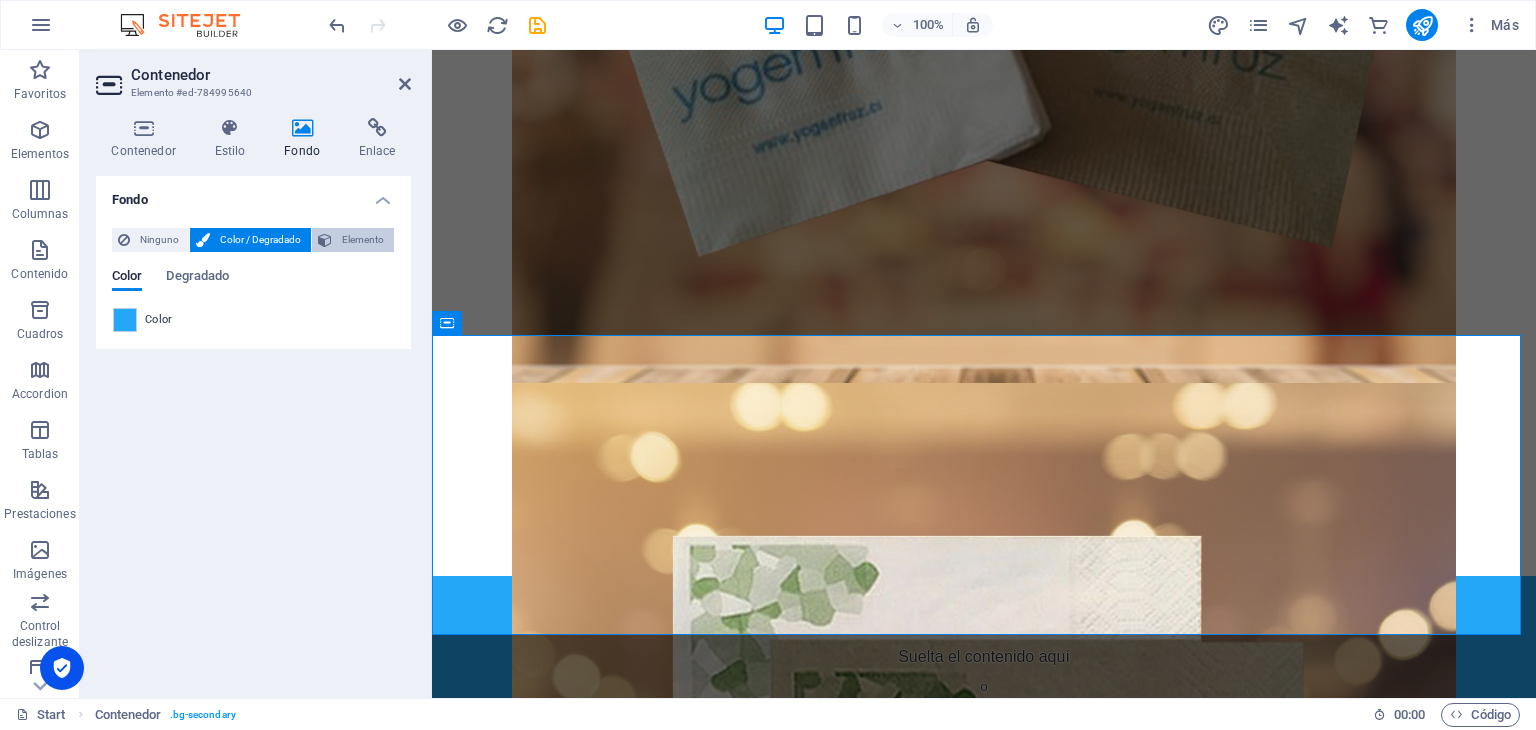 click on "Elemento" at bounding box center [363, 240] 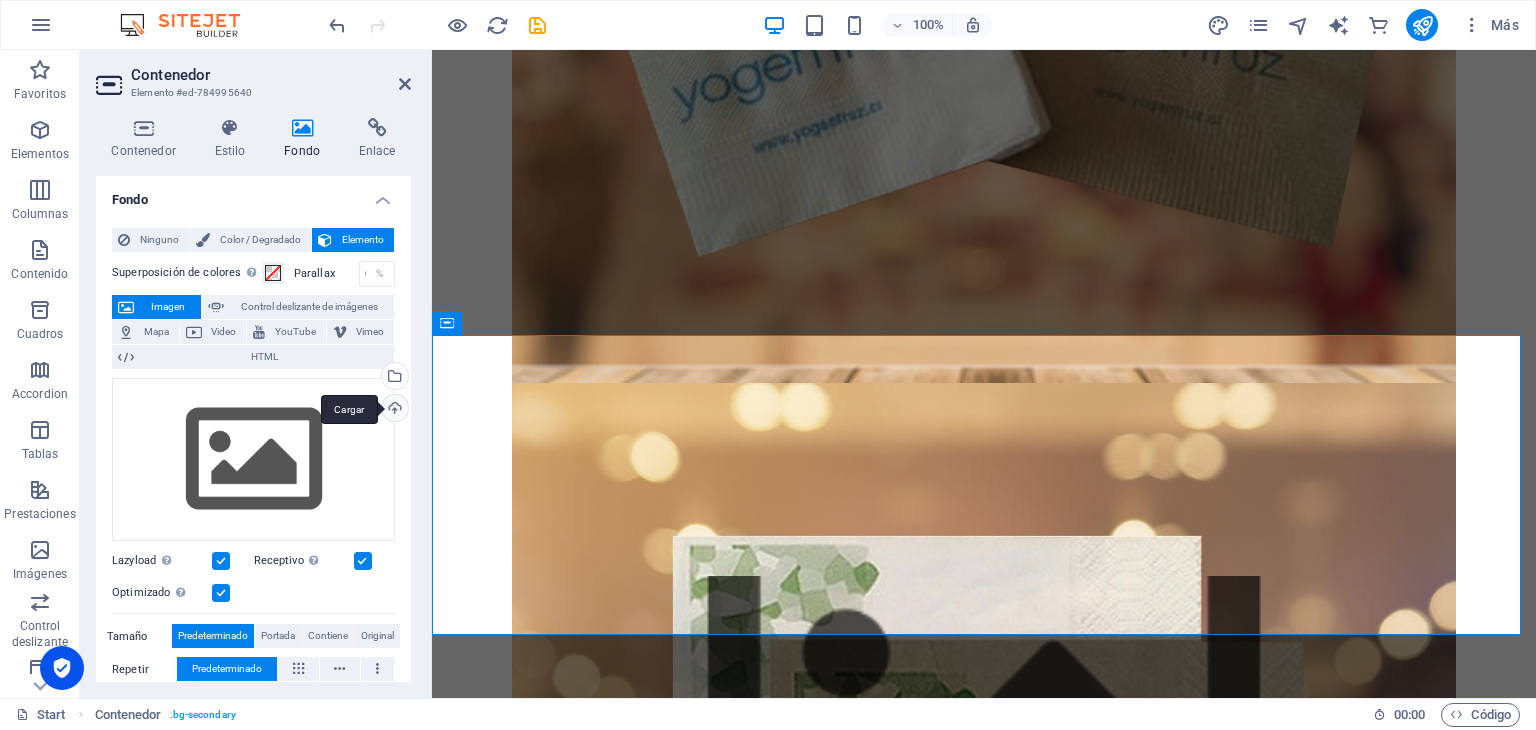 click on "Cargar" at bounding box center (393, 410) 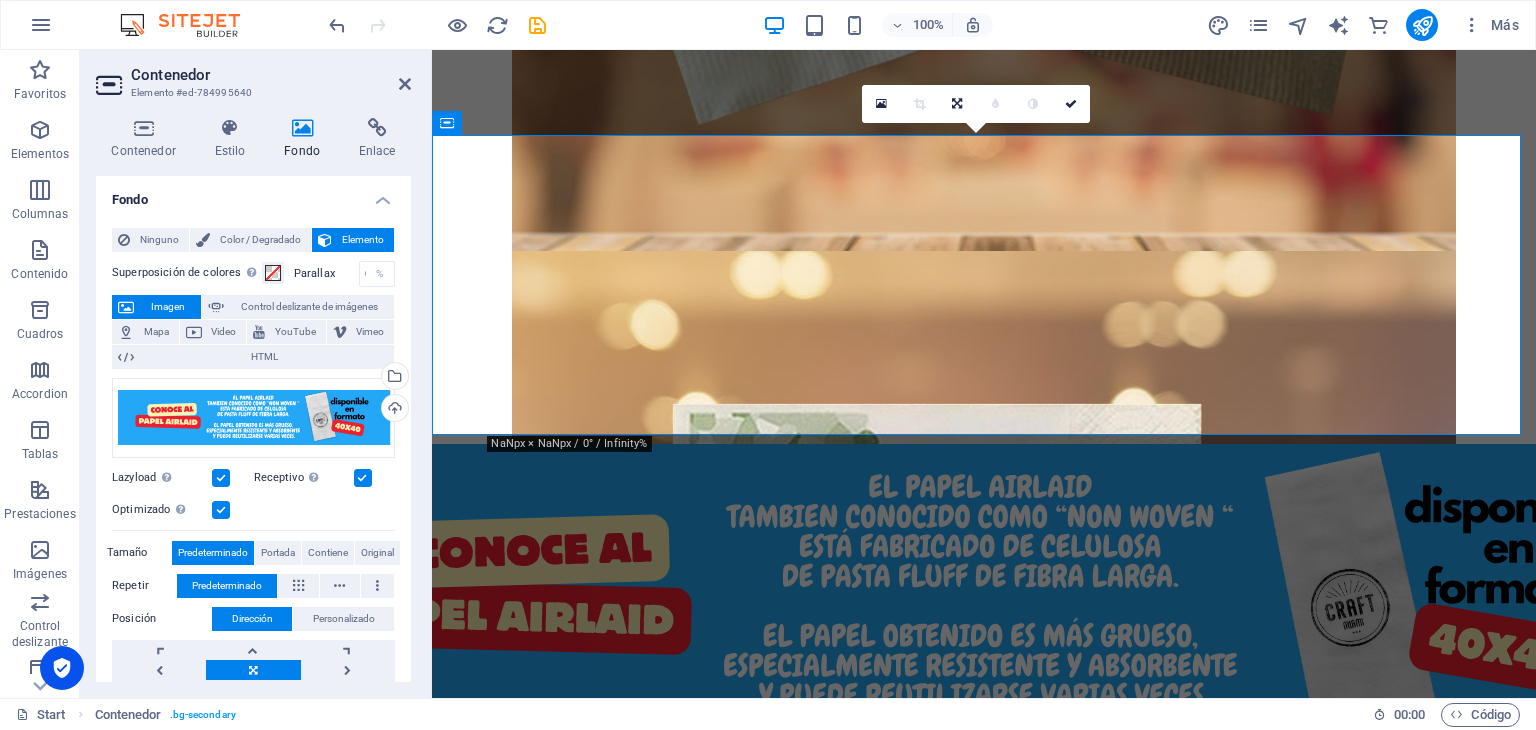 scroll, scrollTop: 1904, scrollLeft: 0, axis: vertical 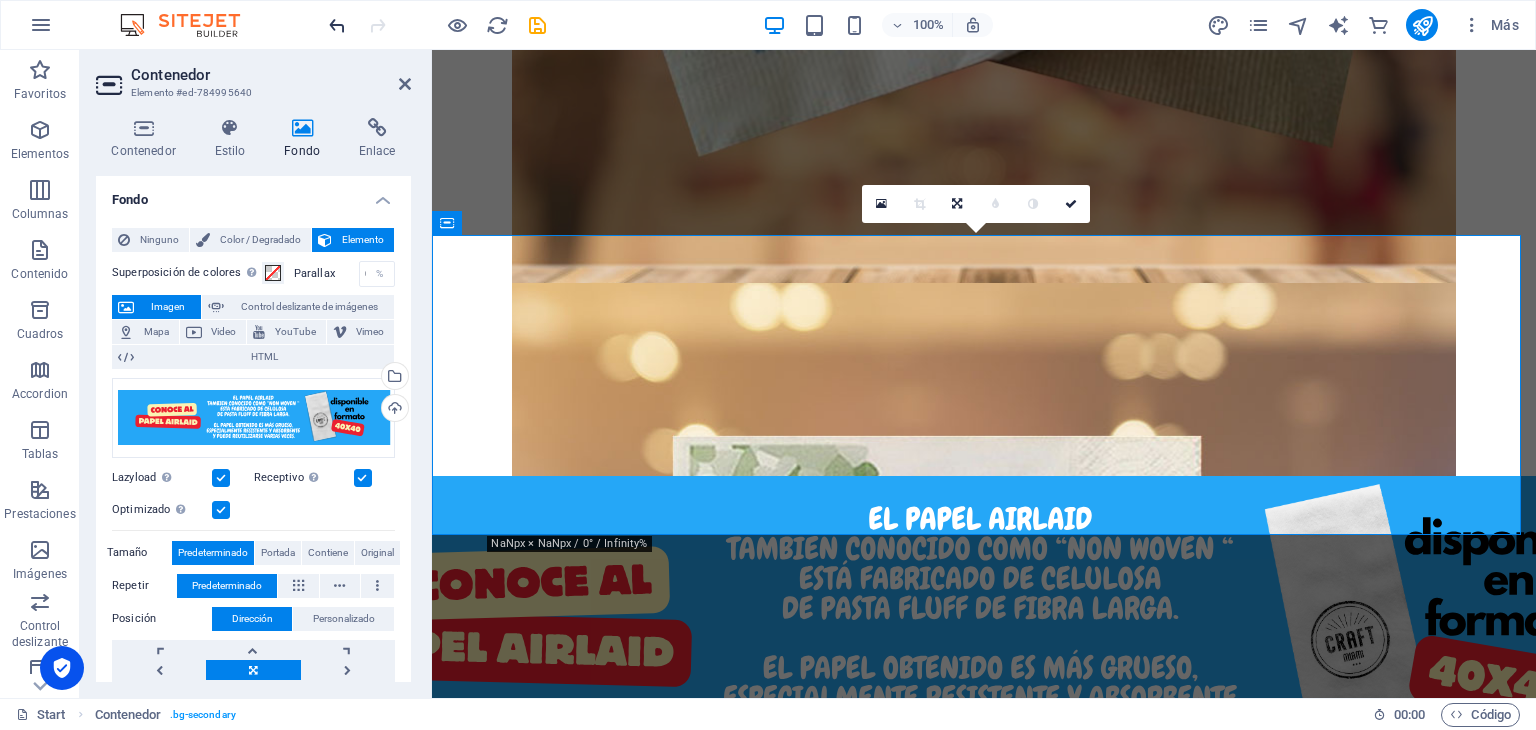 click at bounding box center (337, 25) 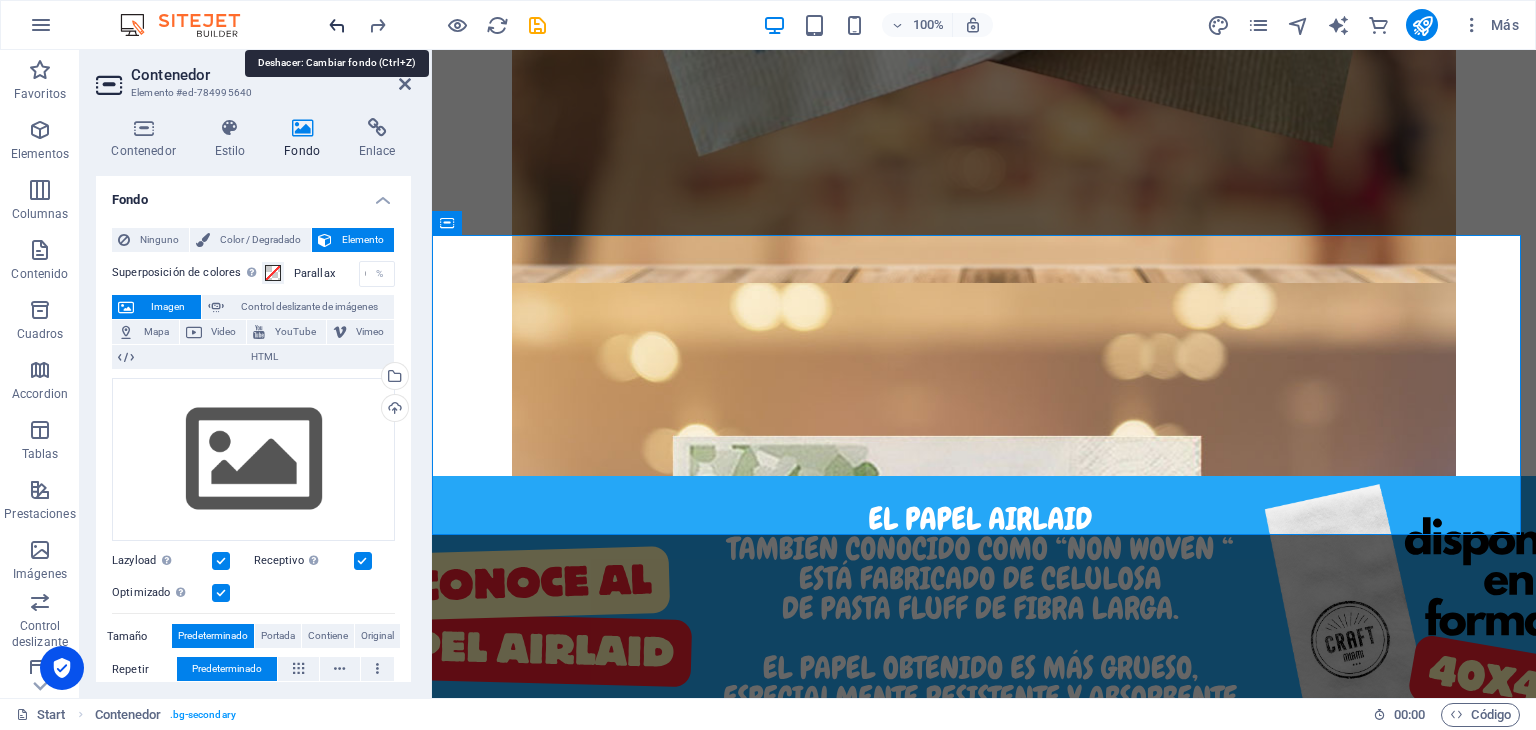 click at bounding box center [337, 25] 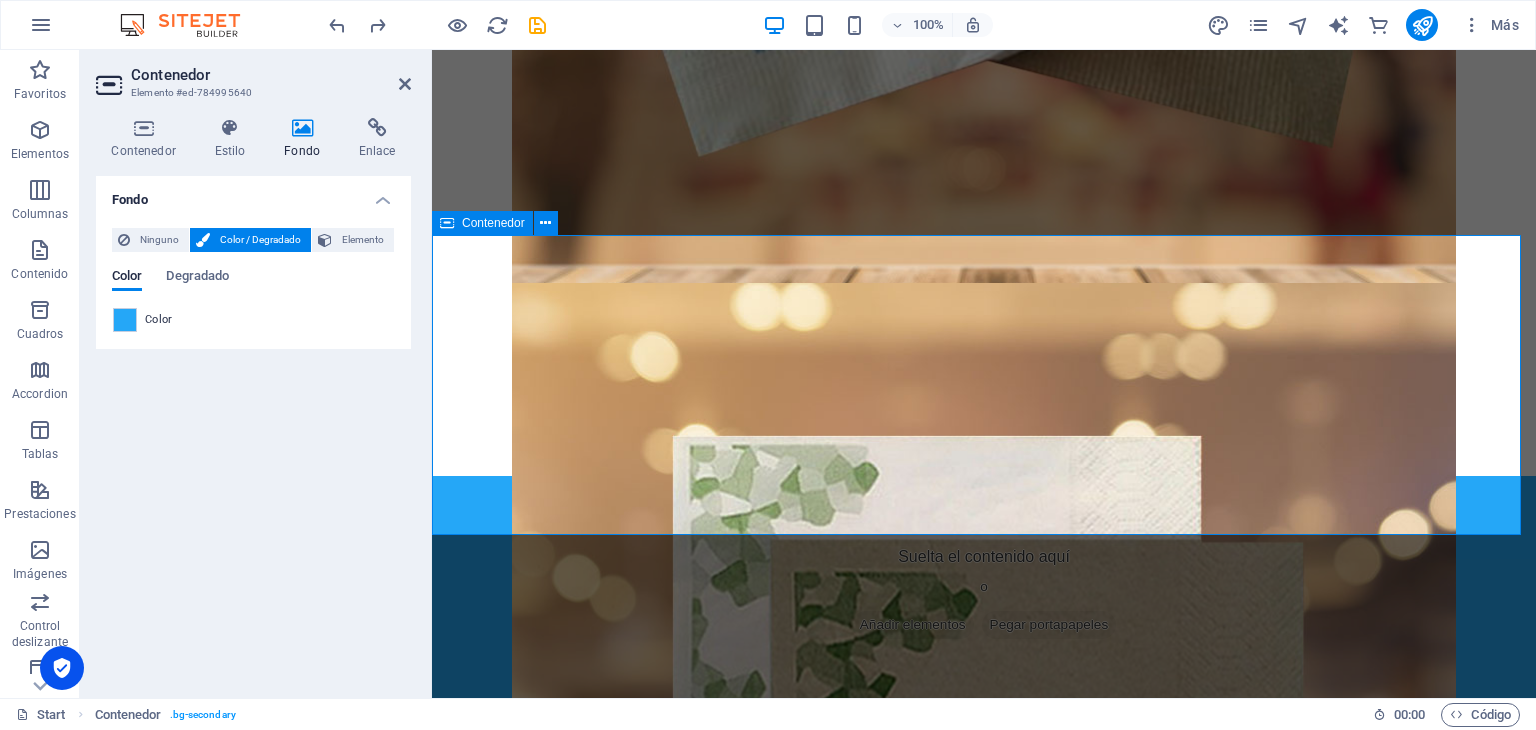 click on "Suelta el contenido aquí o  Añadir elementos  Pegar portapapeles" at bounding box center (984, 595) 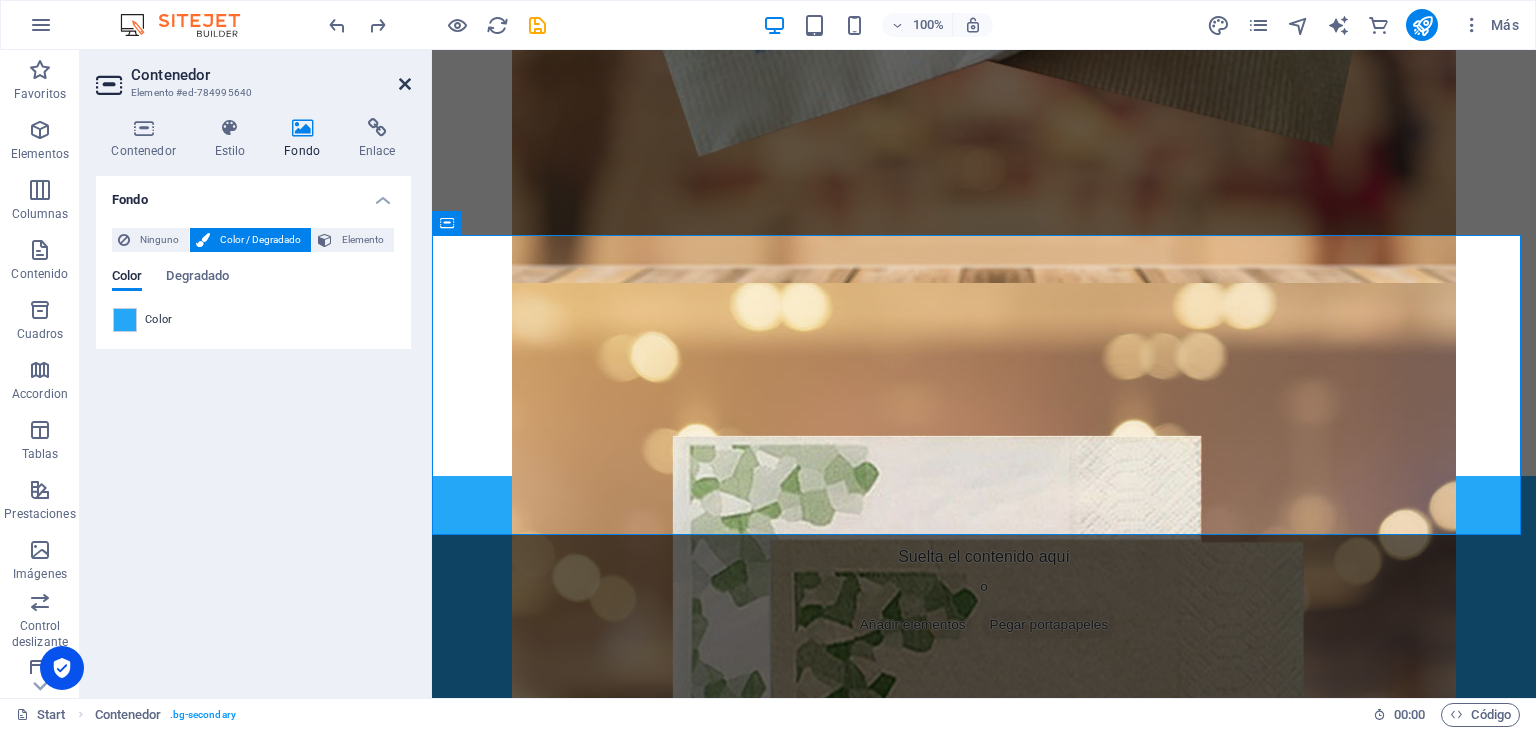 click at bounding box center (405, 84) 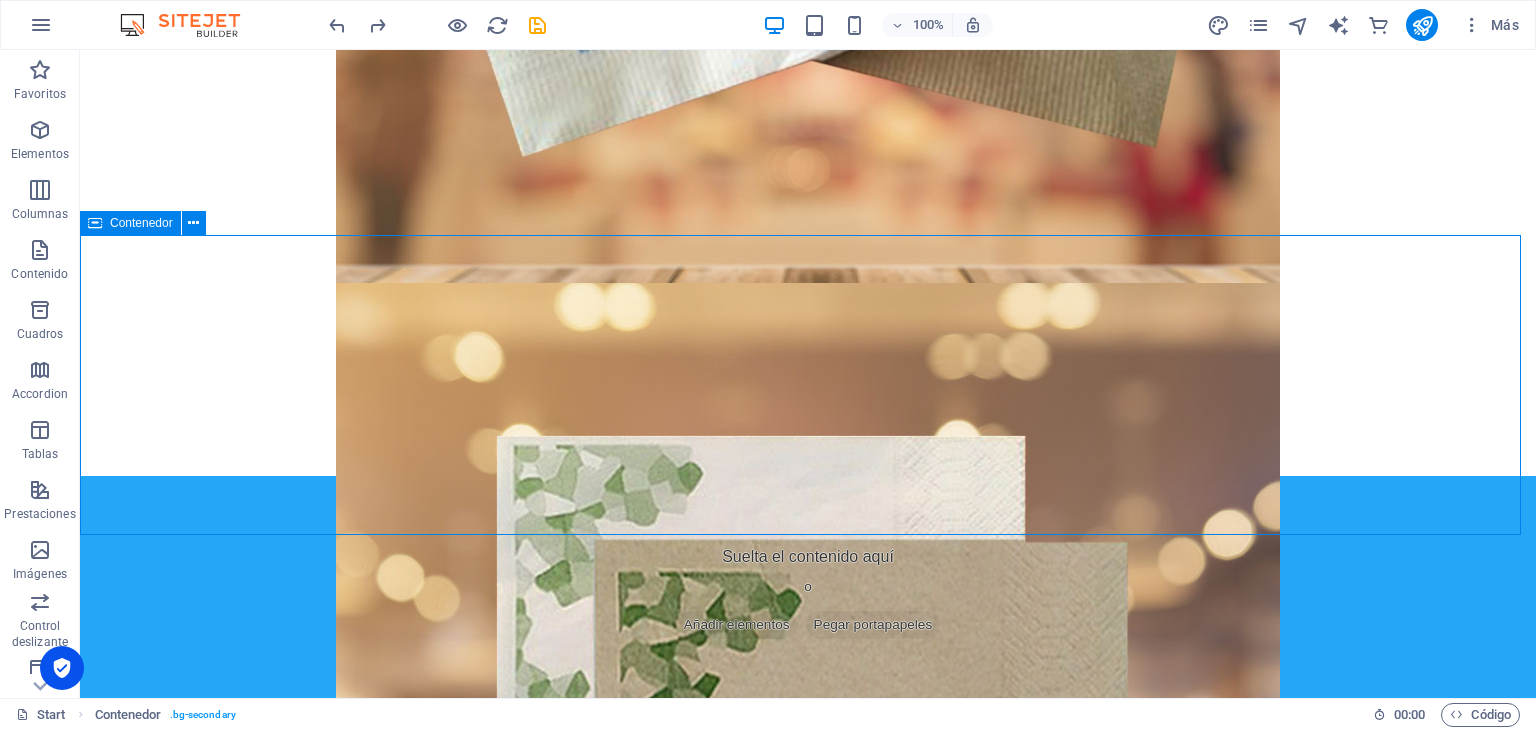 click on "Añadir elementos" at bounding box center [737, 625] 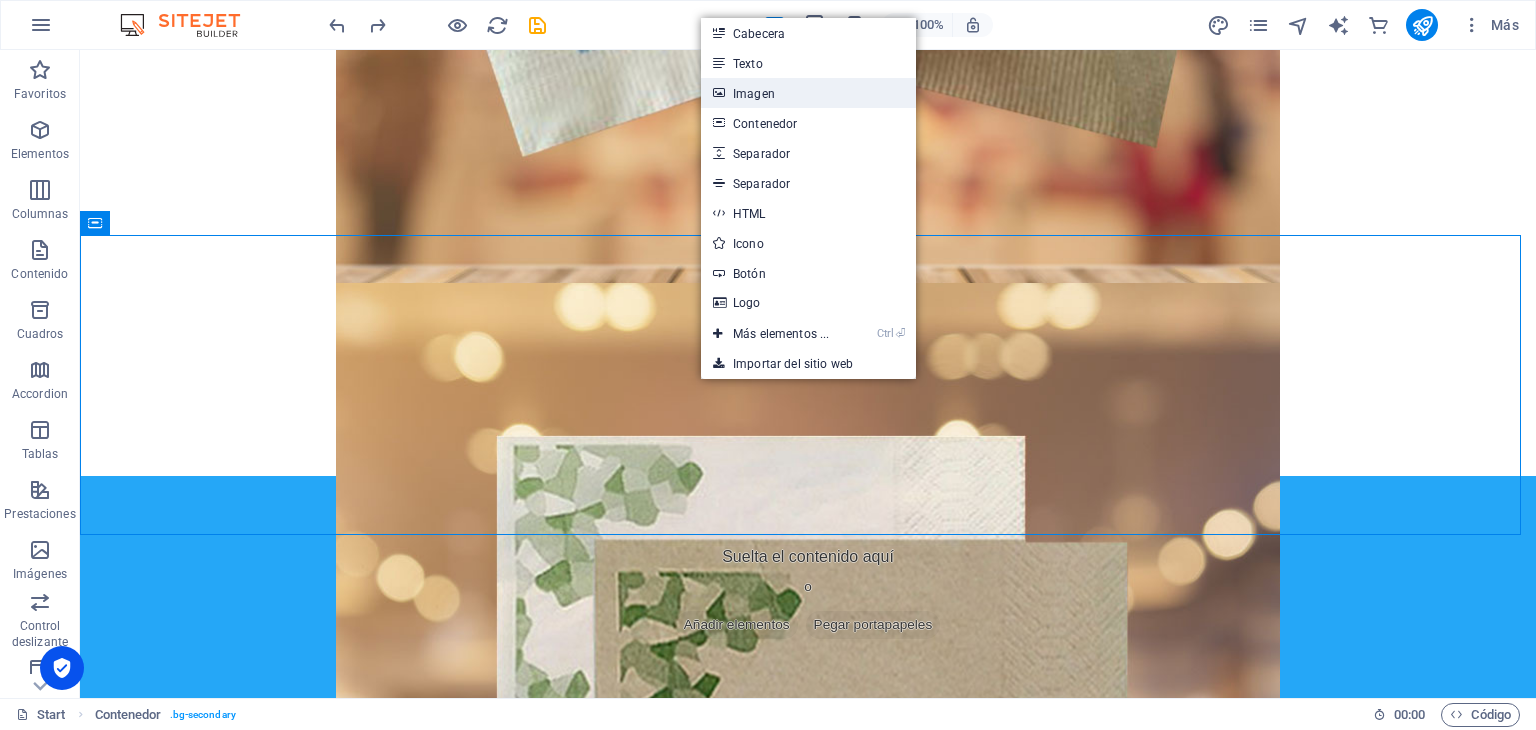 click on "Imagen" at bounding box center (808, 93) 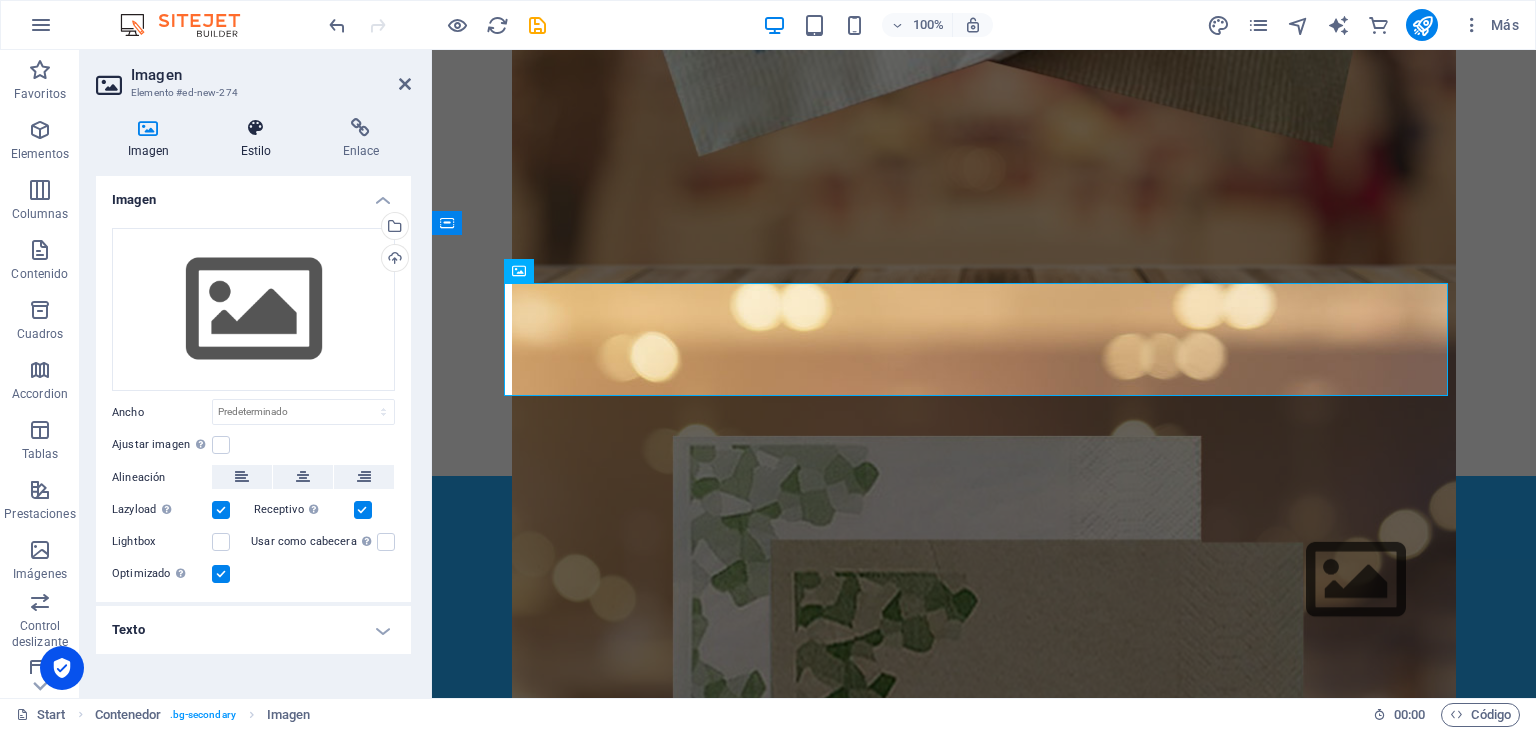 click on "Estilo" at bounding box center [260, 139] 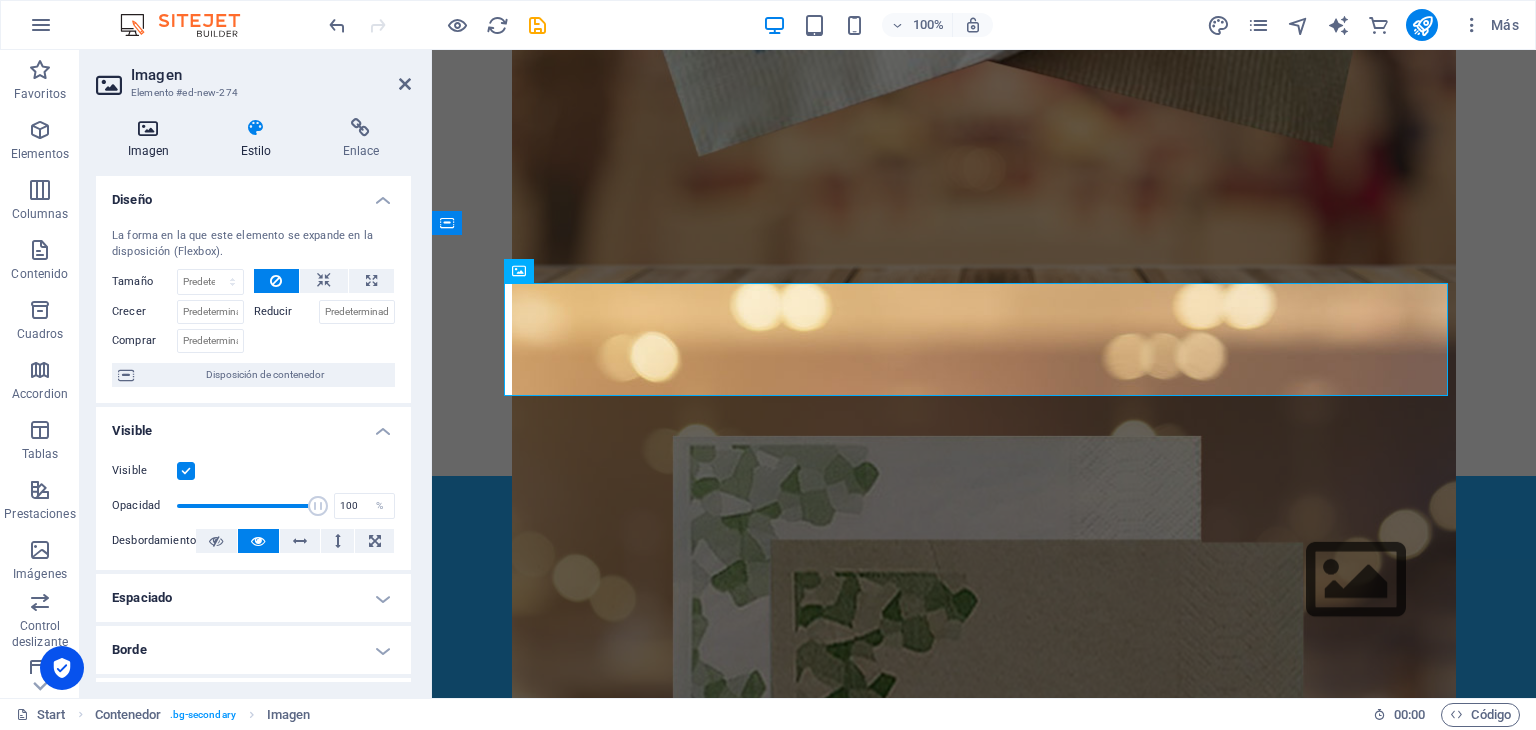 click on "Imagen" at bounding box center (152, 139) 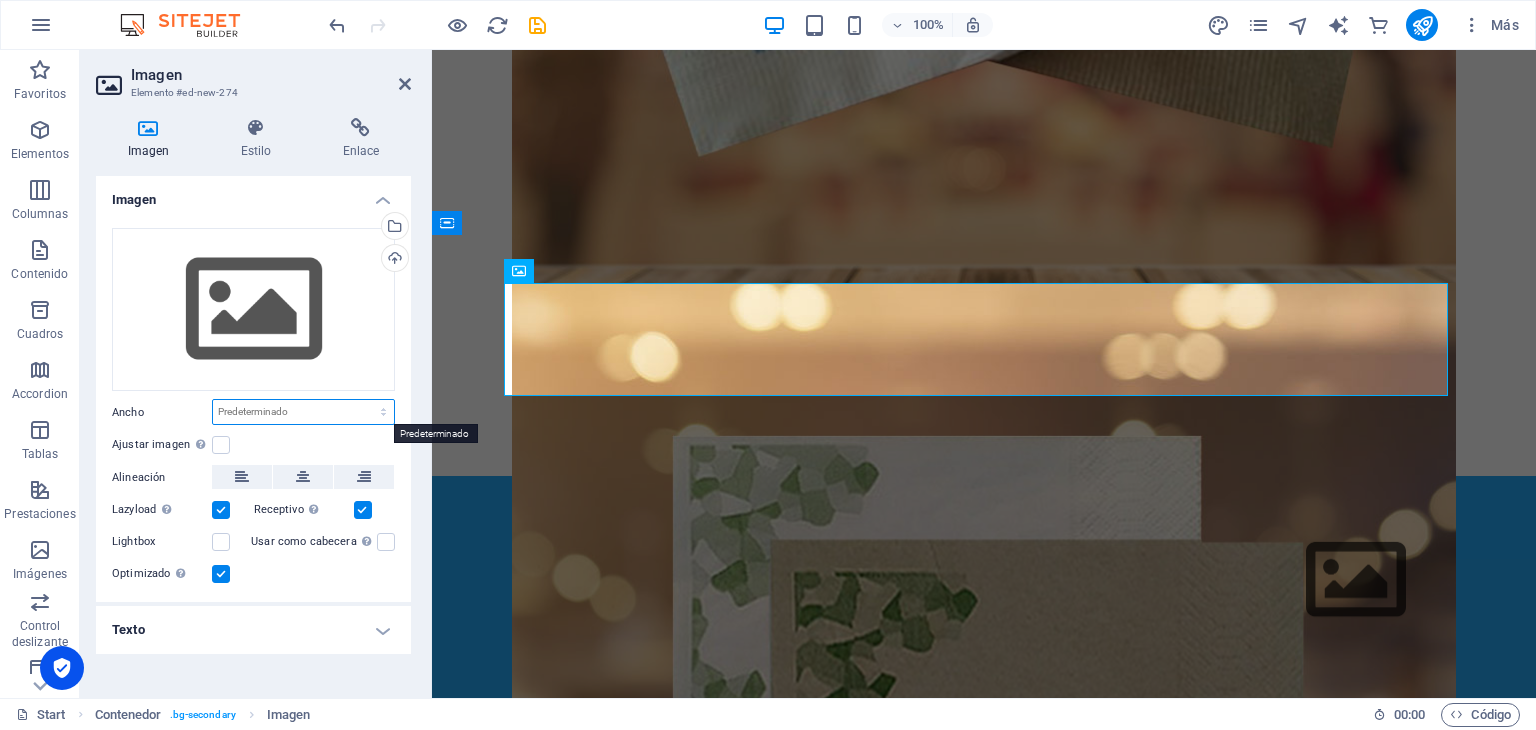 click on "Predeterminado automático px rem % em vh vw" at bounding box center [303, 412] 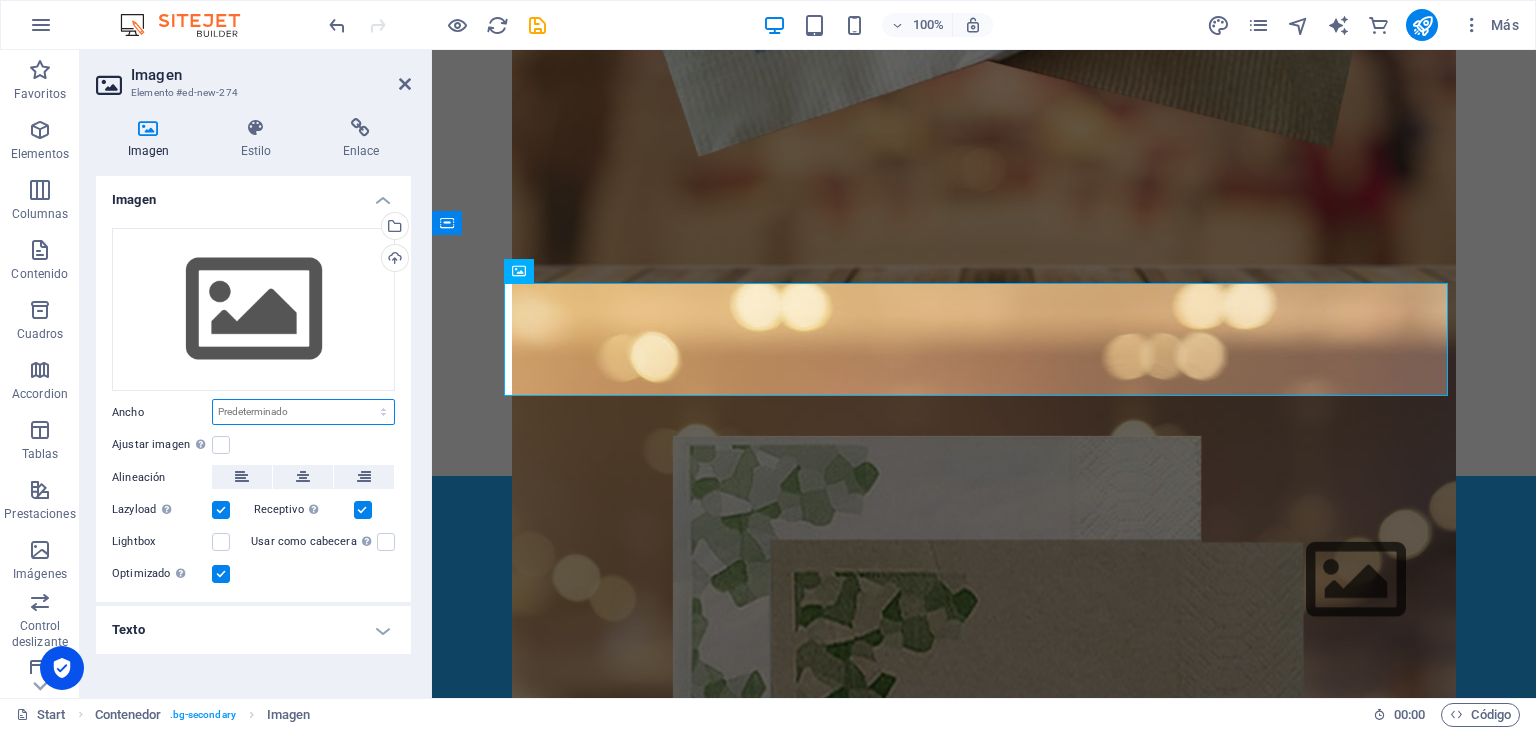 select on "px" 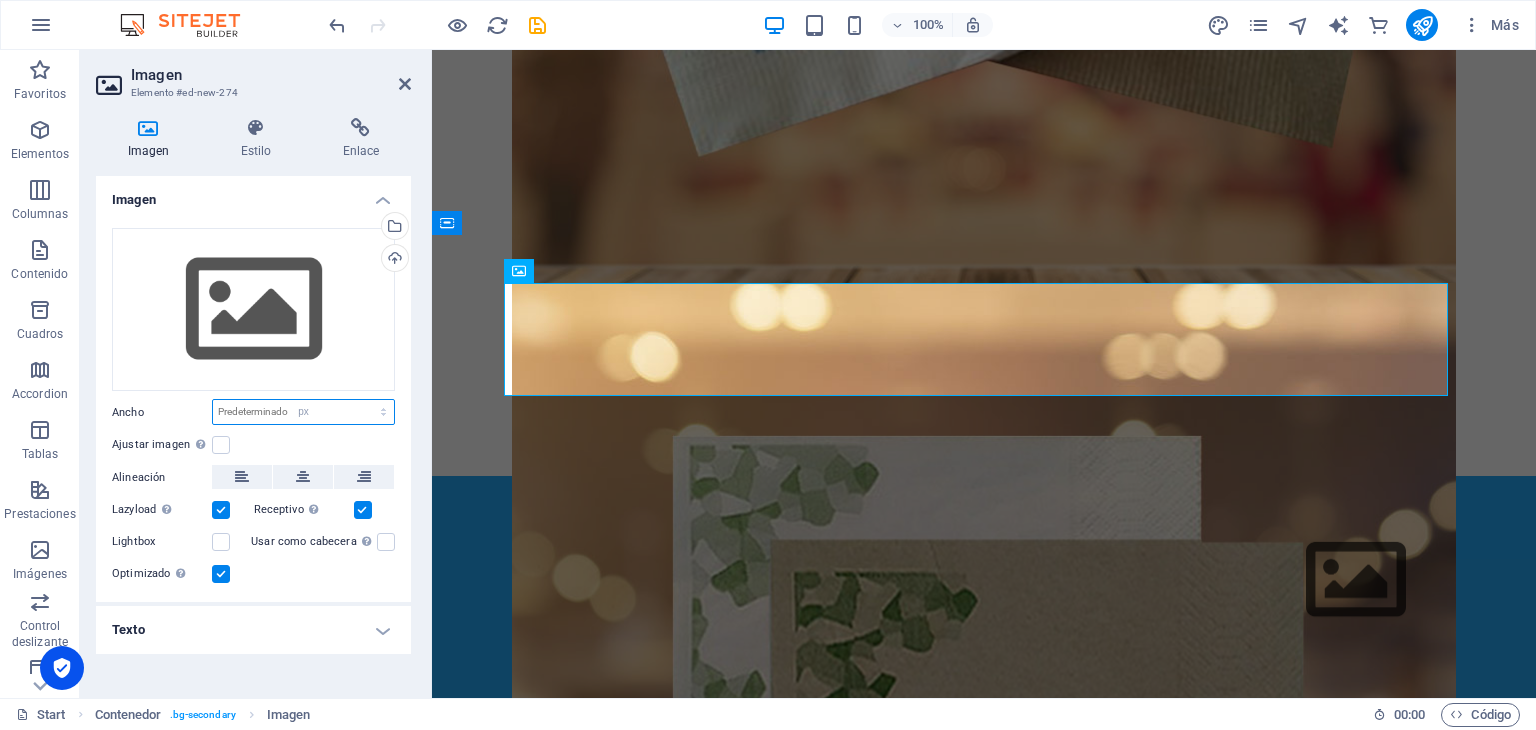click on "Predeterminado automático px rem % em vh vw" at bounding box center [303, 412] 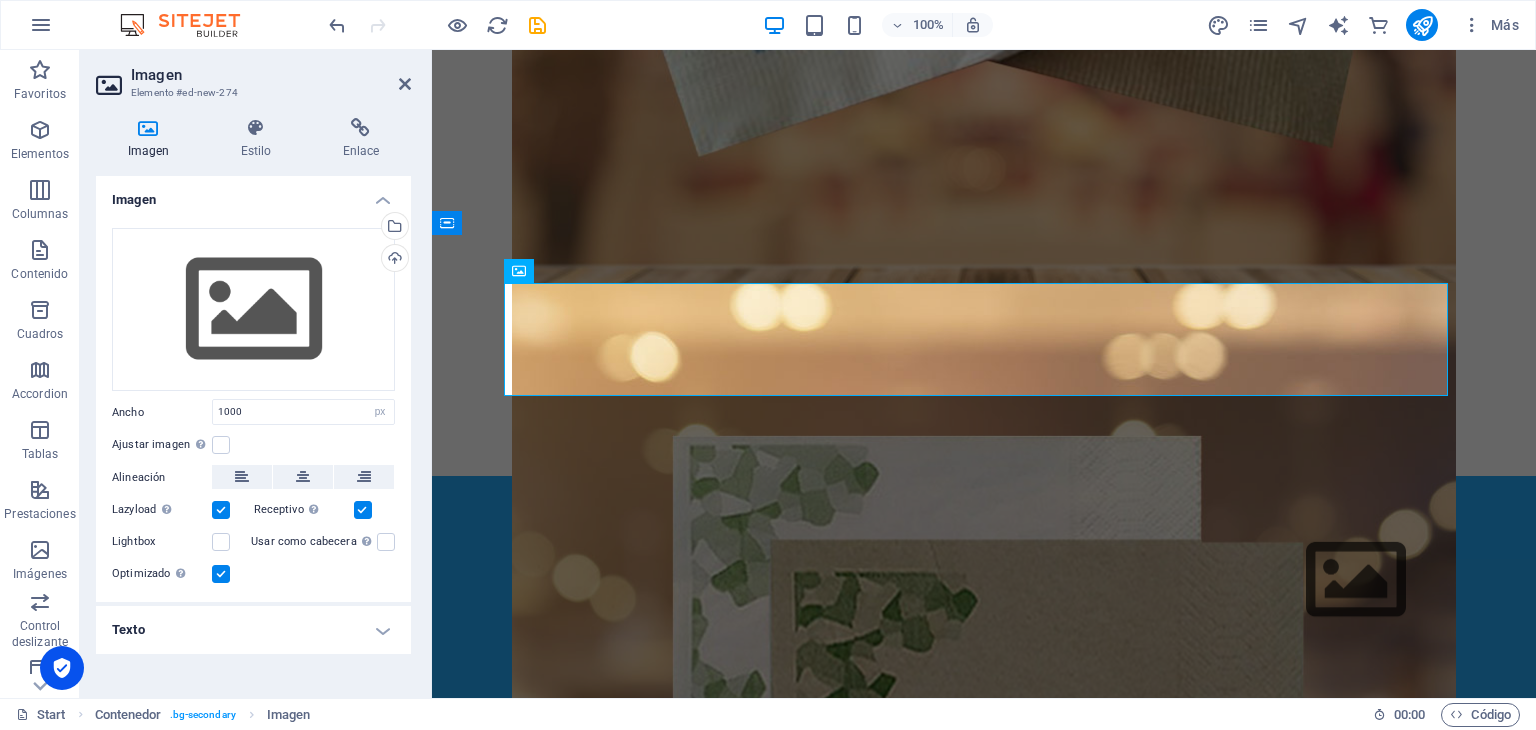 click on "Ajustar imagen Ajustar imagen automáticamente a un ancho y alto fijo" at bounding box center [253, 445] 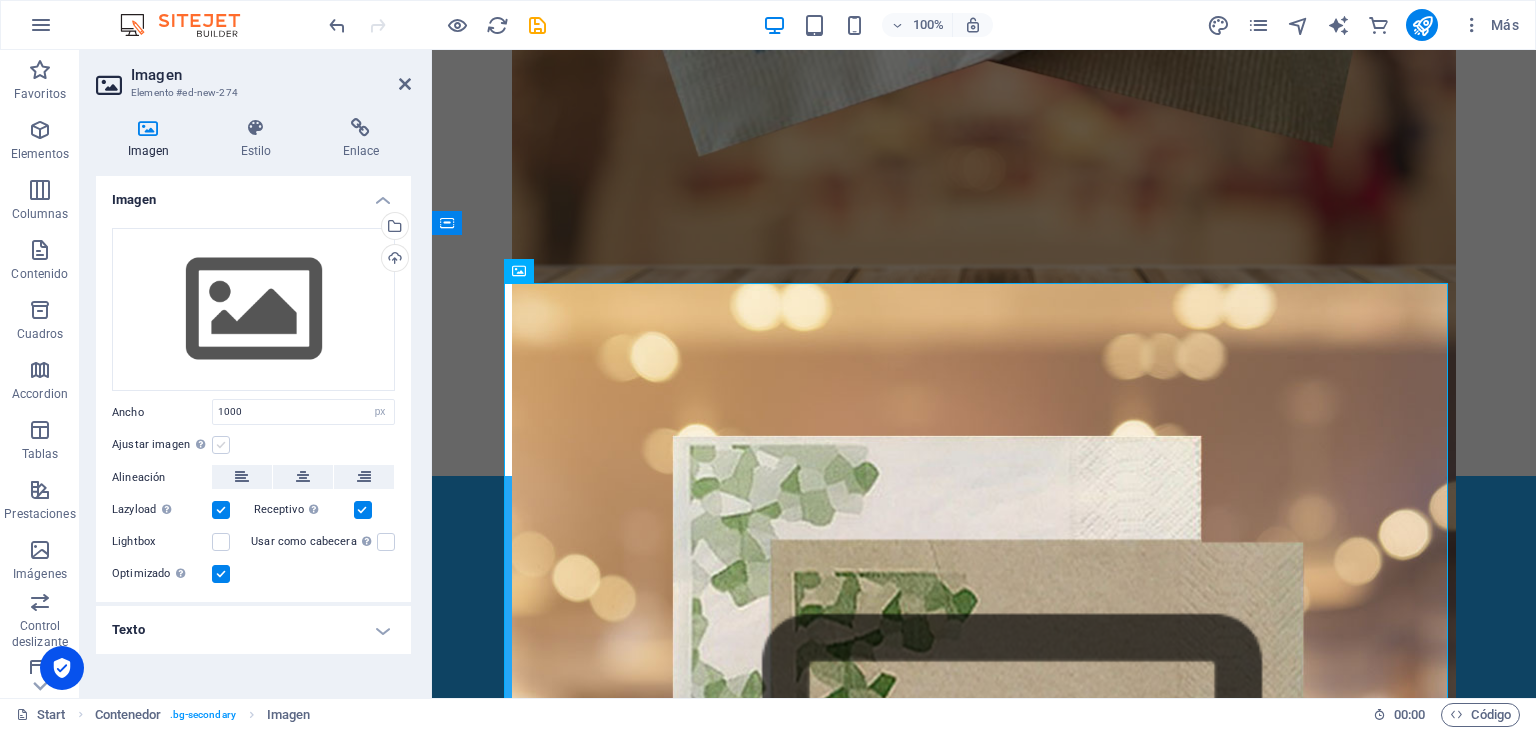 click at bounding box center (221, 445) 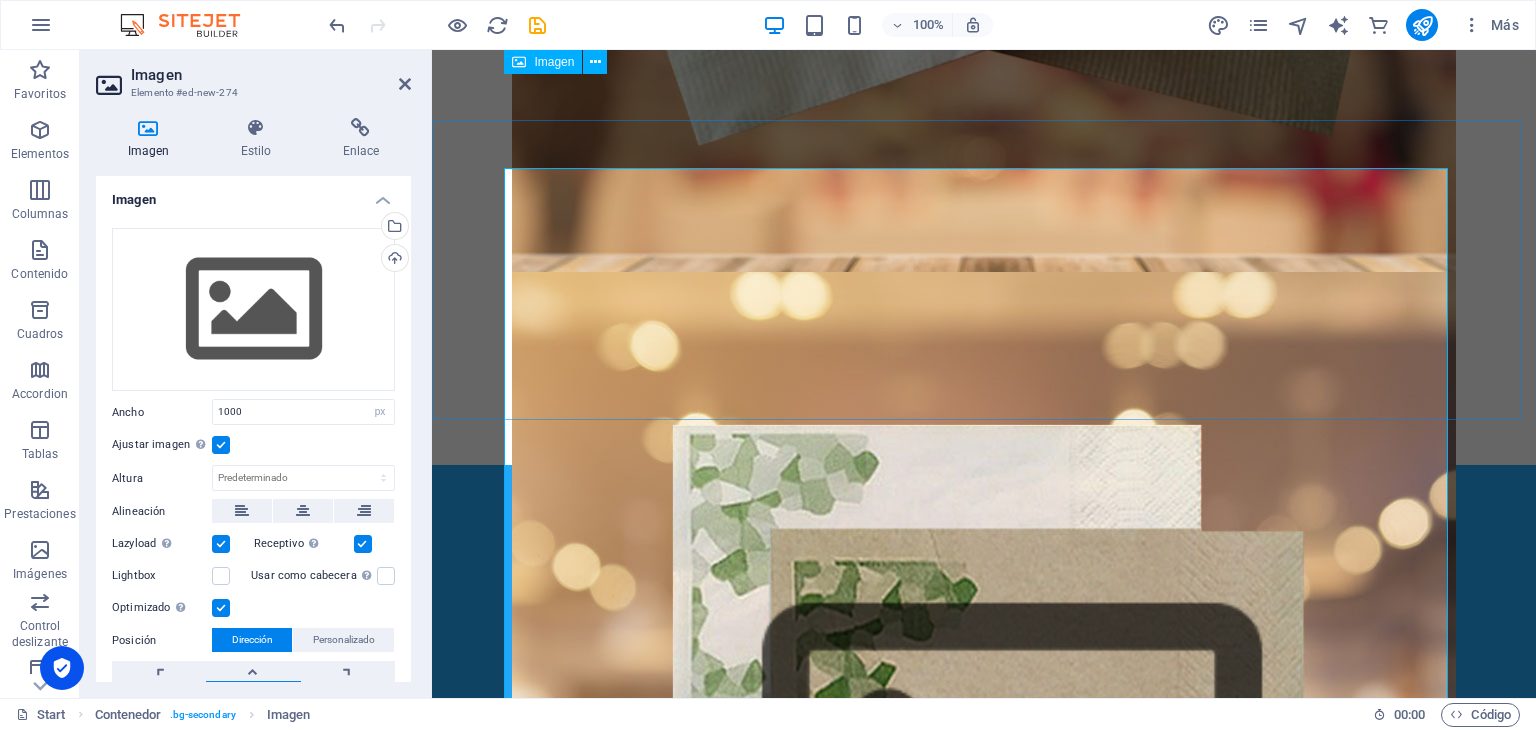 scroll, scrollTop: 1904, scrollLeft: 0, axis: vertical 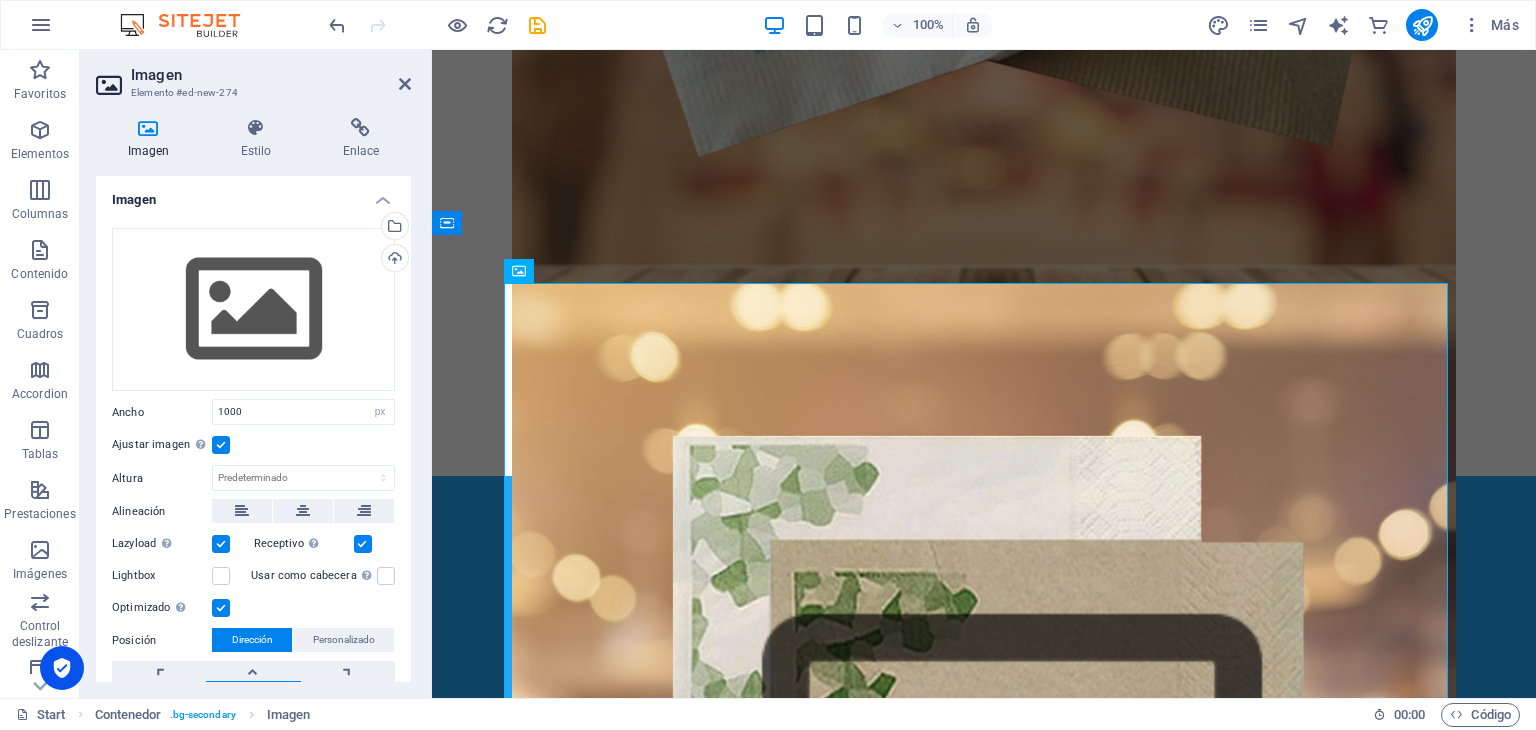 click at bounding box center [221, 445] 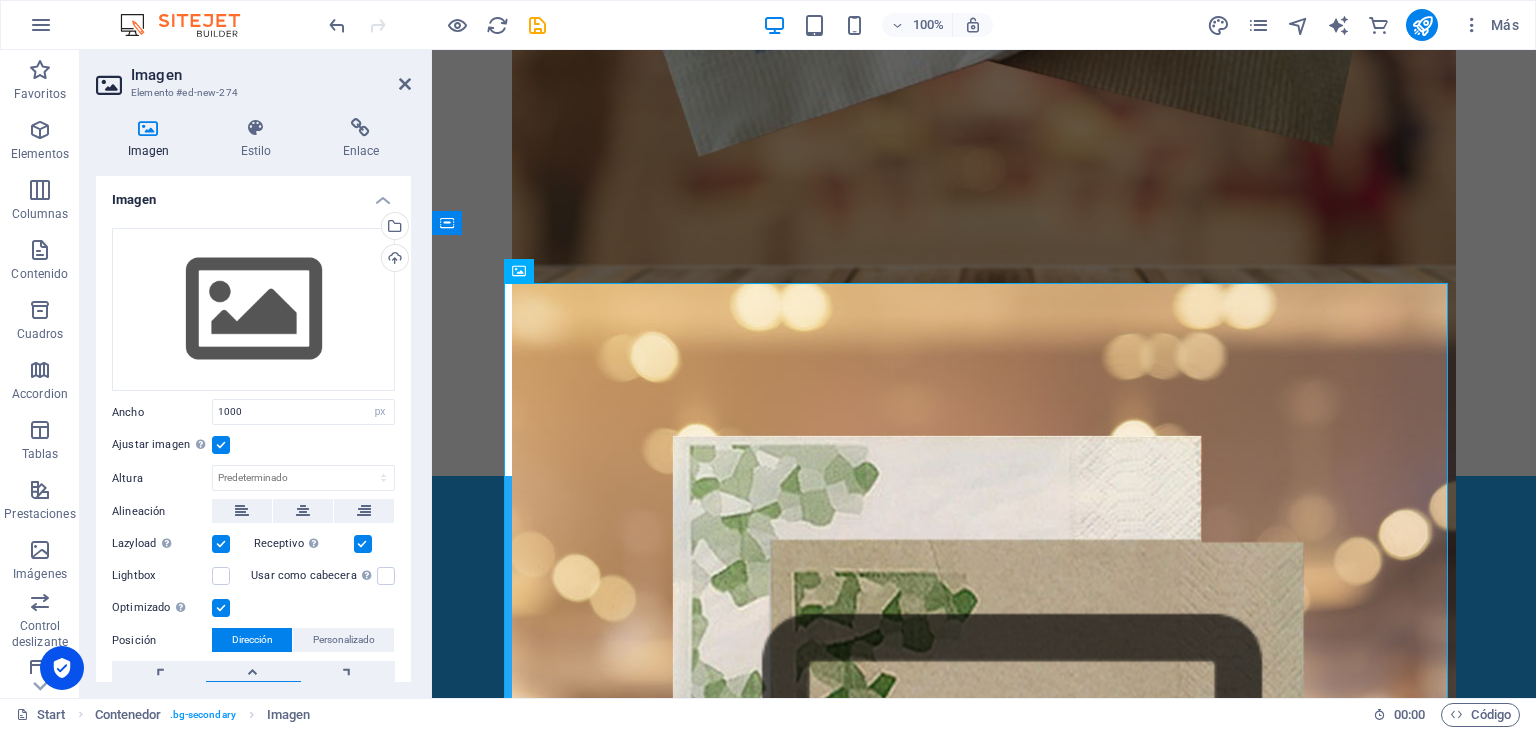 click on "Ajustar imagen Ajustar imagen automáticamente a un ancho y alto fijo" at bounding box center (0, 0) 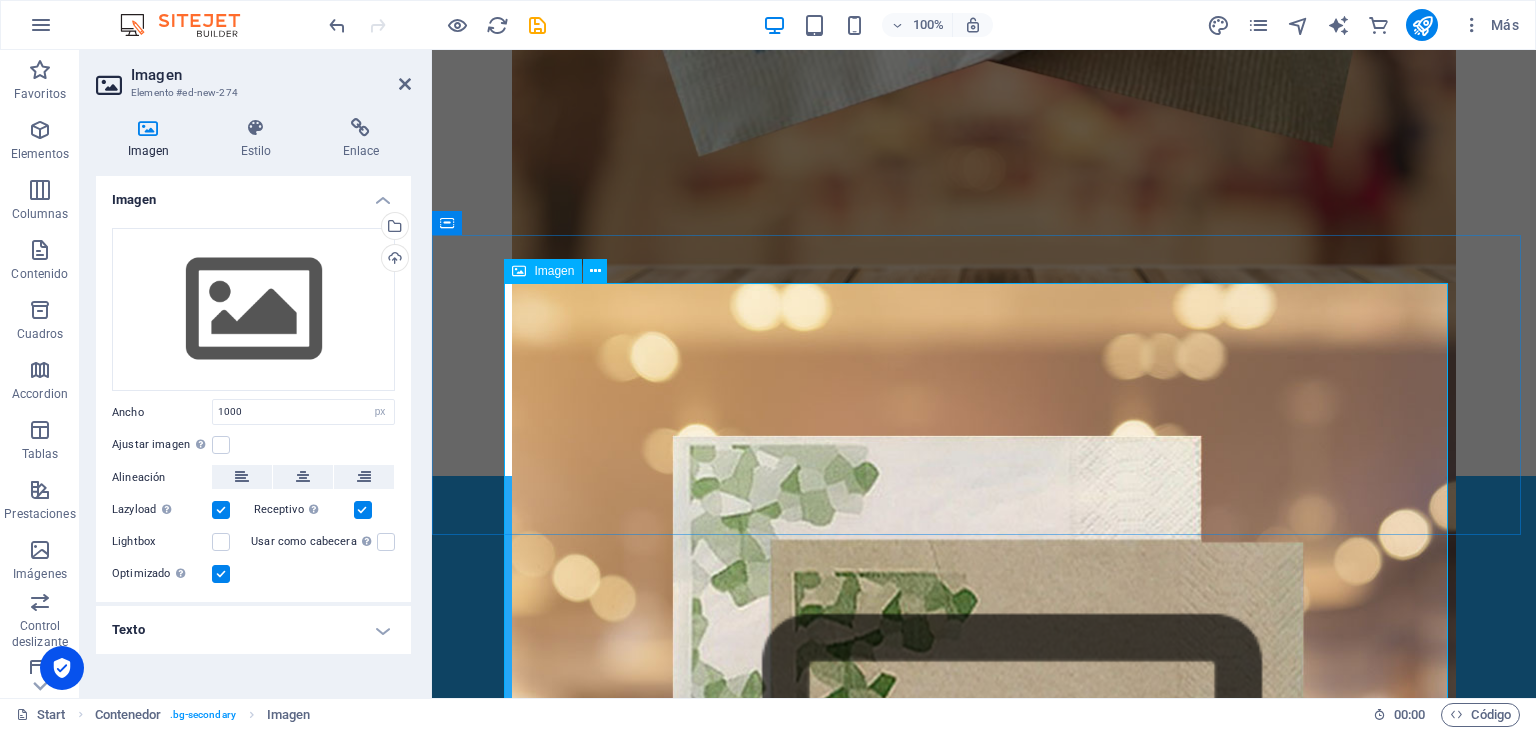 click at bounding box center [984, 805] 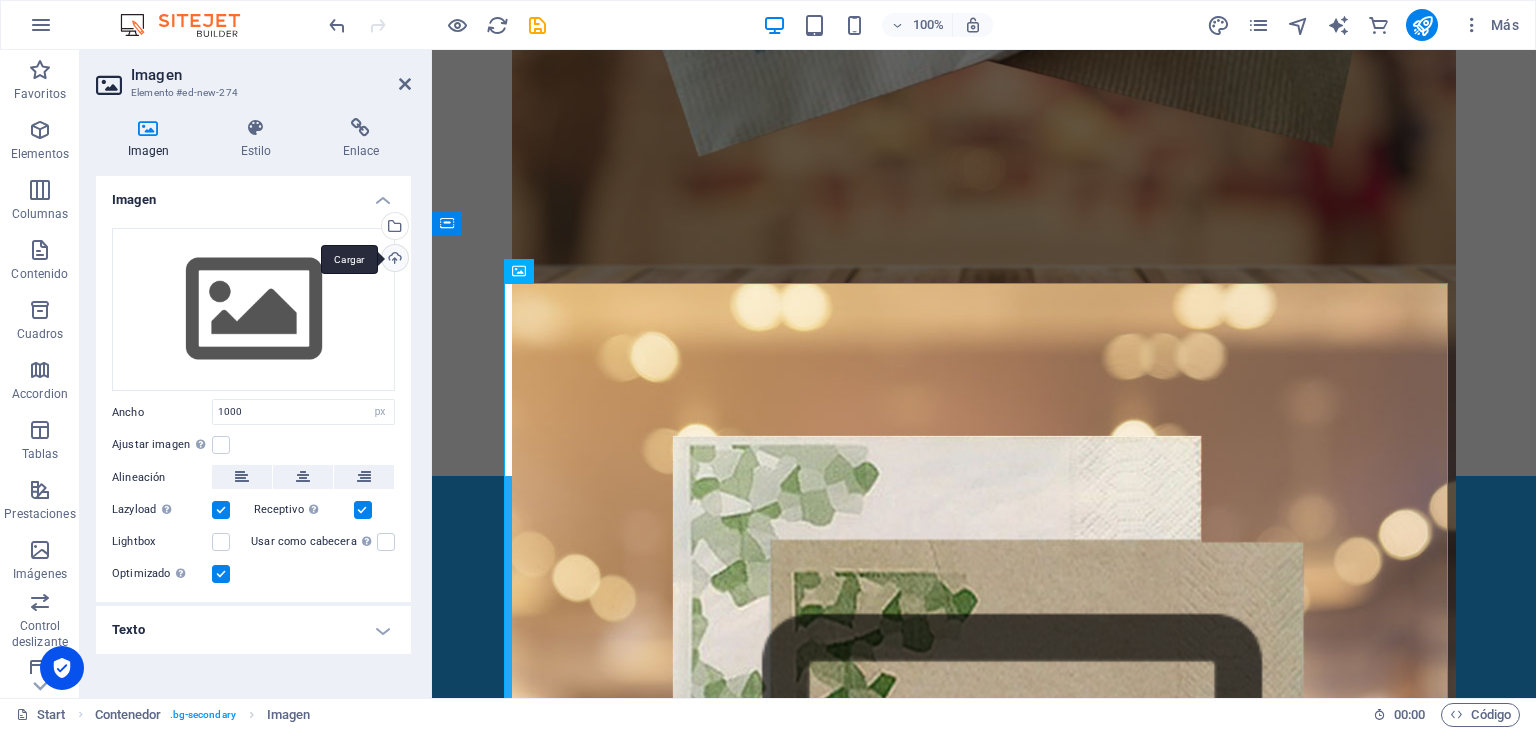 click on "Cargar" at bounding box center (393, 260) 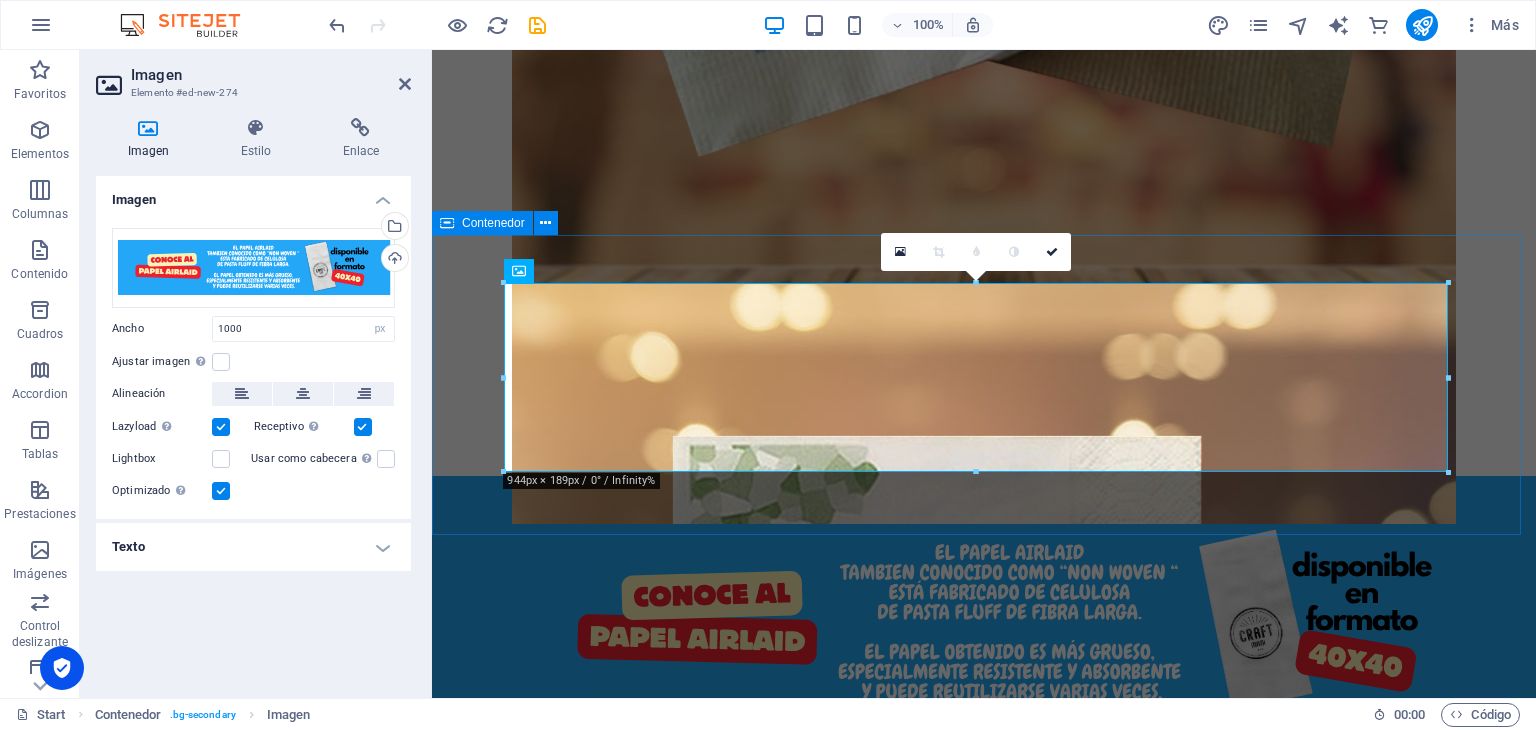 drag, startPoint x: 936, startPoint y: 524, endPoint x: 484, endPoint y: 485, distance: 453.6794 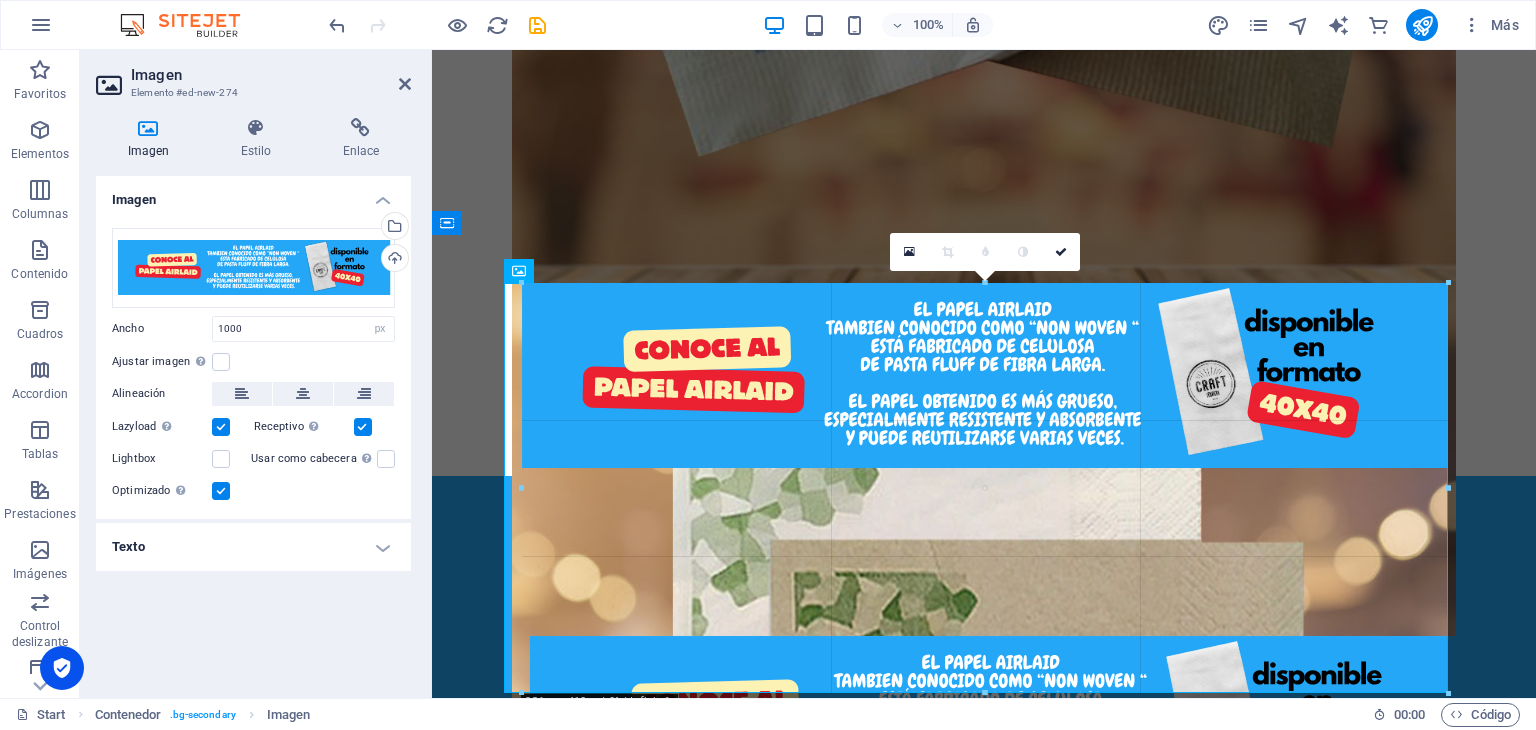drag, startPoint x: 505, startPoint y: 473, endPoint x: 522, endPoint y: 376, distance: 98.478424 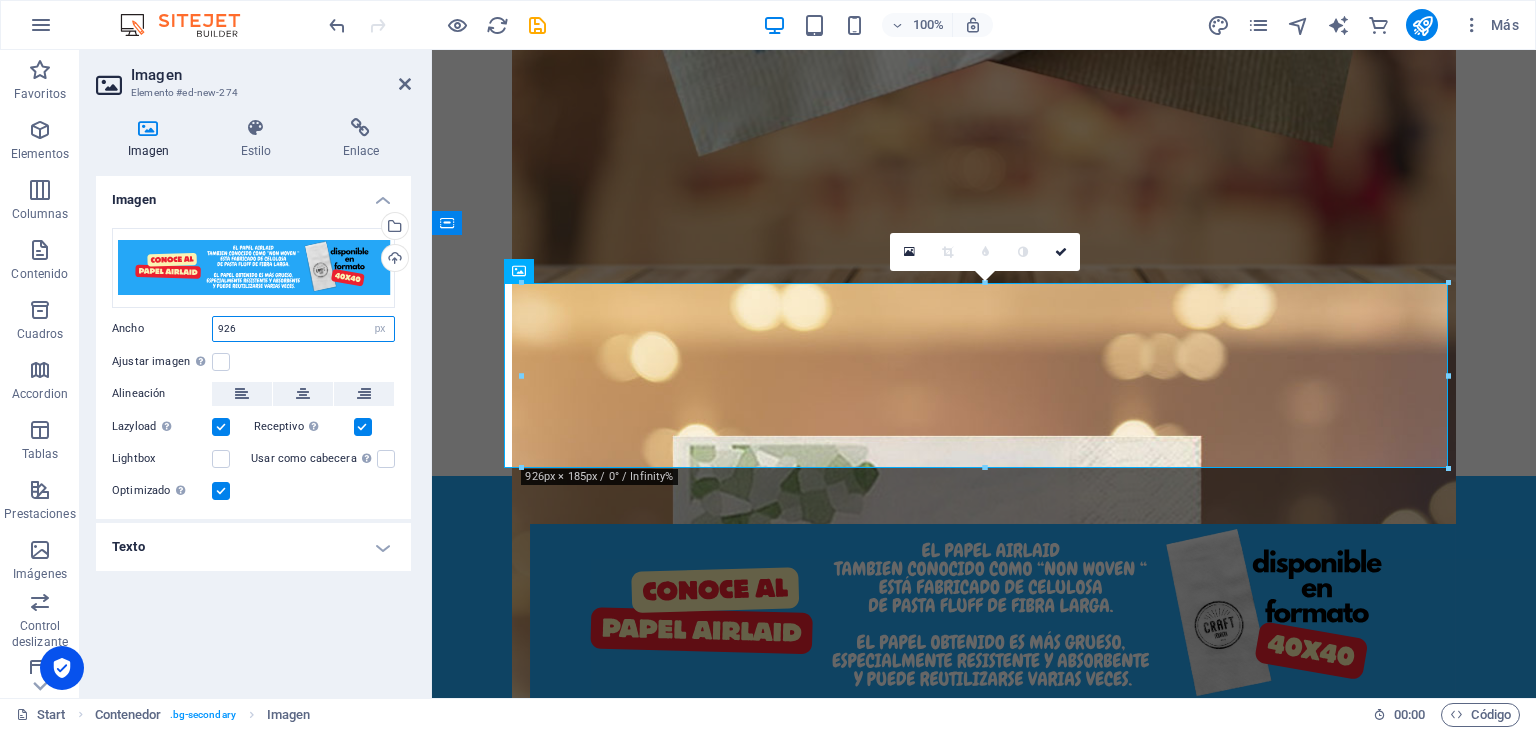 drag, startPoint x: 232, startPoint y: 327, endPoint x: 210, endPoint y: 325, distance: 22.090721 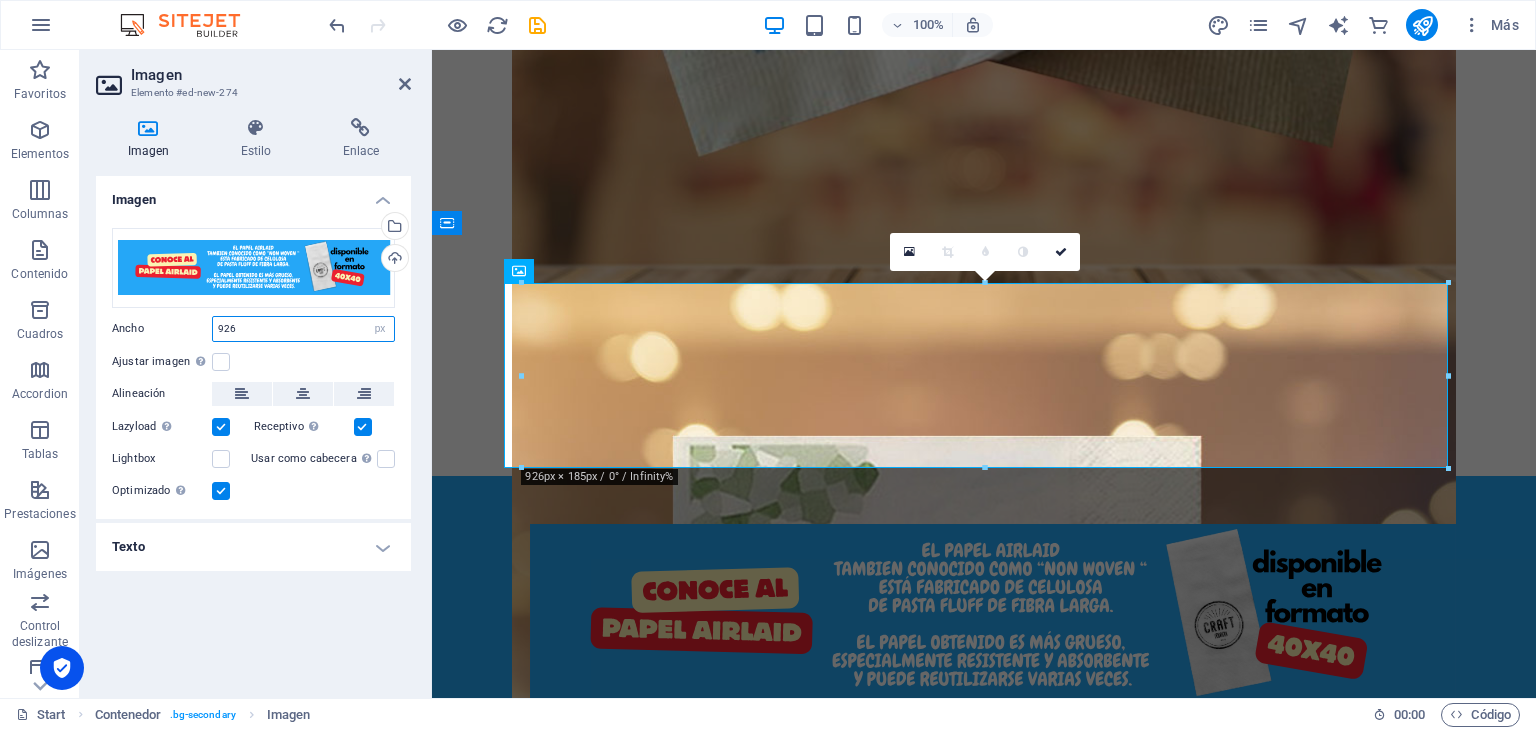 type on "8" 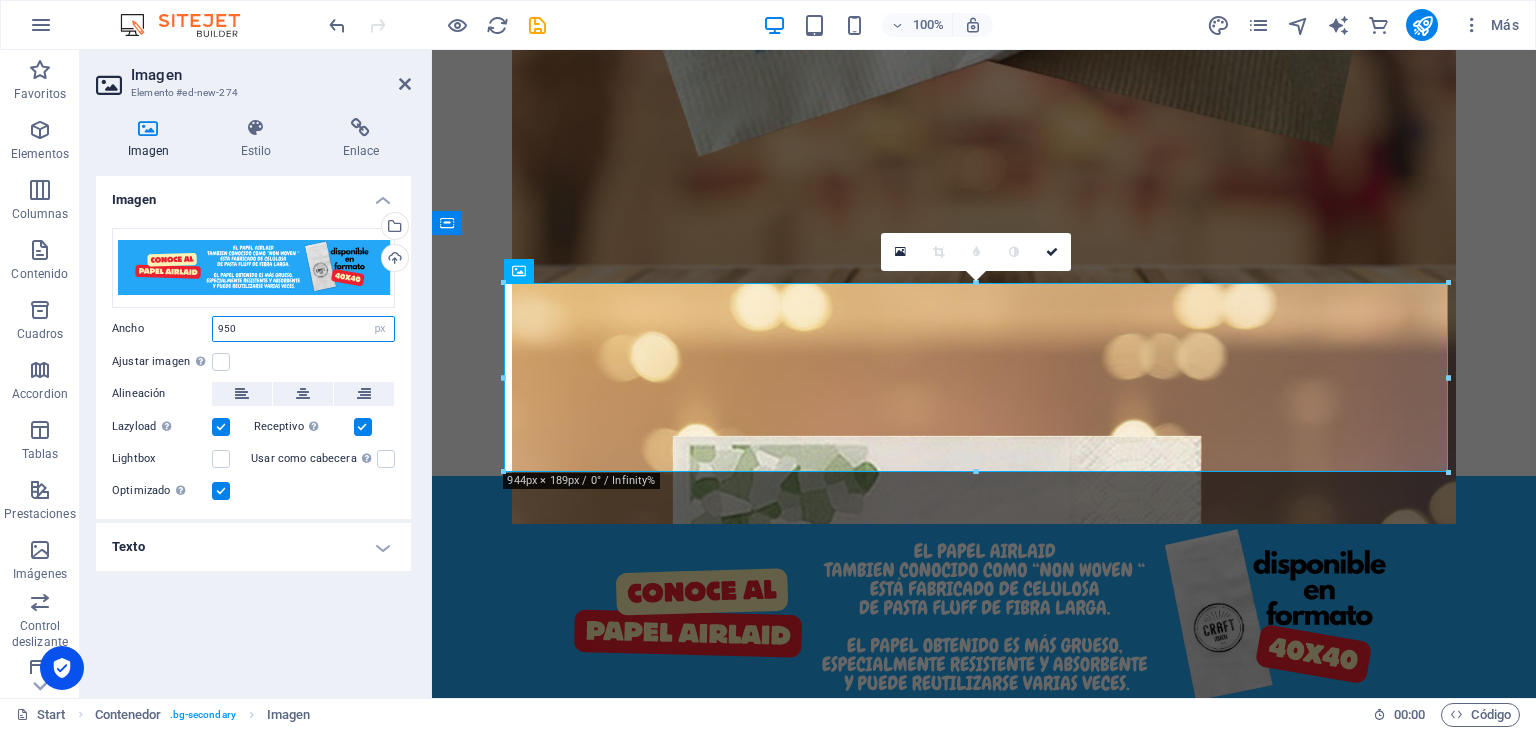 drag, startPoint x: 248, startPoint y: 323, endPoint x: 191, endPoint y: 317, distance: 57.31492 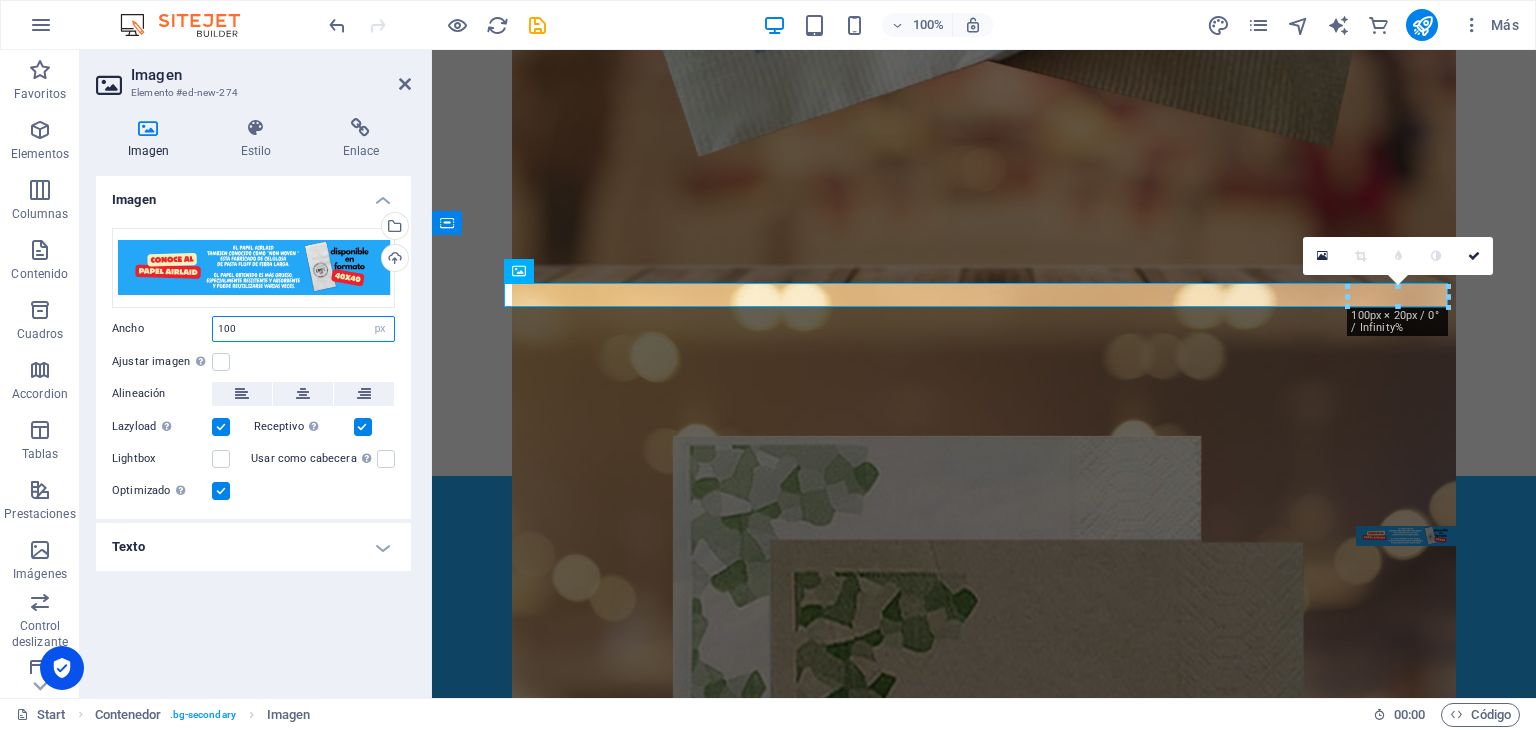 click on "100" at bounding box center (303, 329) 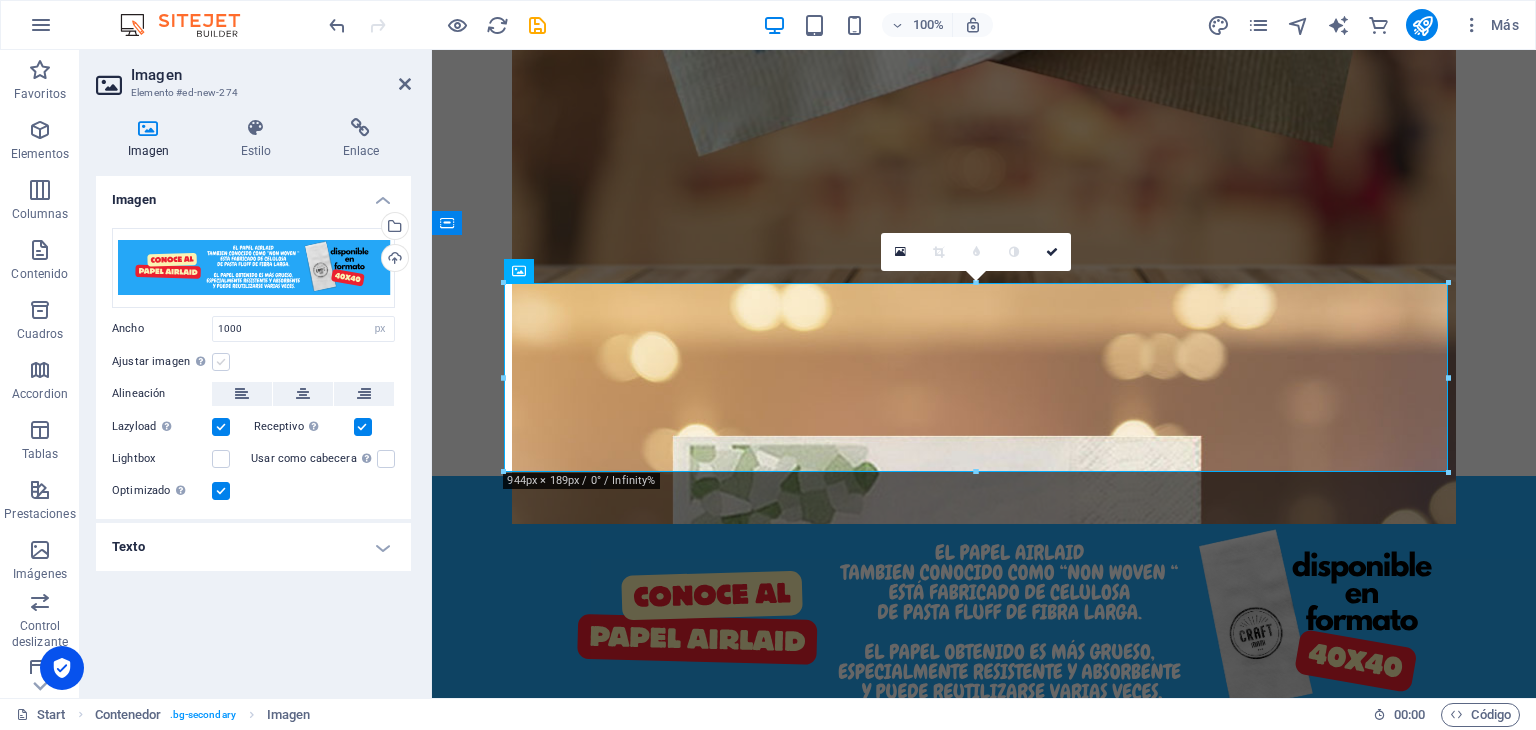 click at bounding box center (221, 362) 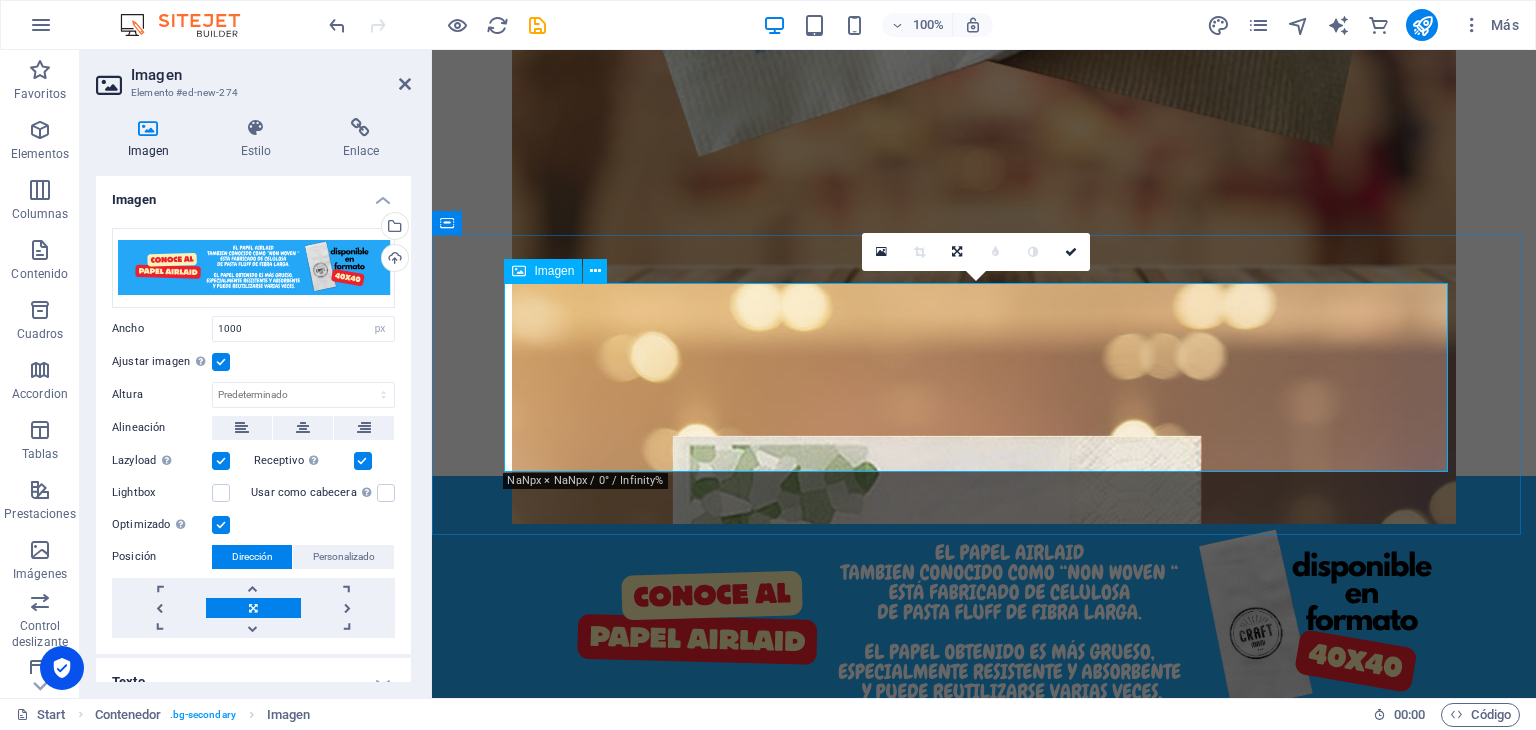 click at bounding box center [984, 624] 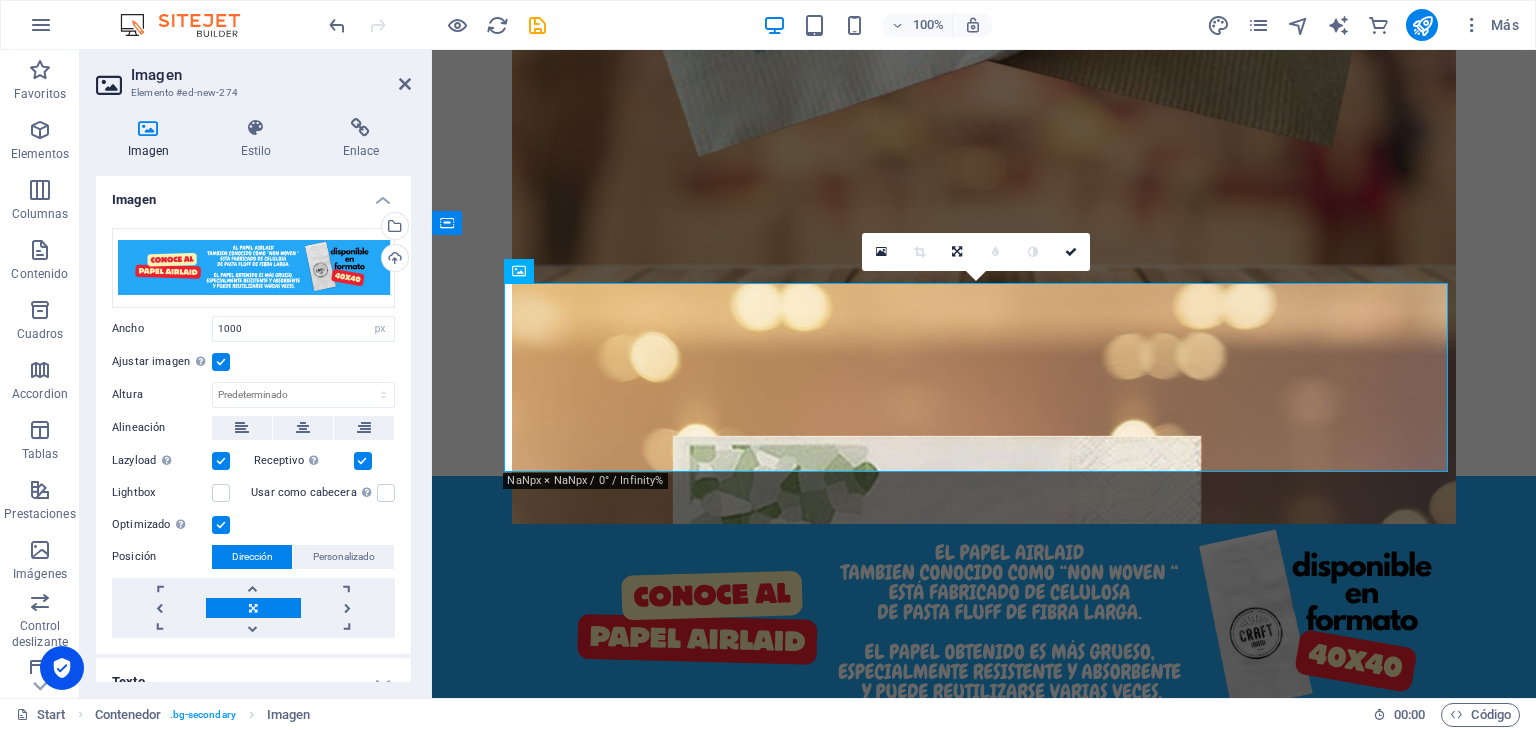 click at bounding box center [221, 362] 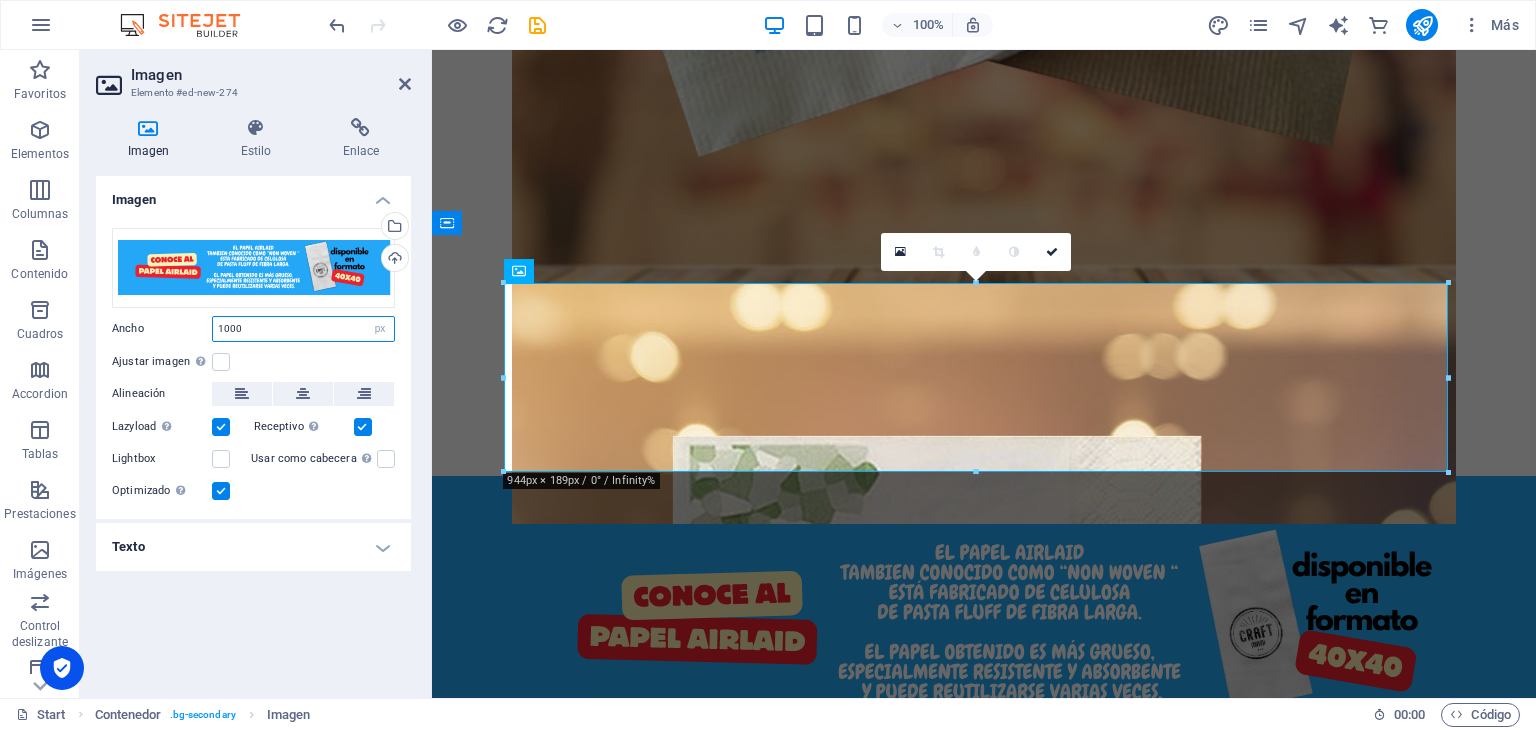 click on "1000" at bounding box center (303, 329) 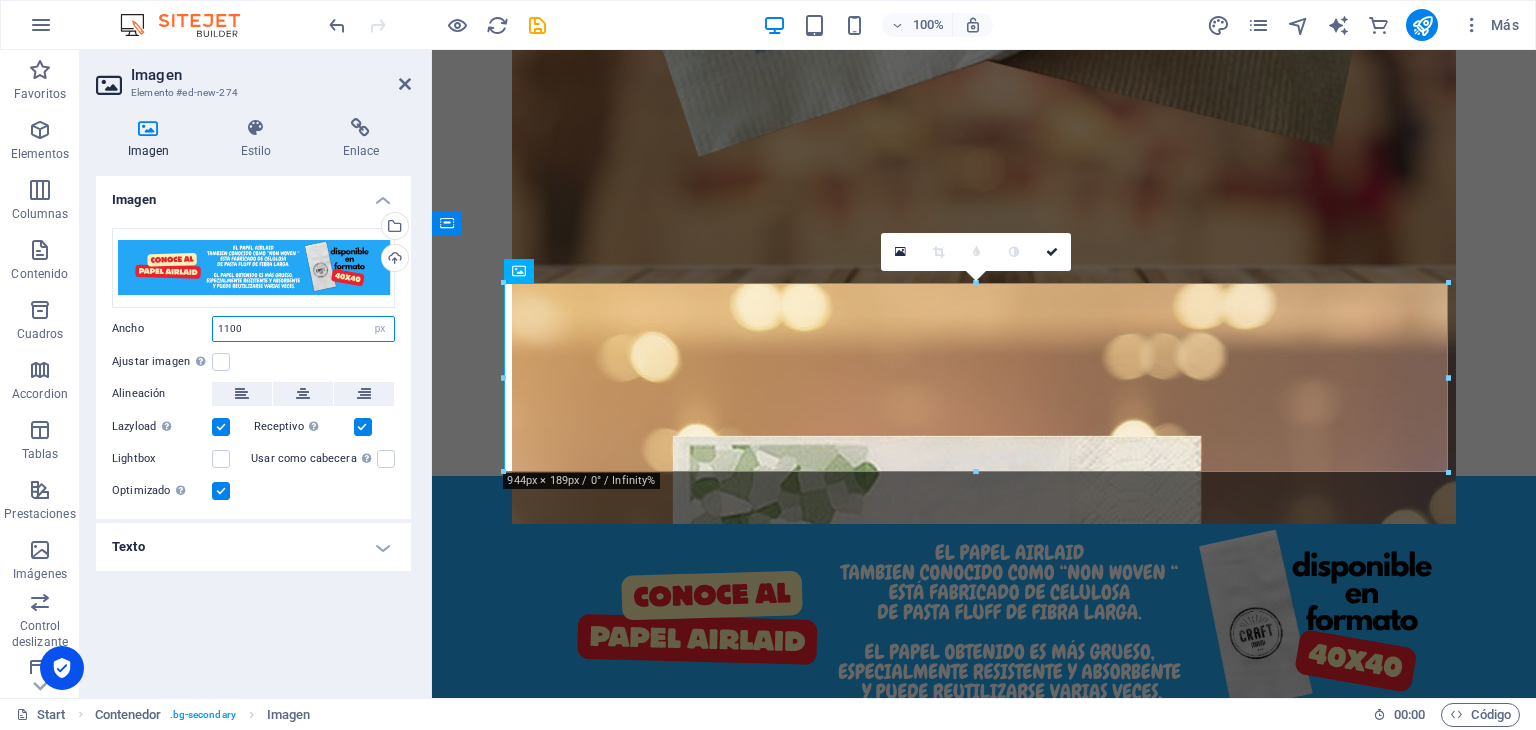 type on "1100" 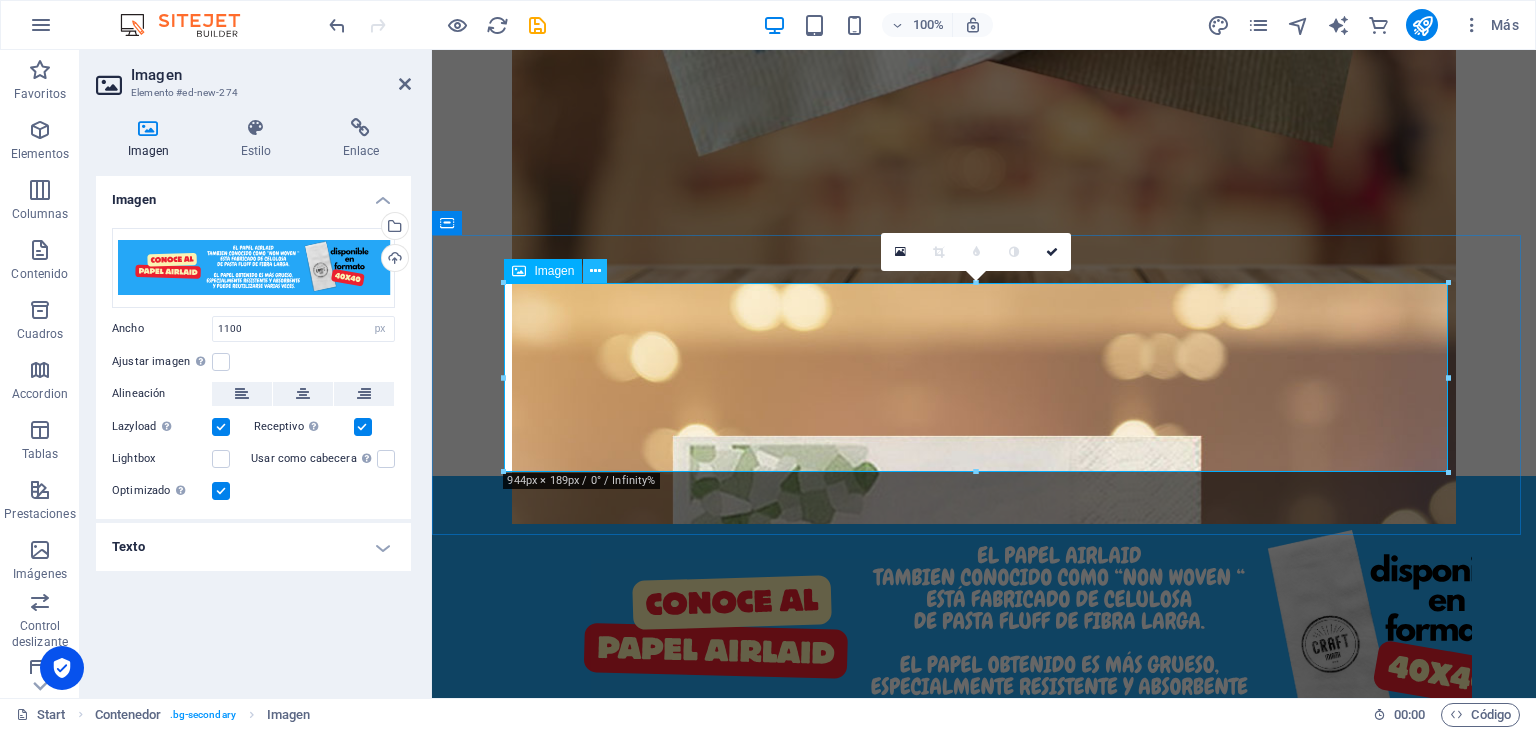 click at bounding box center (595, 271) 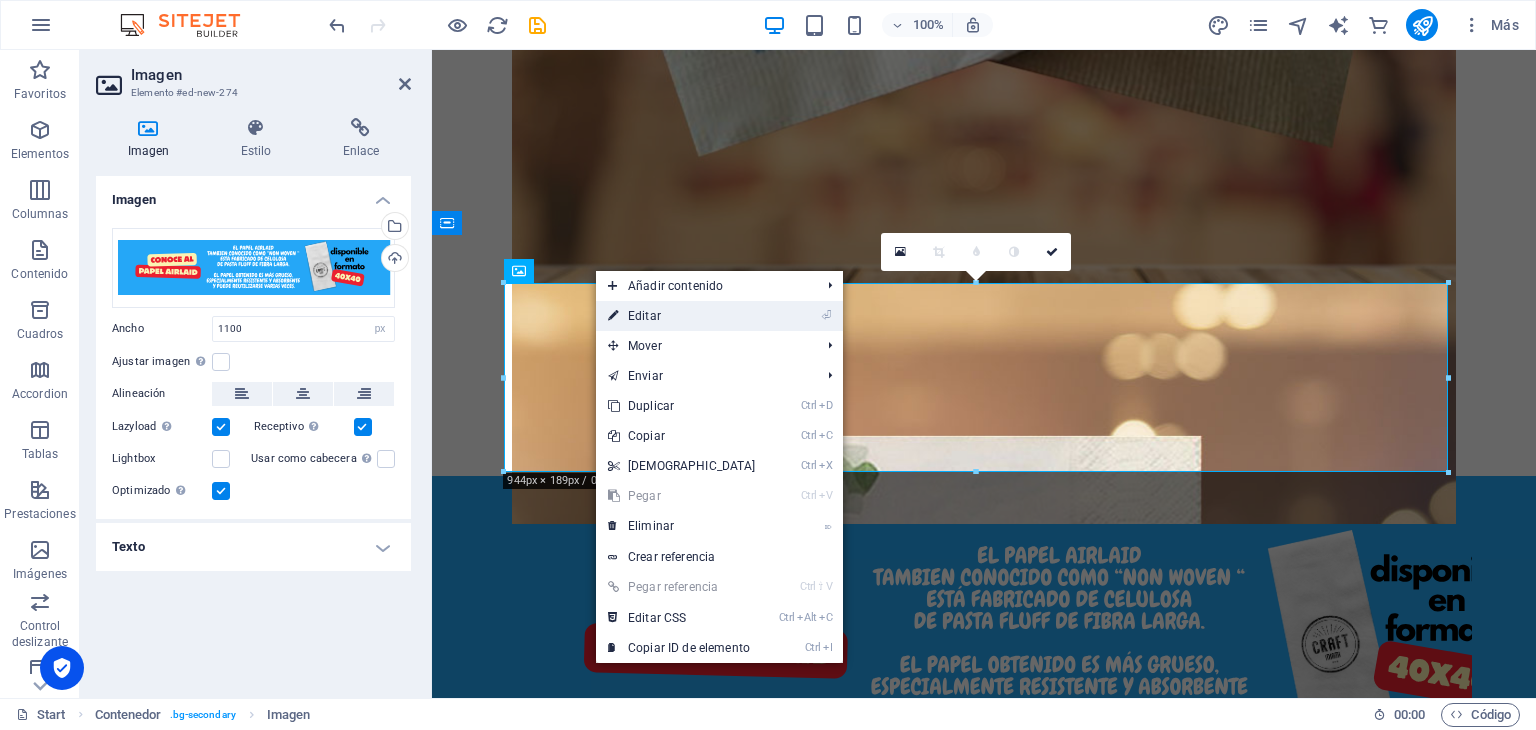 click on "⏎  Editar" at bounding box center [682, 316] 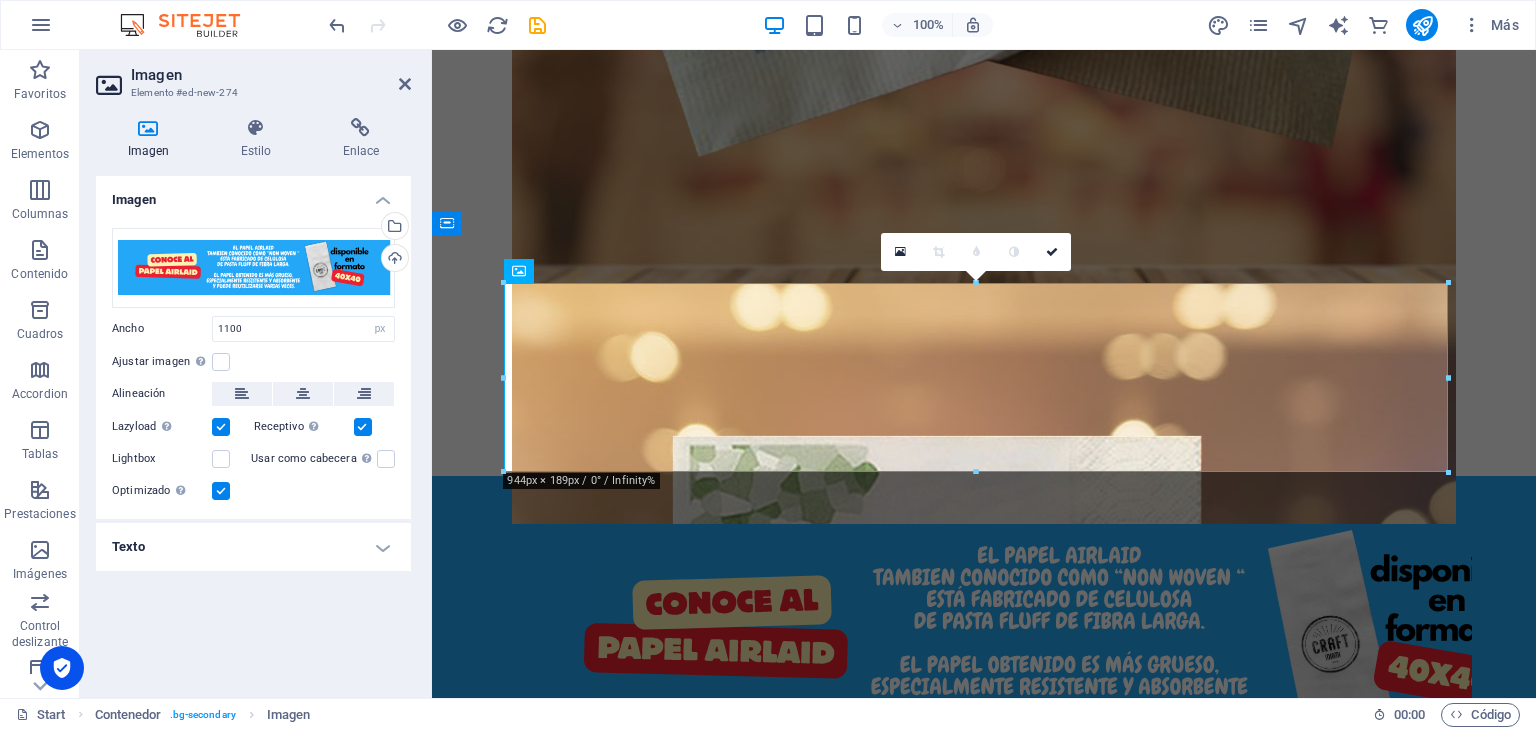 click on "Texto" at bounding box center [253, 547] 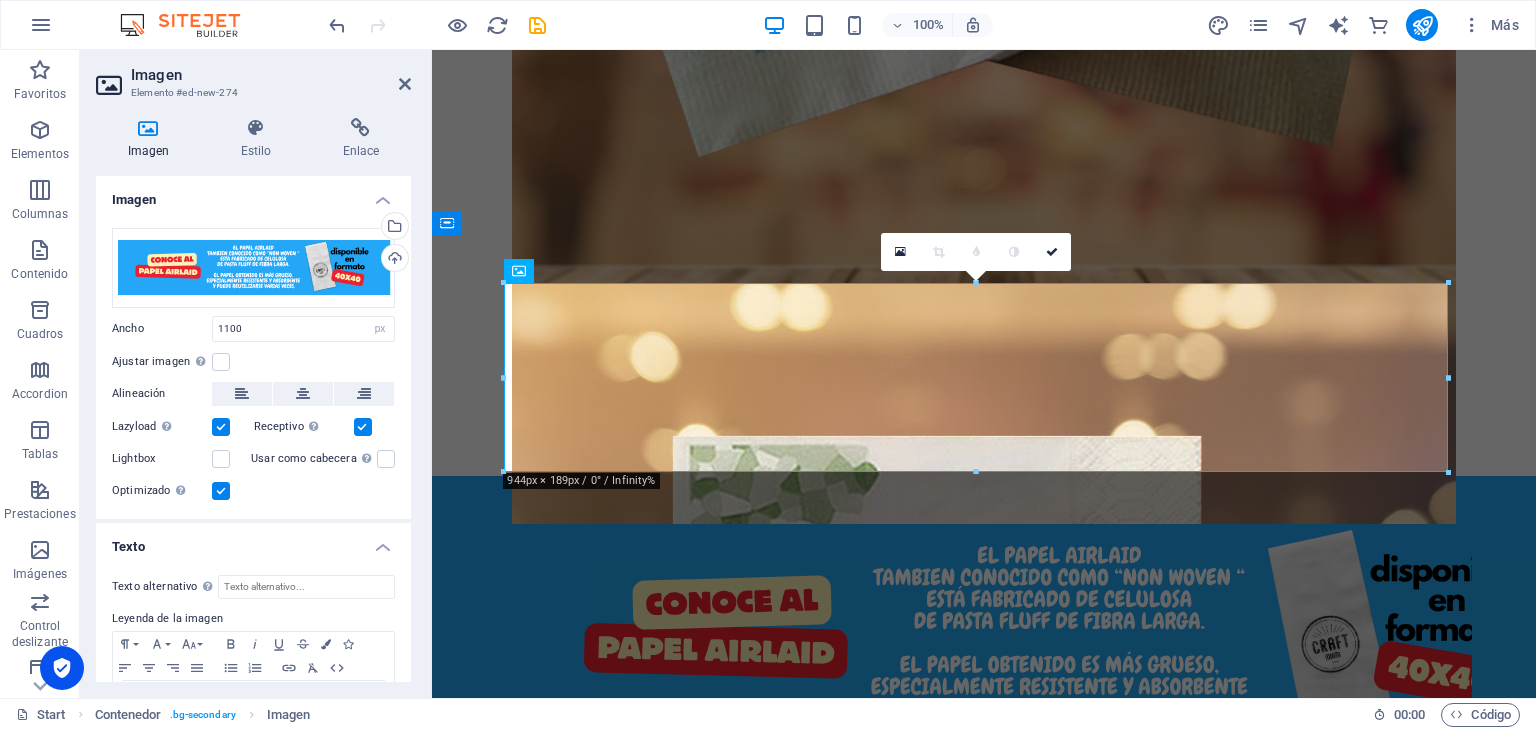 scroll, scrollTop: 0, scrollLeft: 0, axis: both 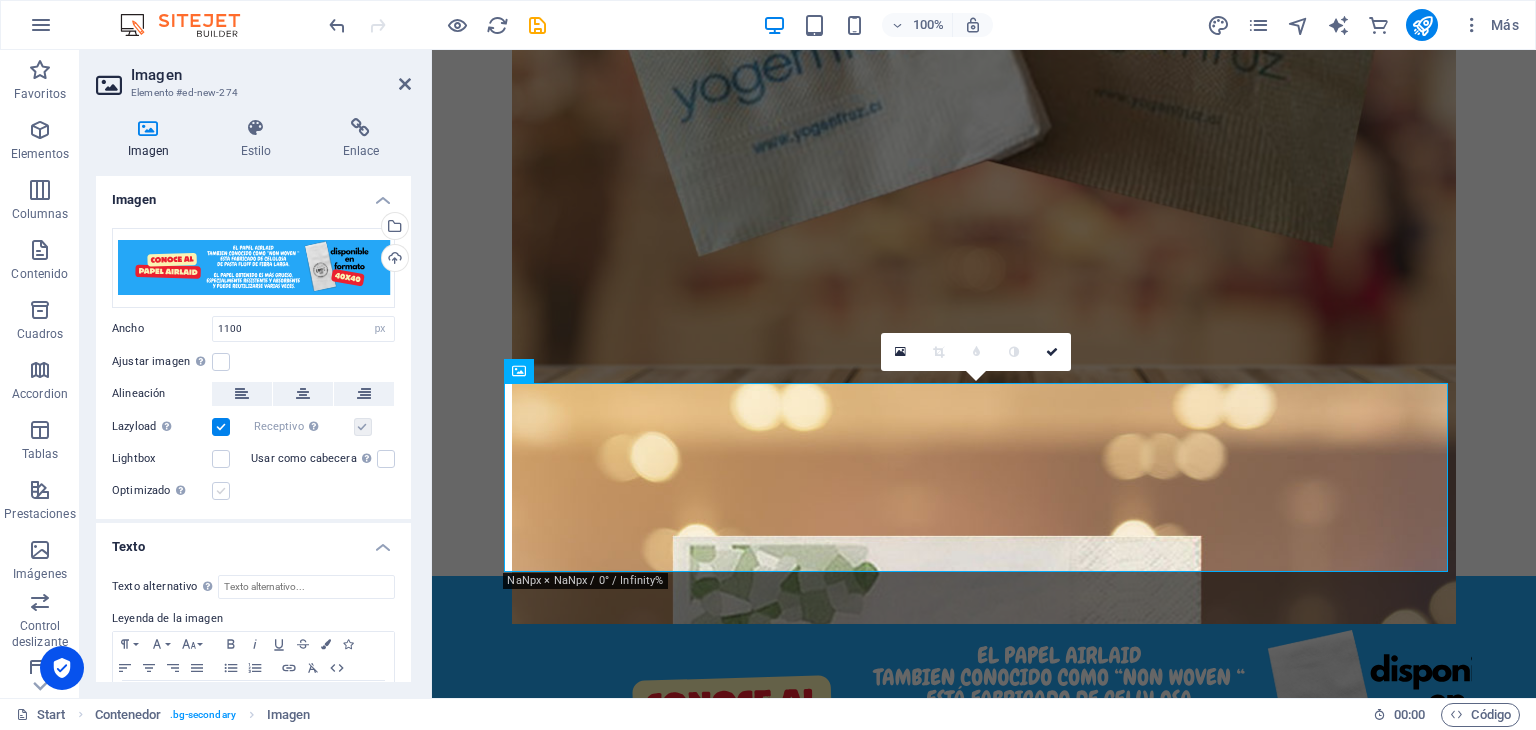 click at bounding box center [221, 491] 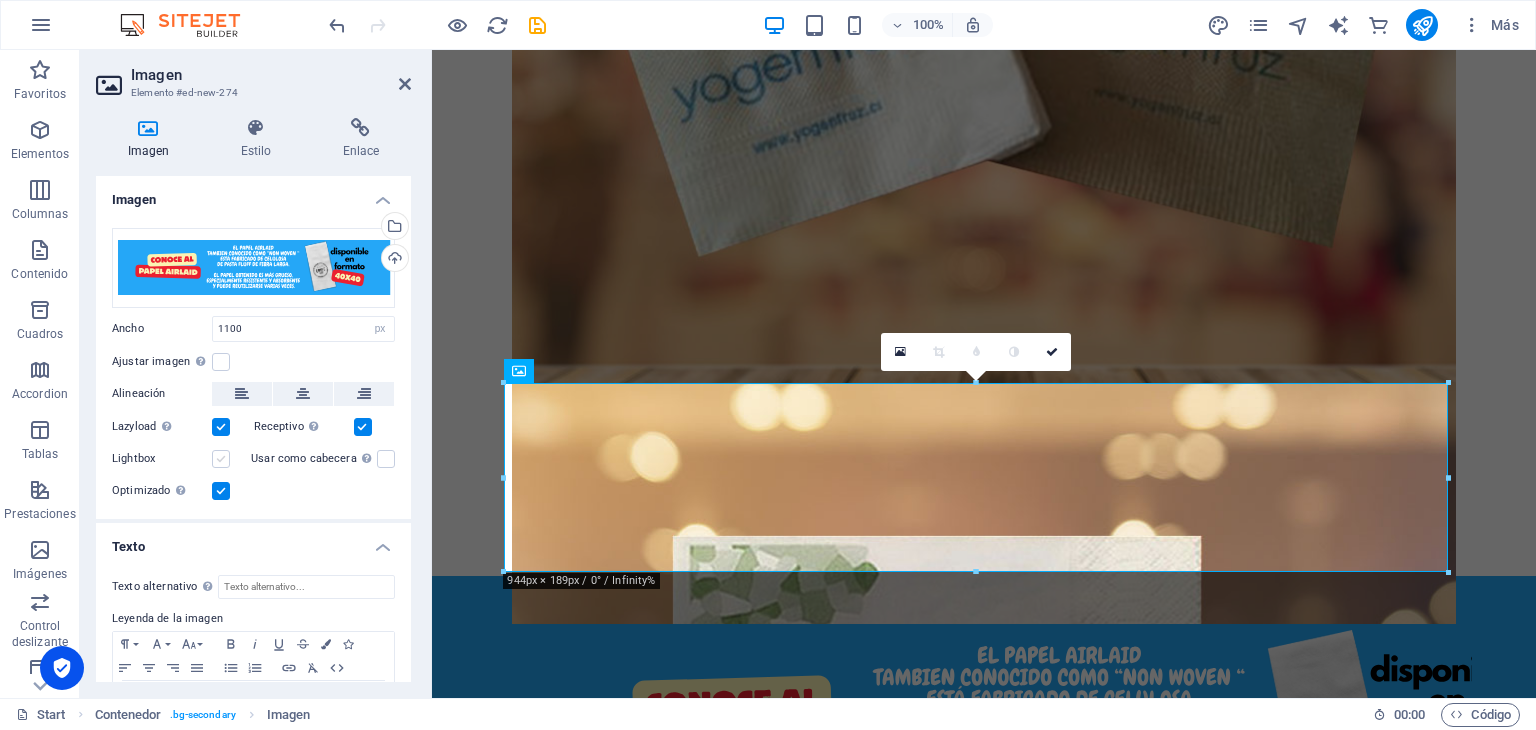 click at bounding box center (221, 459) 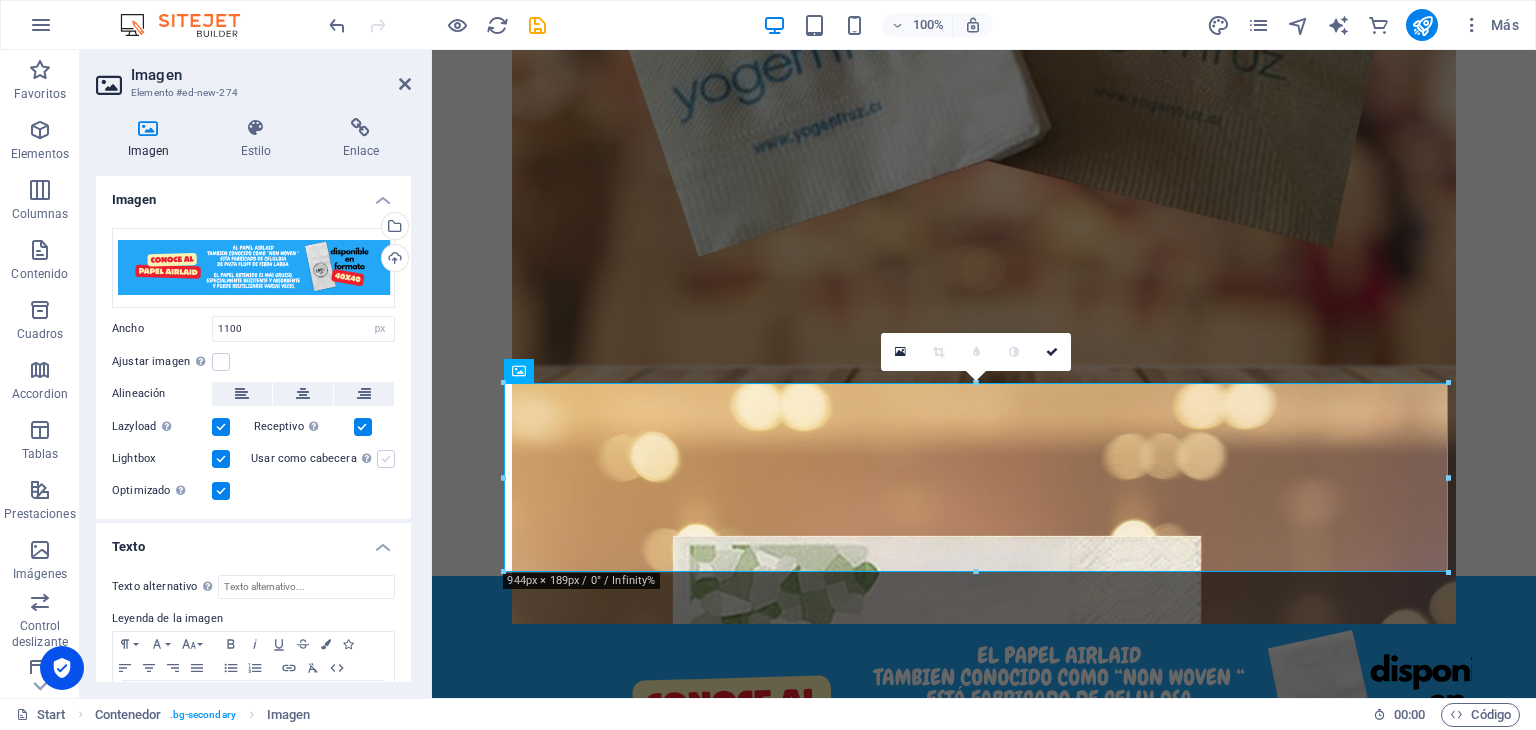 click at bounding box center (386, 459) 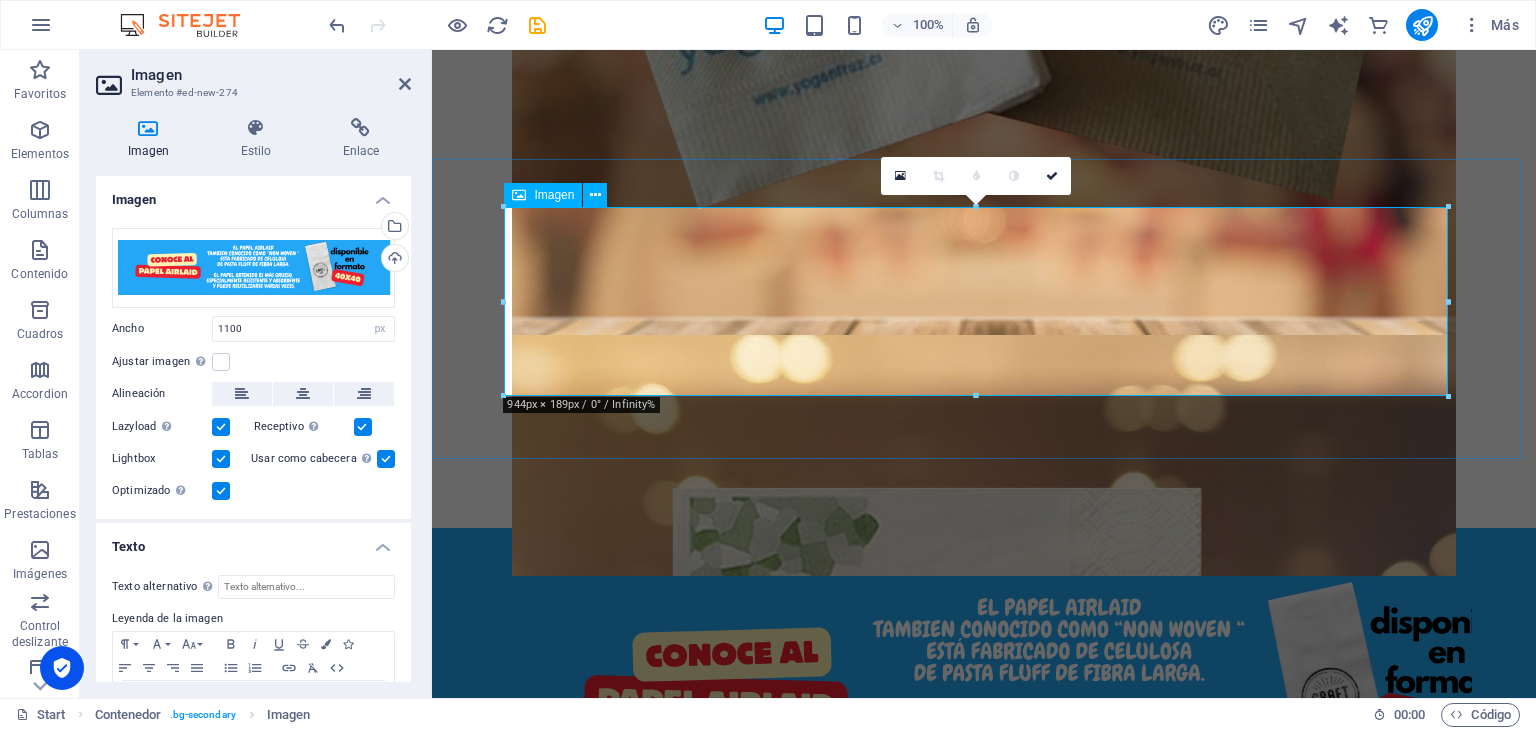 scroll, scrollTop: 1804, scrollLeft: 0, axis: vertical 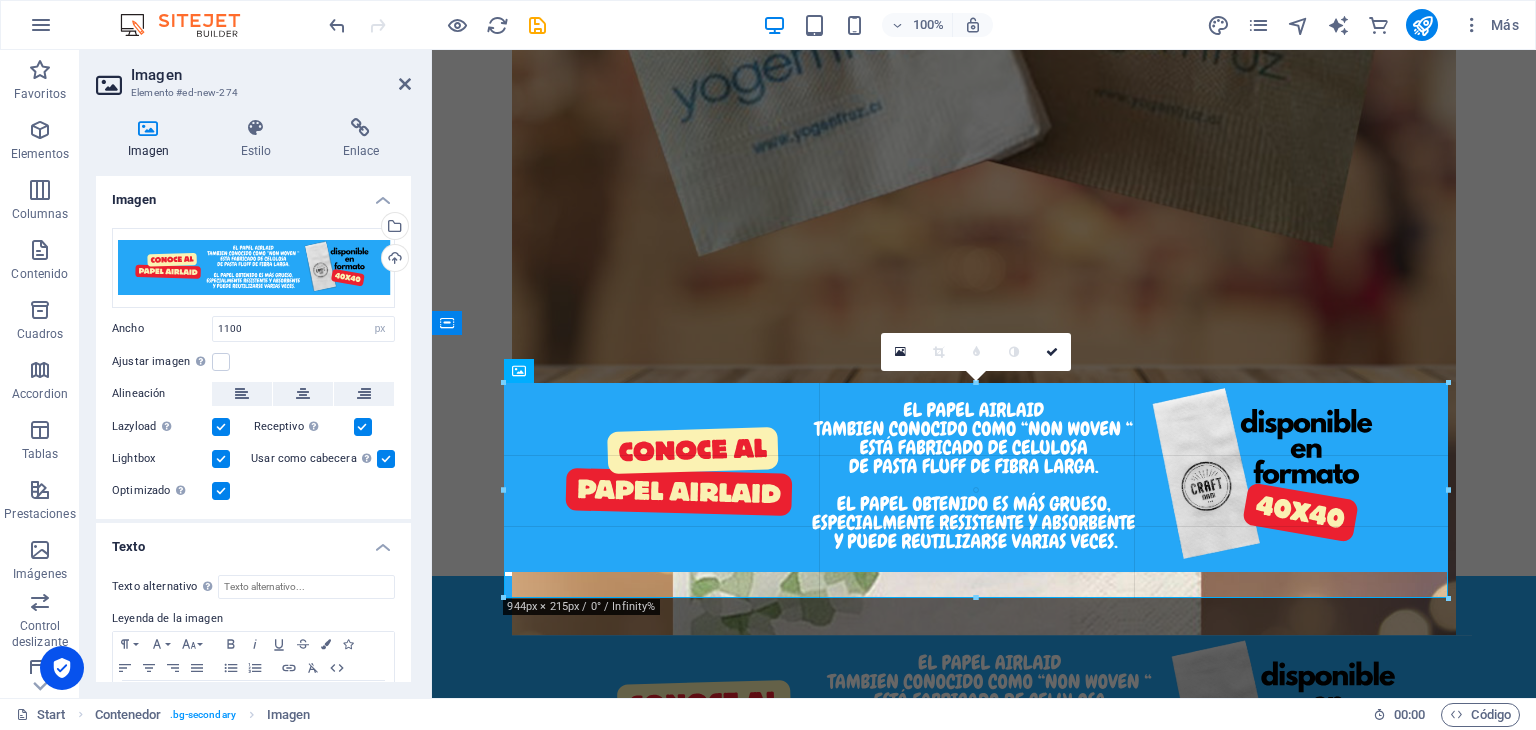 drag, startPoint x: 507, startPoint y: 385, endPoint x: 59, endPoint y: 324, distance: 452.13382 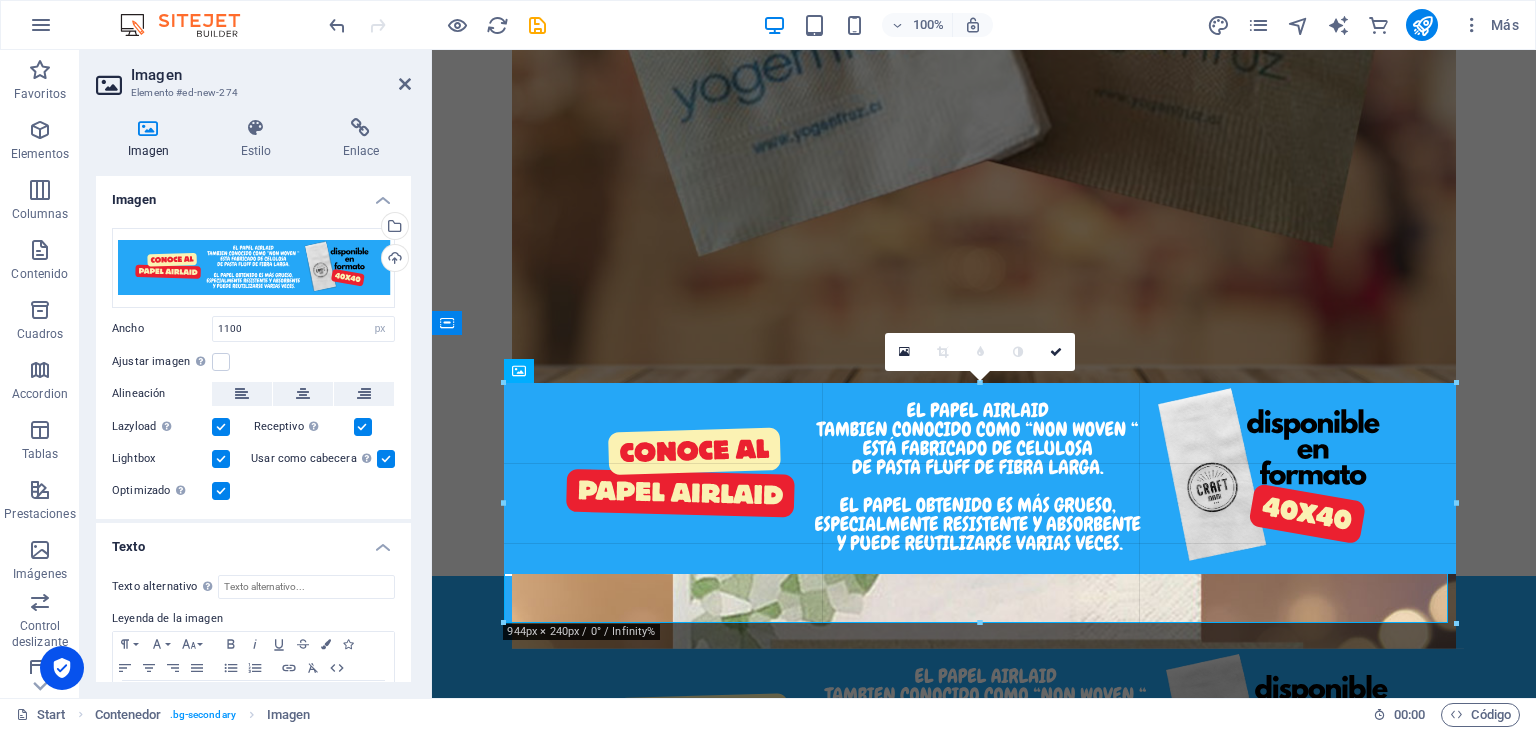 drag, startPoint x: 976, startPoint y: 572, endPoint x: 982, endPoint y: 623, distance: 51.351727 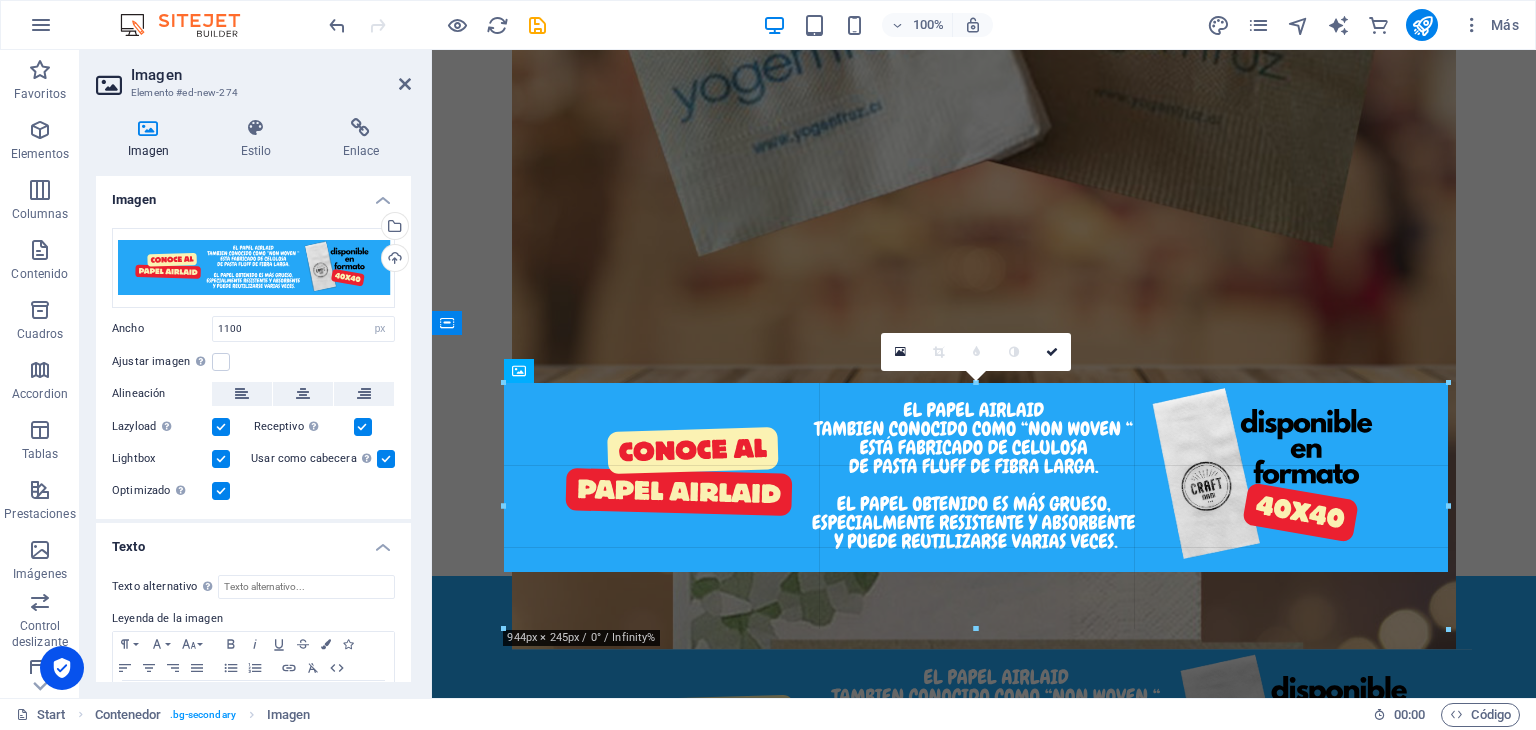 drag, startPoint x: 1451, startPoint y: 573, endPoint x: 1480, endPoint y: 599, distance: 38.948685 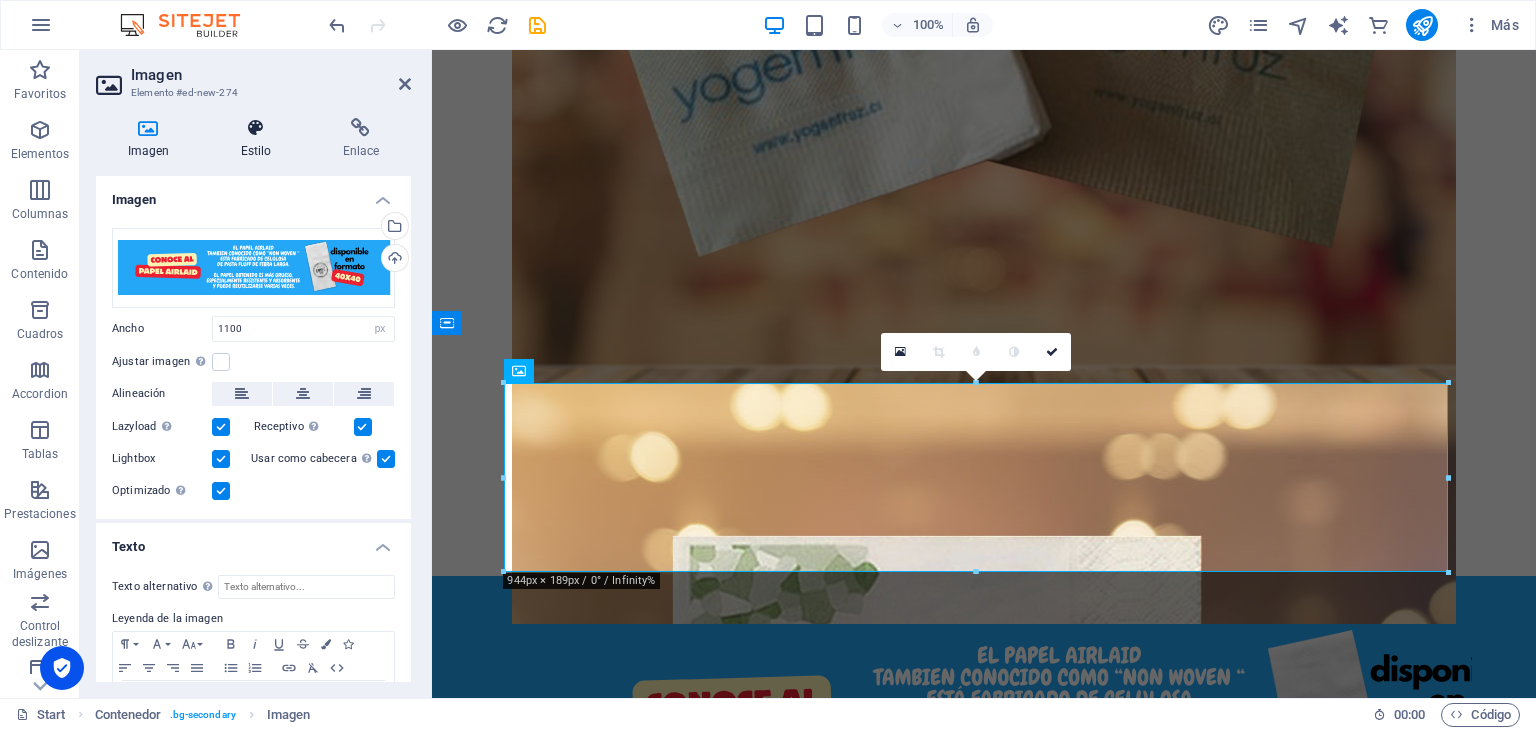 click on "Estilo" at bounding box center (260, 139) 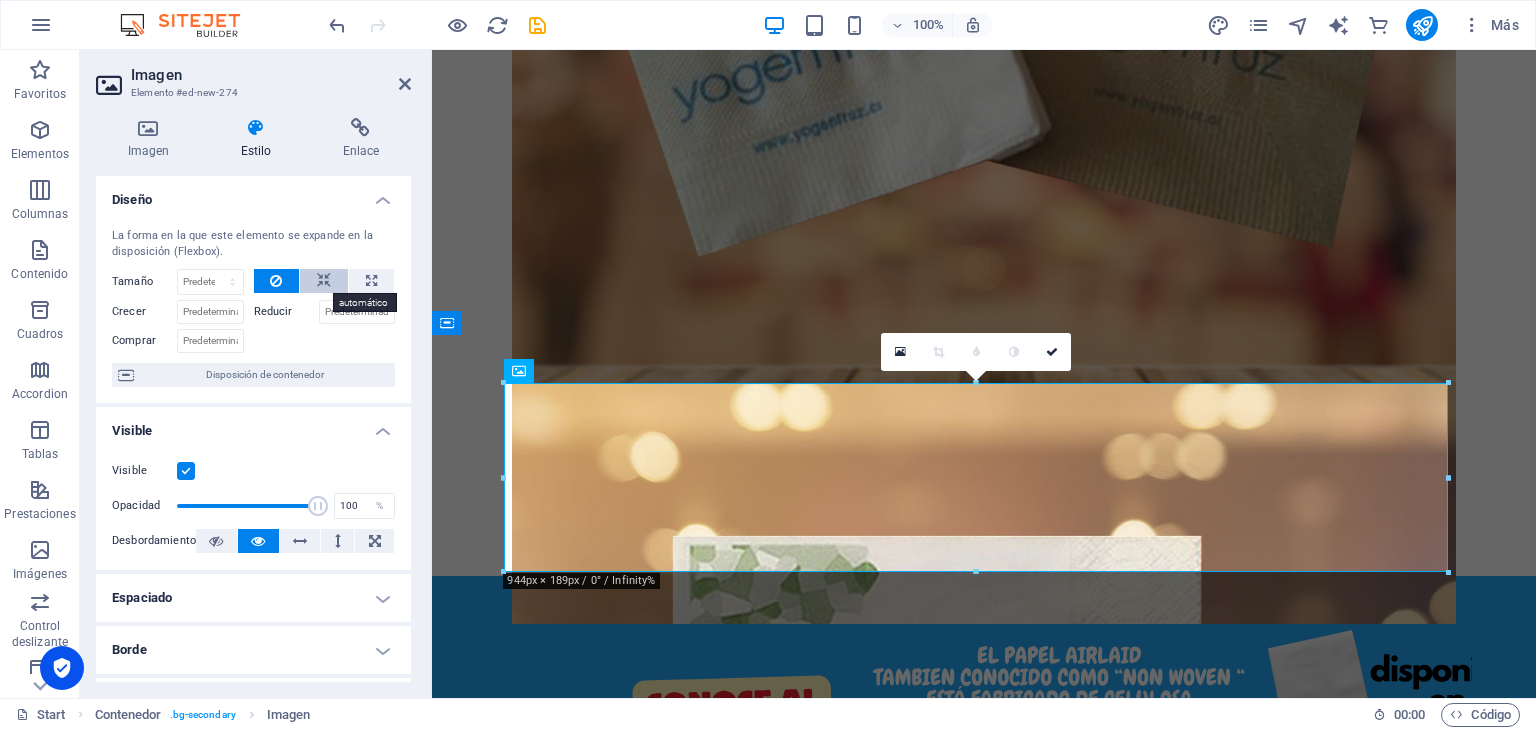 click at bounding box center [324, 281] 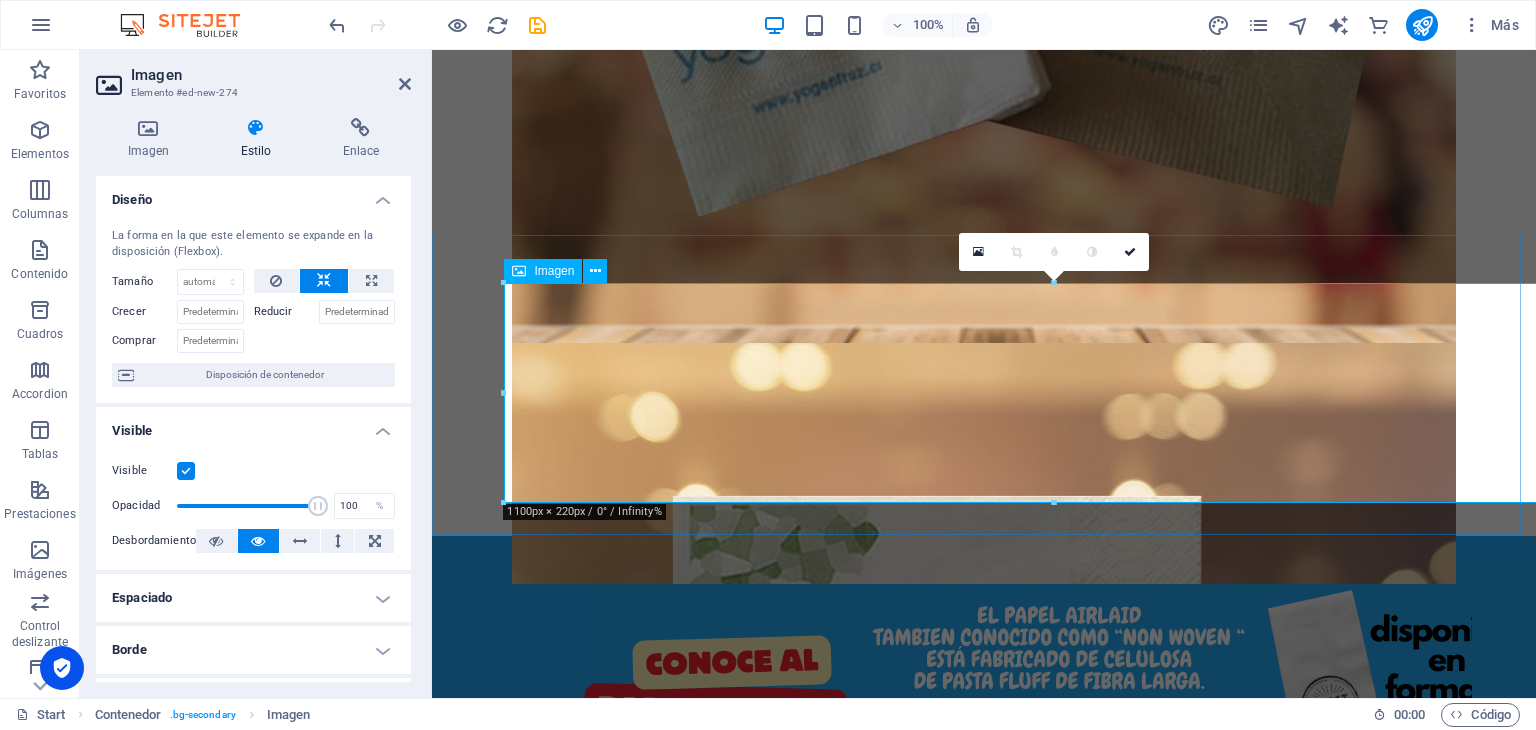 scroll, scrollTop: 1804, scrollLeft: 0, axis: vertical 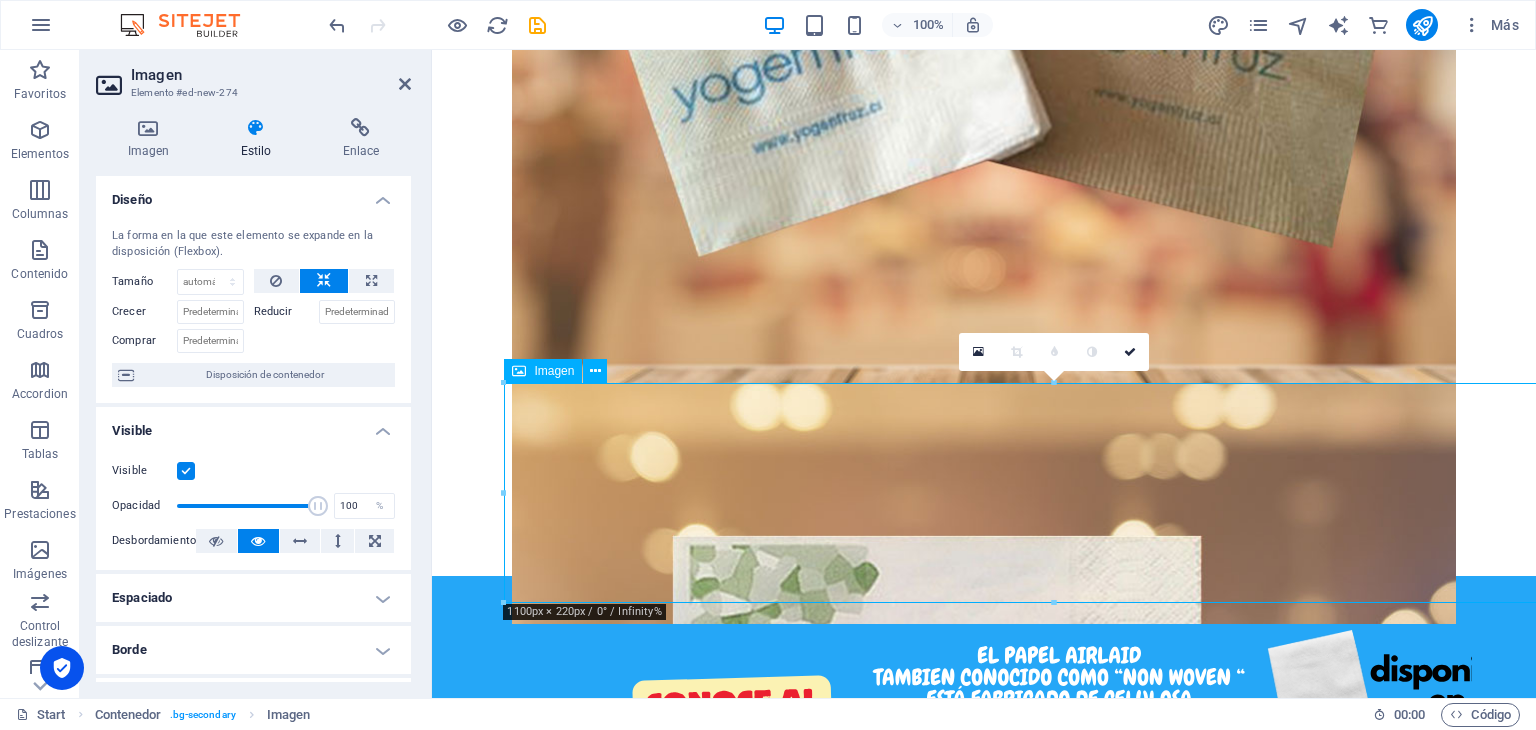drag, startPoint x: 577, startPoint y: 422, endPoint x: 514, endPoint y: 416, distance: 63.28507 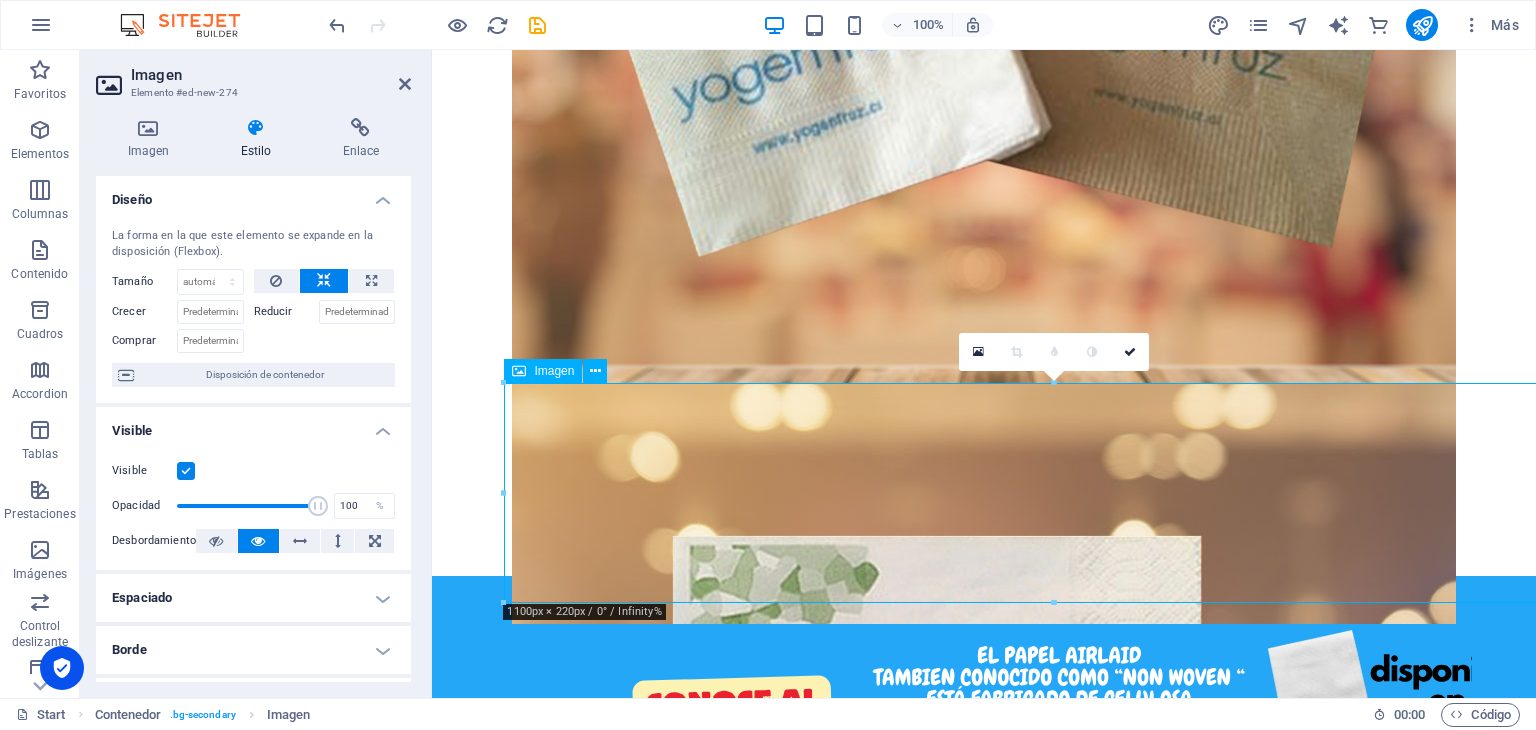 click at bounding box center [984, 734] 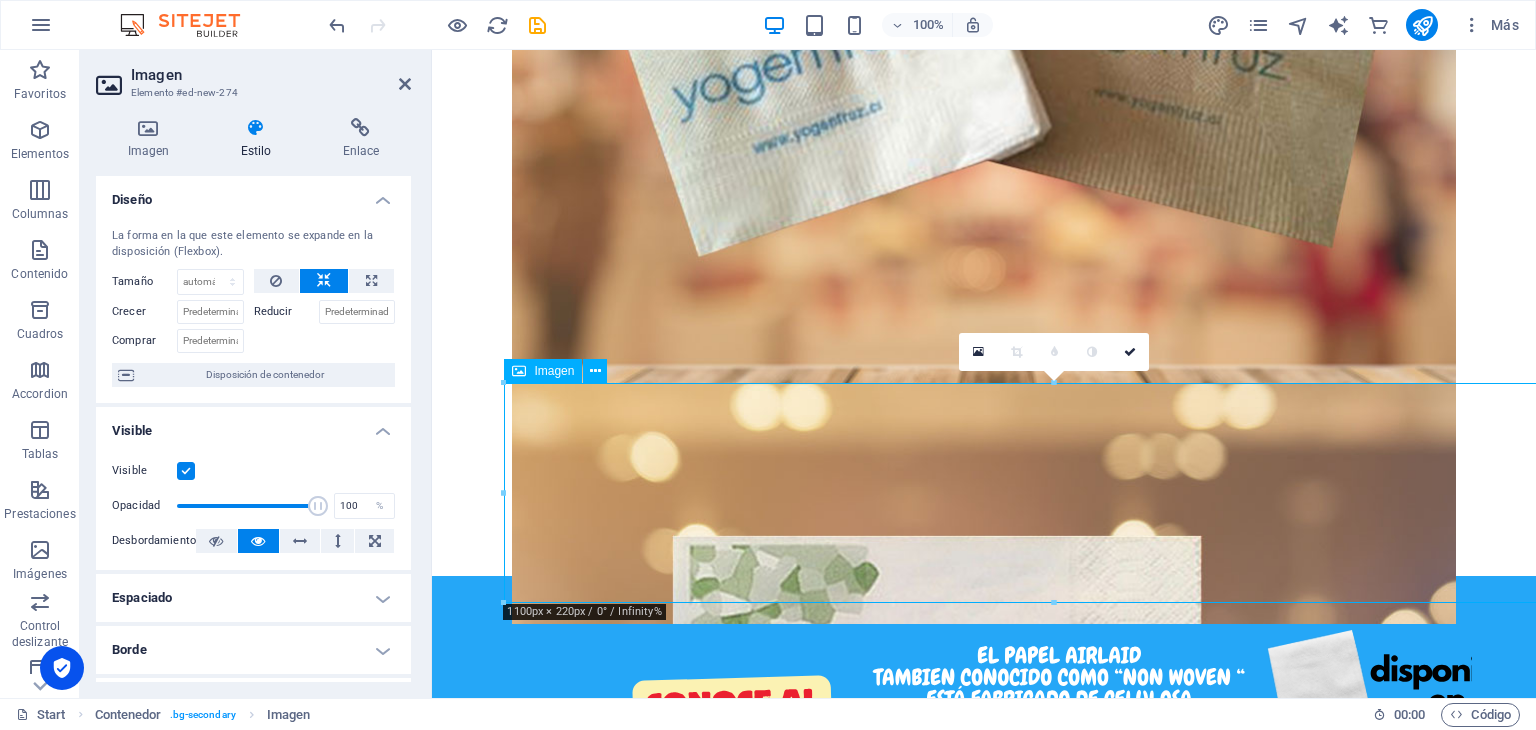 drag, startPoint x: 583, startPoint y: 421, endPoint x: 514, endPoint y: 418, distance: 69.065186 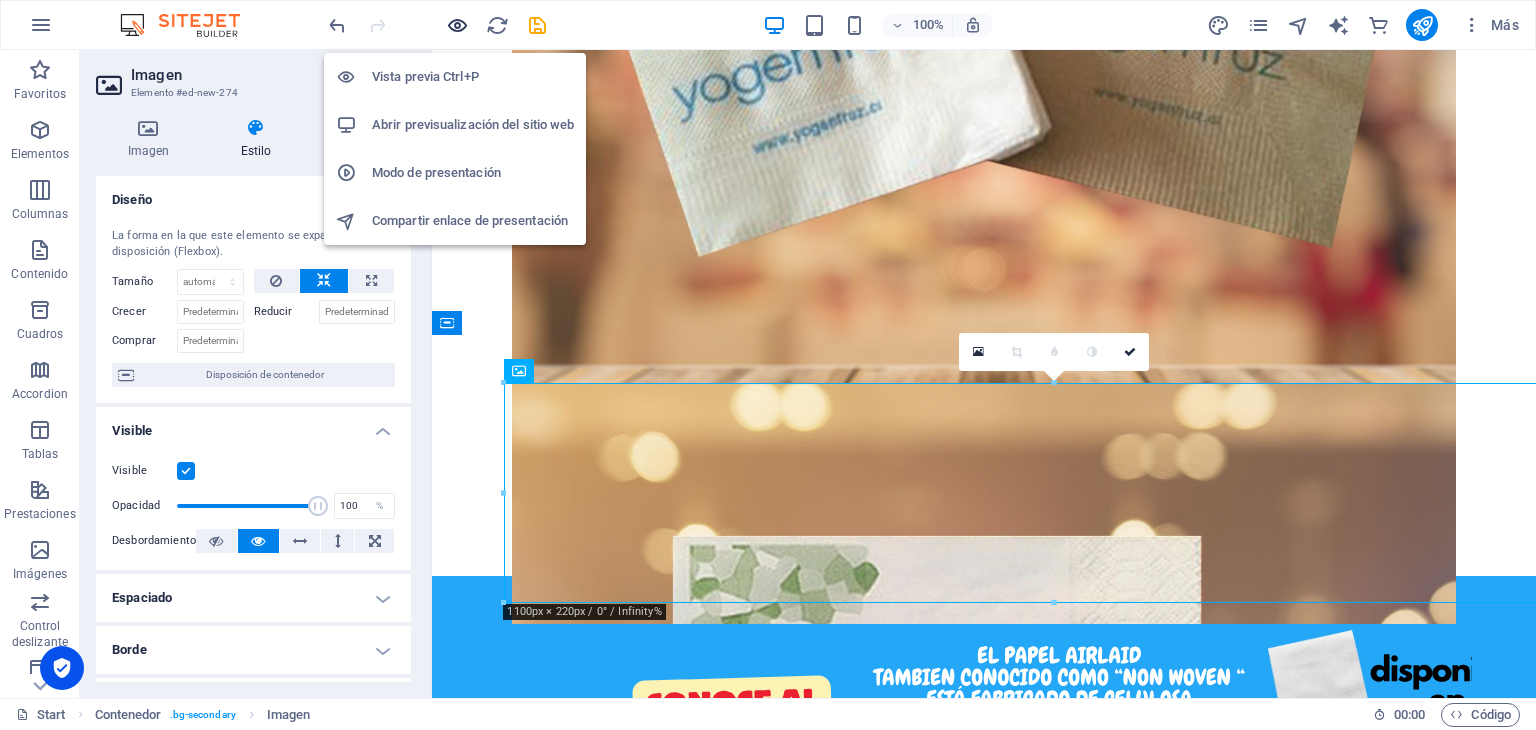 click at bounding box center (457, 25) 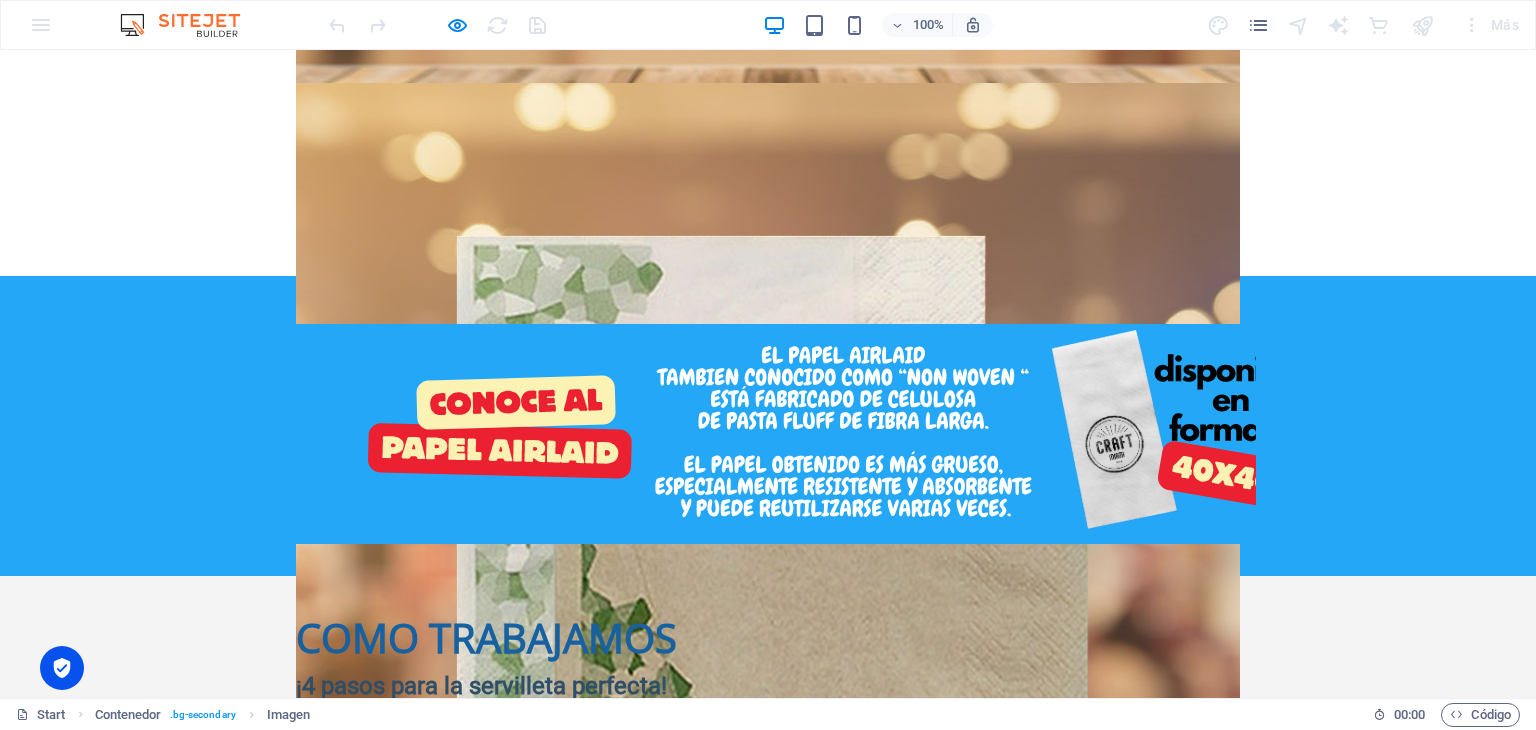 scroll, scrollTop: 1904, scrollLeft: 0, axis: vertical 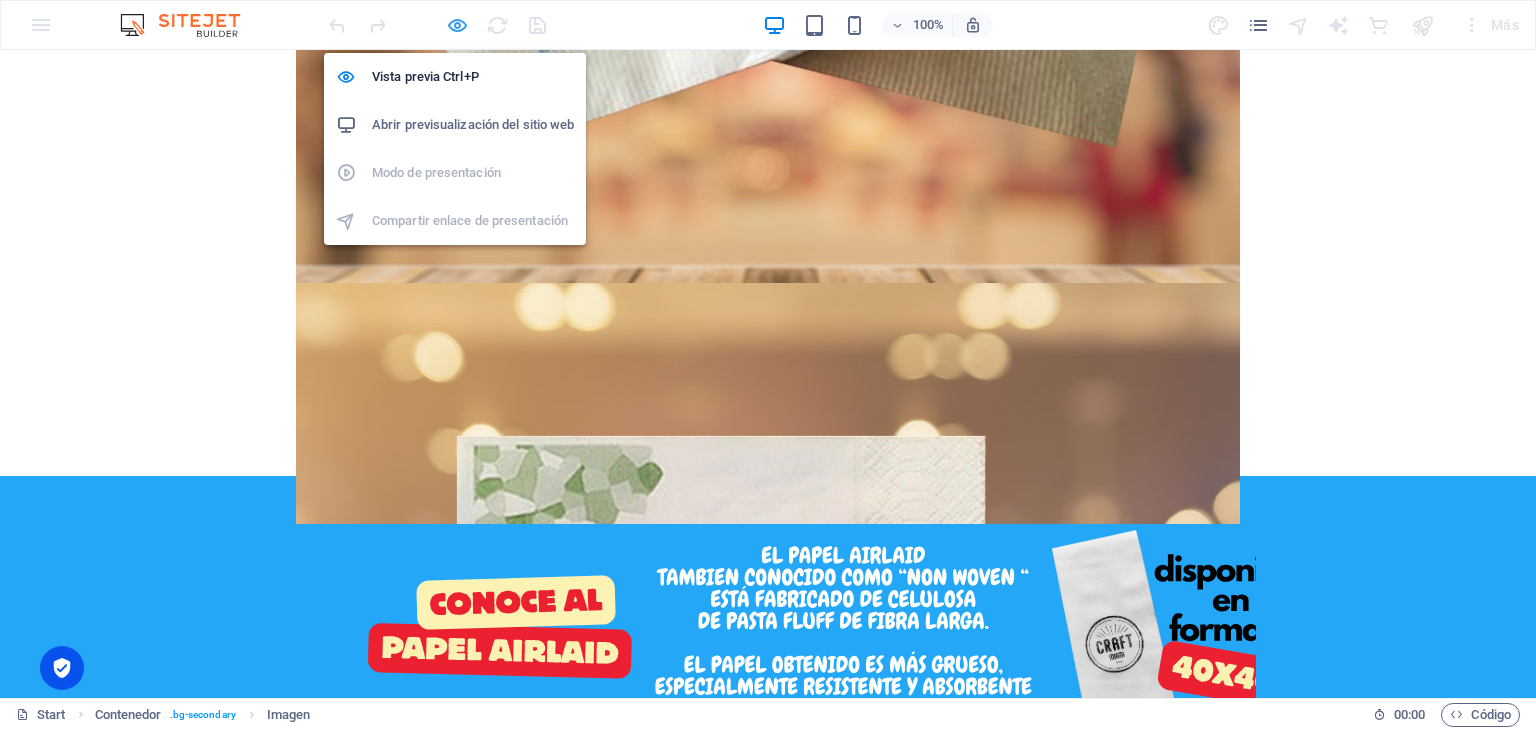 click at bounding box center (457, 25) 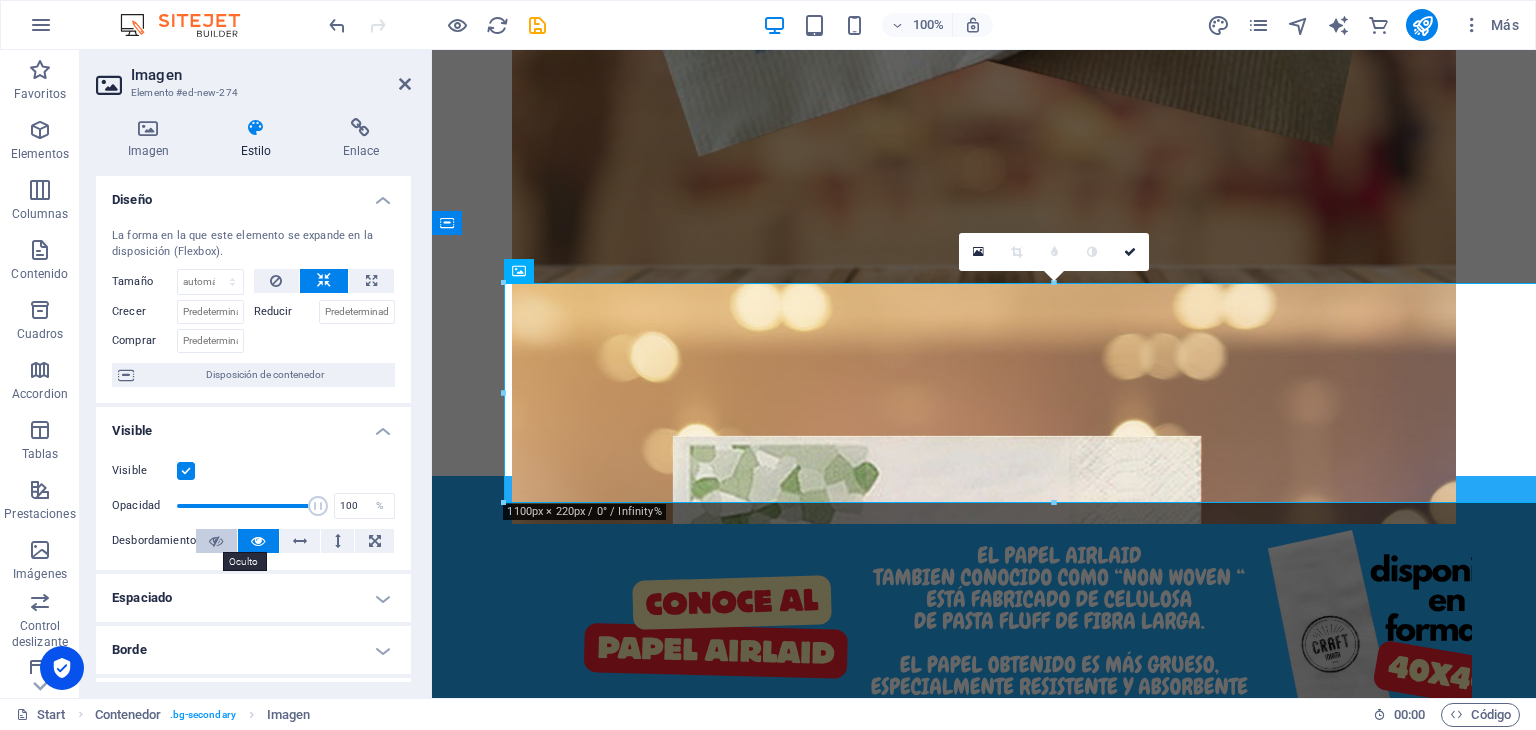 click at bounding box center (216, 541) 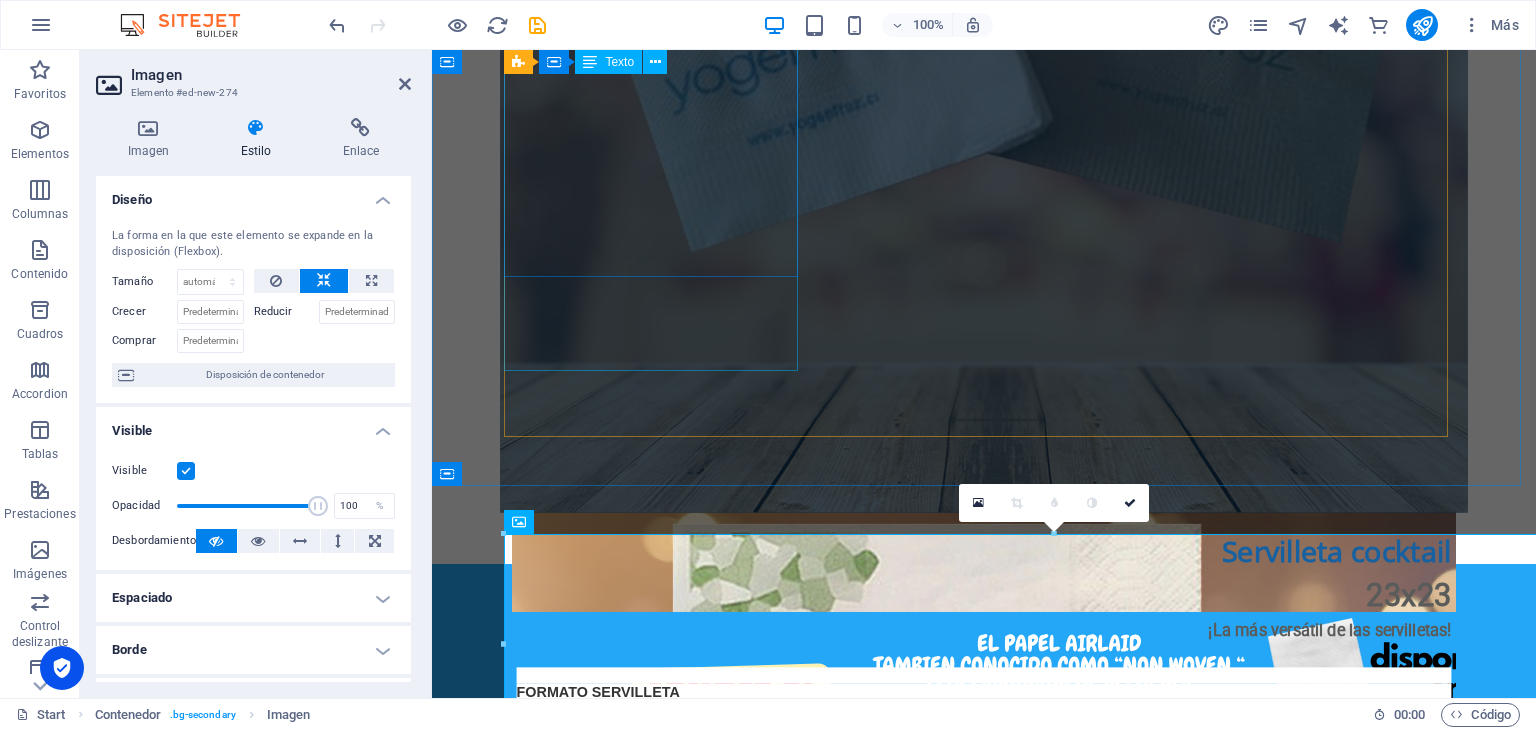 scroll, scrollTop: 1504, scrollLeft: 0, axis: vertical 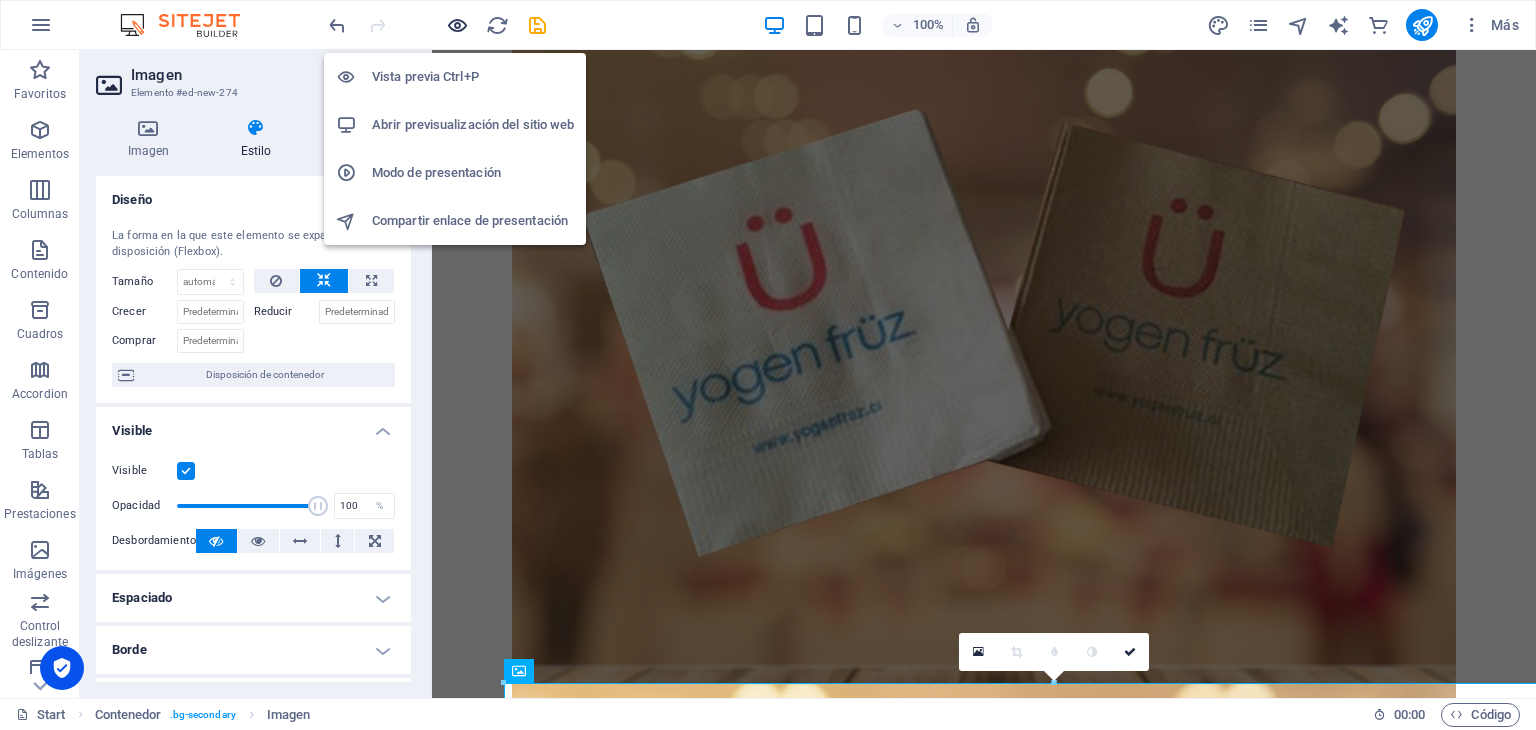 click at bounding box center (457, 25) 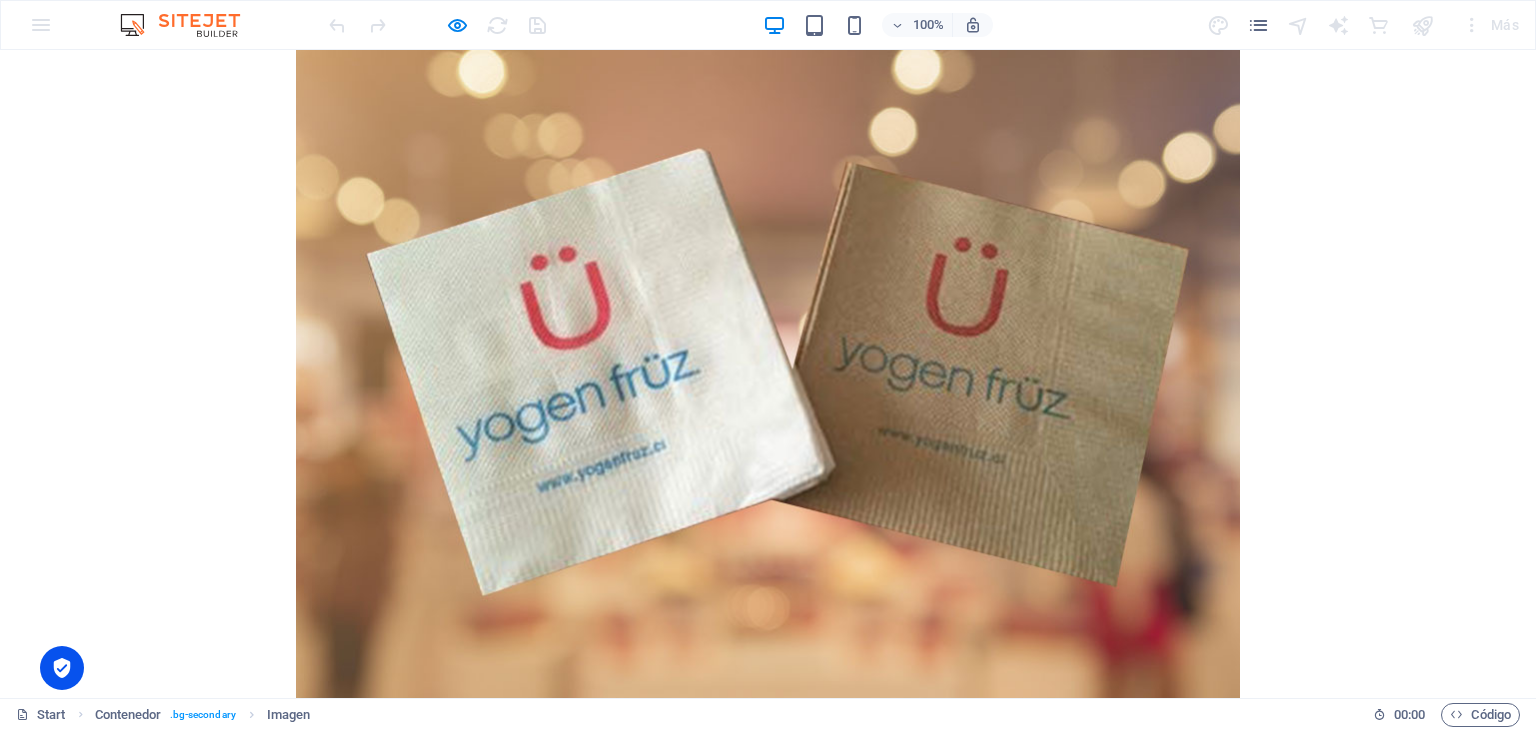 scroll, scrollTop: 1404, scrollLeft: 0, axis: vertical 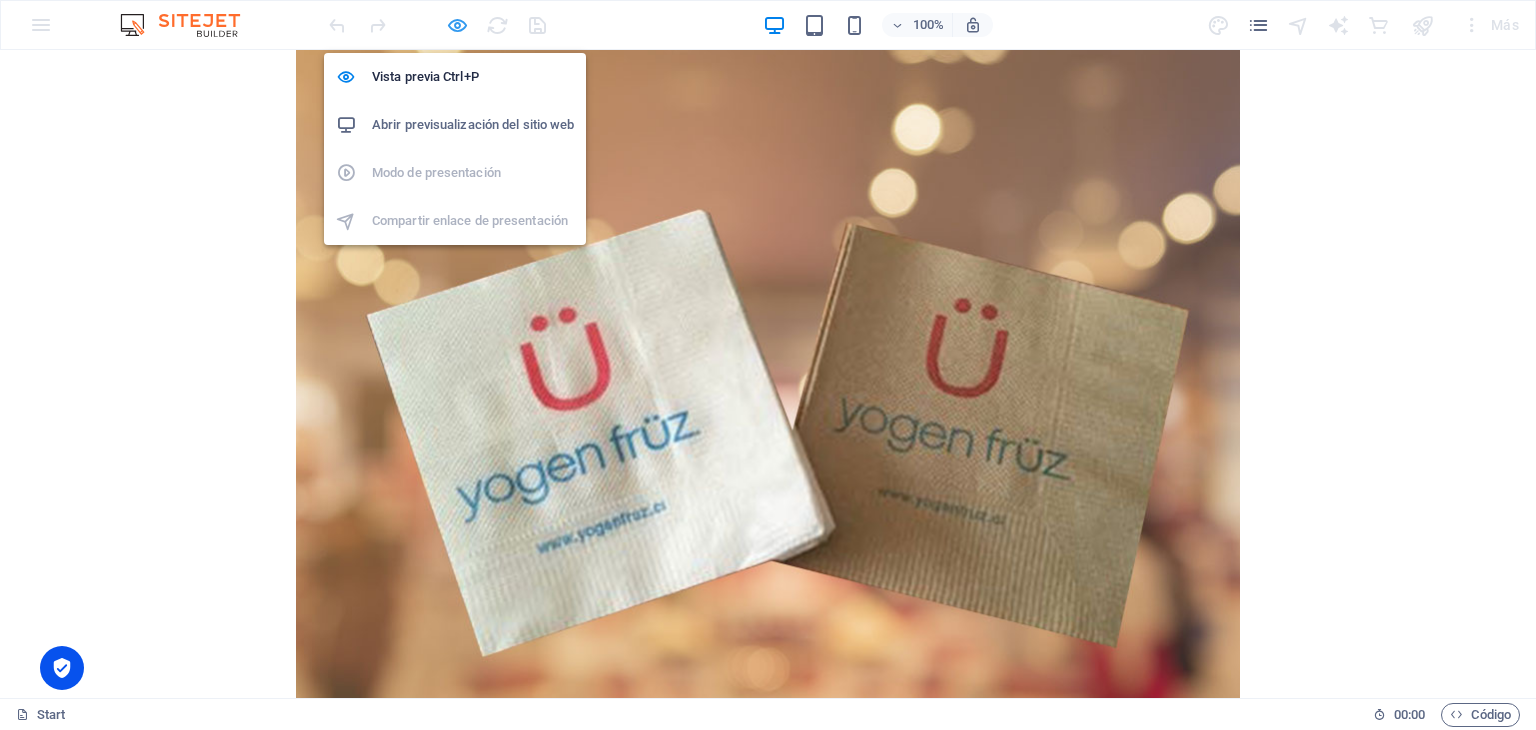 click at bounding box center (457, 25) 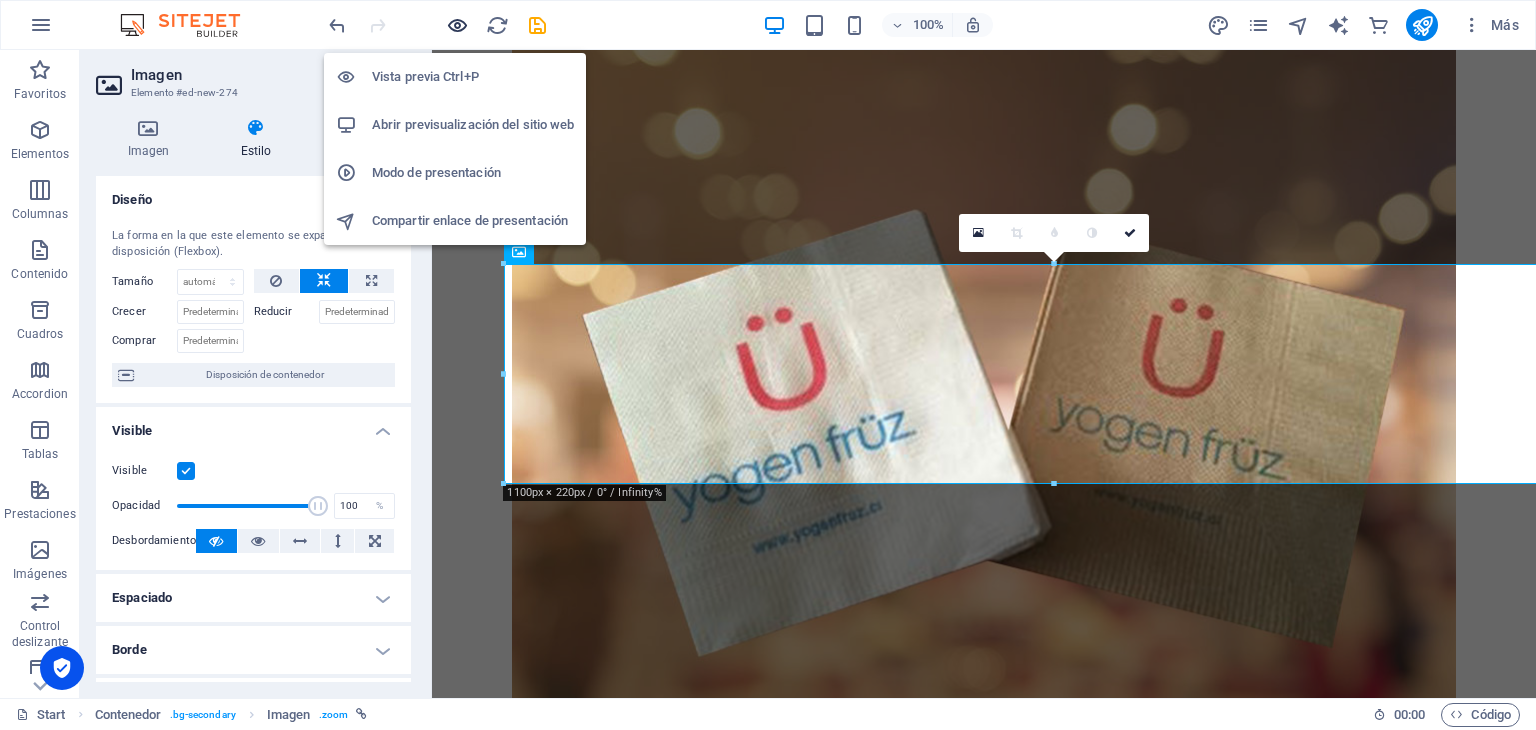 scroll, scrollTop: 1924, scrollLeft: 0, axis: vertical 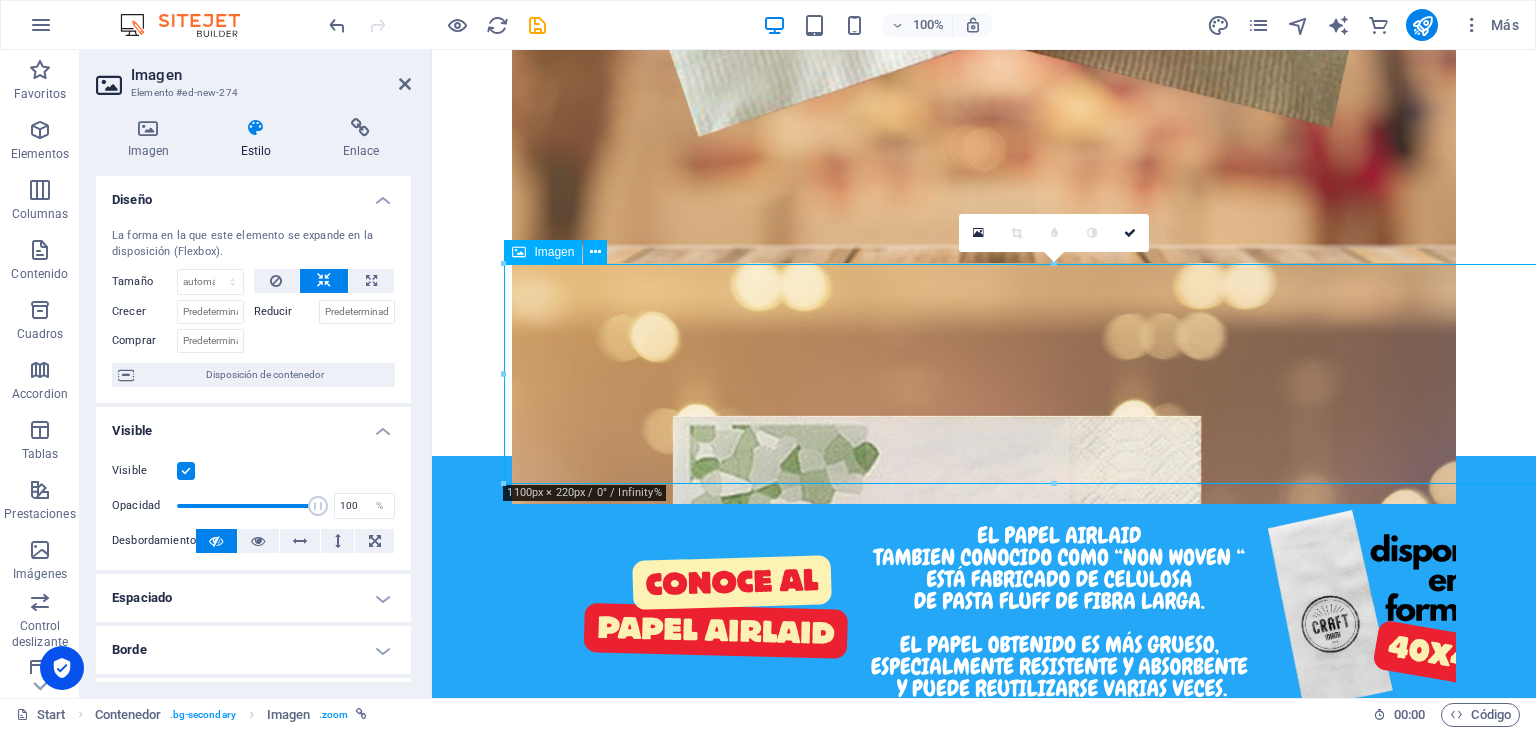 drag, startPoint x: 764, startPoint y: 437, endPoint x: 692, endPoint y: 431, distance: 72.249565 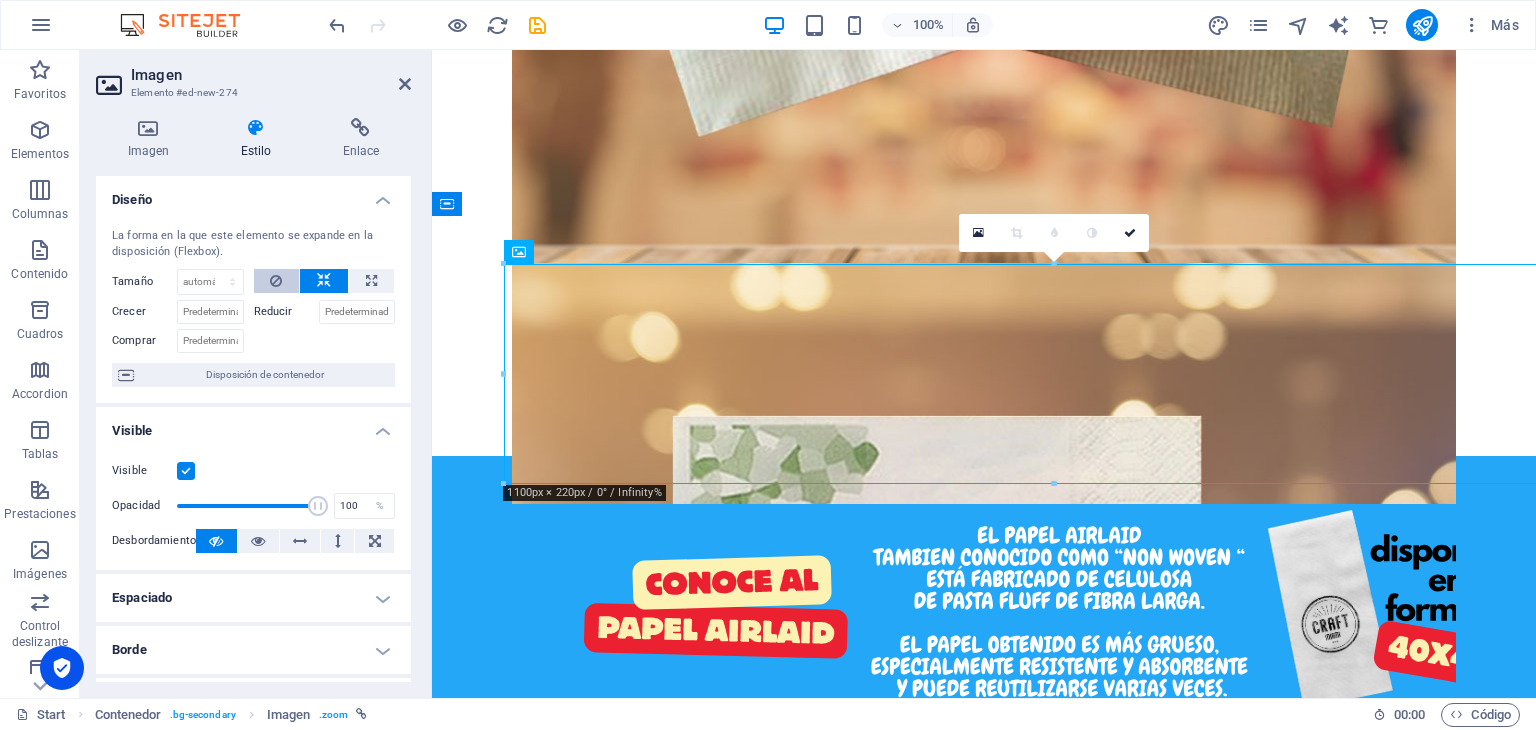 click at bounding box center [276, 281] 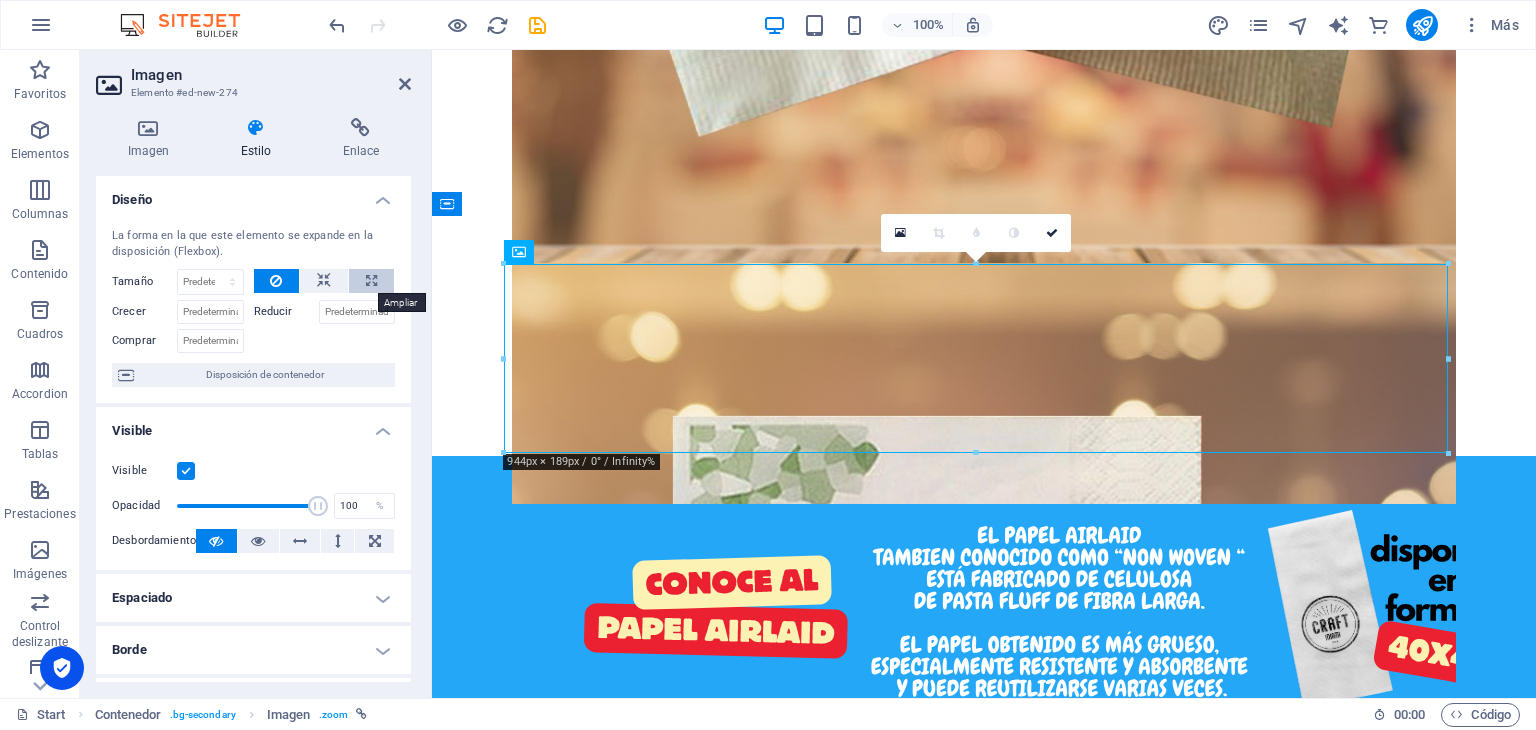 click at bounding box center [371, 281] 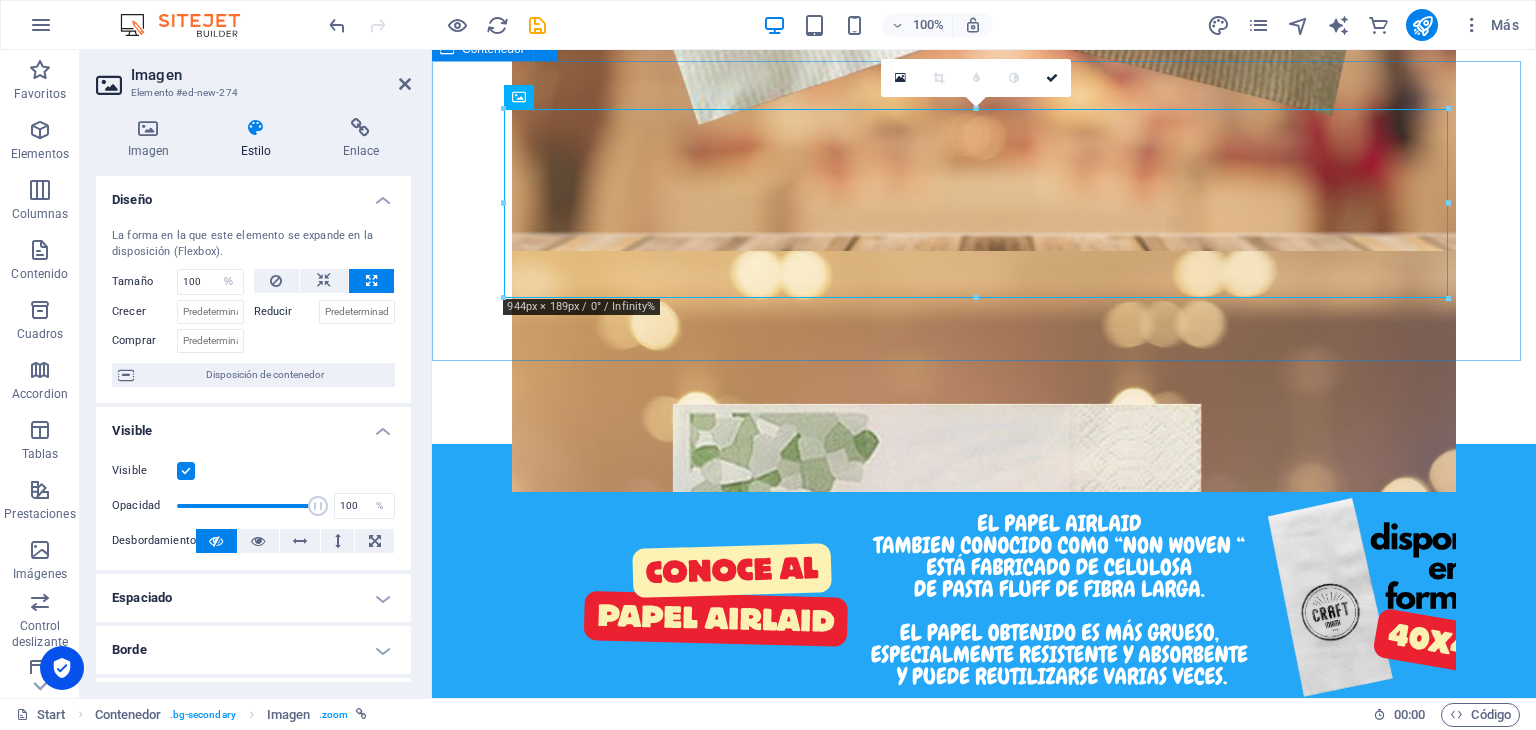 scroll, scrollTop: 1924, scrollLeft: 0, axis: vertical 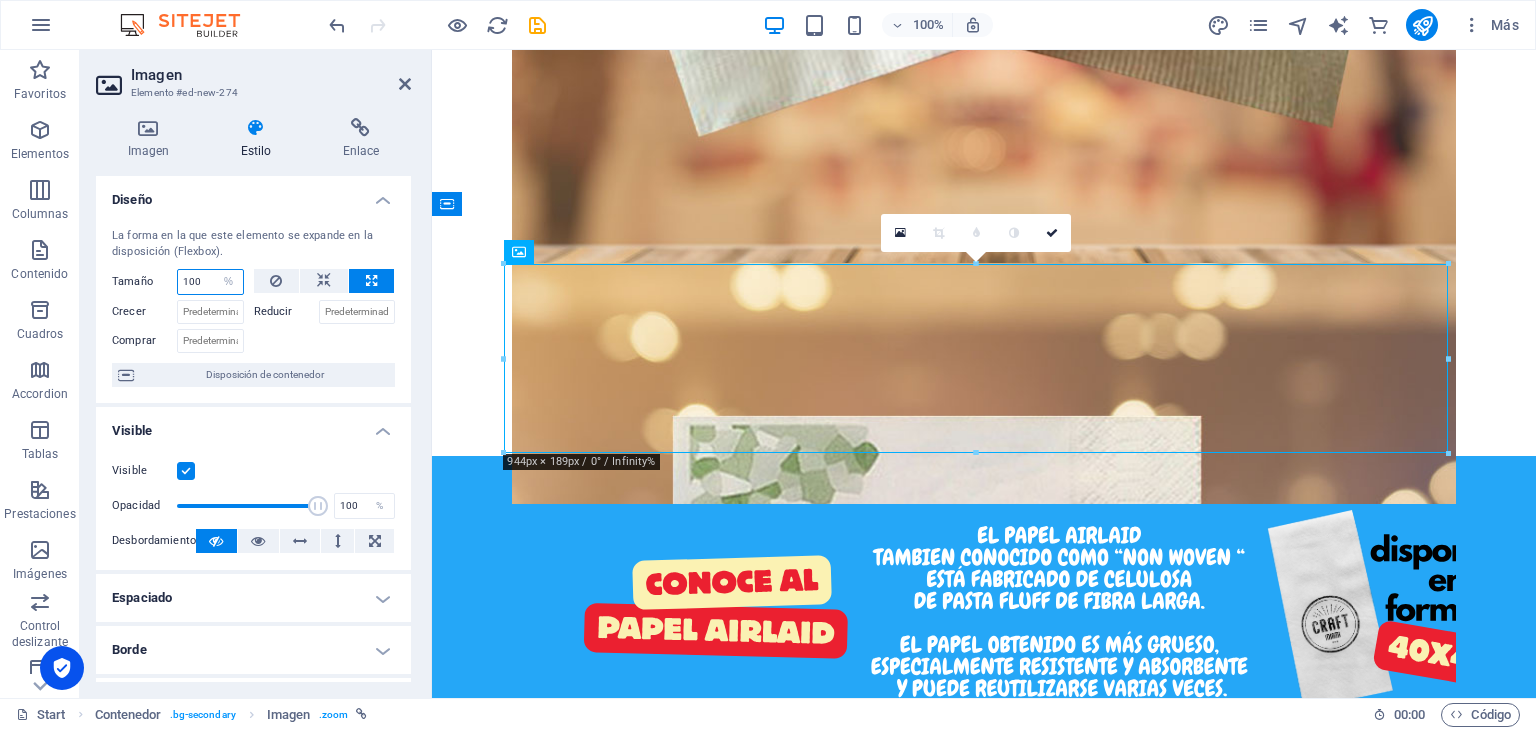drag, startPoint x: 200, startPoint y: 281, endPoint x: 189, endPoint y: 276, distance: 12.083046 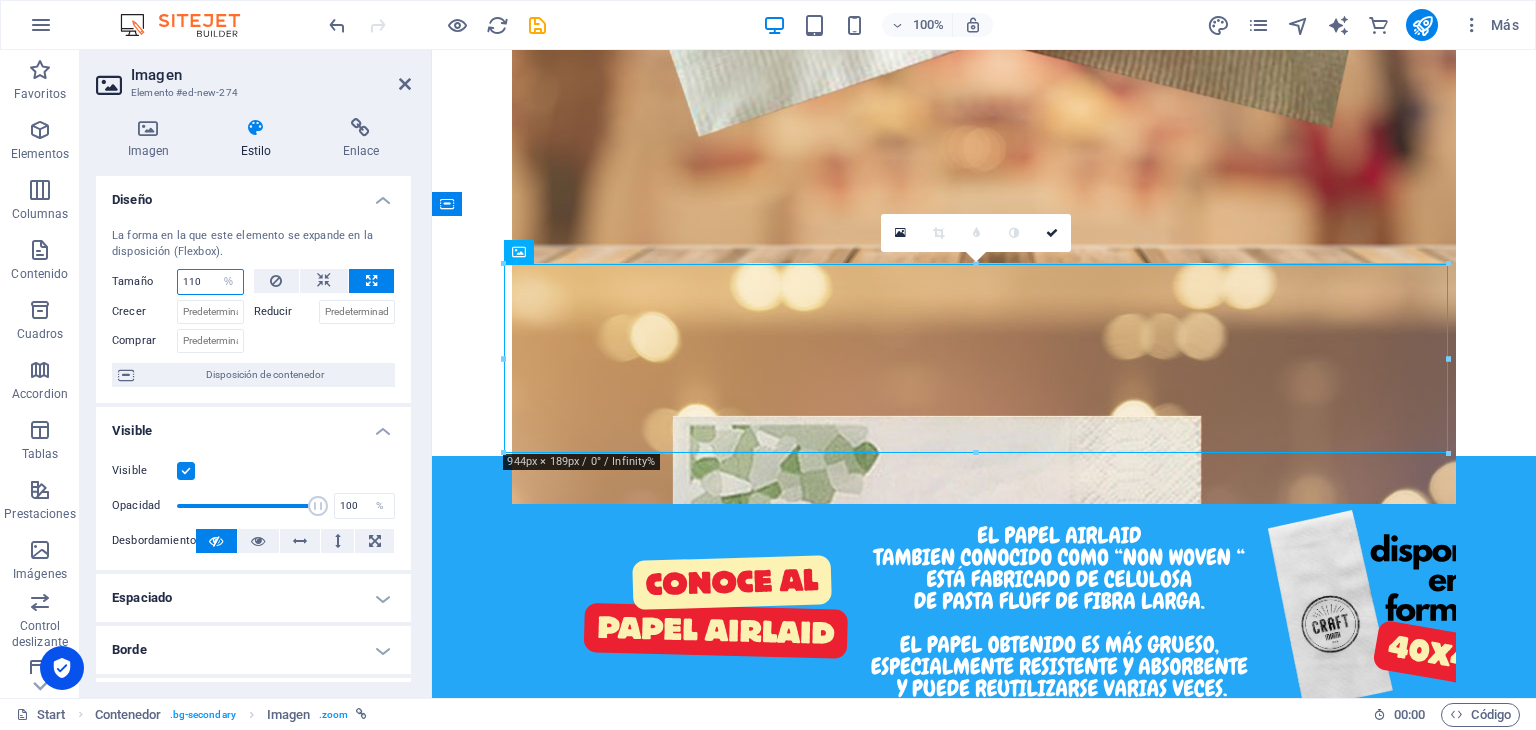type on "110" 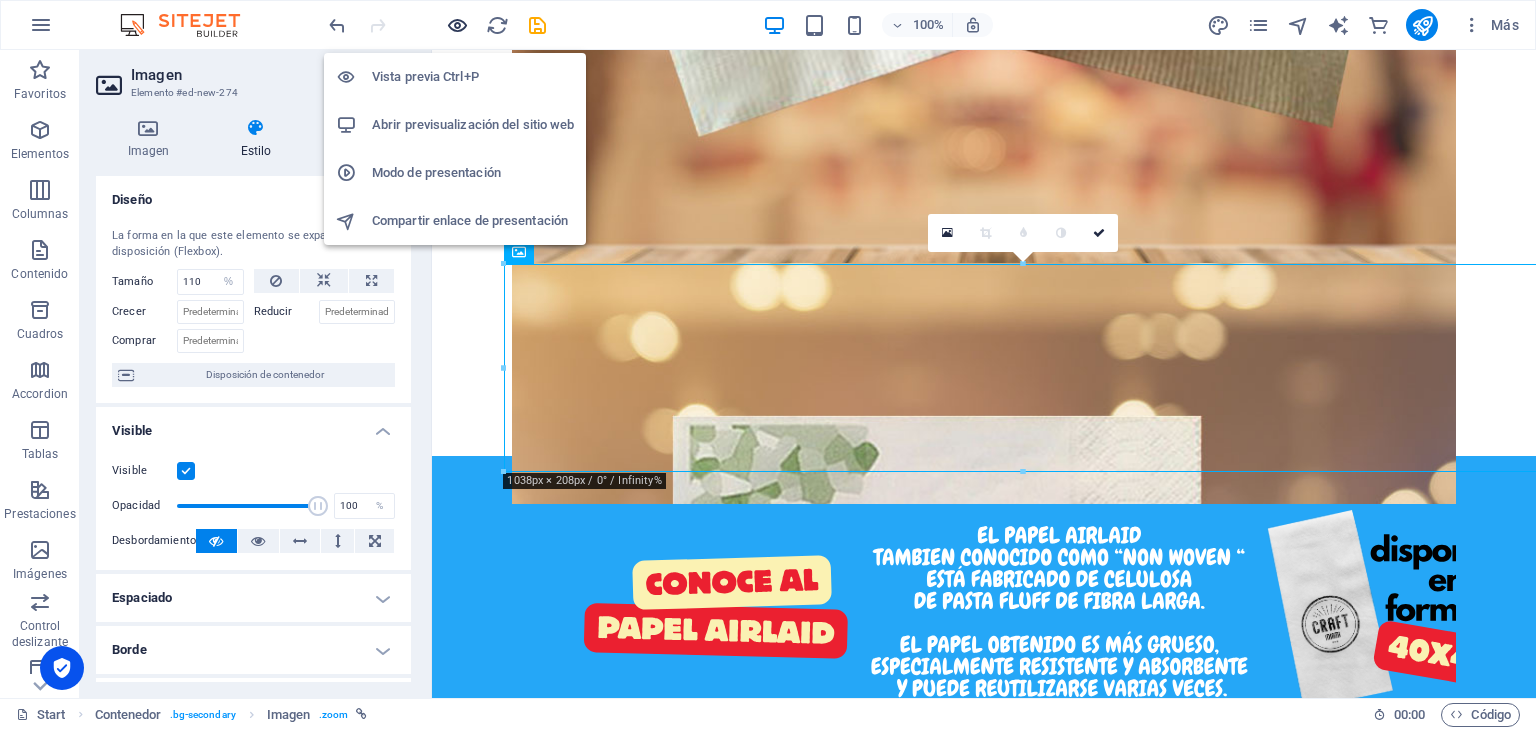 click at bounding box center [457, 25] 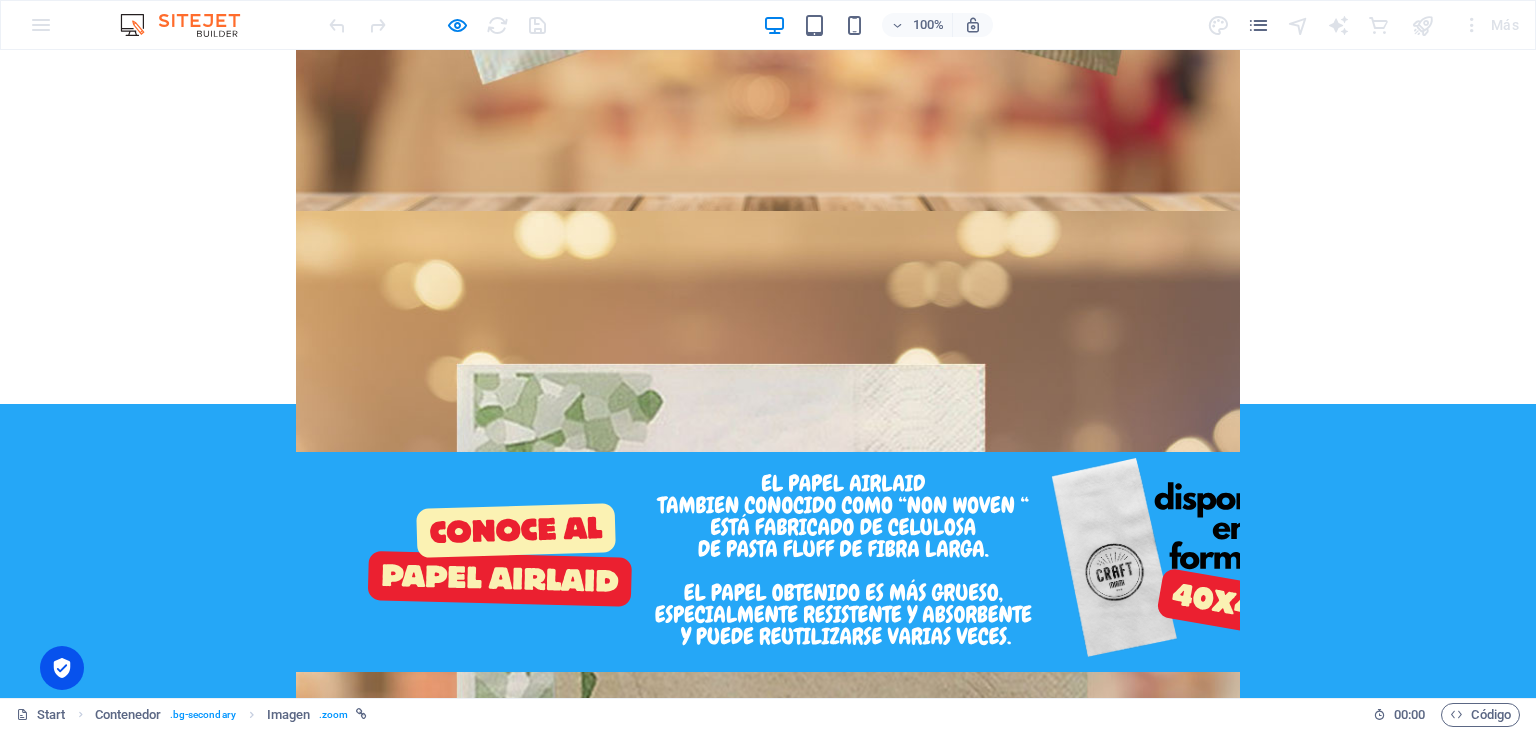 scroll, scrollTop: 1724, scrollLeft: 0, axis: vertical 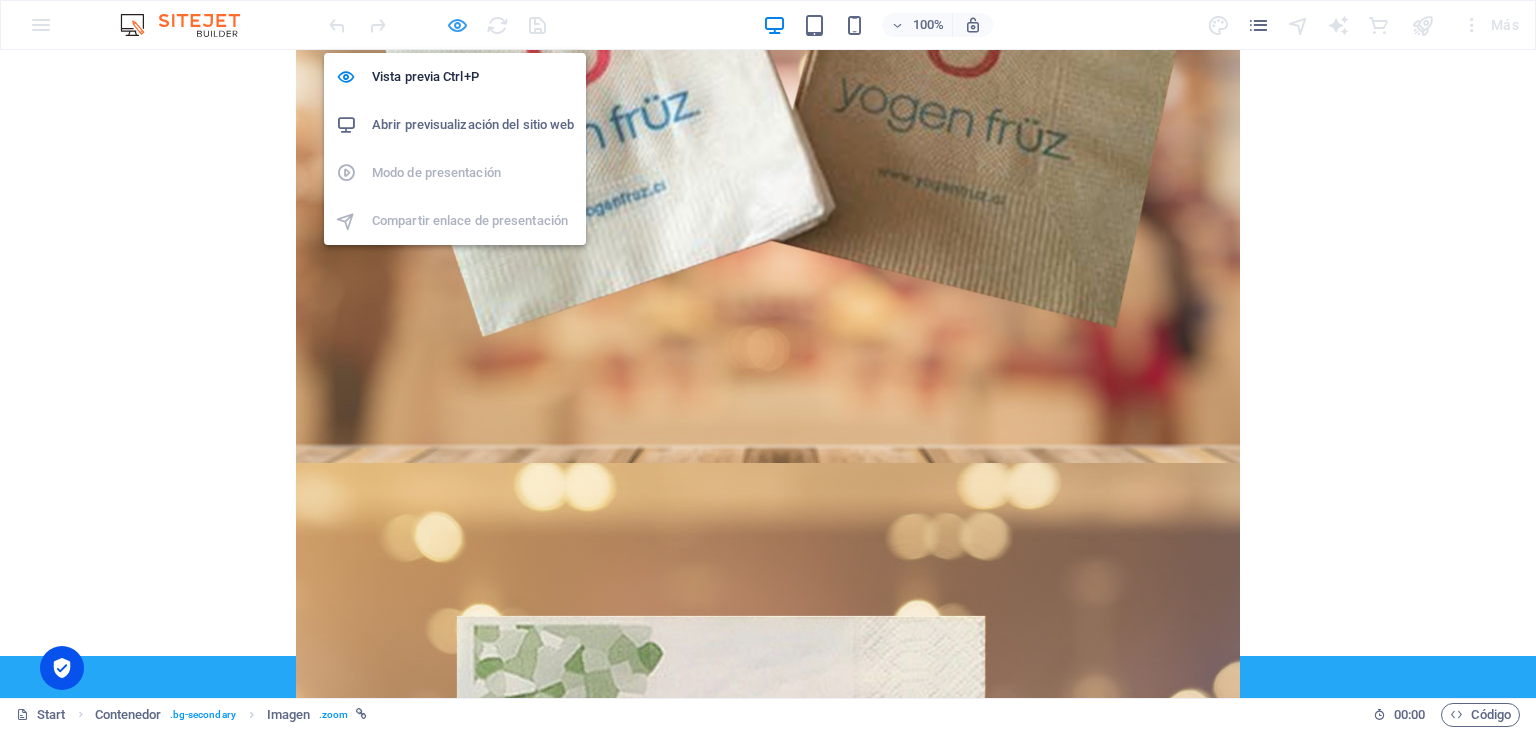 click at bounding box center [457, 25] 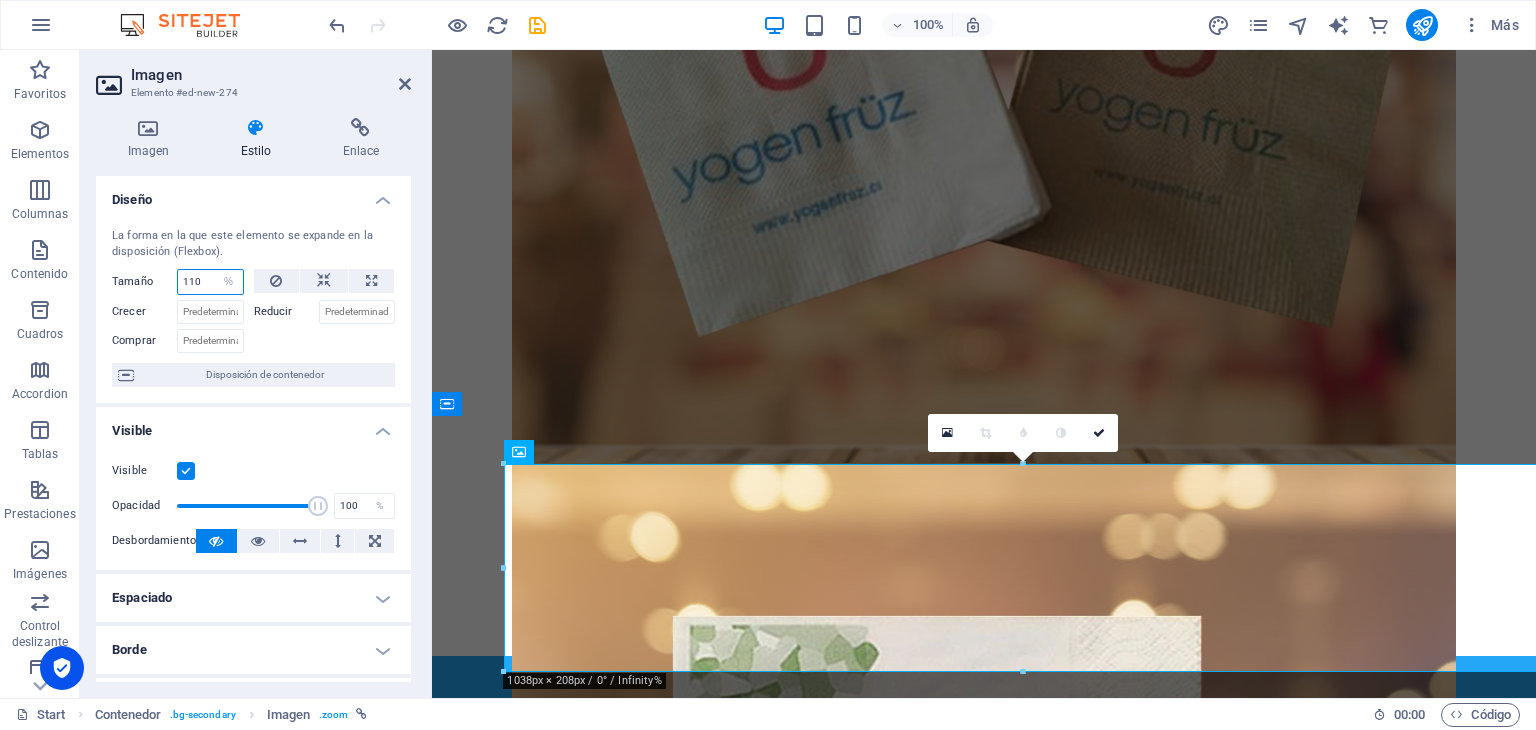 drag, startPoint x: 200, startPoint y: 282, endPoint x: 189, endPoint y: 277, distance: 12.083046 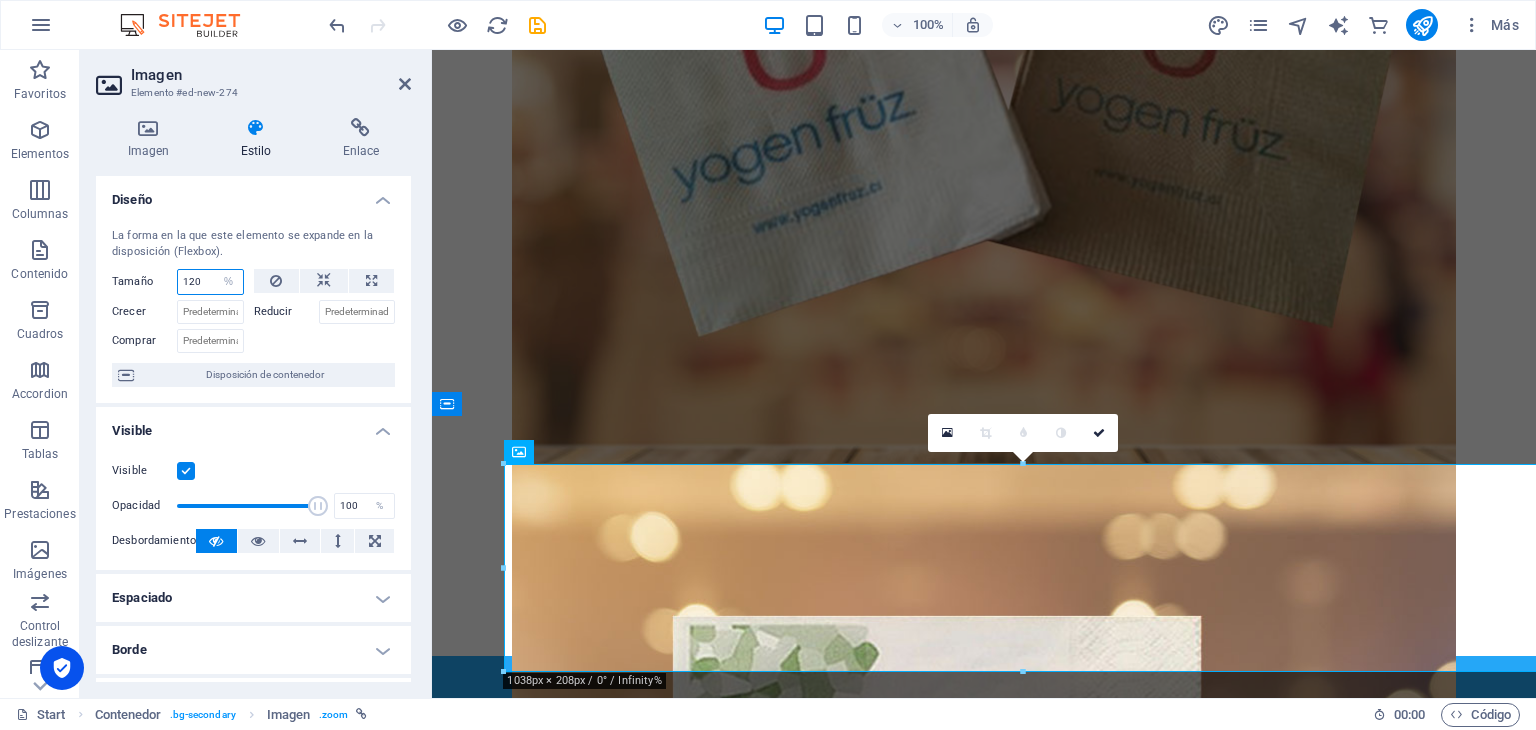 type on "120" 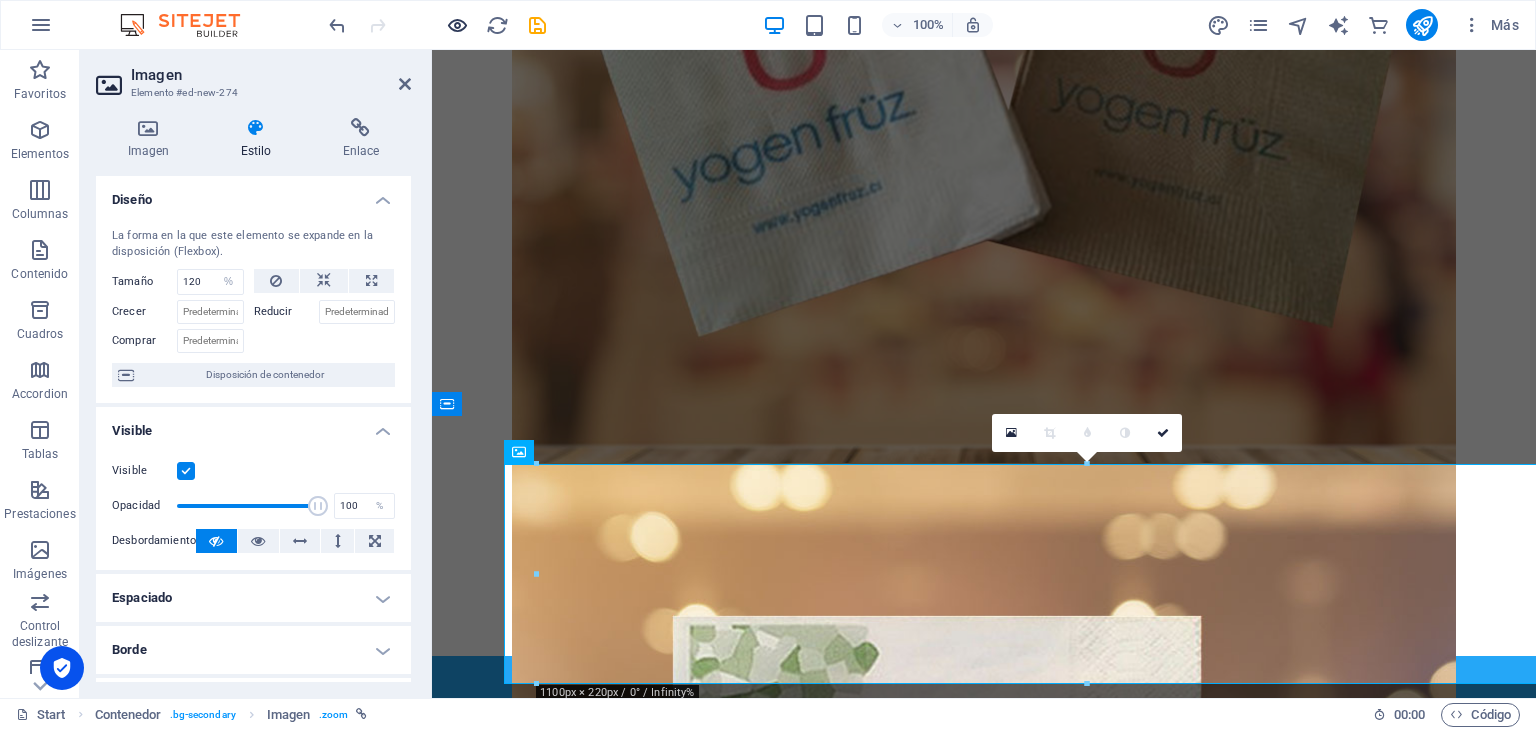 click at bounding box center (457, 25) 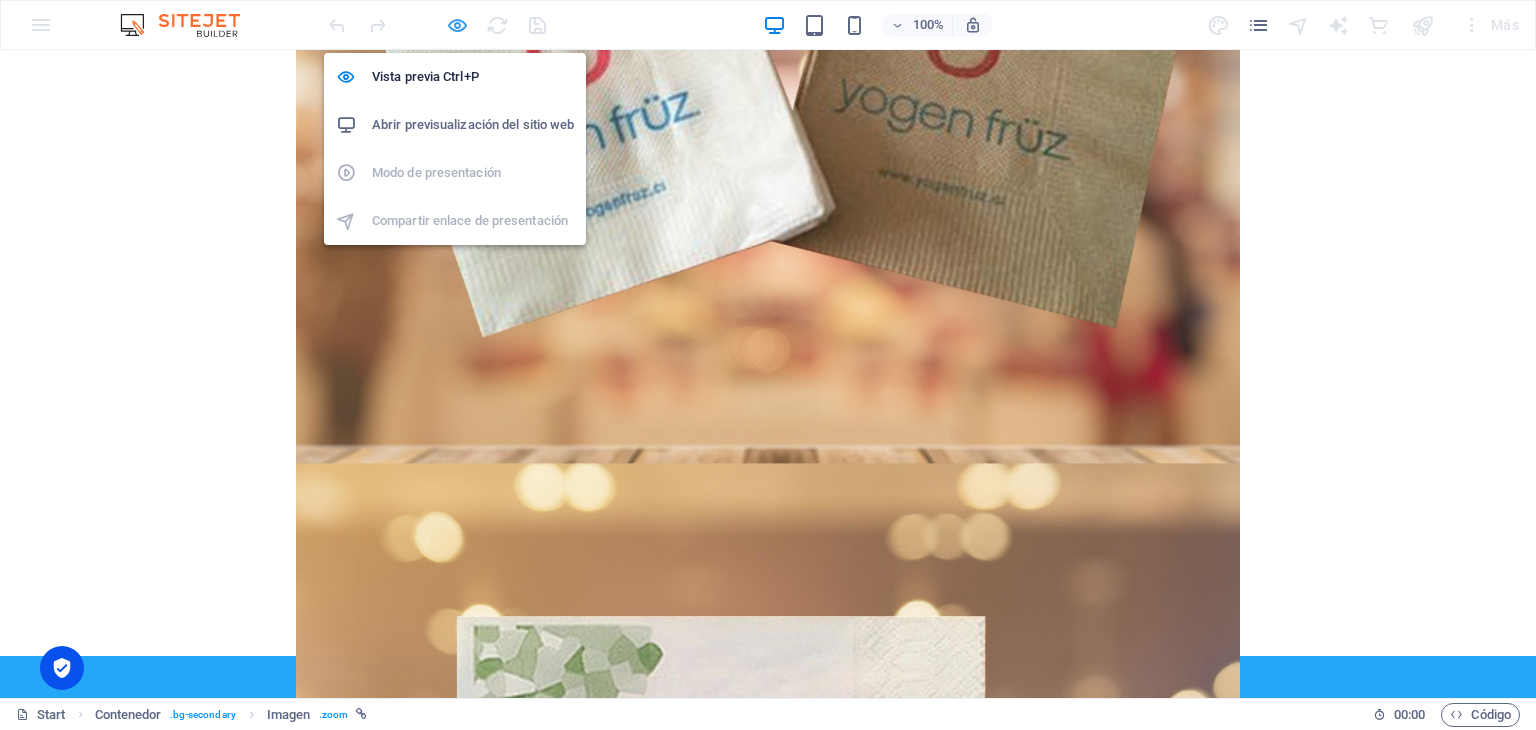 click at bounding box center [457, 25] 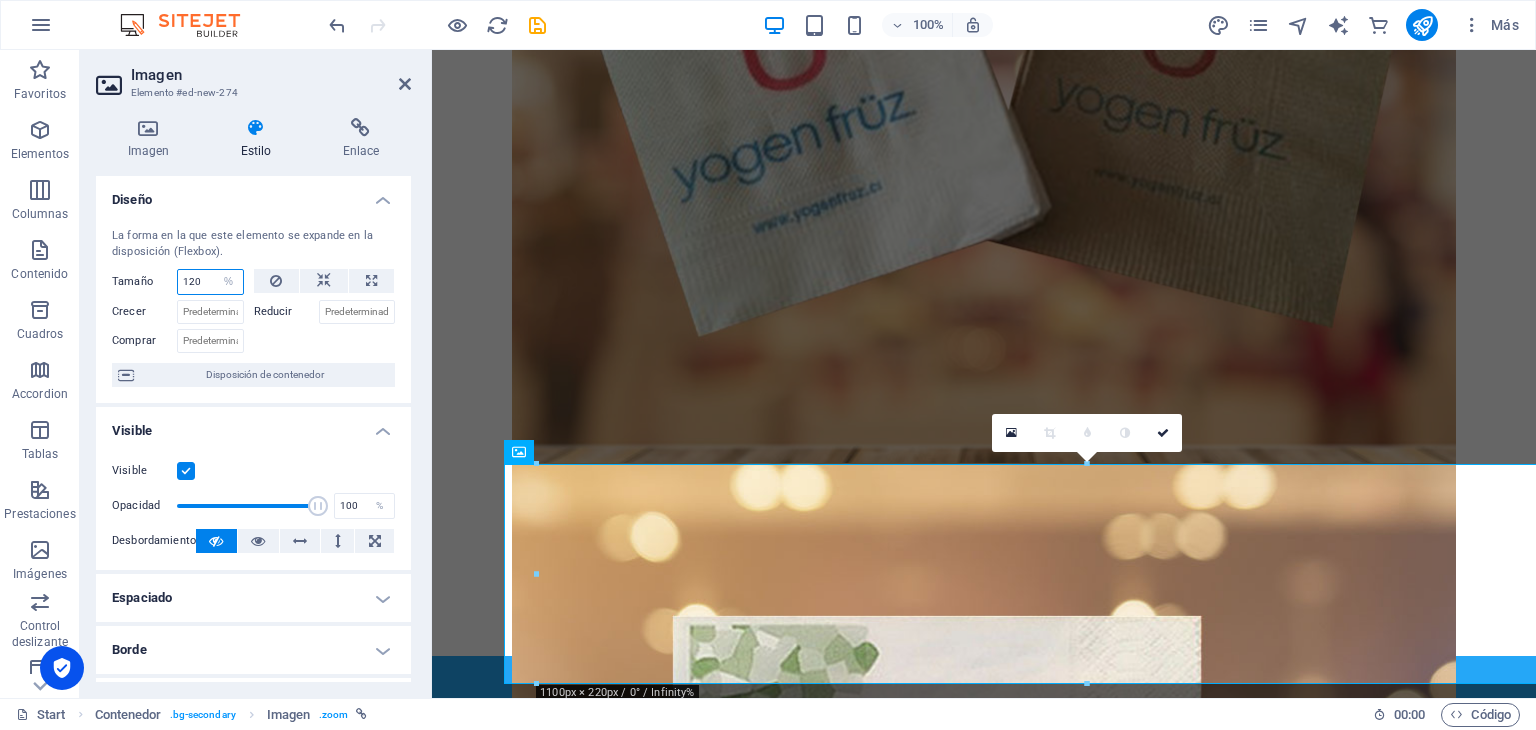 click on "120" at bounding box center [210, 282] 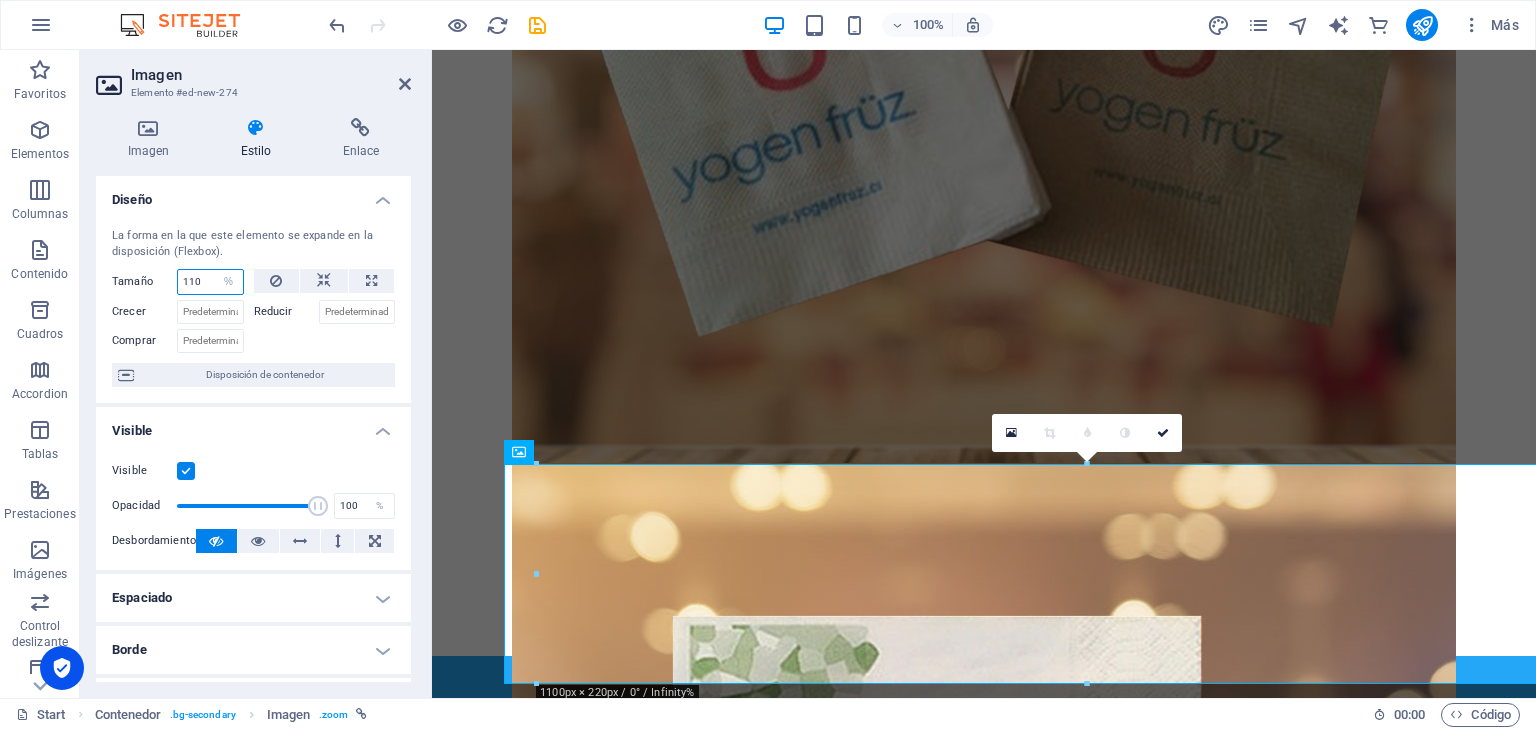 type on "110" 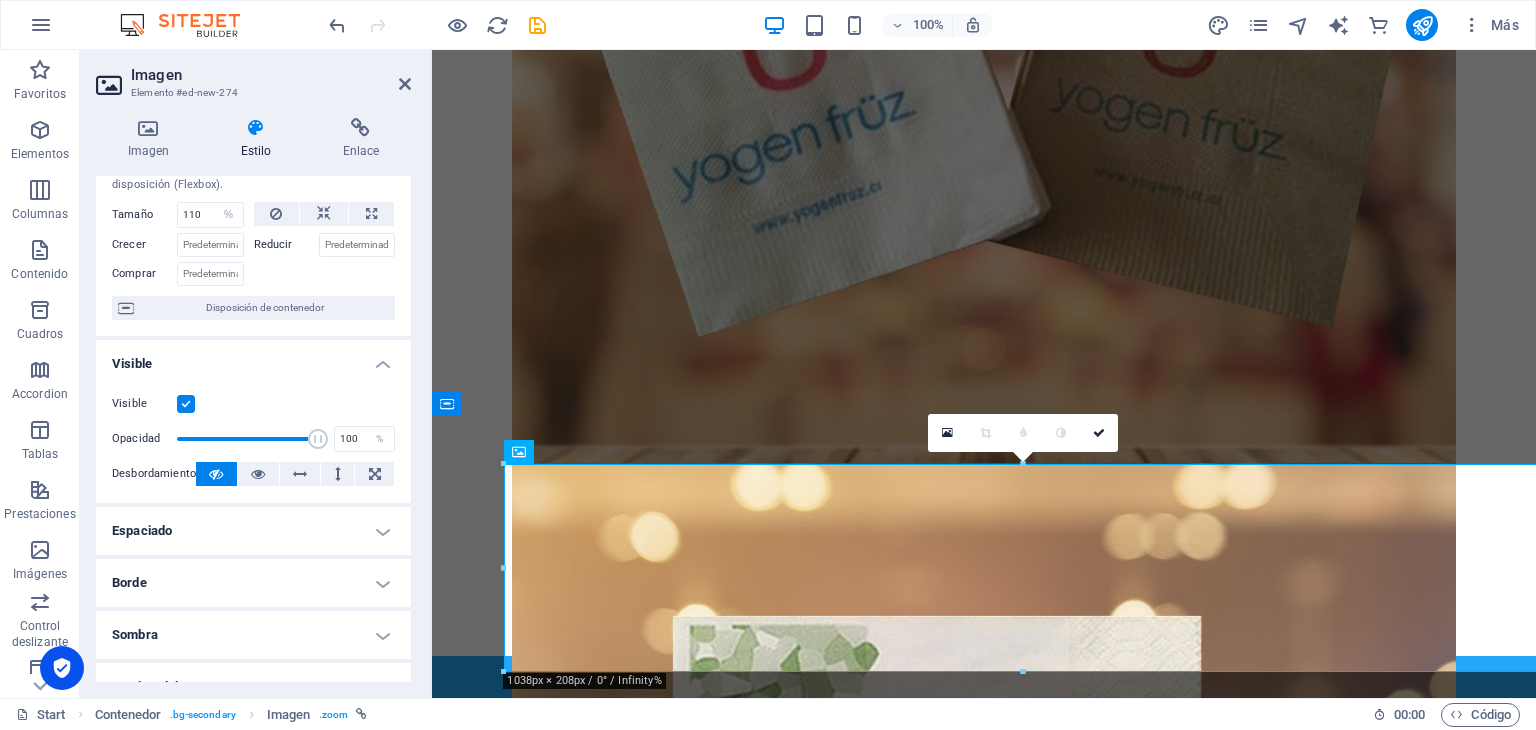 scroll, scrollTop: 200, scrollLeft: 0, axis: vertical 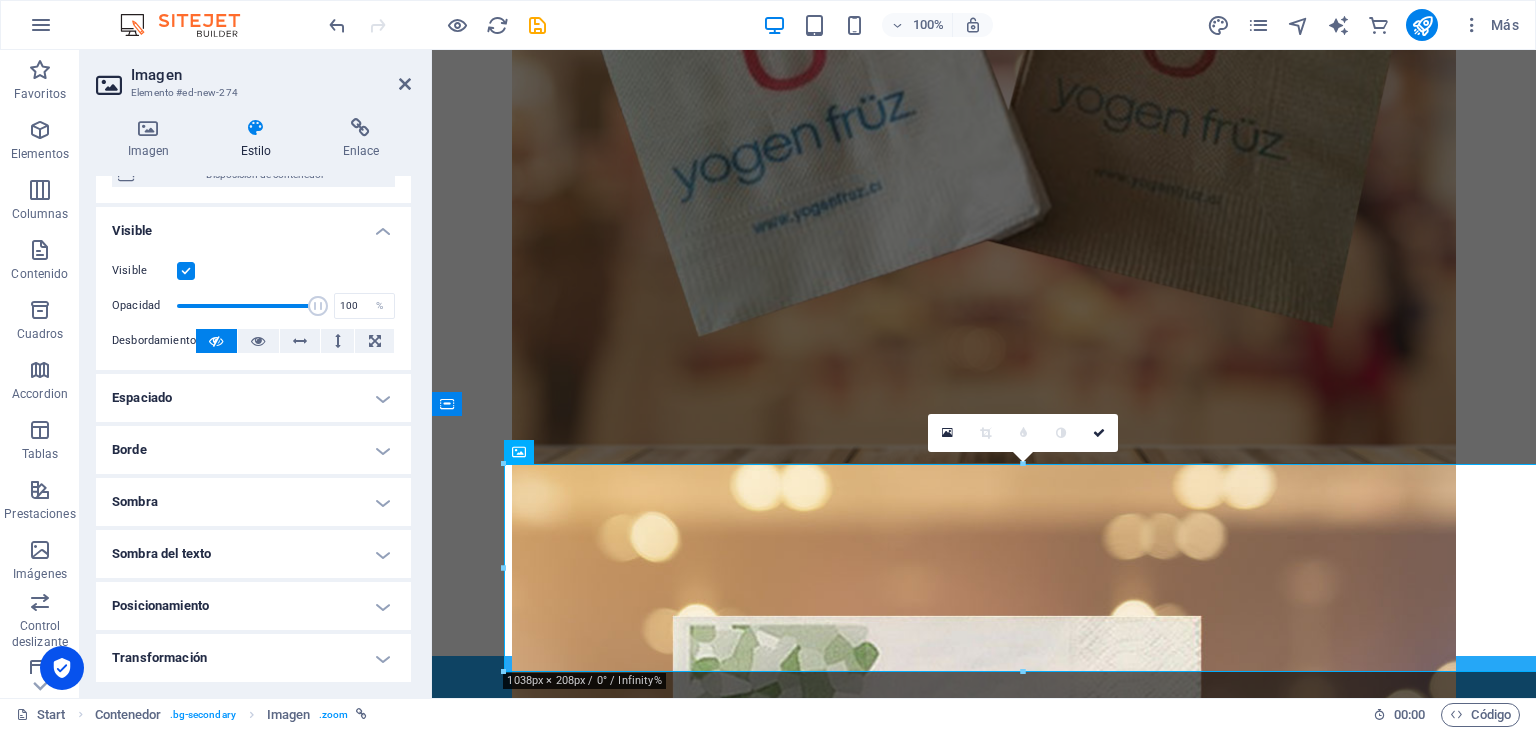 click on "Borde" at bounding box center [253, 450] 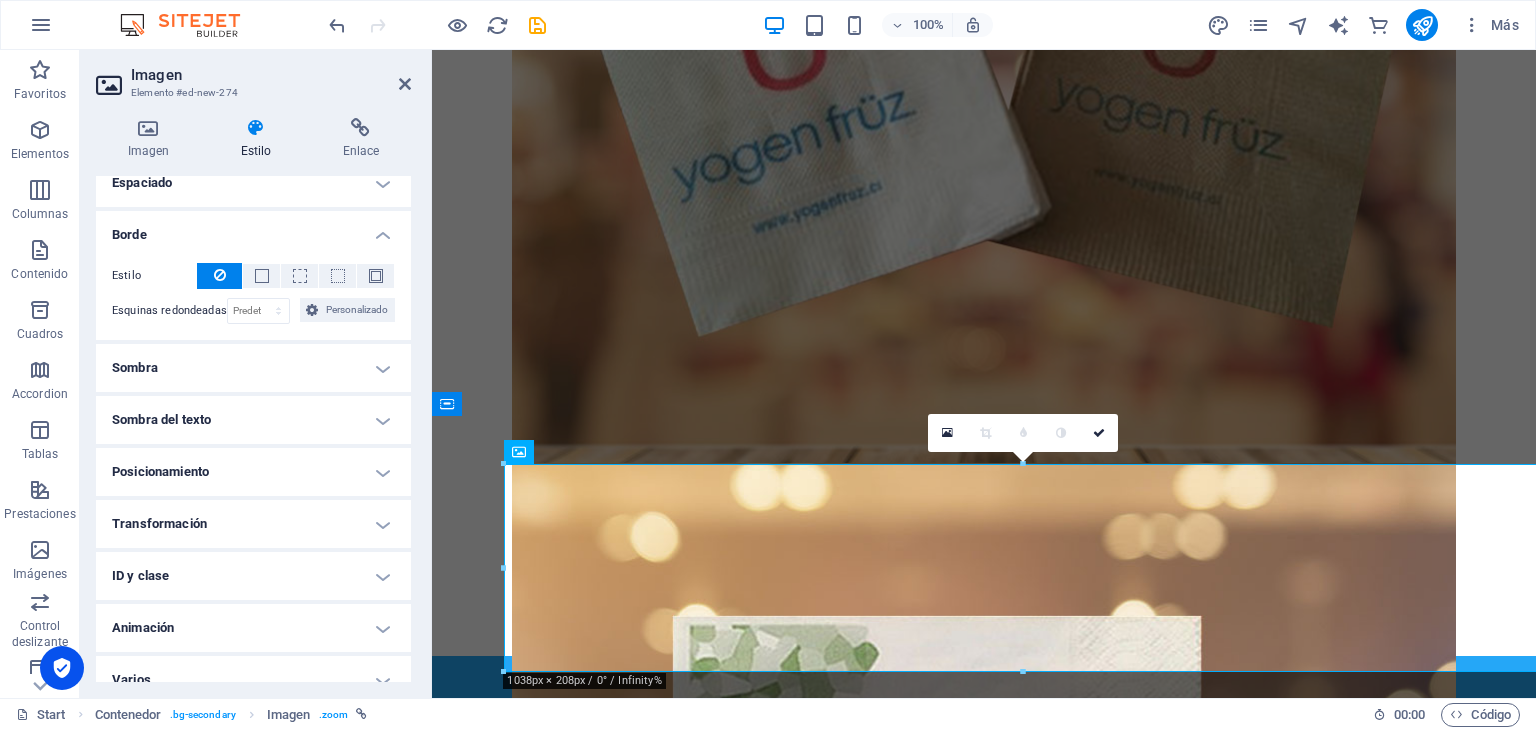 scroll, scrollTop: 435, scrollLeft: 0, axis: vertical 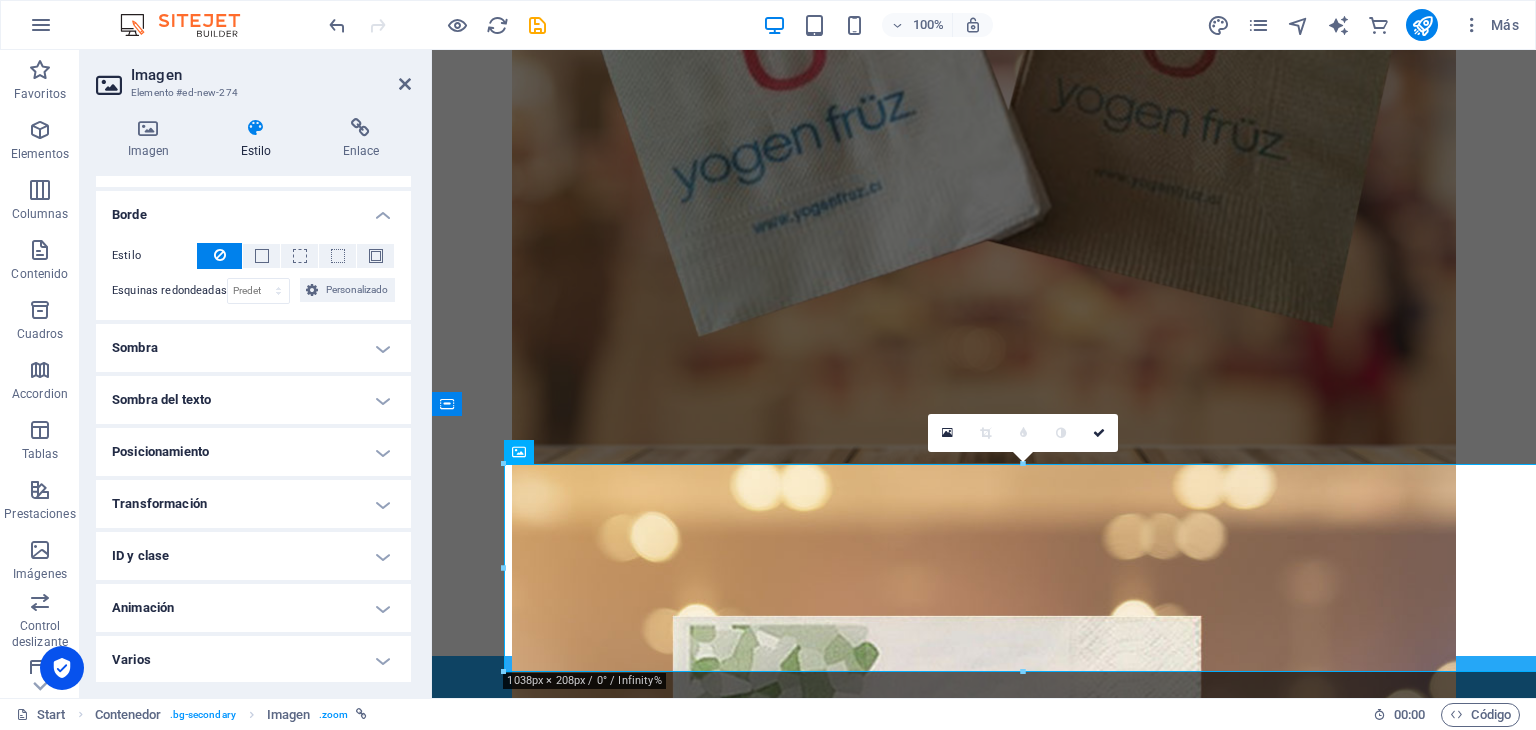 click on "Posicionamiento" at bounding box center [253, 452] 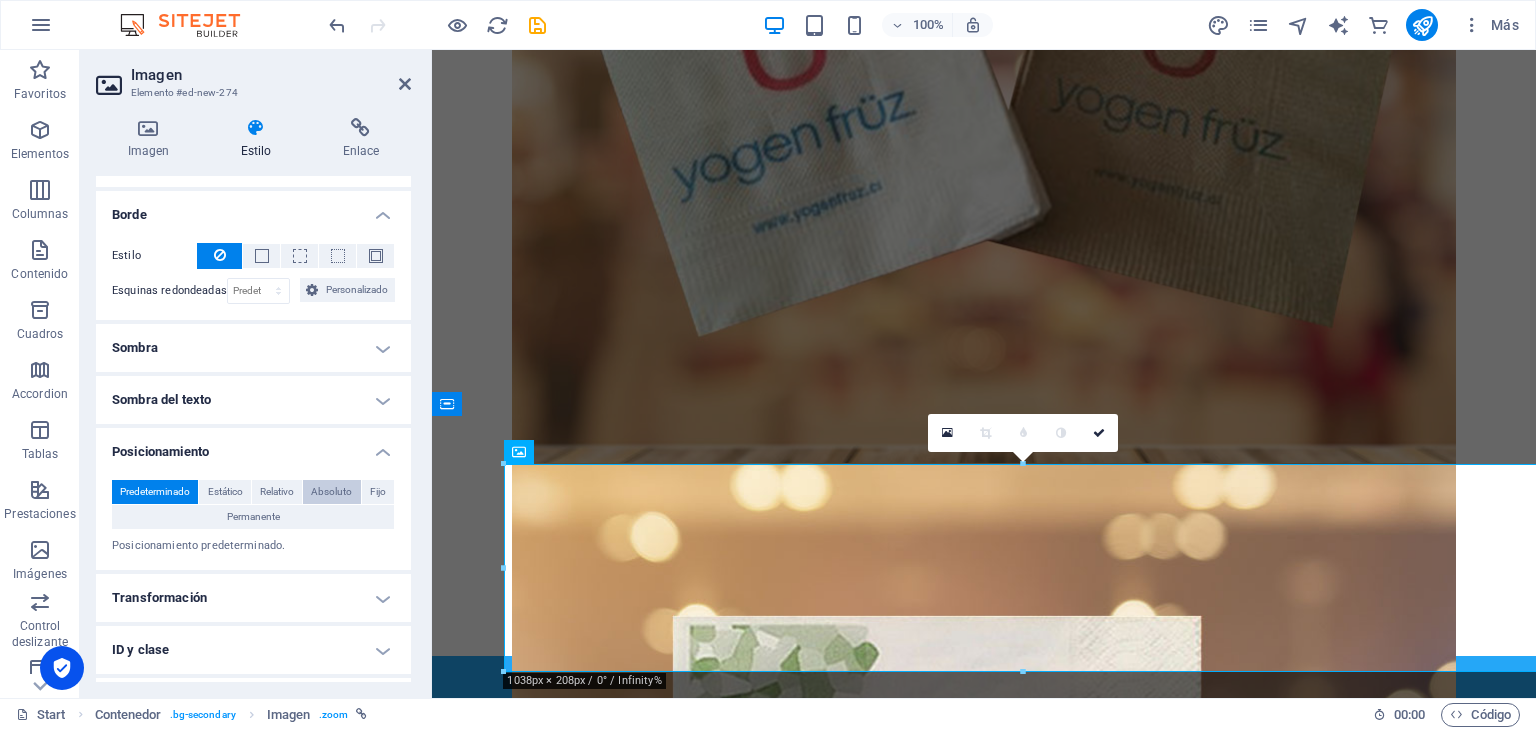 click on "Absoluto" at bounding box center [331, 492] 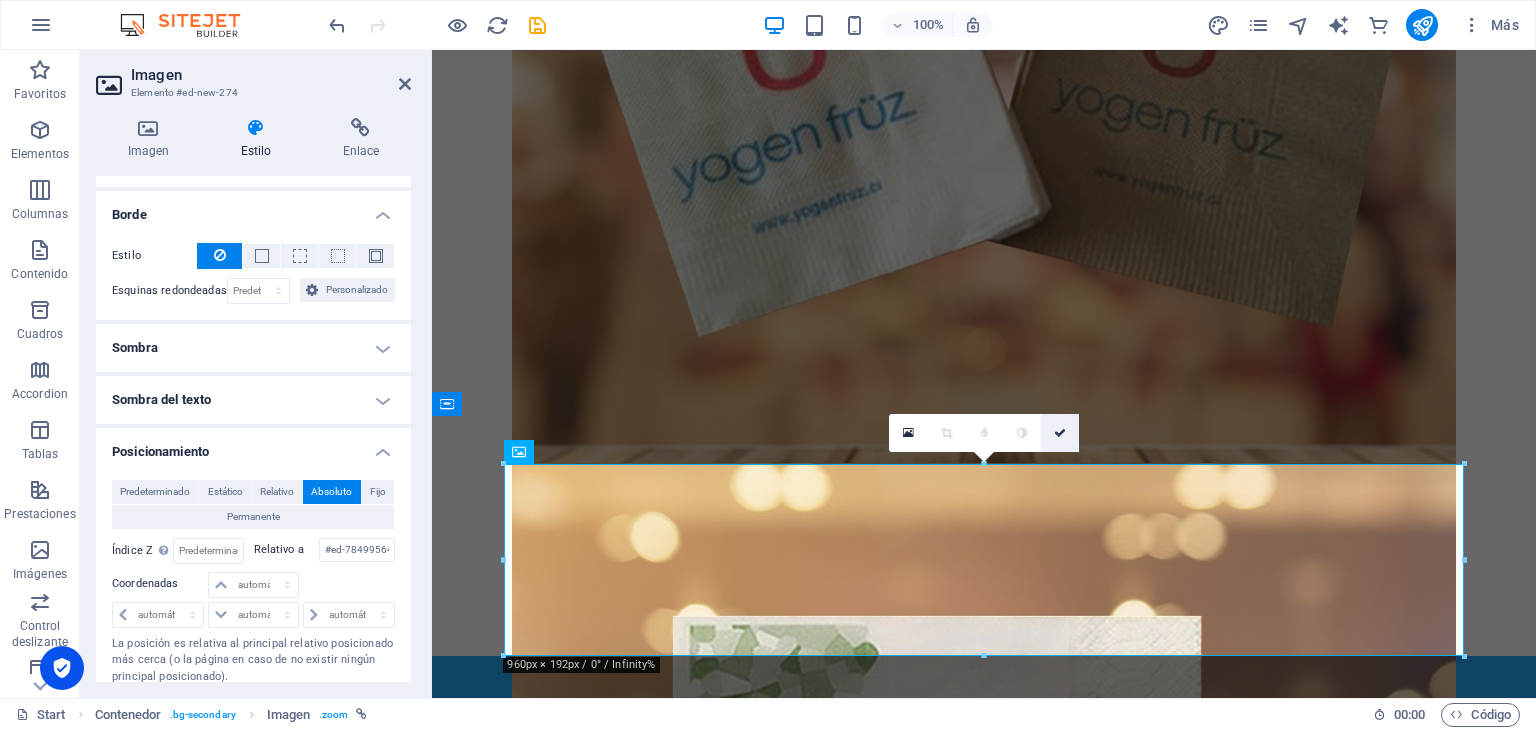click at bounding box center [1060, 433] 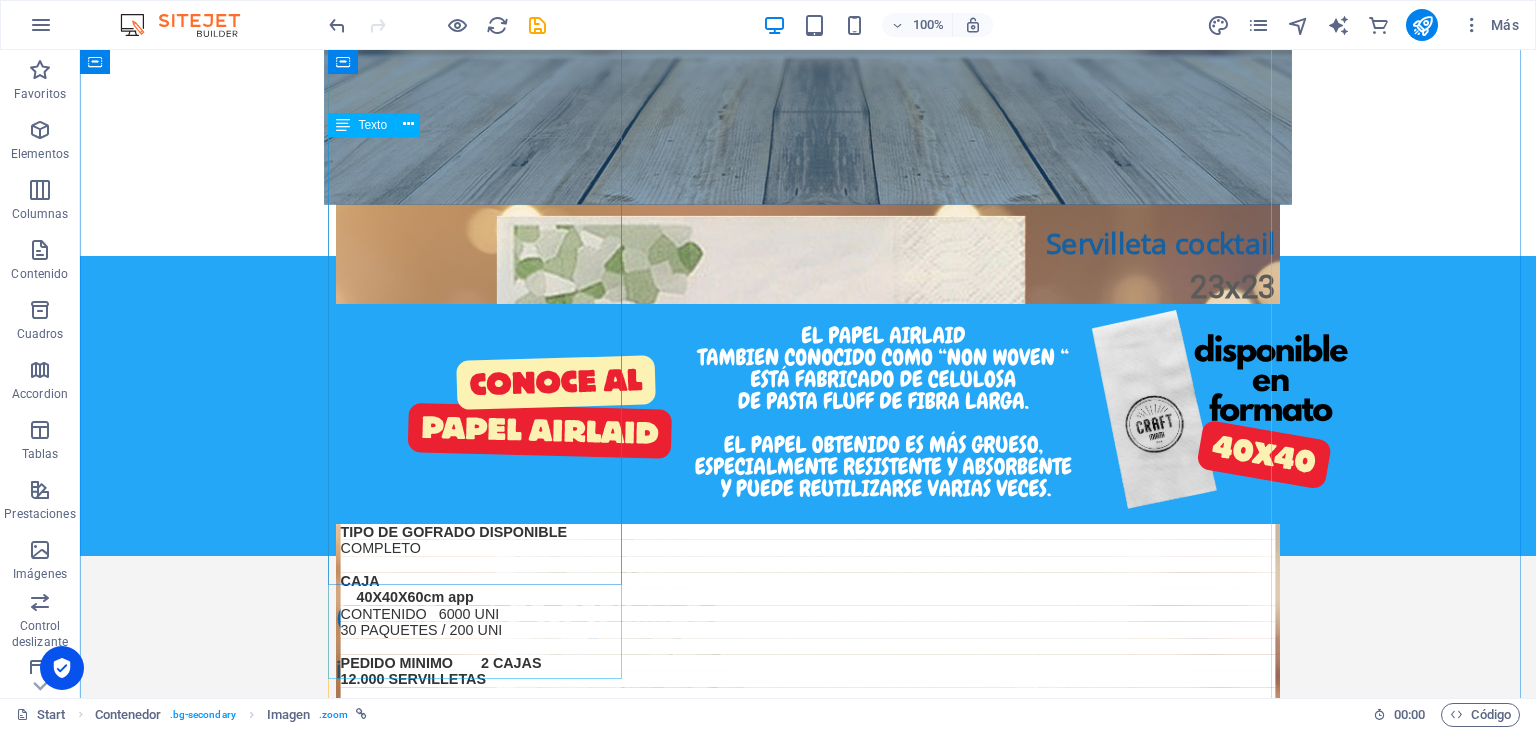 scroll, scrollTop: 1324, scrollLeft: 0, axis: vertical 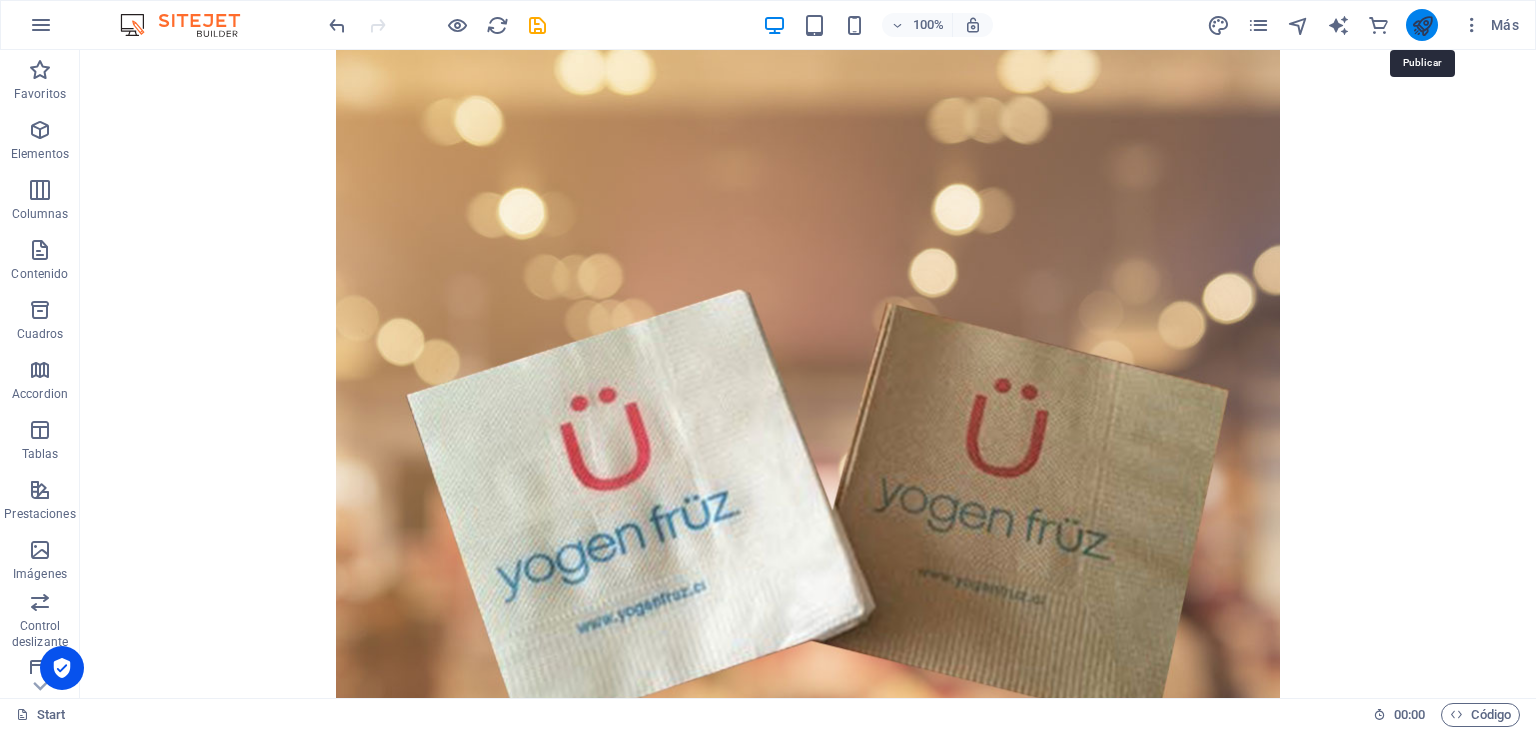 click at bounding box center [1422, 25] 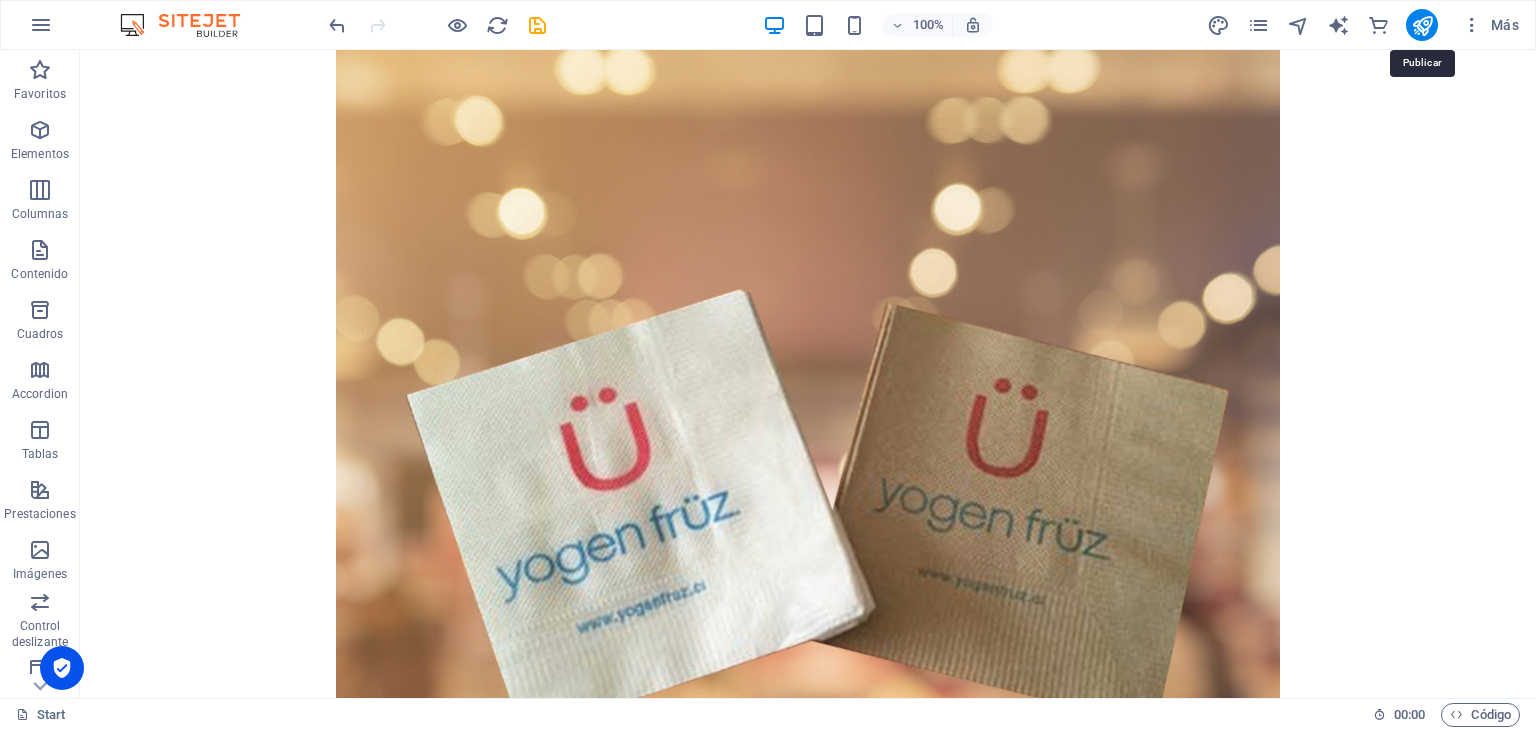 select on "%" 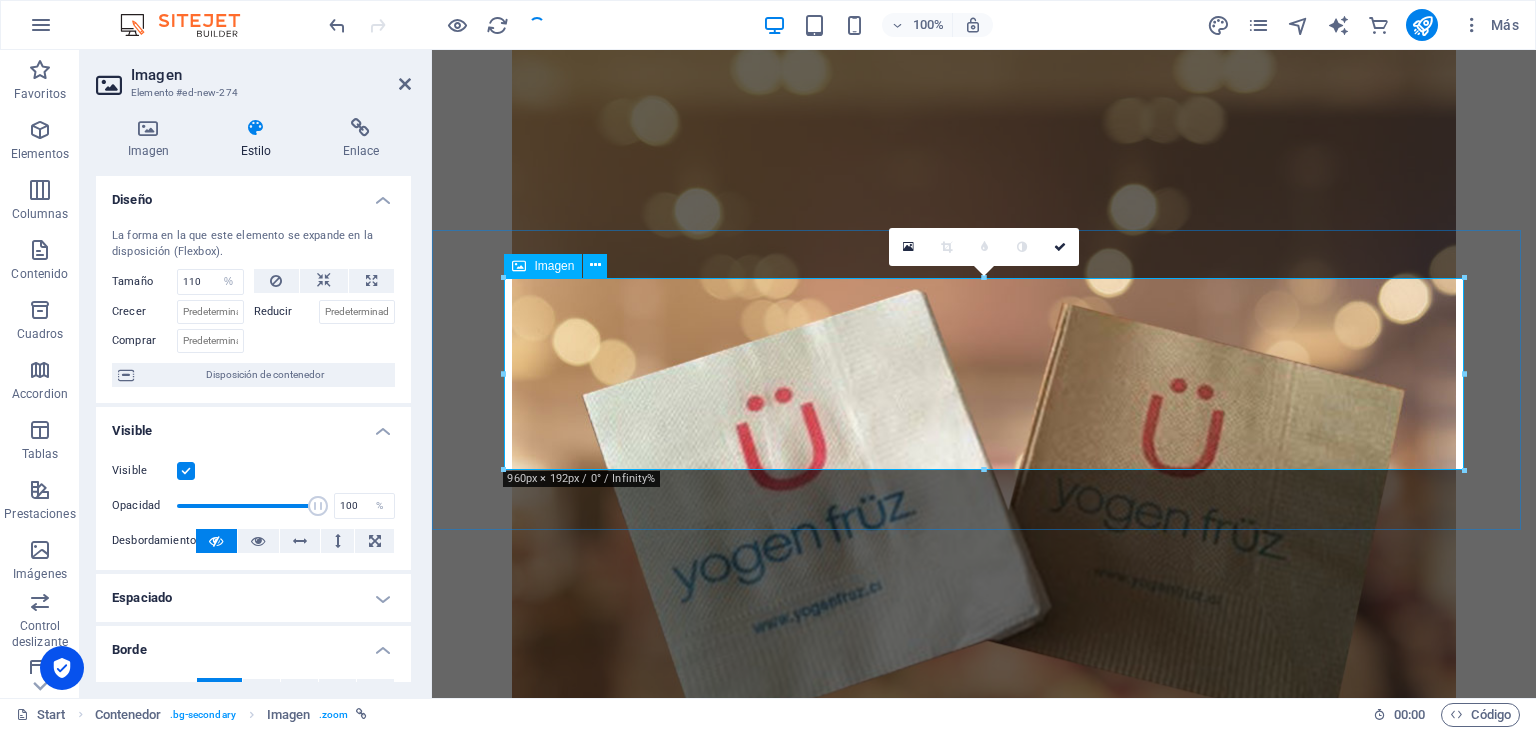scroll, scrollTop: 1910, scrollLeft: 0, axis: vertical 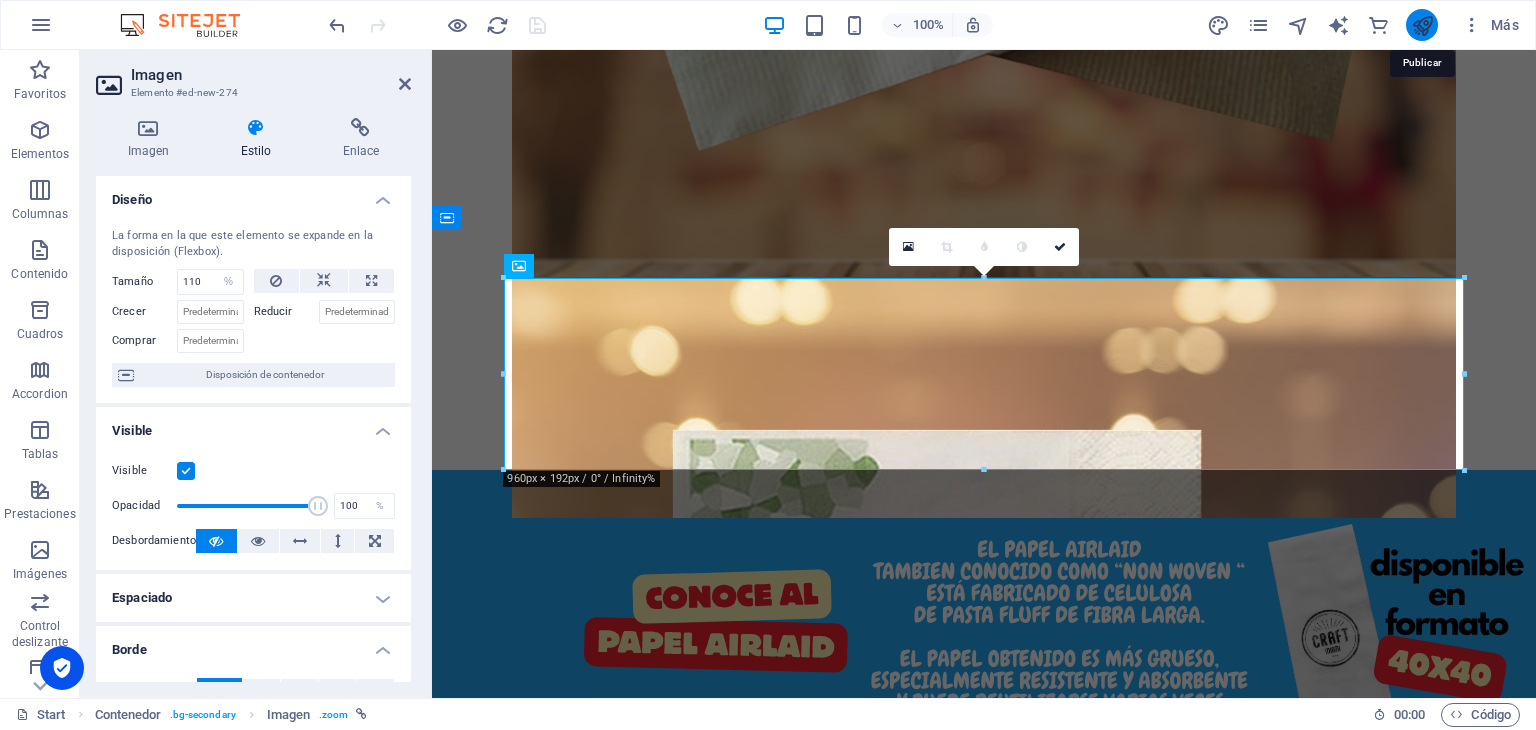 click at bounding box center [1422, 25] 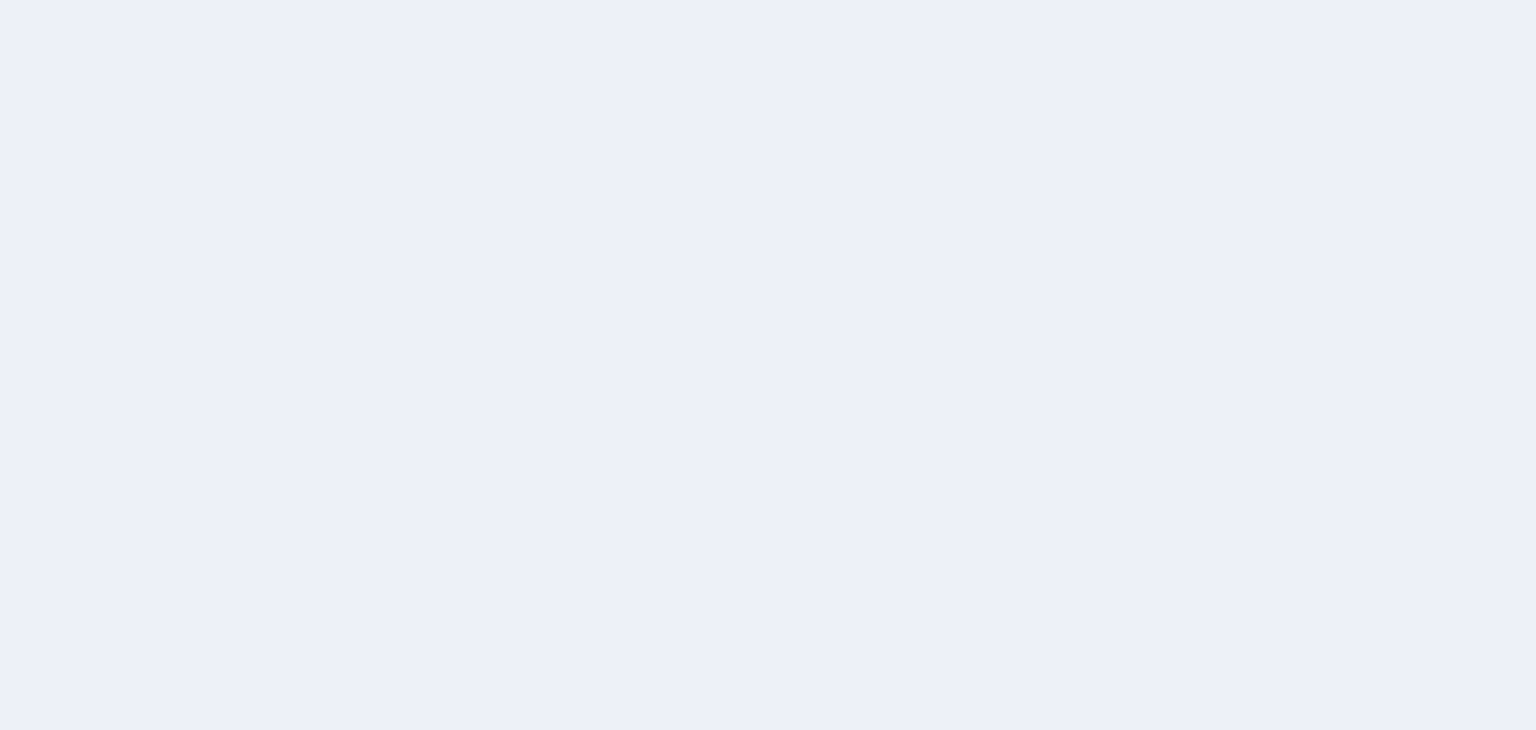 scroll, scrollTop: 0, scrollLeft: 0, axis: both 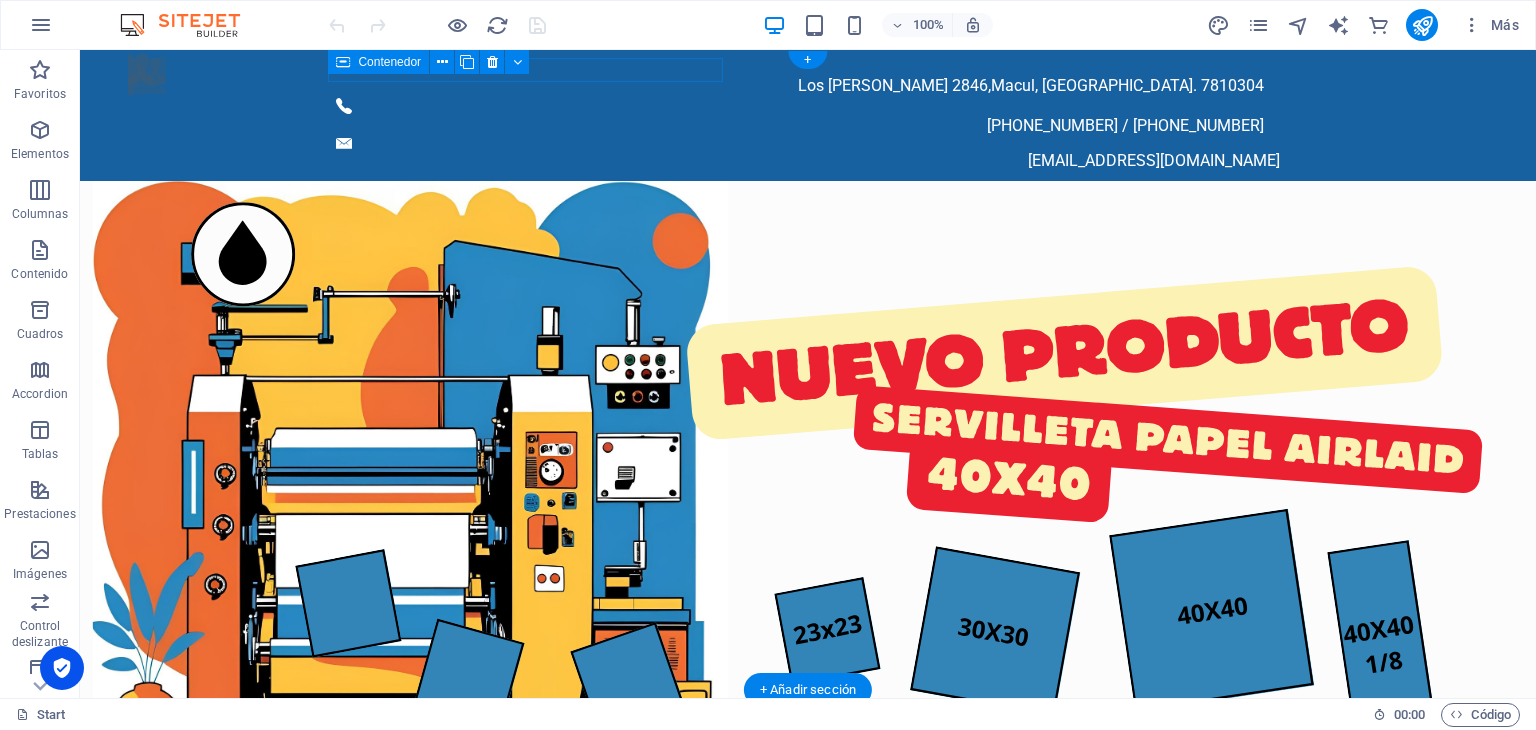 click at bounding box center [808, 475] 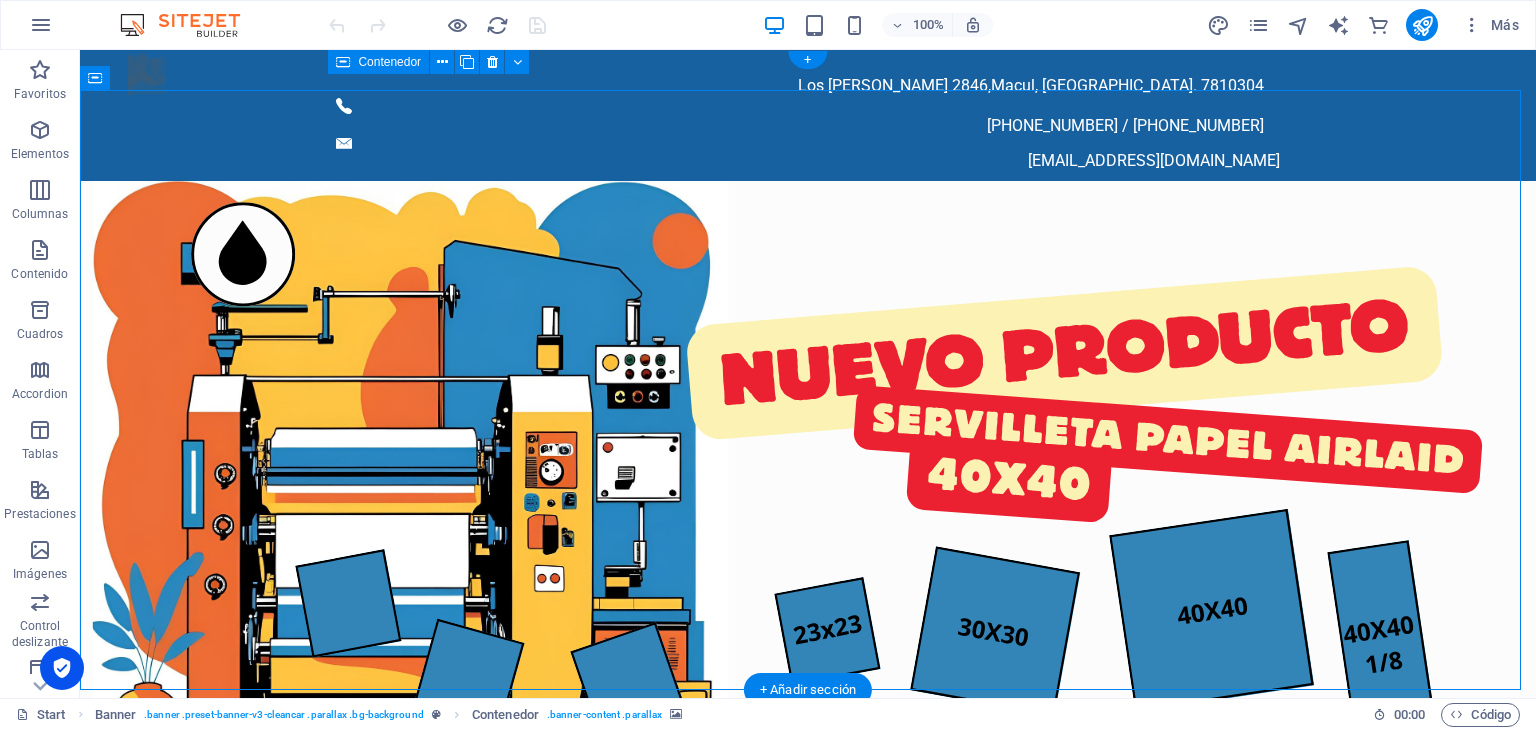 click at bounding box center (808, 475) 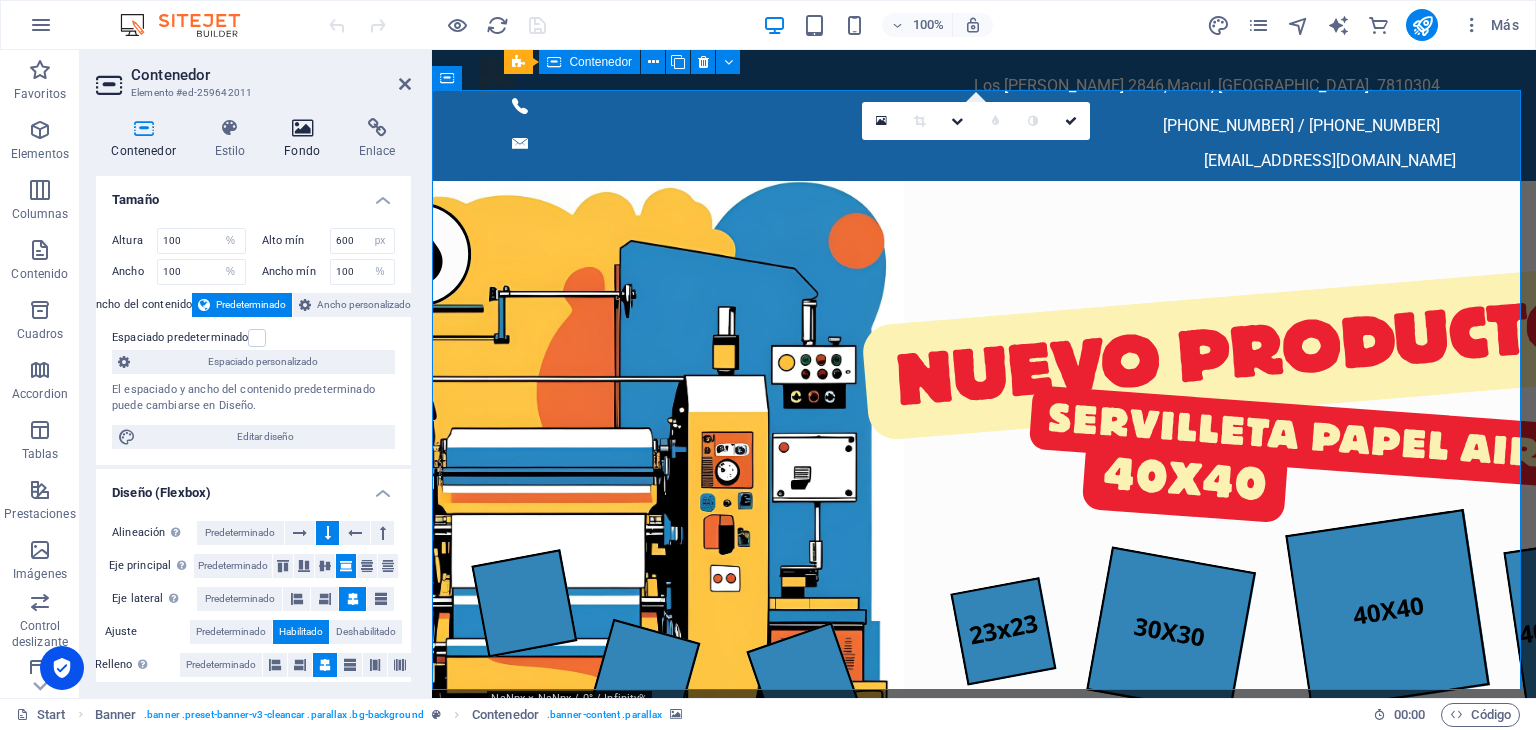 click at bounding box center [302, 128] 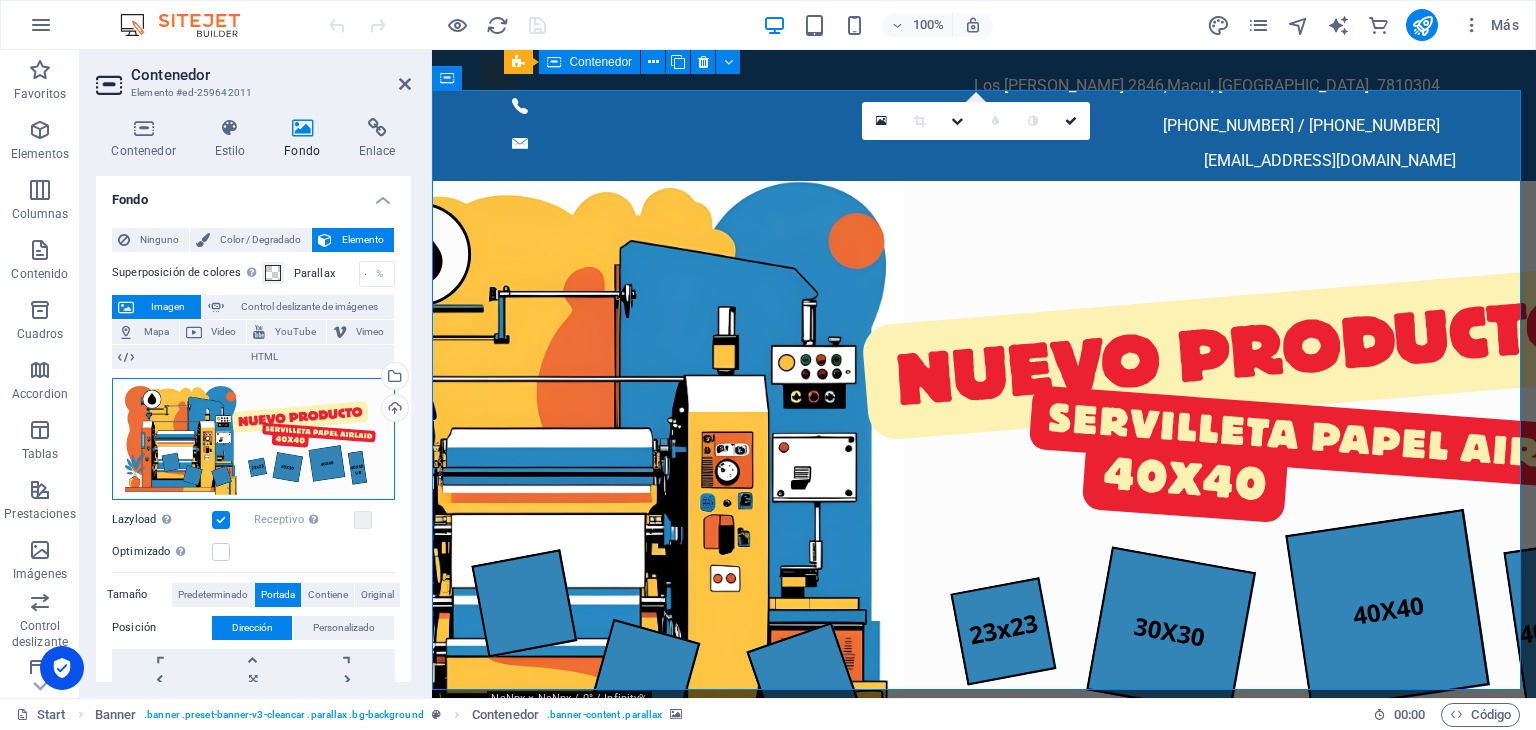 click on "Arrastra archivos aquí, haz clic para escoger archivos o  selecciona archivos de Archivos o de nuestra galería gratuita de fotos y vídeos" at bounding box center (253, 439) 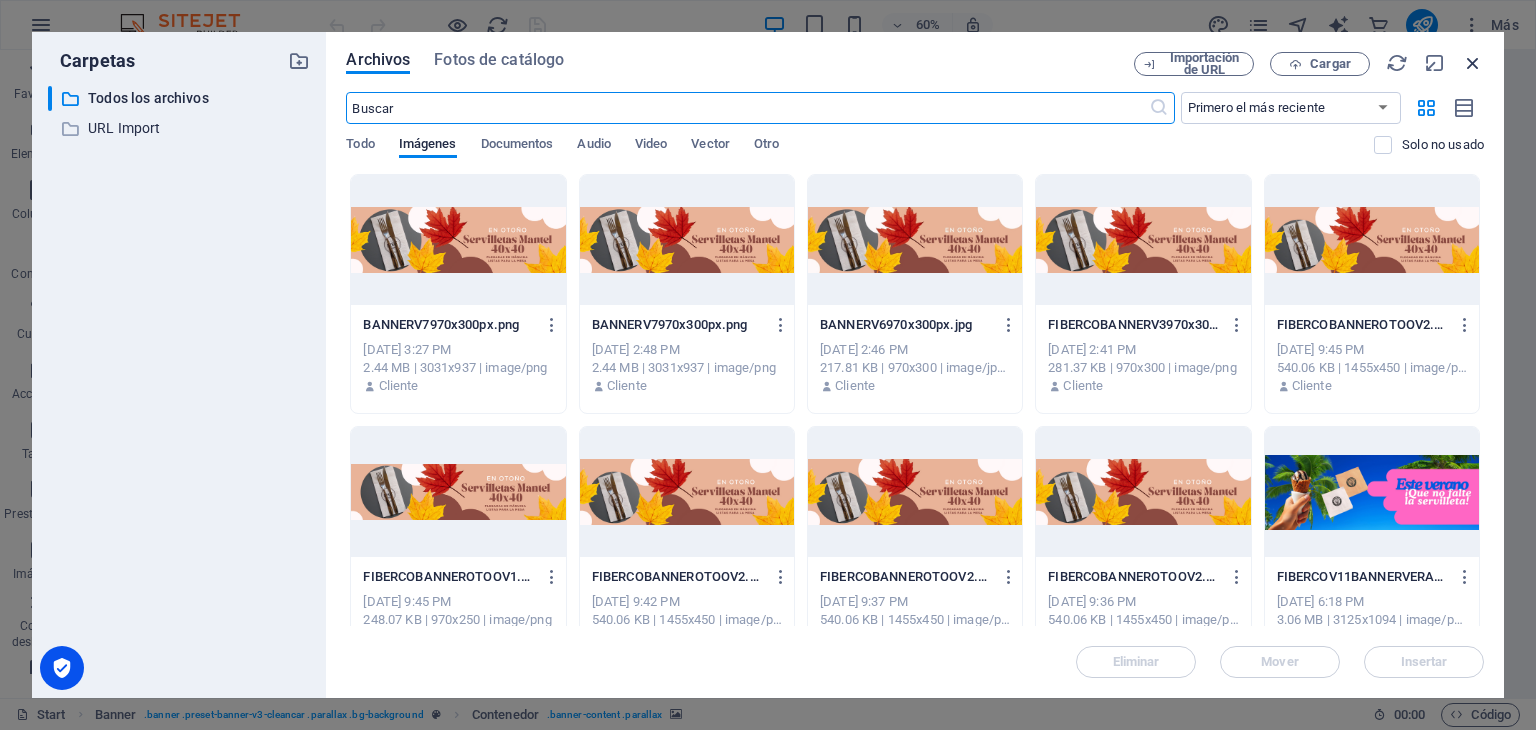 click at bounding box center (1473, 63) 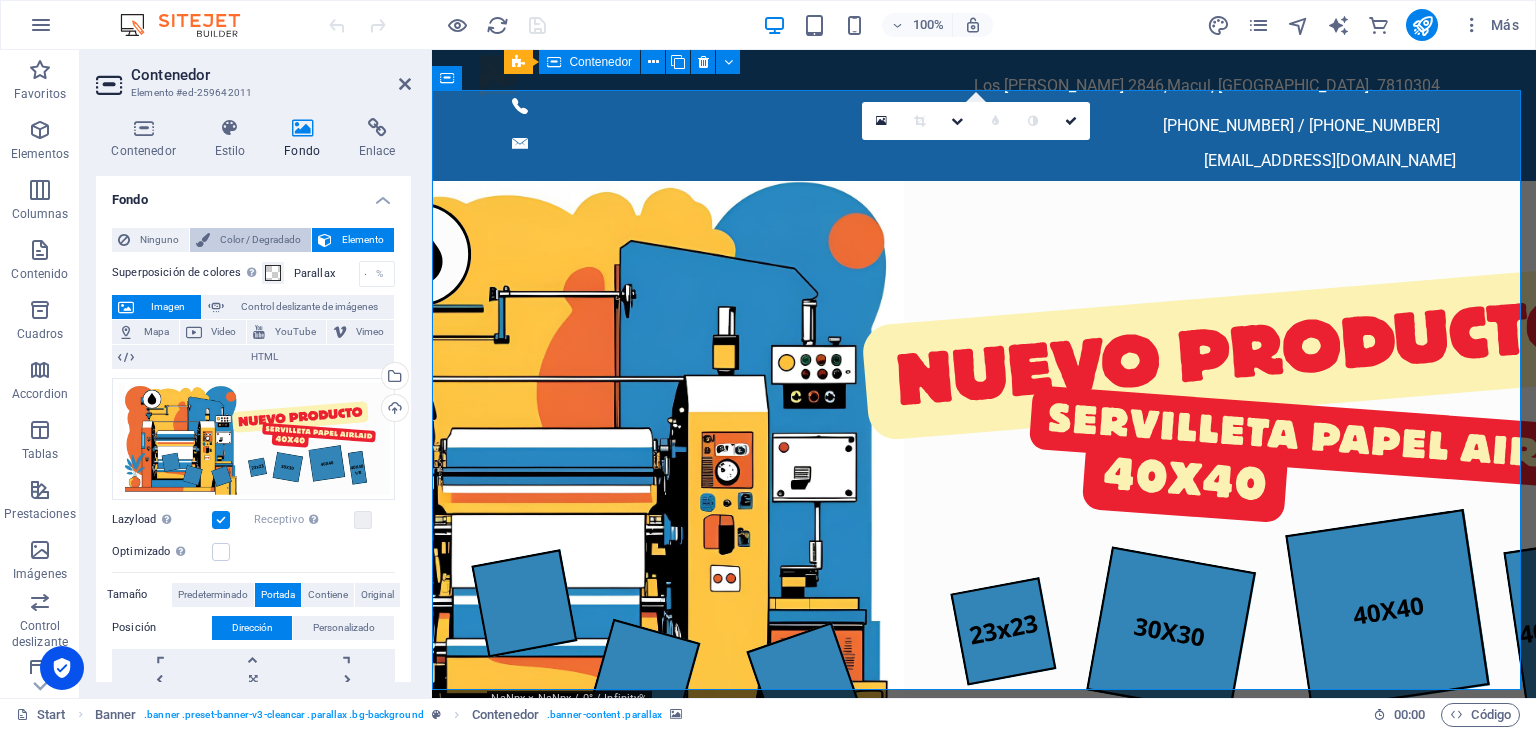 click on "Color / Degradado" at bounding box center [260, 240] 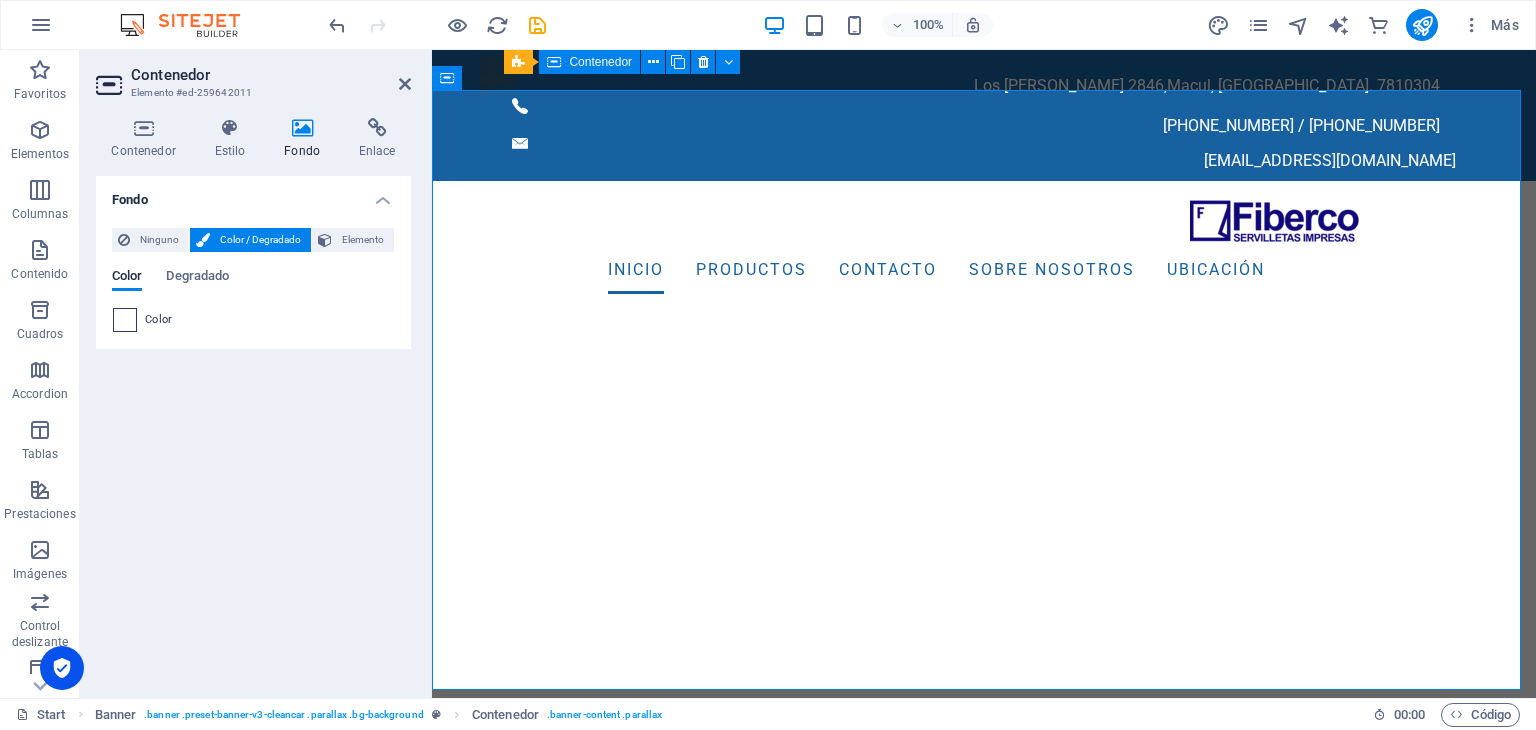 click at bounding box center [125, 320] 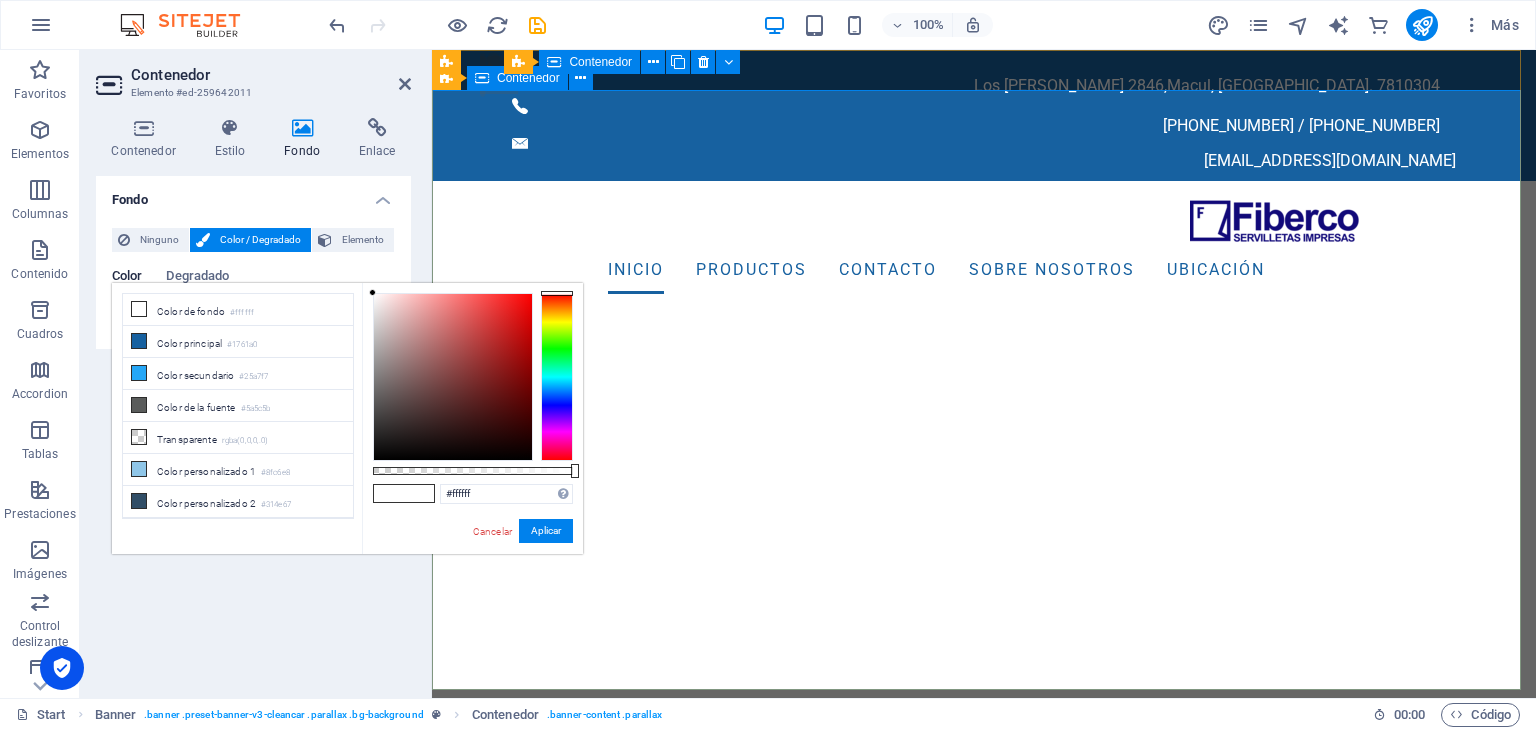 click on "Inicio productos contacto sobre nosotros Ubicación" at bounding box center (984, 481) 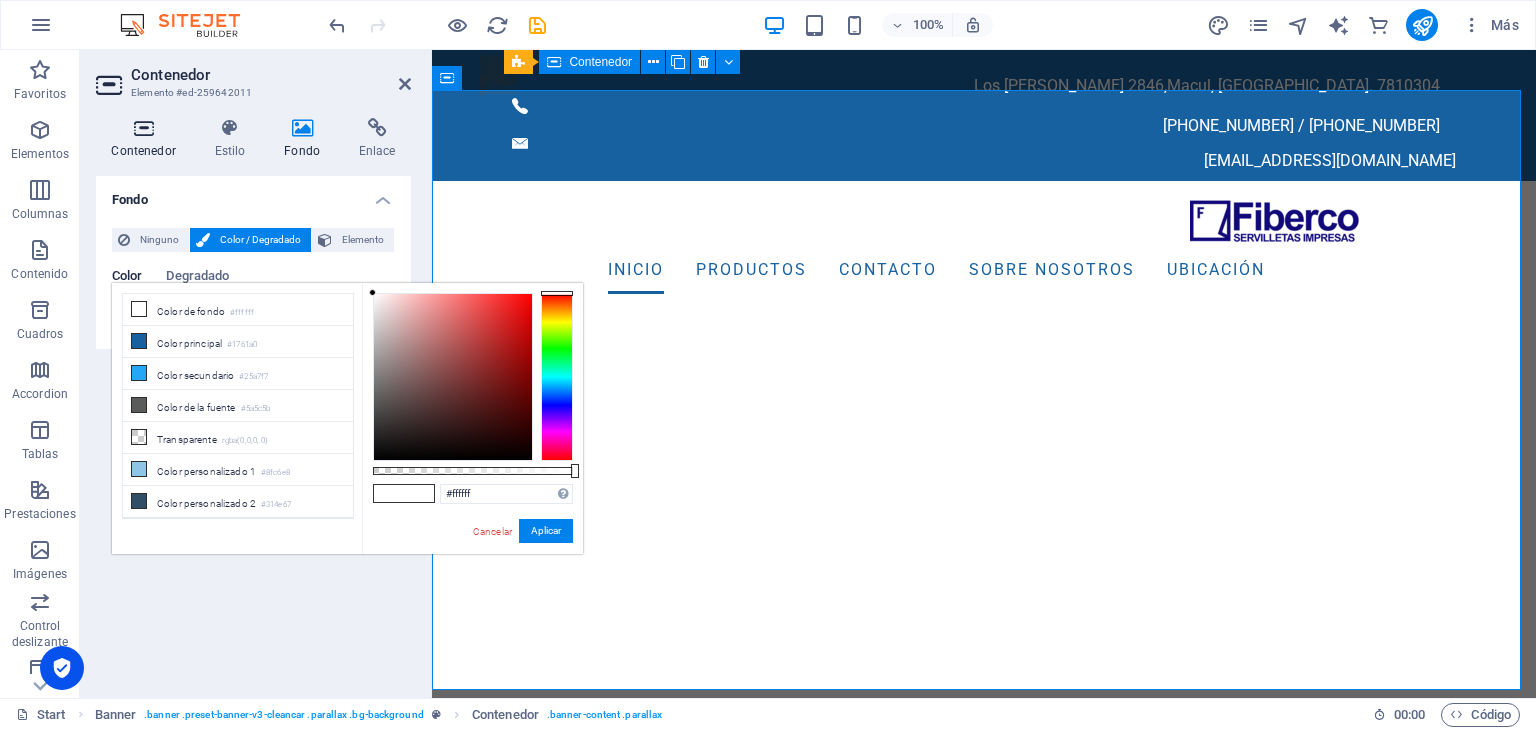 click at bounding box center [143, 128] 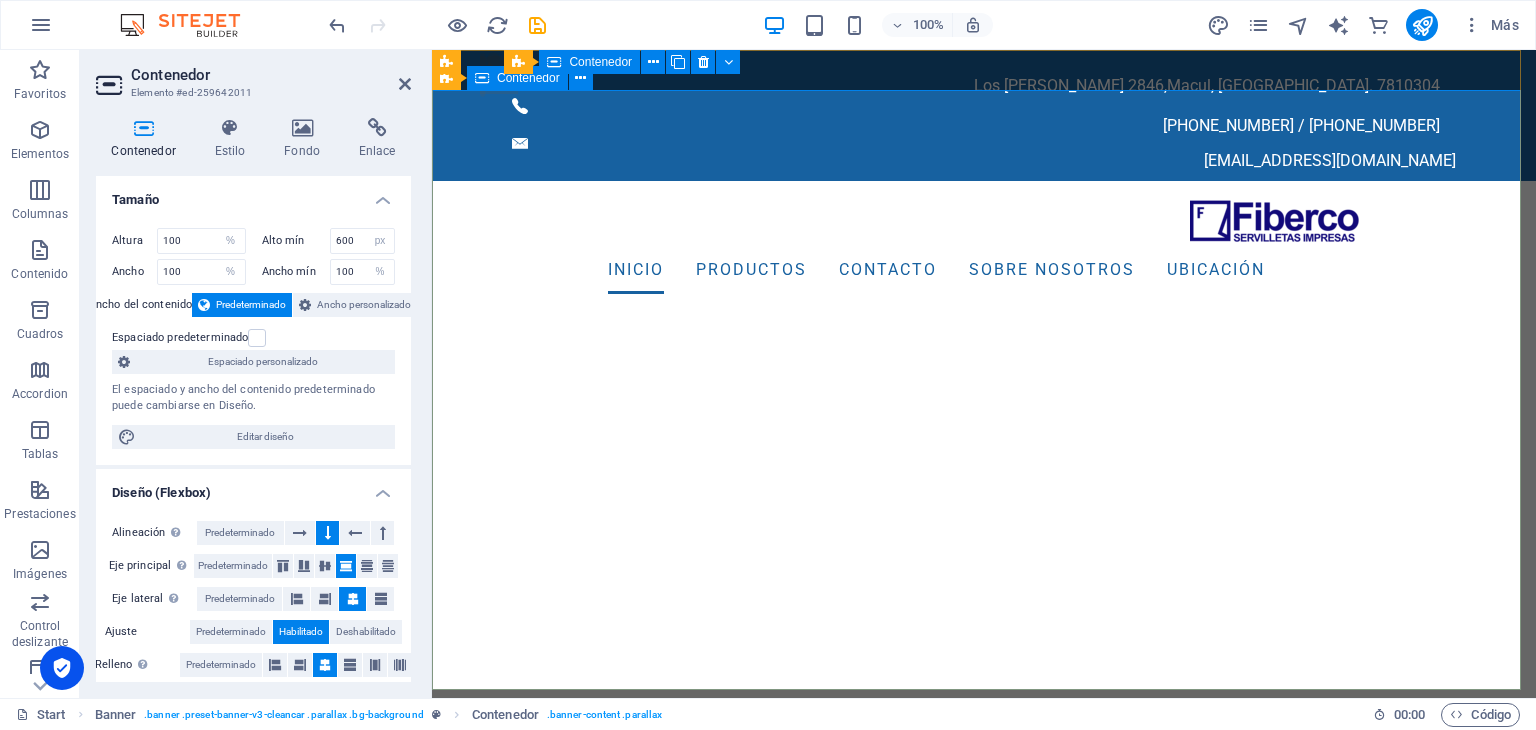 click on "Inicio productos contacto sobre nosotros Ubicación" at bounding box center (984, 481) 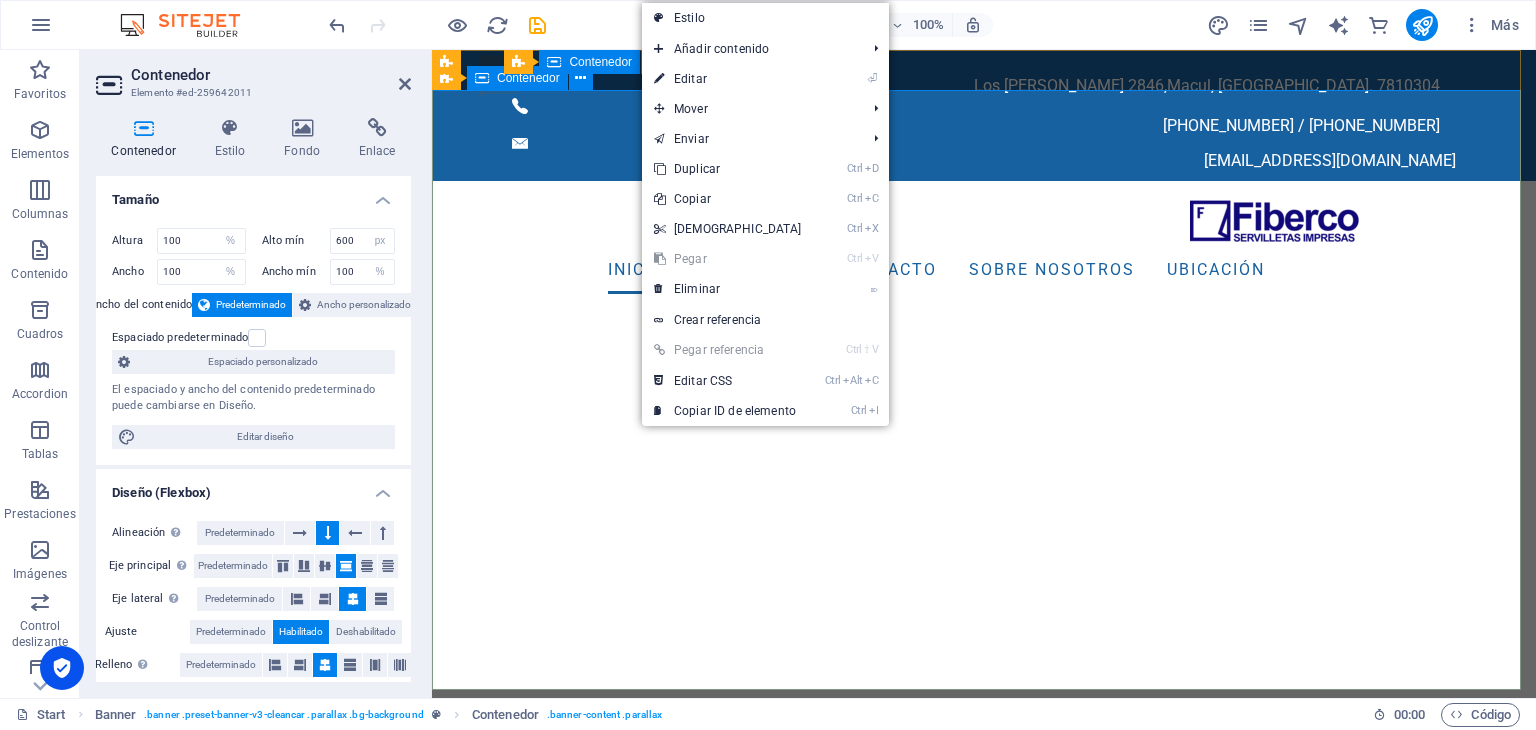 click on "Inicio productos contacto sobre nosotros Ubicación" at bounding box center [984, 481] 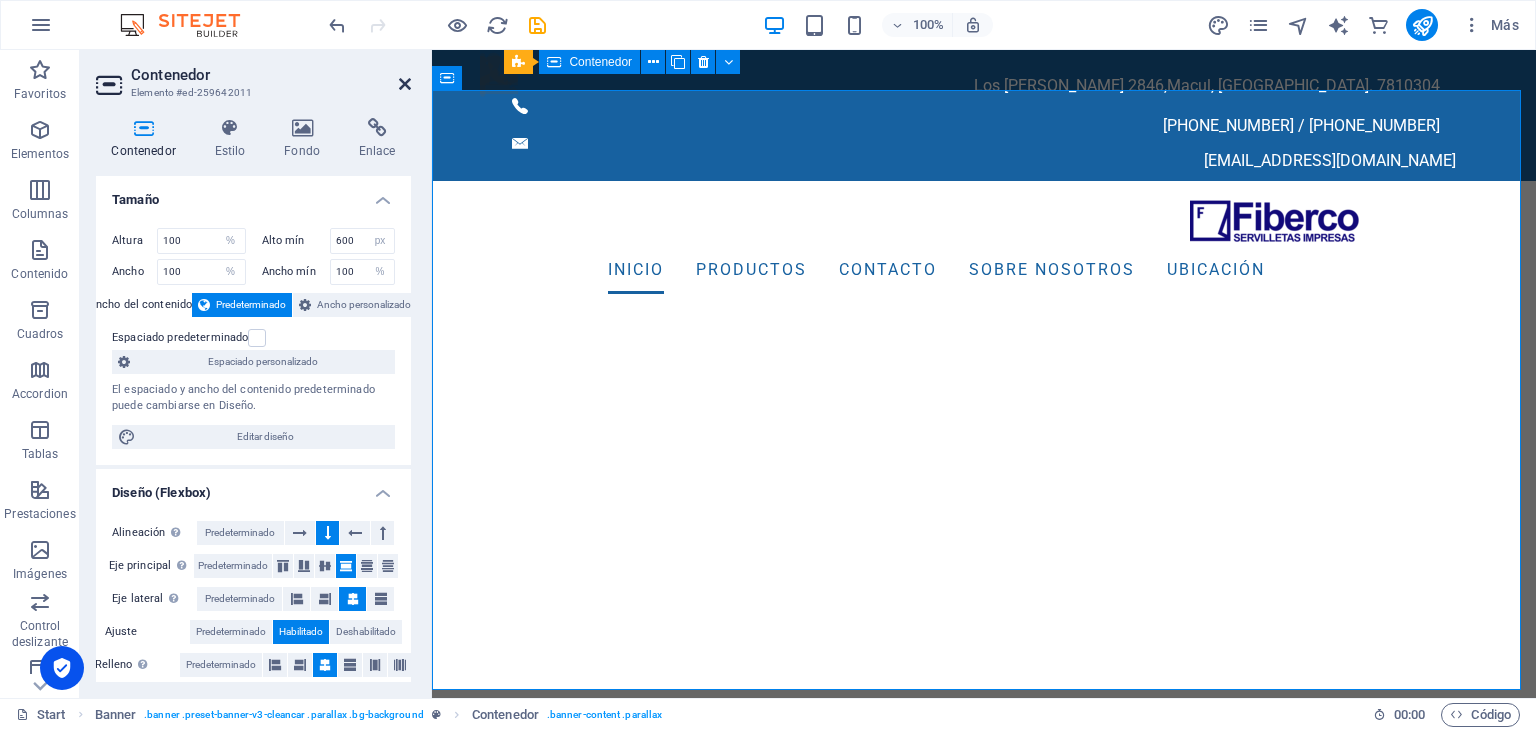 drag, startPoint x: 401, startPoint y: 84, endPoint x: 410, endPoint y: 187, distance: 103.392456 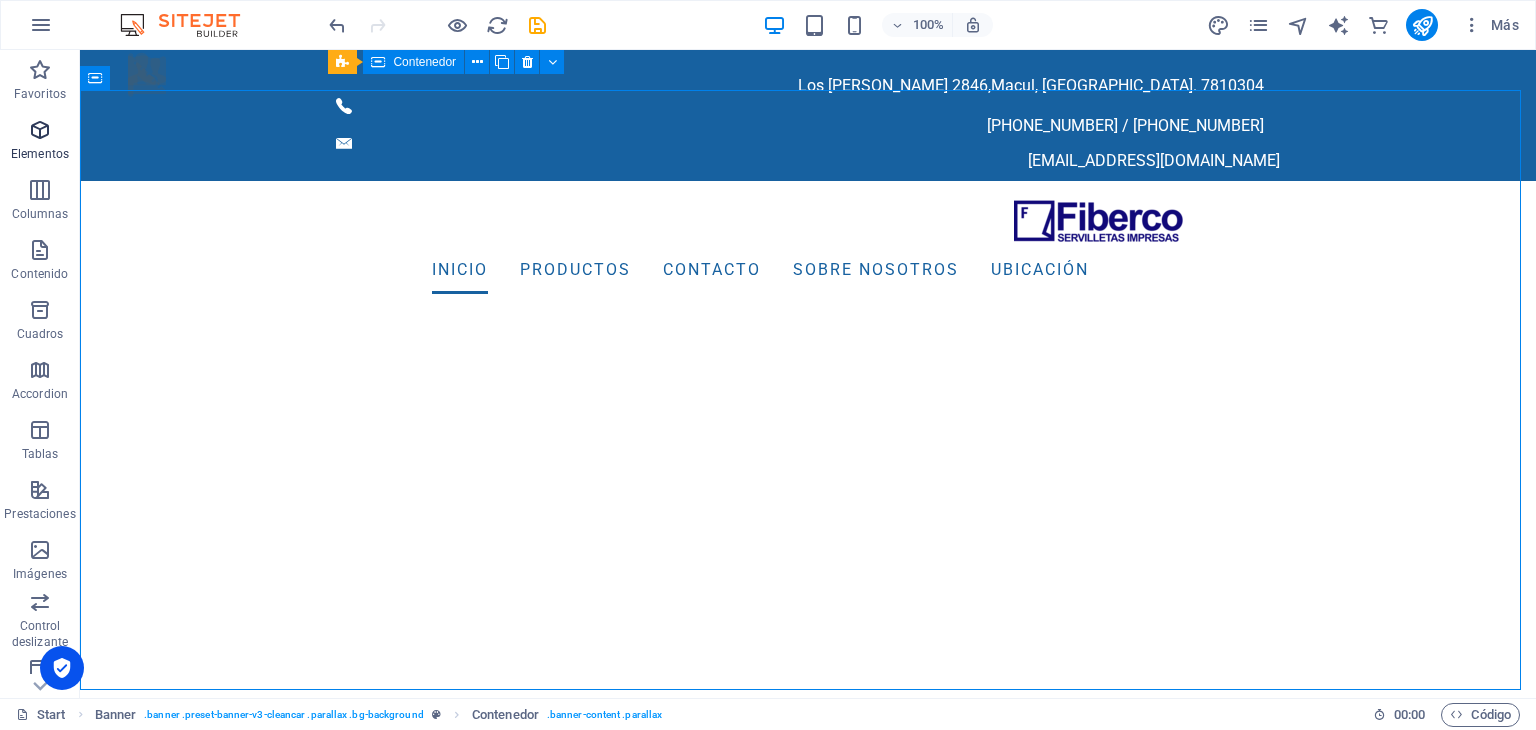 click at bounding box center [40, 130] 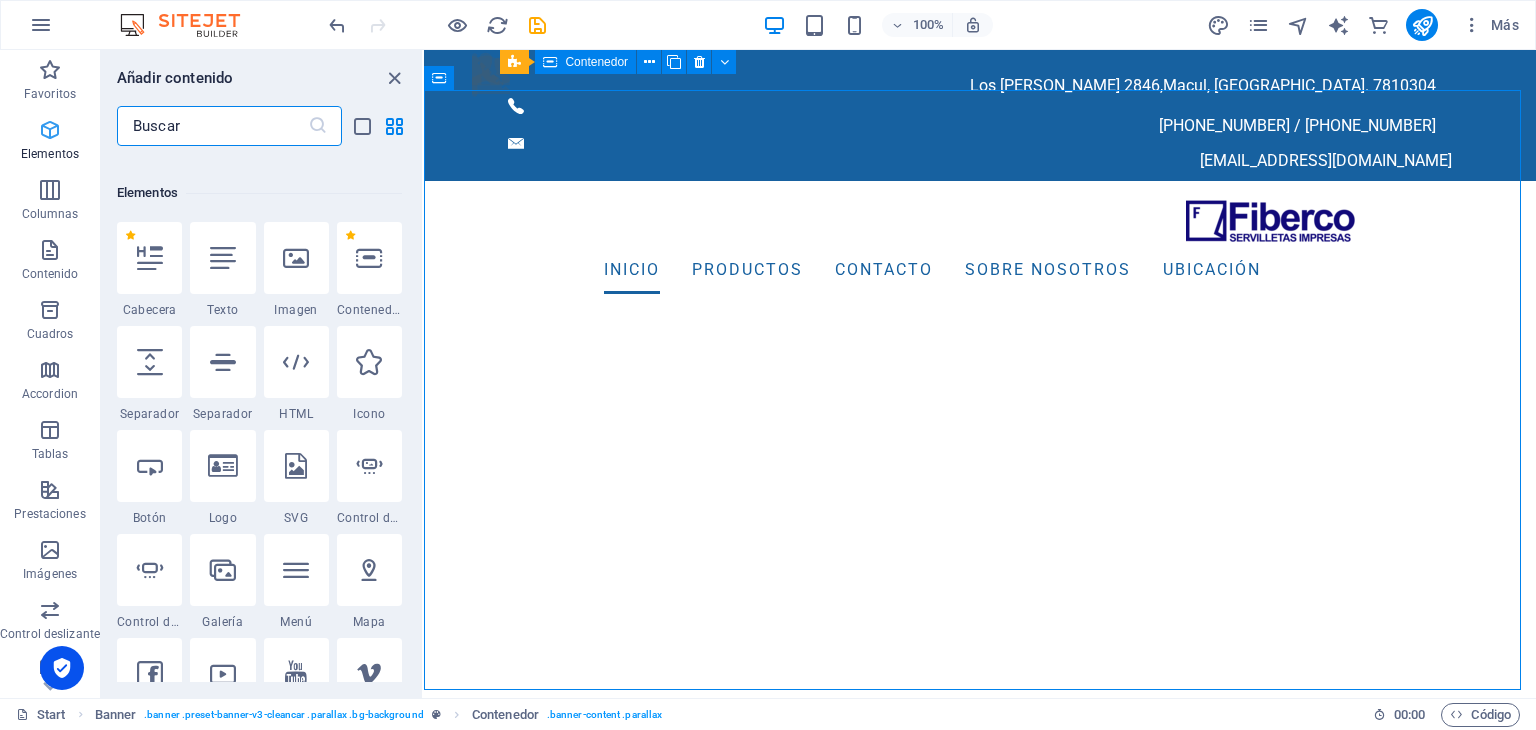 scroll, scrollTop: 376, scrollLeft: 0, axis: vertical 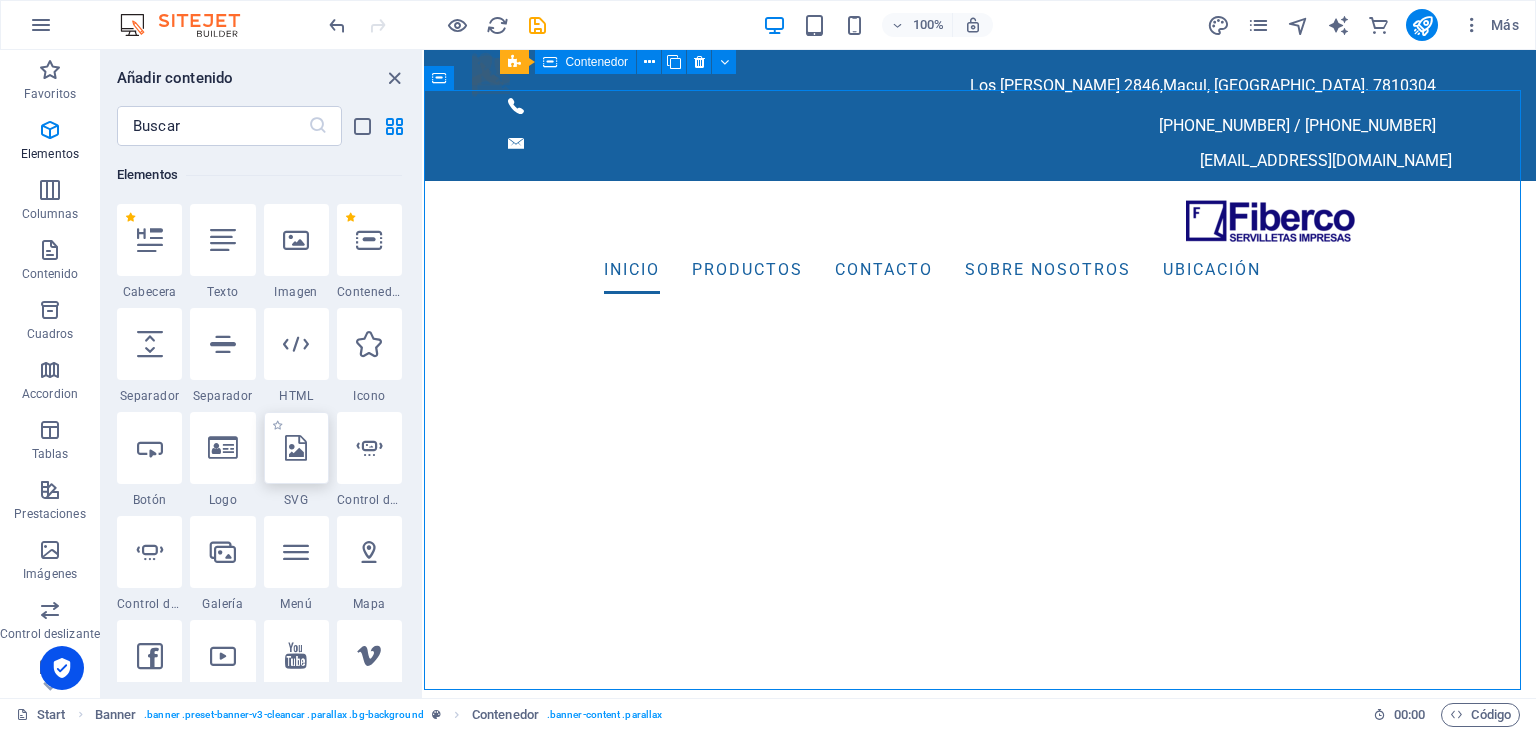 drag, startPoint x: 293, startPoint y: 456, endPoint x: 114, endPoint y: 369, distance: 199.02261 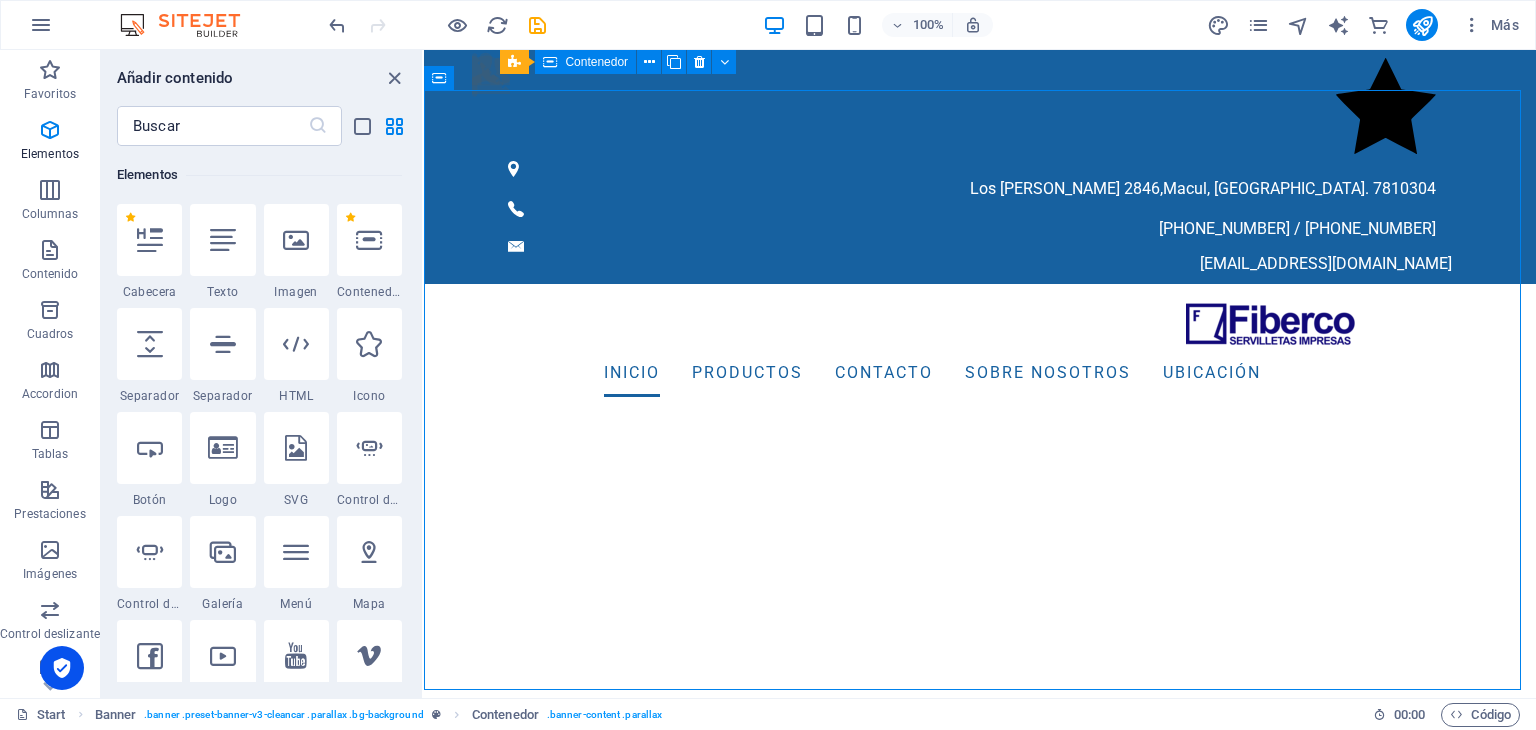 select on "xMidYMid" 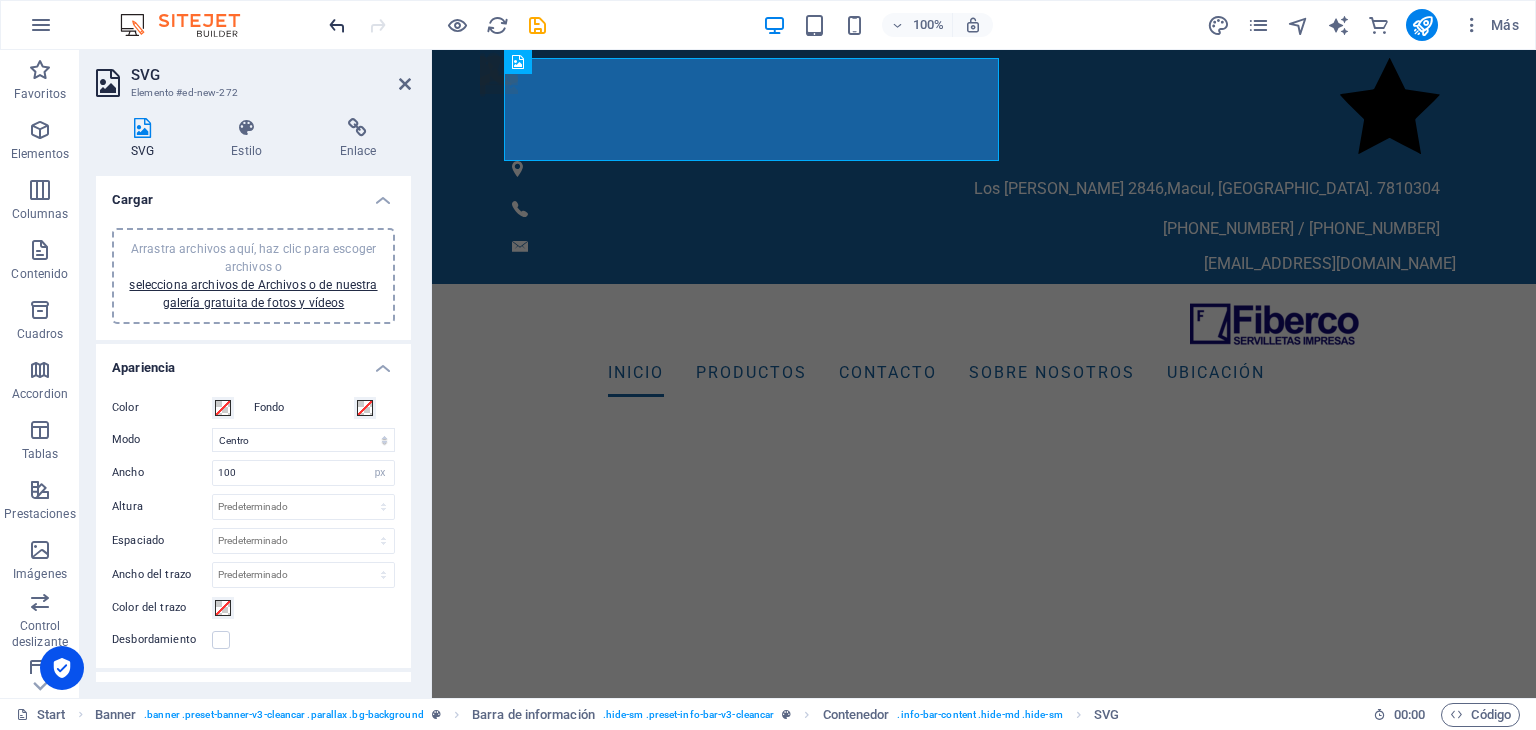 click at bounding box center [337, 25] 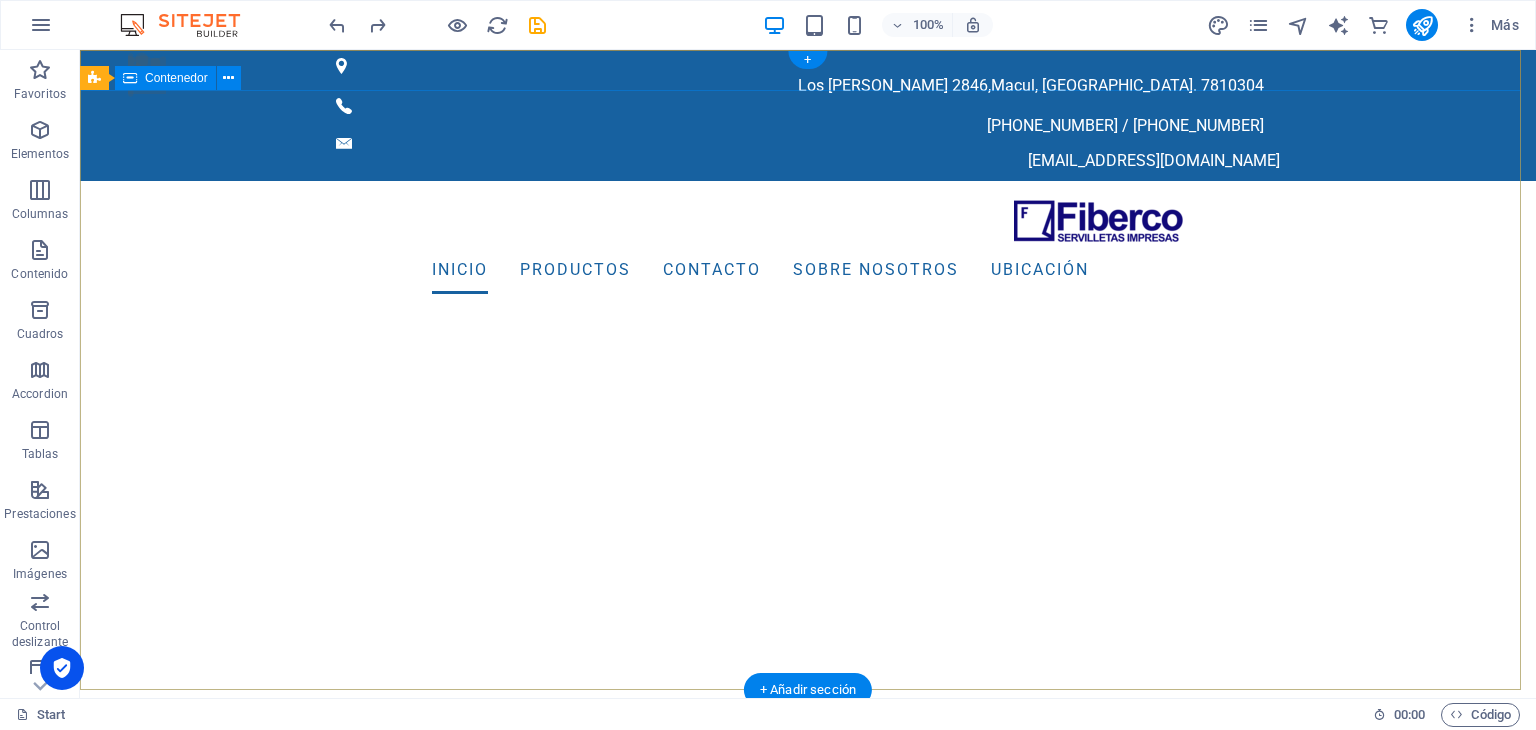 click on "Inicio productos contacto sobre nosotros Ubicación" at bounding box center [808, 481] 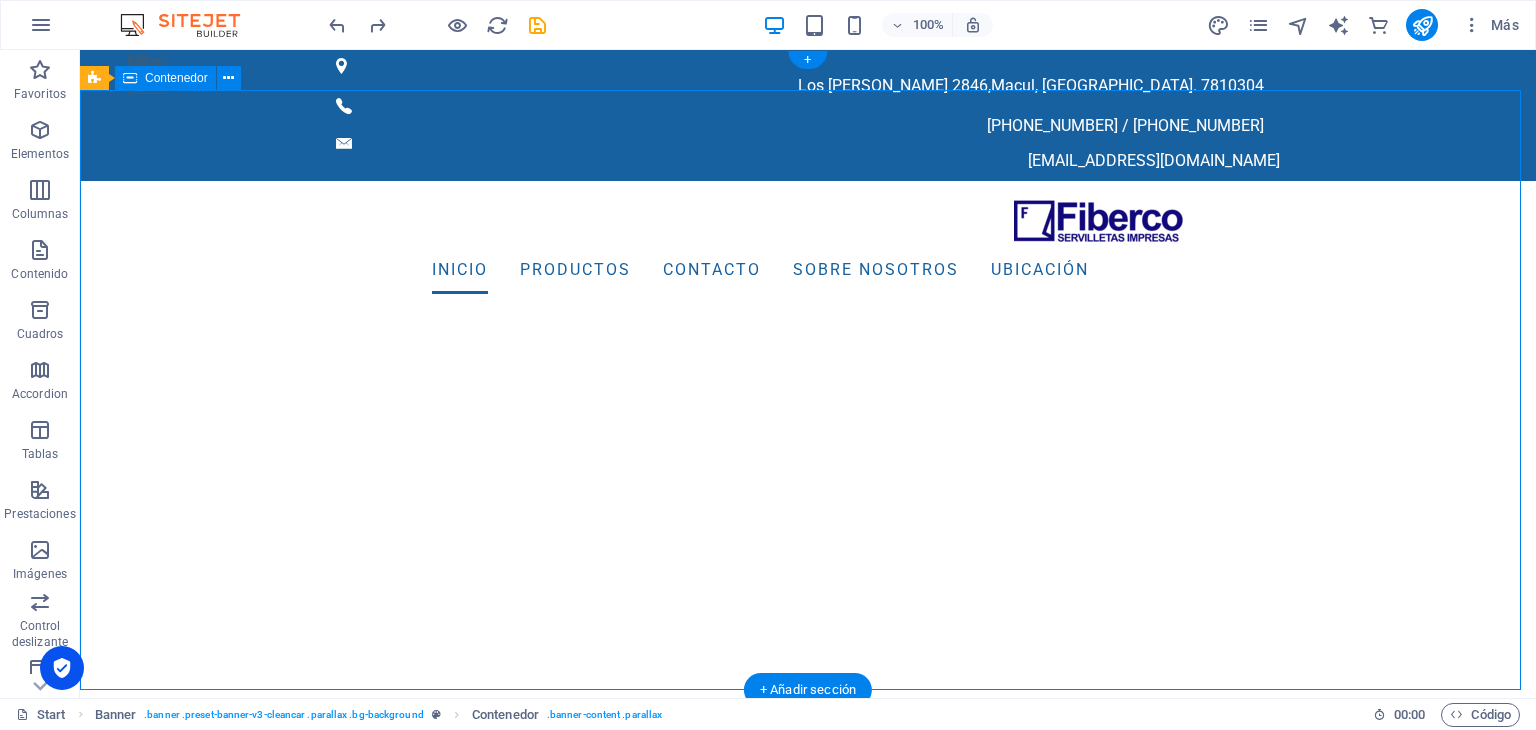 click on "Inicio productos contacto sobre nosotros Ubicación" at bounding box center [808, 481] 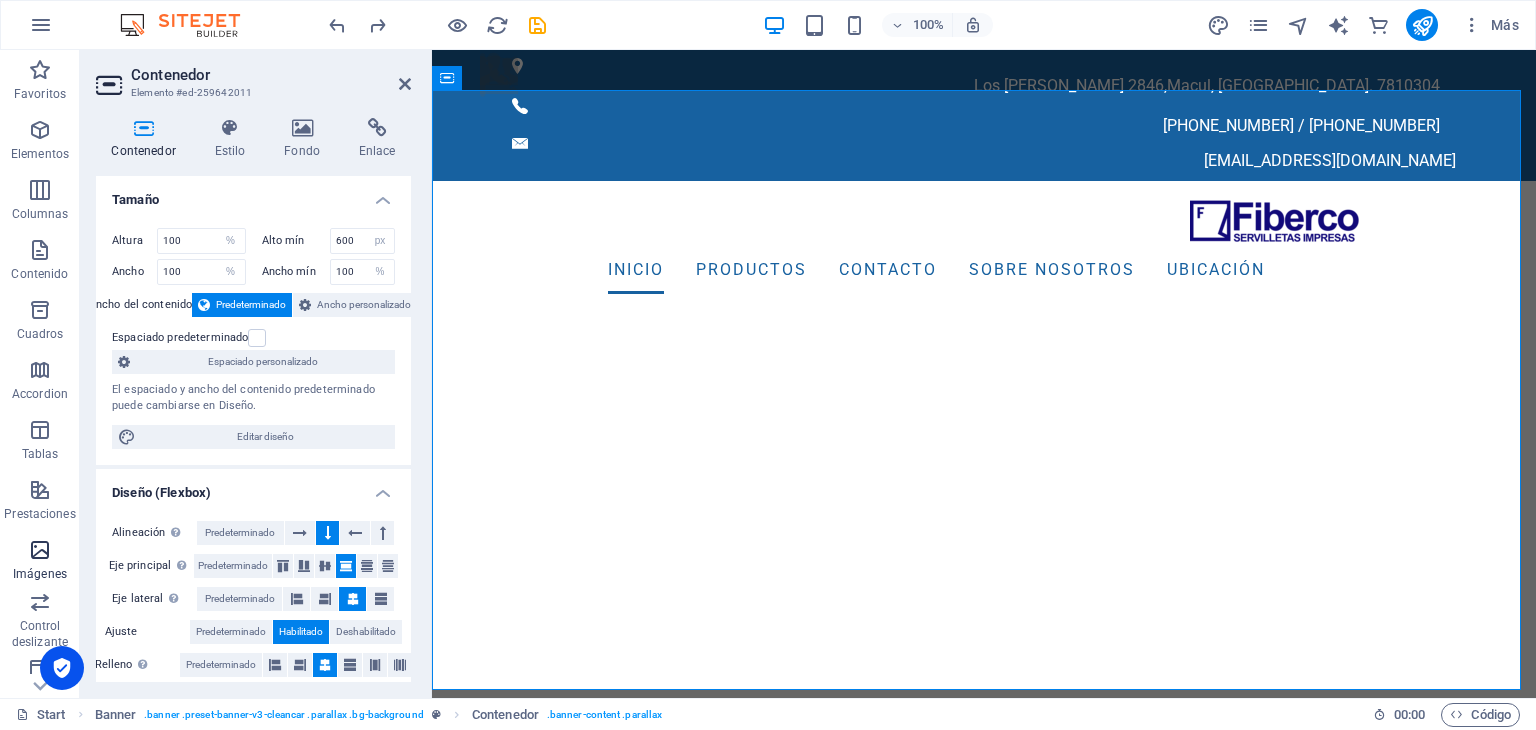 click at bounding box center (40, 550) 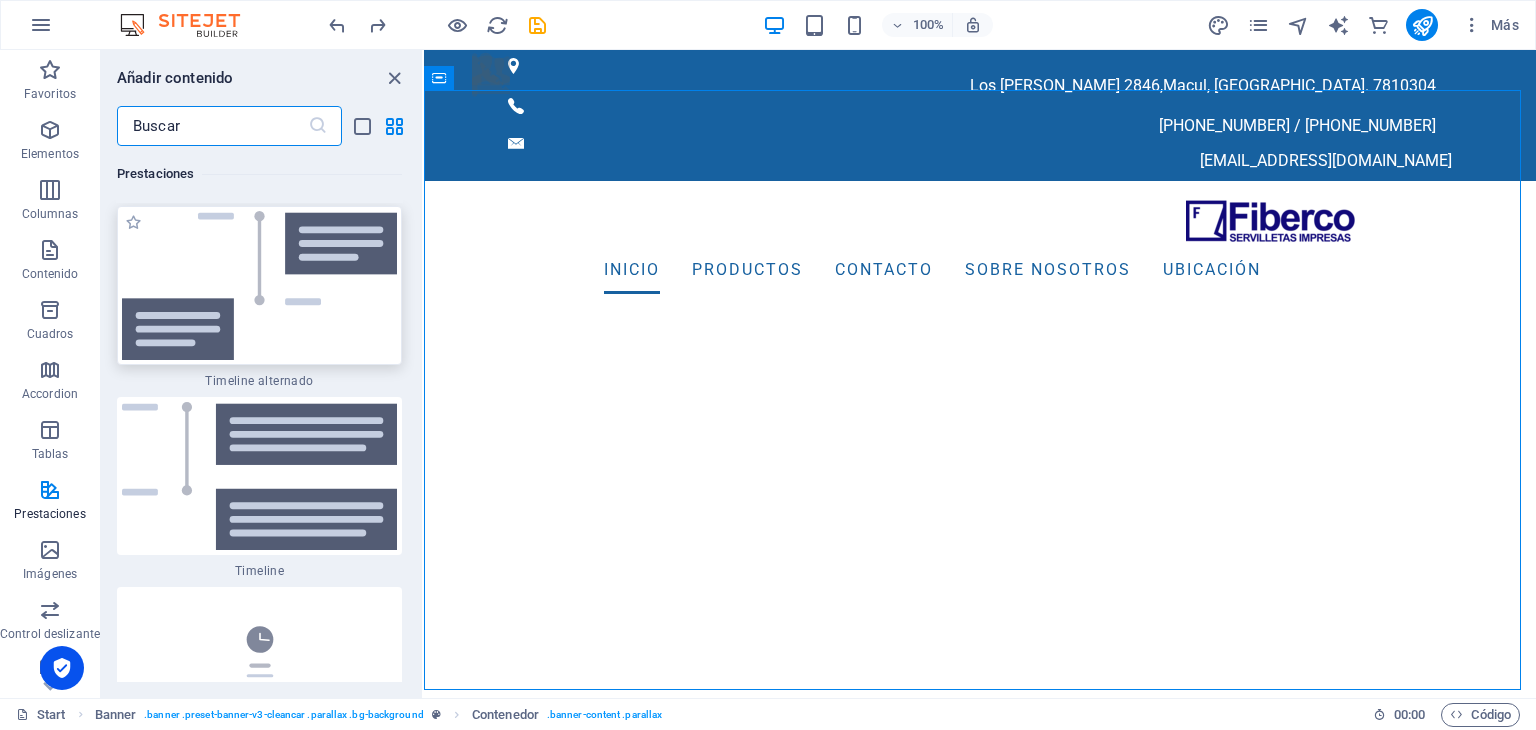 scroll, scrollTop: 16520, scrollLeft: 0, axis: vertical 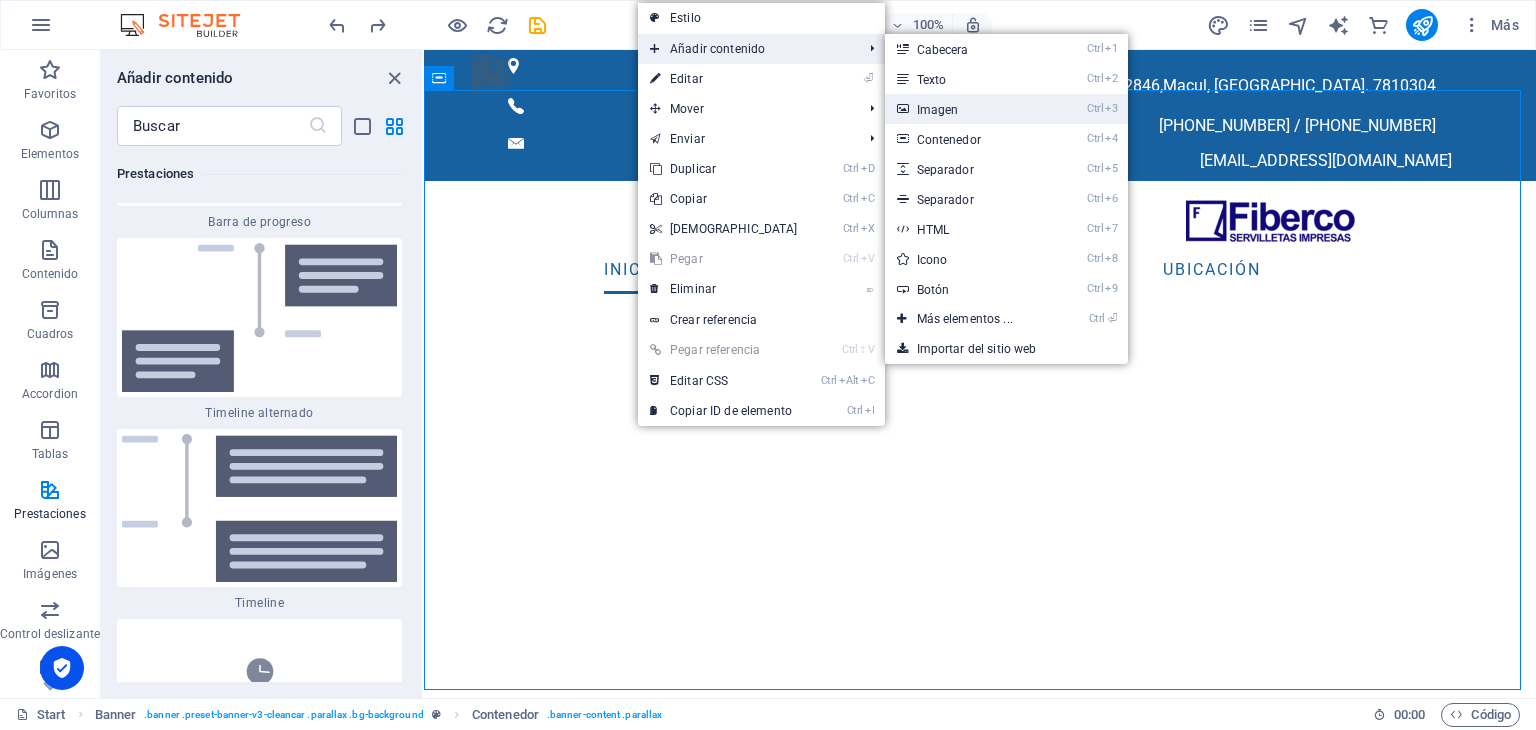 click on "Ctrl 3  Imagen" at bounding box center [969, 109] 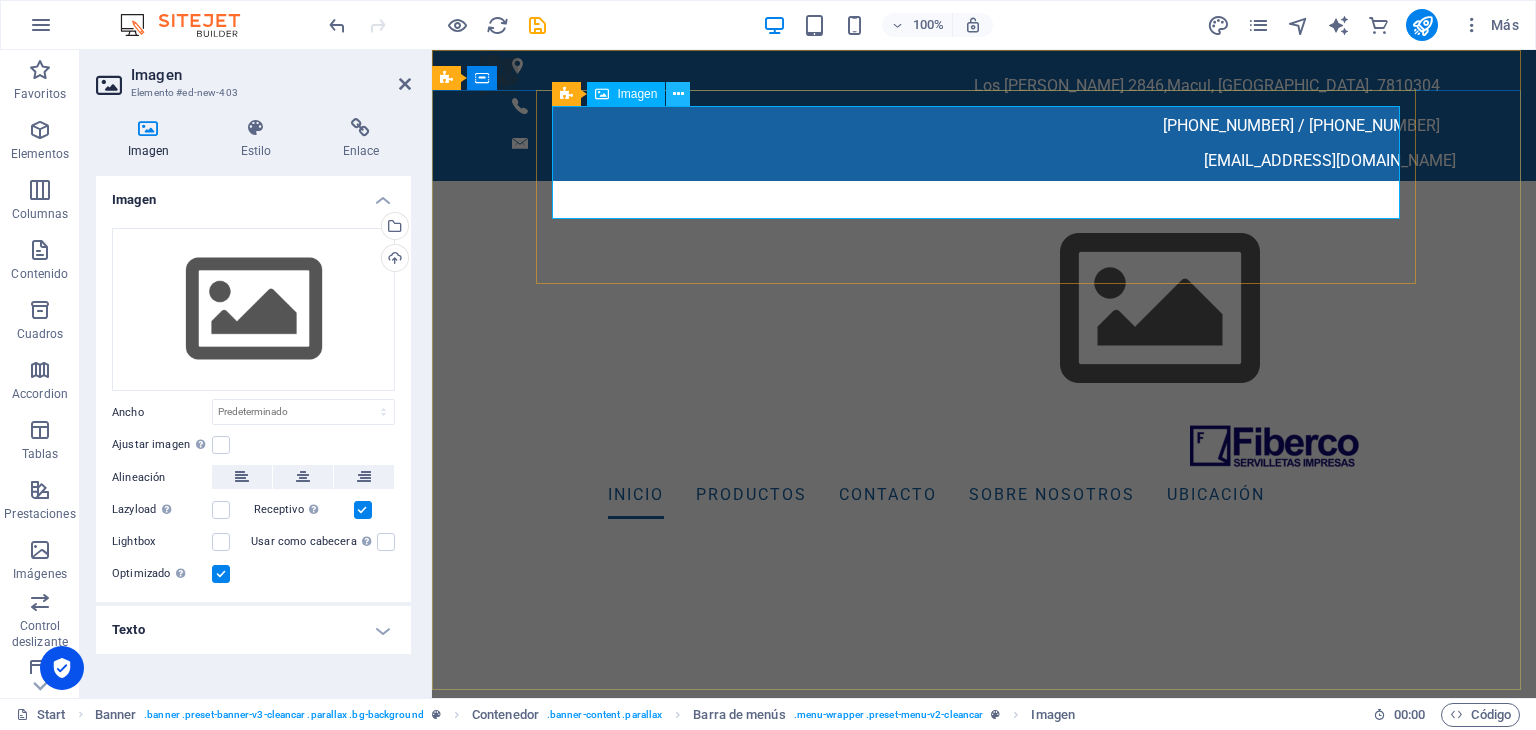 click at bounding box center (678, 94) 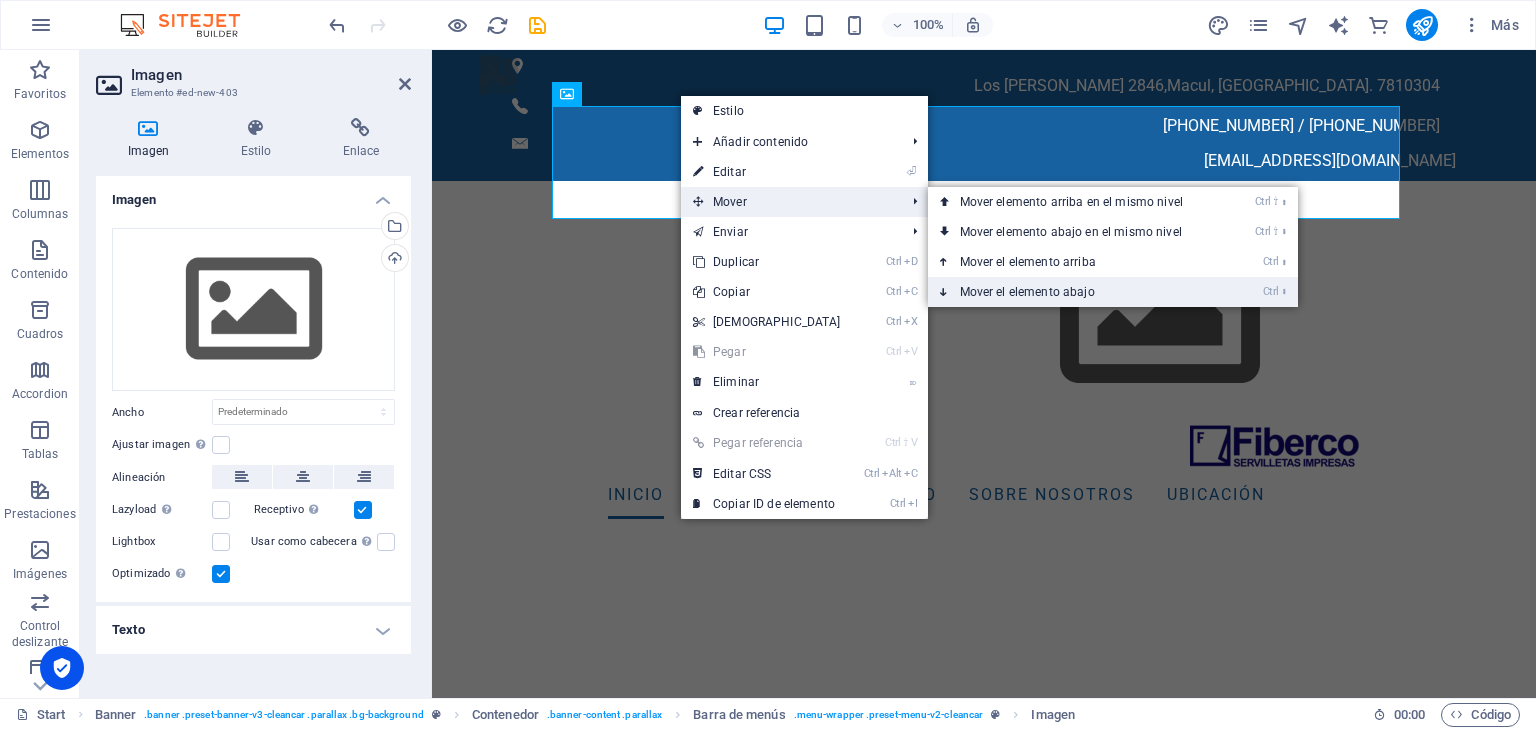 click on "Ctrl ⬇  Mover el elemento abajo" at bounding box center (1075, 292) 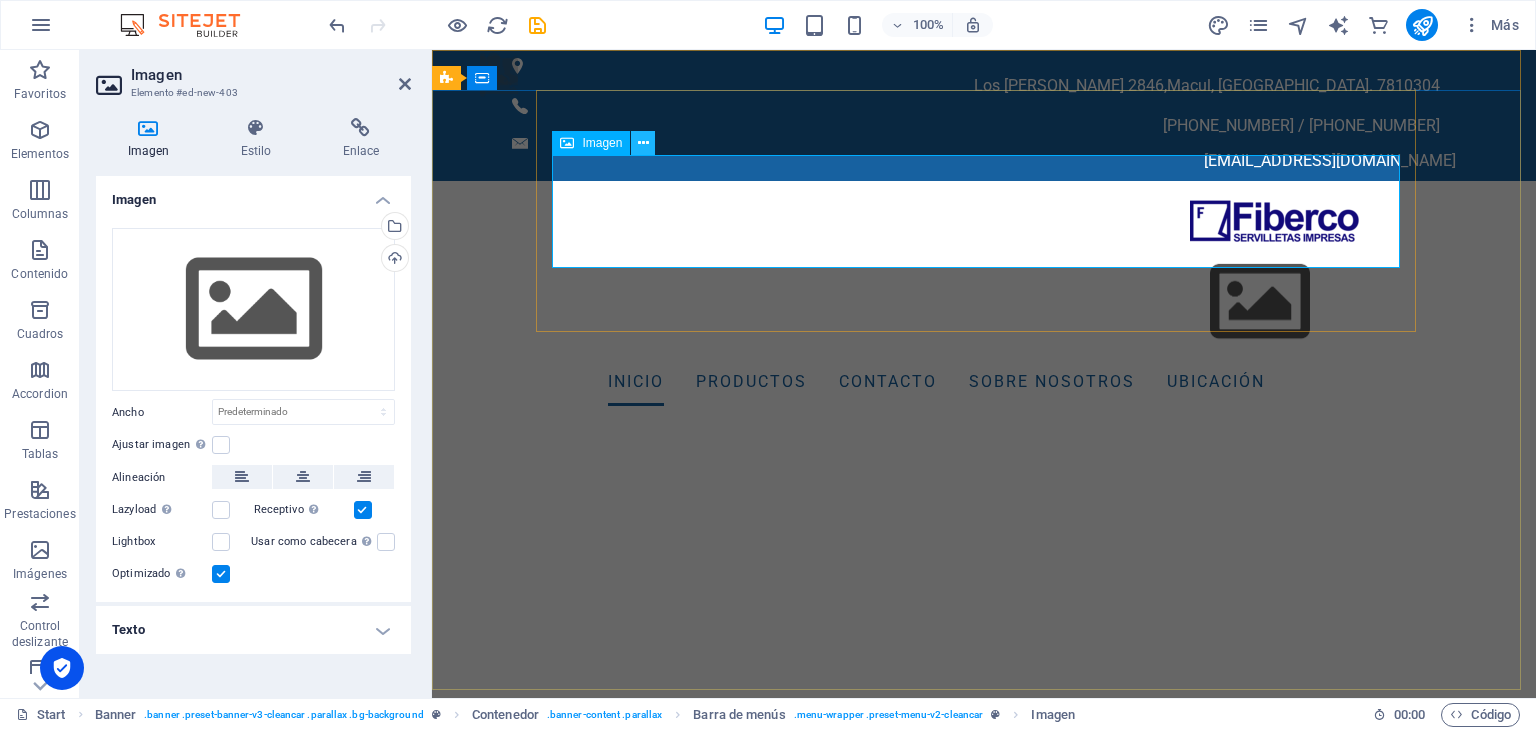 click at bounding box center (643, 143) 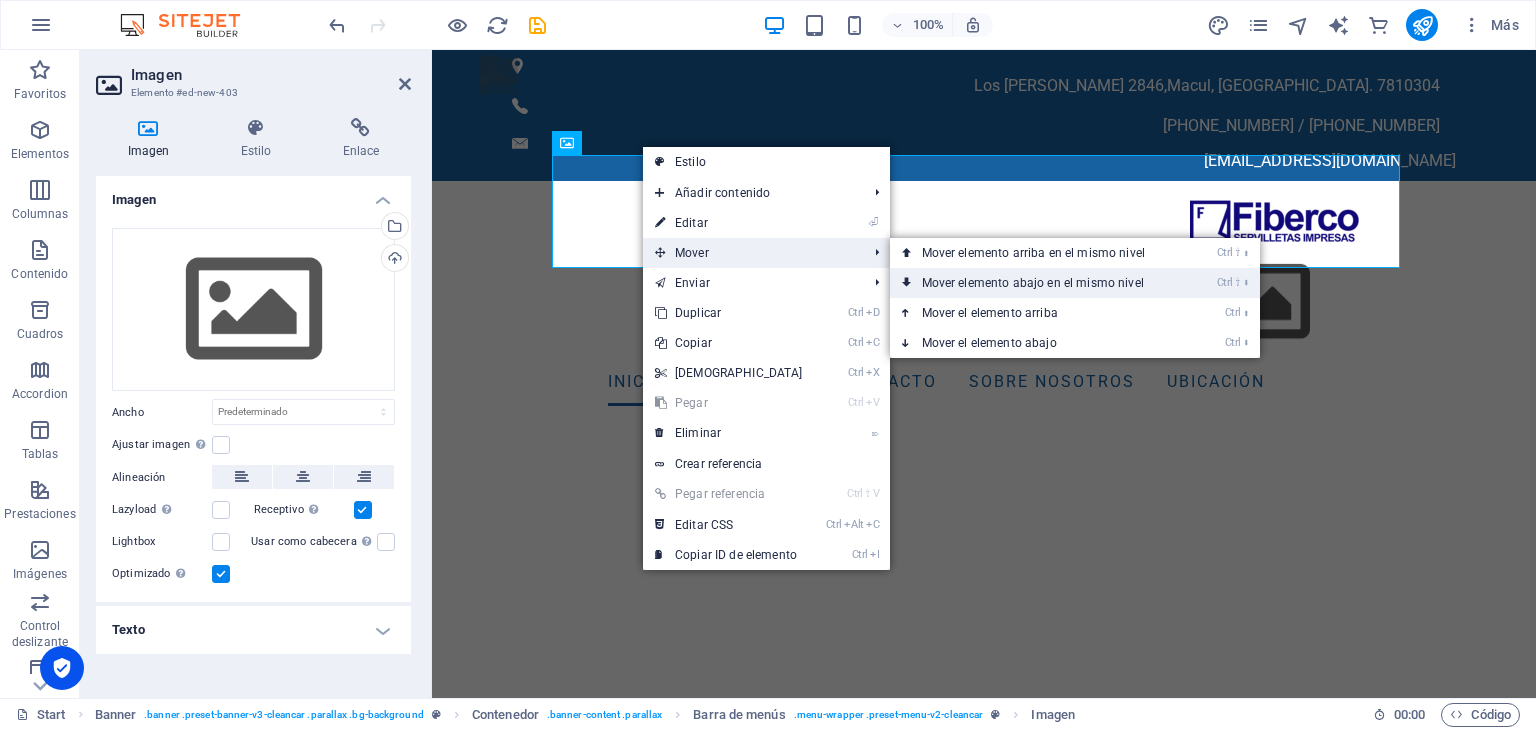 click on "Ctrl ⇧ ⬇  Mover elemento abajo en el mismo nivel" at bounding box center [1037, 283] 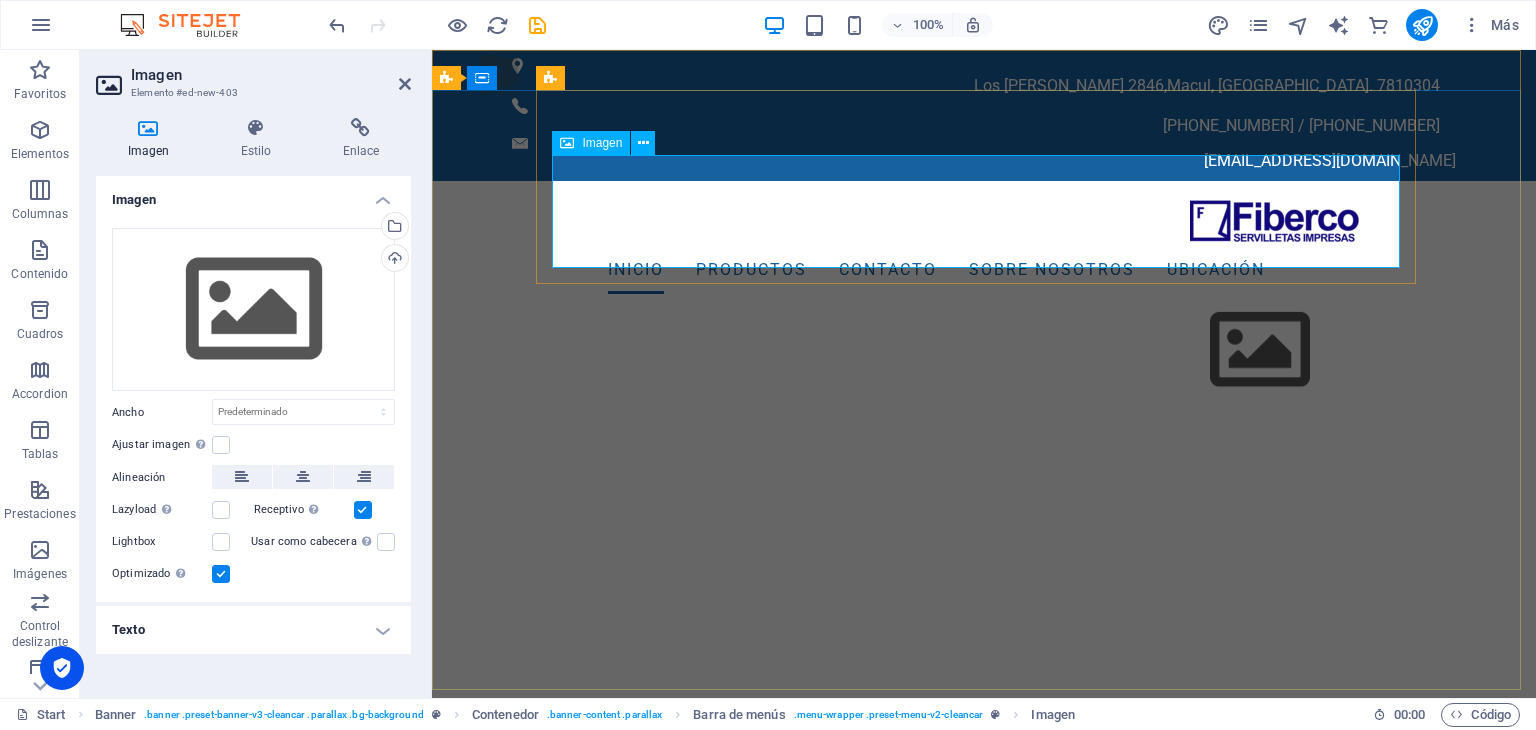 click at bounding box center [936, 350] 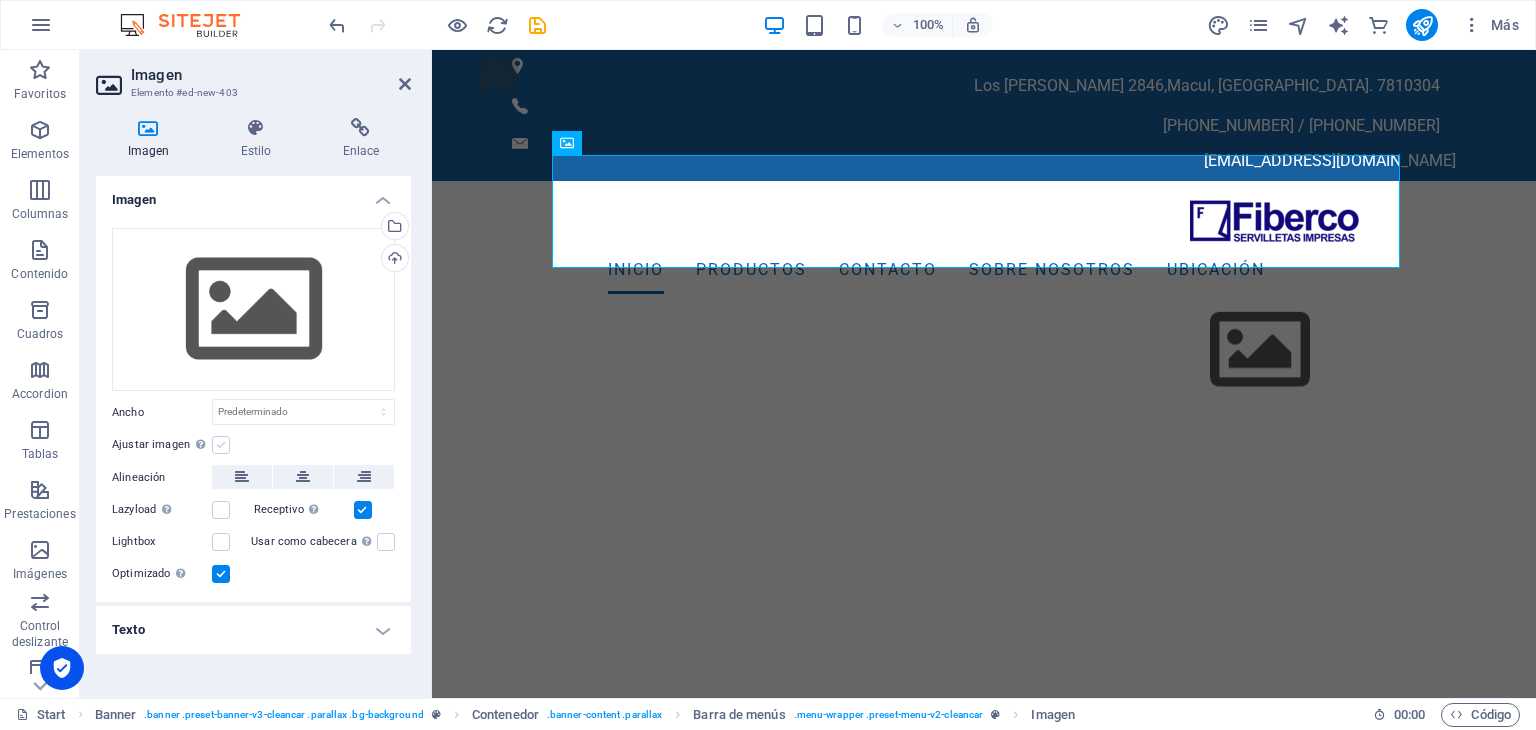 click at bounding box center (221, 445) 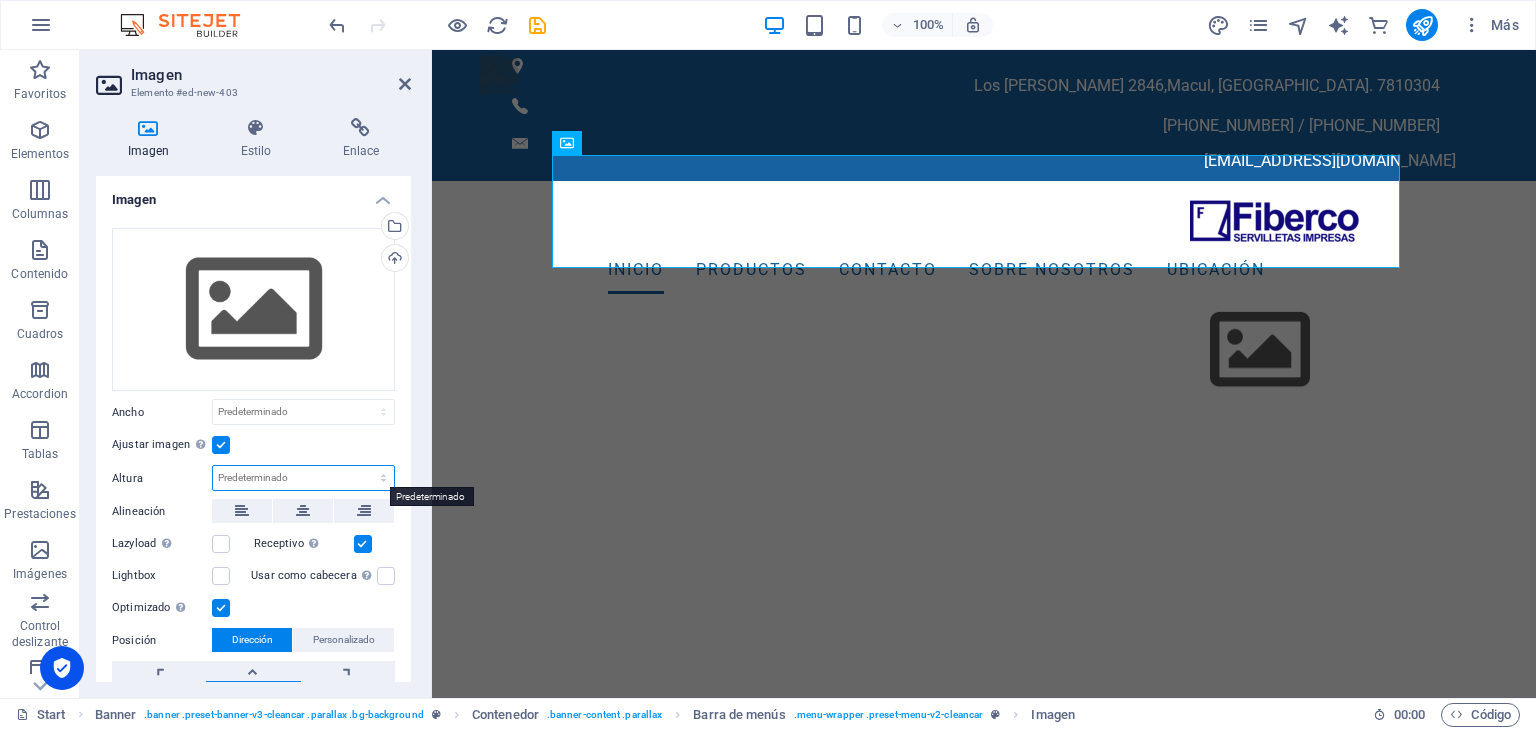 click on "Predeterminado automático px" at bounding box center [303, 478] 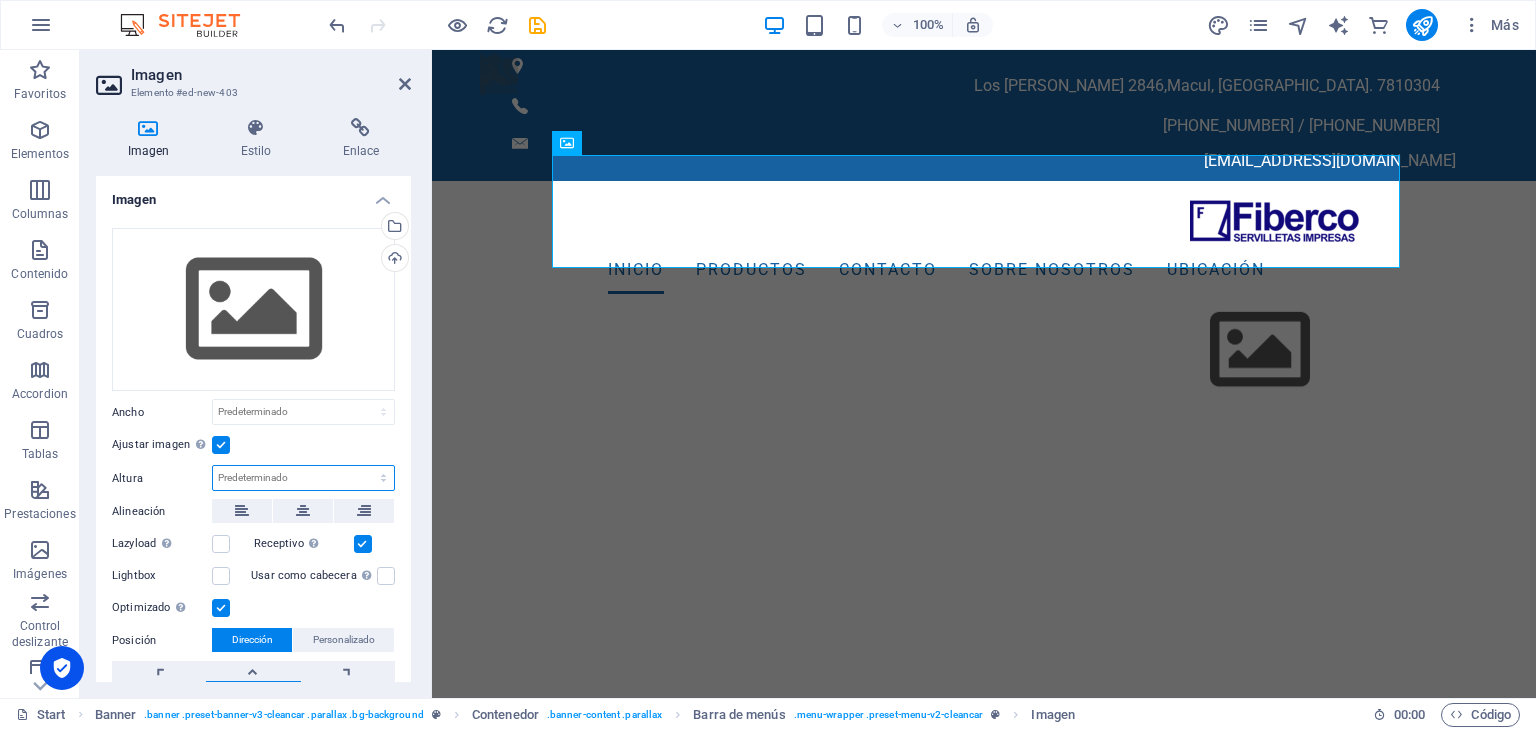 select on "px" 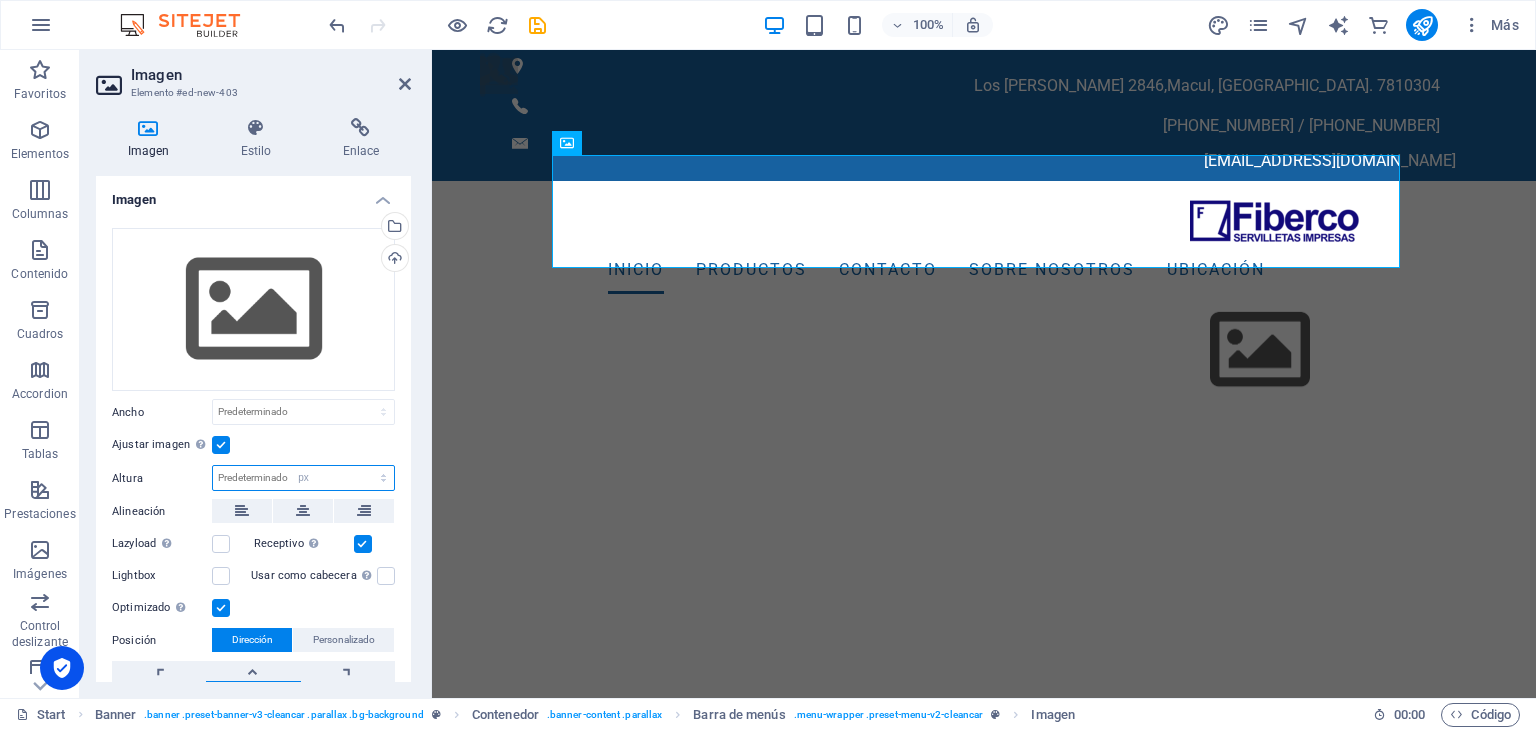 click on "Predeterminado automático px" at bounding box center [303, 478] 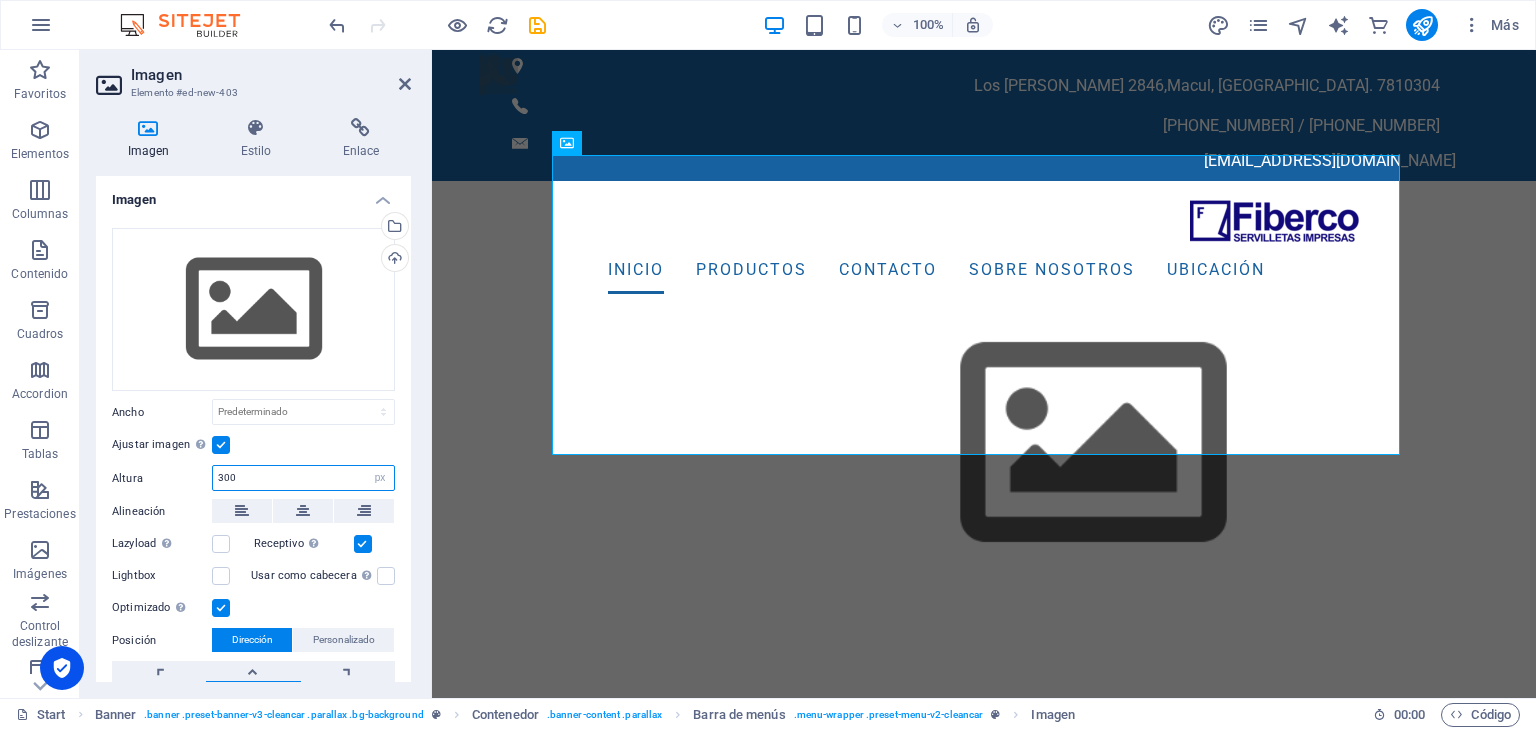 drag, startPoint x: 242, startPoint y: 473, endPoint x: 201, endPoint y: 474, distance: 41.01219 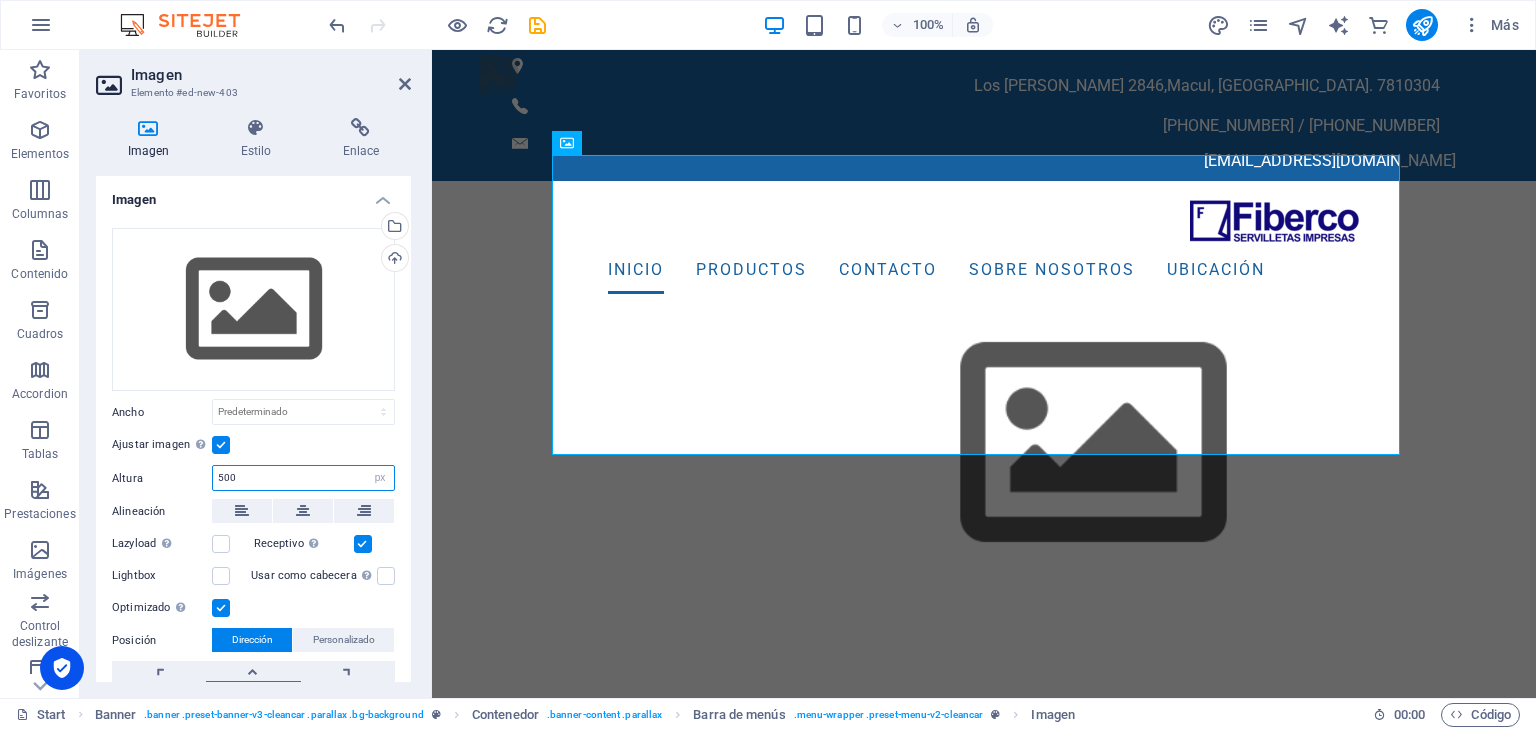 type on "500" 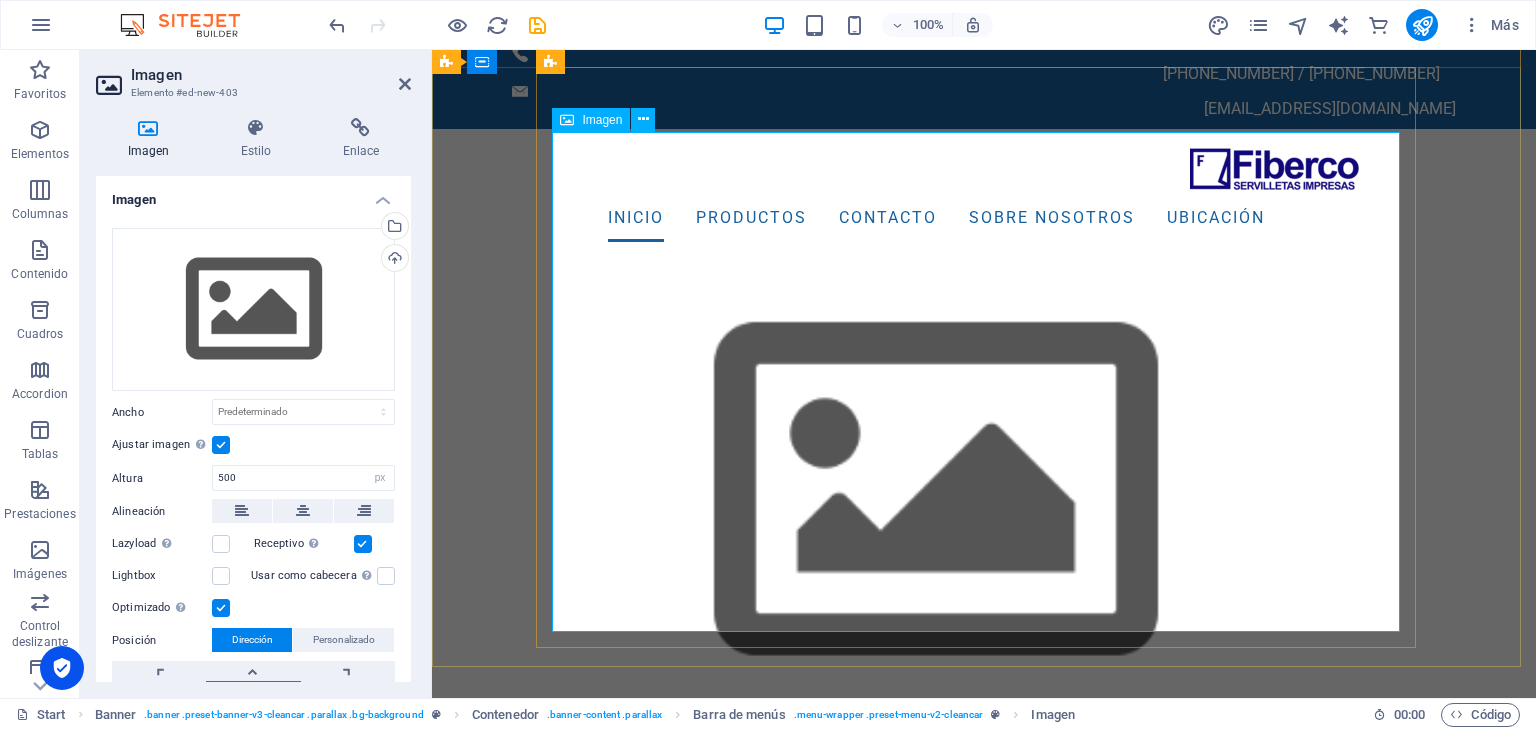 scroll, scrollTop: 0, scrollLeft: 0, axis: both 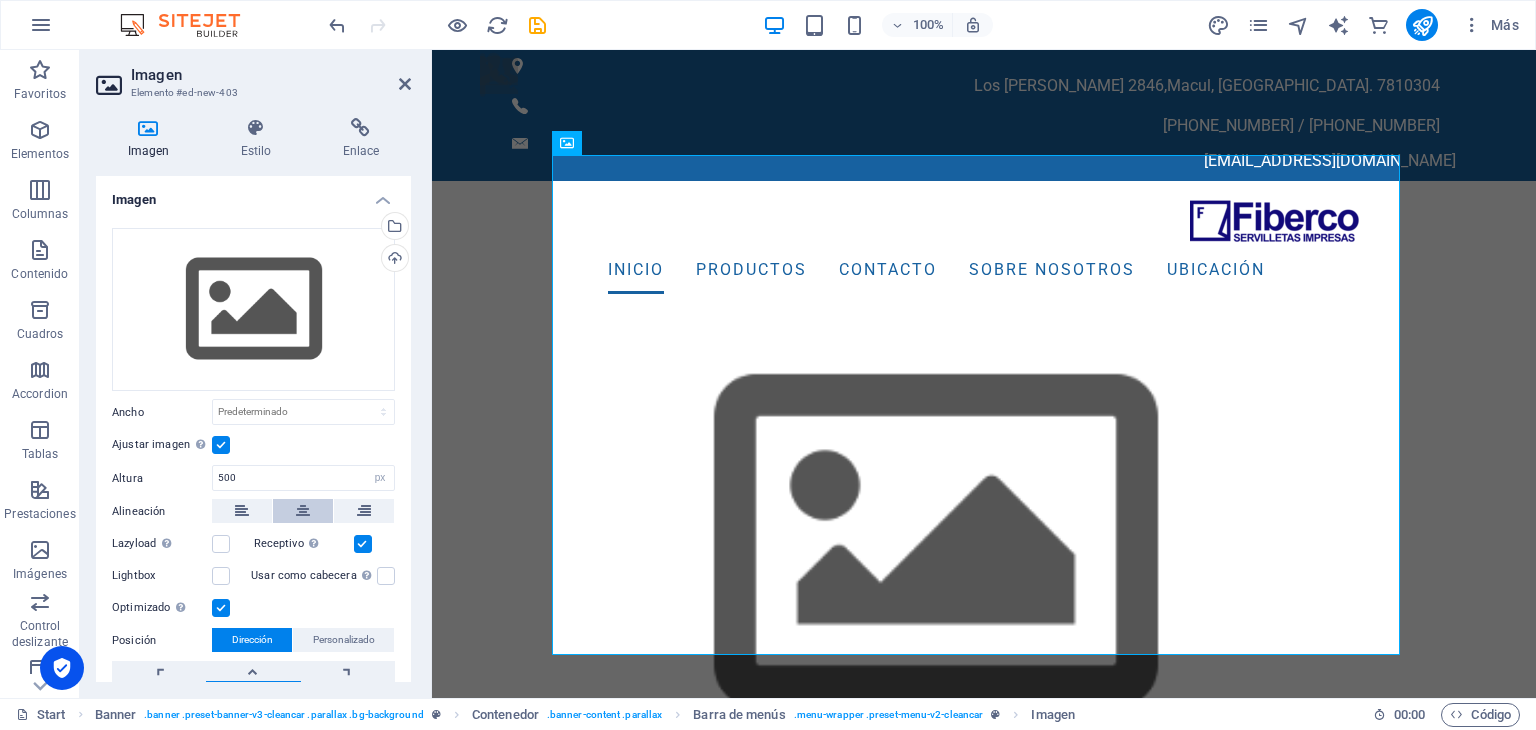 click at bounding box center [303, 511] 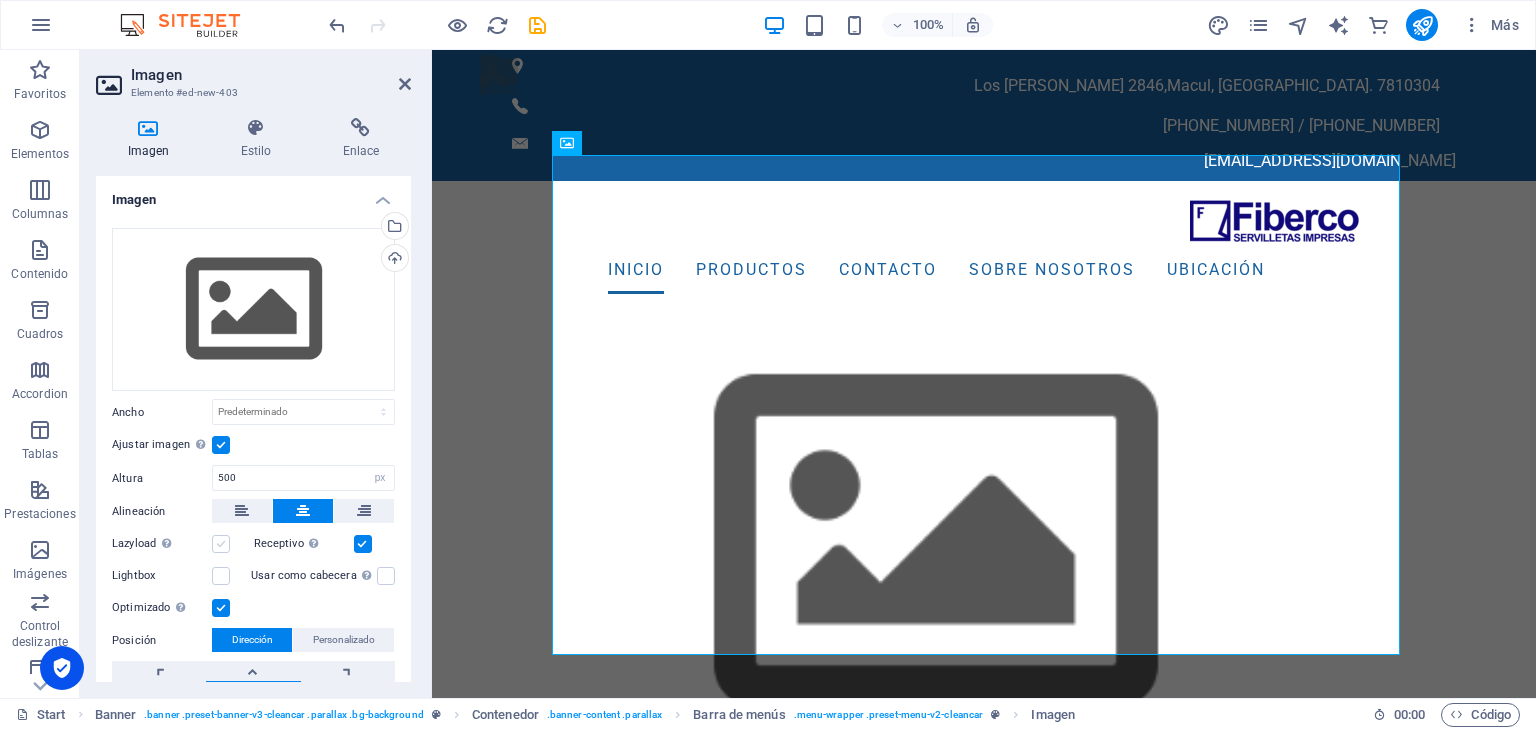 click at bounding box center [221, 544] 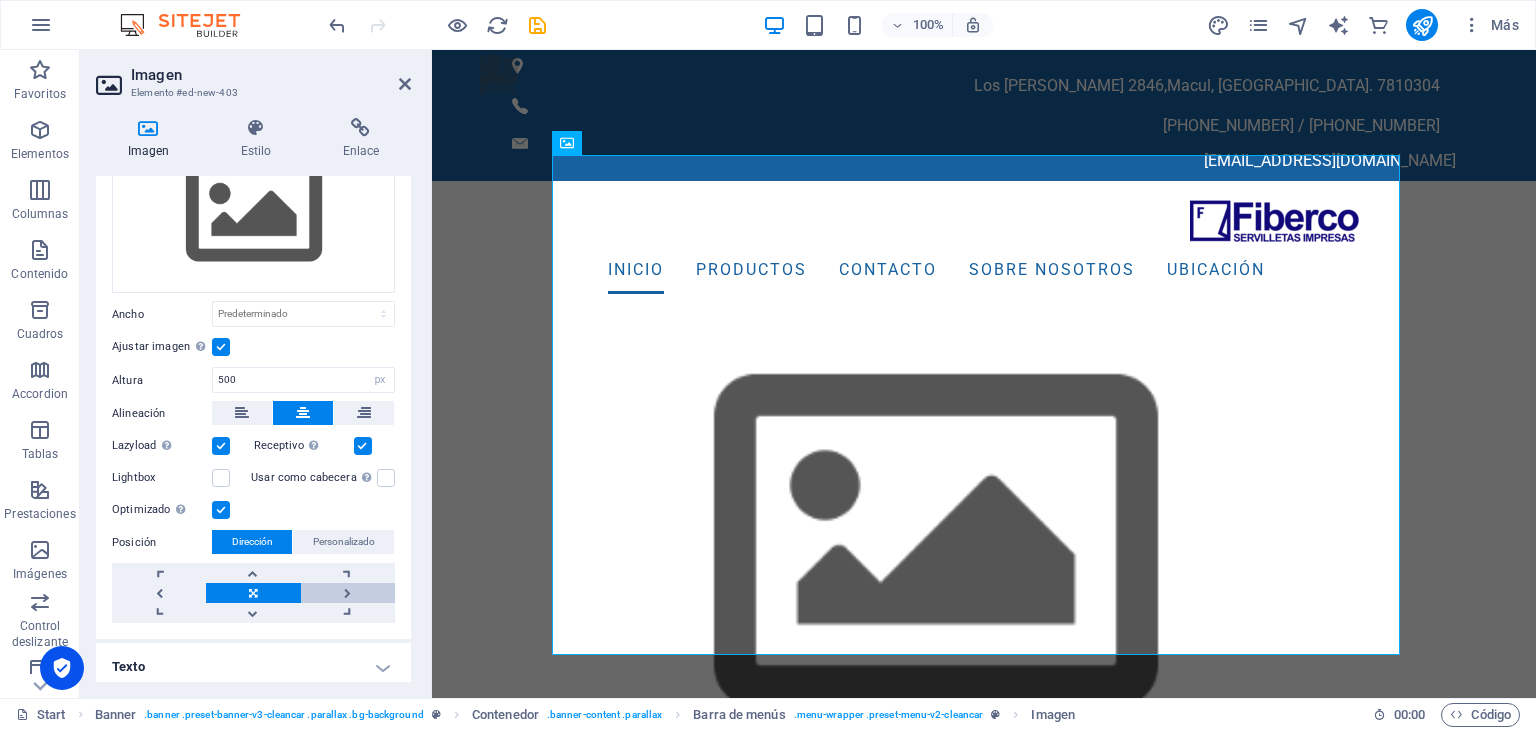 scroll, scrollTop: 100, scrollLeft: 0, axis: vertical 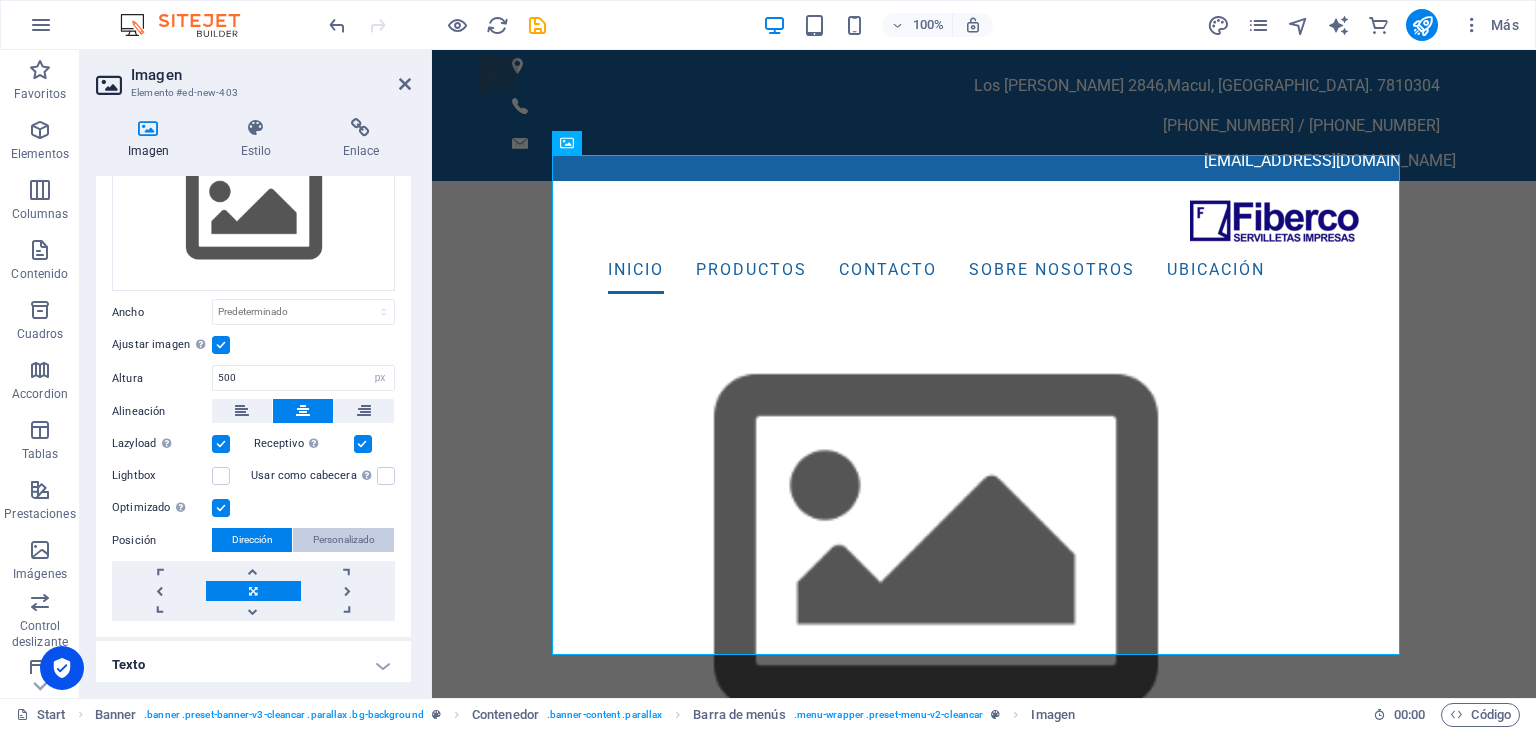 click on "Personalizado" at bounding box center [344, 540] 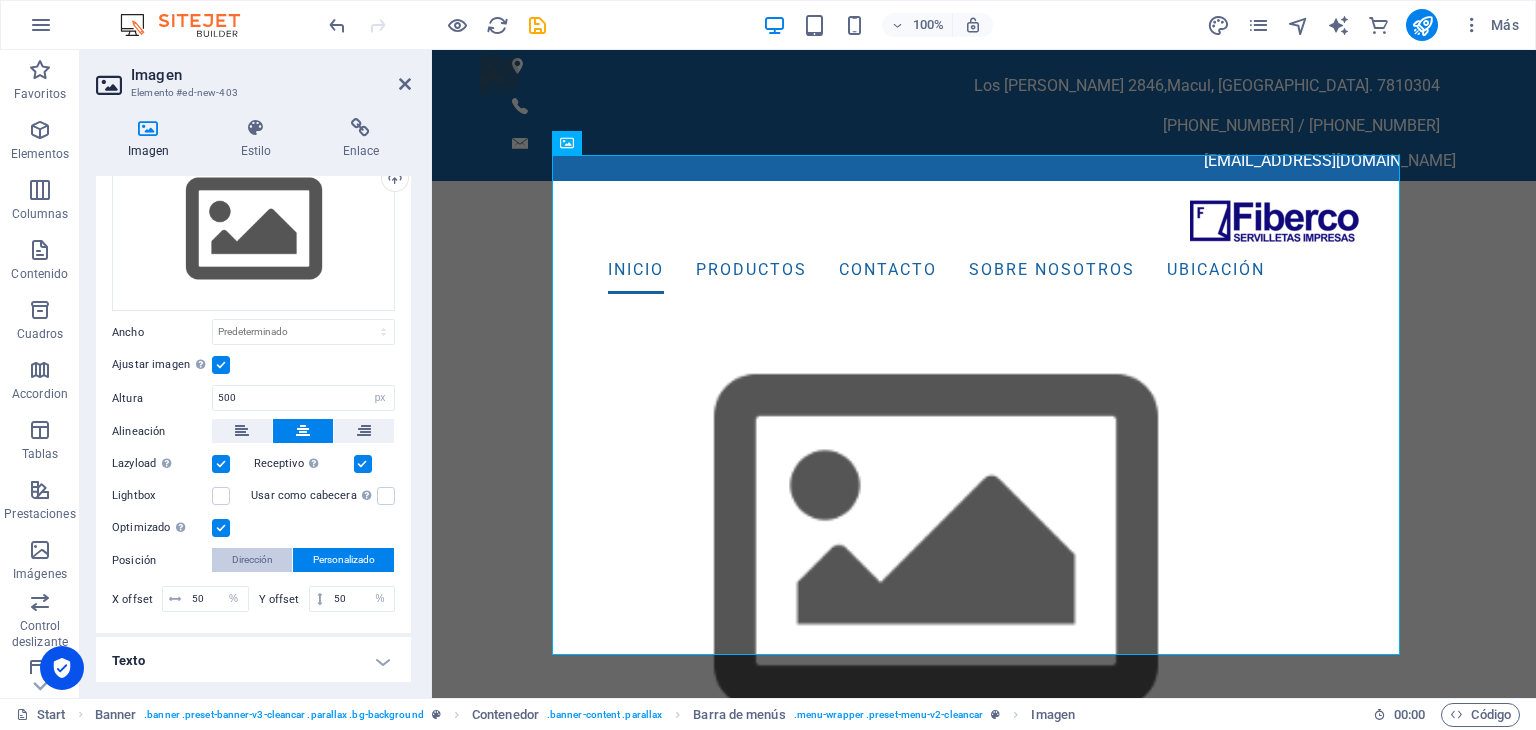 click on "Dirección" at bounding box center [252, 560] 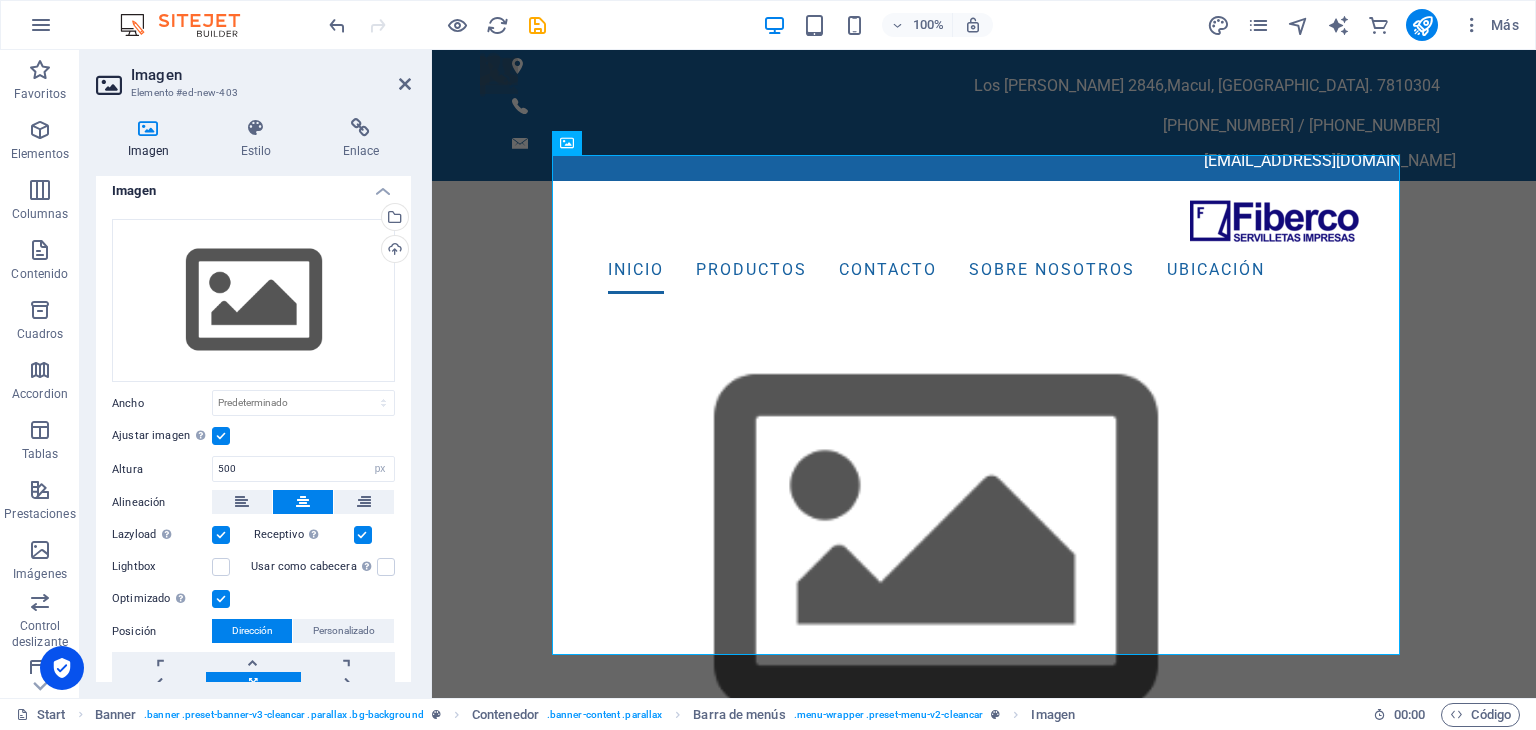 scroll, scrollTop: 0, scrollLeft: 0, axis: both 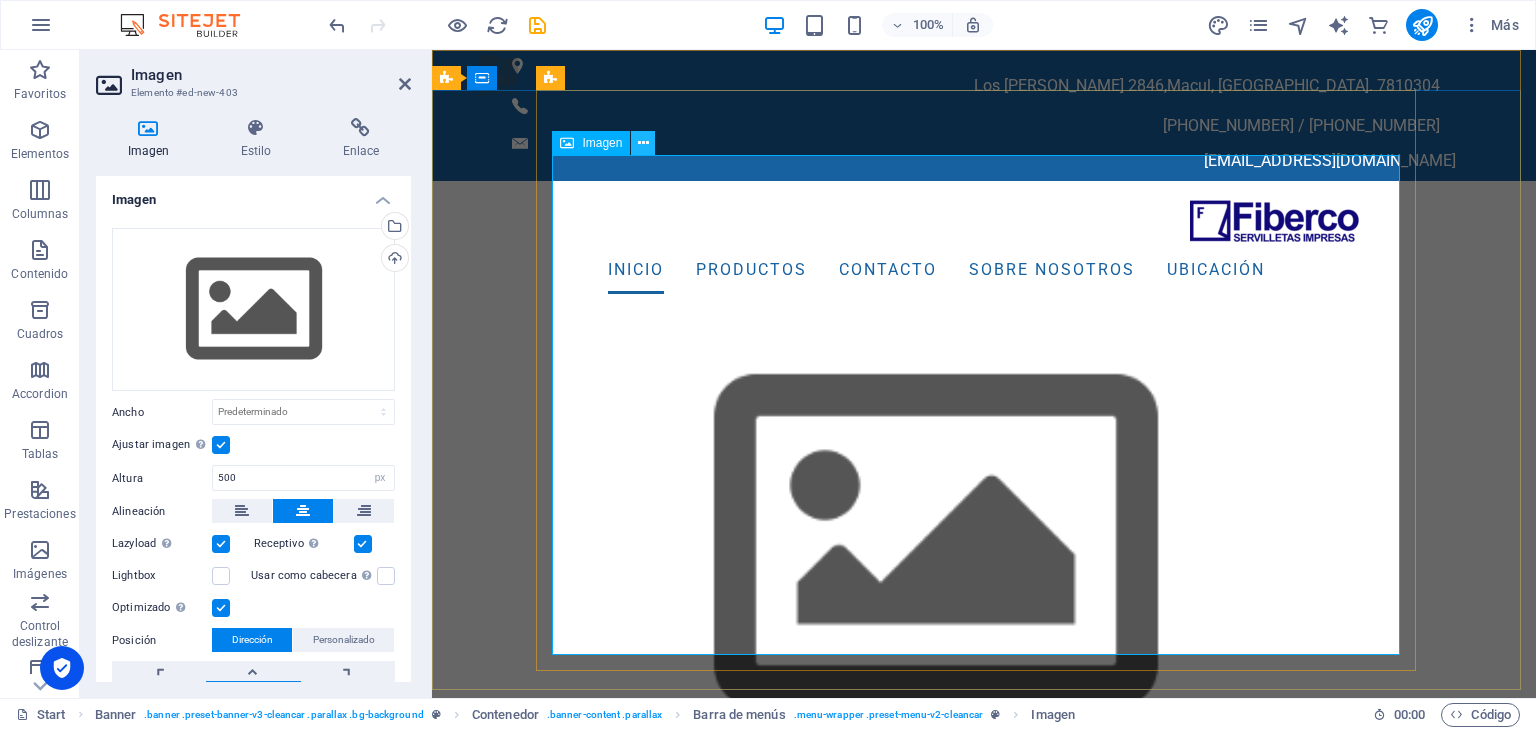 click at bounding box center [643, 143] 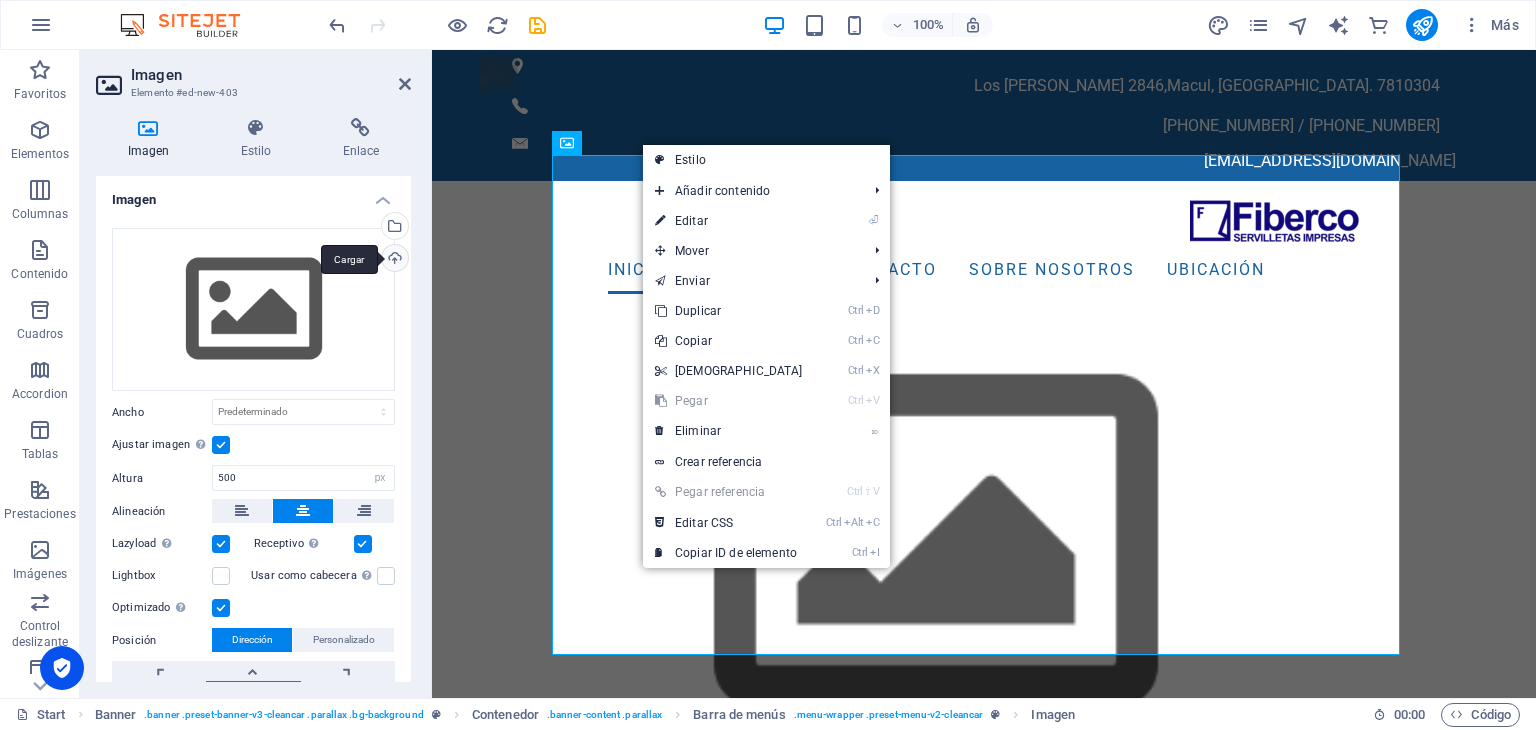 click on "Cargar" at bounding box center (393, 260) 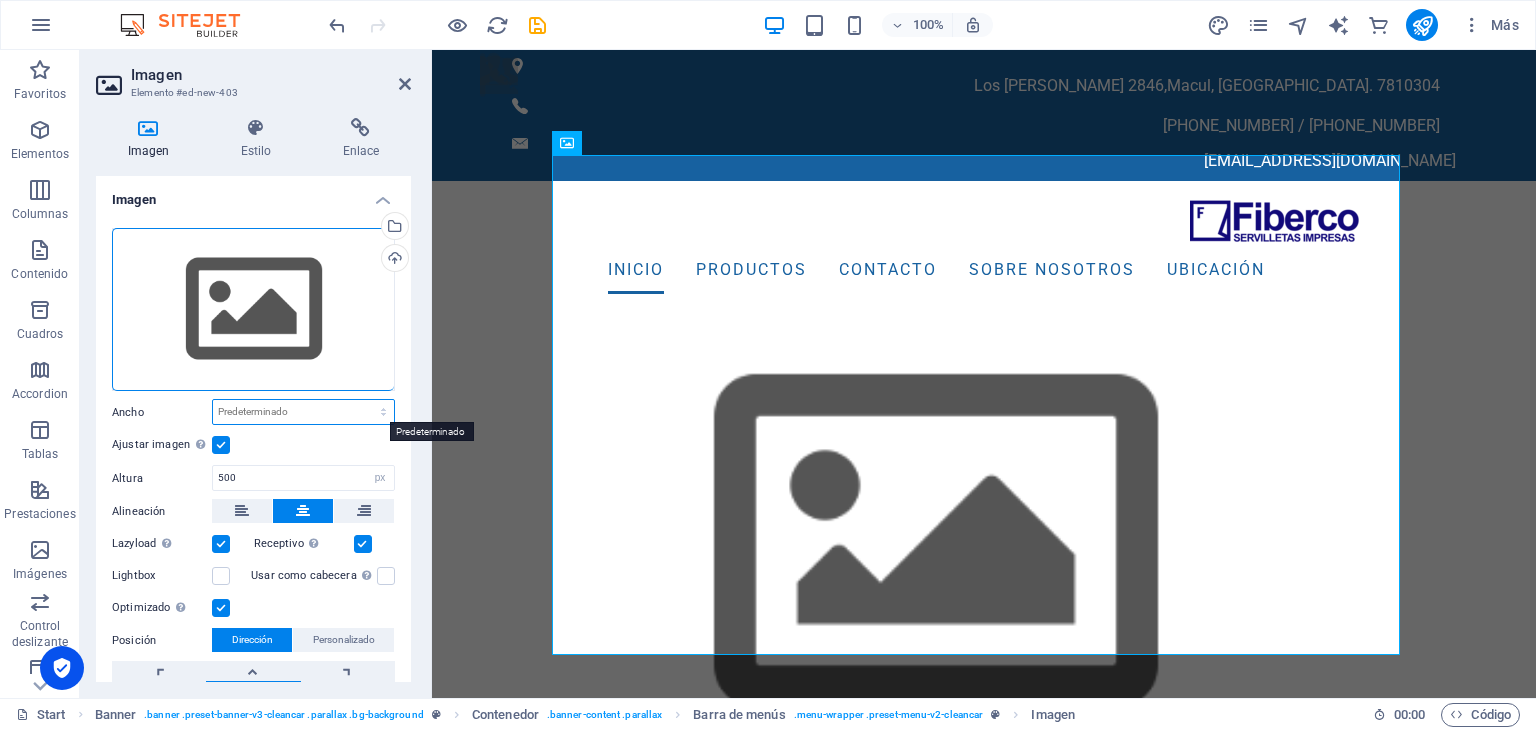 click on "Predeterminado automático px rem % em vh vw" at bounding box center (303, 412) 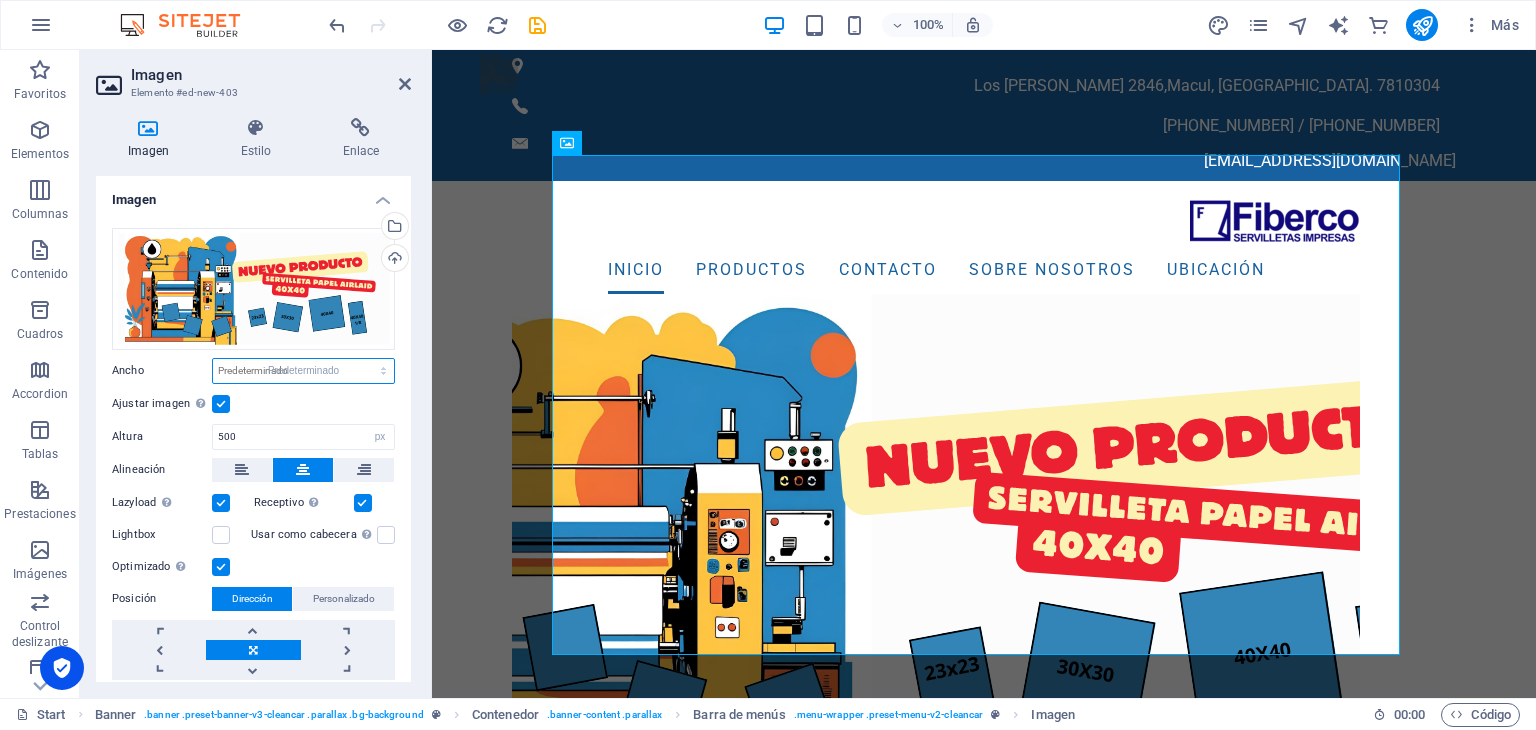 click on "Predeterminado automático px rem % em vh vw" at bounding box center [303, 371] 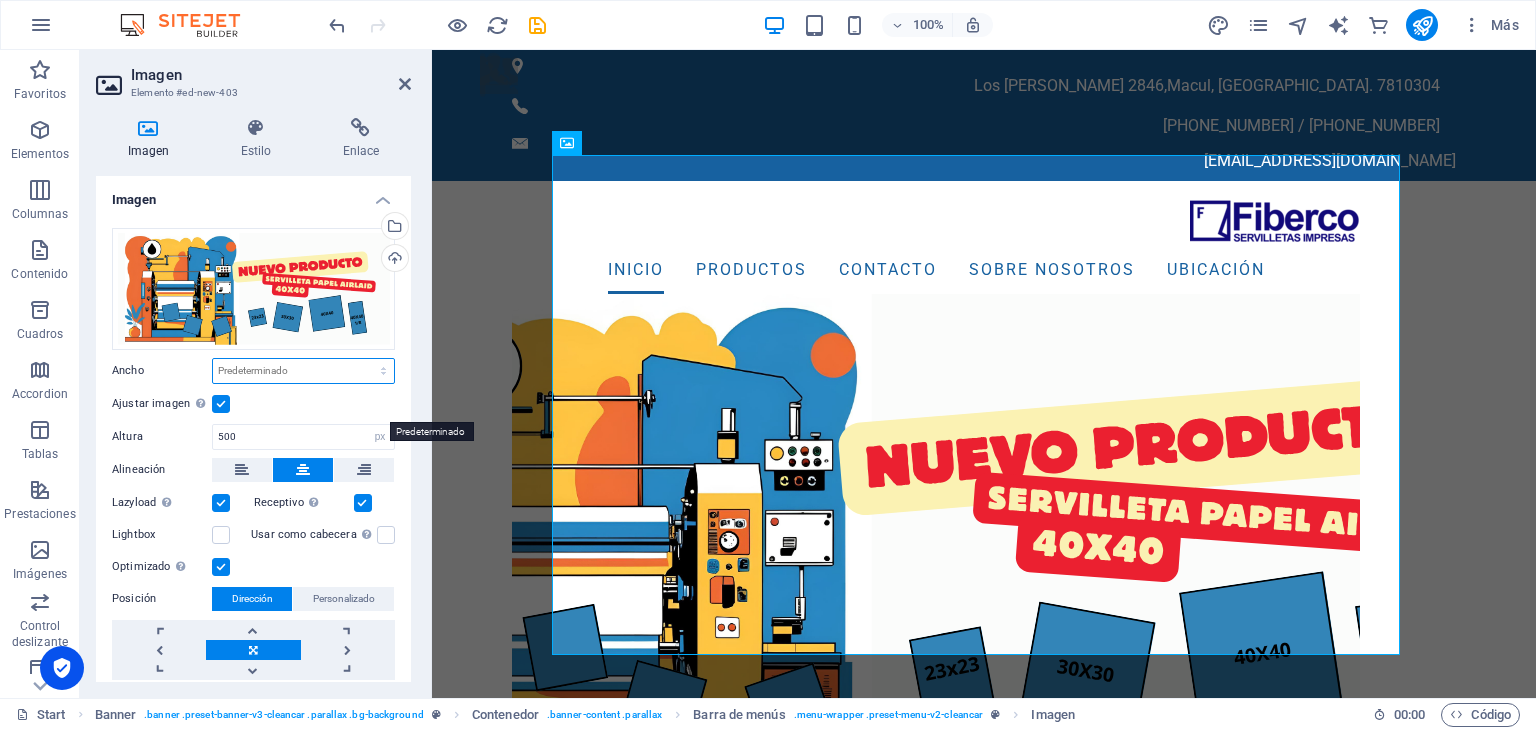 click on "Predeterminado automático px rem % em vh vw" at bounding box center [303, 371] 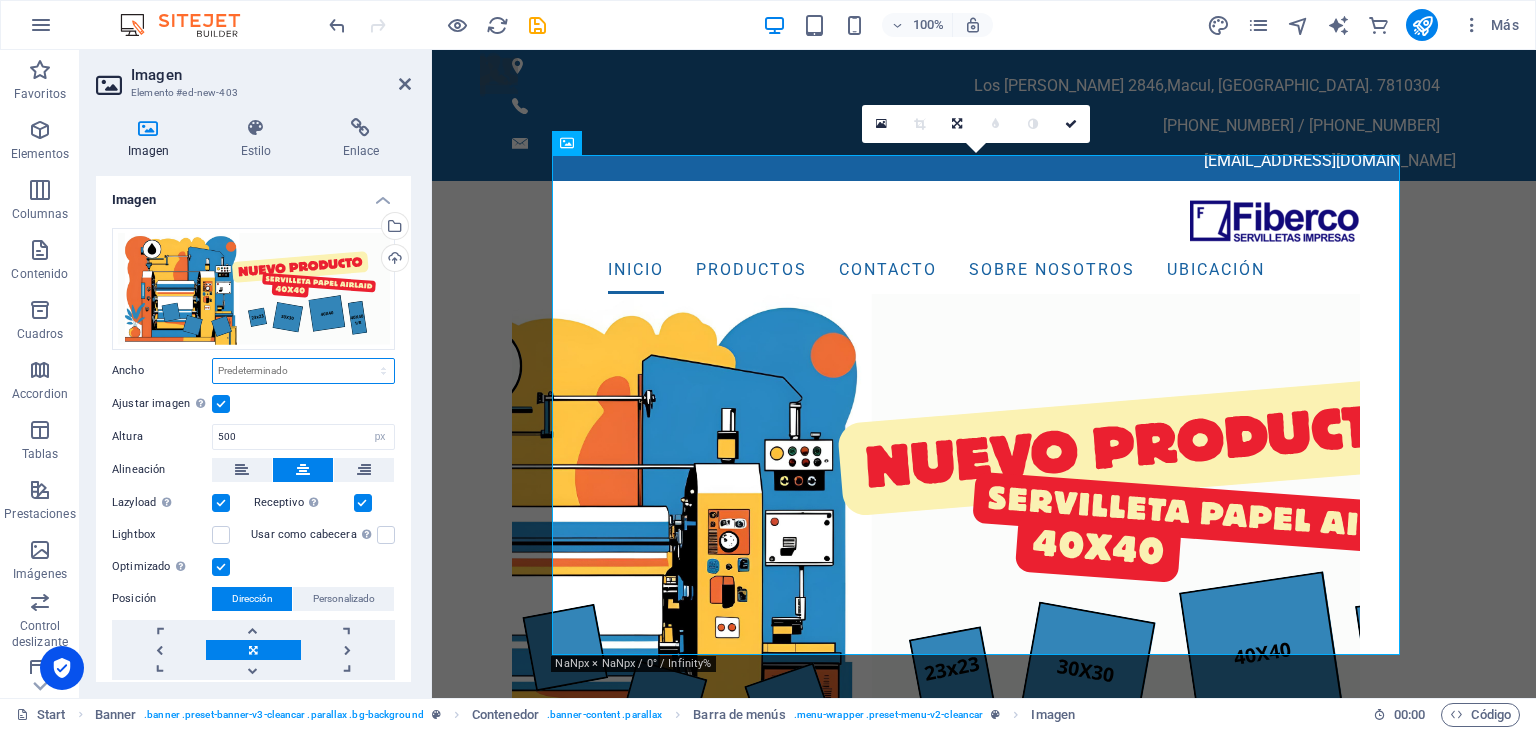 select on "px" 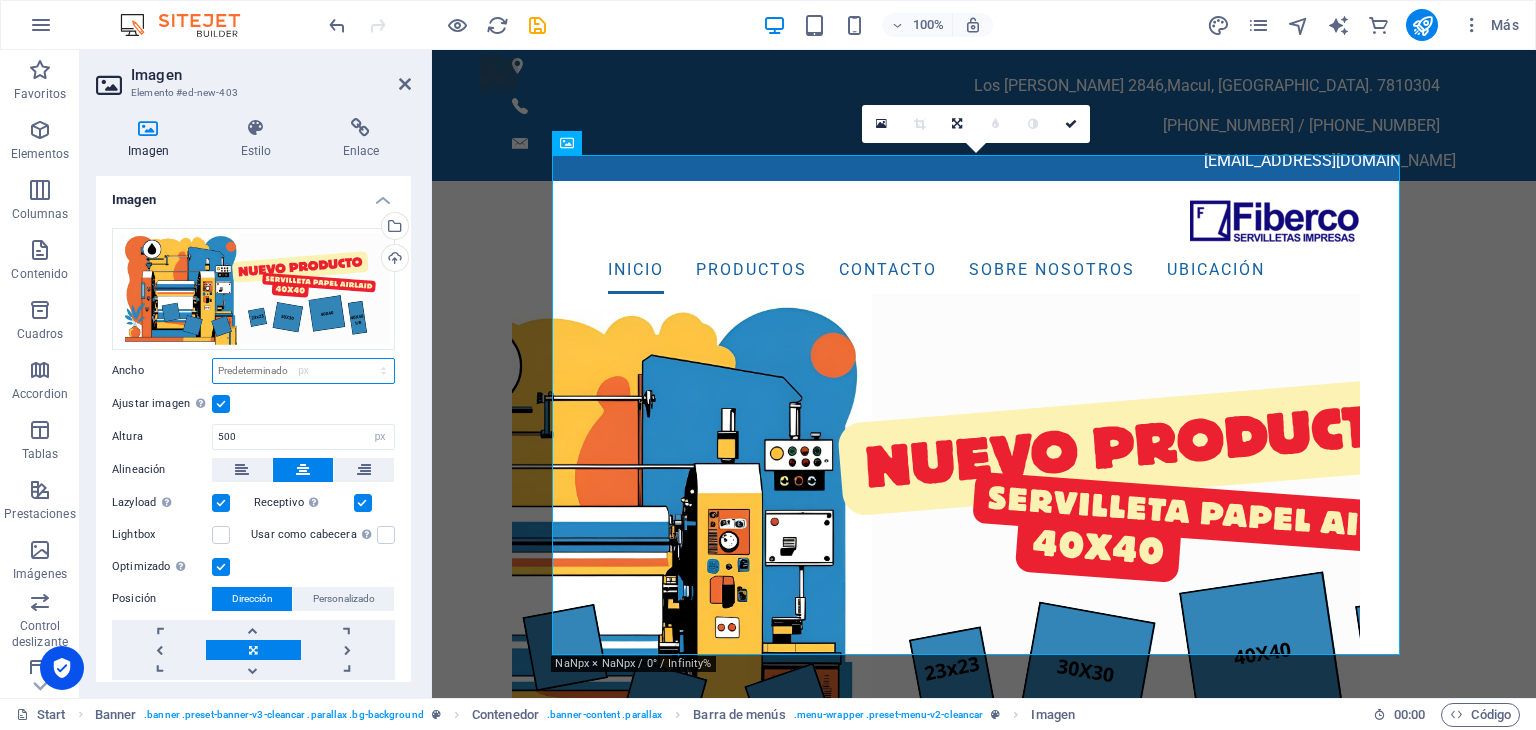 click on "Predeterminado automático px rem % em vh vw" at bounding box center [303, 371] 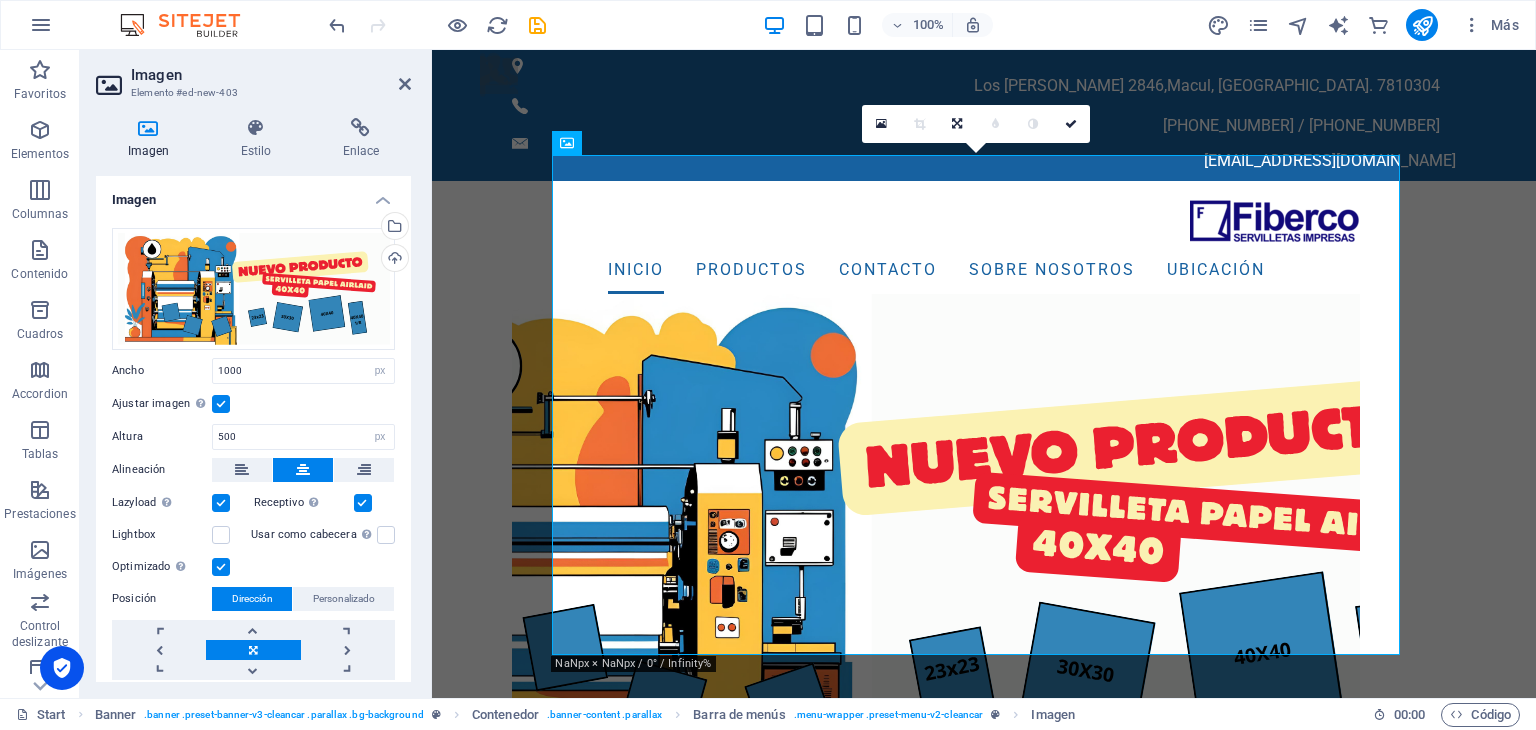 click at bounding box center (221, 404) 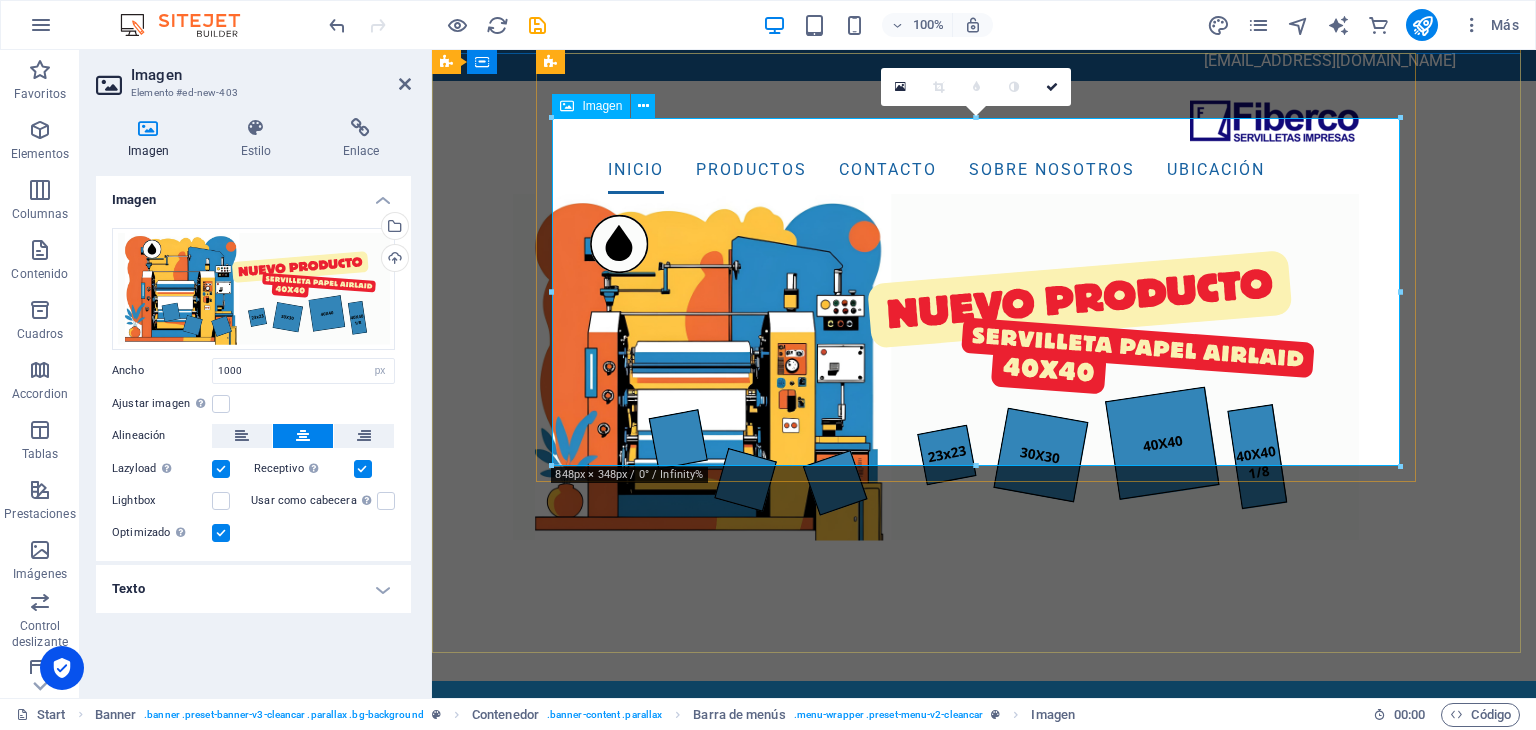 scroll, scrollTop: 0, scrollLeft: 0, axis: both 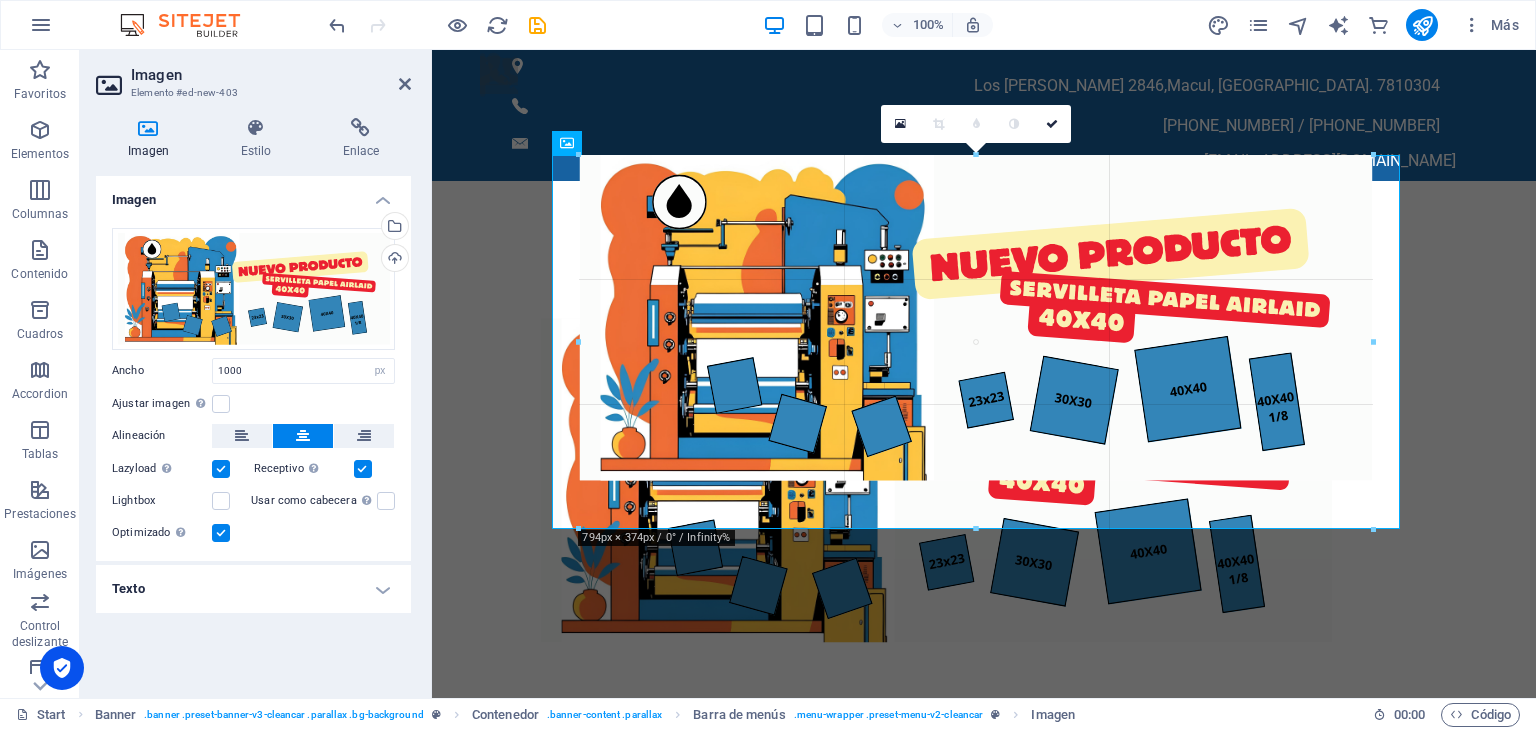 drag, startPoint x: 554, startPoint y: 503, endPoint x: 177, endPoint y: 422, distance: 385.60342 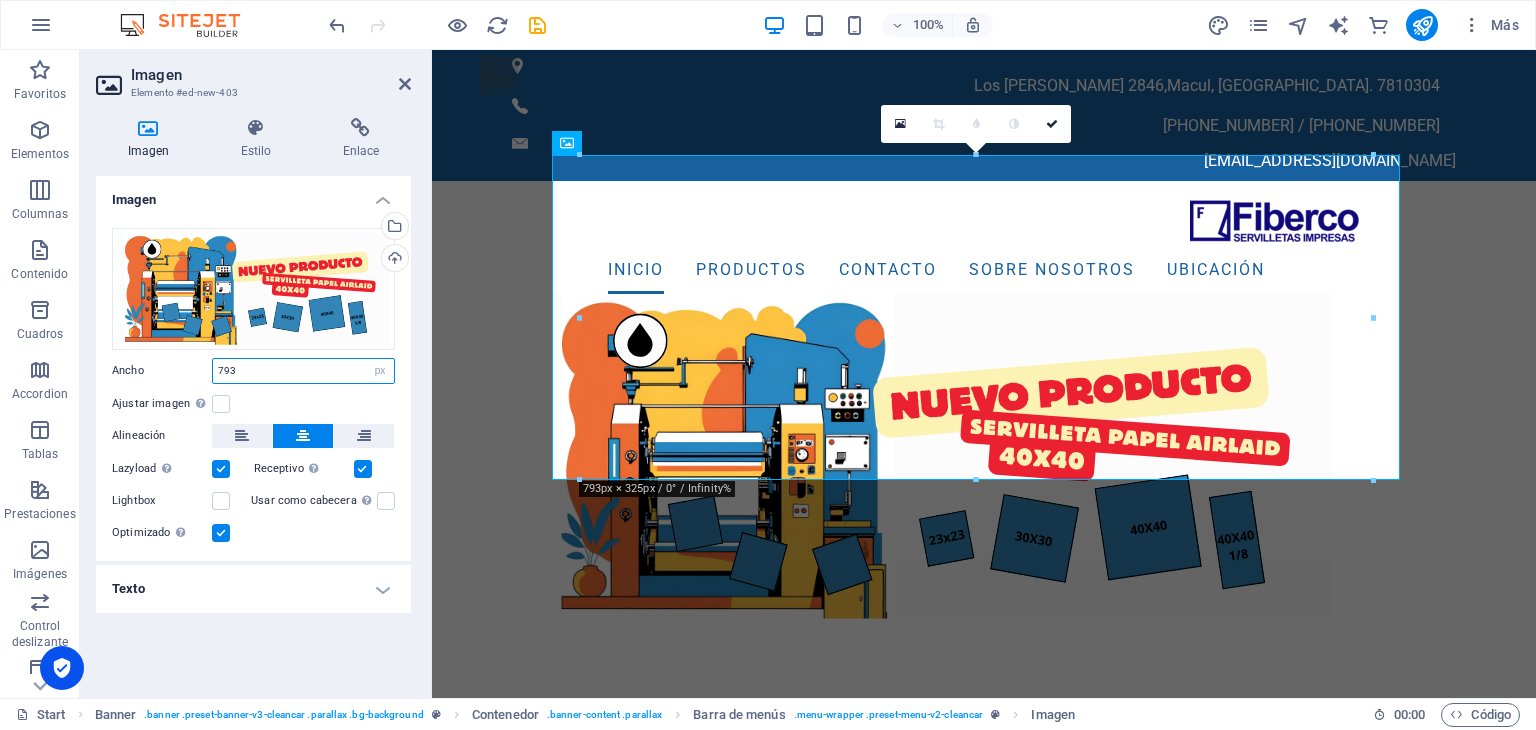 click on "793" at bounding box center (303, 371) 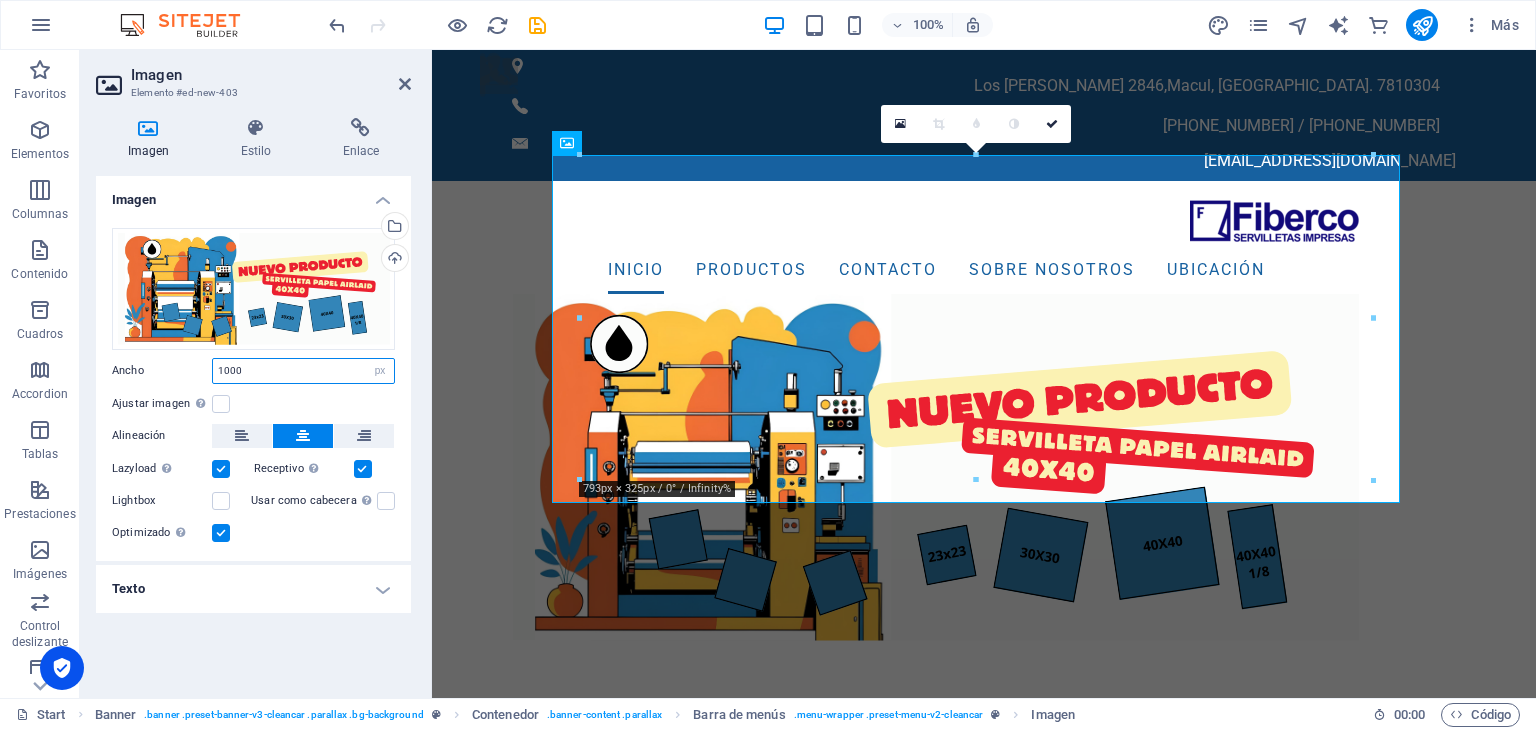 drag, startPoint x: 272, startPoint y: 375, endPoint x: 217, endPoint y: 371, distance: 55.145264 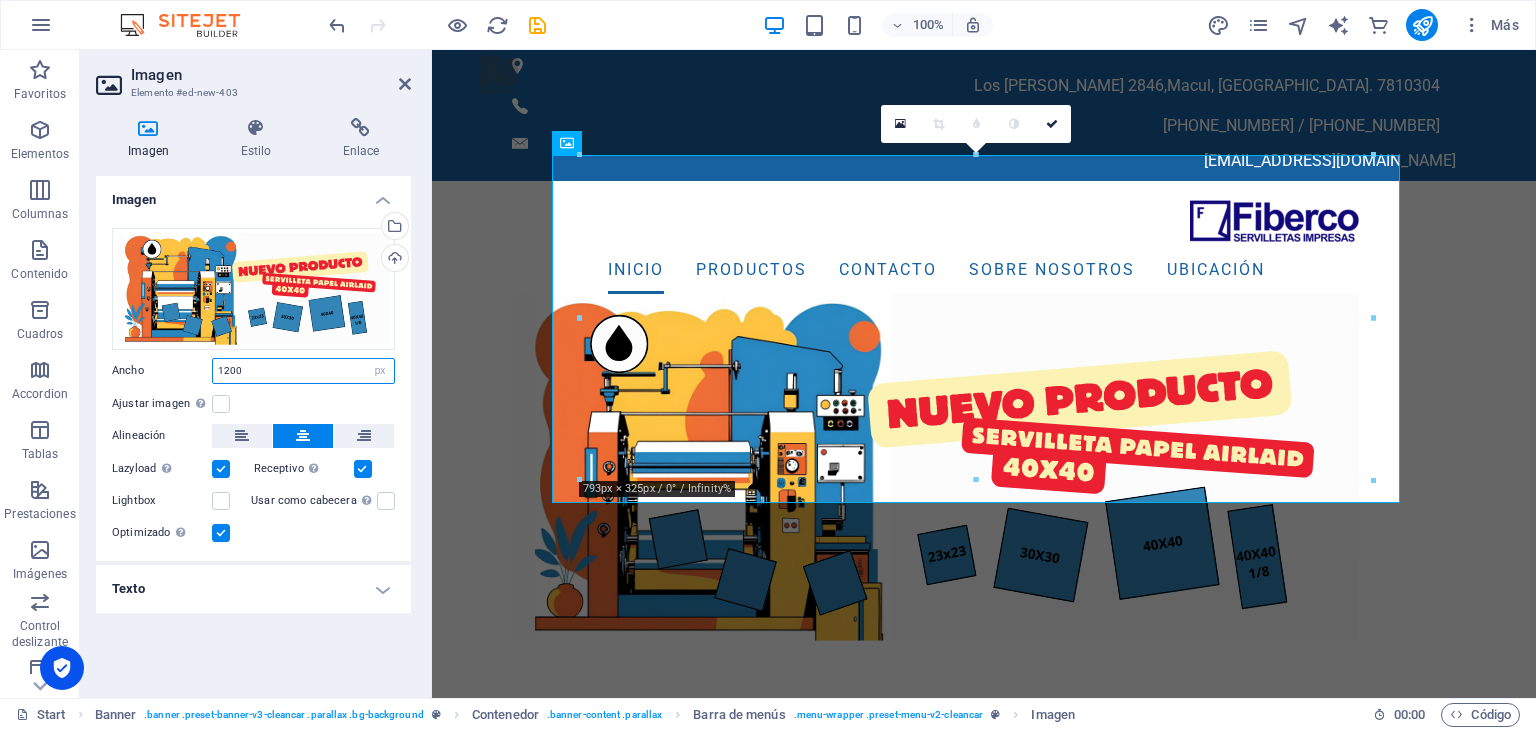 type on "1200" 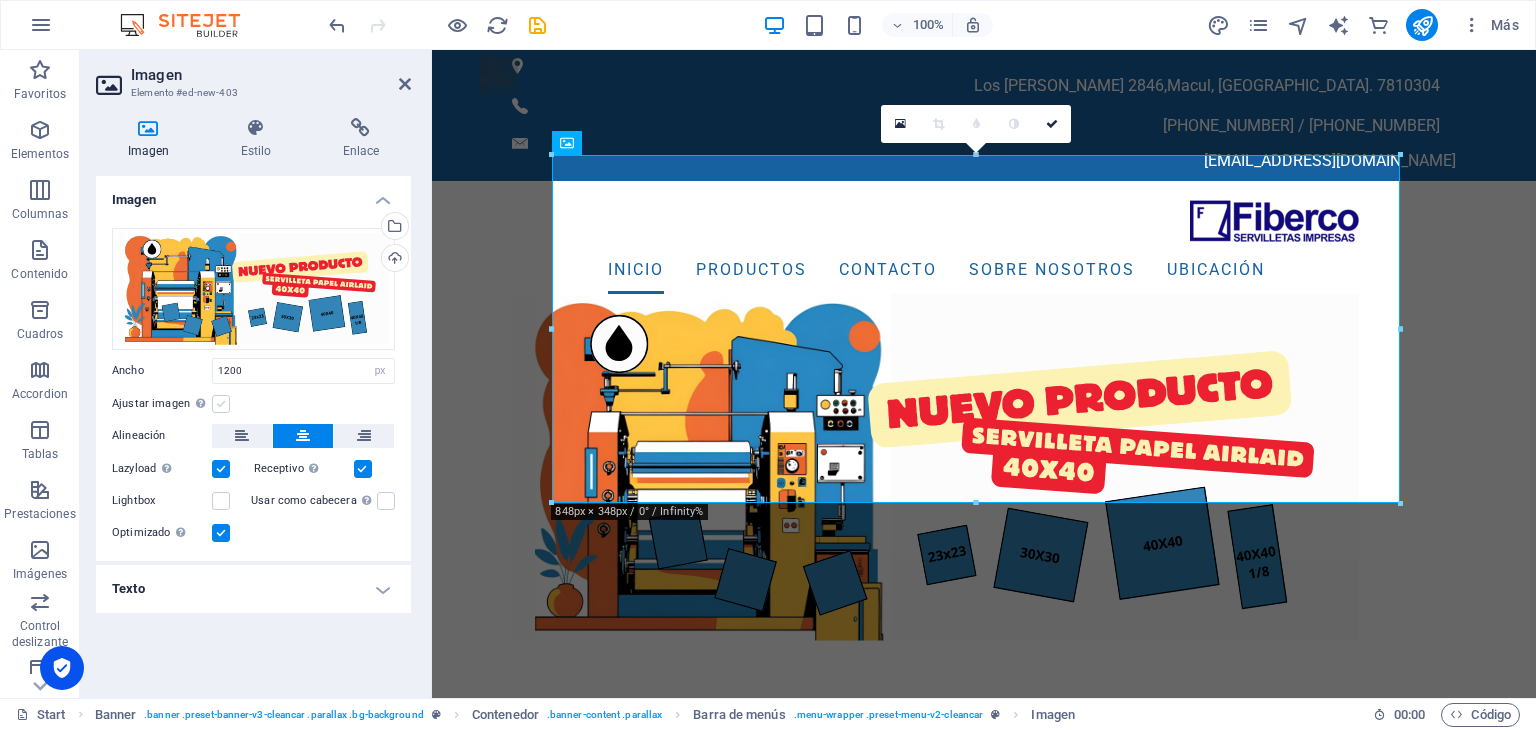 click at bounding box center (221, 404) 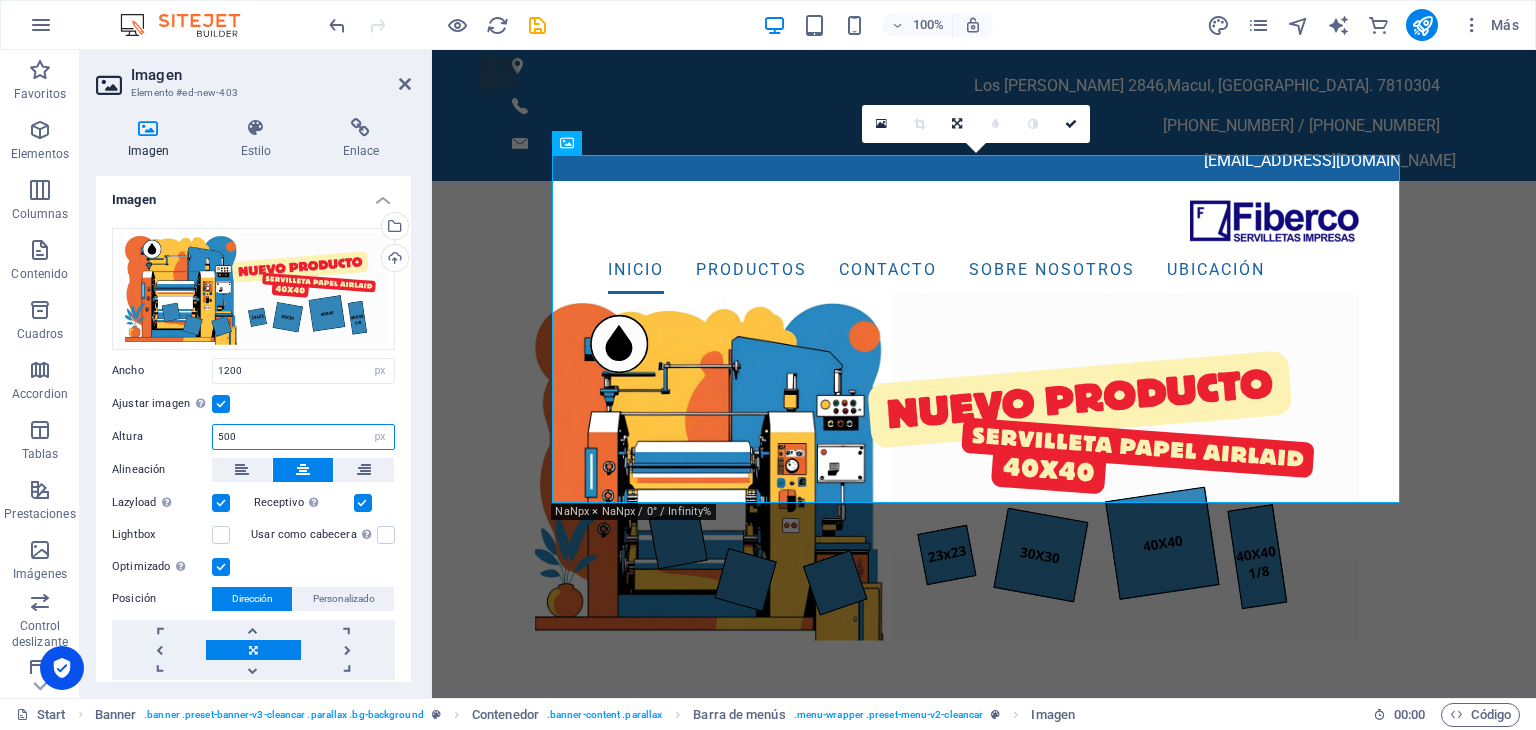 click on "500" at bounding box center (303, 437) 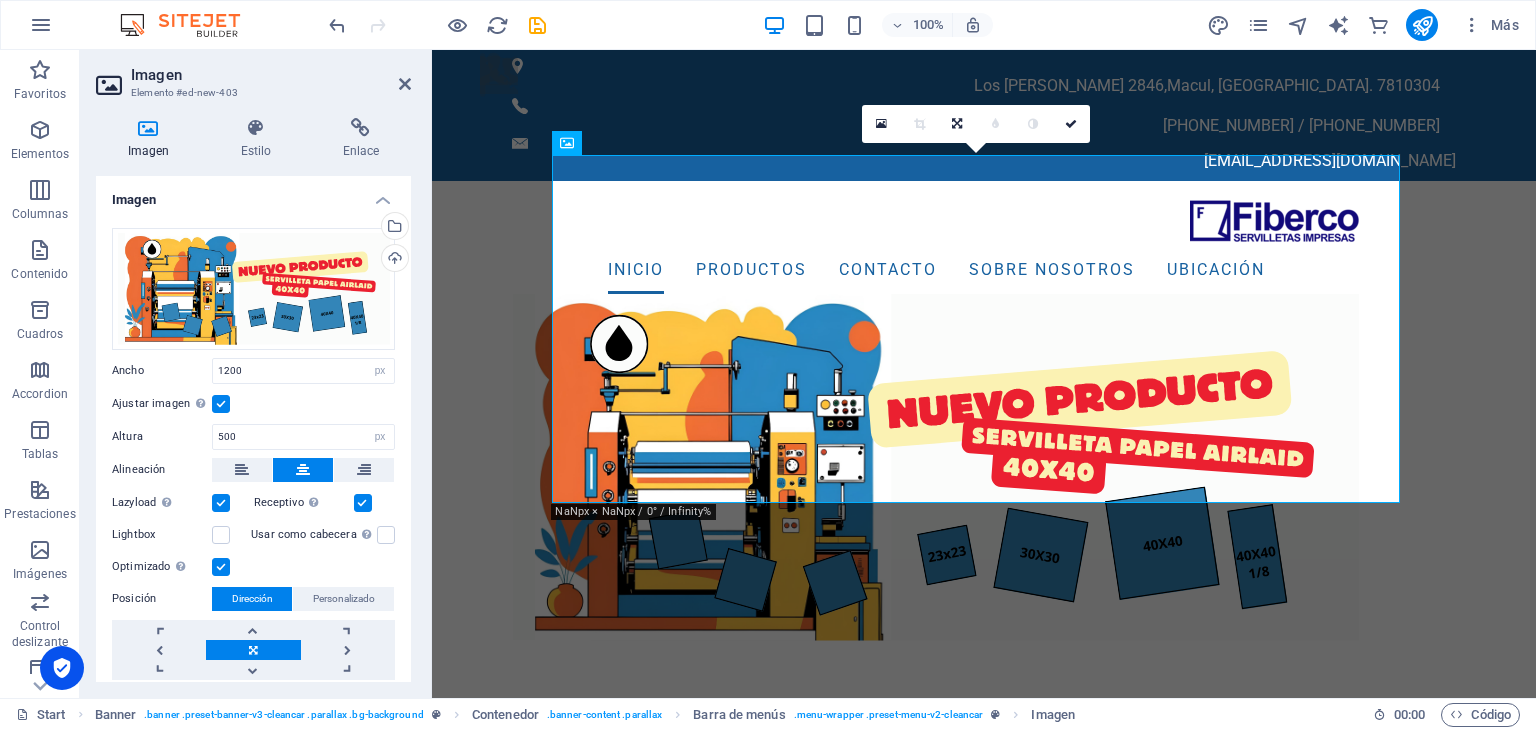 click on "Ajustar imagen Ajustar imagen automáticamente a un ancho y alto fijo" at bounding box center [253, 404] 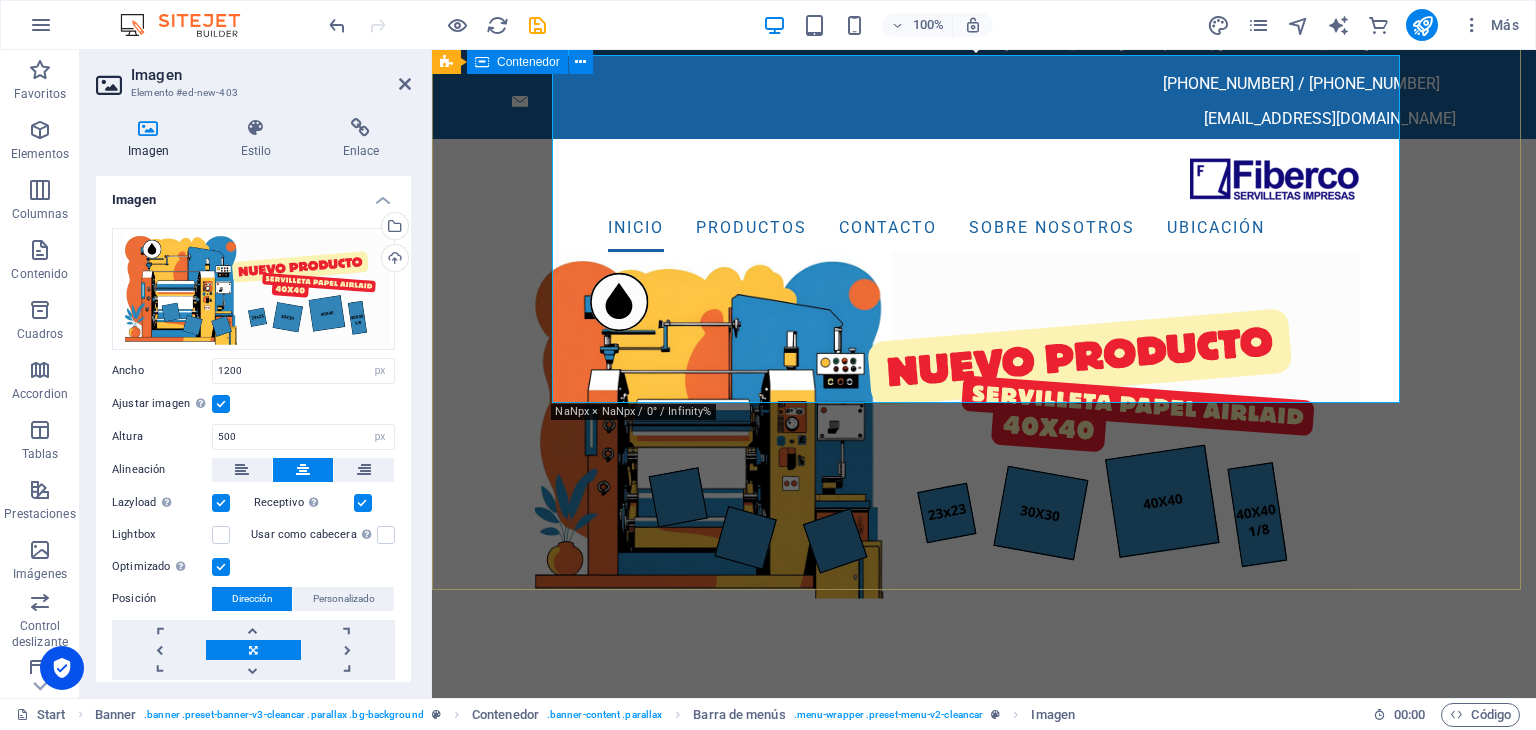 scroll, scrollTop: 0, scrollLeft: 0, axis: both 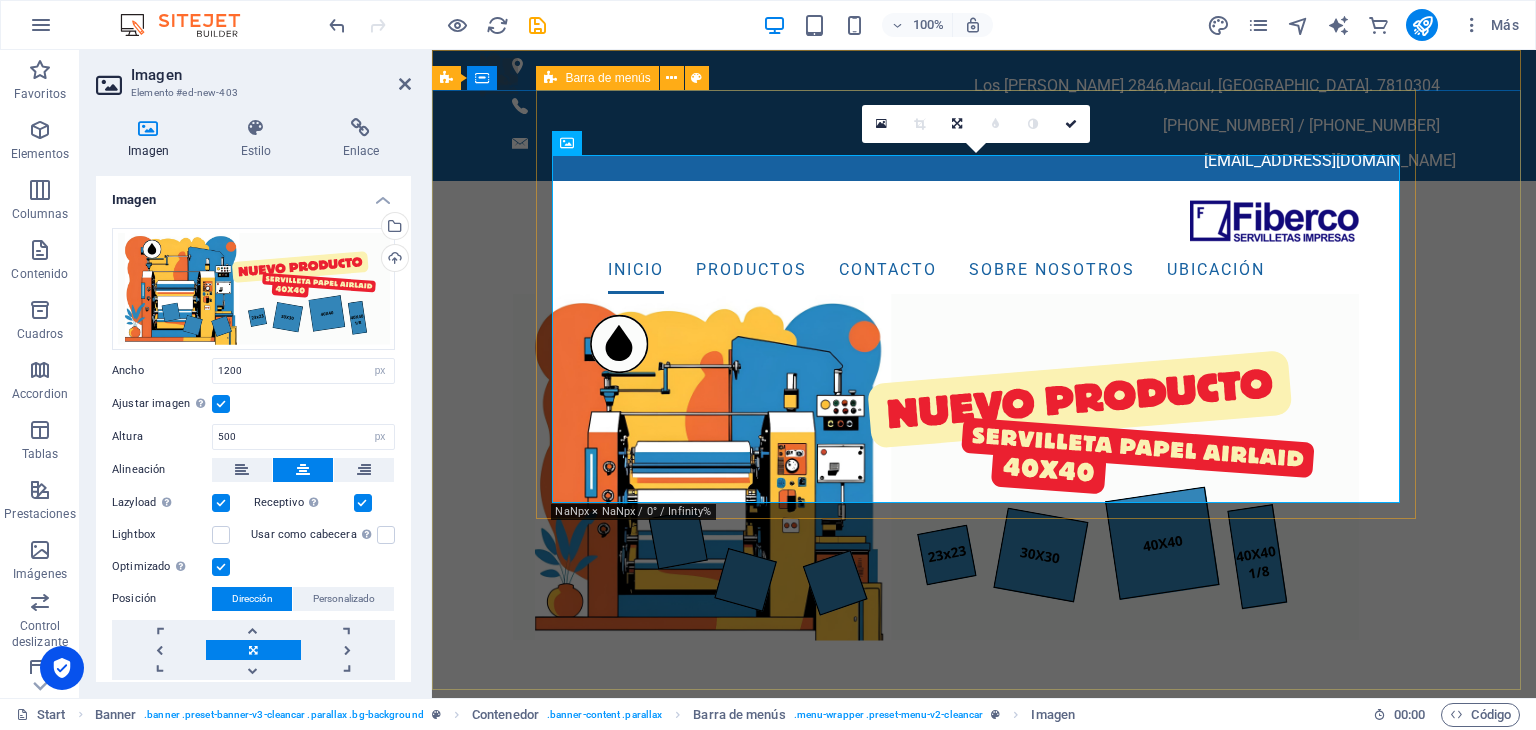 click on "Inicio productos contacto sobre nosotros Ubicación" at bounding box center [936, 419] 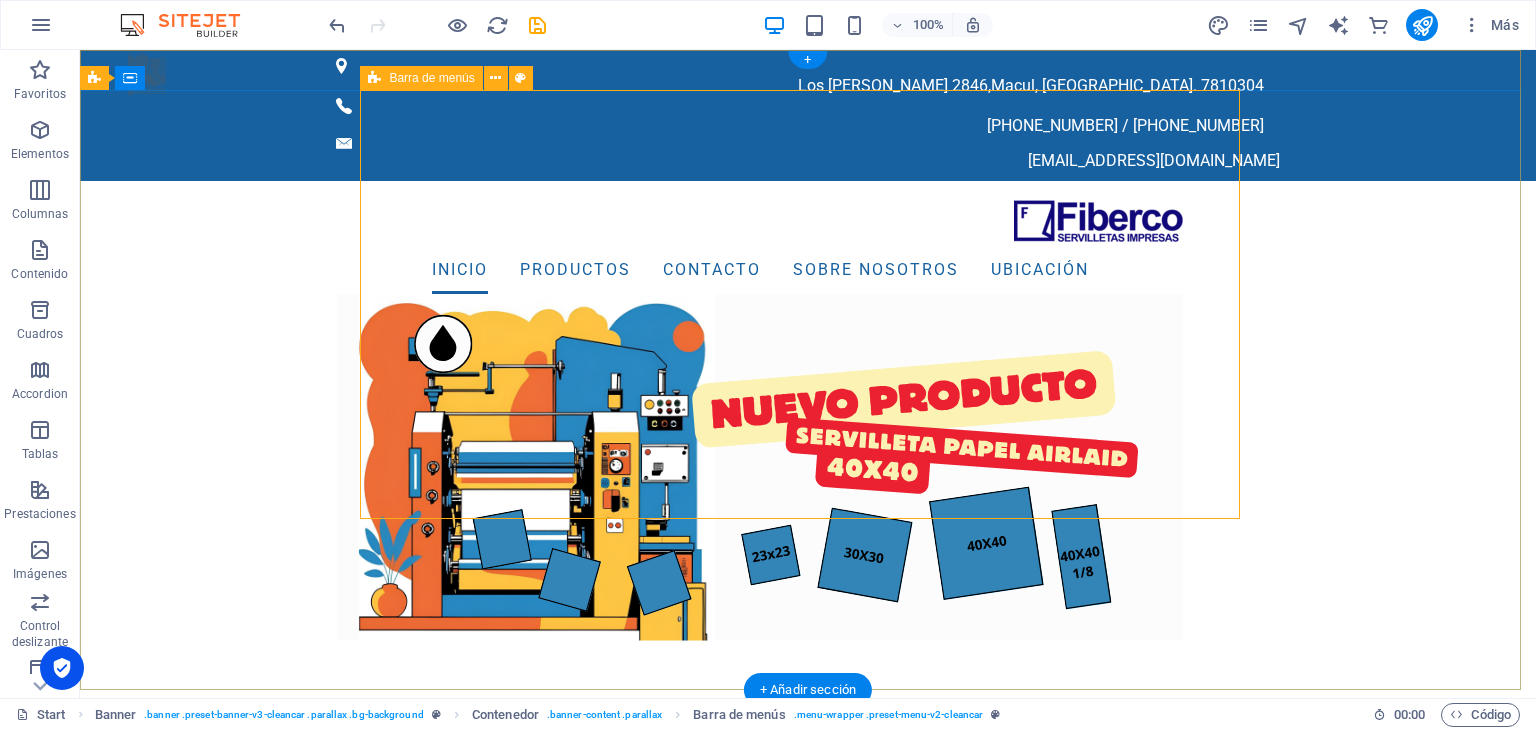 click on "Inicio productos contacto sobre nosotros Ubicación" at bounding box center (760, 419) 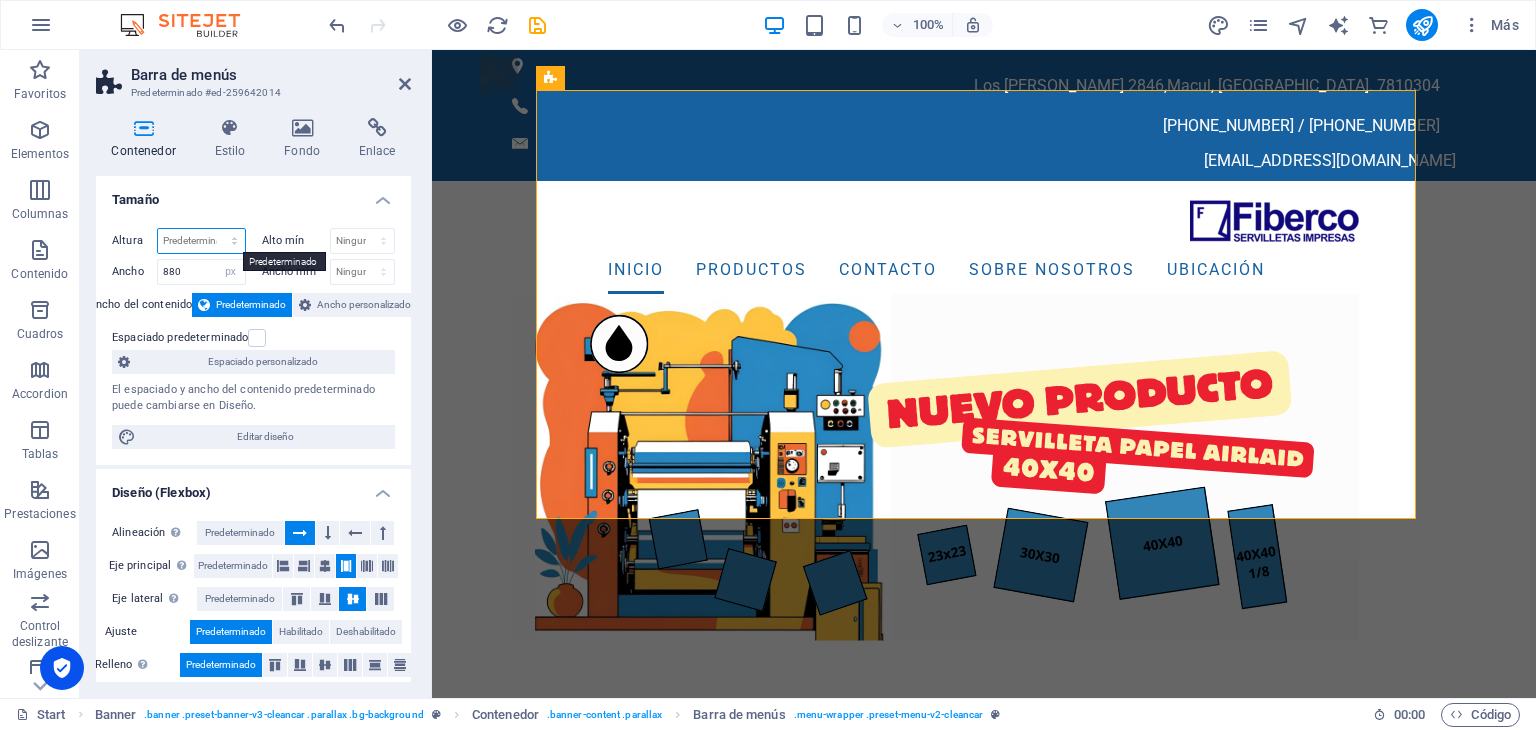 click on "Predeterminado px rem % vh vw" at bounding box center [201, 241] 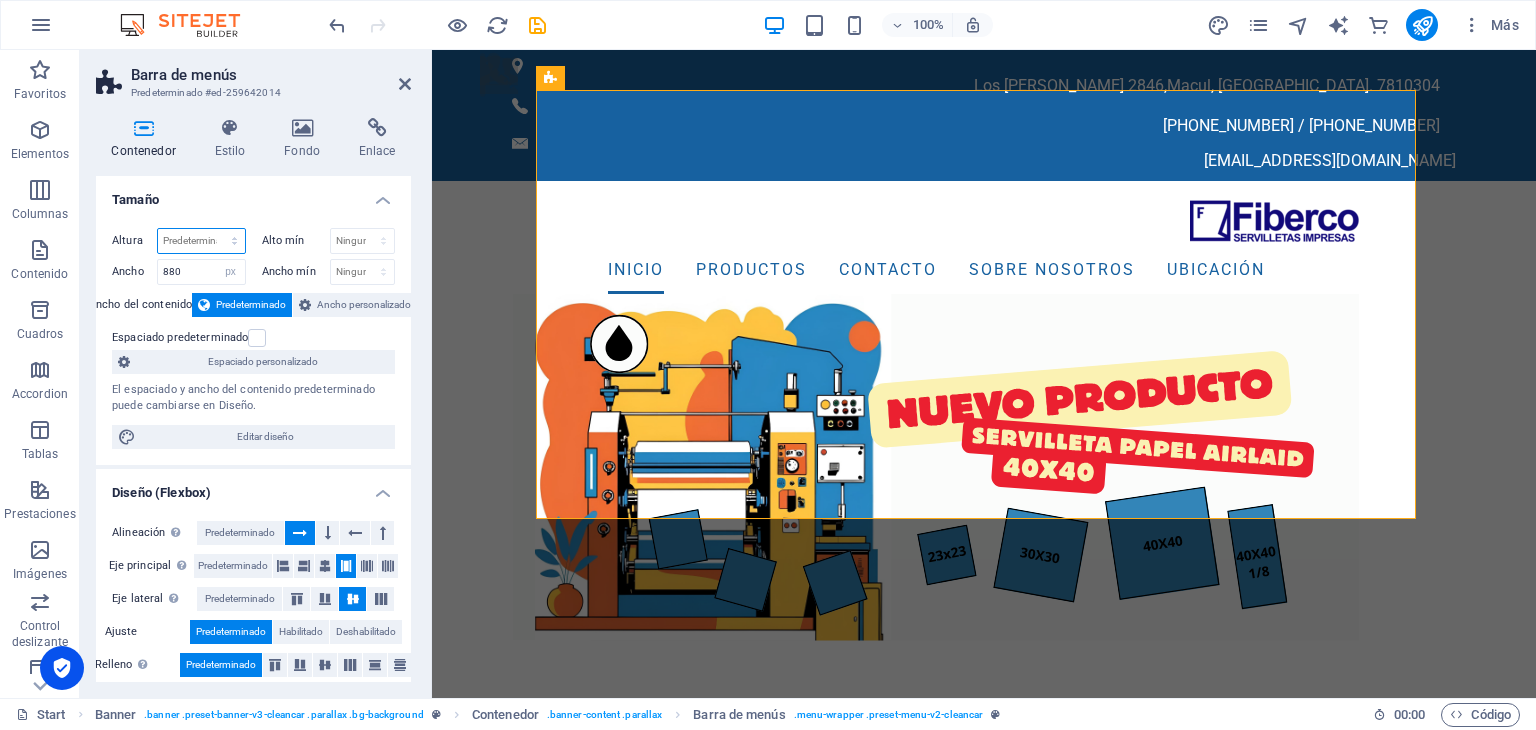 select on "px" 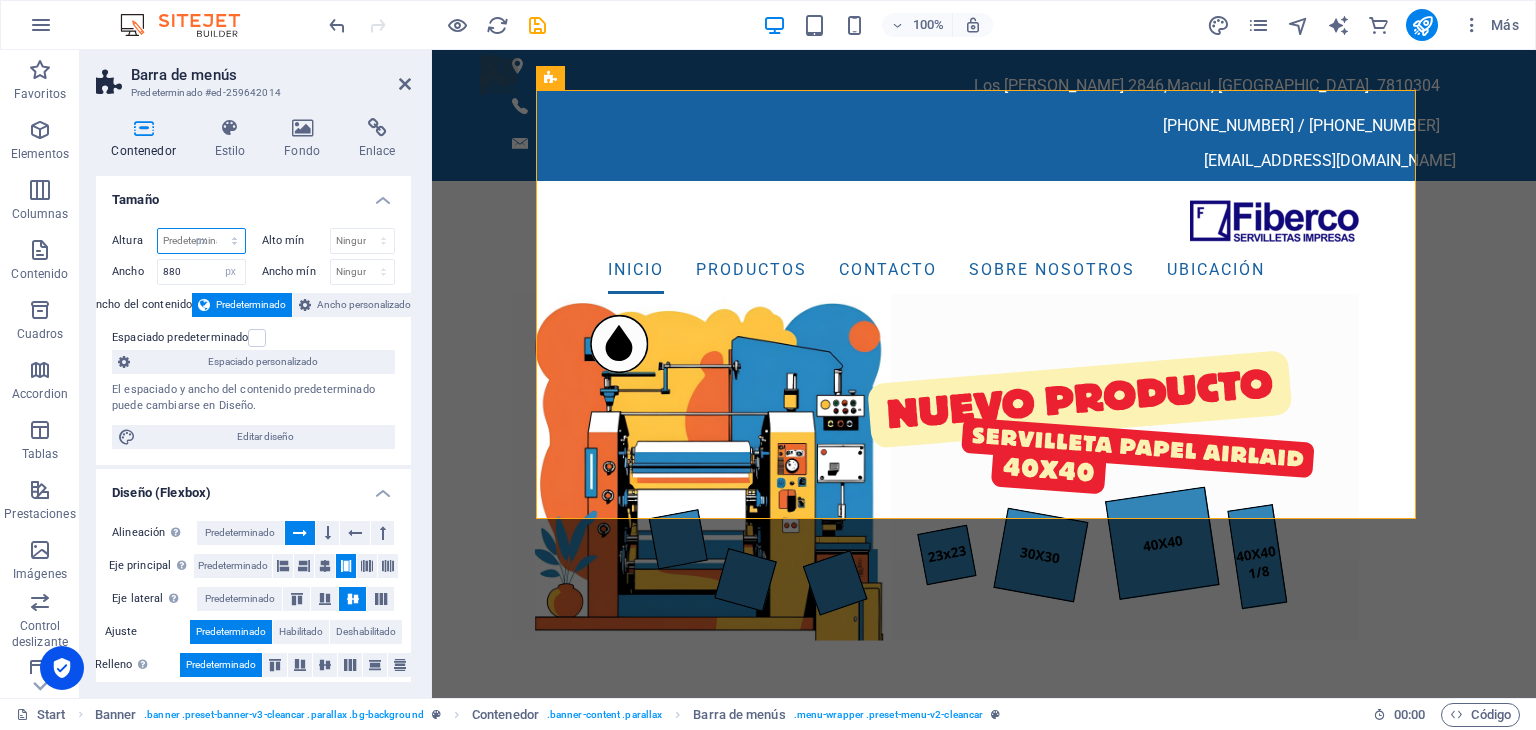 click on "Predeterminado px rem % vh vw" at bounding box center [201, 241] 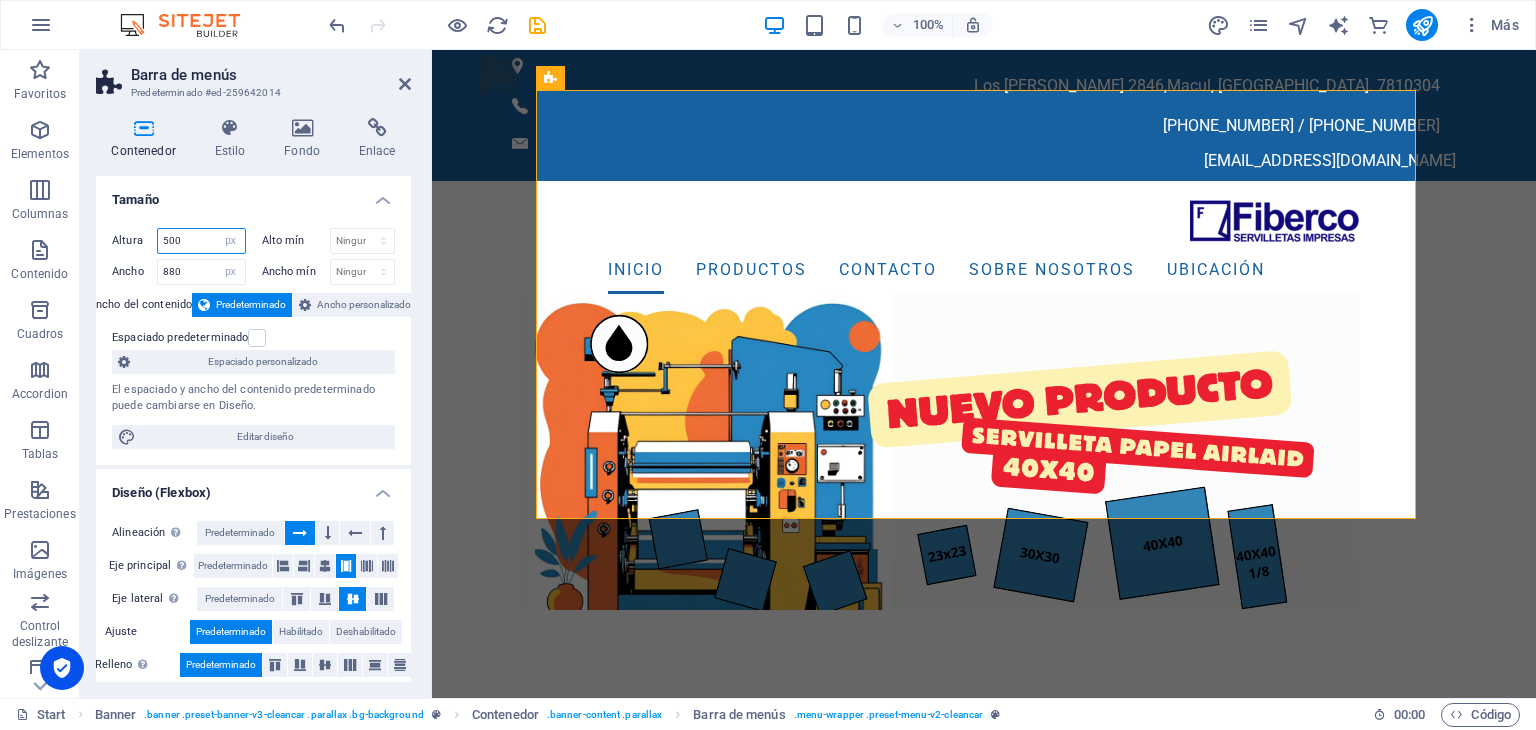 type on "500" 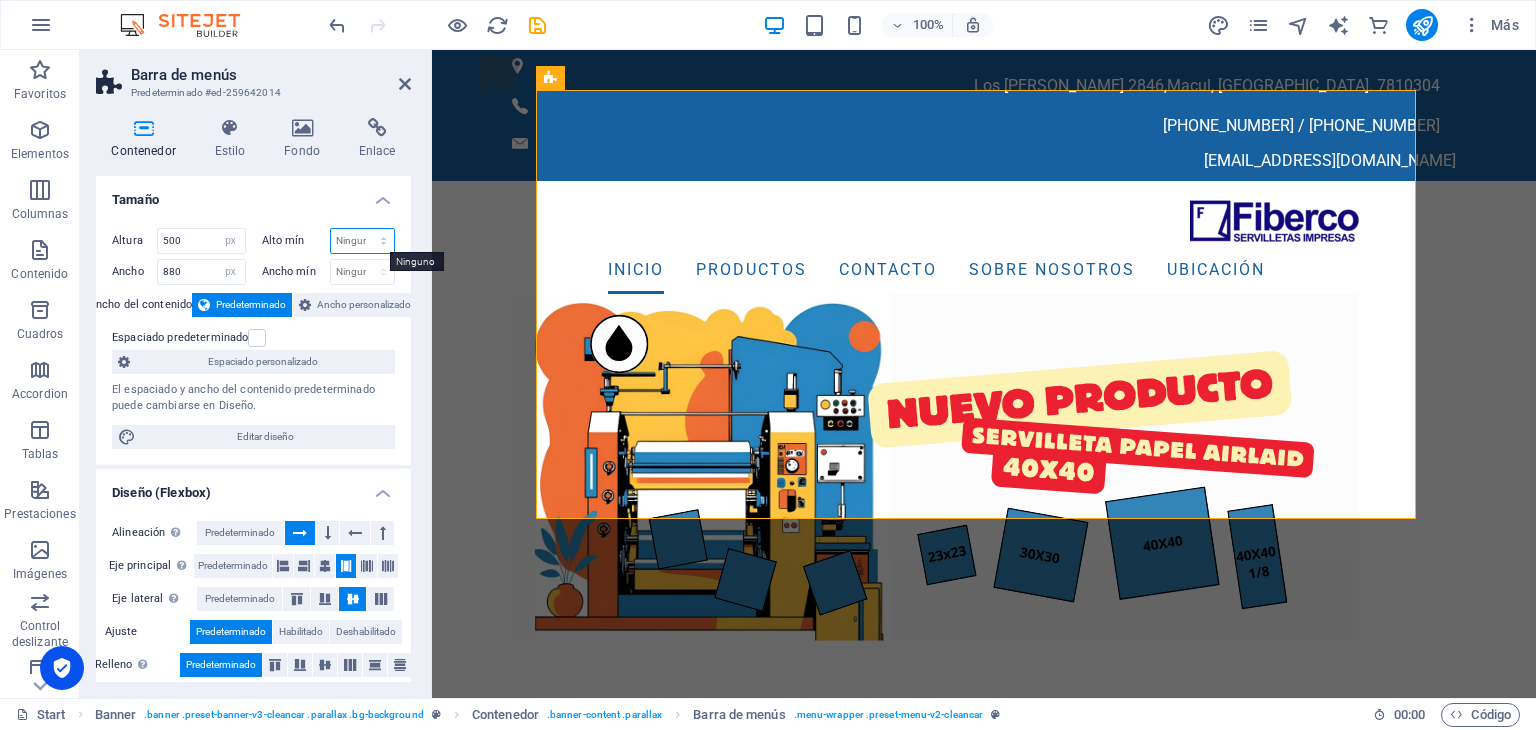 click on "Ninguno px rem % vh vw" at bounding box center (363, 241) 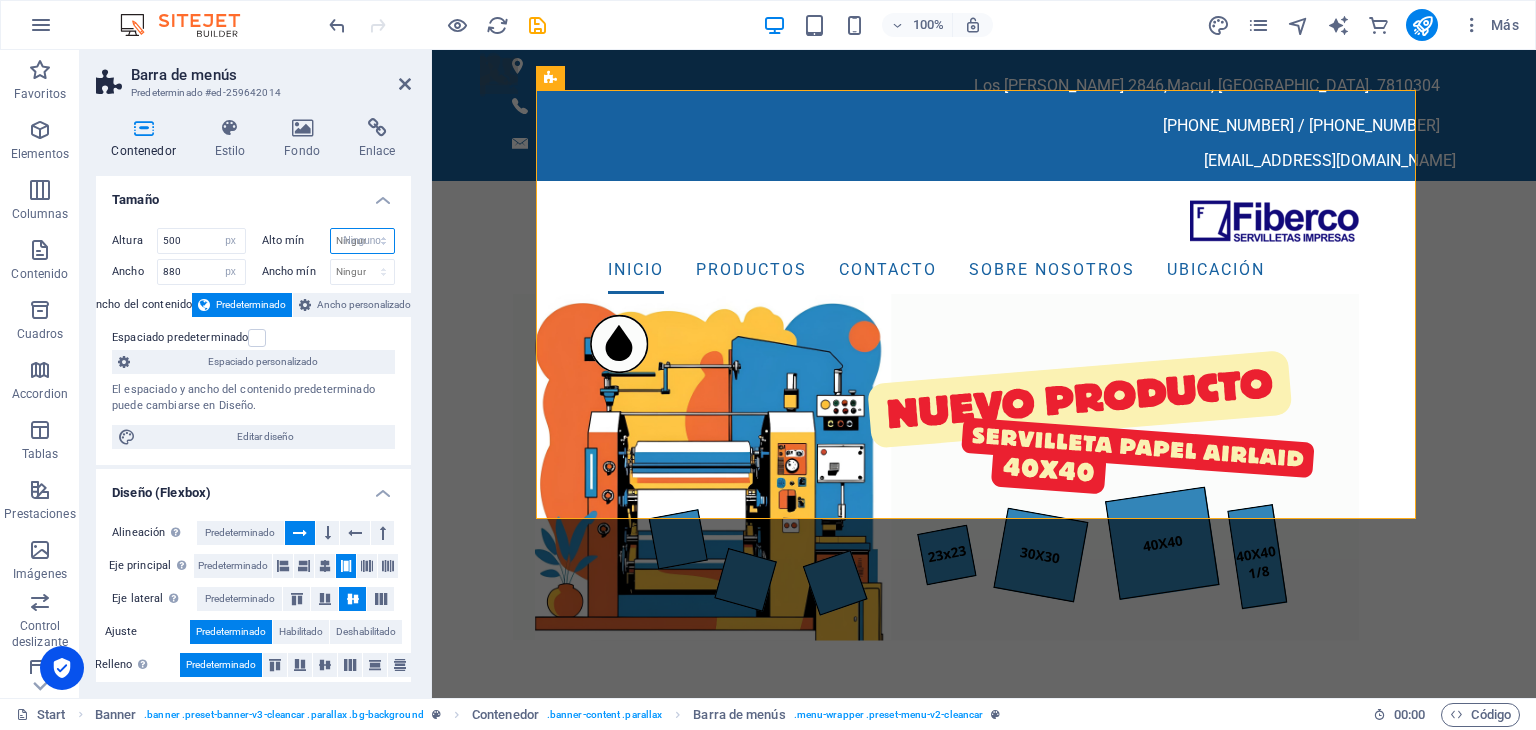 click on "Ninguno px rem % vh vw" at bounding box center [363, 241] 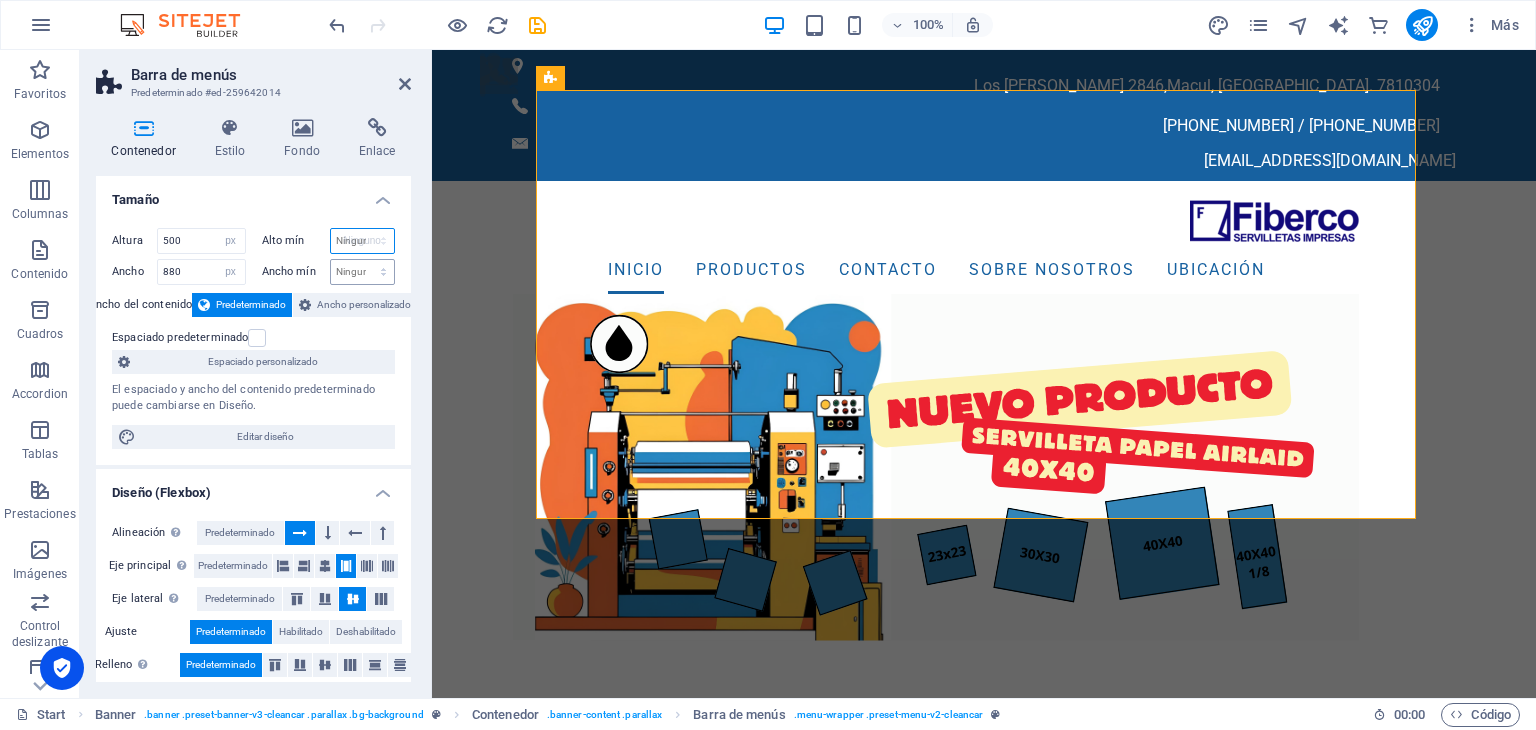select on "DISABLED_OPTION_VALUE" 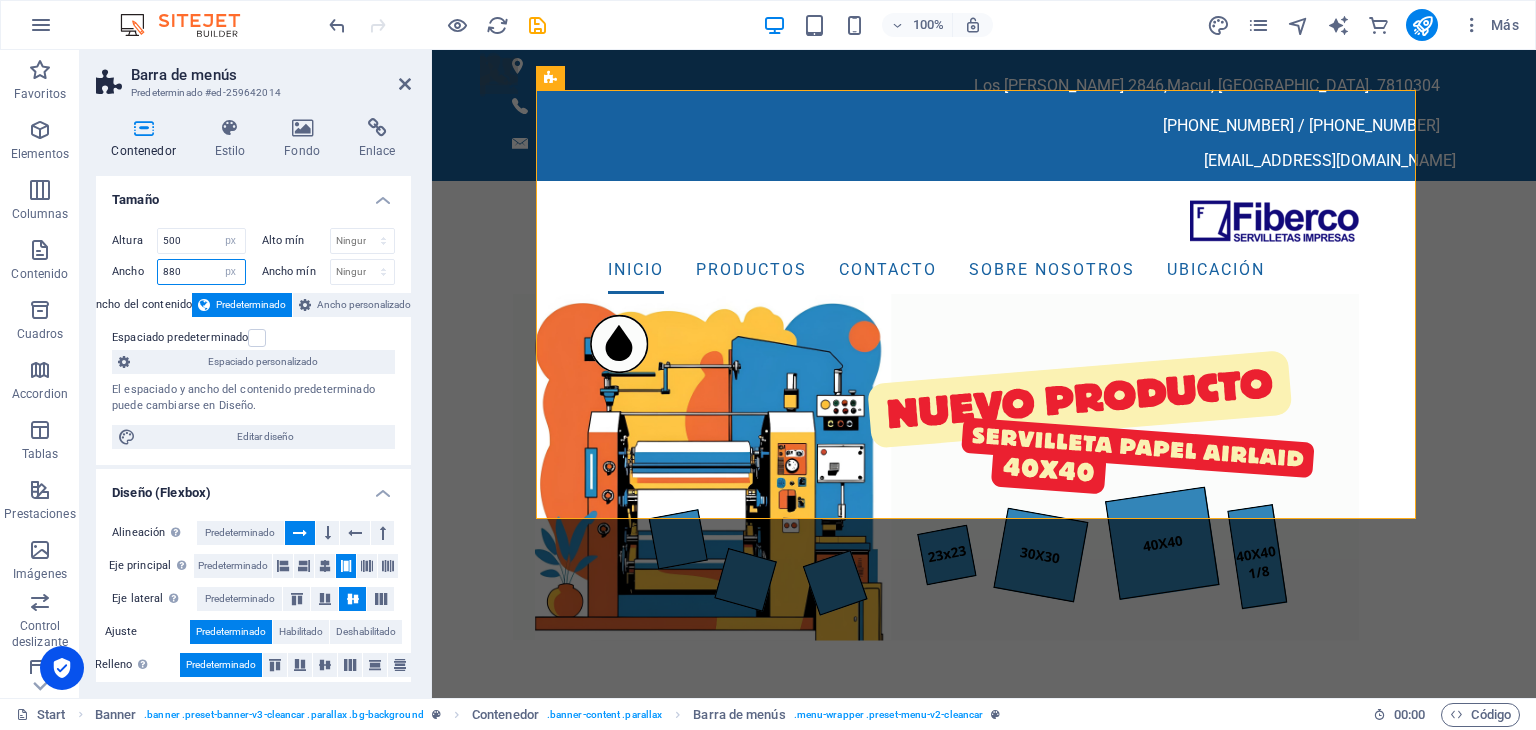 drag, startPoint x: 188, startPoint y: 273, endPoint x: 146, endPoint y: 269, distance: 42.190044 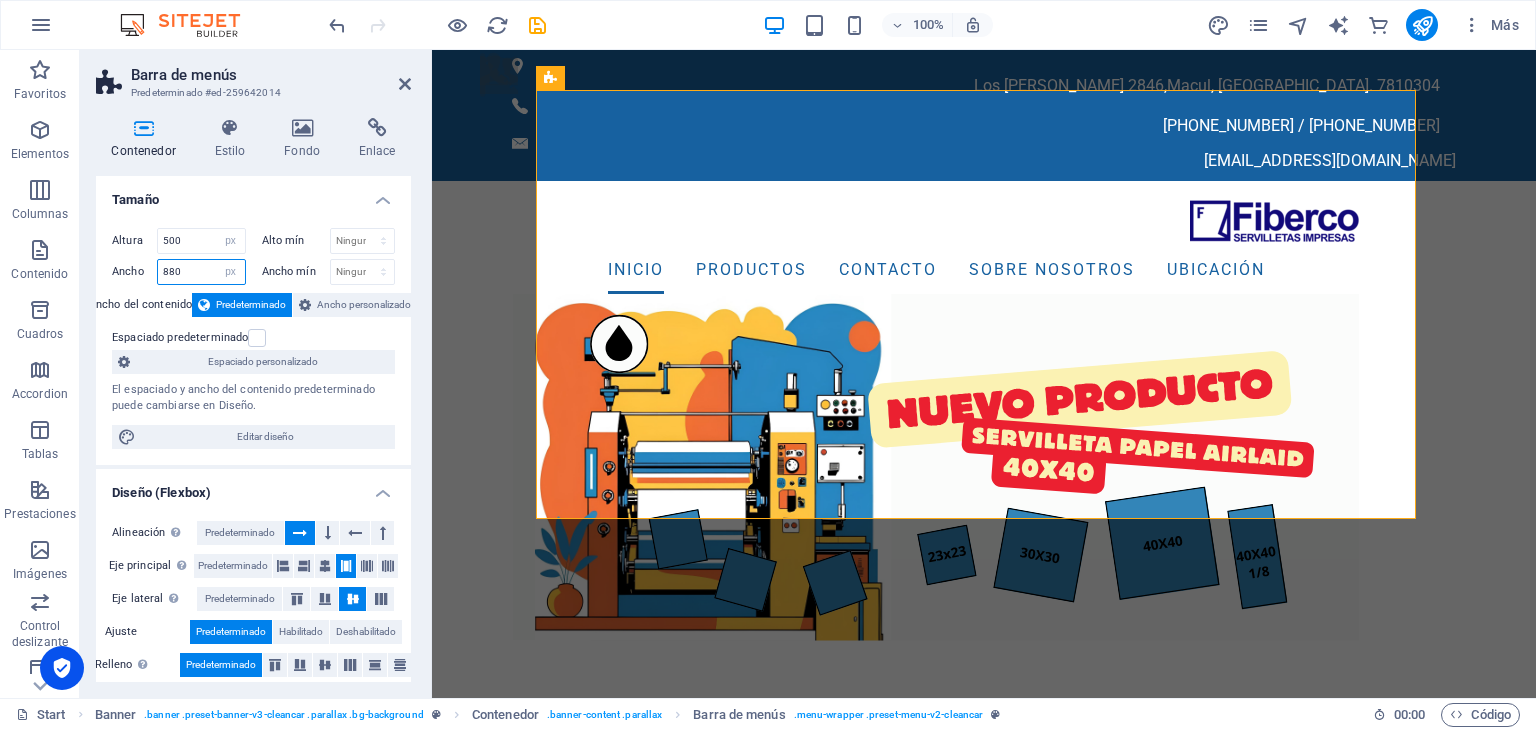 click on "Ancho 880 Predeterminado px rem % em vh vw" at bounding box center [179, 272] 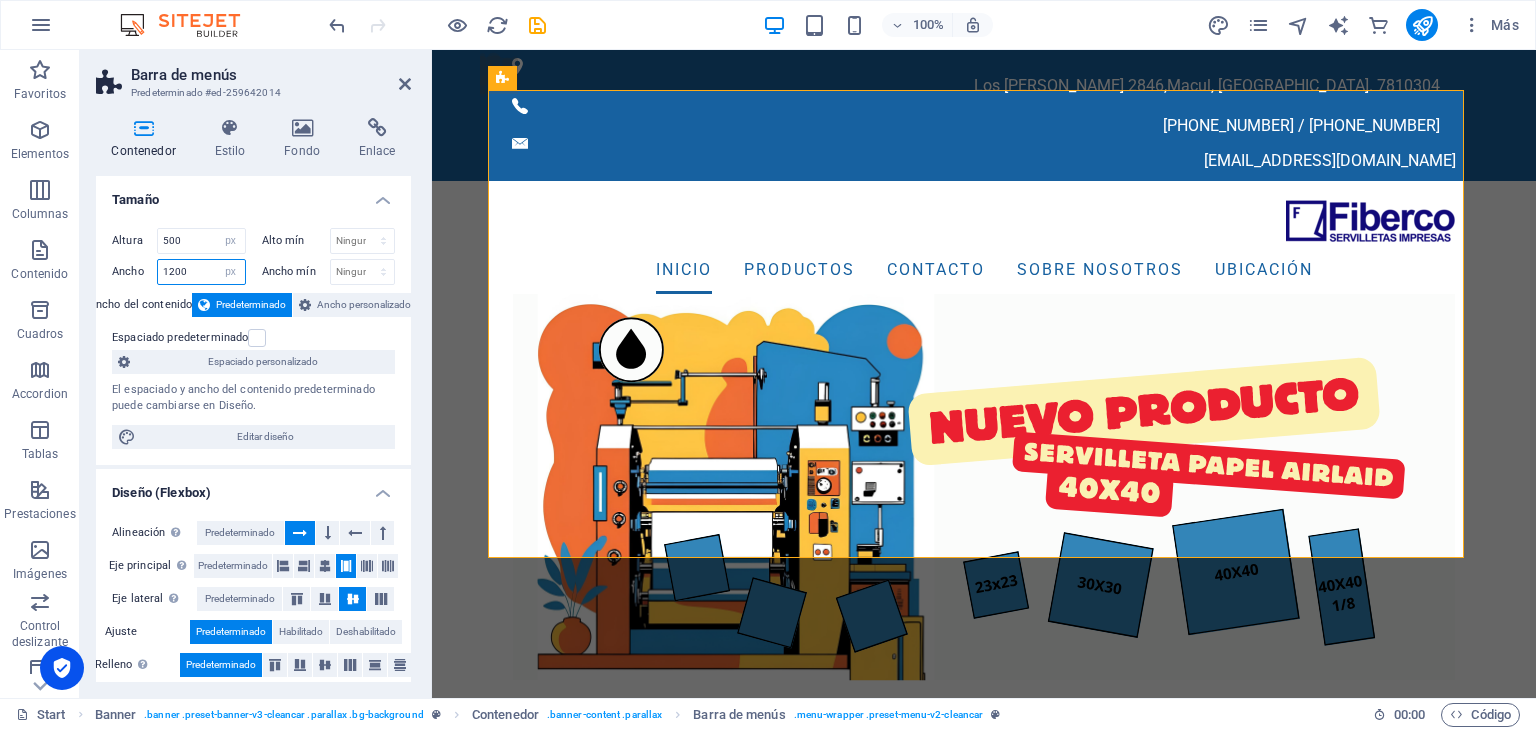 click on "1200" at bounding box center [201, 272] 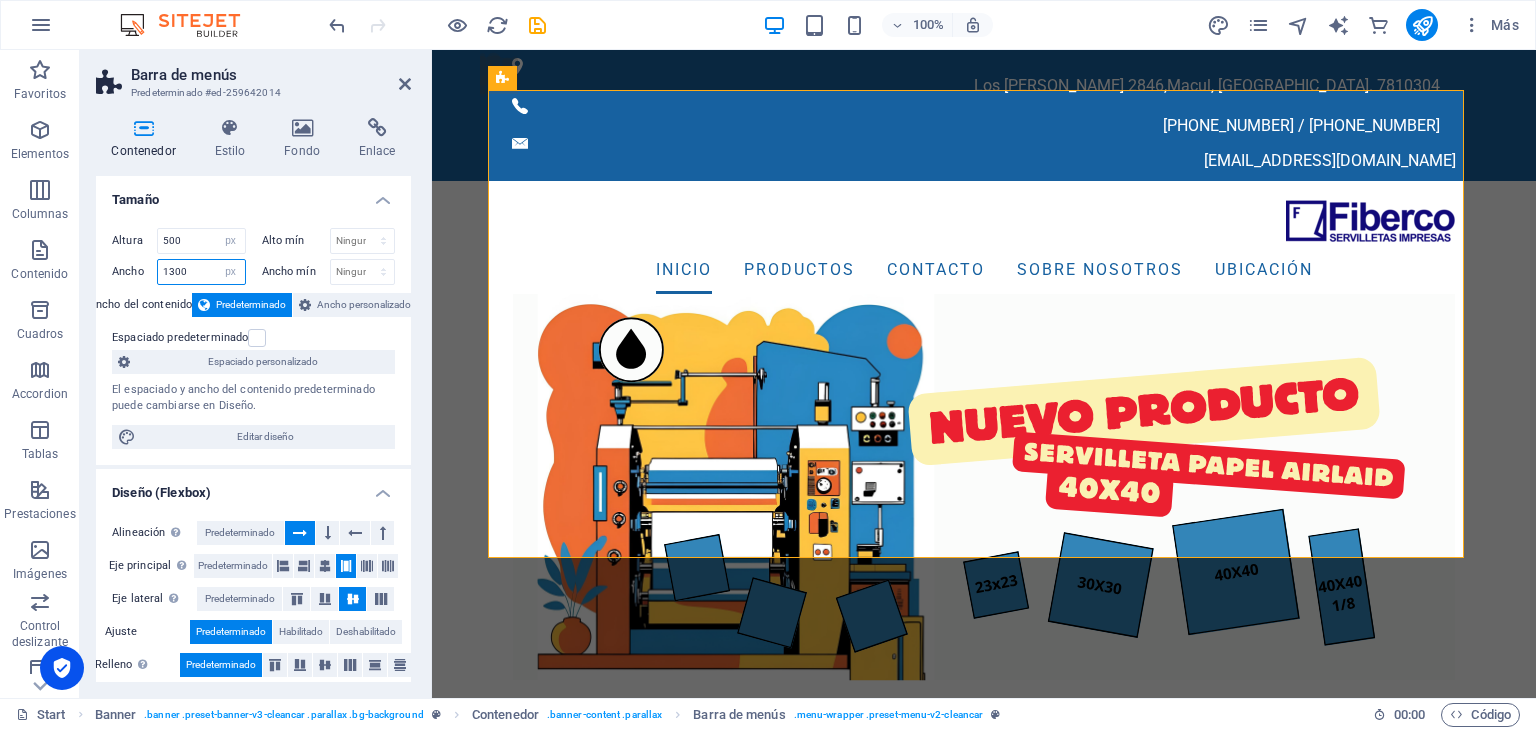 type on "1300" 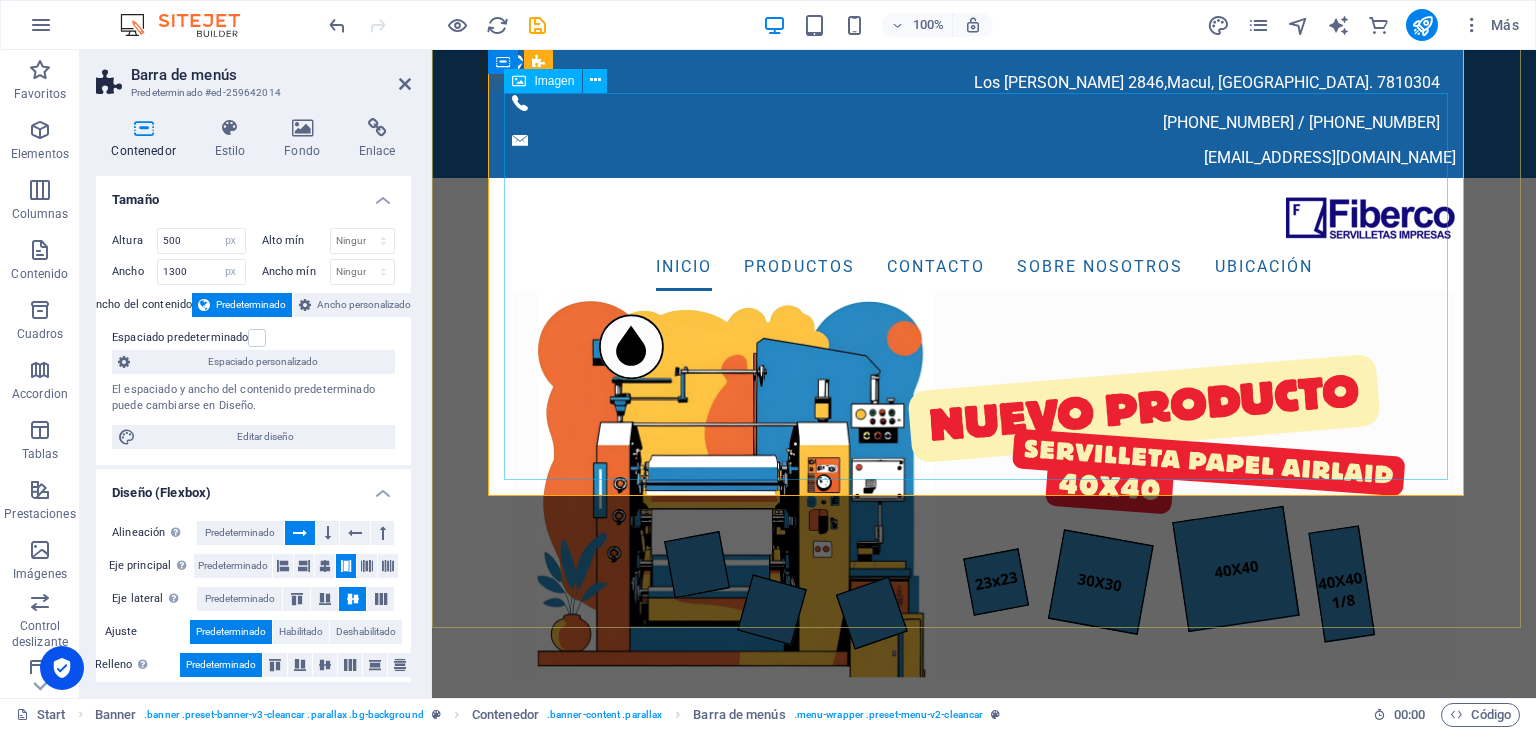 scroll, scrollTop: 0, scrollLeft: 0, axis: both 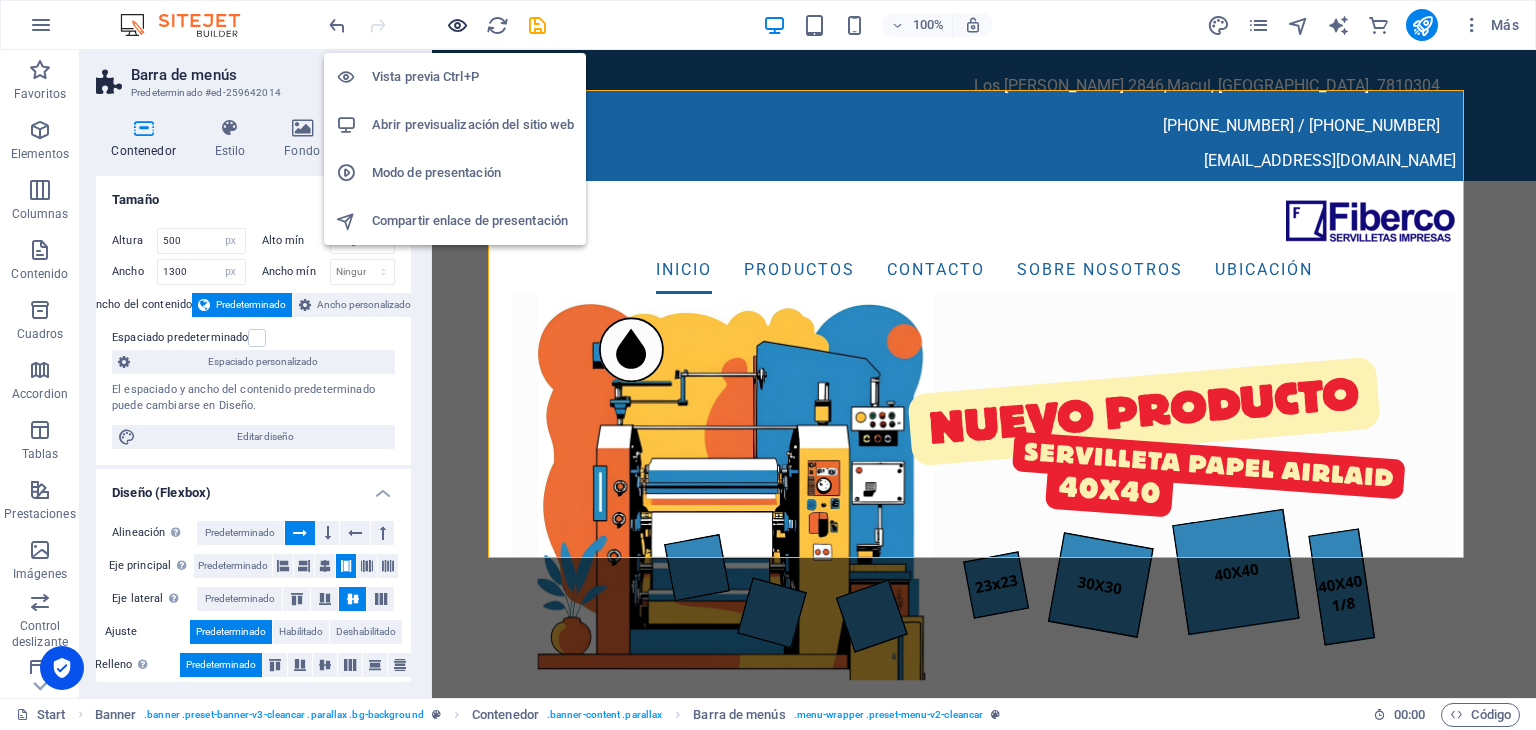 click at bounding box center (457, 25) 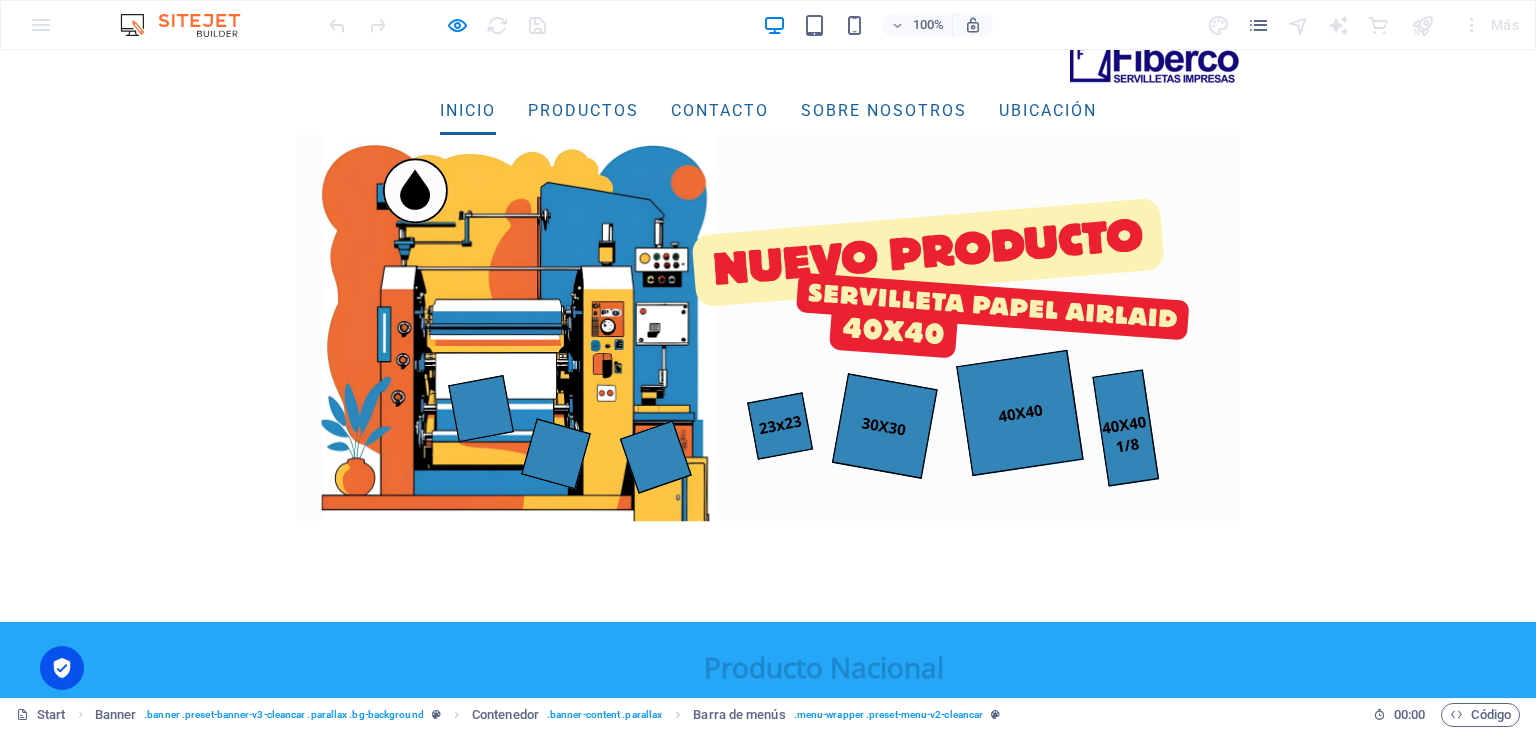 scroll, scrollTop: 0, scrollLeft: 0, axis: both 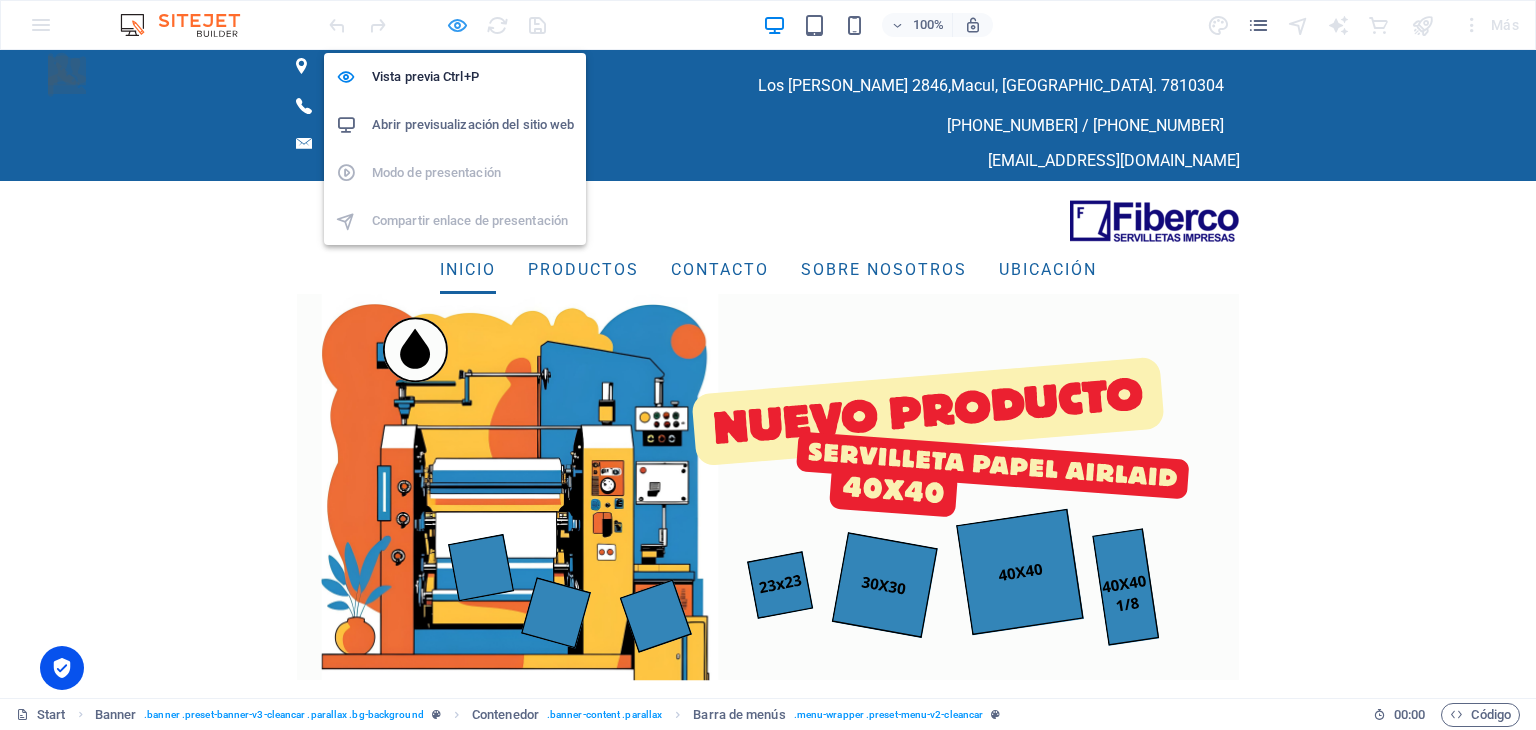 click at bounding box center (457, 25) 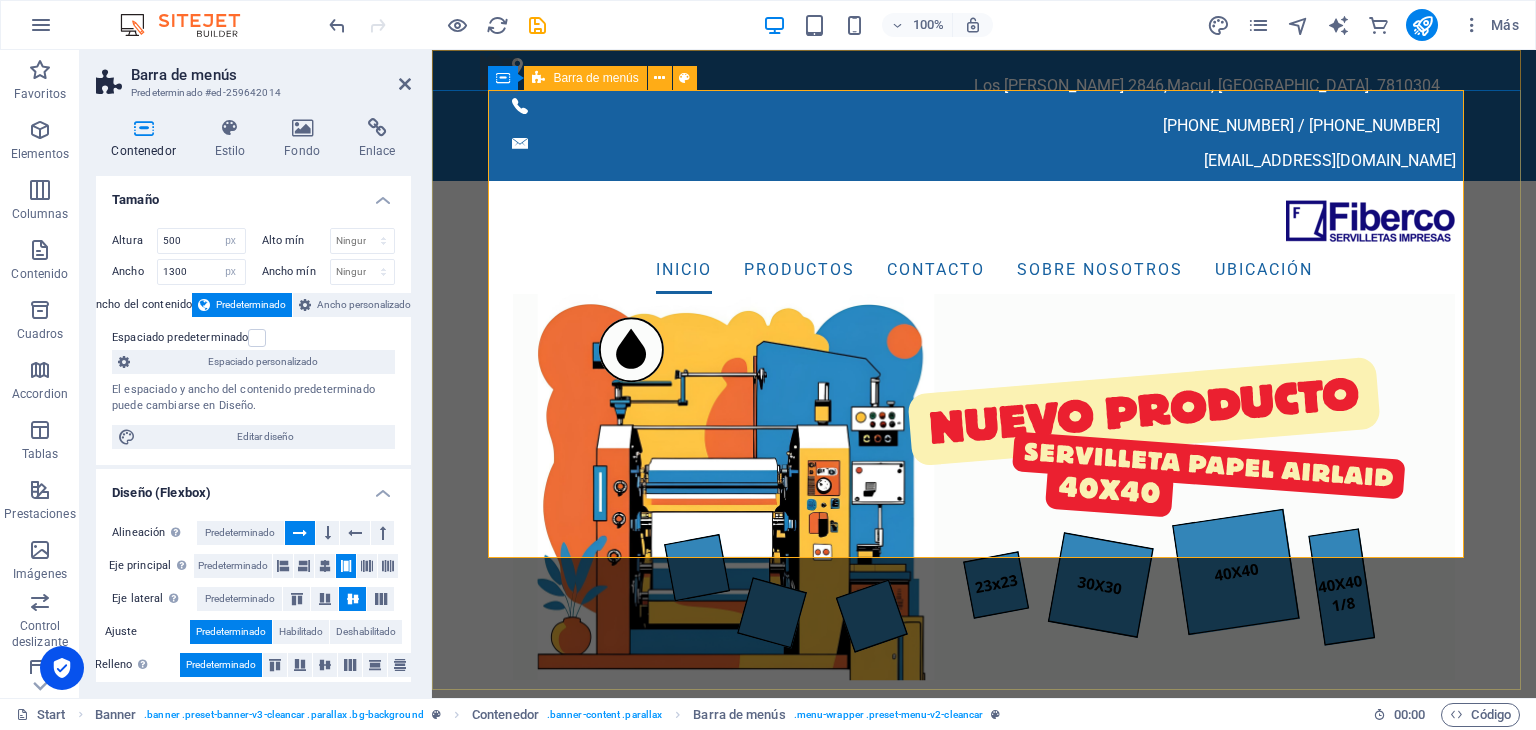 click on "Inicio productos contacto sobre nosotros Ubicación" at bounding box center (984, 431) 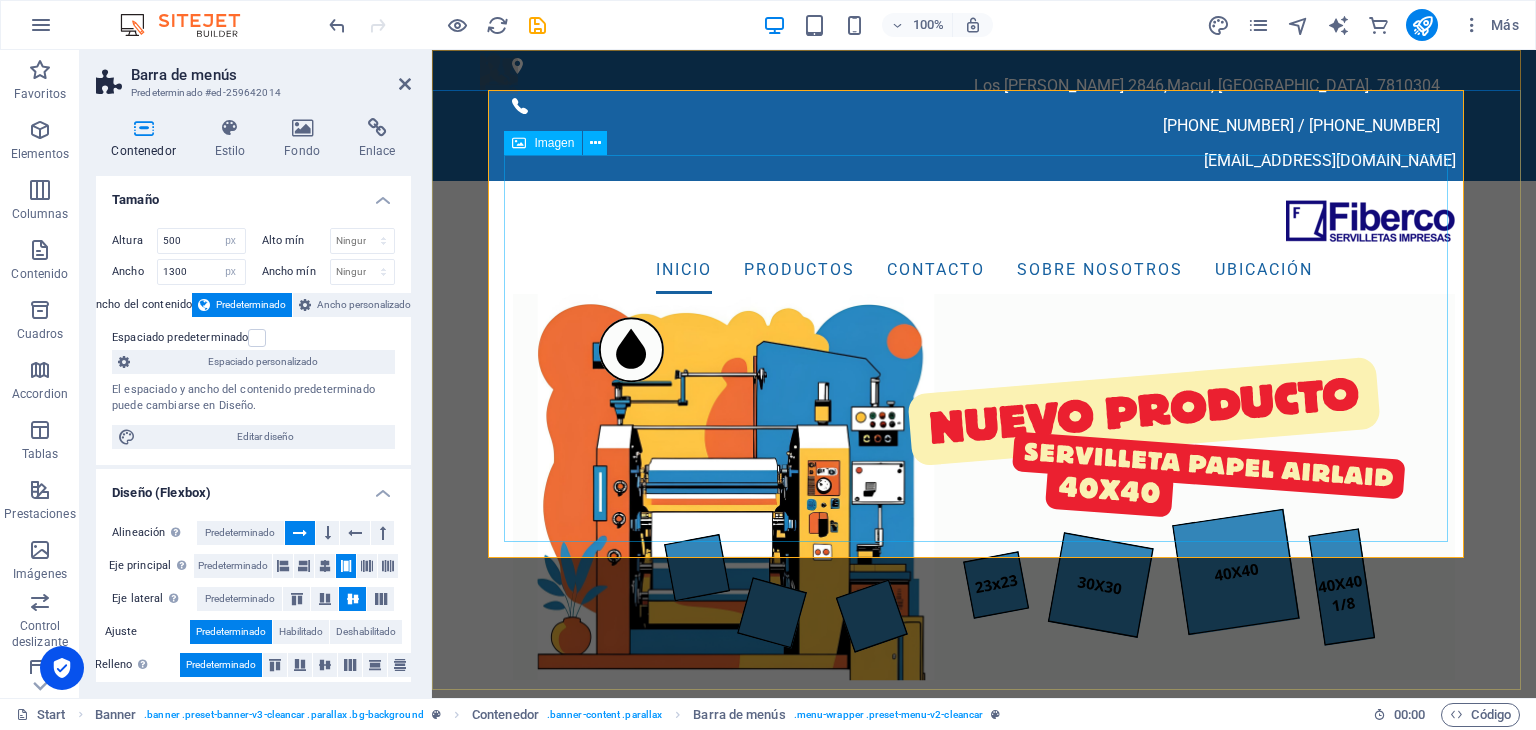 click at bounding box center [984, 487] 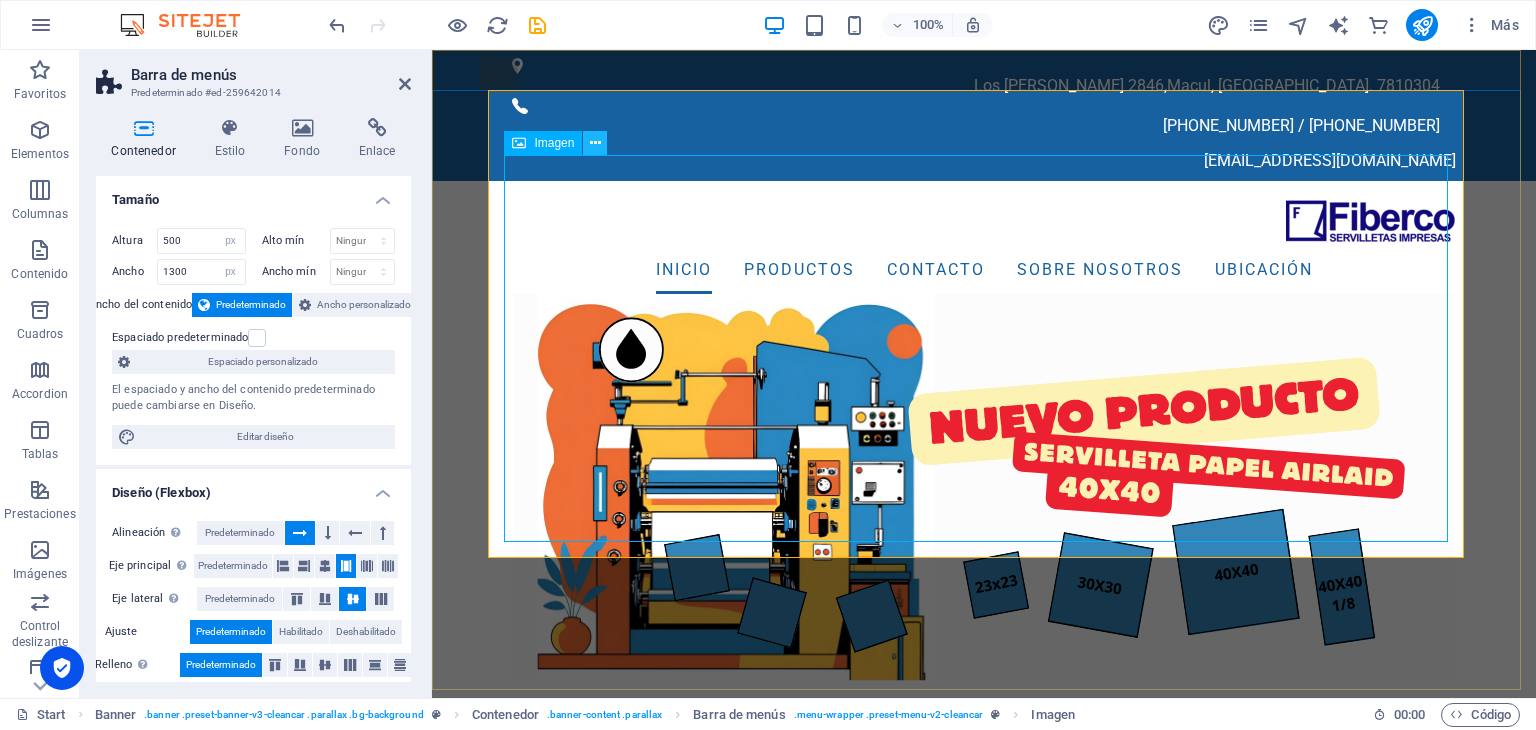 click at bounding box center (595, 143) 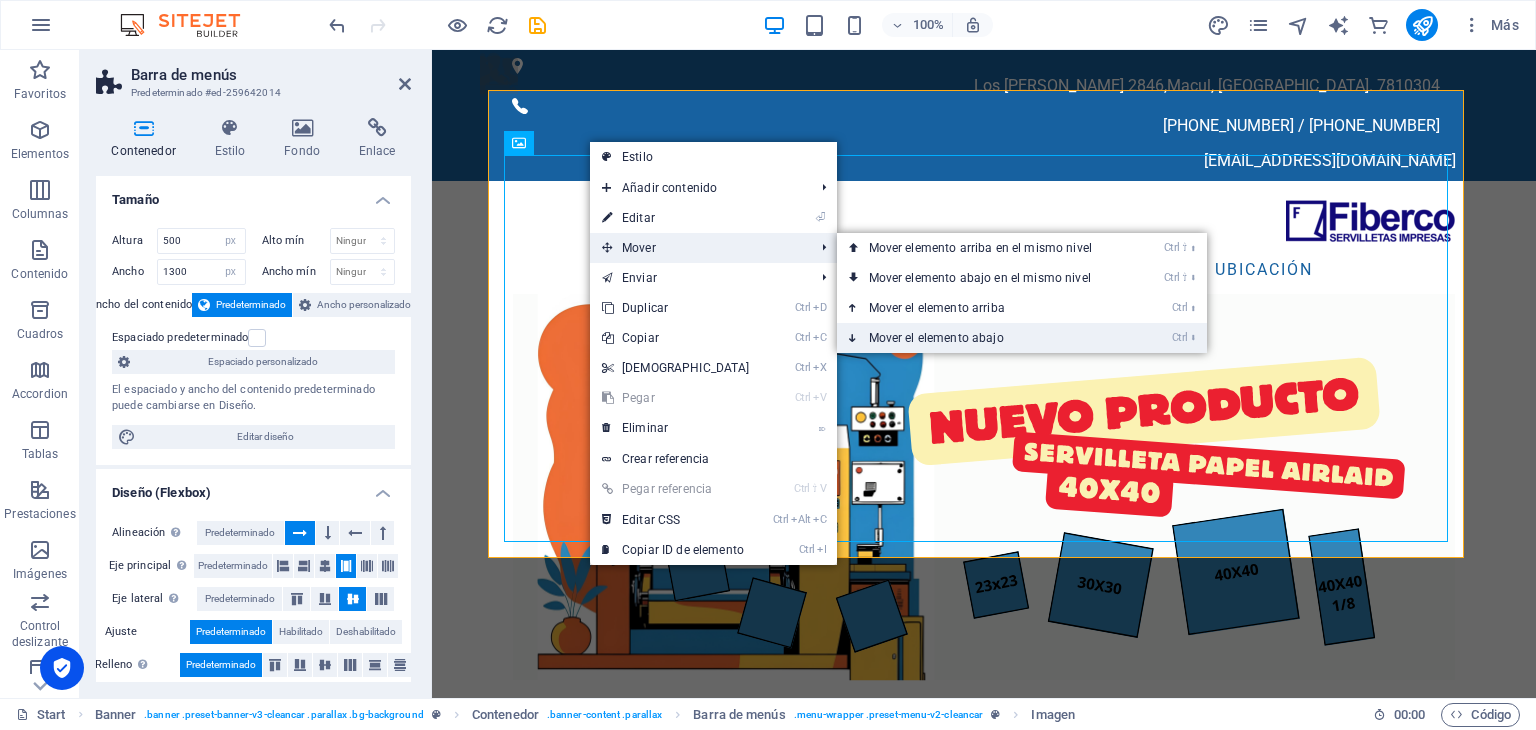 click on "Ctrl ⬇  Mover el elemento abajo" at bounding box center (984, 338) 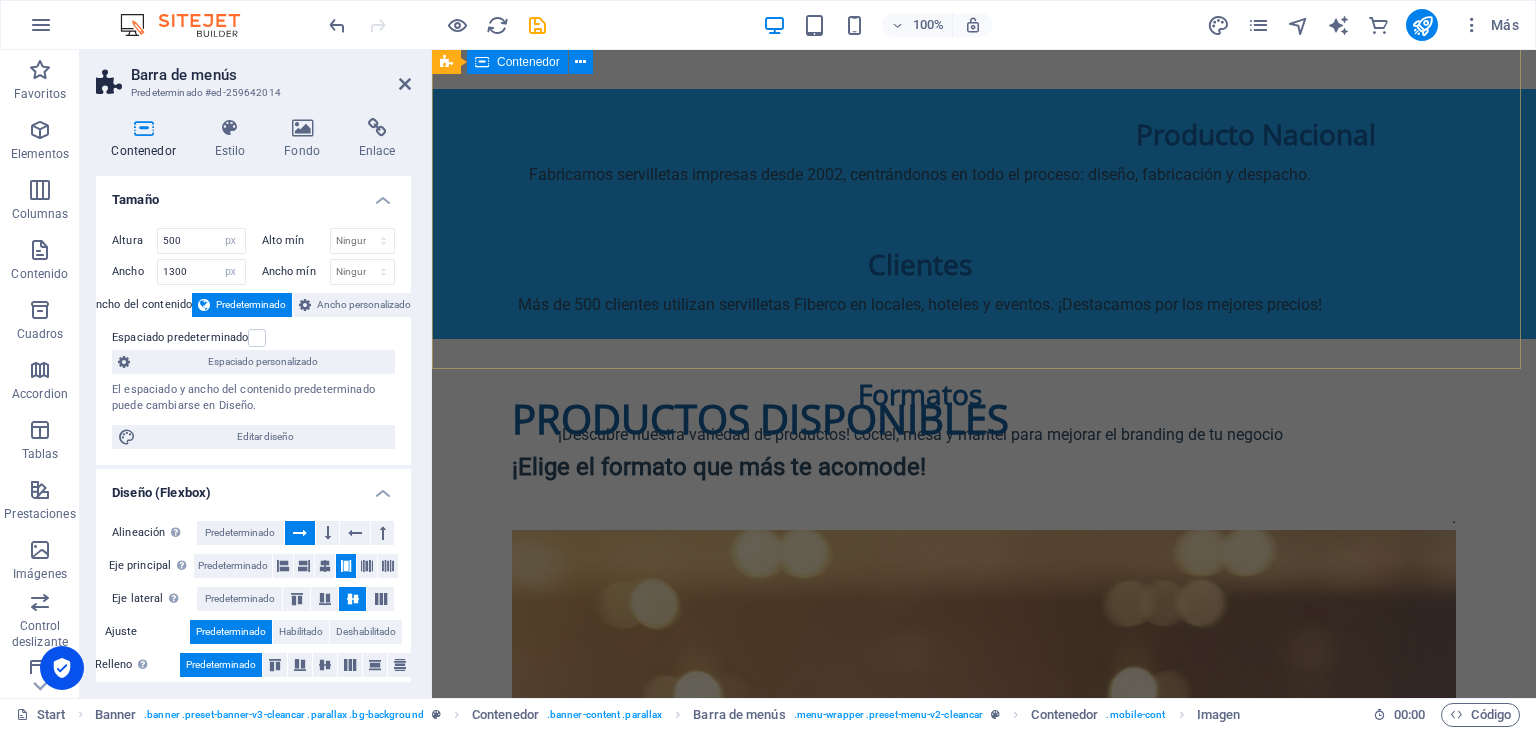 scroll, scrollTop: 0, scrollLeft: 0, axis: both 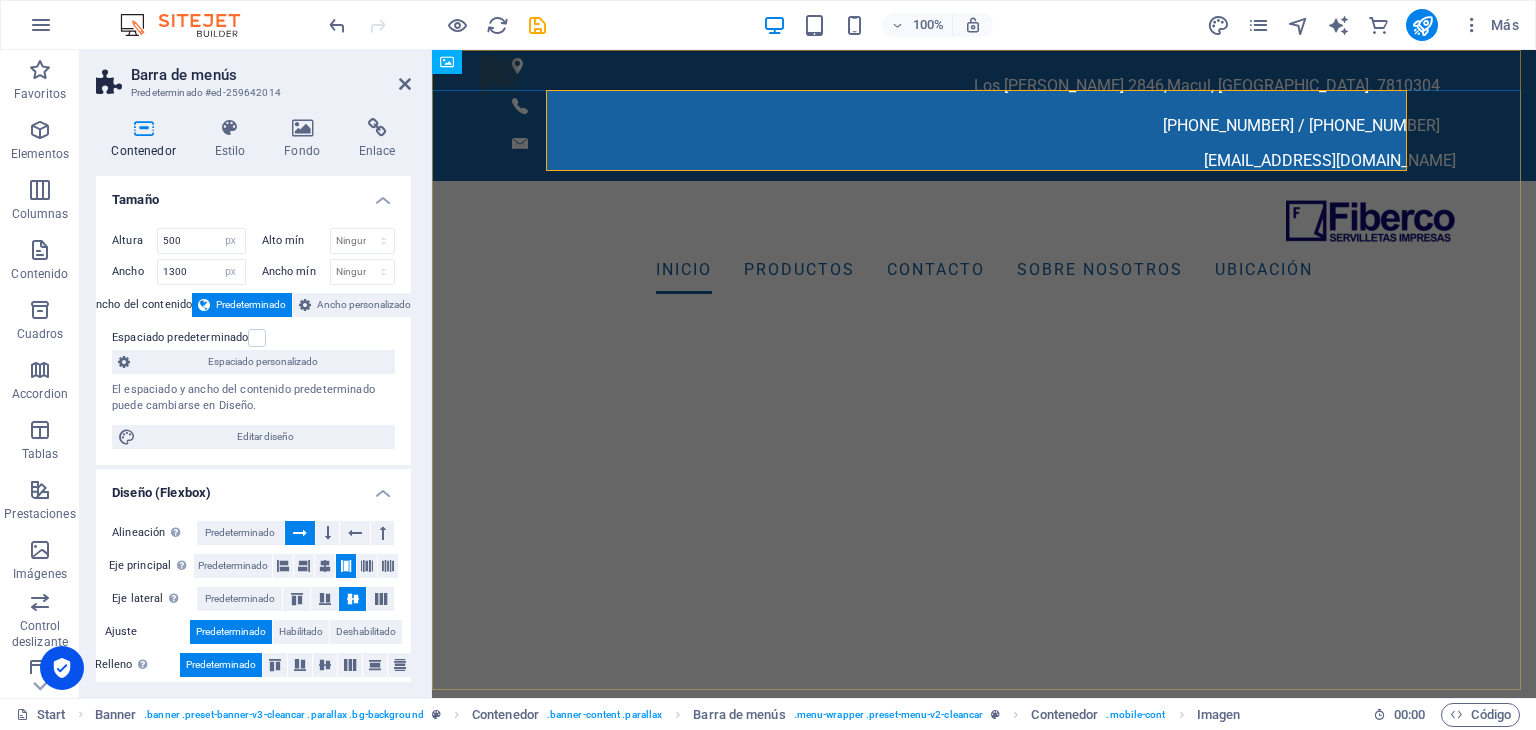 click on "Inicio productos contacto sobre nosotros Ubicación" at bounding box center [984, 481] 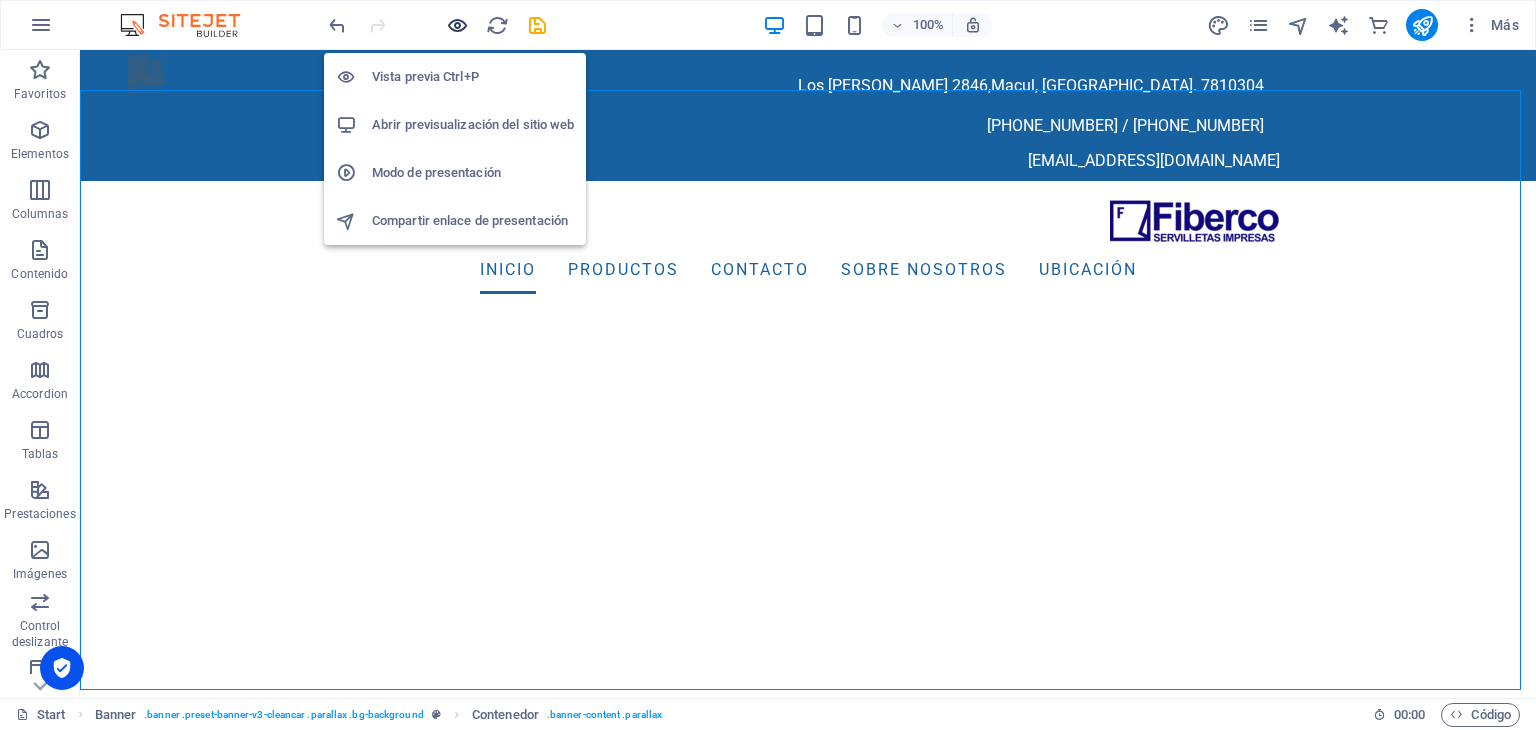 click at bounding box center (457, 25) 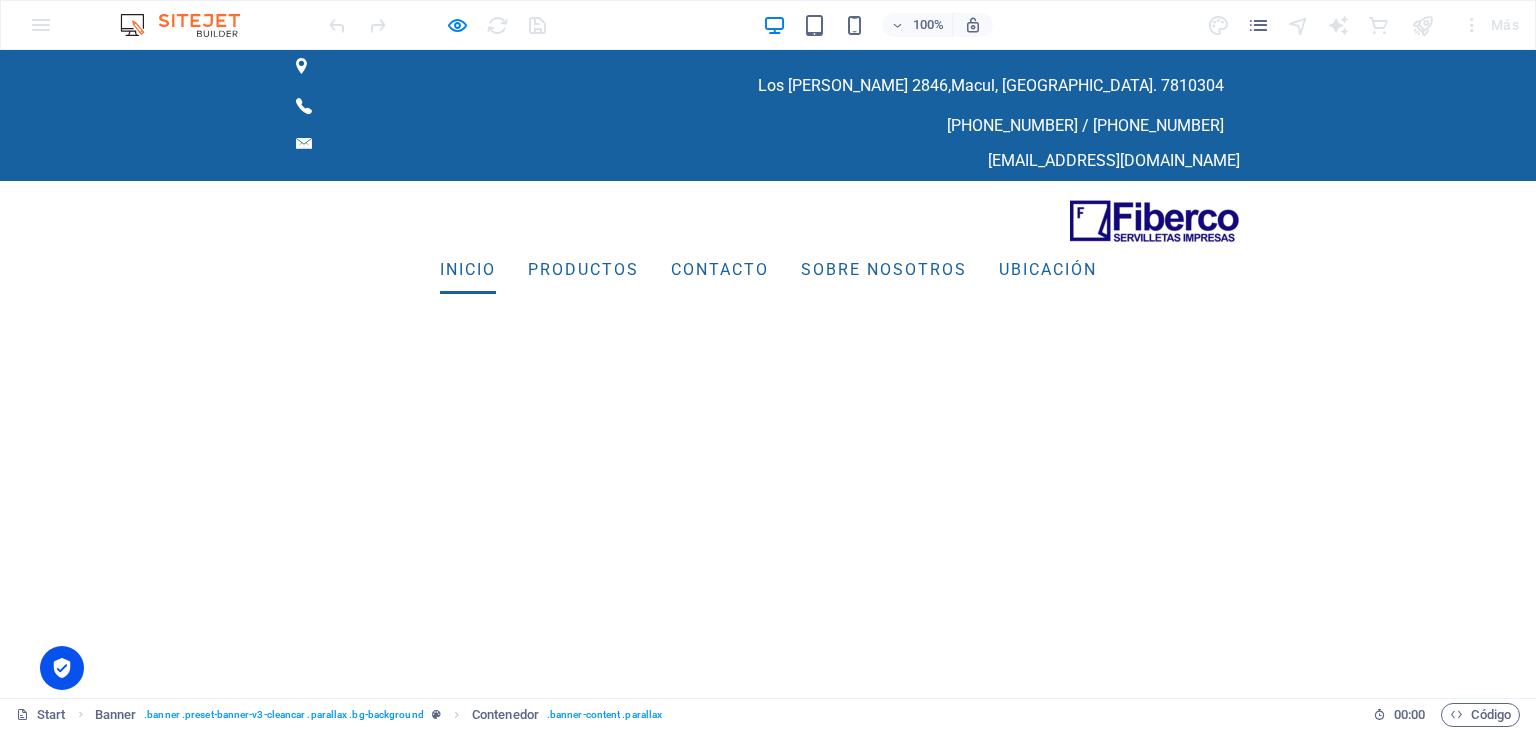 click on "Inicio productos contacto sobre nosotros Ubicación" at bounding box center [768, 481] 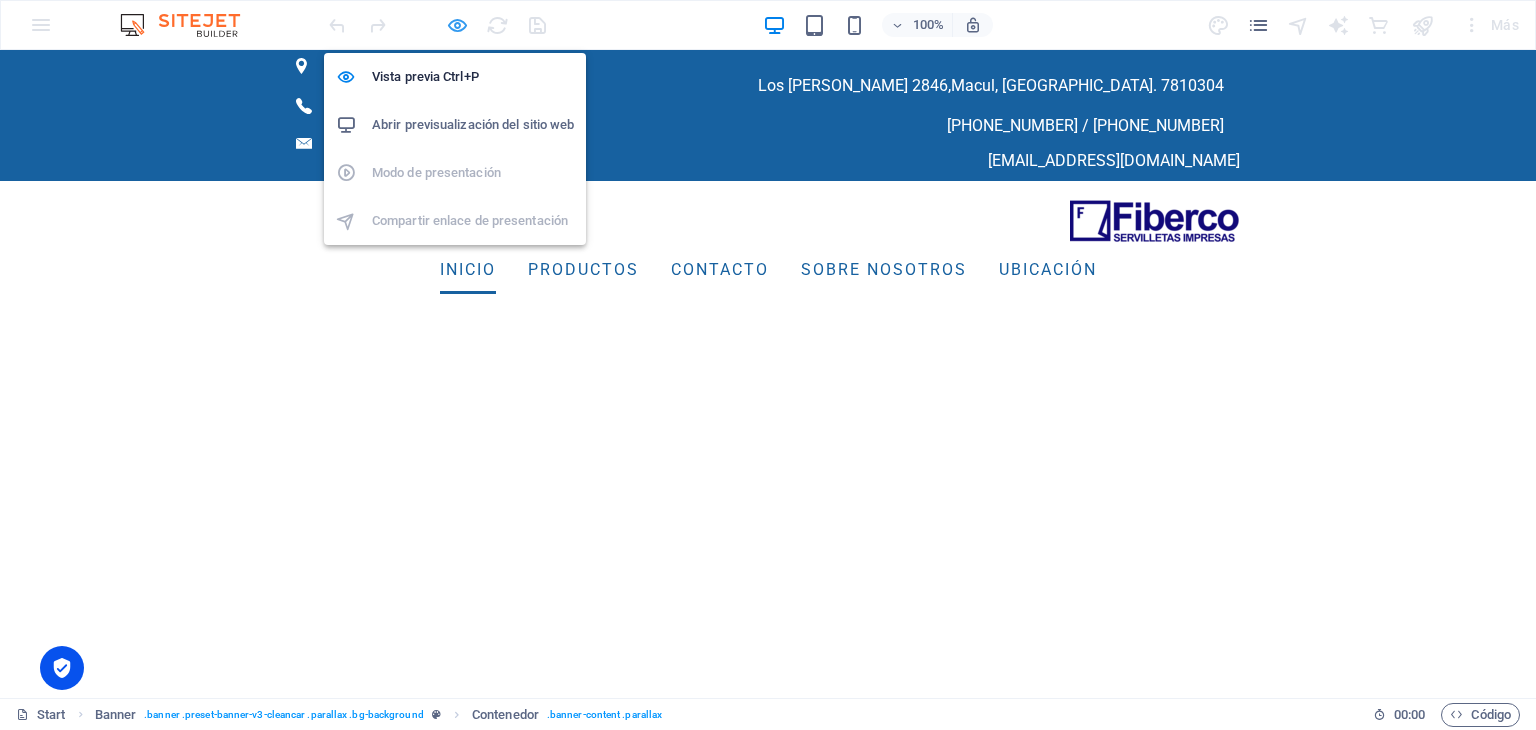 click at bounding box center [457, 25] 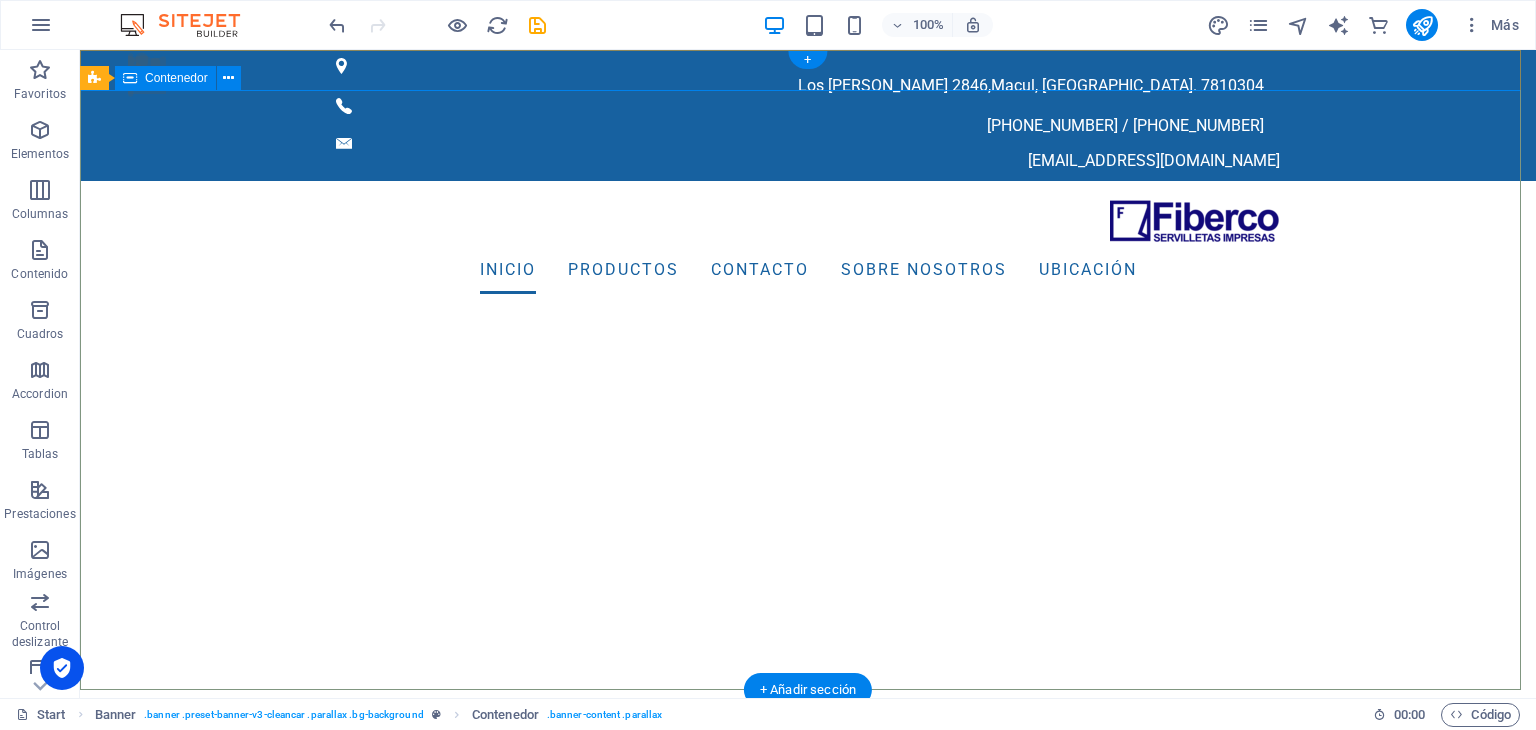 click on "Inicio productos contacto sobre nosotros Ubicación" at bounding box center (808, 481) 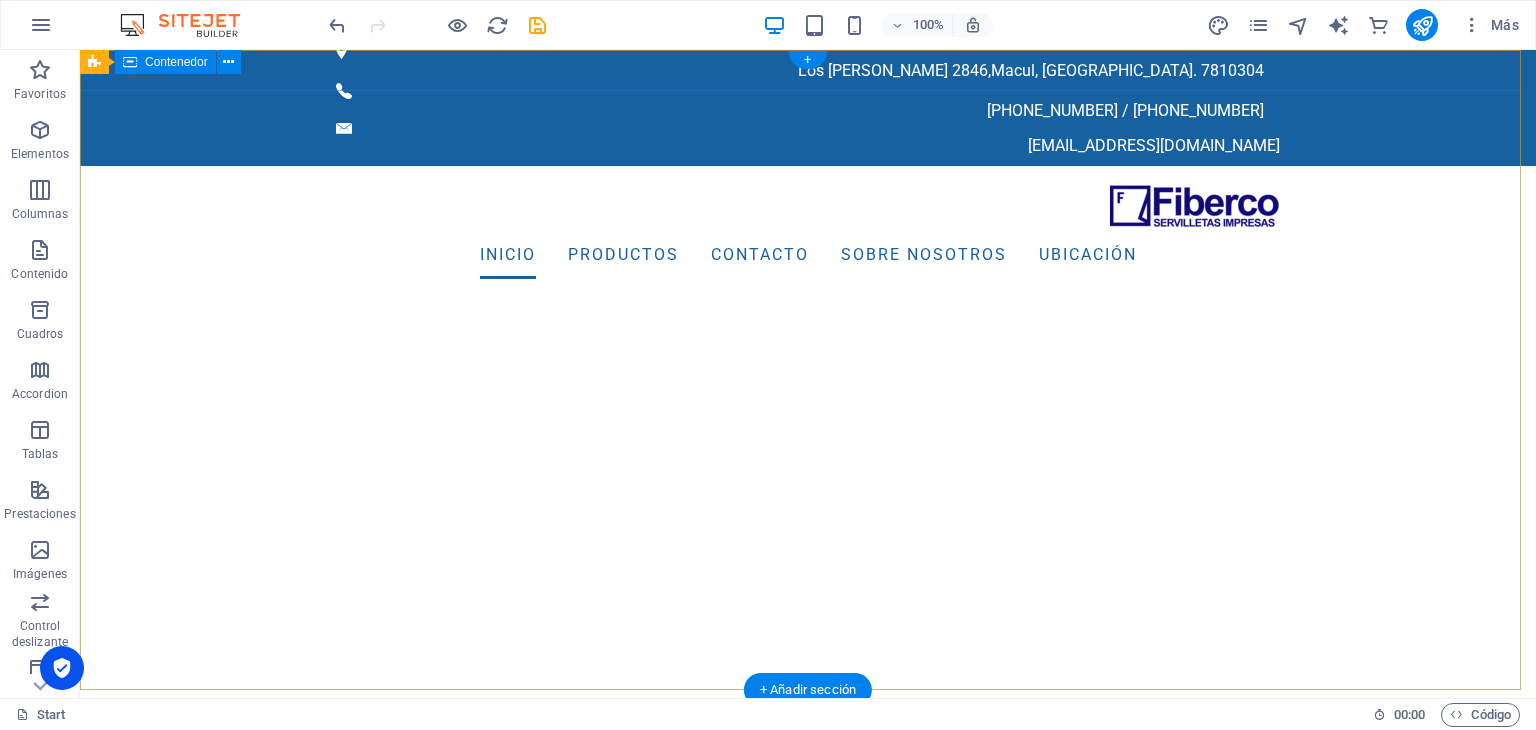scroll, scrollTop: 0, scrollLeft: 0, axis: both 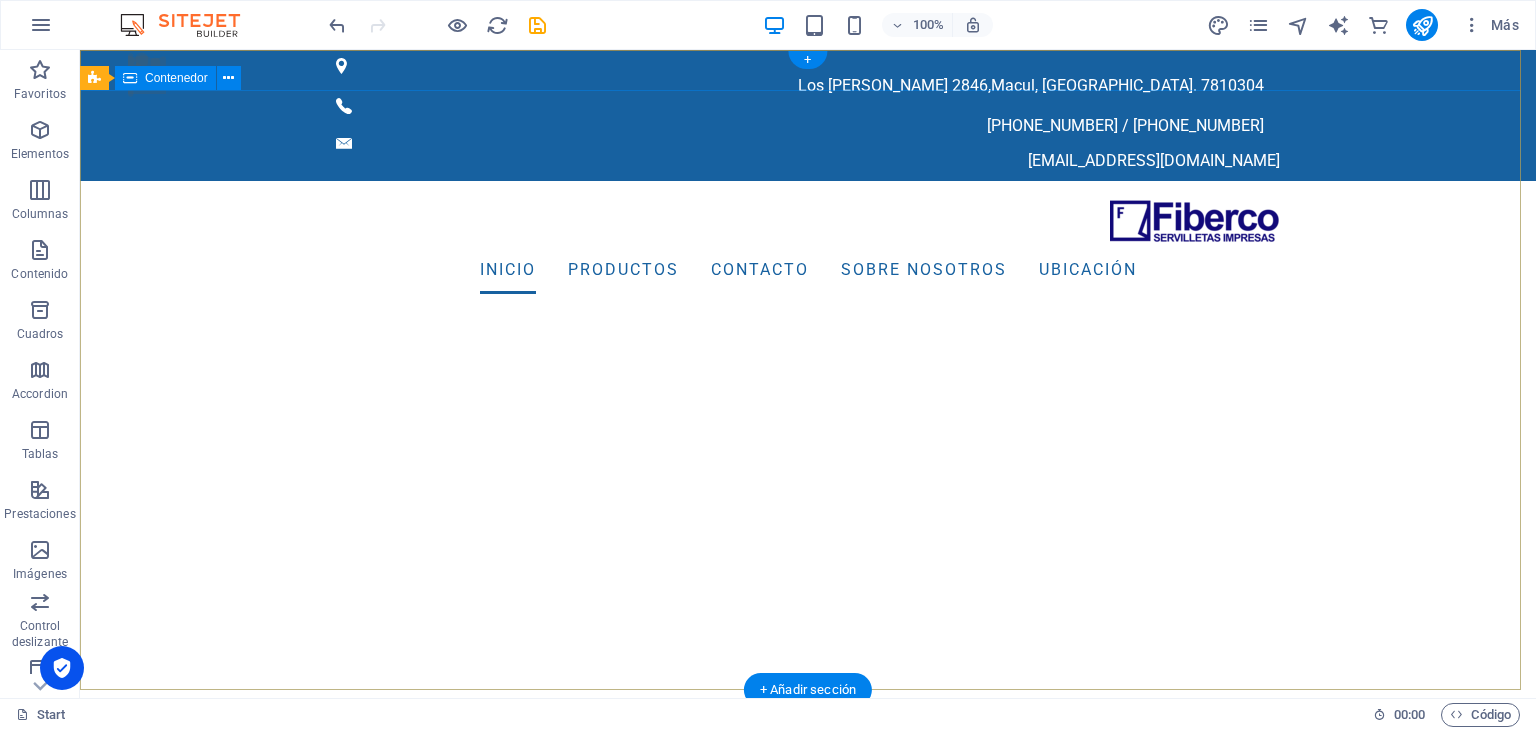 click on "Inicio productos contacto sobre nosotros Ubicación" at bounding box center [808, 481] 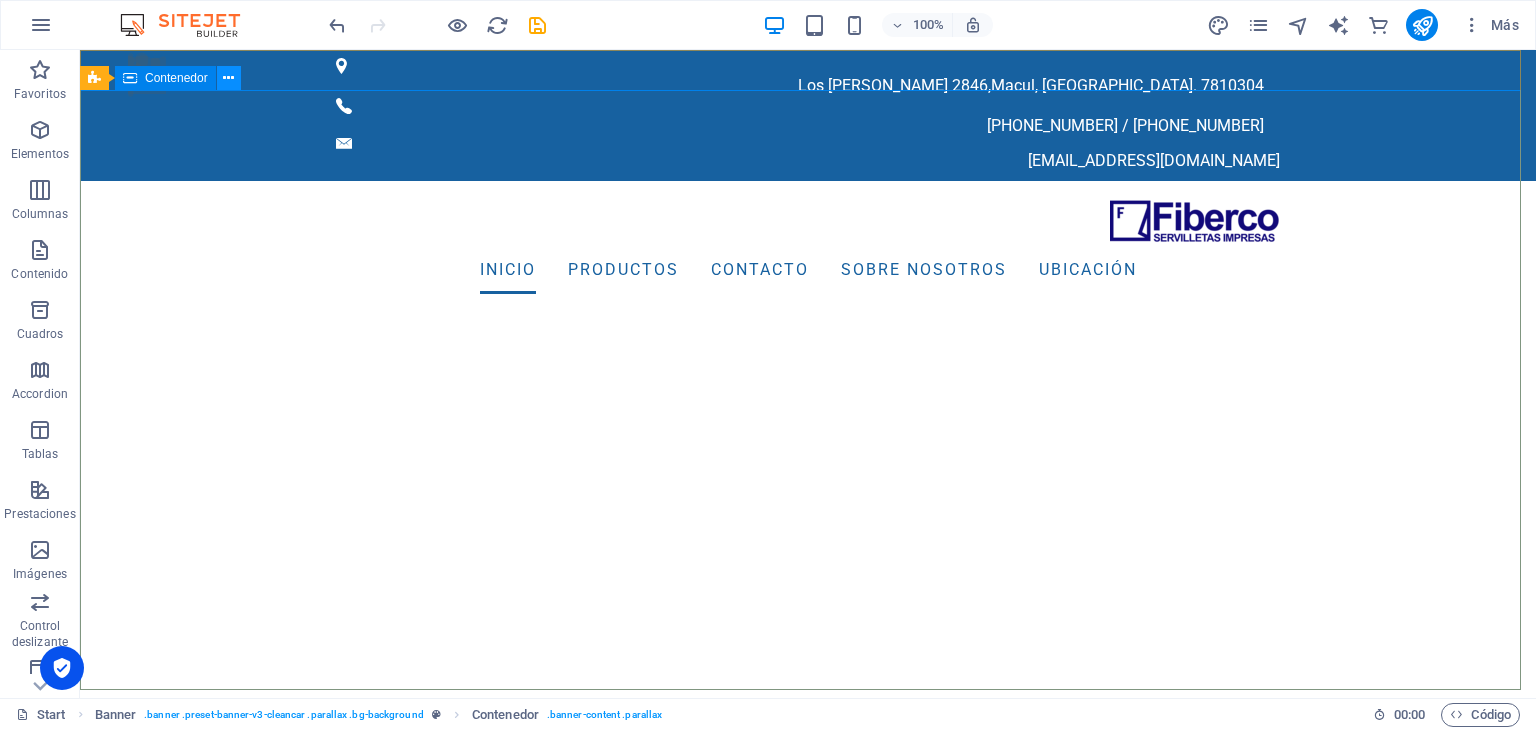 click at bounding box center [228, 78] 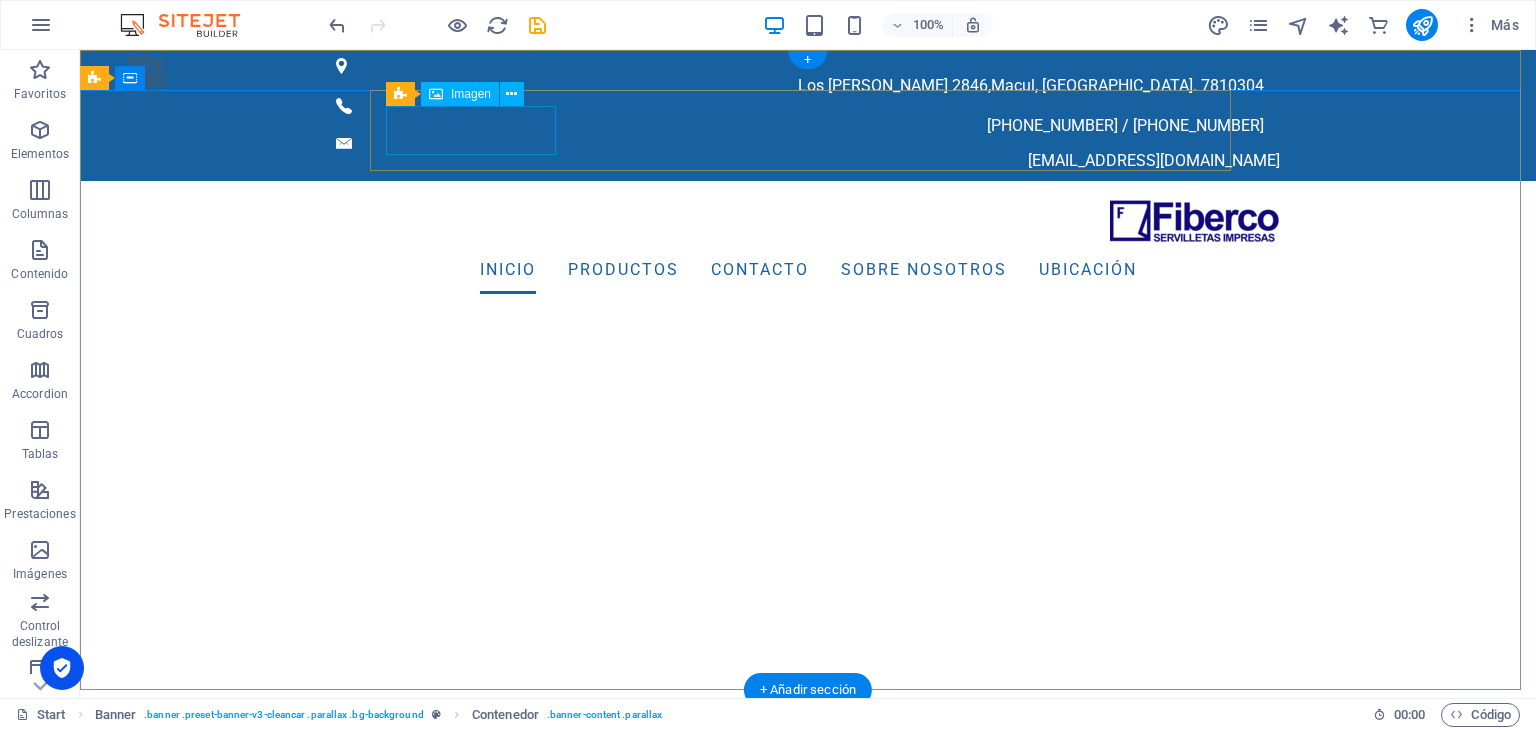 click at bounding box center (808, 221) 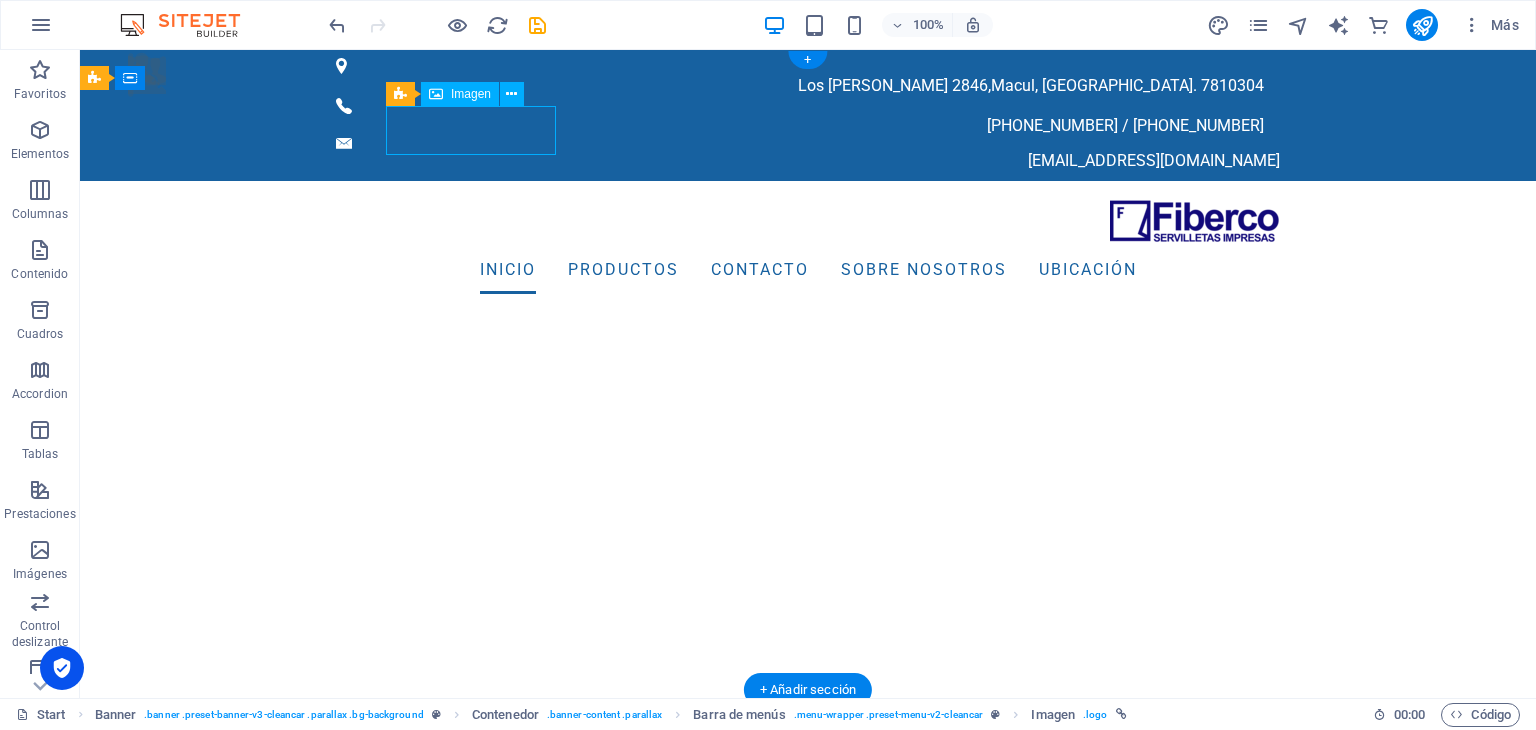 click at bounding box center (808, 221) 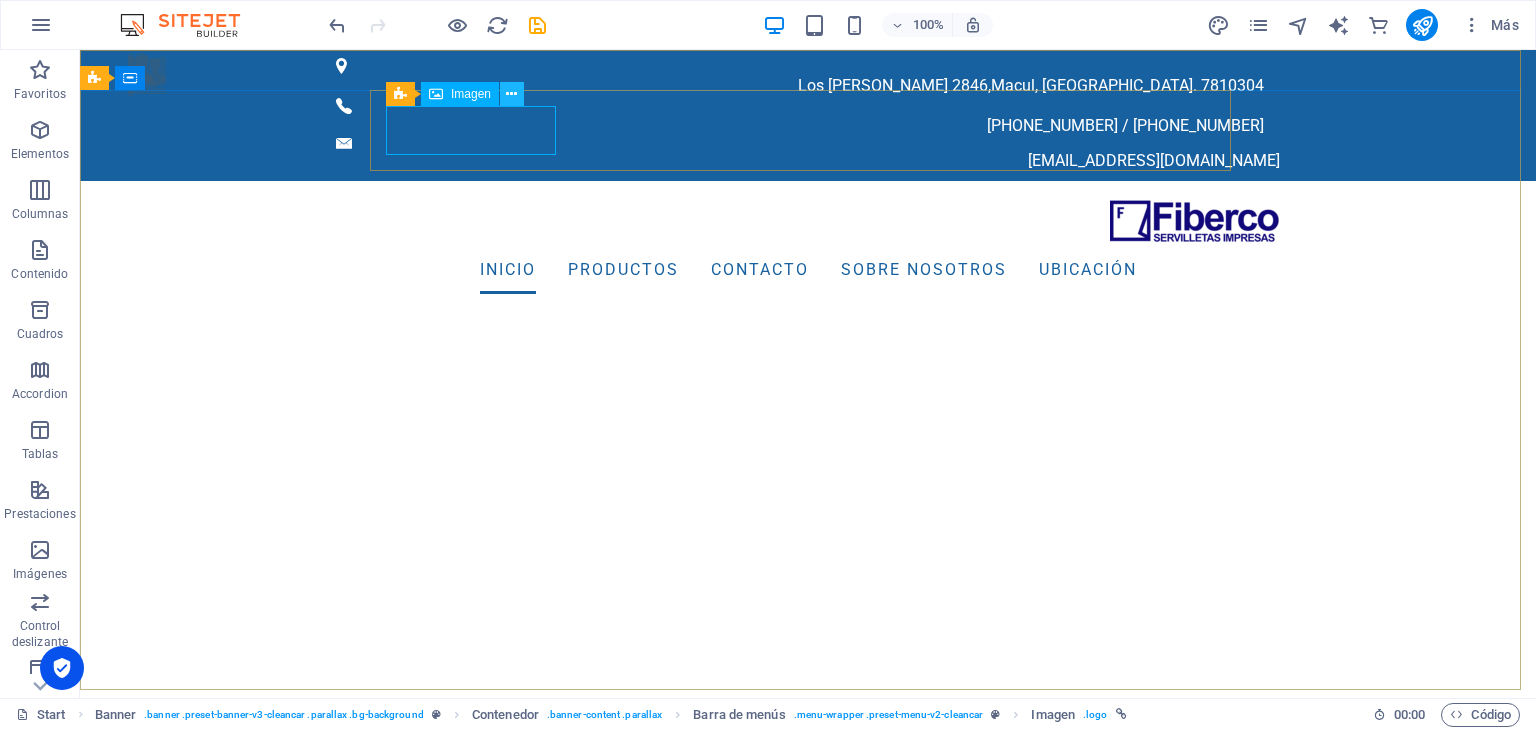 click at bounding box center [511, 94] 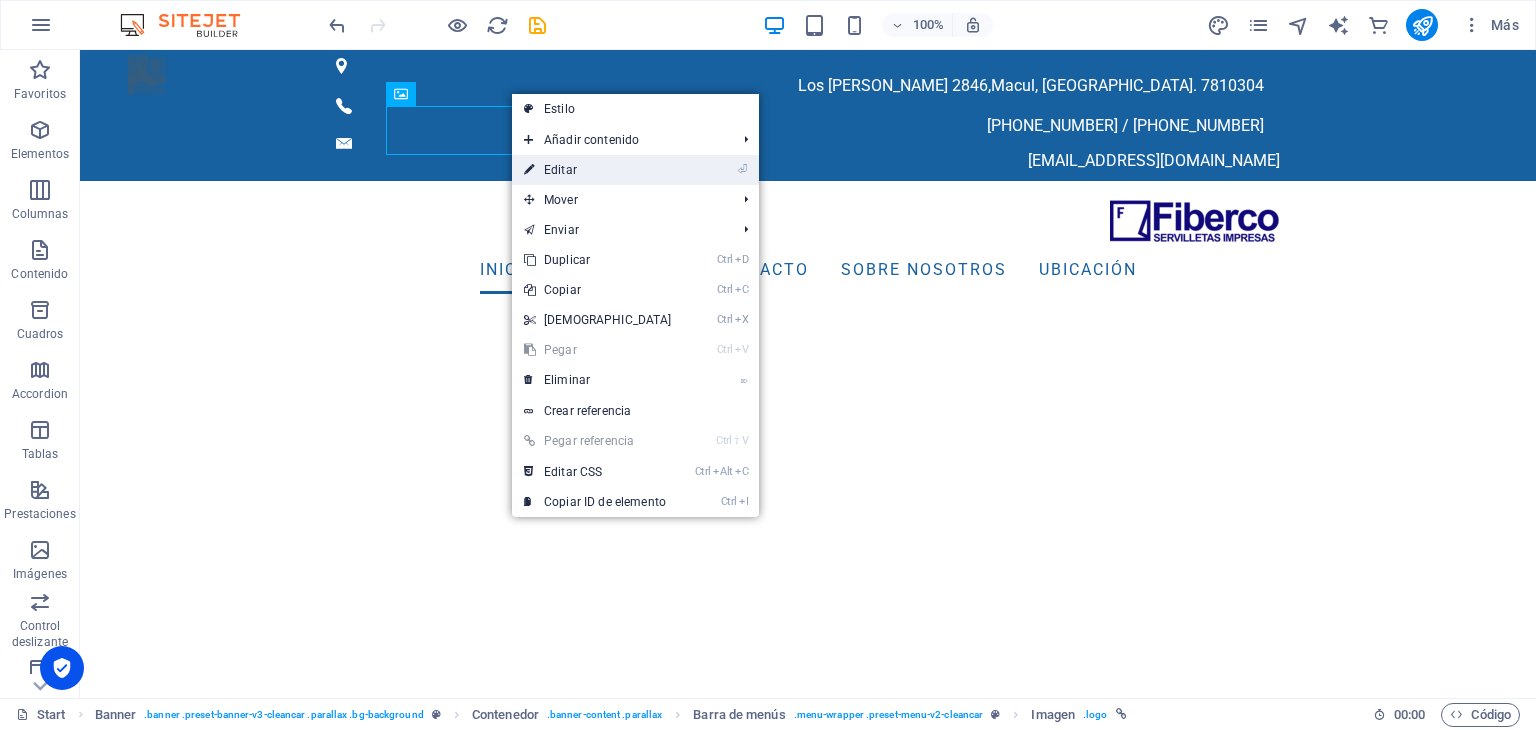 click on "⏎  Editar" at bounding box center [598, 170] 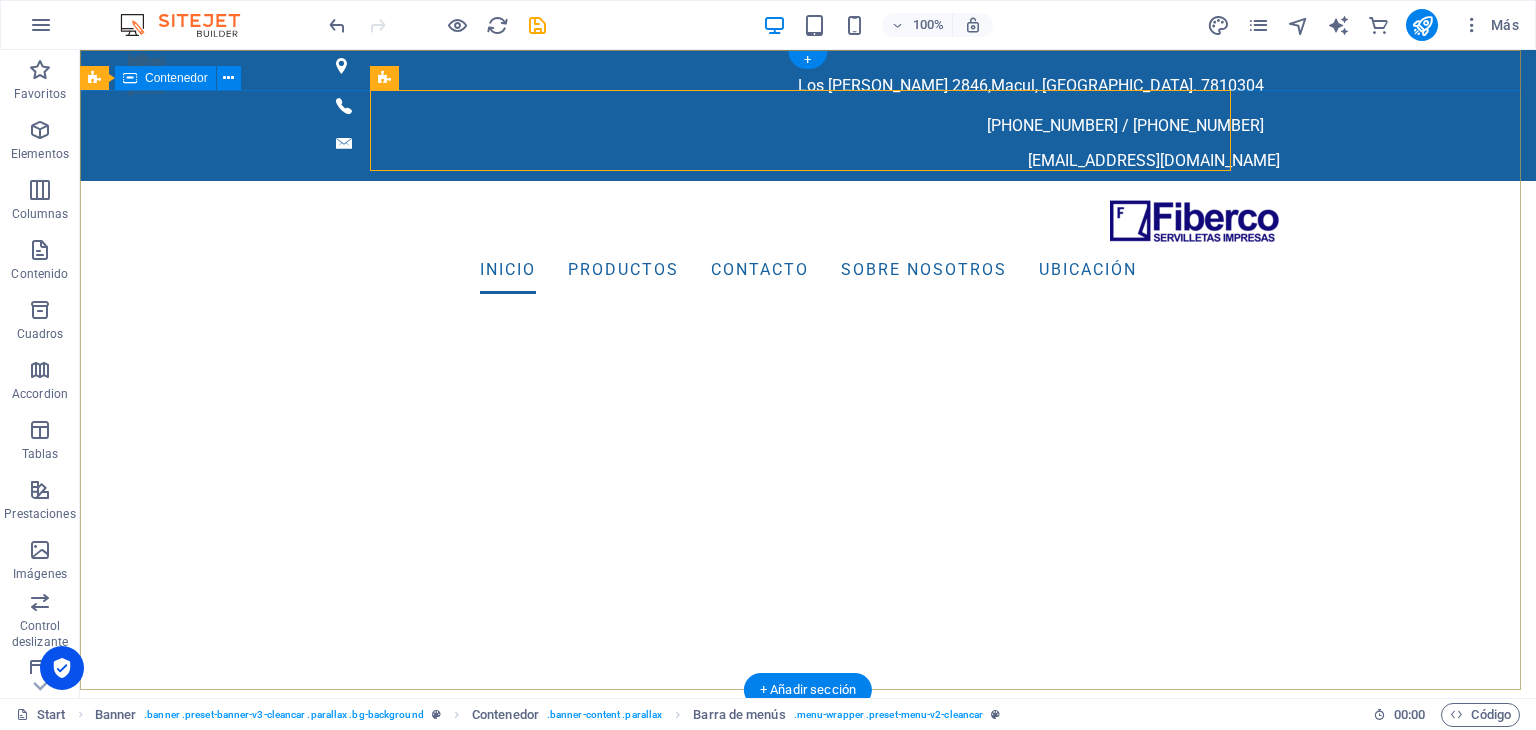 click on "Inicio productos contacto sobre nosotros Ubicación" at bounding box center (808, 481) 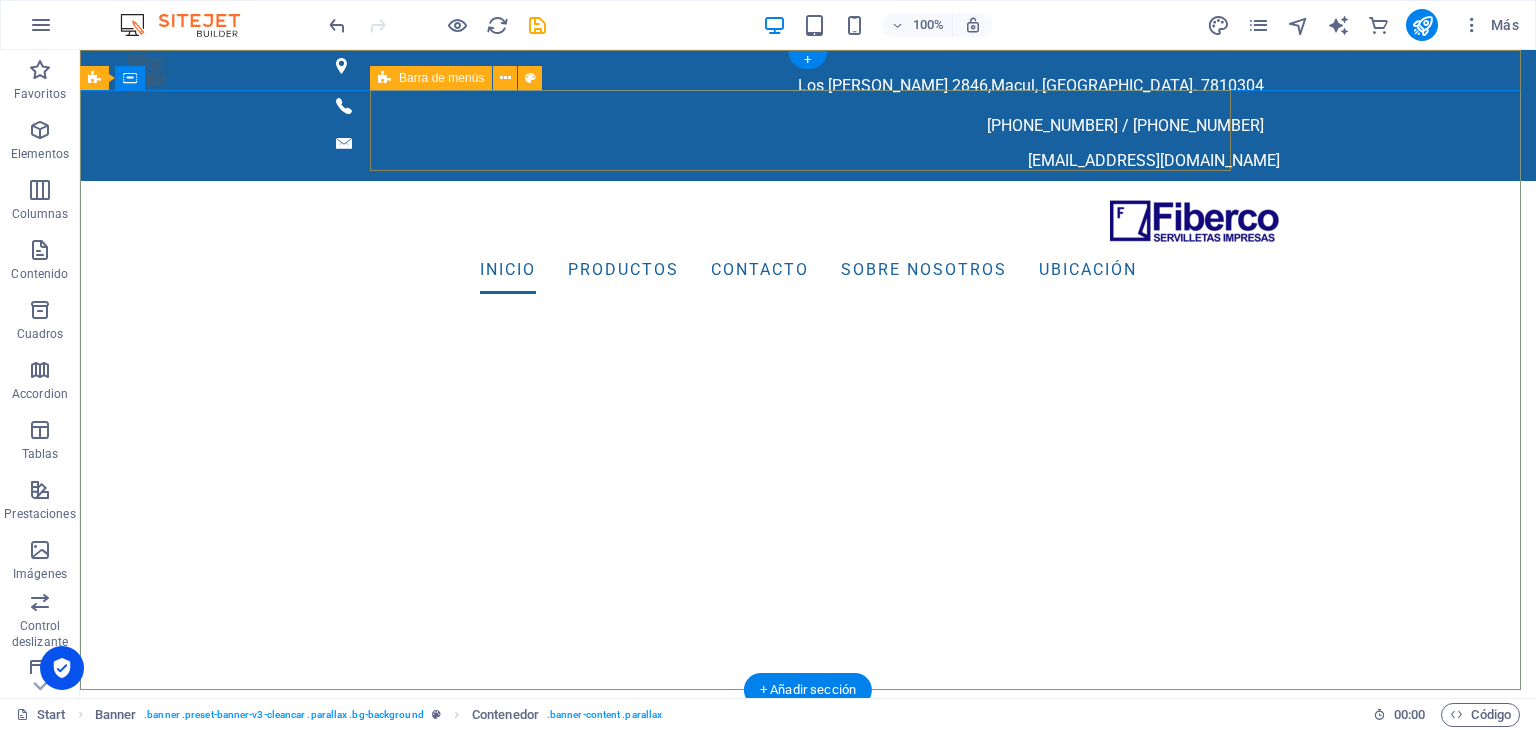 click on "Inicio productos contacto sobre nosotros Ubicación" at bounding box center (808, 431) 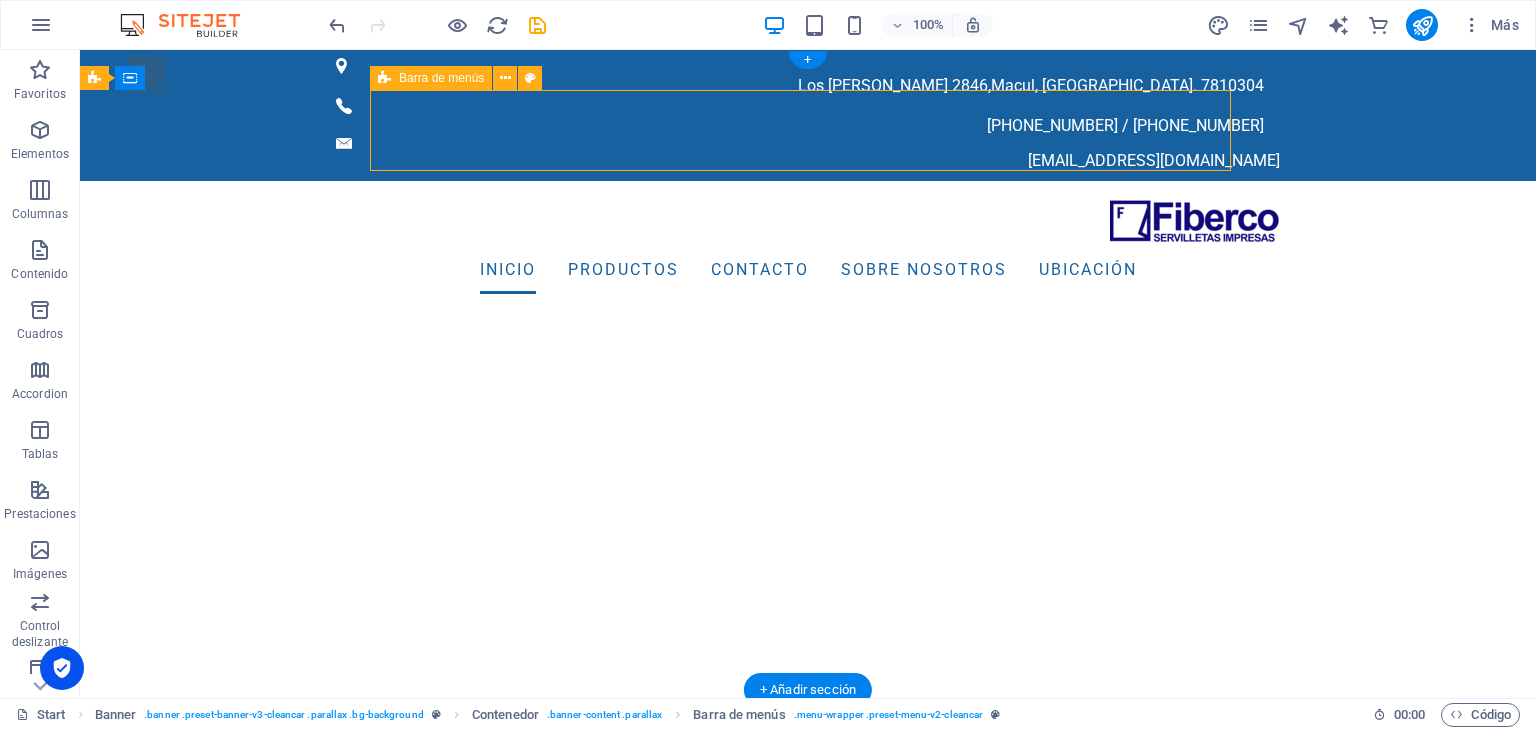 click on "Inicio productos contacto sobre nosotros Ubicación" at bounding box center (808, 431) 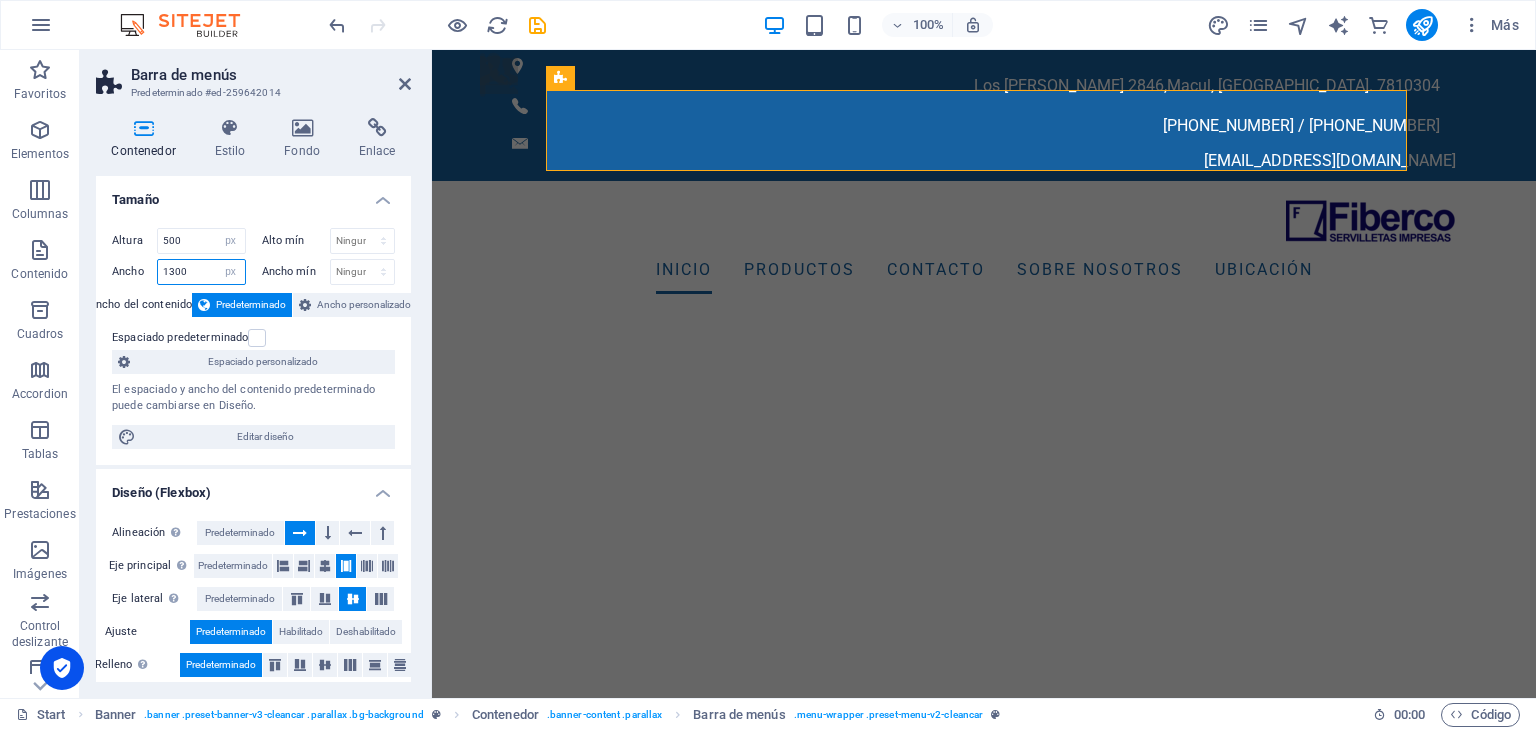 drag, startPoint x: 192, startPoint y: 270, endPoint x: 152, endPoint y: 267, distance: 40.112343 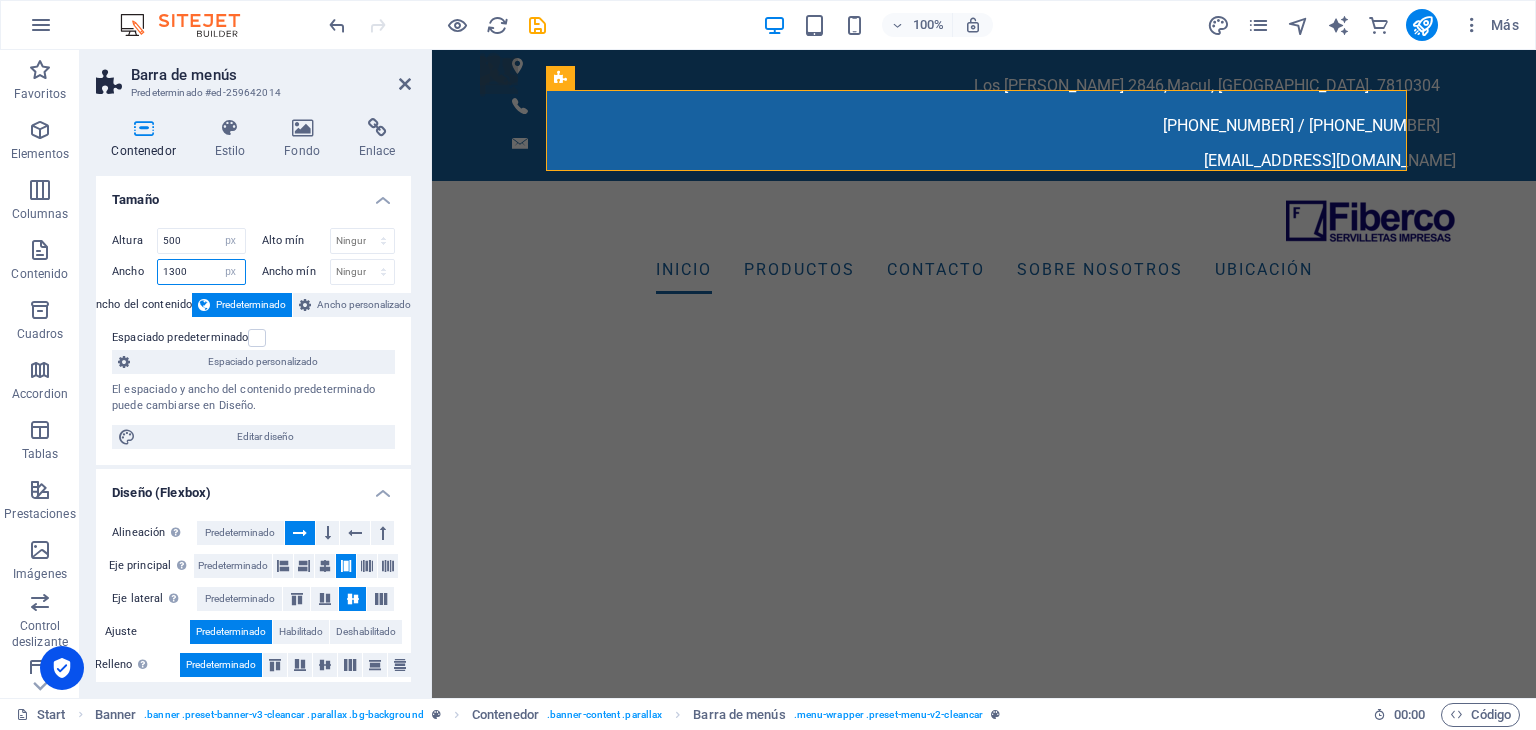 click on "Ancho 1300 Predeterminado px rem % em vh vw" at bounding box center (179, 272) 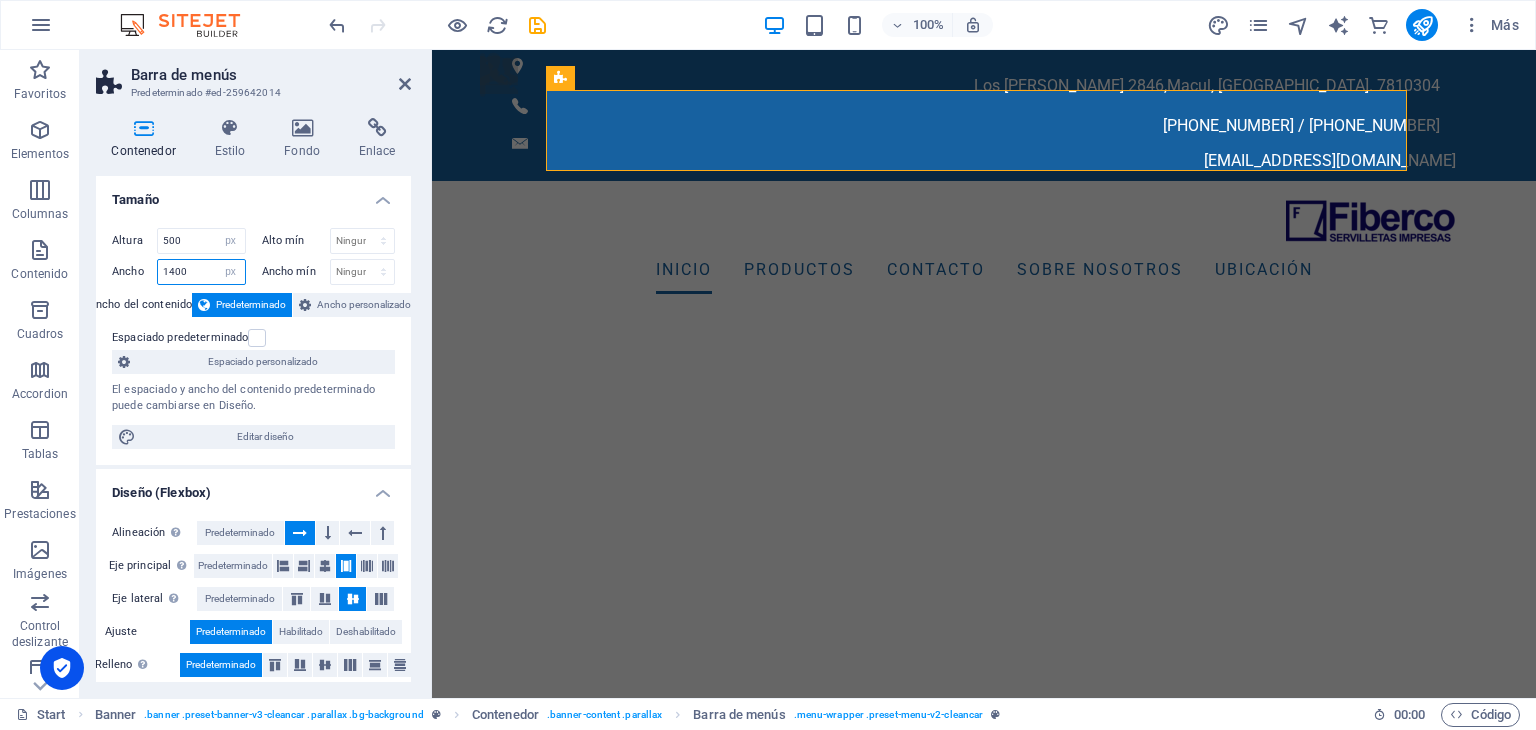type on "1400" 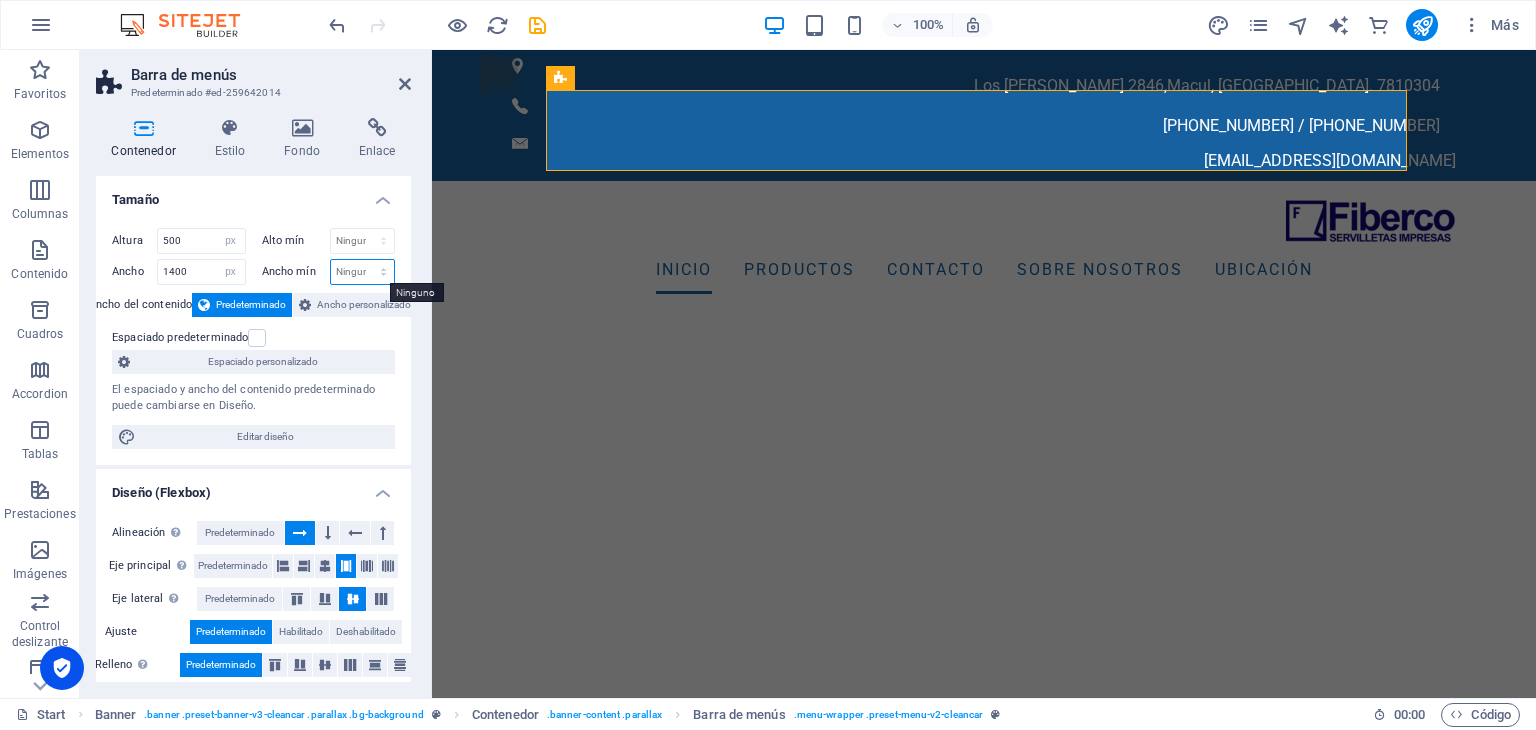 click on "Ninguno px rem % vh vw" at bounding box center (363, 272) 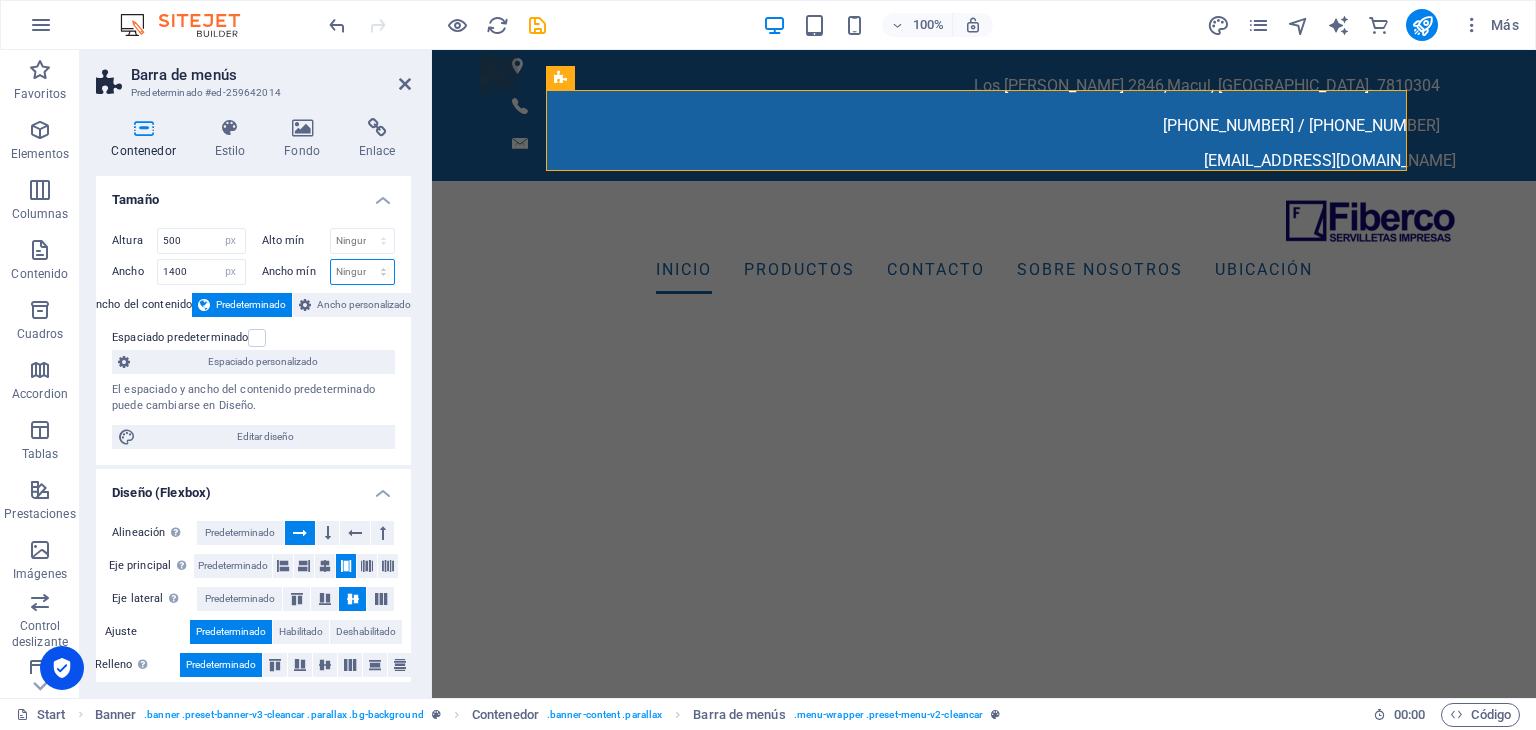 click on "Ninguno px rem % vh vw" at bounding box center (363, 272) 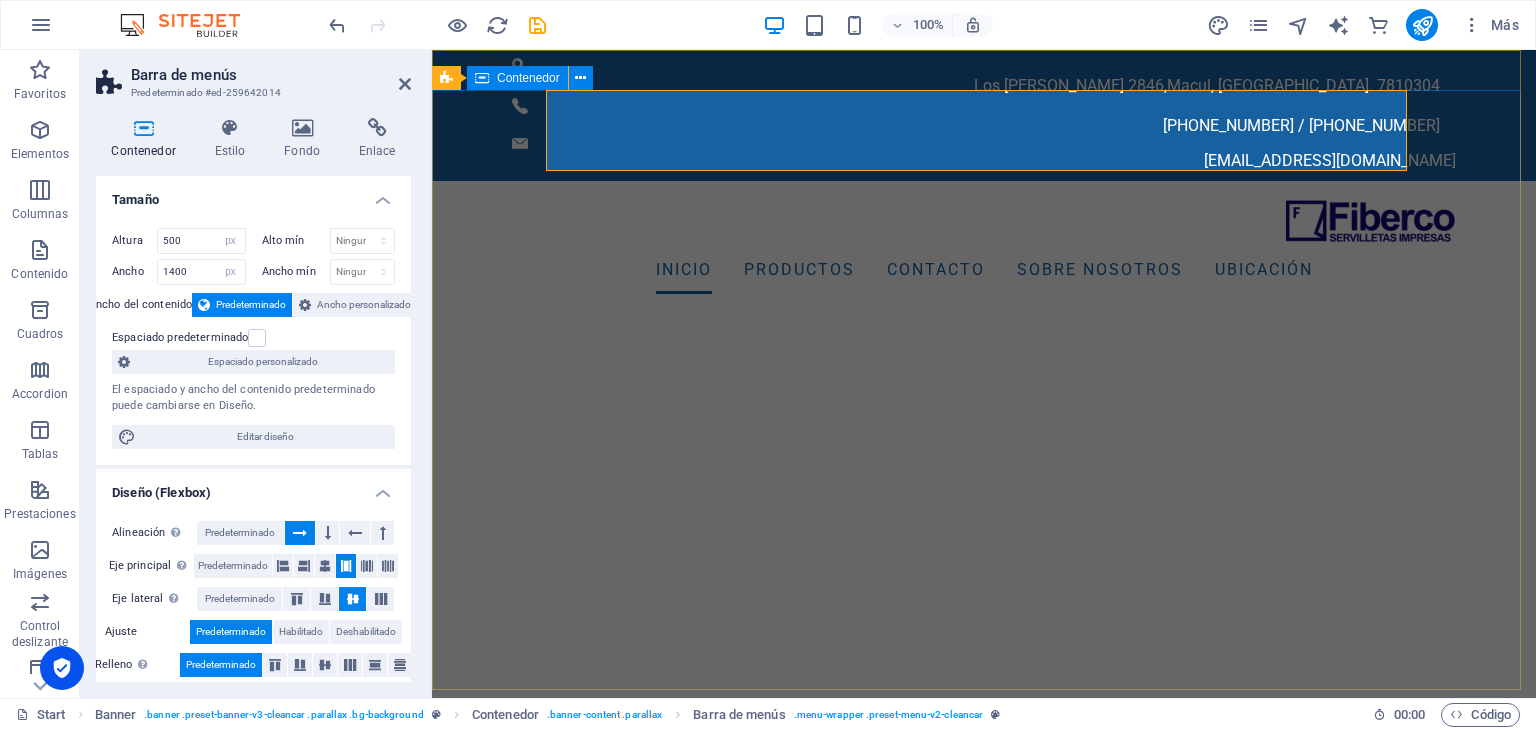 click on "Inicio productos contacto sobre nosotros Ubicación" at bounding box center [984, 481] 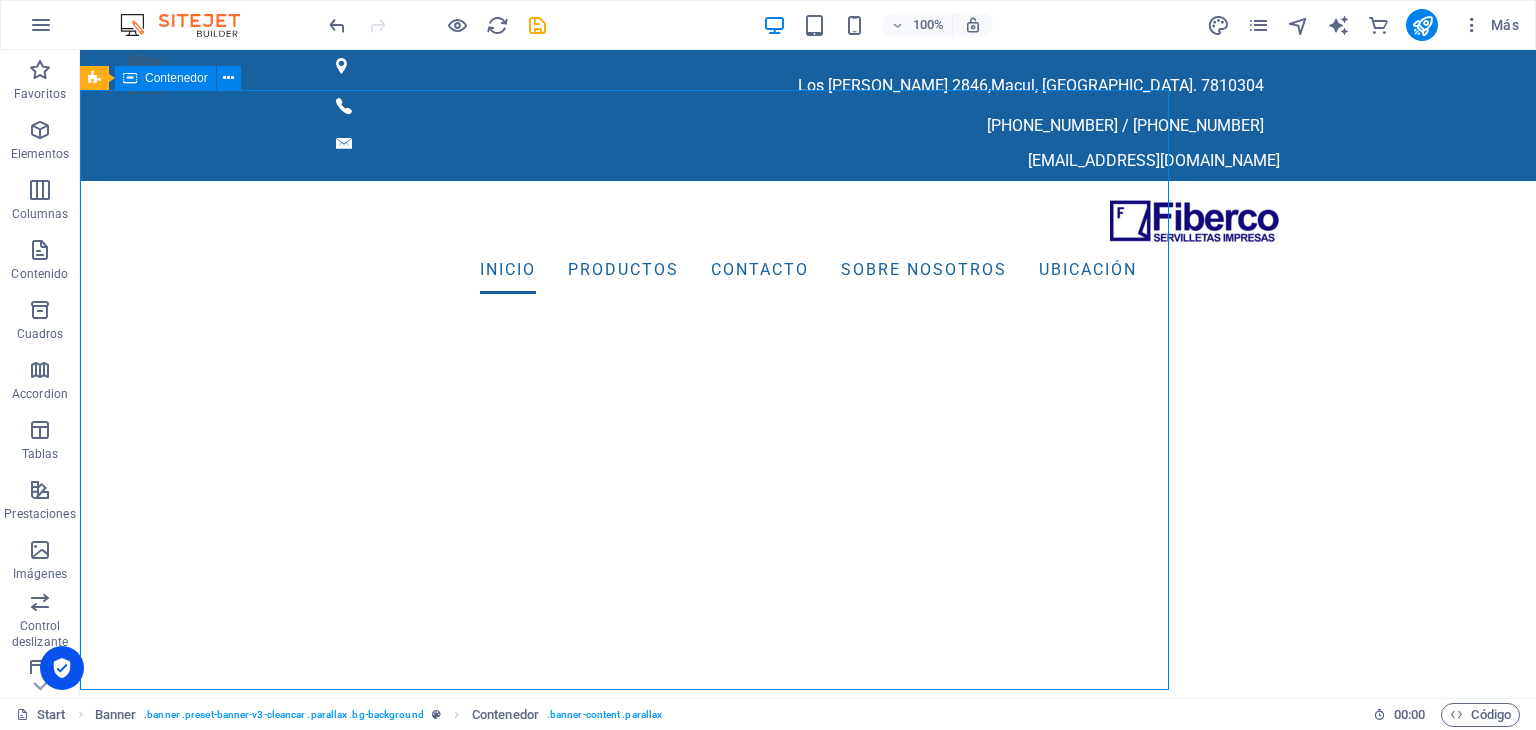 click on "Inicio productos contacto sobre nosotros Ubicación" at bounding box center [808, 481] 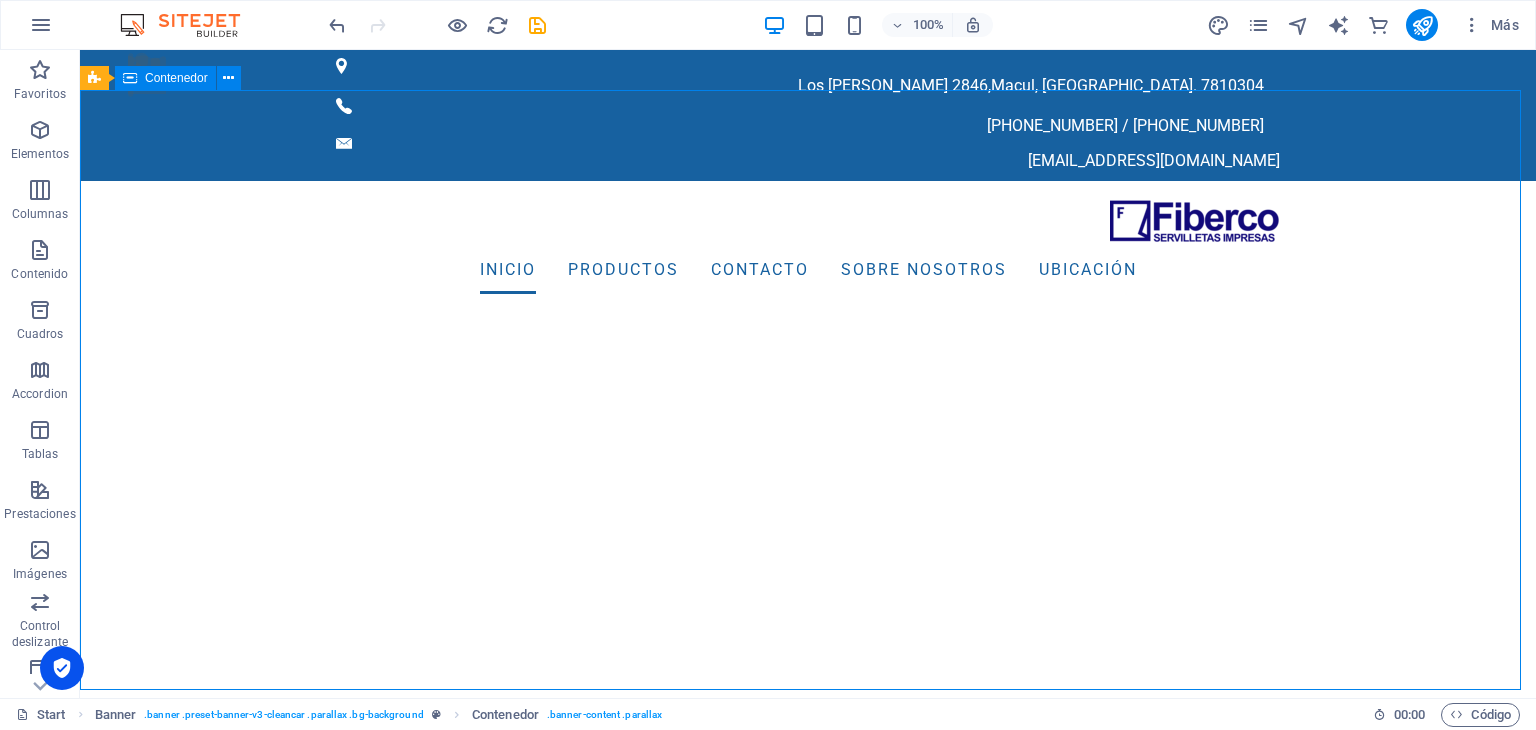 click on "Inicio productos contacto sobre nosotros Ubicación" at bounding box center (808, 481) 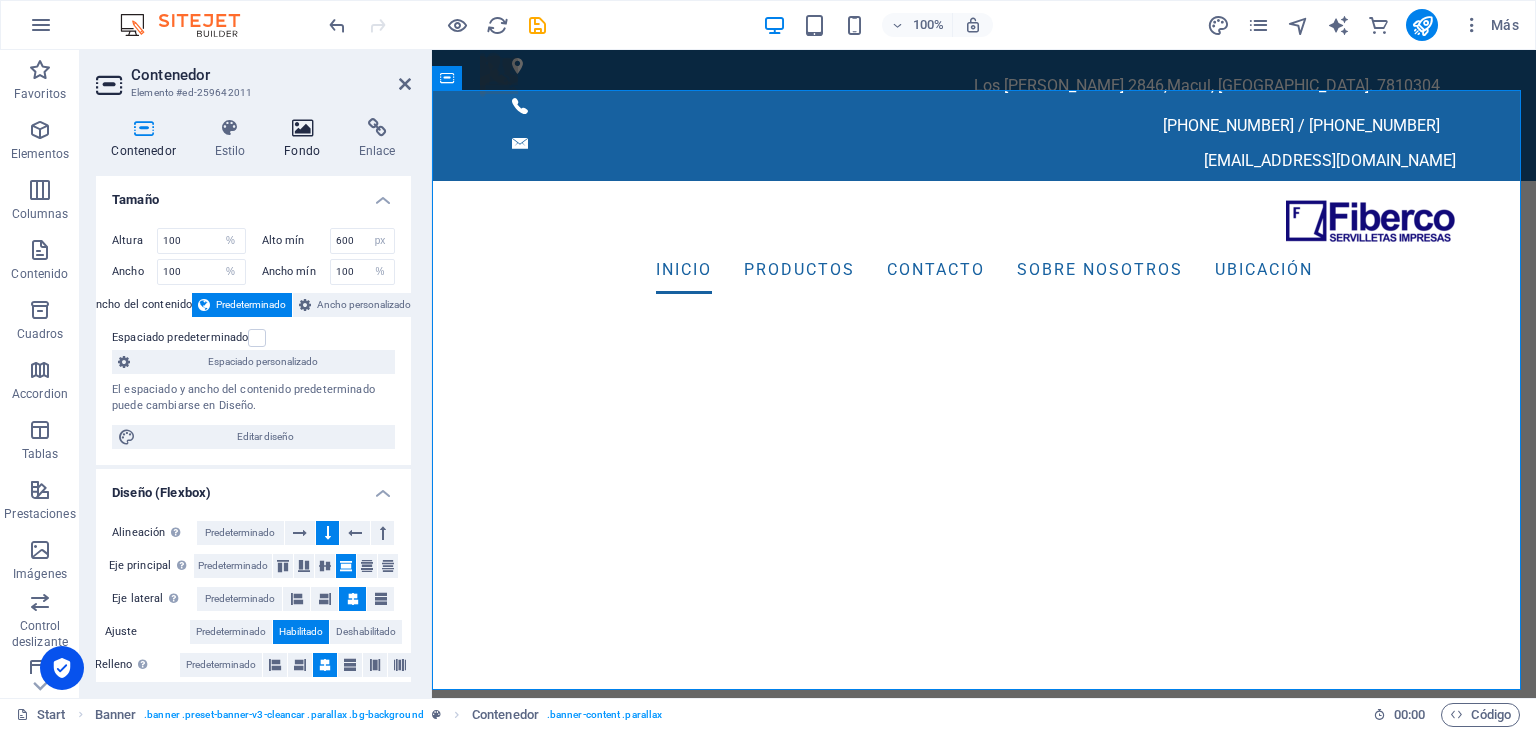 click on "Fondo" at bounding box center (306, 139) 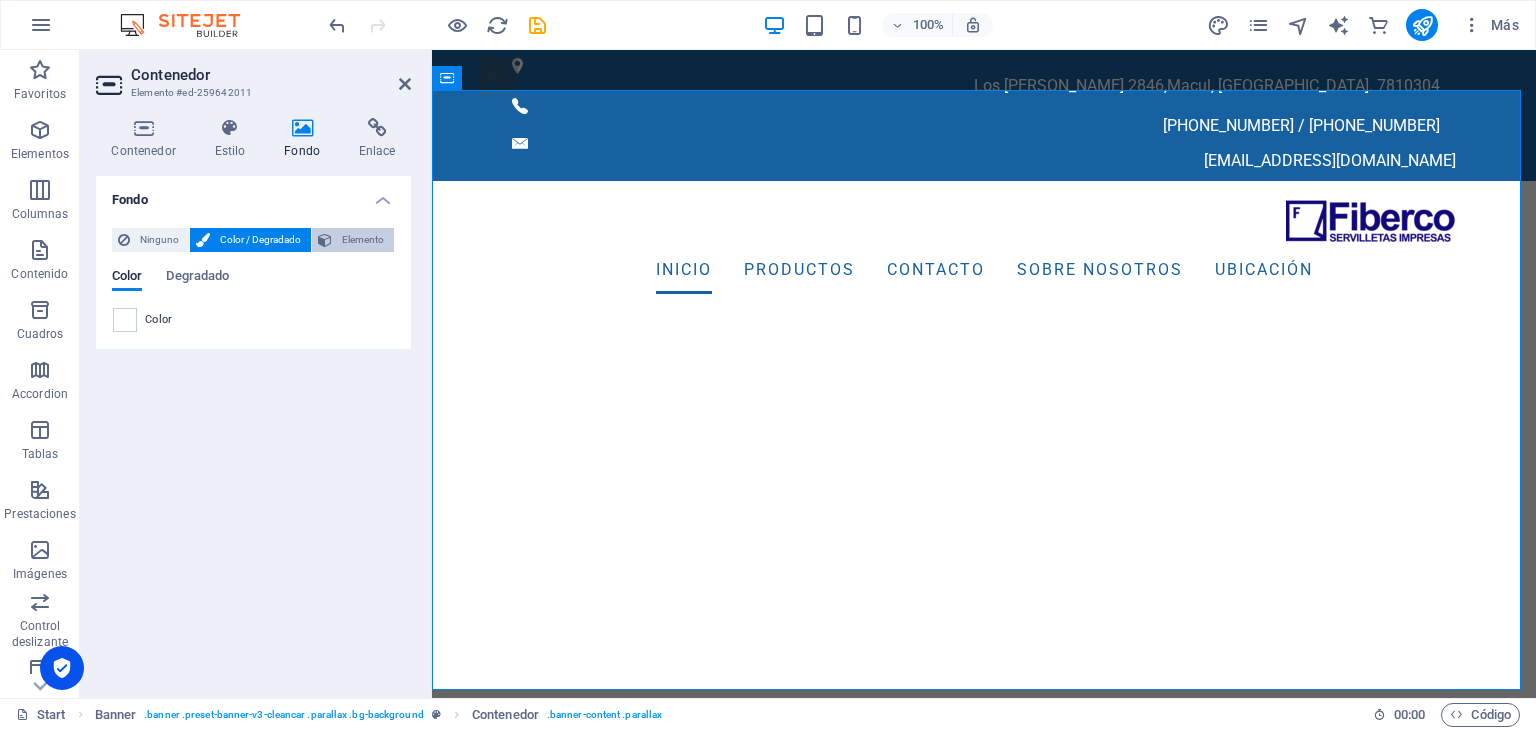 click on "Elemento" at bounding box center (363, 240) 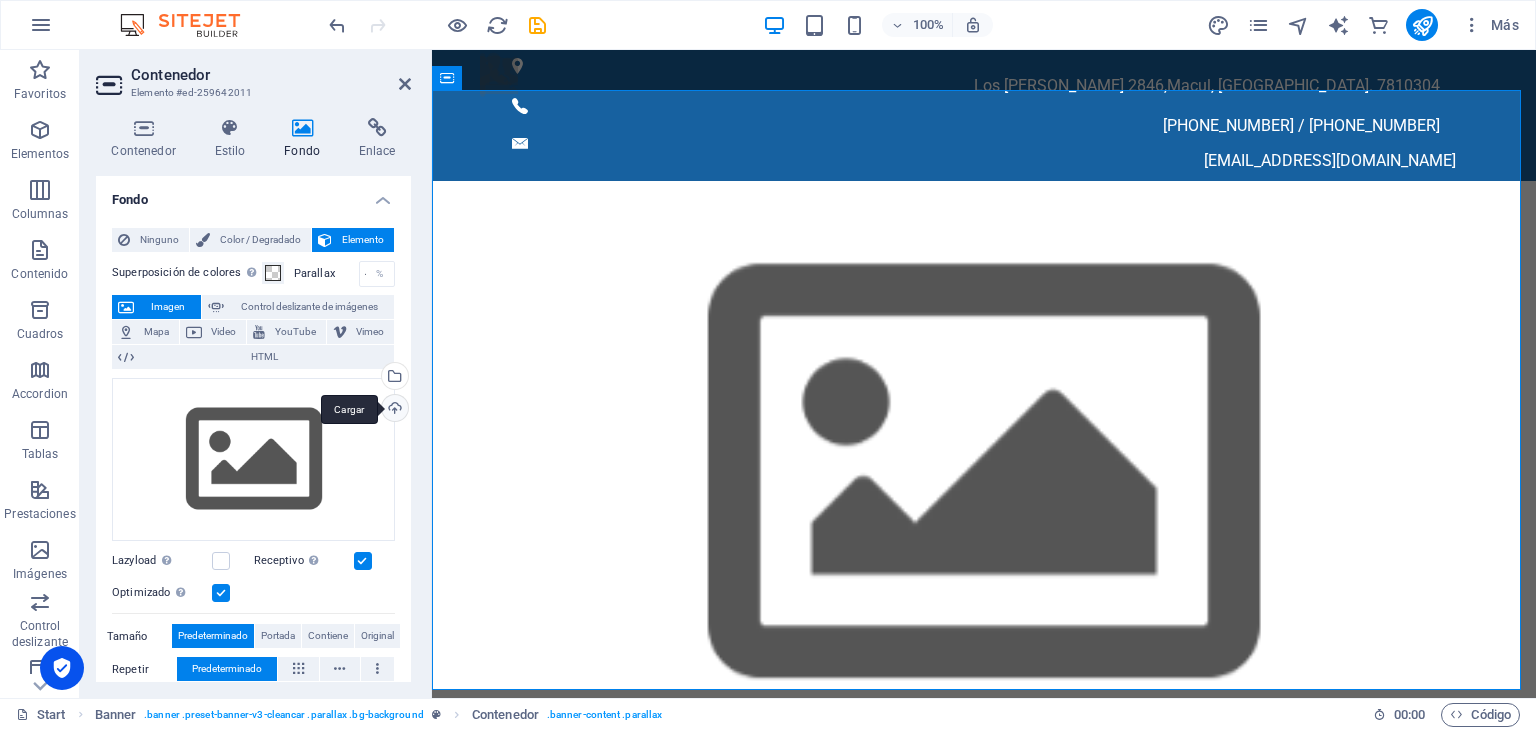 click on "Cargar" at bounding box center [393, 410] 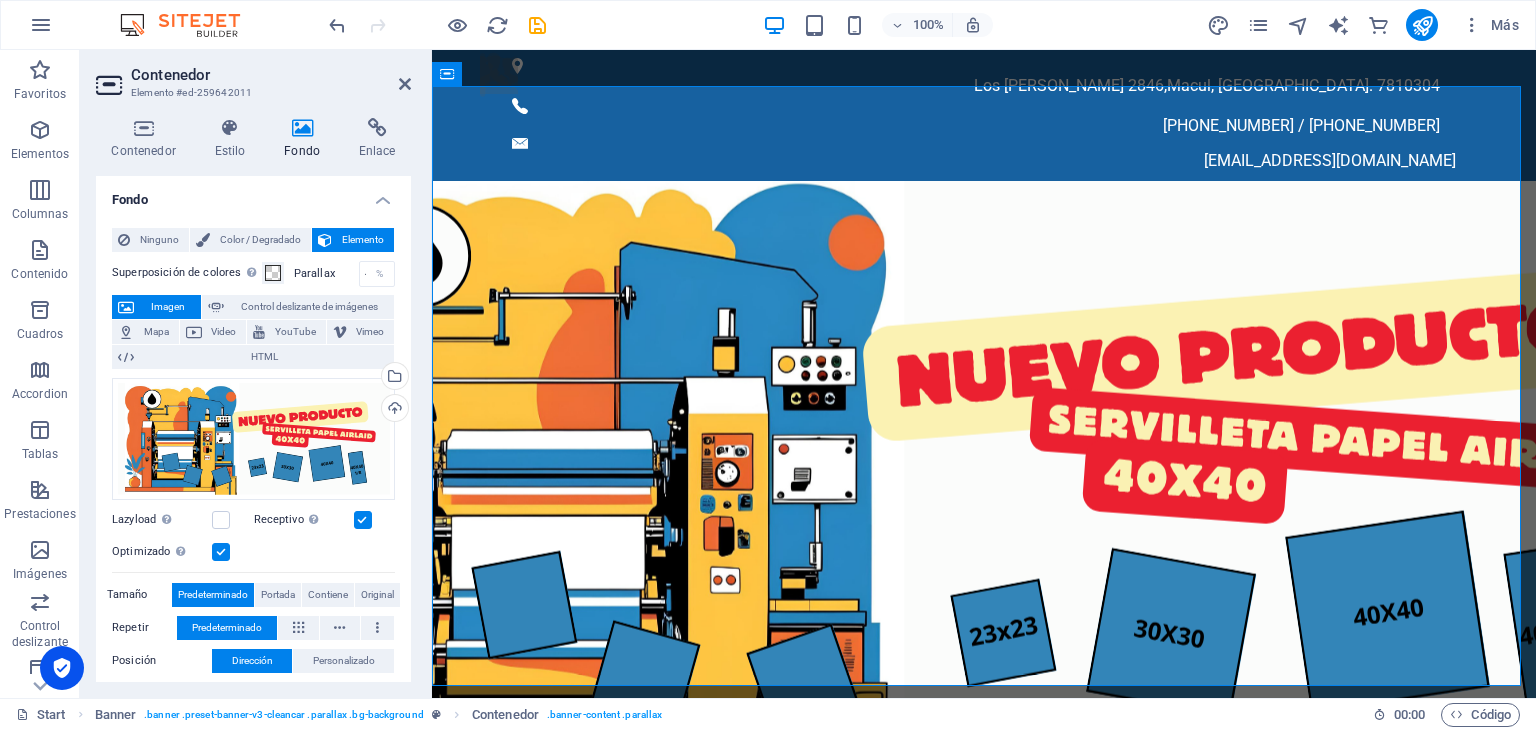 scroll, scrollTop: 100, scrollLeft: 0, axis: vertical 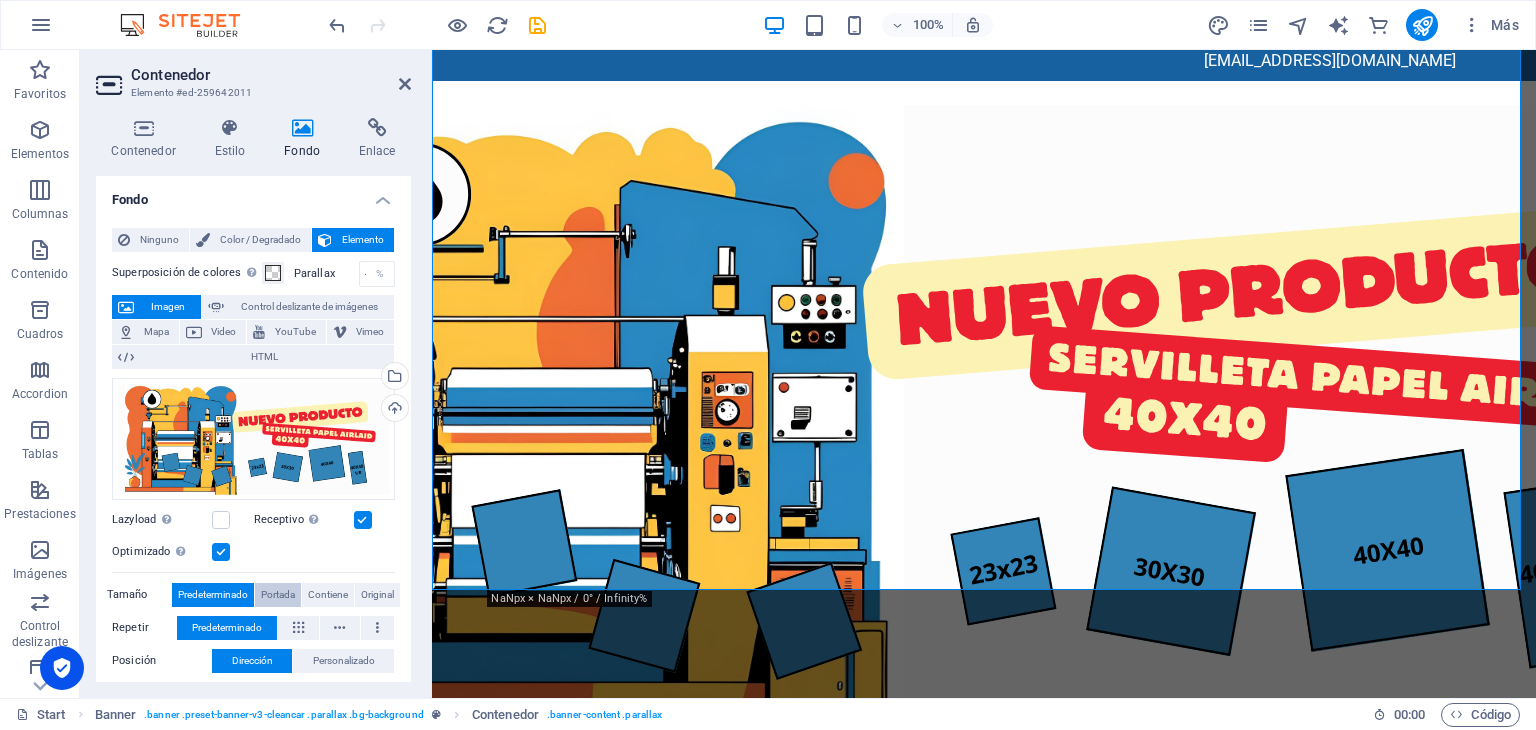 click on "Portada" at bounding box center (278, 595) 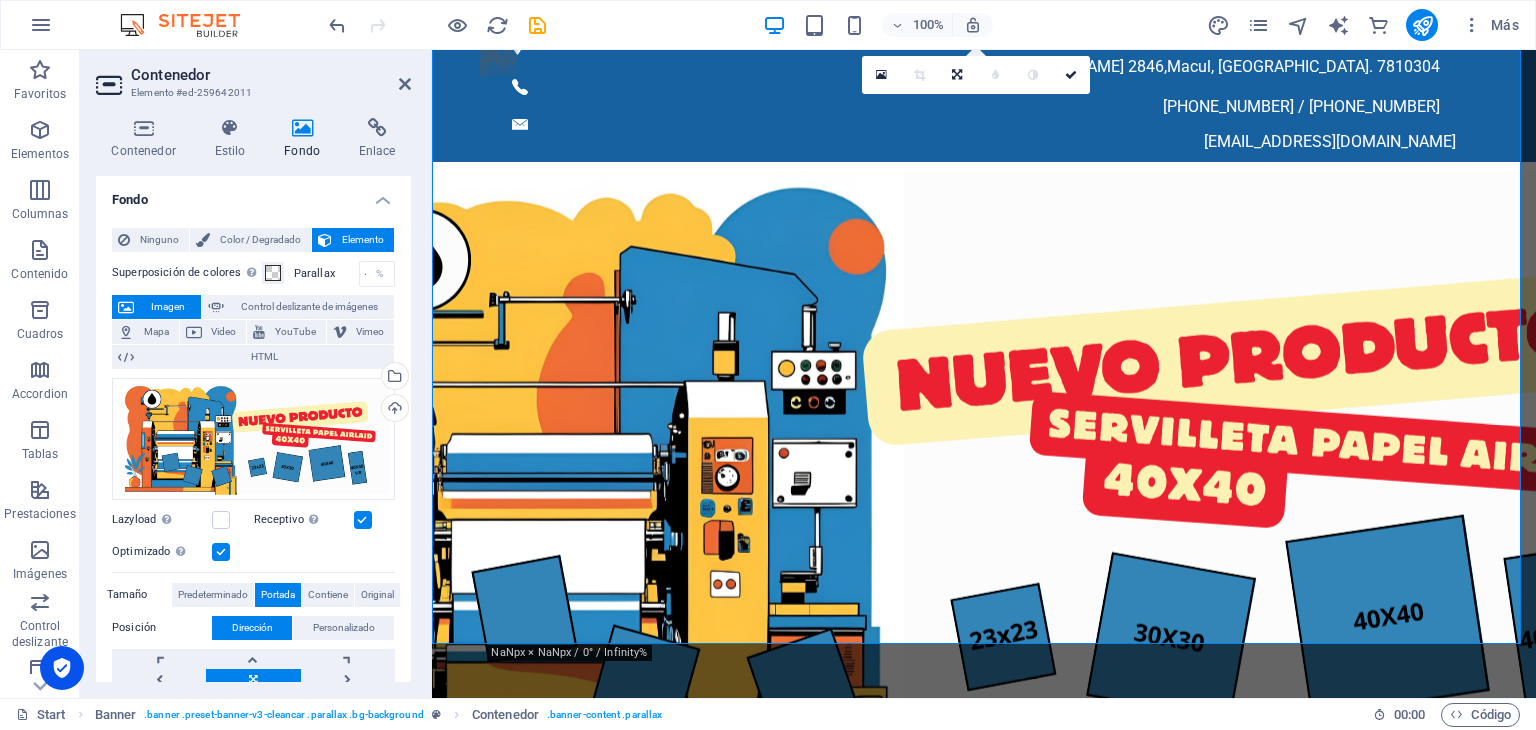 scroll, scrollTop: 0, scrollLeft: 0, axis: both 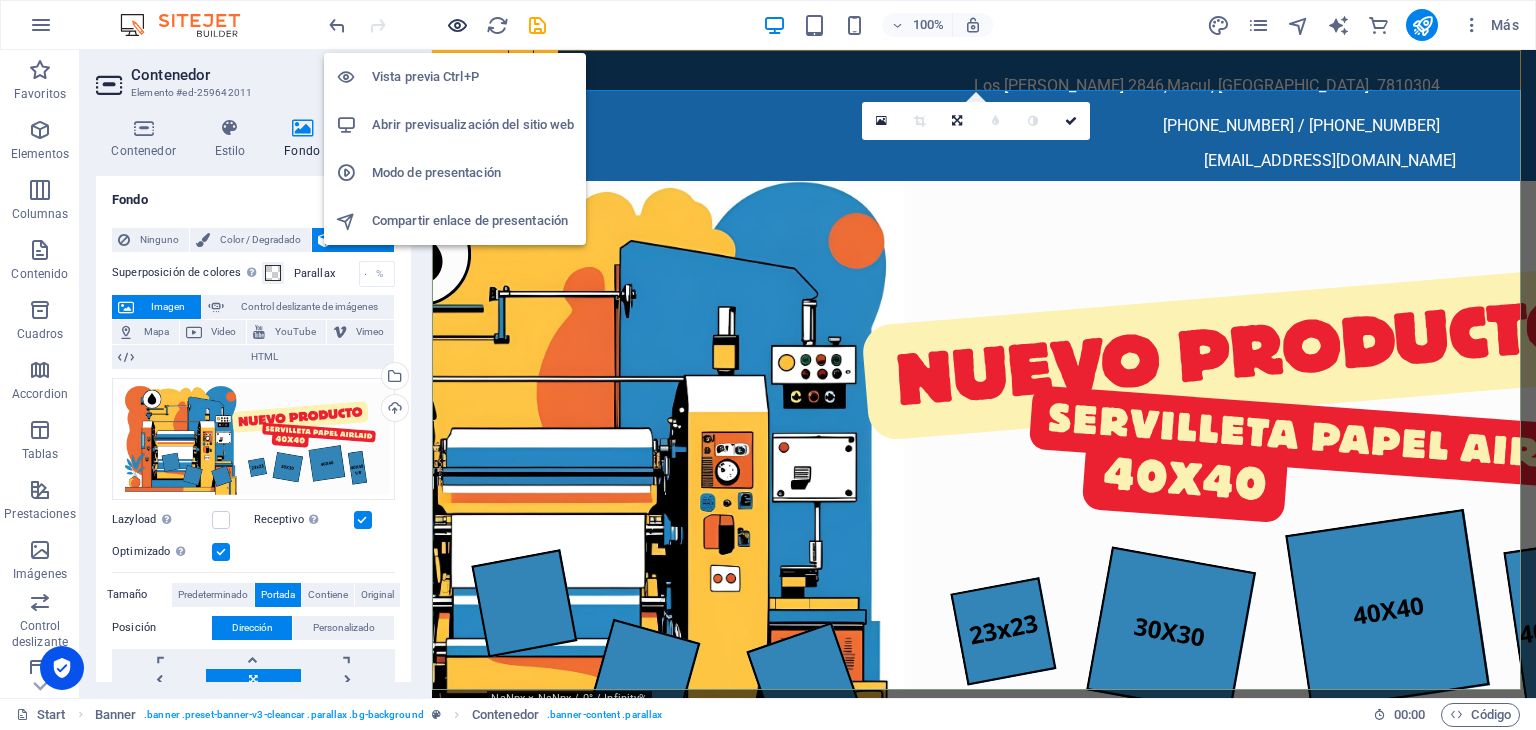 click at bounding box center (457, 25) 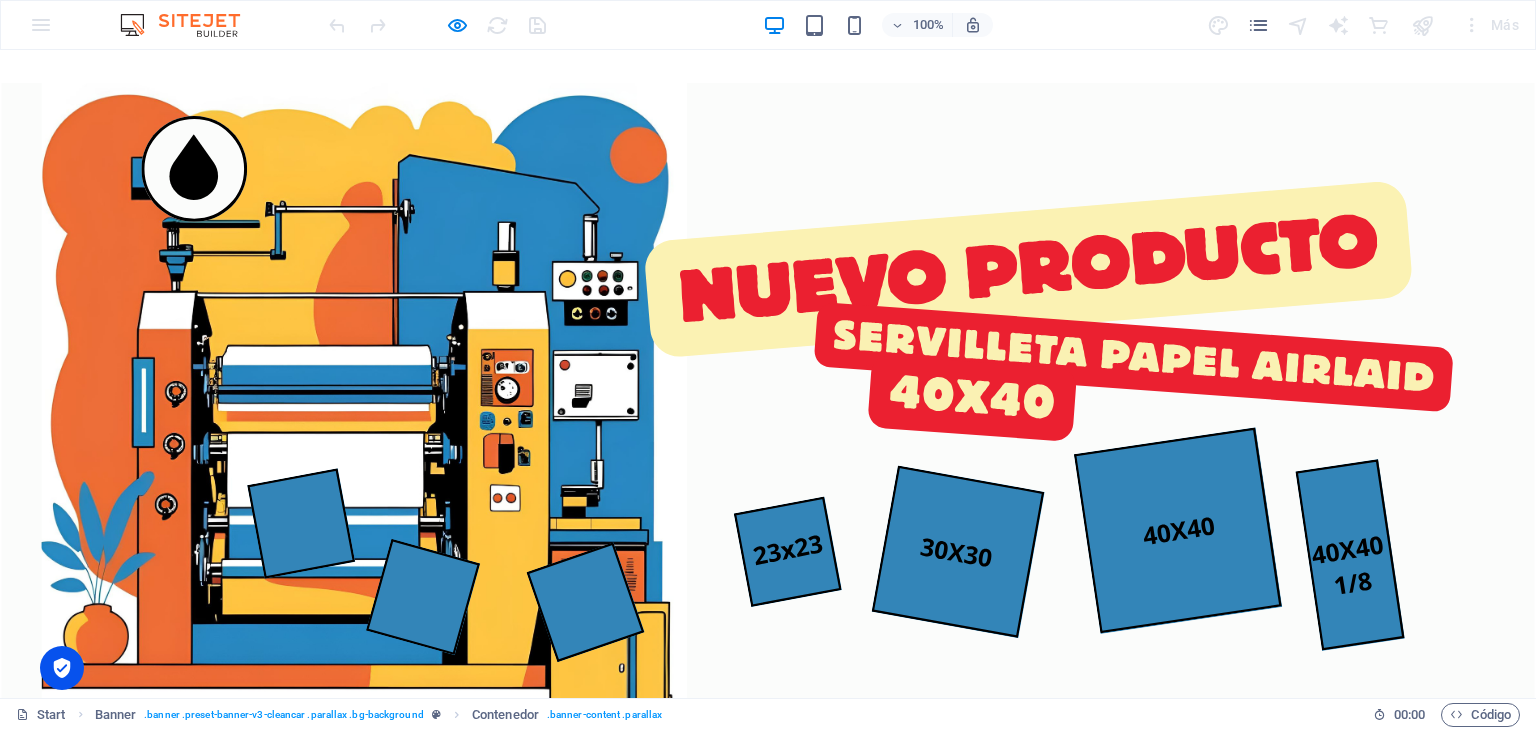 scroll, scrollTop: 0, scrollLeft: 0, axis: both 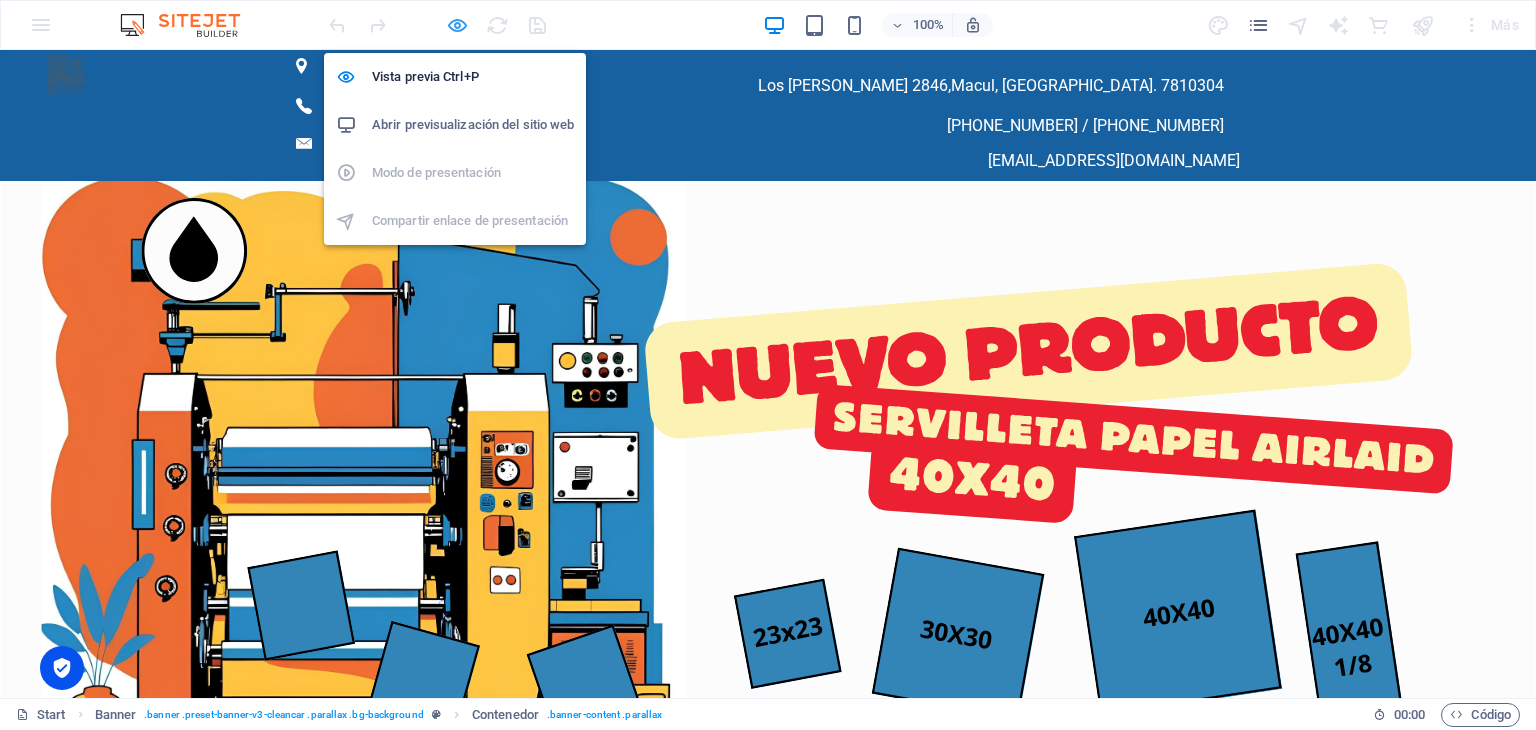 click at bounding box center [457, 25] 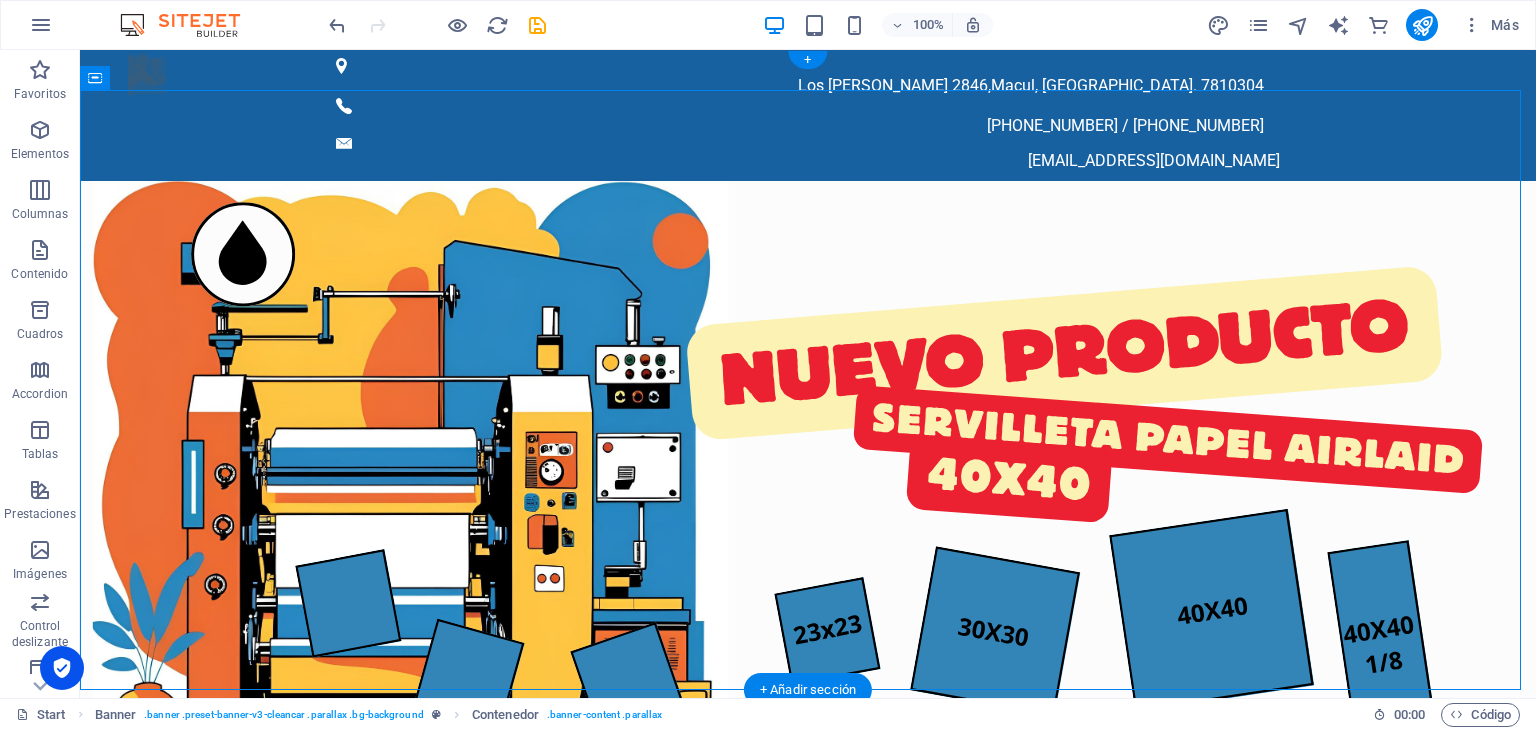click at bounding box center [808, 475] 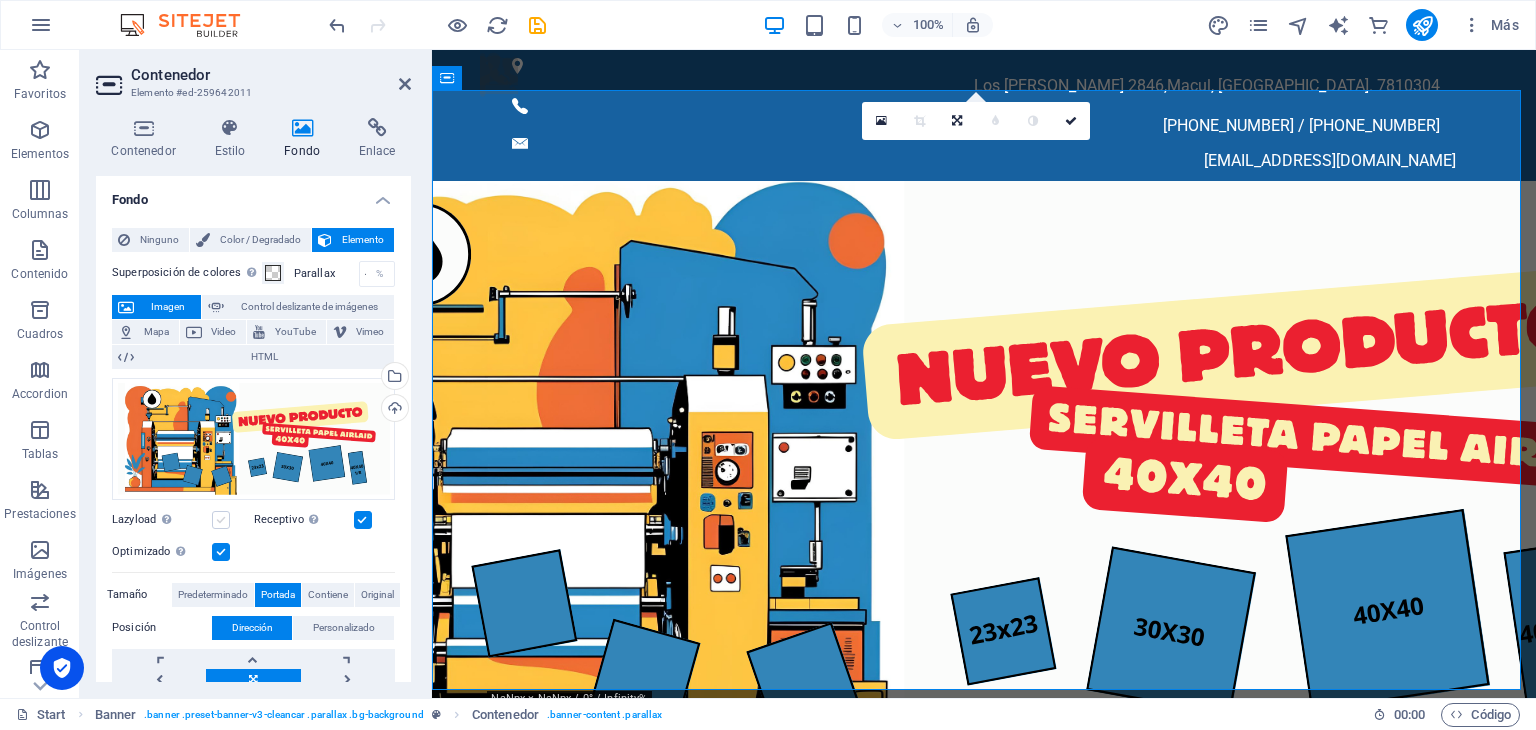 click at bounding box center (221, 520) 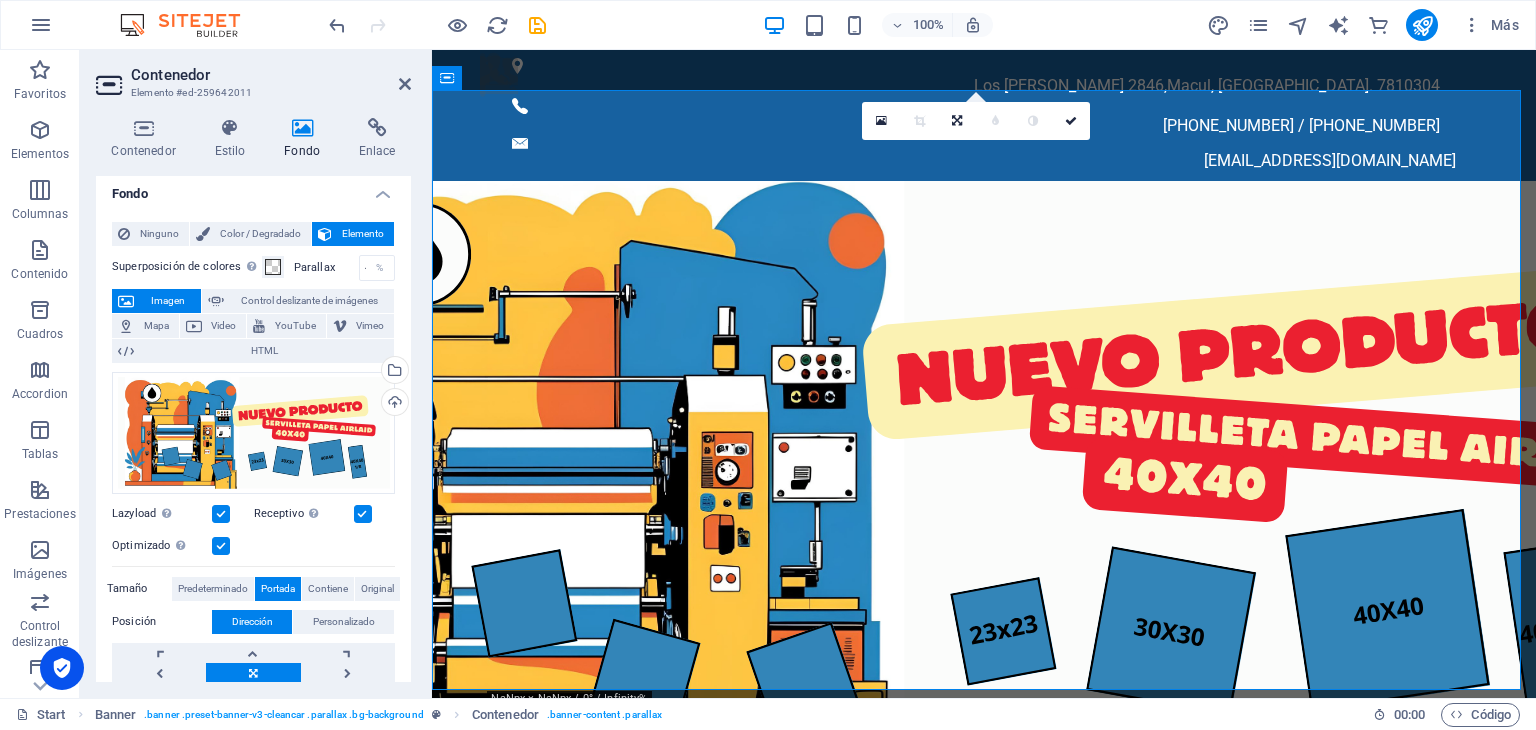 scroll, scrollTop: 0, scrollLeft: 0, axis: both 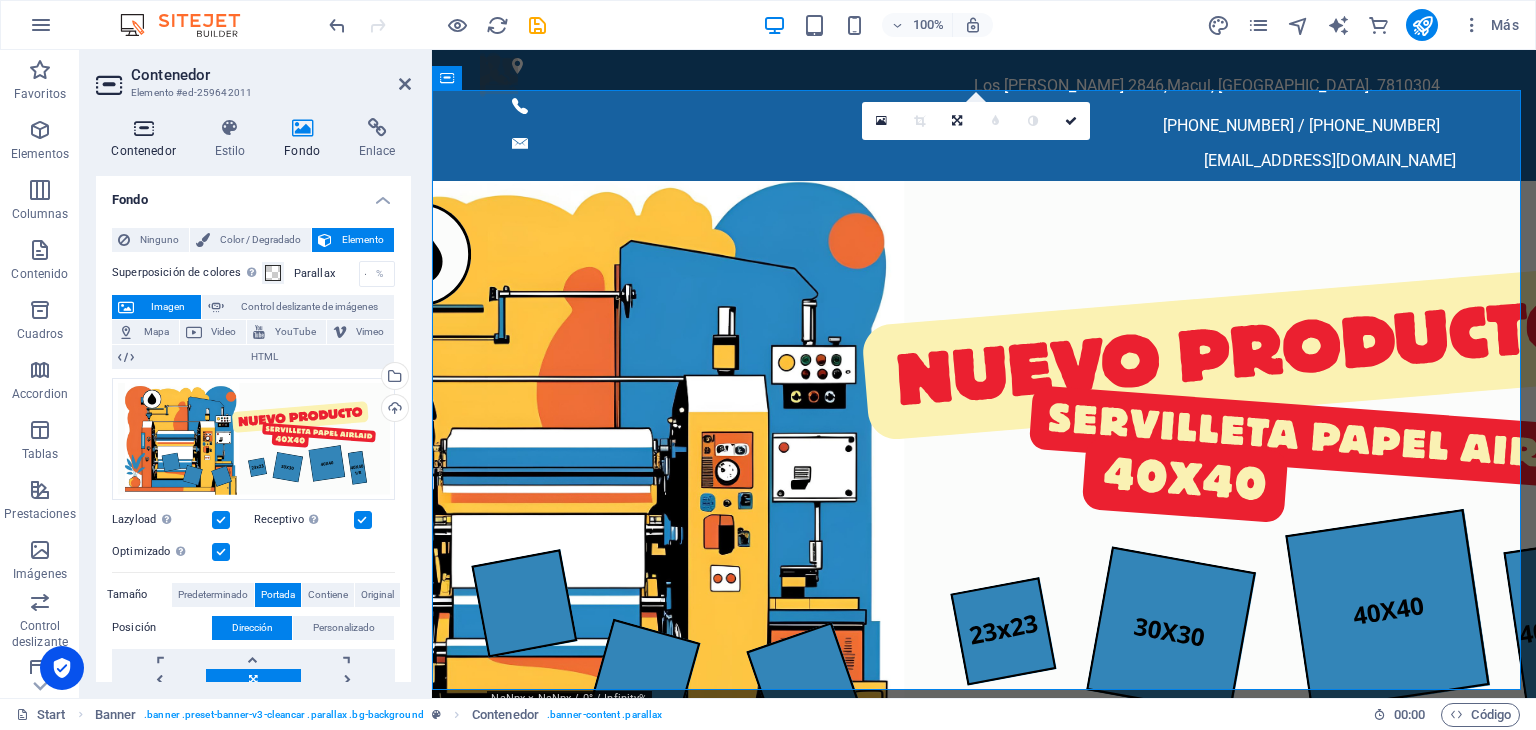 click on "Contenedor" at bounding box center [147, 139] 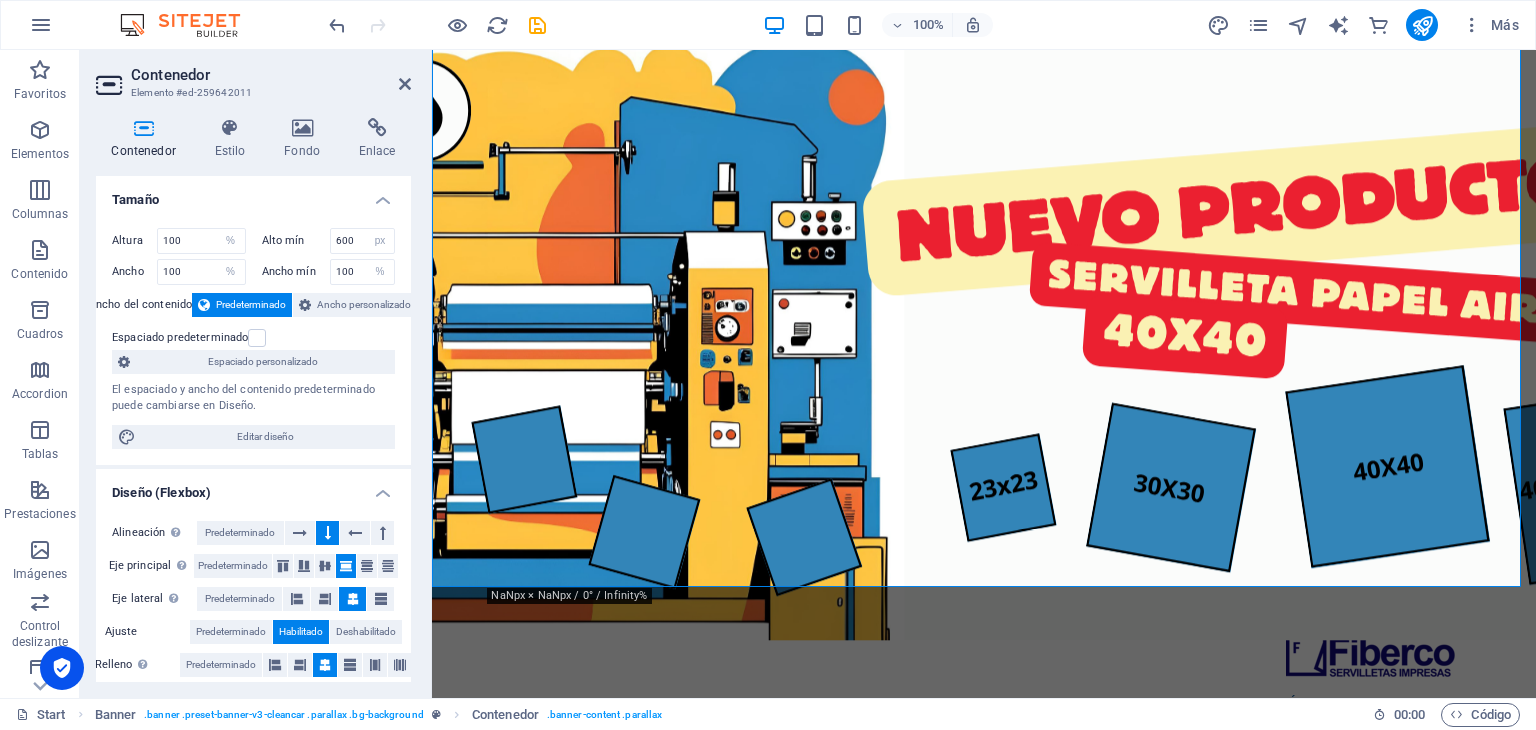 scroll, scrollTop: 0, scrollLeft: 0, axis: both 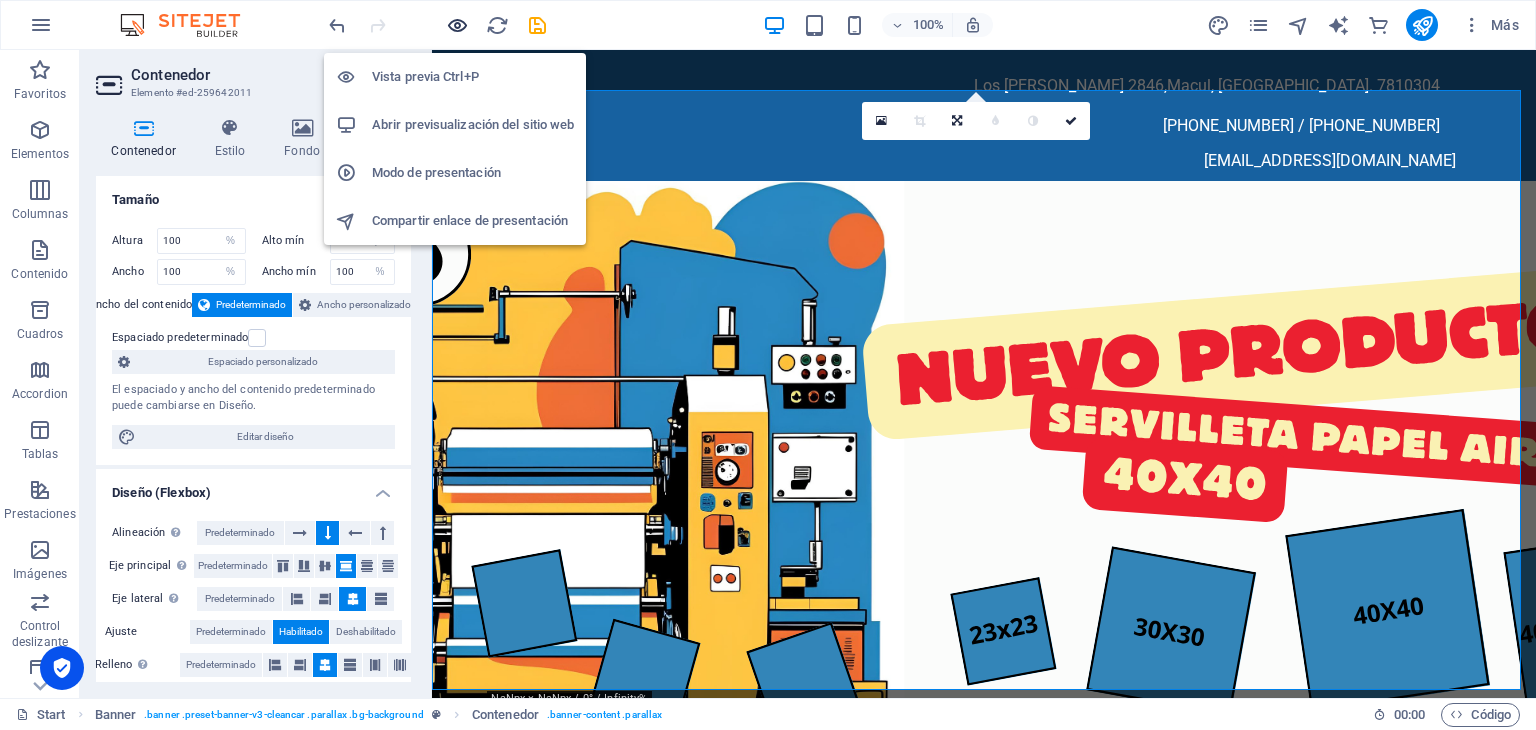 click at bounding box center [457, 25] 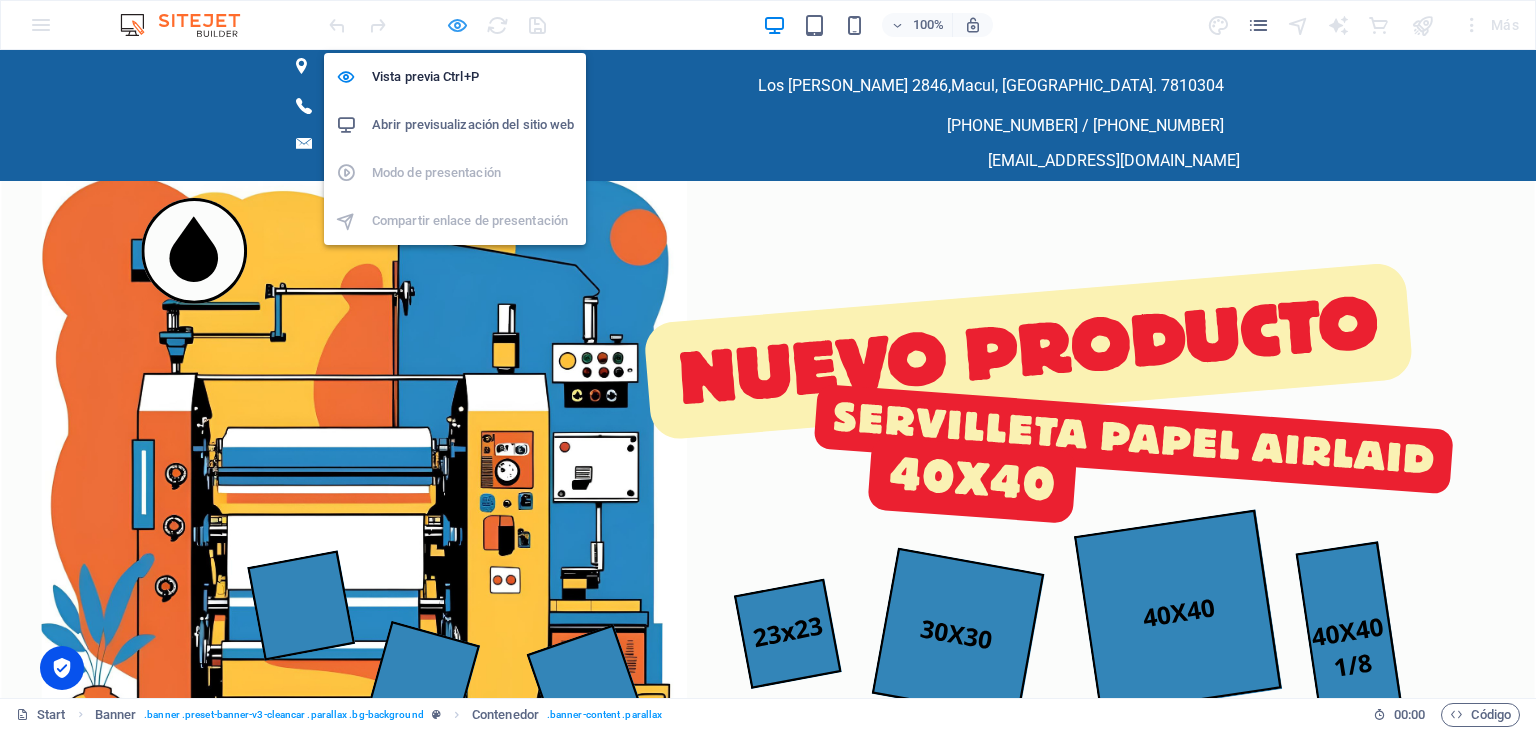 click at bounding box center [457, 25] 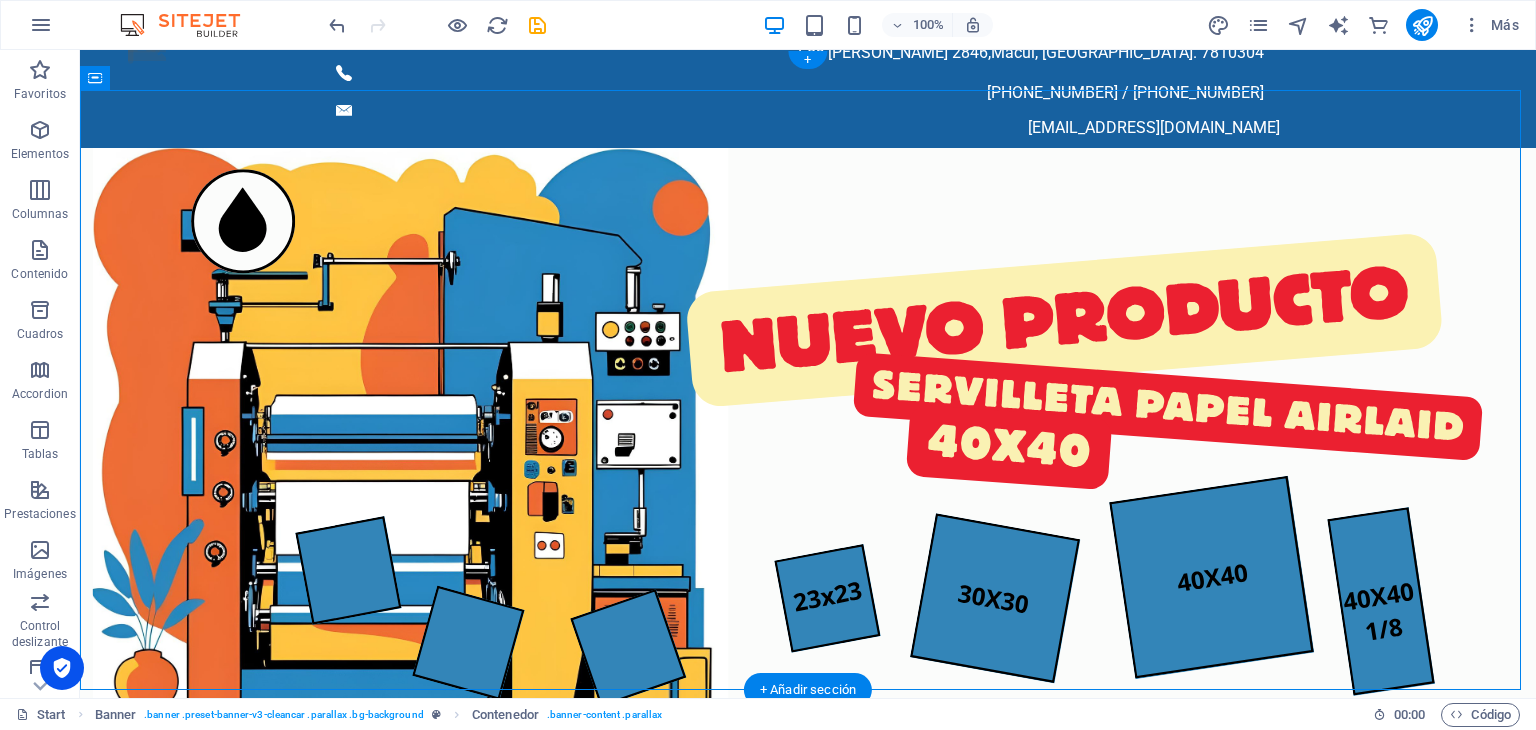 scroll, scrollTop: 0, scrollLeft: 0, axis: both 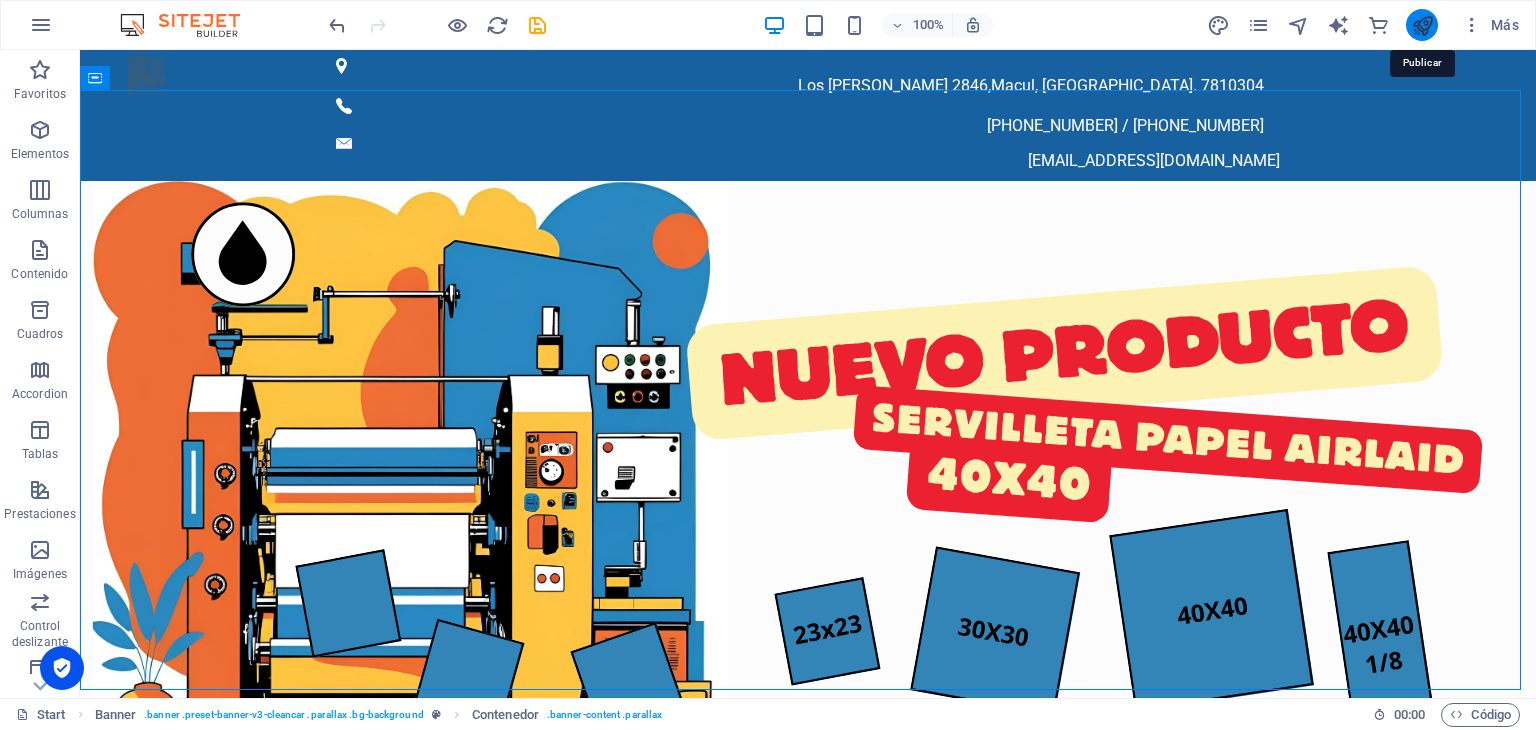 click at bounding box center [1422, 25] 